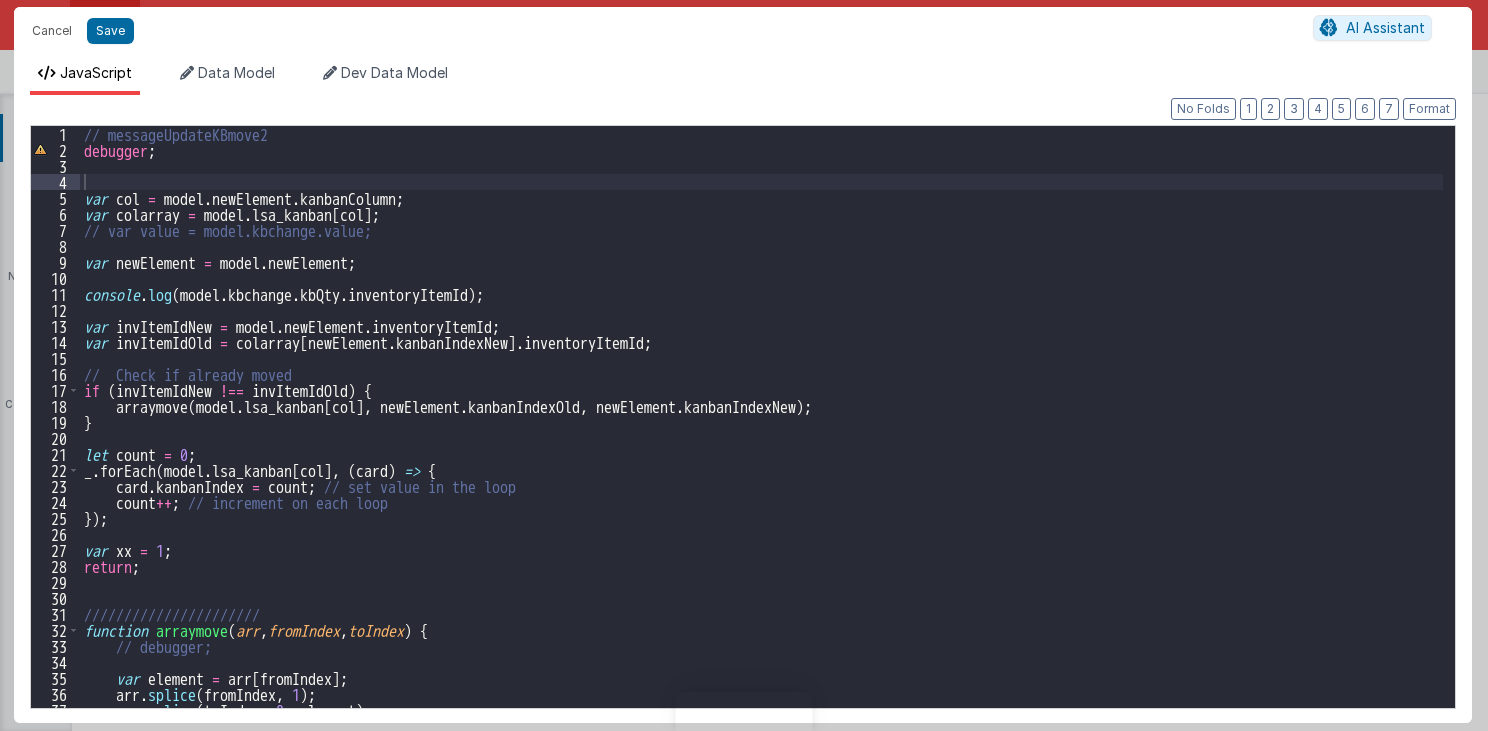 scroll, scrollTop: 0, scrollLeft: 0, axis: both 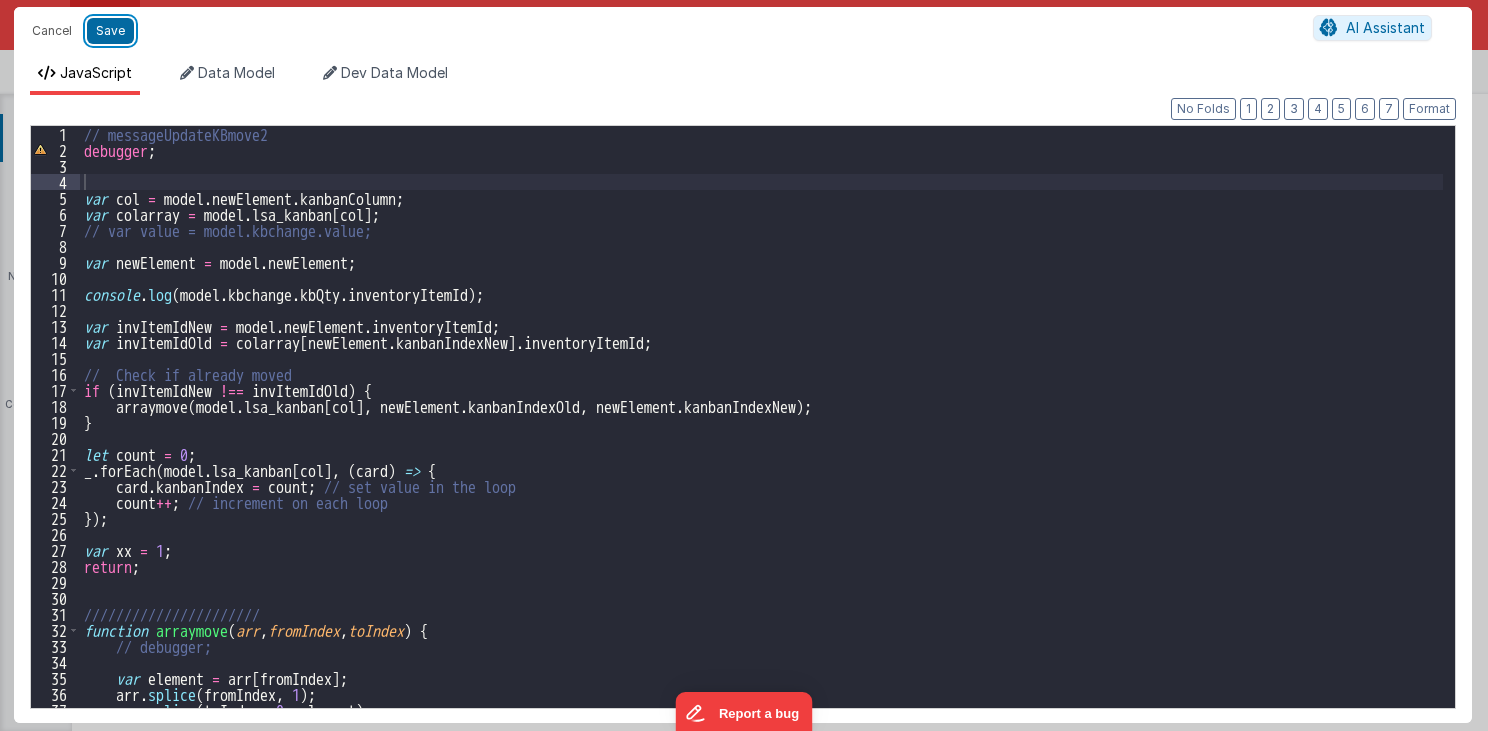 drag, startPoint x: 107, startPoint y: 32, endPoint x: 604, endPoint y: 143, distance: 509.24454 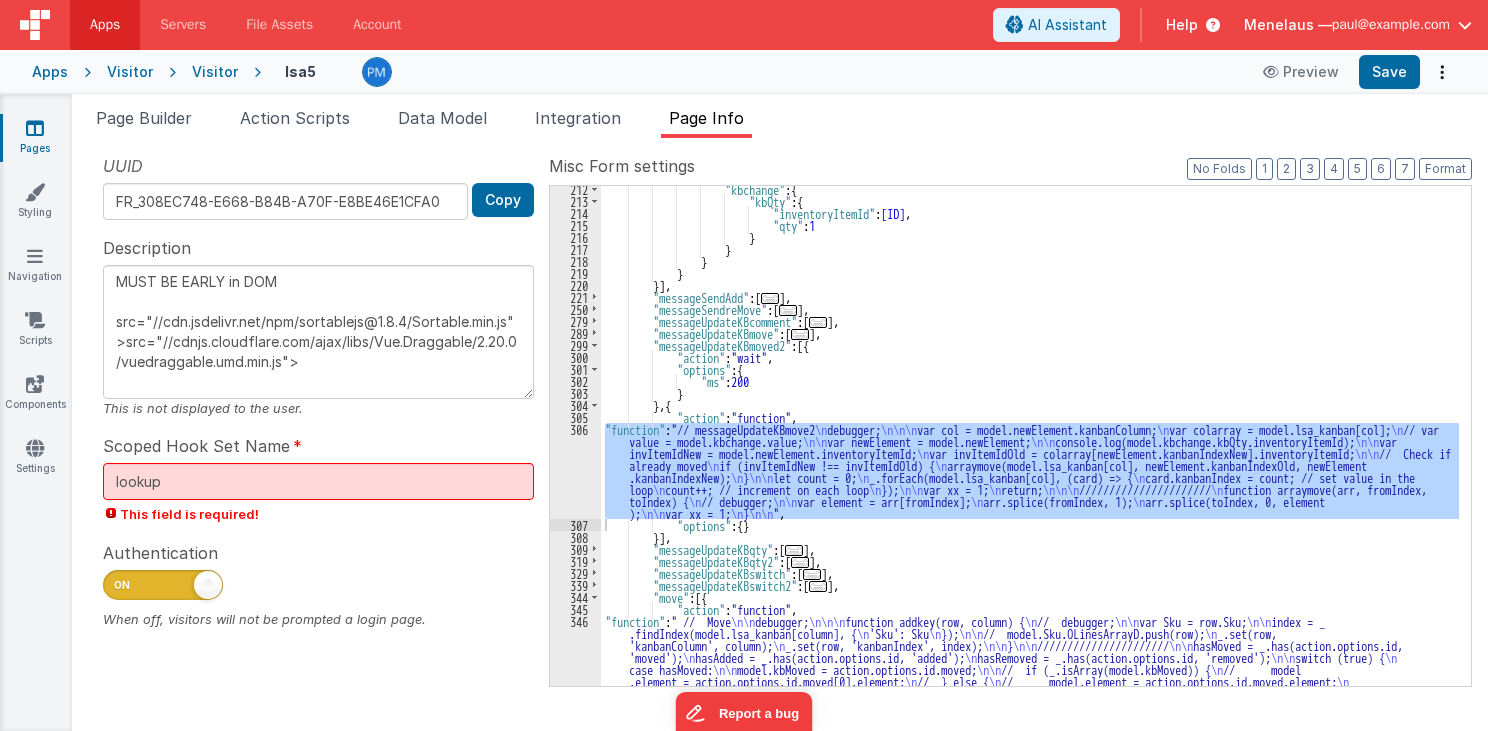 click on ""kbchange" :  {                               "kbQty" :  {                                    "inventoryItemId" :  47794720866561 ,                                    "qty" :  1                               }                          }                     }                }           }] ,           "messageSendAdd" :  [ ... ] ,           "messageSendreMove" :  [ ... ] ,           "messageUpdateKBcomment" :  [ ... ] ,           "messageUpdateKBmove" :  [ ... ] ,           "messageUpdateKBmoved2" :  [{                "action" :  "wait" ,                "options" :  {                     "ms" :  200                }           } ,  {                "action" :  "function" , "function" :  "// messageUpdateKBmove2 \n debugger; \n\n\n var col = model.newElement.kanbanColumn; \n var colarray = model.lsa_kanban[col]; \n // var       value = model.kbchange.value; \n\n var newElement = model.newElement; \n\n console.log(model.kbchange.kbQty.inventoryItemId); \n\n var       \n \n\n \n \n" at bounding box center (1030, 679) 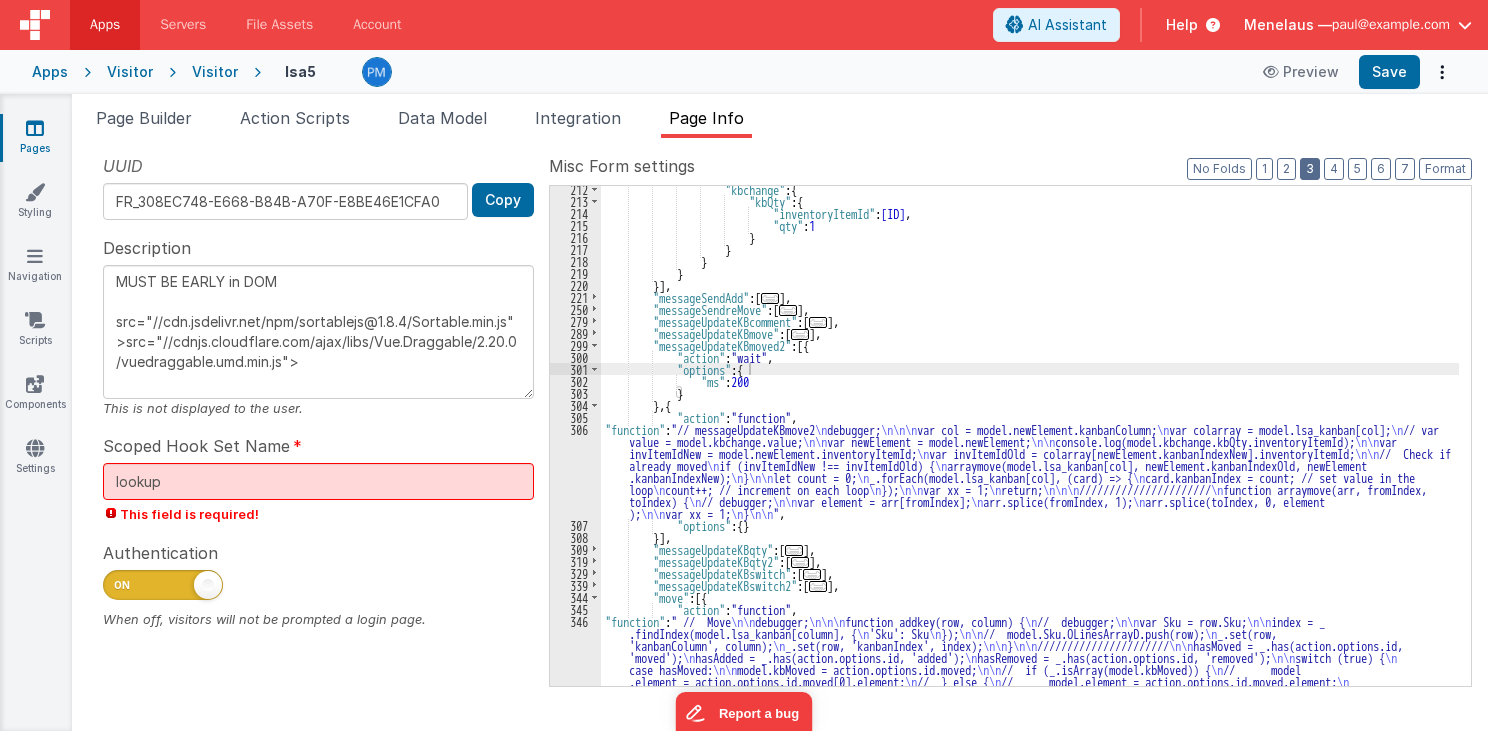 click on "3" at bounding box center (1310, 169) 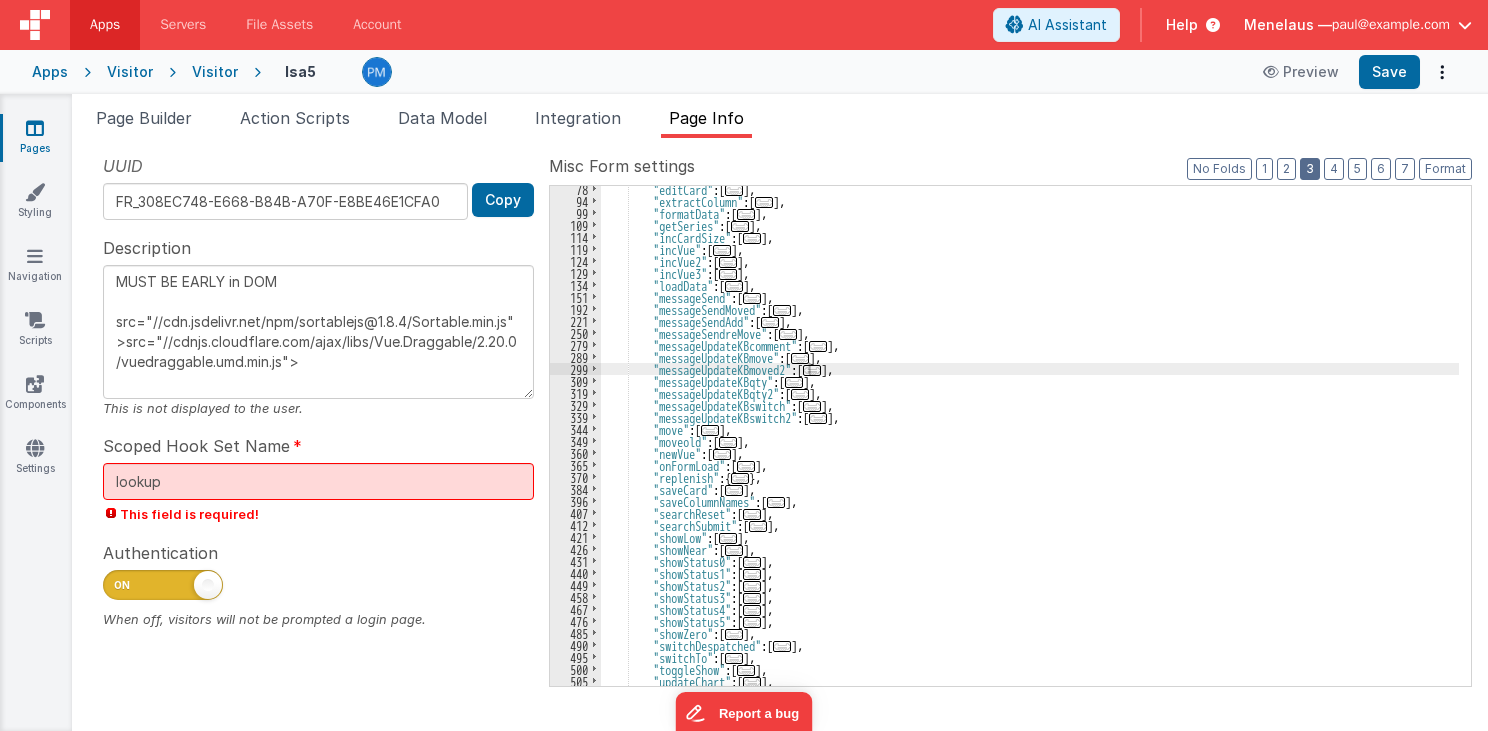 scroll, scrollTop: 147, scrollLeft: 0, axis: vertical 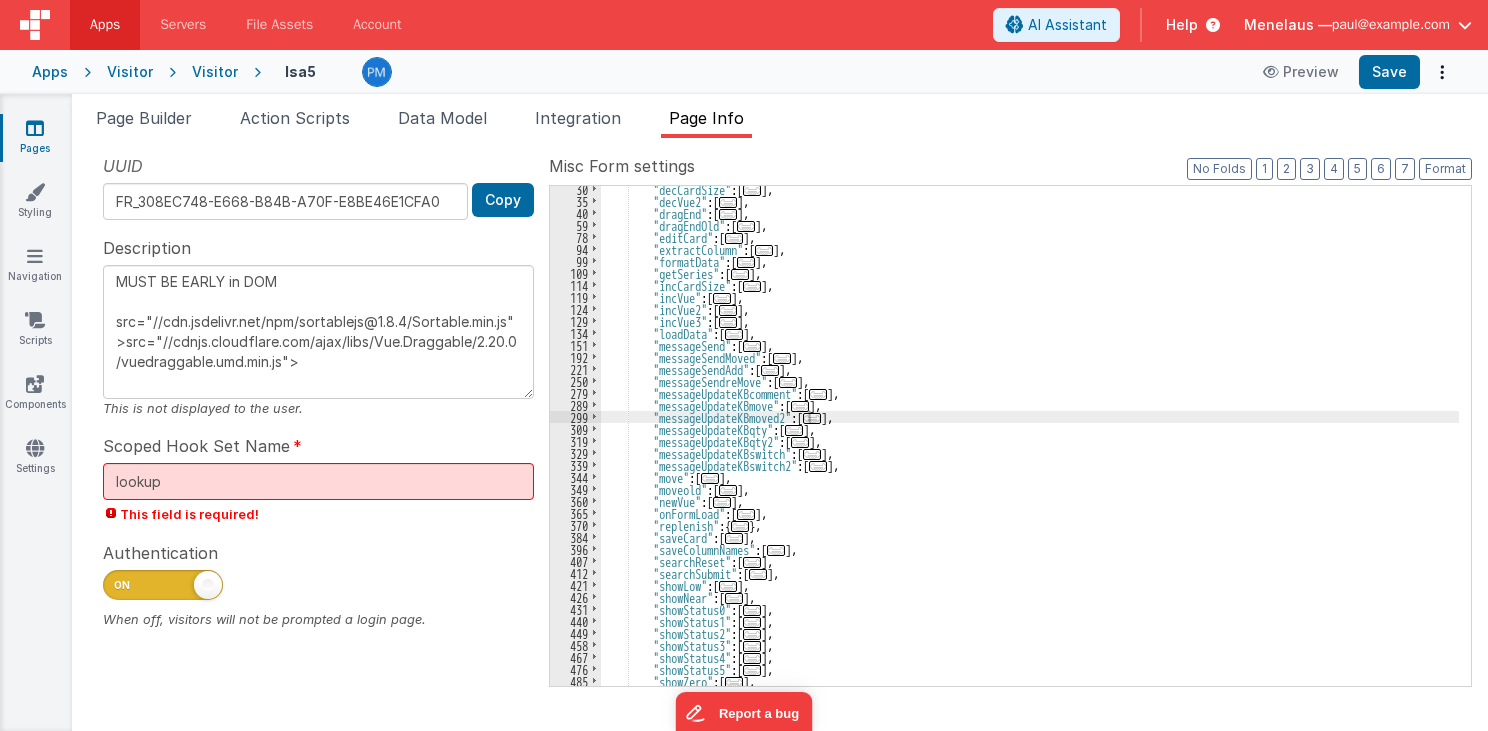 click on "..." at bounding box center (734, 334) 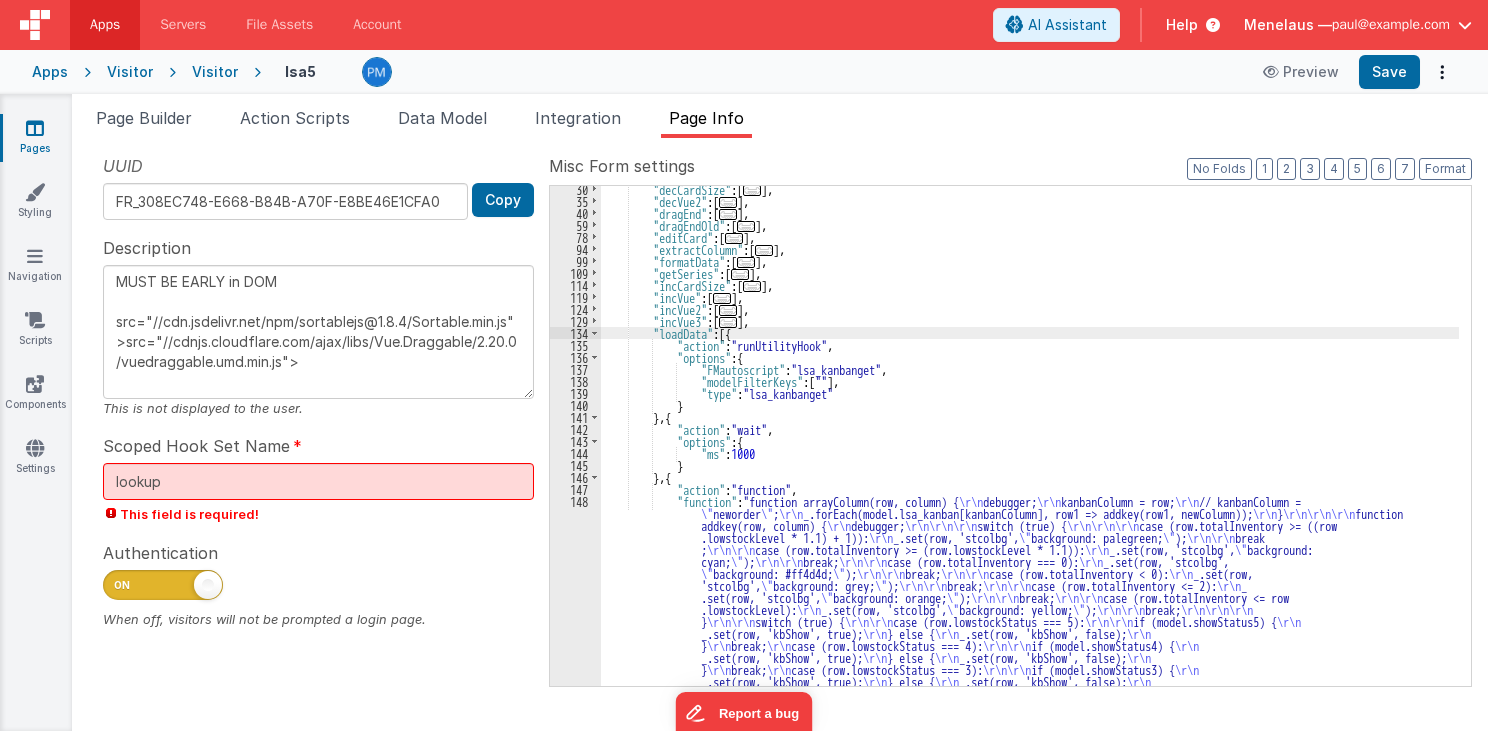 click on ""decCardSize" :  [ ... ] ,           "decVue2" :  [ ... ] ,           "dragEnd" :  [ ... ] ,           "dragEndOld" :  [ ... ] ,           "editCard" :  [ ... ] ,           "extractColumn" :  [ ... ] ,           "formatData" :  [ ... ] ,           "getSeries" :  [ ... ] ,           "incCardSize" :  [ ... ] ,           "incVue" :  [ ... ] ,           "incVue2" :  [ ... ] ,           "incVue3" :  [ ... ] ,           "loadData" :  [{                "action" :  "runUtilityHook" ,                "options" :  {                     "FMautoscript" :  "lsa_kanbanget" ,                     "modelFilterKeys" :  [ "" ] ,                     "type" :  "lsa_kanbanget"                }           } ,  {                "action" :  "wait" ,                "options" :  {                     "ms" :  1000                }           } ,  {                "action" :  "function" ,                "function" :  "function arrayColumn(row, column) { \r\n     debugger; \r\n     kanbanColumn = row; \r\n     // kanbanColumn =  \"" at bounding box center [1030, 601] 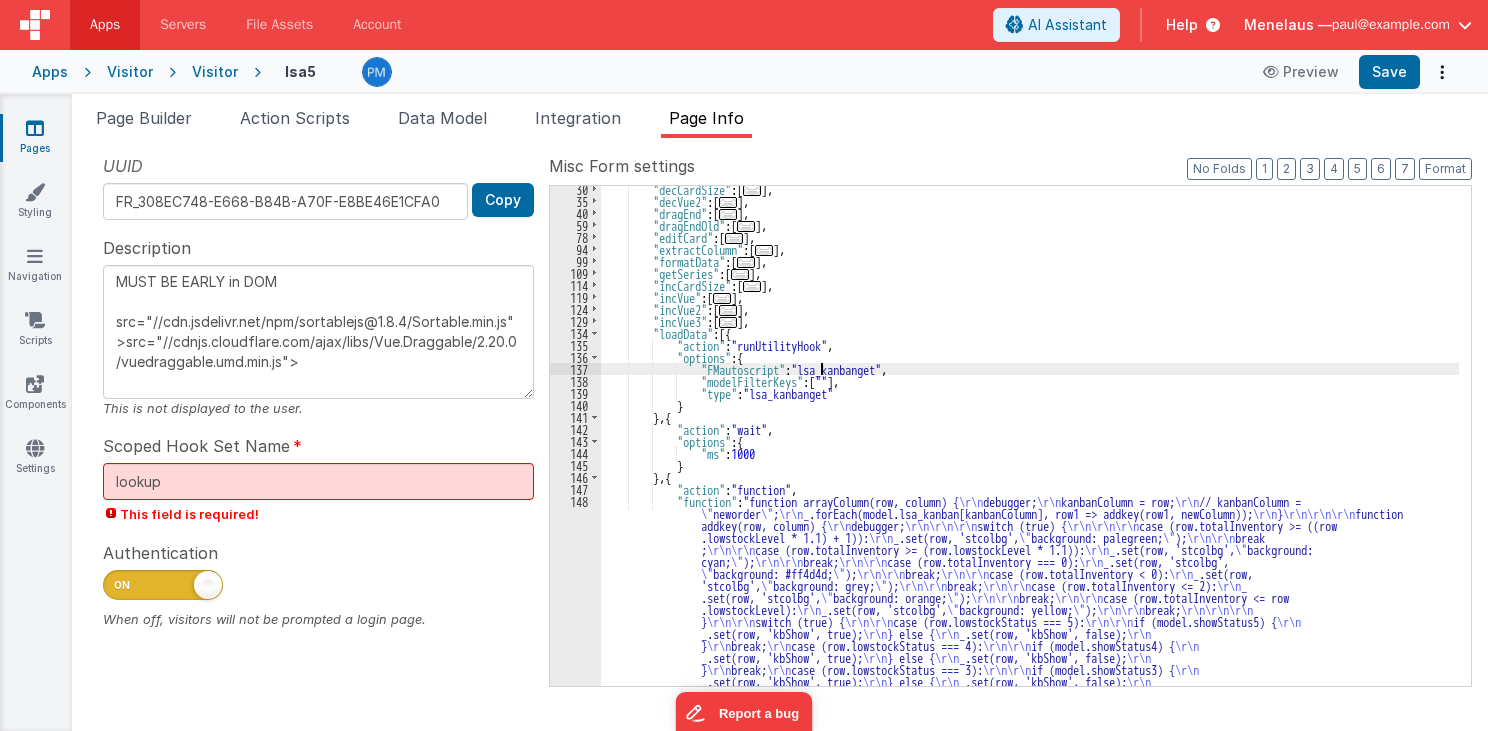 type on "MUST BE EARLY in DOM
src="//cdn.jsdelivr.net/npm/sortablejs@1.8.4/Sortable.min.js">src="//cdnjs.cloudflare.com/ajax/libs/Vue.Draggable/2.20.0/vuedraggable.umd.min.js">" 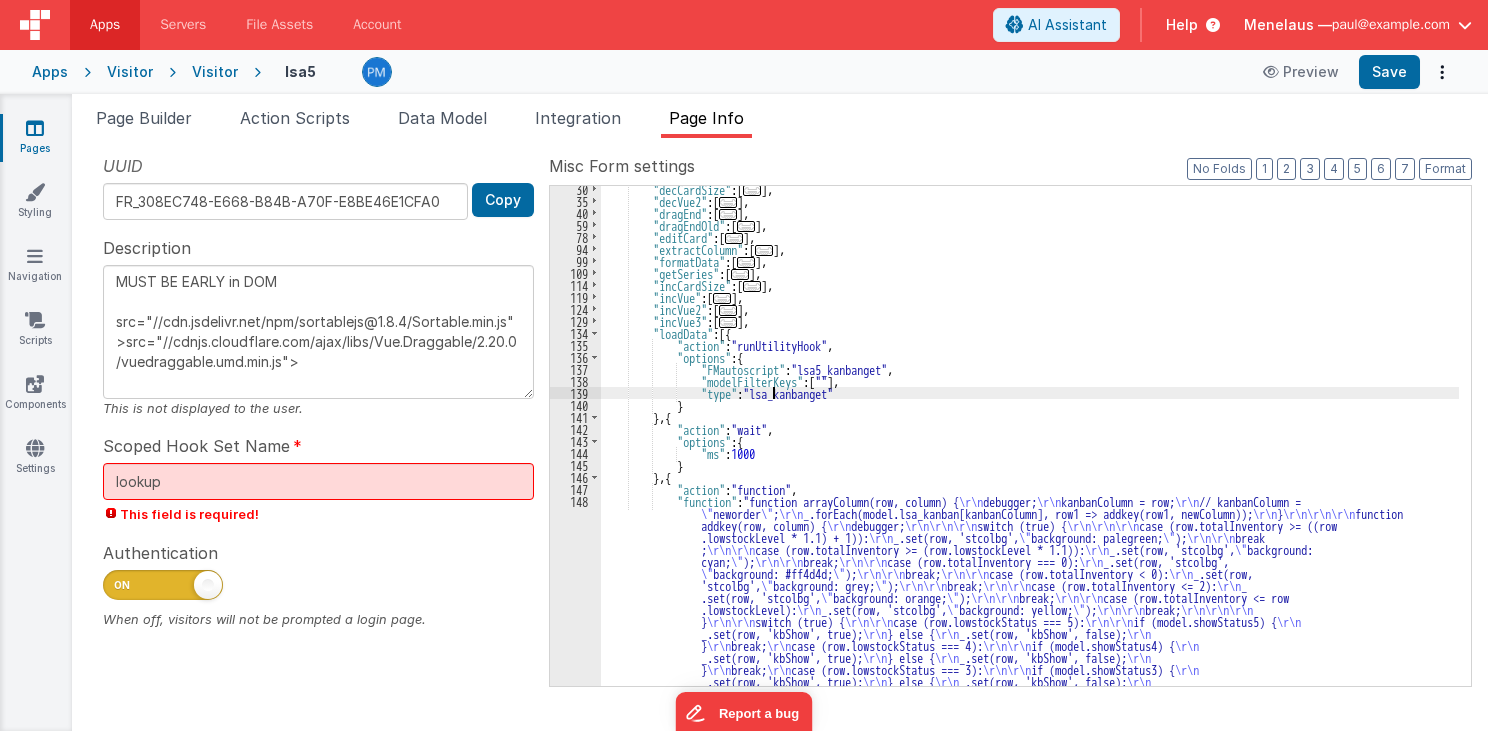 click on ""decCardSize" :  [ ... ] ,           "decVue2" :  [ ... ] ,           "dragEnd" :  [ ... ] ,           "dragEndOld" :  [ ... ] ,           "editCard" :  [ ... ] ,           "extractColumn" :  [ ... ] ,           "formatData" :  [ ... ] ,           "getSeries" :  [ ... ] ,           "incCardSize" :  [ ... ] ,           "incVue" :  [ ... ] ,           "incVue2" :  [ ... ] ,           "incVue3" :  [ ... ] ,           "loadData" :  [{                "action" :  "runUtilityHook" ,                "options" :  {                     "FMautoscript" :  "lsa5_kanbanget" ,                     "modelFilterKeys" :  [ "" ] ,                     "type" :  "lsa_kanbanget"                }           } ,  {                "action" :  "wait" ,                "options" :  {                     "ms" :  1000                }           } ,  {                "action" :  "function" ,                "function" :  "function arrayColumn(row, column) { \r\n     debugger; \r\n     kanbanColumn = row; \r\n     // kanbanColumn =  ;" at bounding box center (1030, 601) 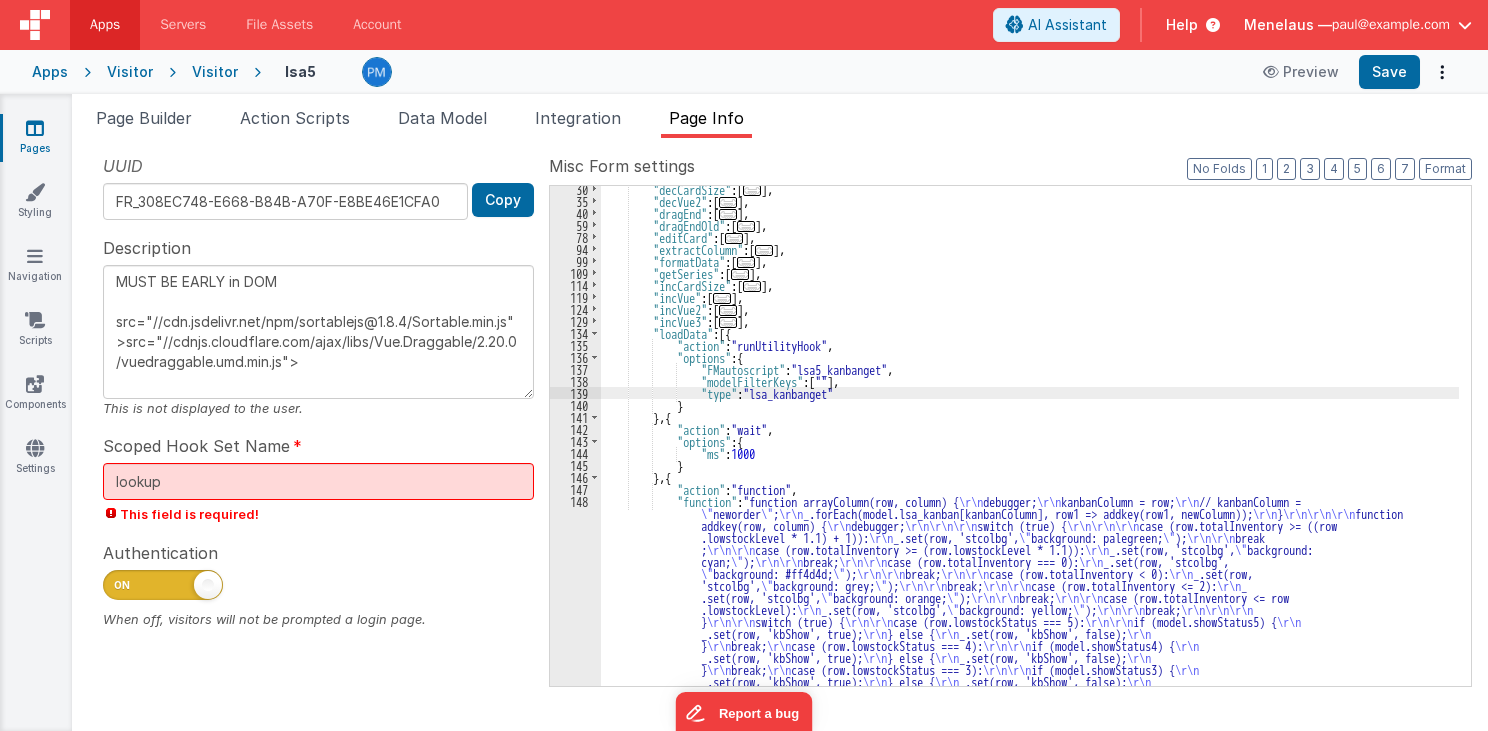 type on "MUST BE EARLY in DOM
src="//cdn.jsdelivr.net/npm/sortablejs@1.8.4/Sortable.min.js">src="//cdnjs.cloudflare.com/ajax/libs/Vue.Draggable/2.20.0/vuedraggable.umd.min.js">" 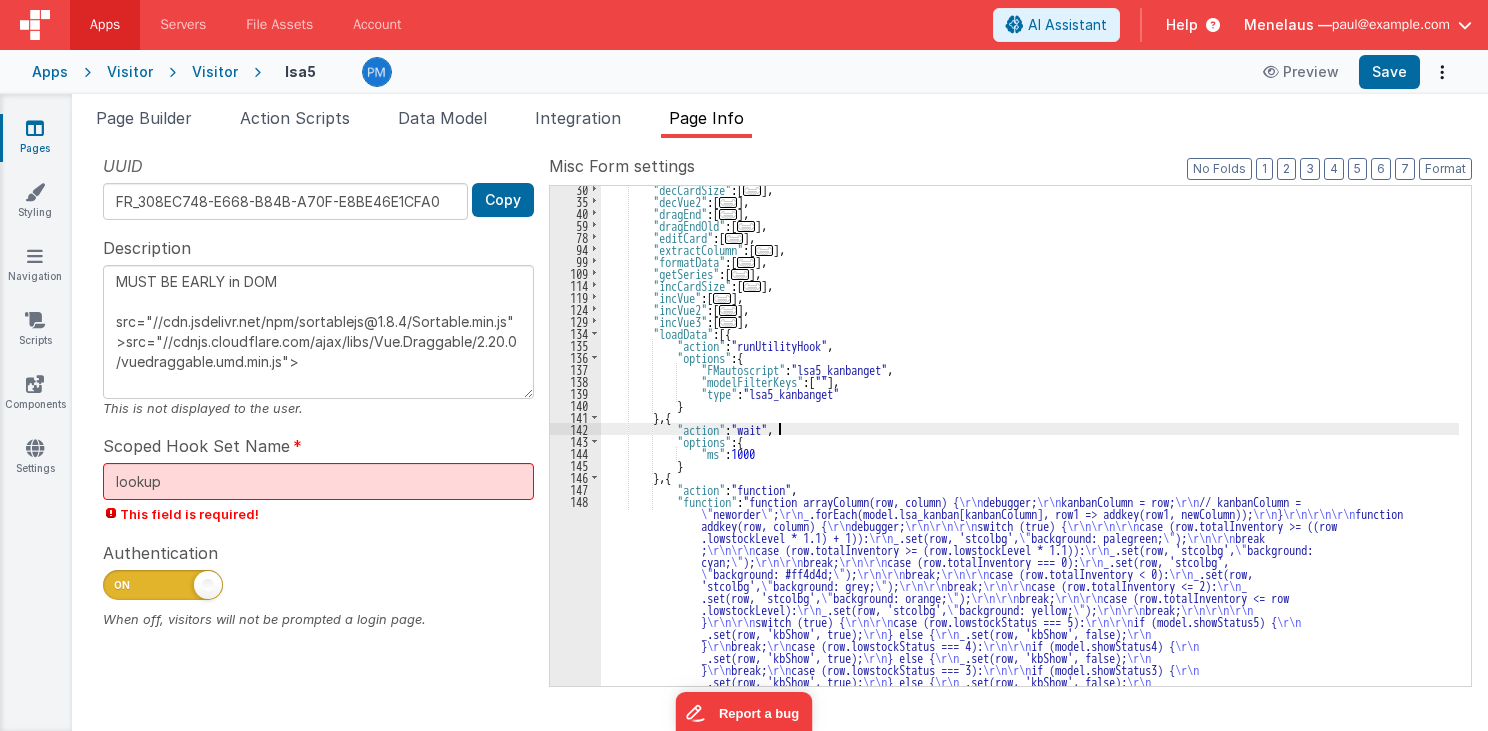 click on ""decCardSize" :  [ ... ] ,           "decVue2" :  [ ... ] ,           "dragEnd" :  [ ... ] ,           "dragEndOld" :  [ ... ] ,           "editCard" :  [ ... ] ,           "extractColumn" :  [ ... ] ,           "formatData" :  [ ... ] ,           "getSeries" :  [ ... ] ,           "incCardSize" :  [ ... ] ,           "incVue" :  [ ... ] ,           "incVue2" :  [ ... ] ,           "incVue3" :  [ ... ] ,           "loadData" :  [{                "action" :  "runUtilityHook" ,                "options" :  {                     "FMautoscript" :  "lsa5_kanbanget" ,                     "modelFilterKeys" :  [ "" ] ,                     "type" :  "lsa5_kanbanget"                }           } ,  {                "action" :  "wait" ,                "options" :  {                     "ms" :  1000                }           } ,  {                "action" :  "function" ,                "function" :  "function arrayColumn(row, column) { \r\n     debugger; \r\n     kanbanColumn = row; \r\n     // kanbanColumn =" at bounding box center [1030, 601] 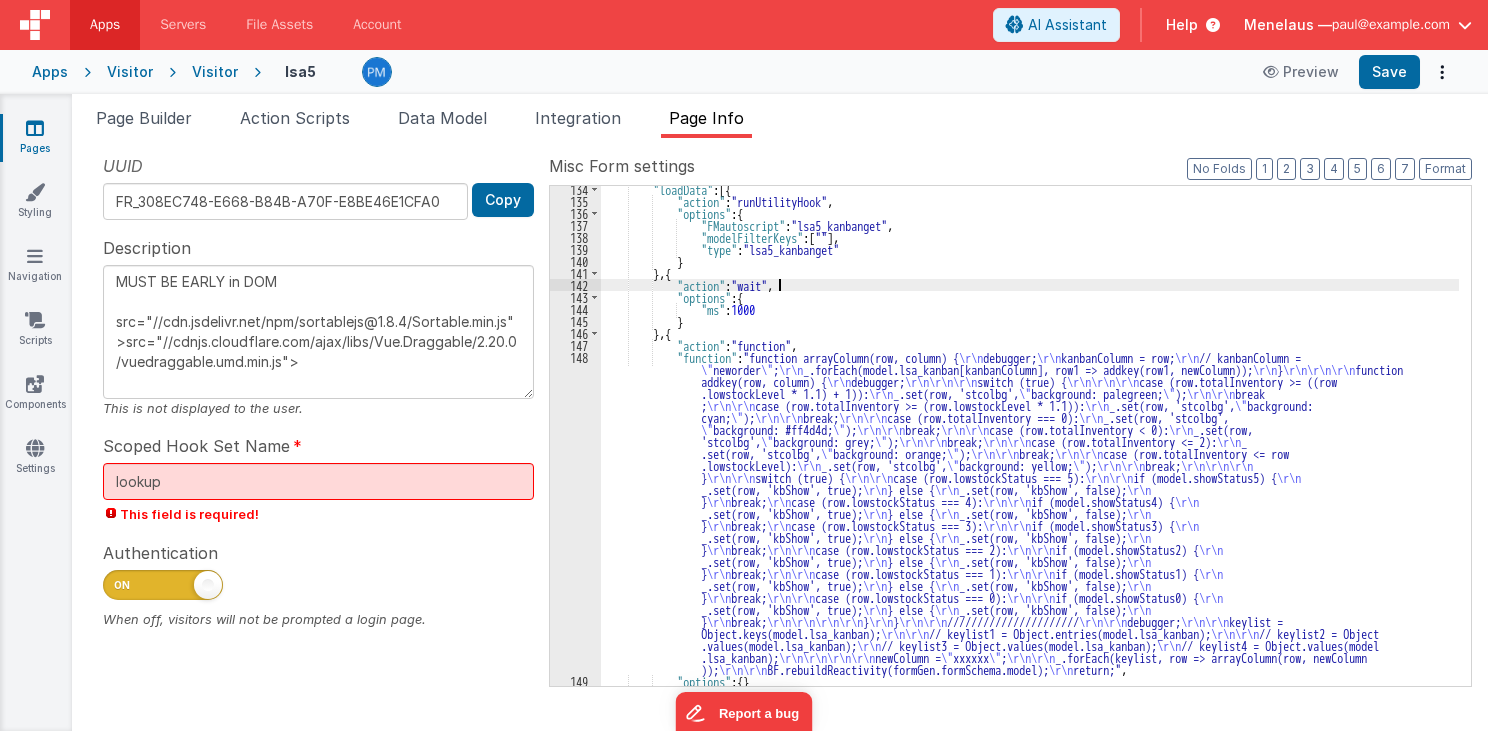scroll, scrollTop: 339, scrollLeft: 0, axis: vertical 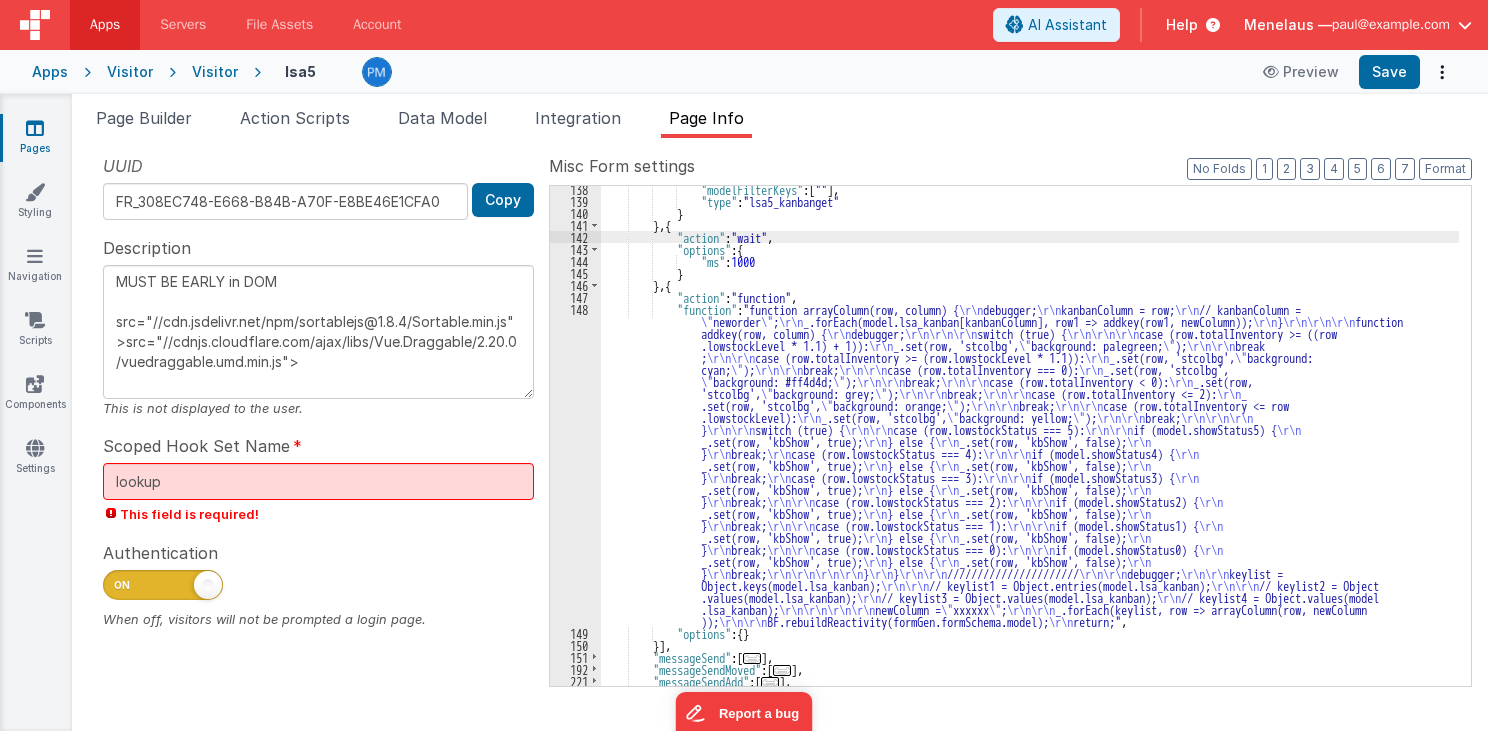 click on ""modelFilterKeys" :  [ "" ] ,                     "type" :  "lsa5_kanbanget"                }           } ,  {                "action" :  "wait" ,                "options" :  {                     "ms" :  1000                }           } ,  {                "action" :  "function" ,                "function" :  "function arrayColumn(row, column) { \r\n     debugger; \r\n     kanbanColumn = row; \r\n     // kanbanColumn =                   \" neworder \" ; \r\n     _.forEach(model.lsa_kanban[kanbanColumn], row1 => addkey(row1, newColumn)); \r\n } \r\n\r\n\r\n function                   addkey(row, column) { \r\n     debugger; \r\n\r\n\r\n     switch (true) { \r\n\r\n\r\n         case (row.totalInventory >= ((row                  .lowstockLevel * 1.1) + 1)): \r\n             _.set(row, 'stcolbg',  \" background: palegreen; \" ); \r\n\r\n             break                  ; \r\n\r\n \r\n             _.set(row, 'stcolbg',  \" \"" at bounding box center [1030, 445] 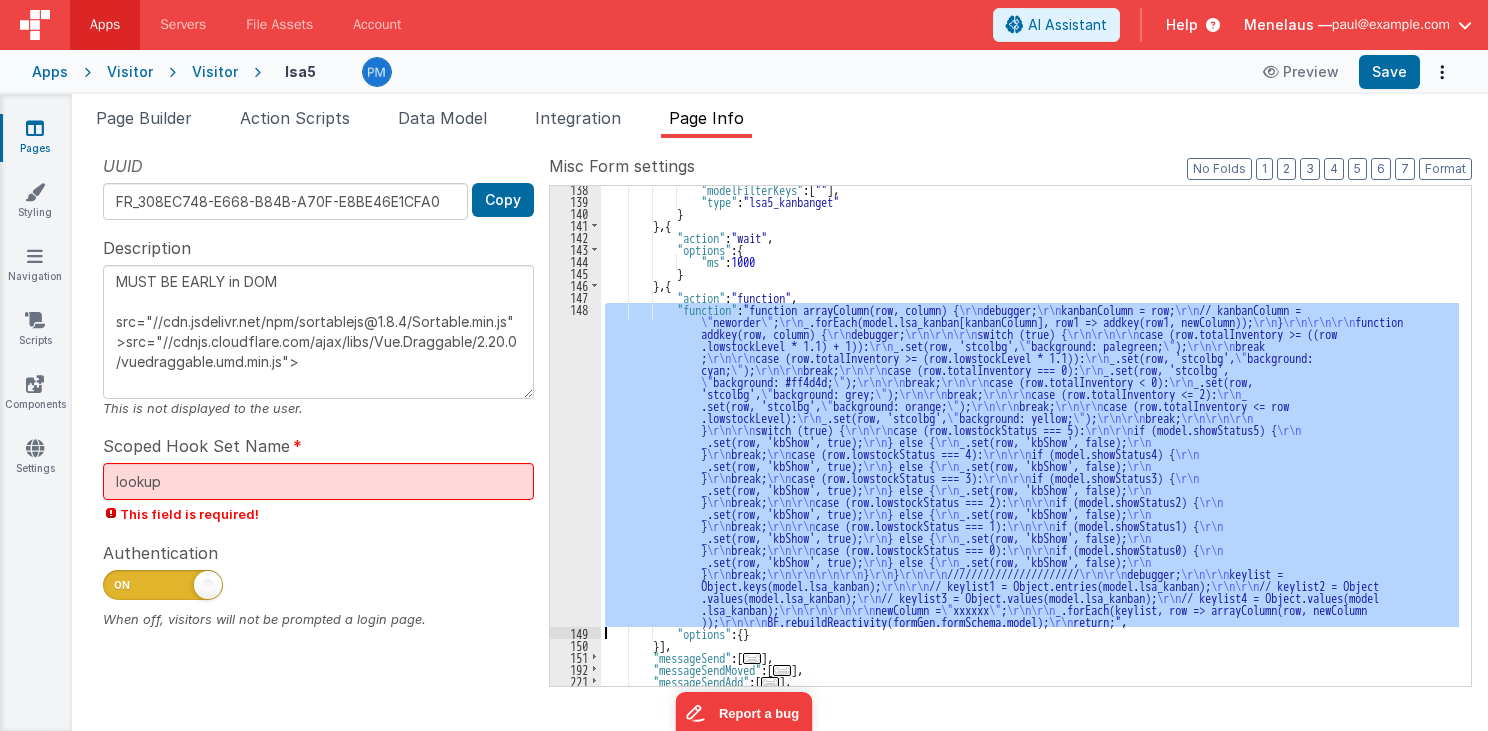 click on "148" at bounding box center (575, 465) 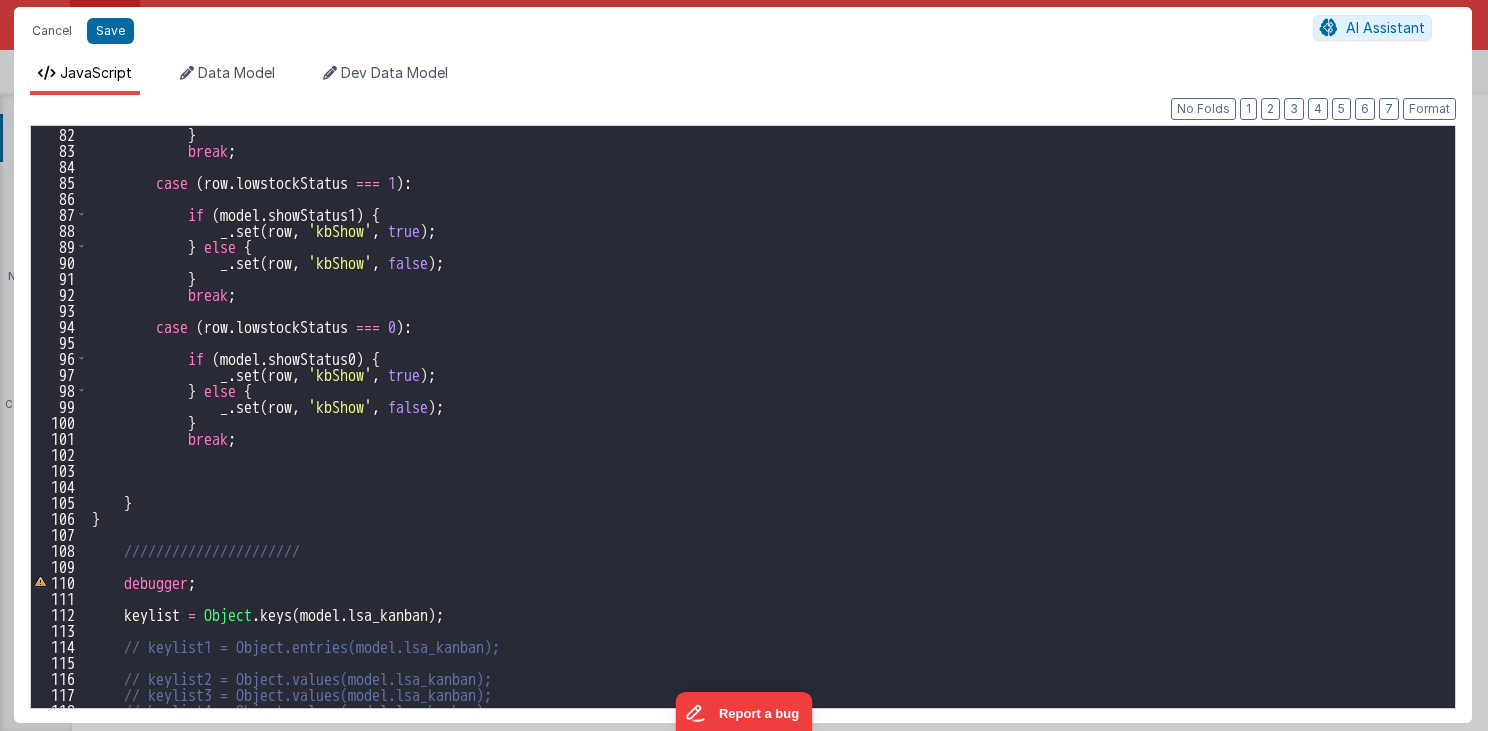 scroll, scrollTop: 1448, scrollLeft: 0, axis: vertical 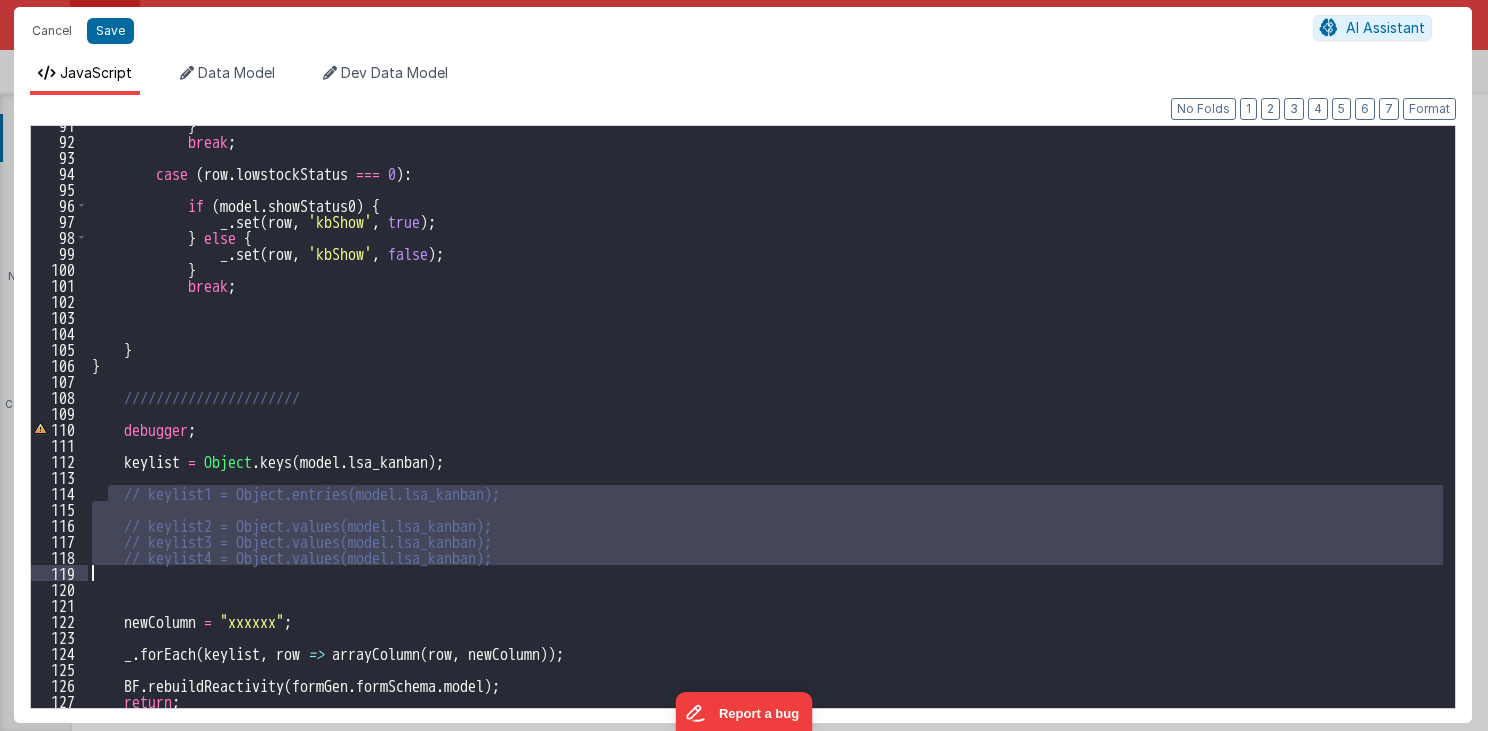 drag, startPoint x: 111, startPoint y: 489, endPoint x: 636, endPoint y: 573, distance: 531.67755 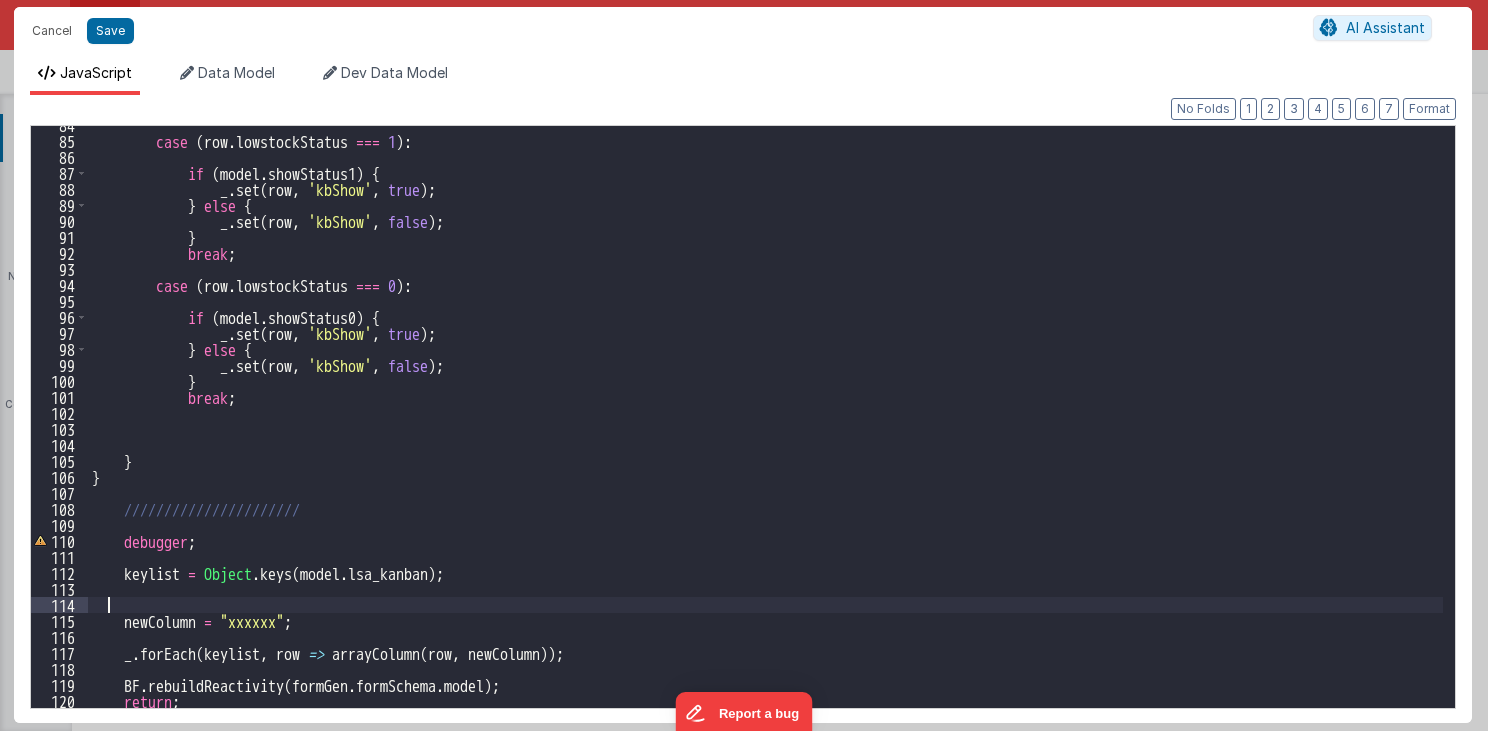 scroll, scrollTop: 1320, scrollLeft: 0, axis: vertical 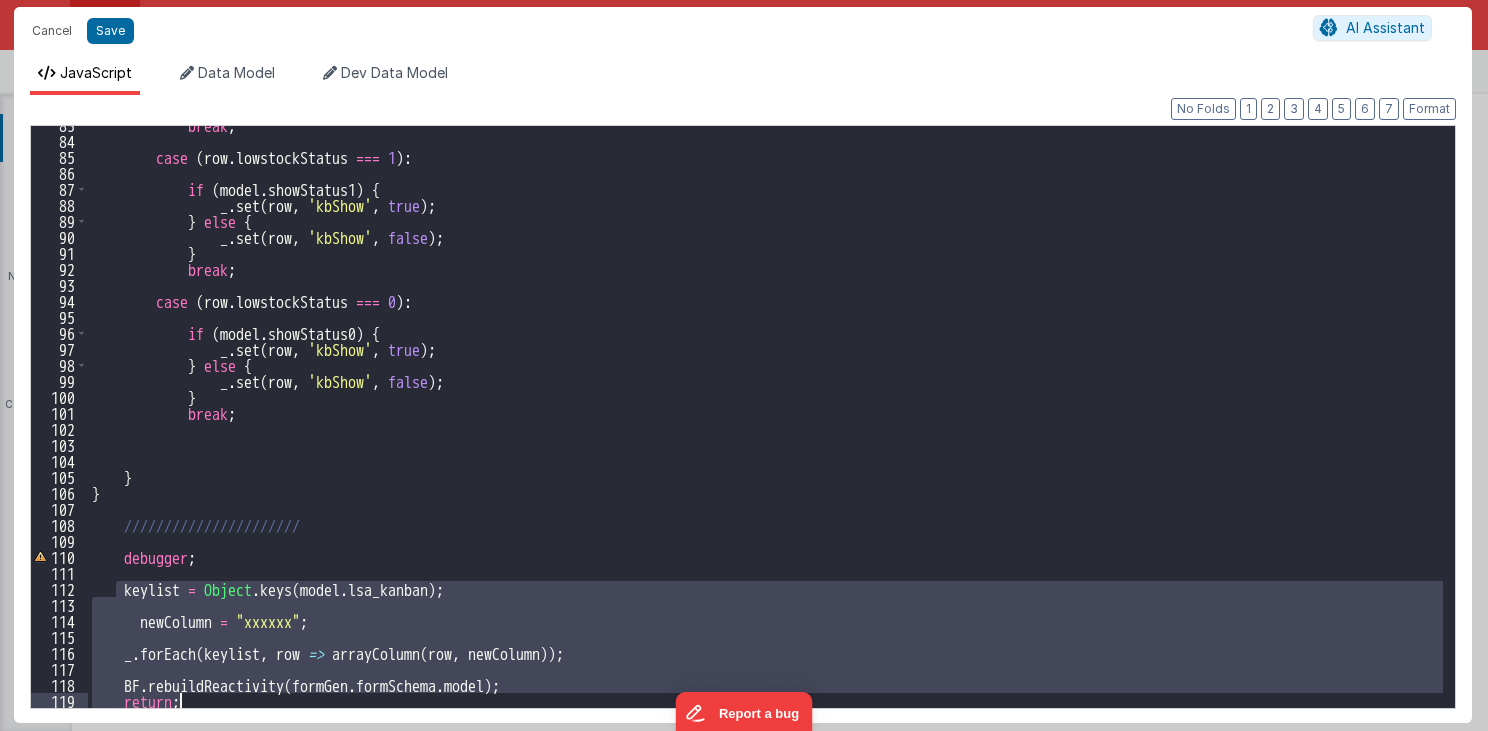 drag, startPoint x: 113, startPoint y: 587, endPoint x: 223, endPoint y: 698, distance: 156.2722 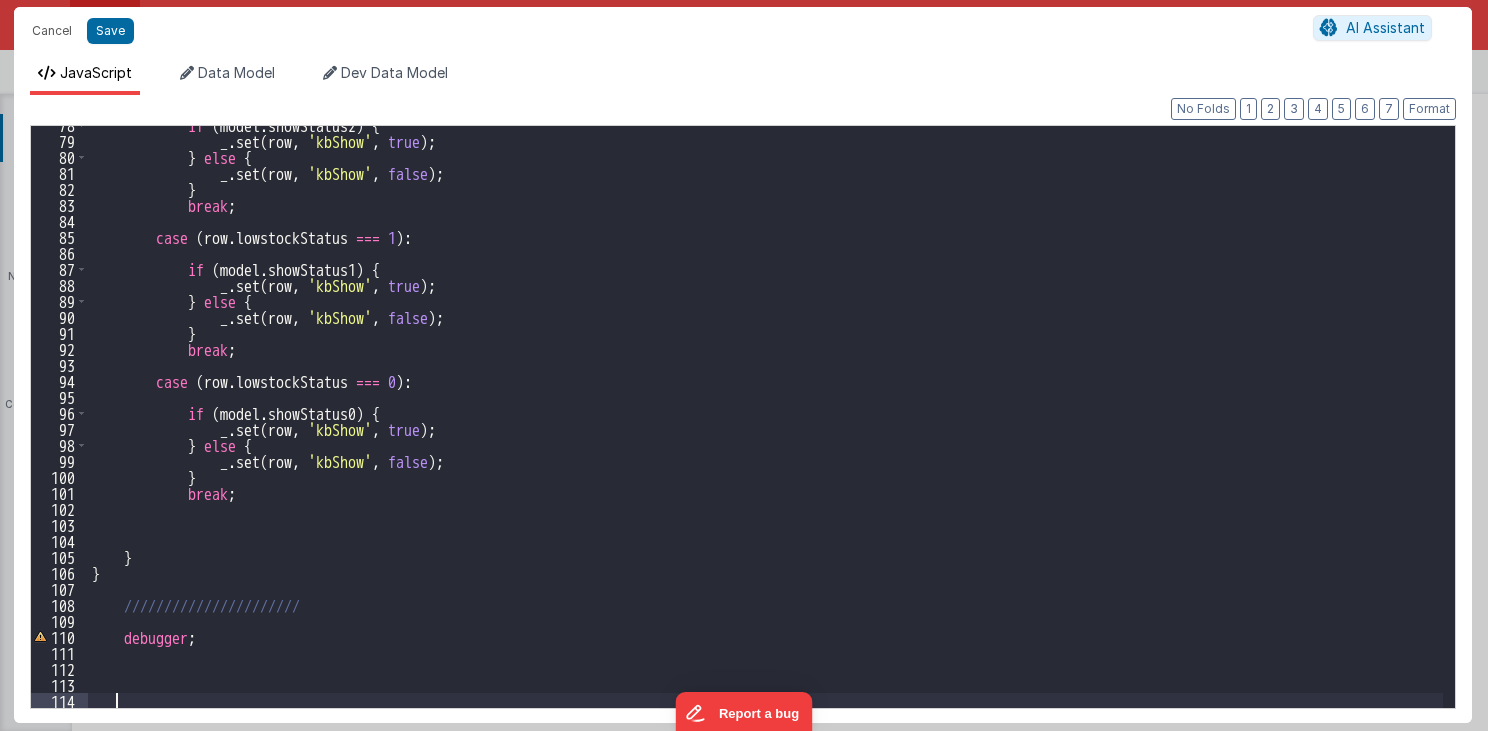scroll, scrollTop: 1240, scrollLeft: 0, axis: vertical 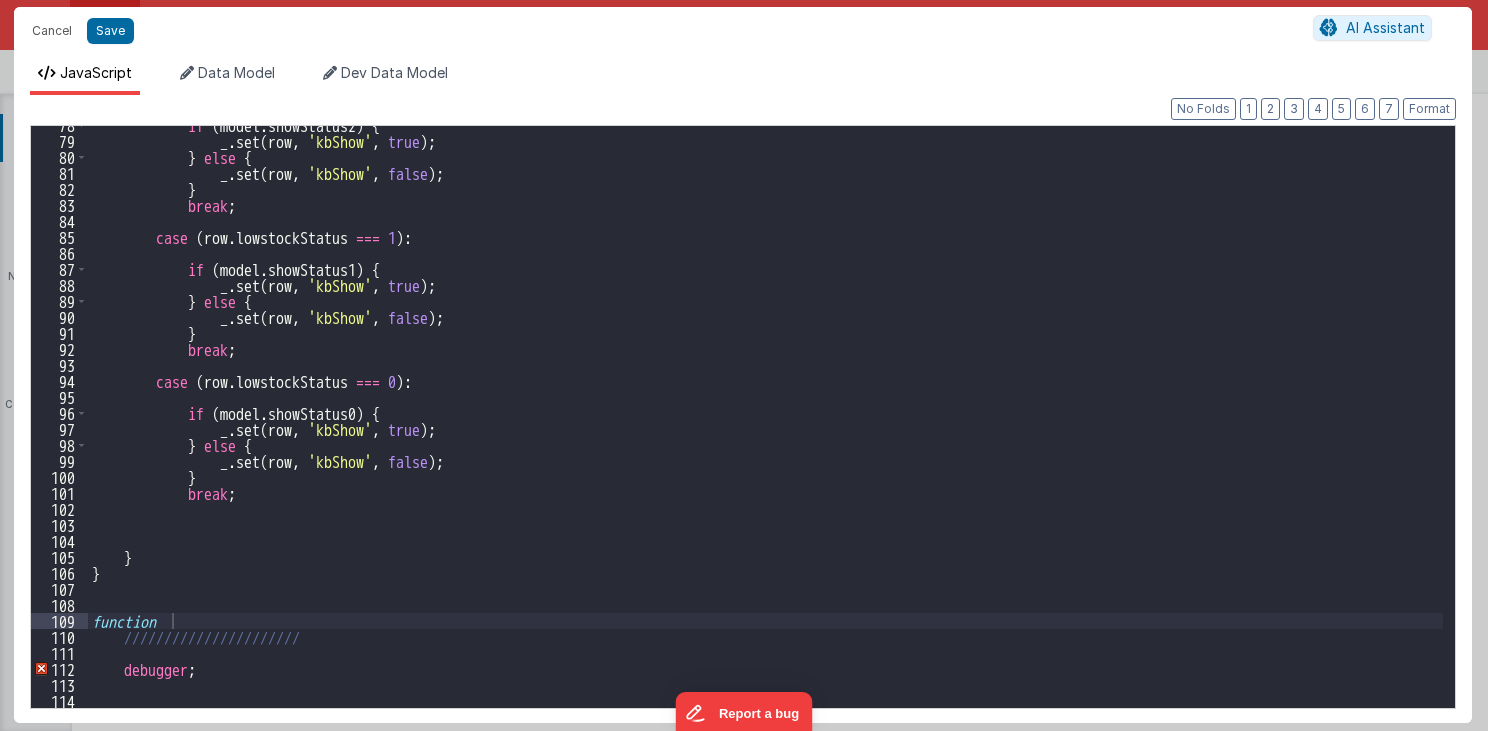 click on "if   ( model . showStatus2 )   {                     _ . set ( row ,   'kbShow' ,   true ) ;                }   else   {                     _ . set ( row ,   'kbShow' ,   false ) ;                }                break ;           case   ( row . lowstockStatus   ===   1 ) :                if   ( model . showStatus1 )   {                     _ . set ( row ,   'kbShow' ,   true ) ;                }   else   {                     _ . set ( row ,   'kbShow' ,   false ) ;                }                break ;           case   ( row . lowstockStatus   ===   0 ) :                if   ( model . showStatus0 )   {                     _ . set ( row ,   'kbShow' ,   true ) ;                }   else   {                     _ . set ( row ,   'kbShow' ,   false ) ;                }                break ;      } } function         //////////////////////      debugger ;" at bounding box center (766, 424) 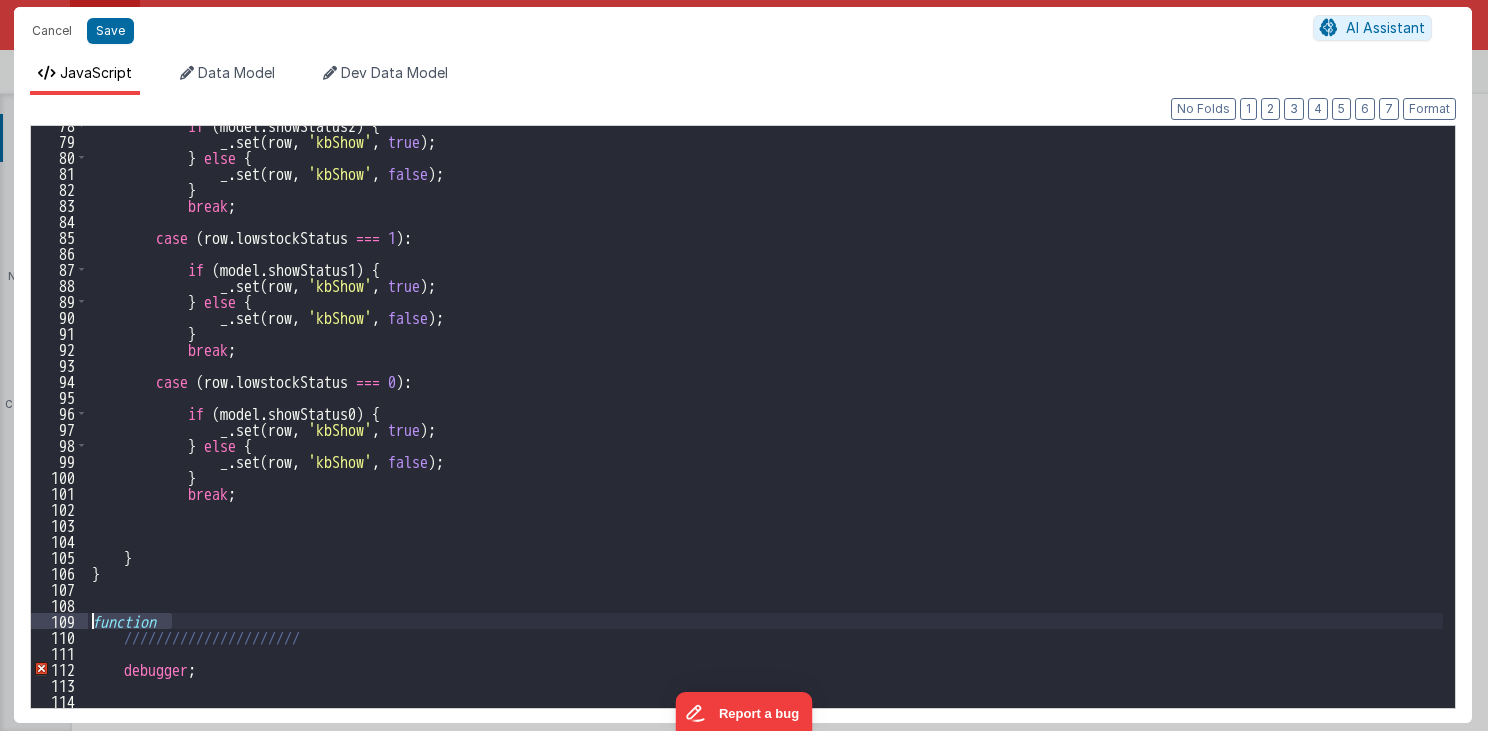 drag, startPoint x: 187, startPoint y: 620, endPoint x: 73, endPoint y: 622, distance: 114.01754 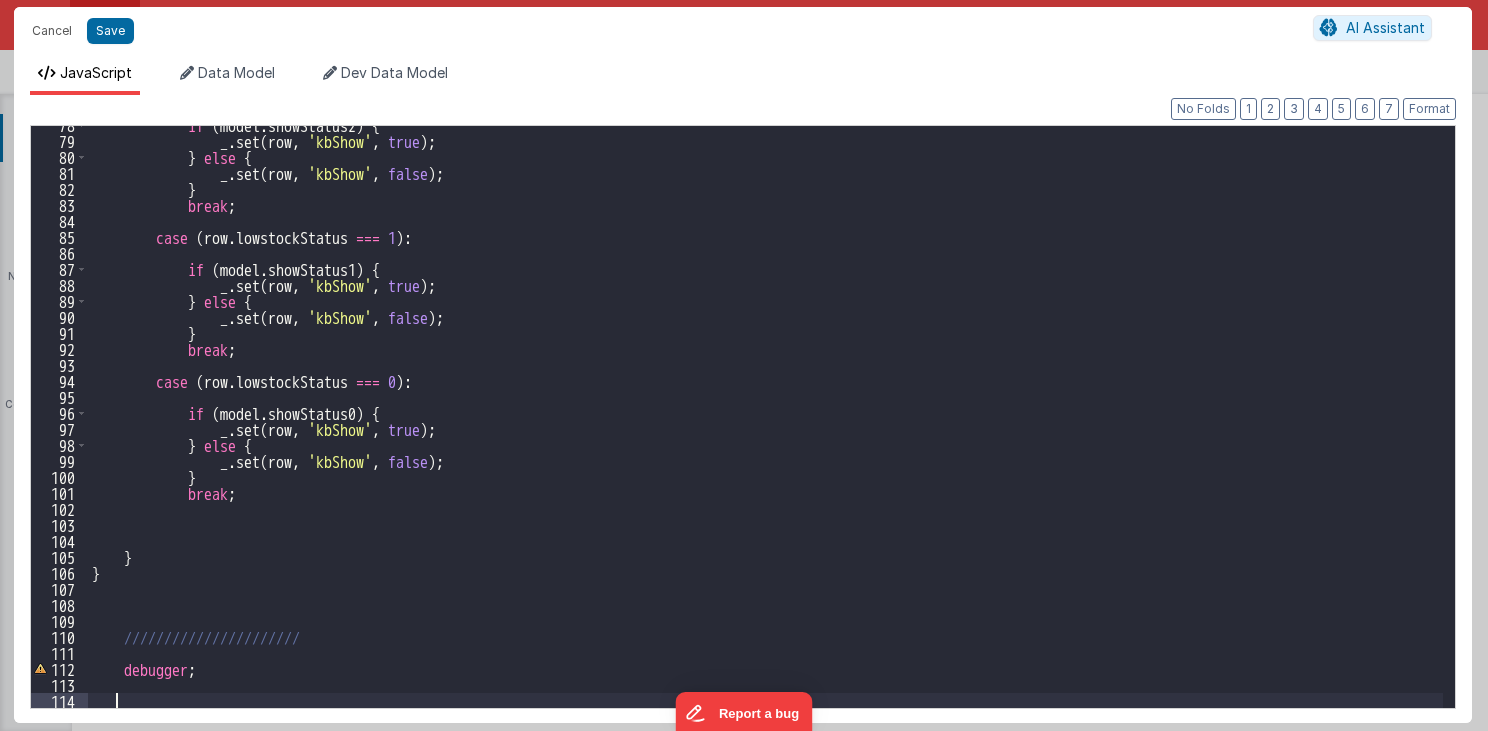 click on "if   ( model . showStatus2 )   {                     _ . set ( row ,   'kbShow' ,   true ) ;                }   else   {                     _ . set ( row ,   'kbShow' ,   false ) ;                }                break ;           case   ( row . lowstockStatus   ===   1 ) :                if   ( model . showStatus1 )   {                     _ . set ( row ,   'kbShow' ,   true ) ;                }   else   {                     _ . set ( row ,   'kbShow' ,   false ) ;                }                break ;           case   ( row . lowstockStatus   ===   0 ) :                if   ( model . showStatus0 )   {                     _ . set ( row ,   'kbShow' ,   true ) ;                }   else   {                     _ . set ( row ,   'kbShow' ,   false ) ;                }                break ;      } }      //////////////////////      debugger ;" at bounding box center (766, 424) 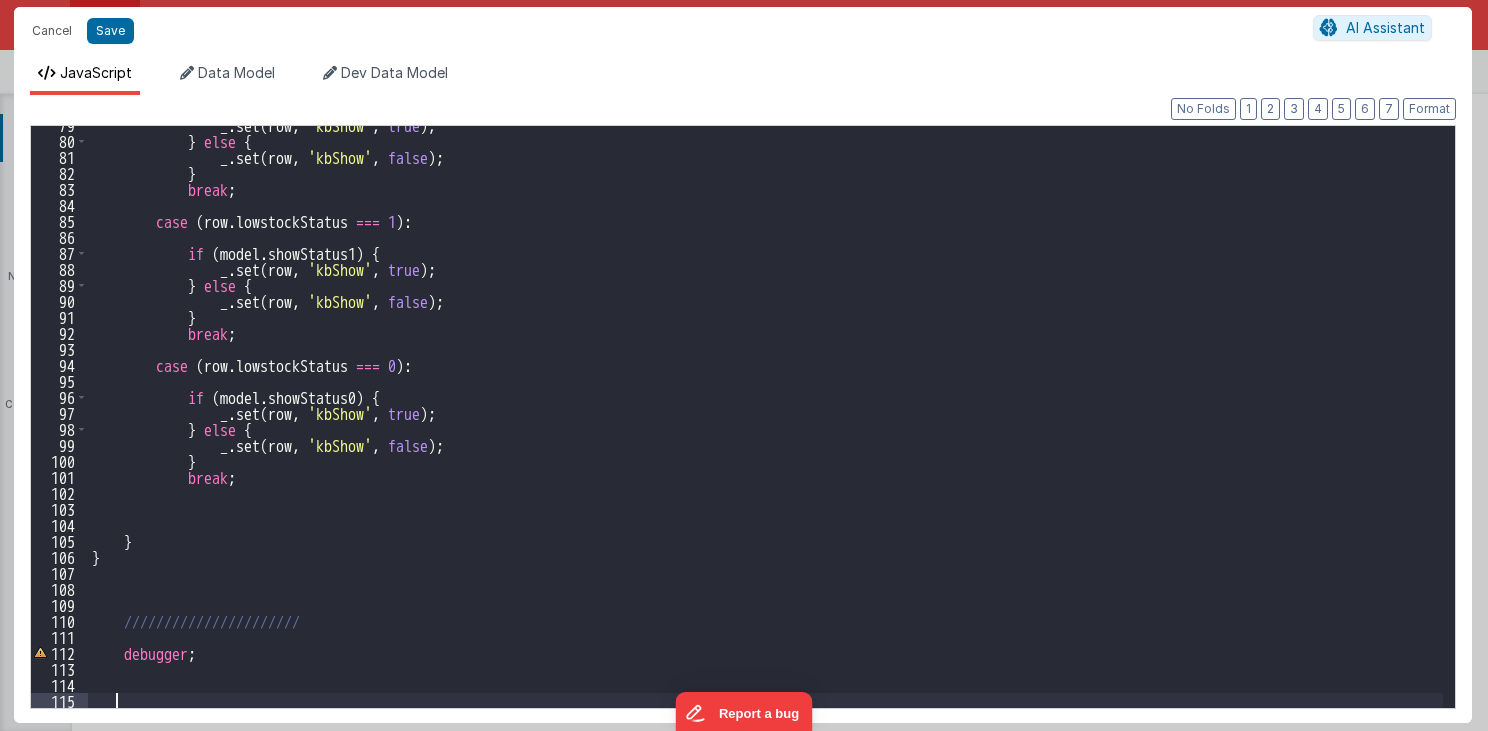 paste 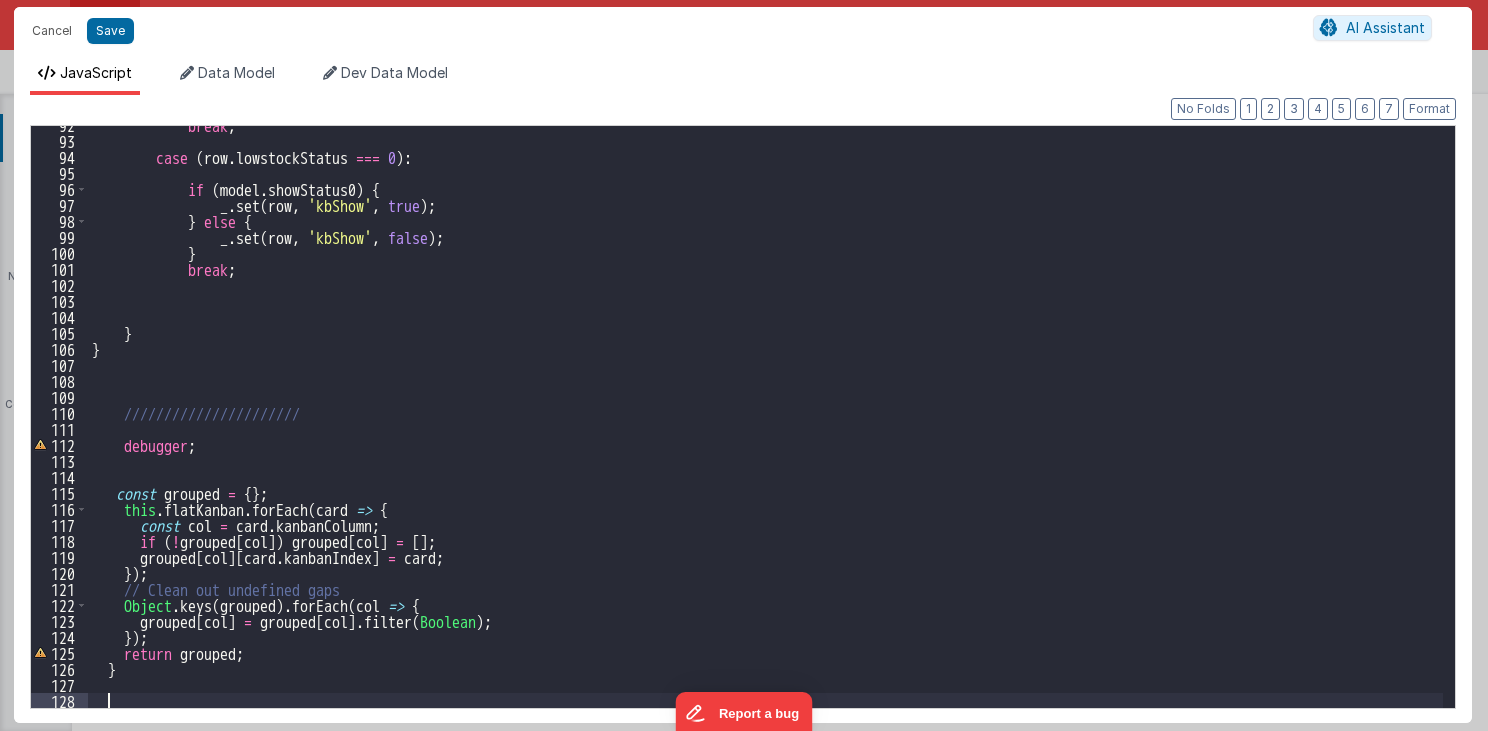 scroll, scrollTop: 1464, scrollLeft: 0, axis: vertical 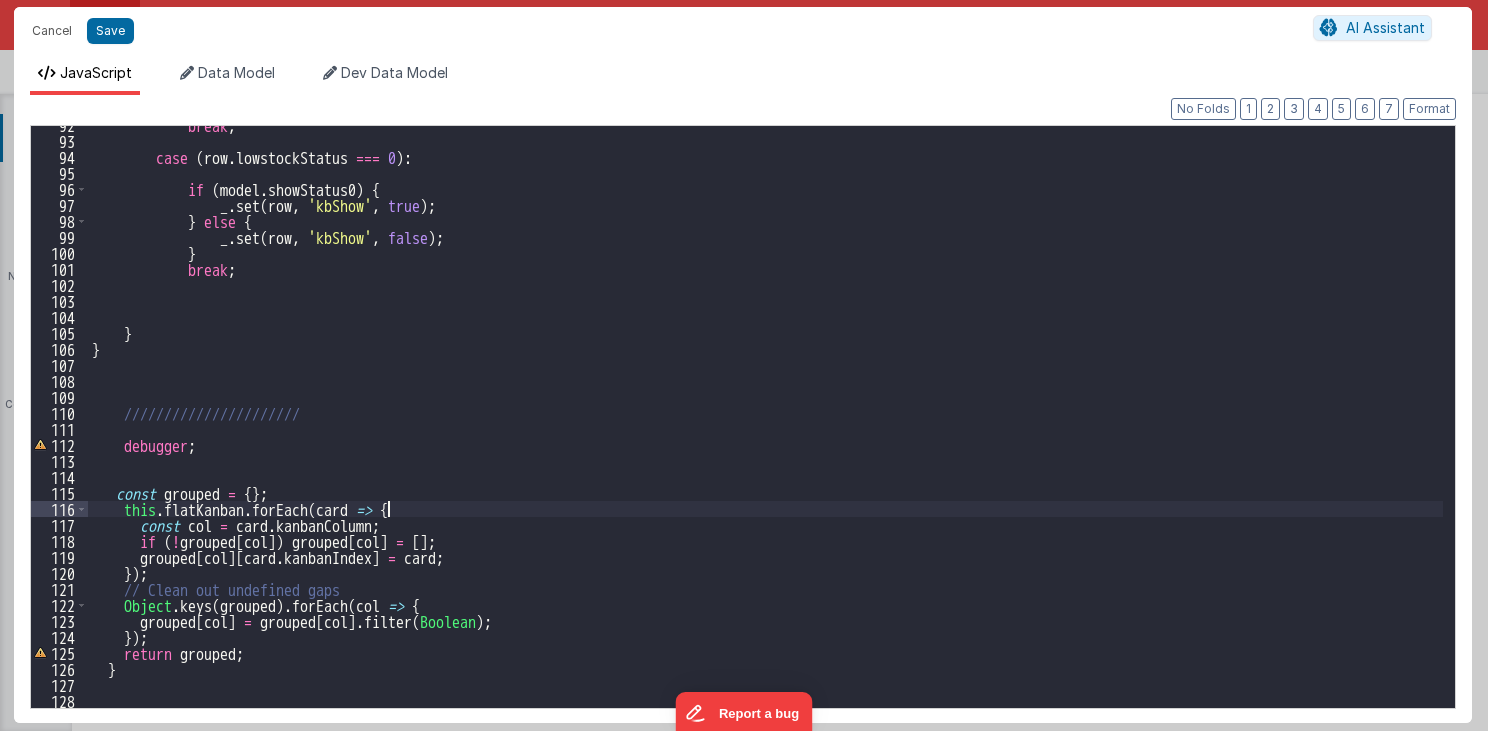 click on "break ;           case   ( row . lowstockStatus   ===   0 ) :                if   ( model . showStatus0 )   {                     _ . set ( row ,   'kbShow' ,   true ) ;                }   else   {                     _ . set ( row ,   'kbShow' ,   false ) ;                }                break ;      } }      //////////////////////      debugger ;         const   grouped   =   { } ;      this . flatKanban . forEach ( card   =>   {         const   col   =   card . kanbanColumn ;         if   ( ! grouped [ col ])   grouped [ col ]   =   [ ] ;         grouped [ col ] [ card . kanbanIndex ]   =   card ;      }) ;      // Clean out undefined gaps      Object . keys ( grouped ) . forEach ( col   =>   {         grouped [ col ]   =   grouped [ col ] . filter ( Boolean ) ;      }) ;      return   grouped ;    }" at bounding box center [766, 424] 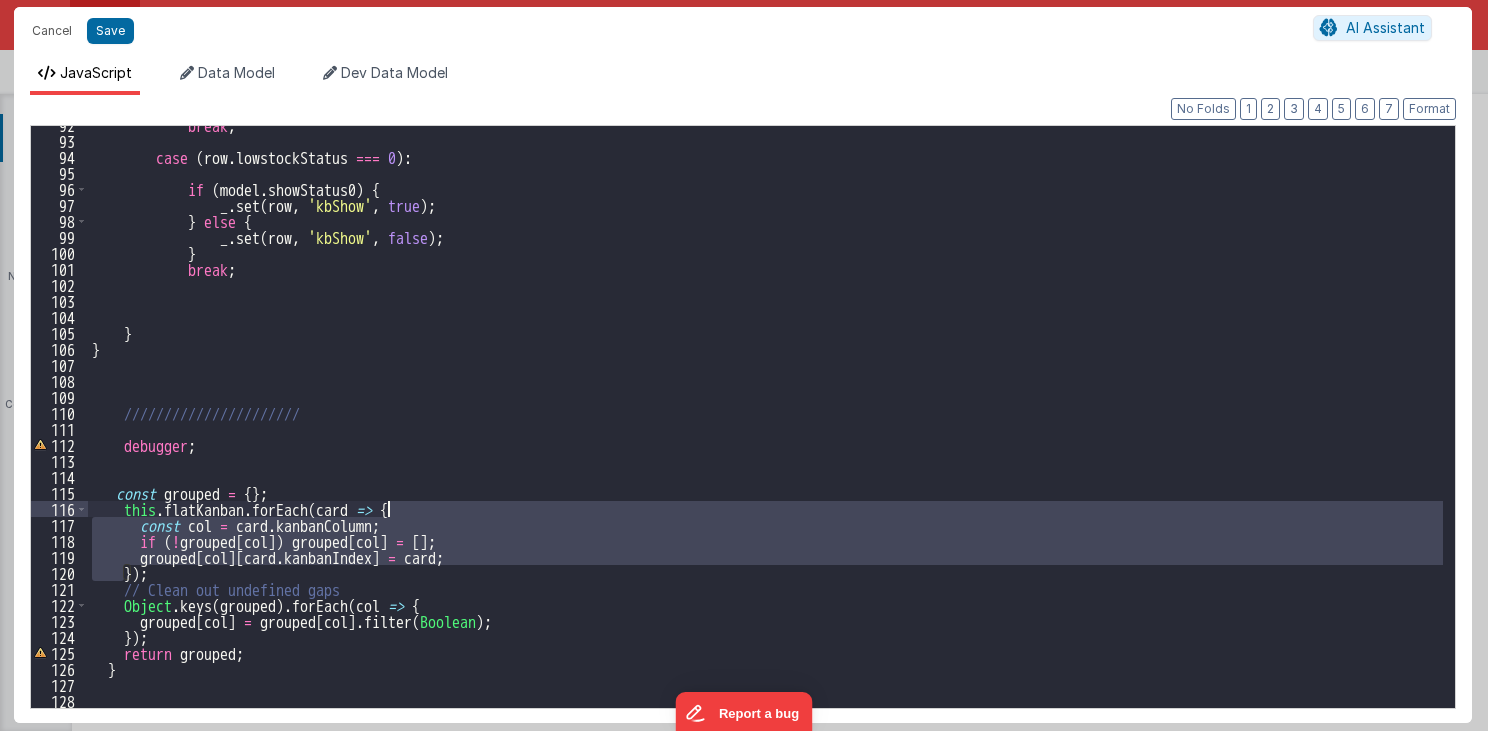 click on "break ;           case   ( row . lowstockStatus   ===   0 ) :                if   ( model . showStatus0 )   {                     _ . set ( row ,   'kbShow' ,   true ) ;                }   else   {                     _ . set ( row ,   'kbShow' ,   false ) ;                }                break ;      } }      //////////////////////      debugger ;         const   grouped   =   { } ;      this . flatKanban . forEach ( card   =>   {         const   col   =   card . kanbanColumn ;         if   ( ! grouped [ col ])   grouped [ col ]   =   [ ] ;         grouped [ col ] [ card . kanbanIndex ]   =   card ;      }) ;      // Clean out undefined gaps      Object . keys ( grouped ) . forEach ( col   =>   {         grouped [ col ]   =   grouped [ col ] . filter ( Boolean ) ;      }) ;      return   grouped ;    }" at bounding box center (766, 424) 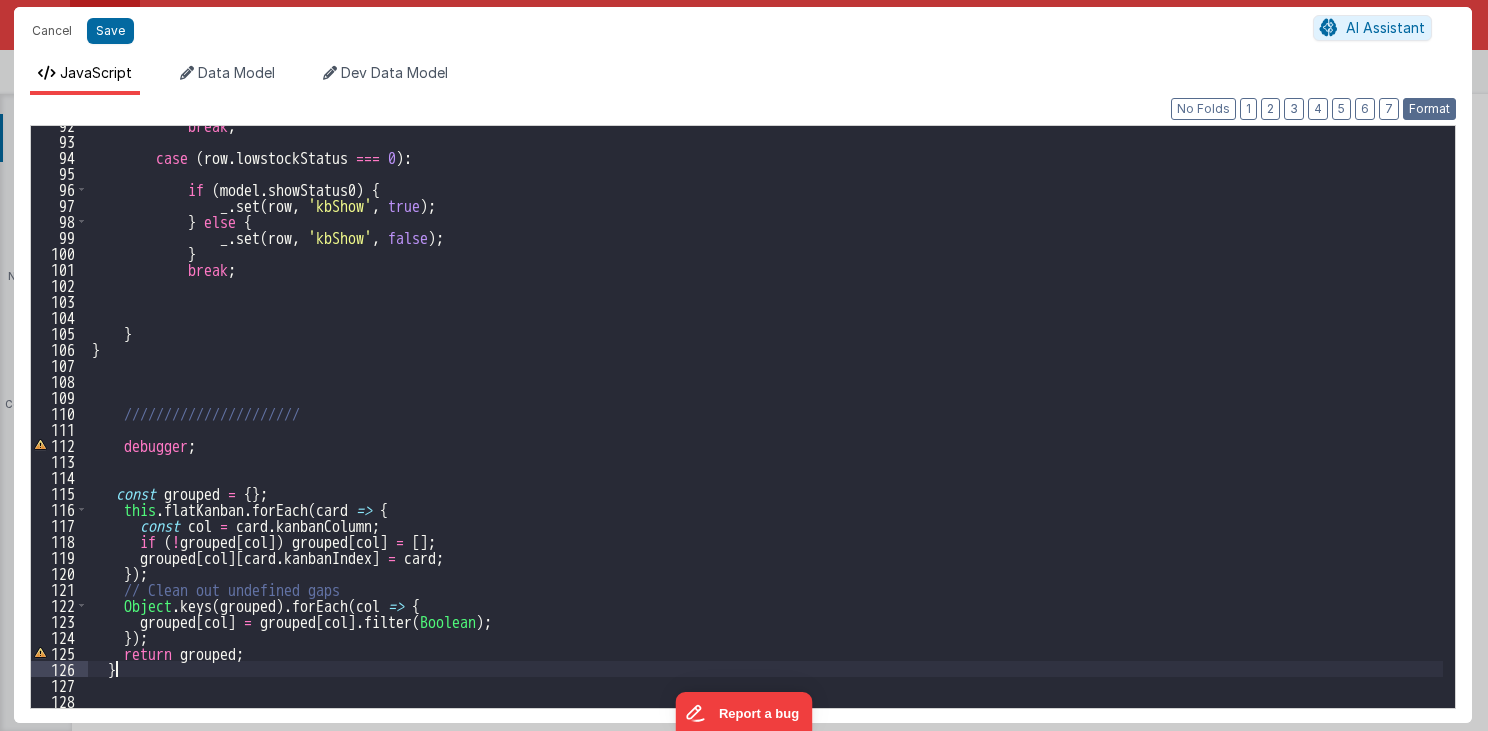 click on "Format" at bounding box center (1429, 109) 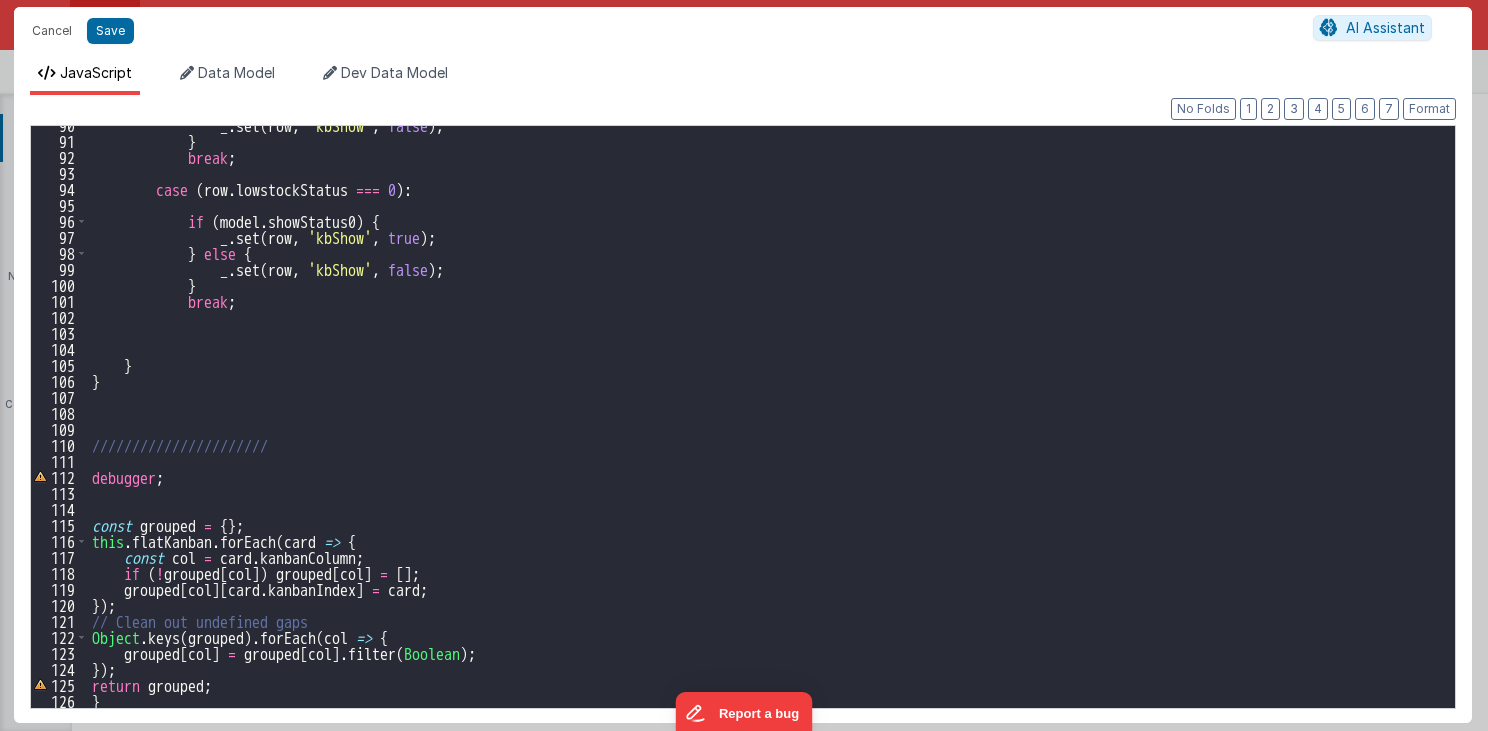 click on "_ . set ( row ,   'kbShow' ,   false ) ;                }                break ;           case   ( row . lowstockStatus   ===   0 ) :                if   ( model . showStatus0 )   {                     _ . set ( row ,   'kbShow' ,   true ) ;                }   else   {                     _ . set ( row ,   'kbShow' ,   false ) ;                }                break ;      } } ////////////////////// debugger ; const   grouped   =   { } ; this . flatKanban . forEach ( card   =>   {      const   col   =   card . kanbanColumn ;      if   ( ! grouped [ col ])   grouped [ col ]   =   [ ] ;      grouped [ col ] [ card . kanbanIndex ]   =   card ; }) ; // Clean out undefined gaps Object . keys ( grouped ) . forEach ( col   =>   {      grouped [ col ]   =   grouped [ col ] . filter ( Boolean ) ; }) ; return   grouped ; }" at bounding box center [766, 424] 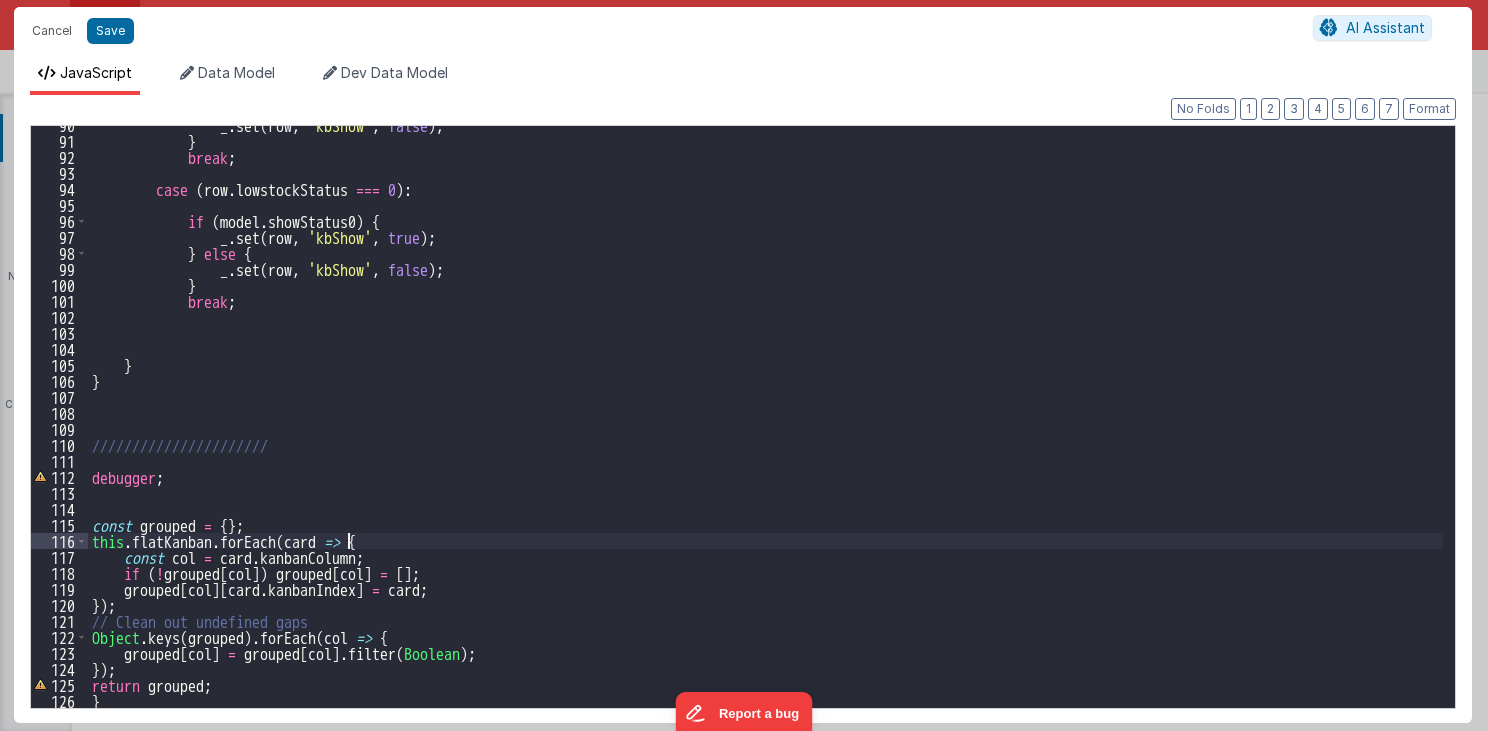 click on "_ . set ( row ,   'kbShow' ,   false ) ;                }                break ;           case   ( row . lowstockStatus   ===   0 ) :                if   ( model . showStatus0 )   {                     _ . set ( row ,   'kbShow' ,   true ) ;                }   else   {                     _ . set ( row ,   'kbShow' ,   false ) ;                }                break ;      } } ////////////////////// debugger ; const   grouped   =   { } ; this . flatKanban . forEach ( card   =>   {      const   col   =   card . kanbanColumn ;      if   ( ! grouped [ col ])   grouped [ col ]   =   [ ] ;      grouped [ col ] [ card . kanbanIndex ]   =   card ; }) ; // Clean out undefined gaps Object . keys ( grouped ) . forEach ( col   =>   {      grouped [ col ]   =   grouped [ col ] . filter ( Boolean ) ; }) ; return   grouped ; }" at bounding box center (766, 424) 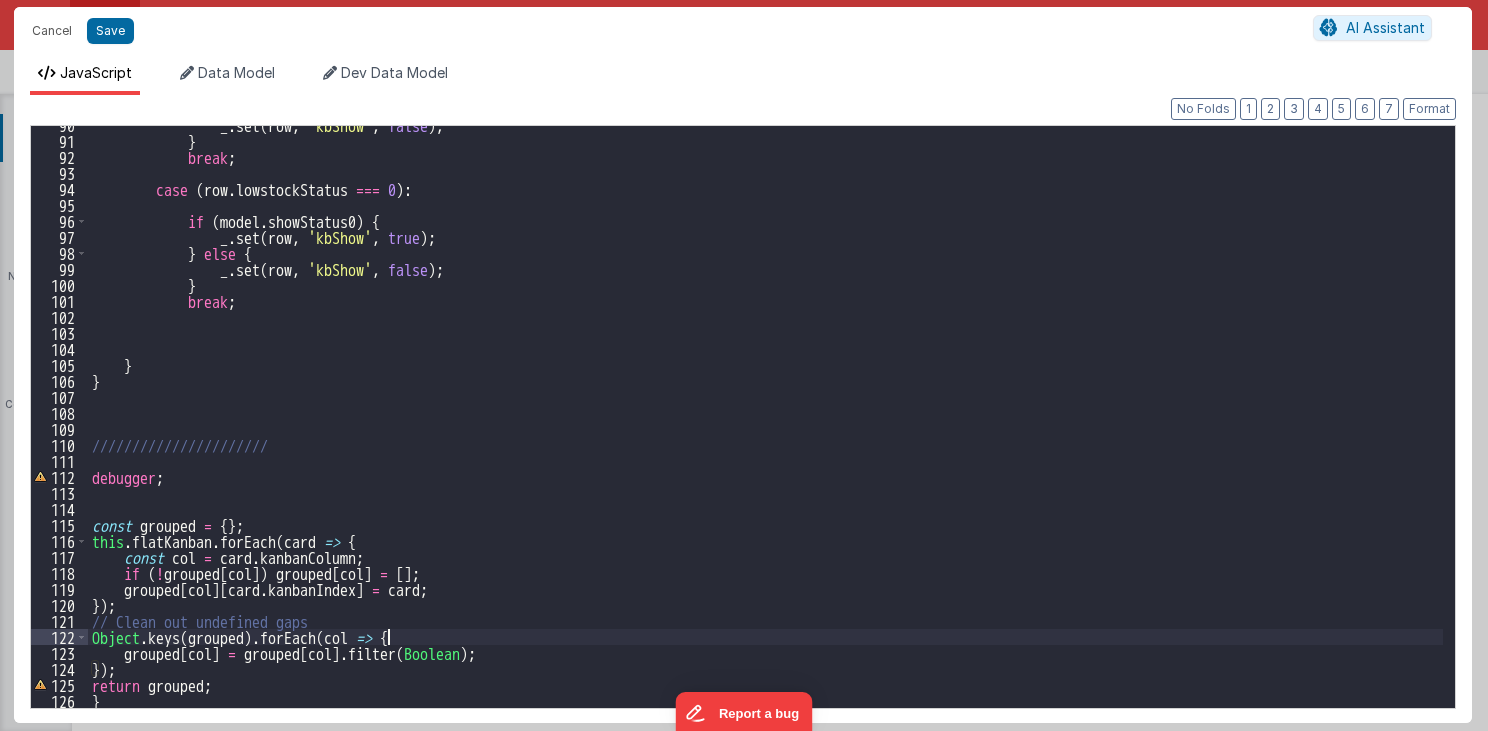 click on "_ . set ( row ,   'kbShow' ,   false ) ;                }                break ;           case   ( row . lowstockStatus   ===   0 ) :                if   ( model . showStatus0 )   {                     _ . set ( row ,   'kbShow' ,   true ) ;                }   else   {                     _ . set ( row ,   'kbShow' ,   false ) ;                }                break ;      } } ////////////////////// debugger ; const   grouped   =   { } ; this . flatKanban . forEach ( card   =>   {      const   col   =   card . kanbanColumn ;      if   ( ! grouped [ col ])   grouped [ col ]   =   [ ] ;      grouped [ col ] [ card . kanbanIndex ]   =   card ; }) ; // Clean out undefined gaps Object . keys ( grouped ) . forEach ( col   =>   {      grouped [ col ]   =   grouped [ col ] . filter ( Boolean ) ; }) ; return   grouped ; }" at bounding box center [766, 424] 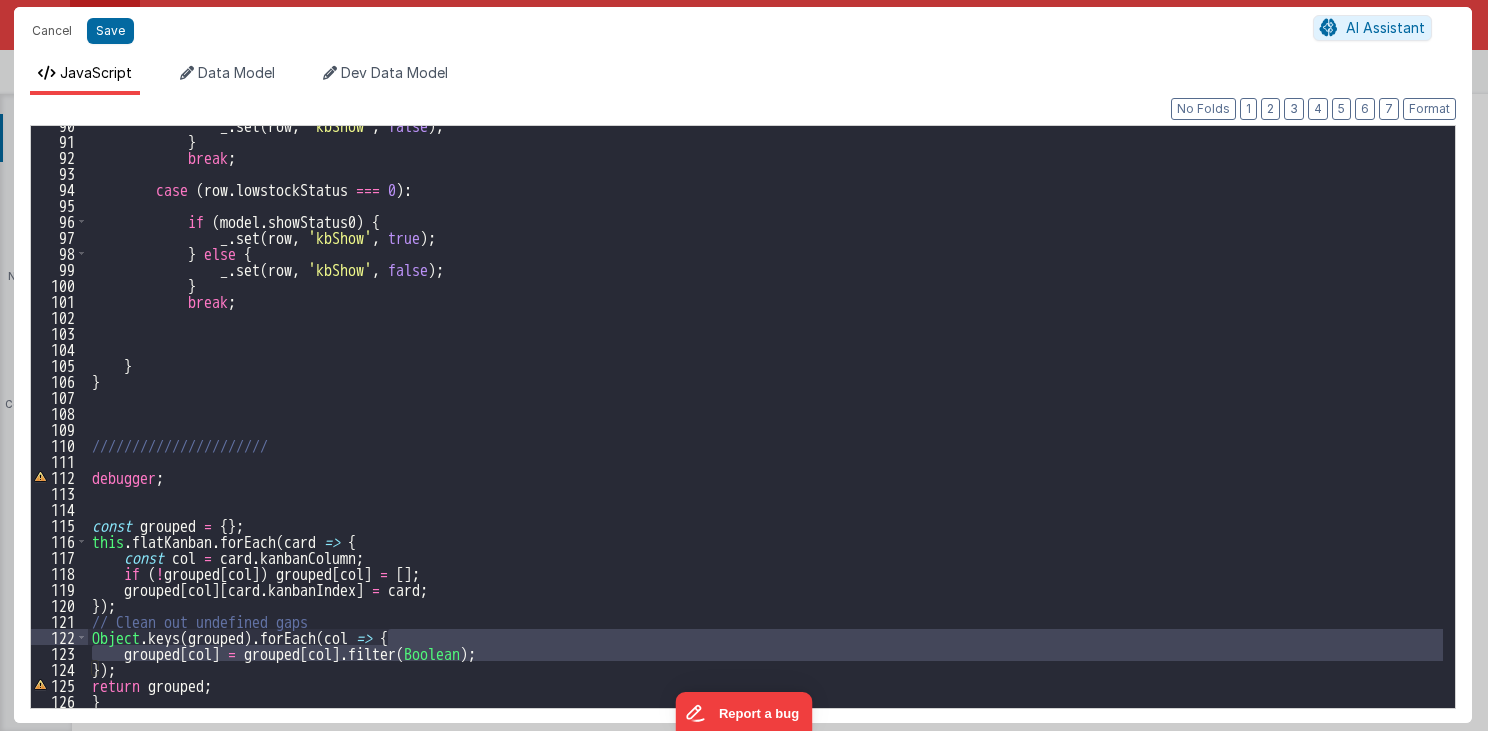 click on "_ . set ( row ,   'kbShow' ,   false ) ;                }                break ;           case   ( row . lowstockStatus   ===   0 ) :                if   ( model . showStatus0 )   {                     _ . set ( row ,   'kbShow' ,   true ) ;                }   else   {                     _ . set ( row ,   'kbShow' ,   false ) ;                }                break ;      } } ////////////////////// debugger ; const   grouped   =   { } ; this . flatKanban . forEach ( card   =>   {      const   col   =   card . kanbanColumn ;      if   ( ! grouped [ col ])   grouped [ col ]   =   [ ] ;      grouped [ col ] [ card . kanbanIndex ]   =   card ; }) ; // Clean out undefined gaps Object . keys ( grouped ) . forEach ( col   =>   {      grouped [ col ]   =   grouped [ col ] . filter ( Boolean ) ; }) ; return   grouped ; }" at bounding box center (766, 424) 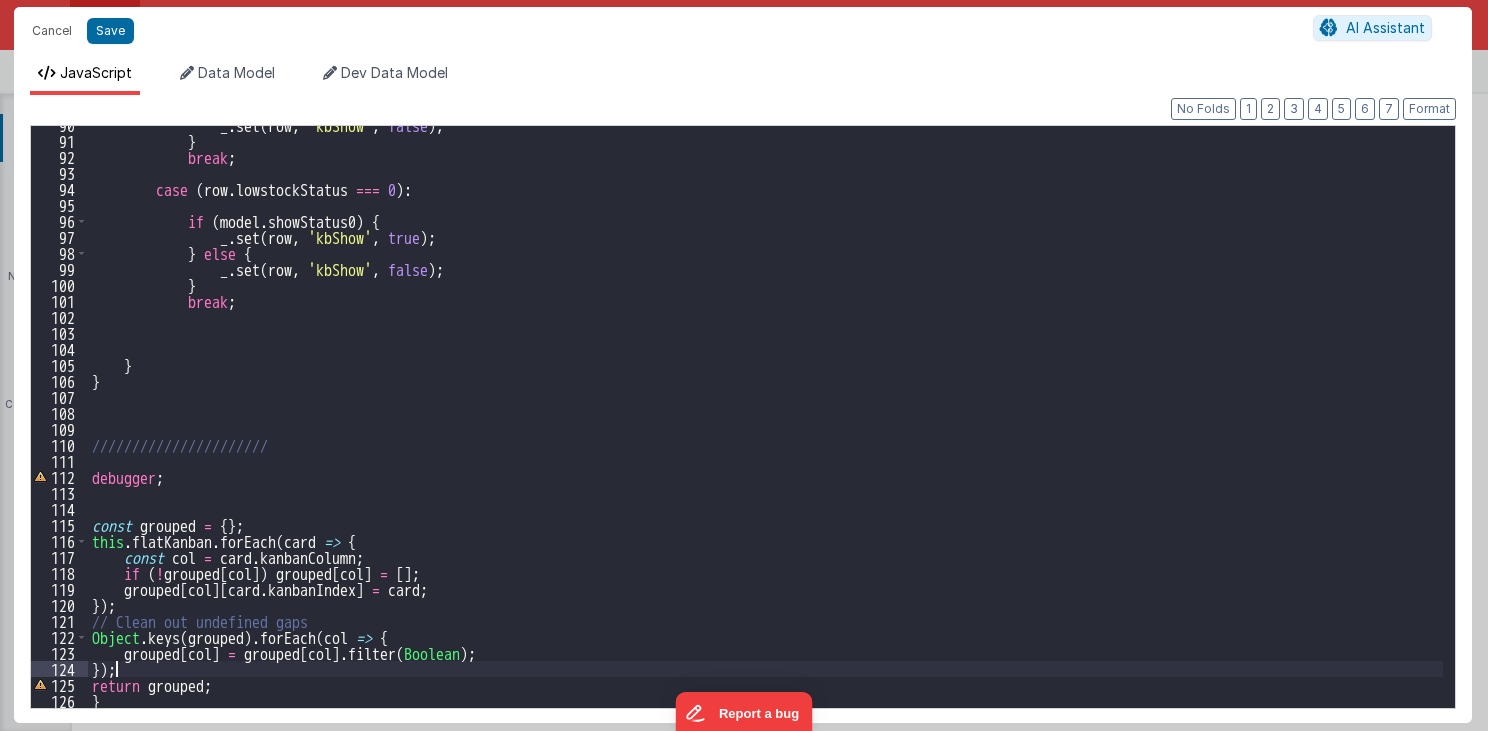 click on "_ . set ( row ,   'kbShow' ,   false ) ;                }                break ;           case   ( row . lowstockStatus   ===   0 ) :                if   ( model . showStatus0 )   {                     _ . set ( row ,   'kbShow' ,   true ) ;                }   else   {                     _ . set ( row ,   'kbShow' ,   false ) ;                }                break ;      } } ////////////////////// debugger ; const   grouped   =   { } ; this . flatKanban . forEach ( card   =>   {      const   col   =   card . kanbanColumn ;      if   ( ! grouped [ col ])   grouped [ col ]   =   [ ] ;      grouped [ col ] [ card . kanbanIndex ]   =   card ; }) ; // Clean out undefined gaps Object . keys ( grouped ) . forEach ( col   =>   {      grouped [ col ]   =   grouped [ col ] . filter ( Boolean ) ; }) ; return   grouped ; }" at bounding box center [766, 424] 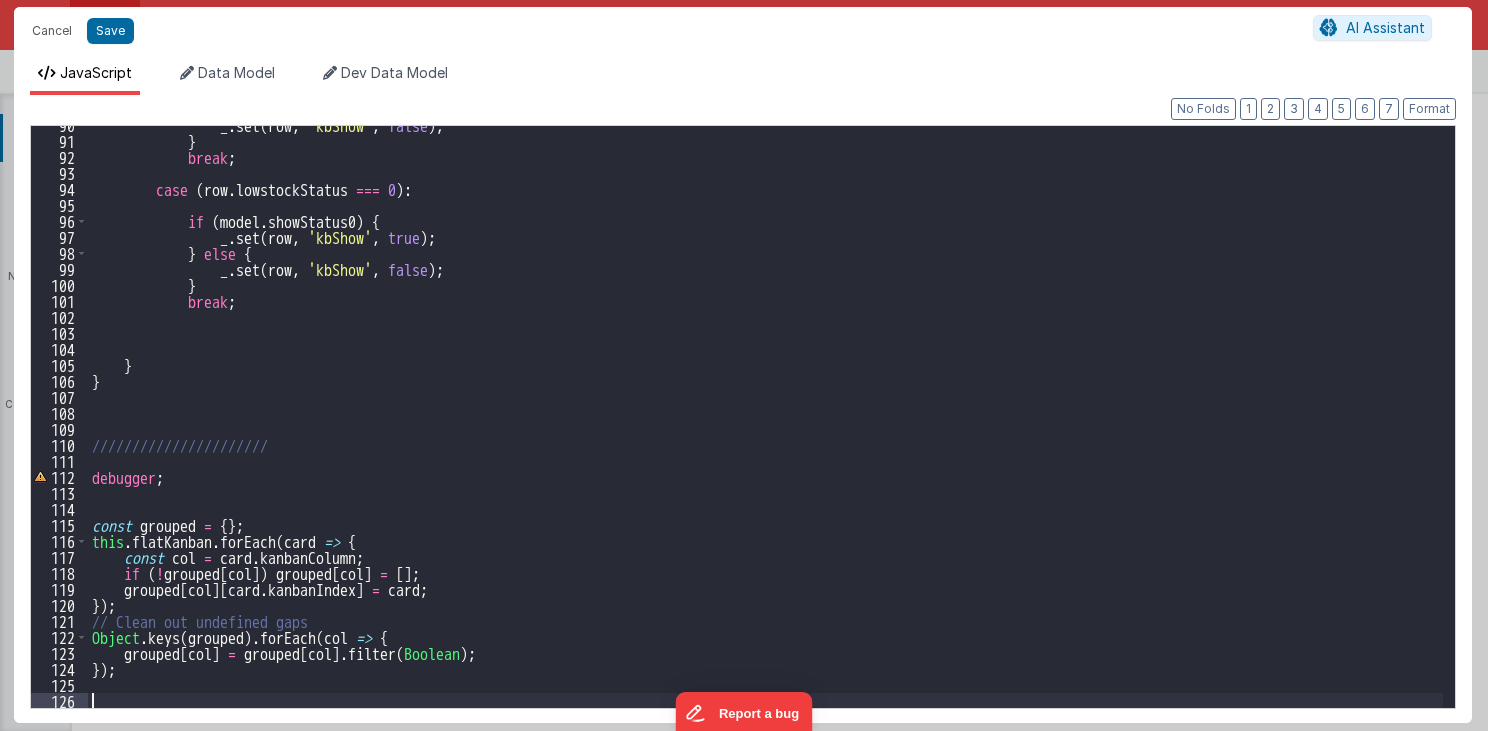 scroll, scrollTop: 1464, scrollLeft: 0, axis: vertical 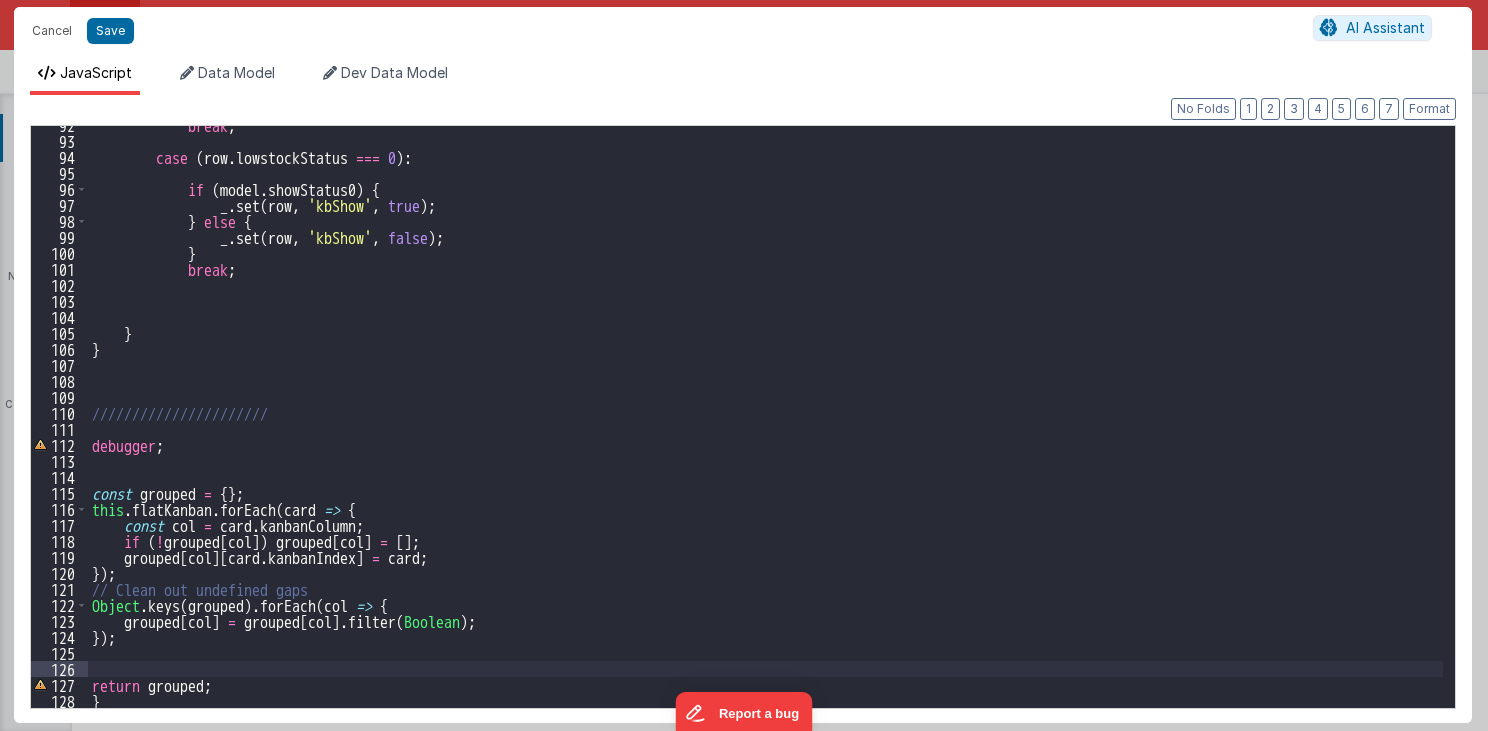 click on "break ;           case   ( row . lowstockStatus   ===   0 ) :                if   ( model . showStatus0 )   {                     _ . set ( row ,   'kbShow' ,   true ) ;                }   else   {                     _ . set ( row ,   'kbShow' ,   false ) ;                }                break ;      } } ////////////////////// debugger ; const   grouped   =   { } ; this . flatKanban . forEach ( card   =>   {      const   col   =   card . kanbanColumn ;      if   ( ! grouped [ col ])   grouped [ col ]   =   [ ] ;      grouped [ col ] [ card . kanbanIndex ]   =   card ; }) ; // Clean out undefined gaps Object . keys ( grouped ) . forEach ( col   =>   {      grouped [ col ]   =   grouped [ col ] . filter ( Boolean ) ; }) ; return   grouped ; }" at bounding box center [766, 424] 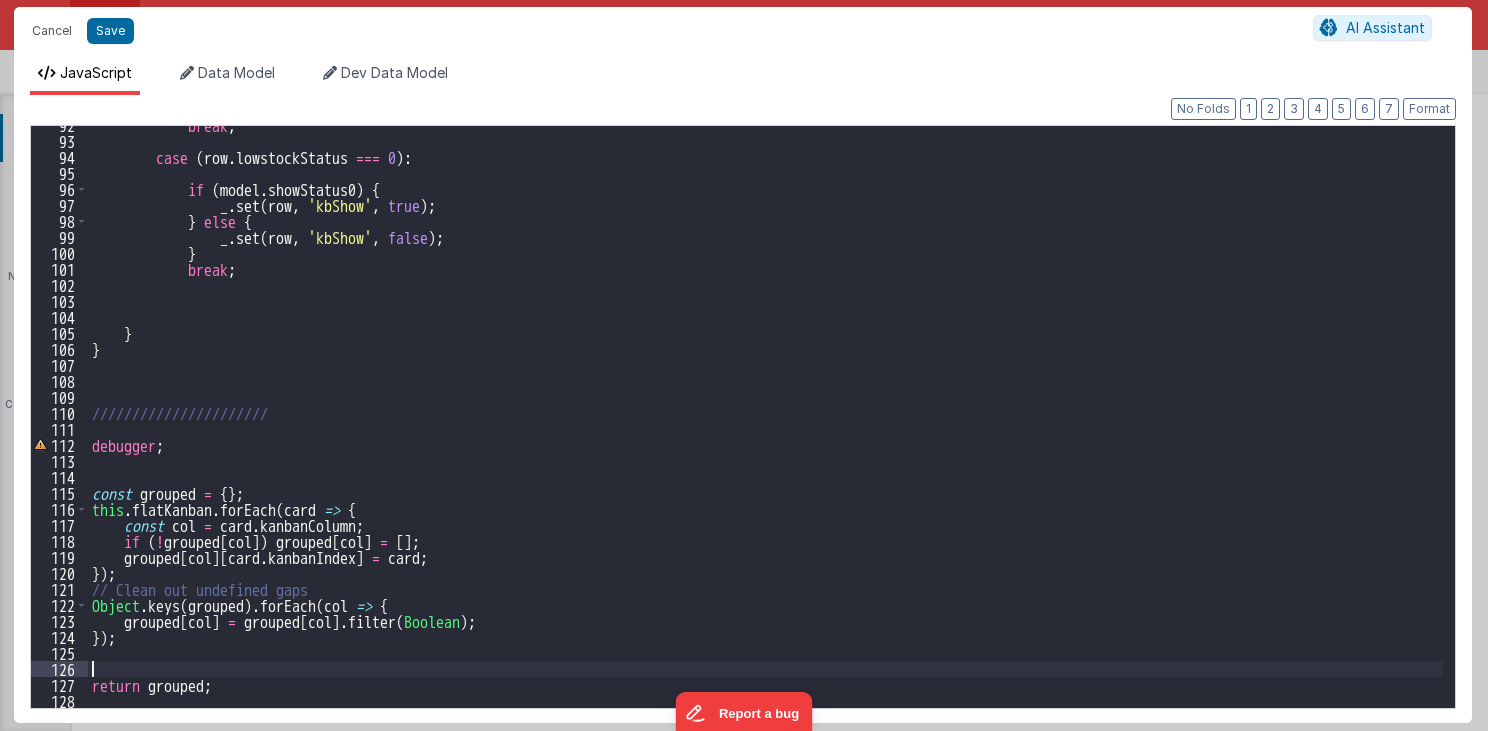 click on "break ;           case   ( row . lowstockStatus   ===   0 ) :                if   ( model . showStatus0 )   {                     _ . set ( row ,   'kbShow' ,   true ) ;                }   else   {                     _ . set ( row ,   'kbShow' ,   false ) ;                }                break ;      } } ////////////////////// debugger ; const   grouped   =   { } ; this . flatKanban . forEach ( card   =>   {      const   col   =   card . kanbanColumn ;      if   ( ! grouped [ col ])   grouped [ col ]   =   [ ] ;      grouped [ col ] [ card . kanbanIndex ]   =   card ; }) ; // Clean out undefined gaps Object . keys ( grouped ) . forEach ( col   =>   {      grouped [ col ]   =   grouped [ col ] . filter ( Boolean ) ; }) ; return   grouped ;" at bounding box center [766, 424] 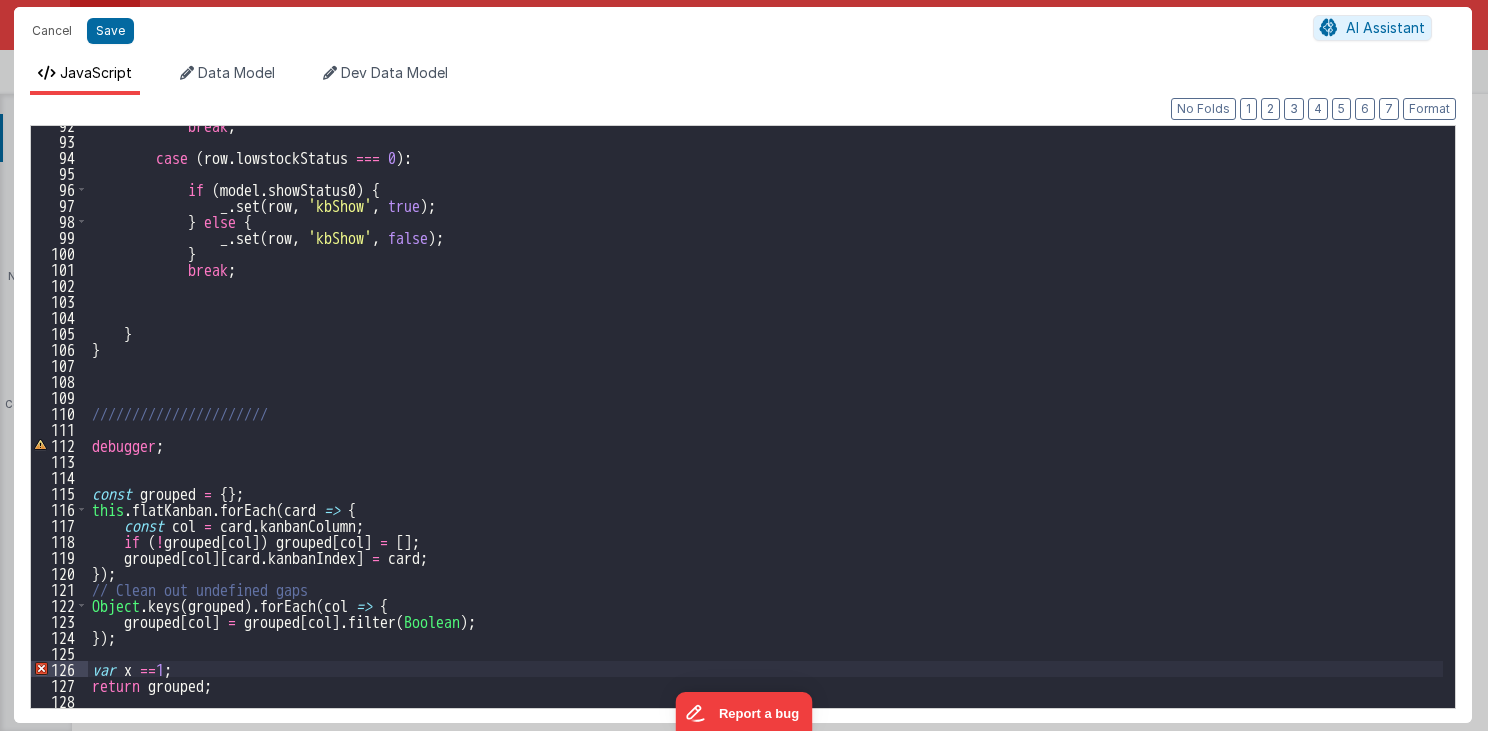 click on "break ;           case   ( row . lowstockStatus   ===   0 ) :                if   ( model . showStatus0 )   {                     _ . set ( row ,   'kbShow' ,   true ) ;                }   else   {                     _ . set ( row ,   'kbShow' ,   false ) ;                }                break ;      } } ////////////////////// debugger ; const   grouped   =   { } ; this . flatKanban . forEach ( card   =>   {      const   col   =   card . kanbanColumn ;      if   ( ! grouped [ col ])   grouped [ col ]   =   [ ] ;      grouped [ col ] [ card . kanbanIndex ]   =   card ; }) ; // Clean out undefined gaps Object . keys ( grouped ) . forEach ( col   =>   {      grouped [ col ]   =   grouped [ col ] . filter ( Boolean ) ; }) ; var   x   == 1 ; return   grouped ;" at bounding box center (766, 424) 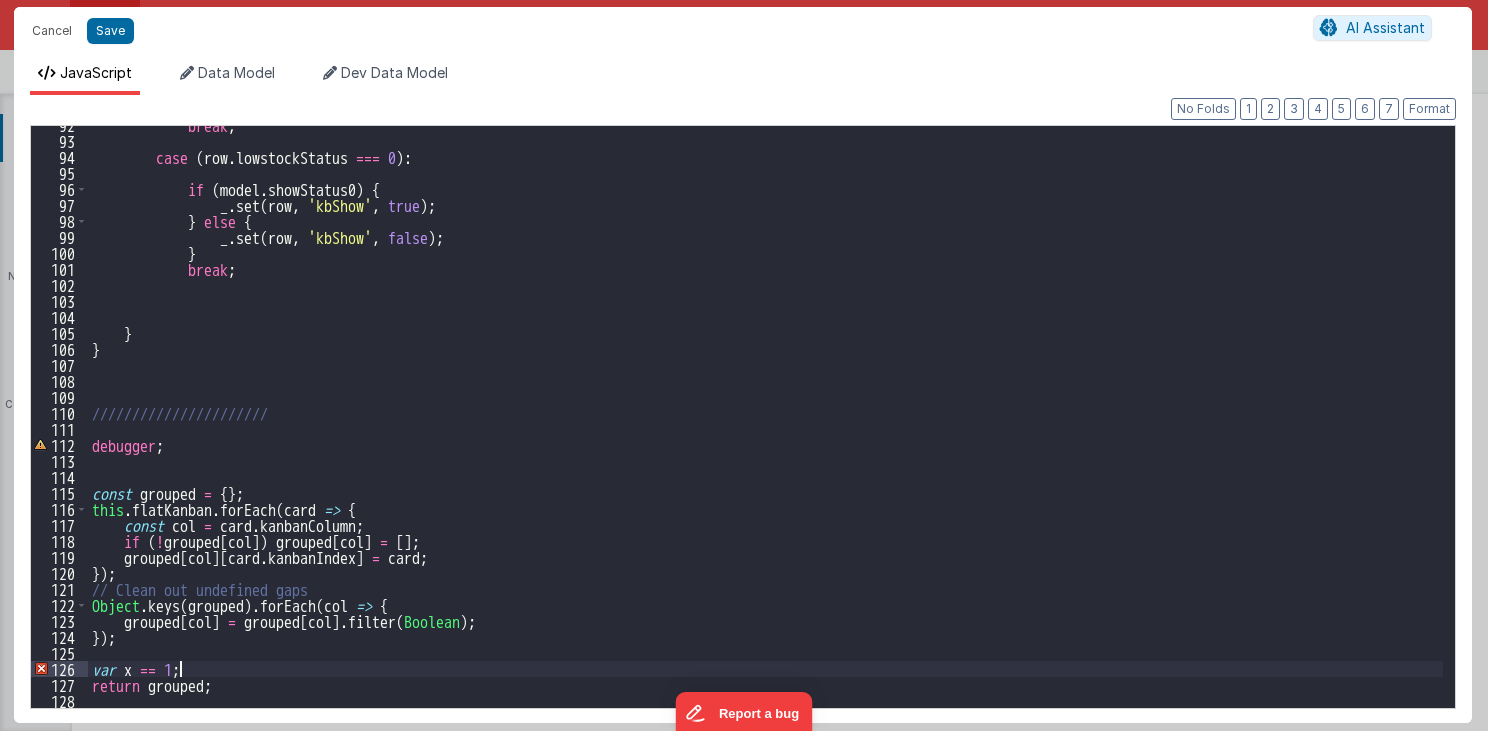 click on "break ;           case   ( row . lowstockStatus   ===   0 ) :                if   ( model . showStatus0 )   {                     _ . set ( row ,   'kbShow' ,   true ) ;                }   else   {                     _ . set ( row ,   'kbShow' ,   false ) ;                }                break ;      } } ////////////////////// debugger ; const   grouped   =   { } ; this . flatKanban . forEach ( card   =>   {      const   col   =   card . kanbanColumn ;      if   ( ! grouped [ col ])   grouped [ col ]   =   [ ] ;      grouped [ col ] [ card . kanbanIndex ]   =   card ; }) ; // Clean out undefined gaps Object . keys ( grouped ) . forEach ( col   =>   {      grouped [ col ]   =   grouped [ col ] . filter ( Boolean ) ; }) ; var   x   ==   1 ; return   grouped ;" at bounding box center [766, 424] 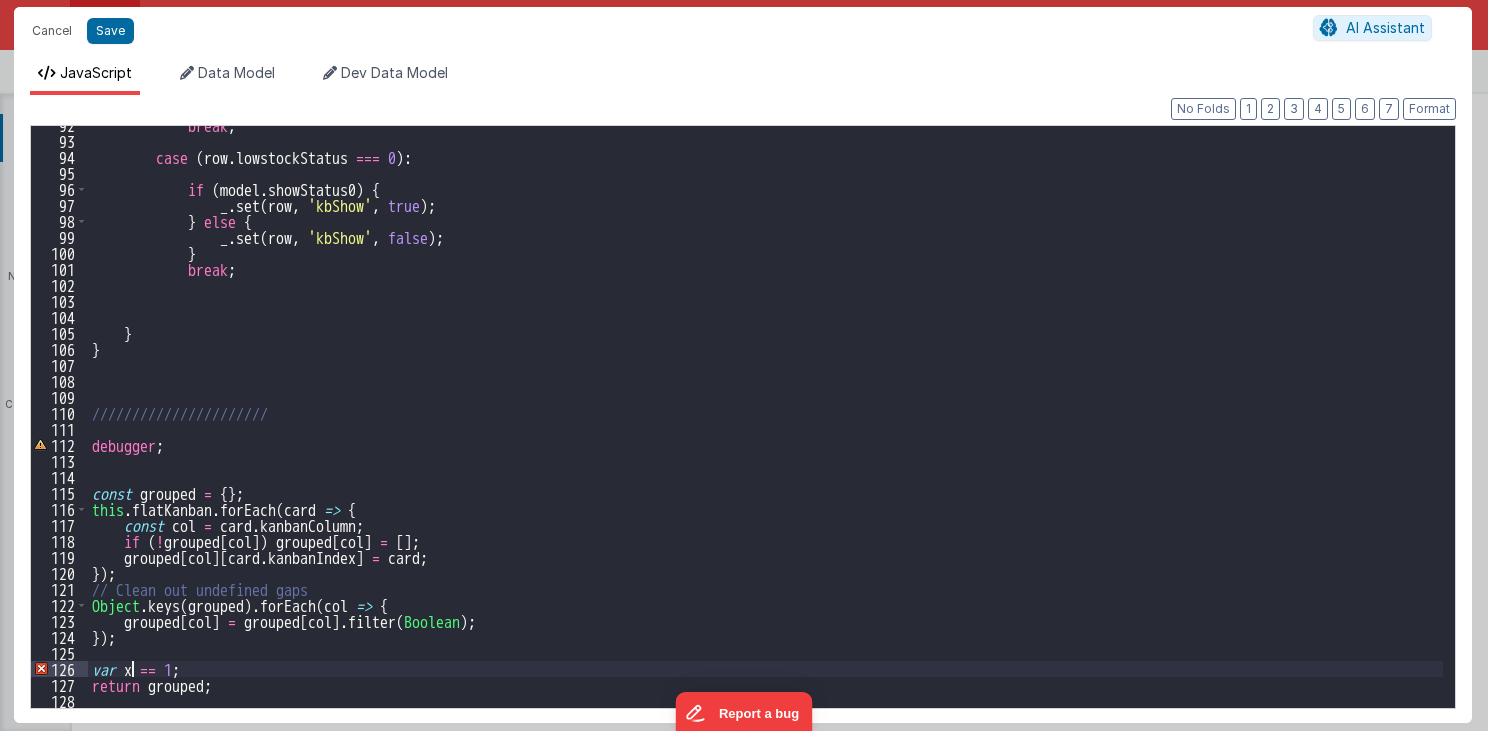 click on "break ;           case   ( row . lowstockStatus   ===   0 ) :                if   ( model . showStatus0 )   {                     _ . set ( row ,   'kbShow' ,   true ) ;                }   else   {                     _ . set ( row ,   'kbShow' ,   false ) ;                }                break ;      } } ////////////////////// debugger ; const   grouped   =   { } ; this . flatKanban . forEach ( card   =>   {      const   col   =   card . kanbanColumn ;      if   ( ! grouped [ col ])   grouped [ col ]   =   [ ] ;      grouped [ col ] [ card . kanbanIndex ]   =   card ; }) ; // Clean out undefined gaps Object . keys ( grouped ) . forEach ( col   =>   {      grouped [ col ]   =   grouped [ col ] . filter ( Boolean ) ; }) ; var   x   ==   1 ; return   grouped ;" at bounding box center [766, 424] 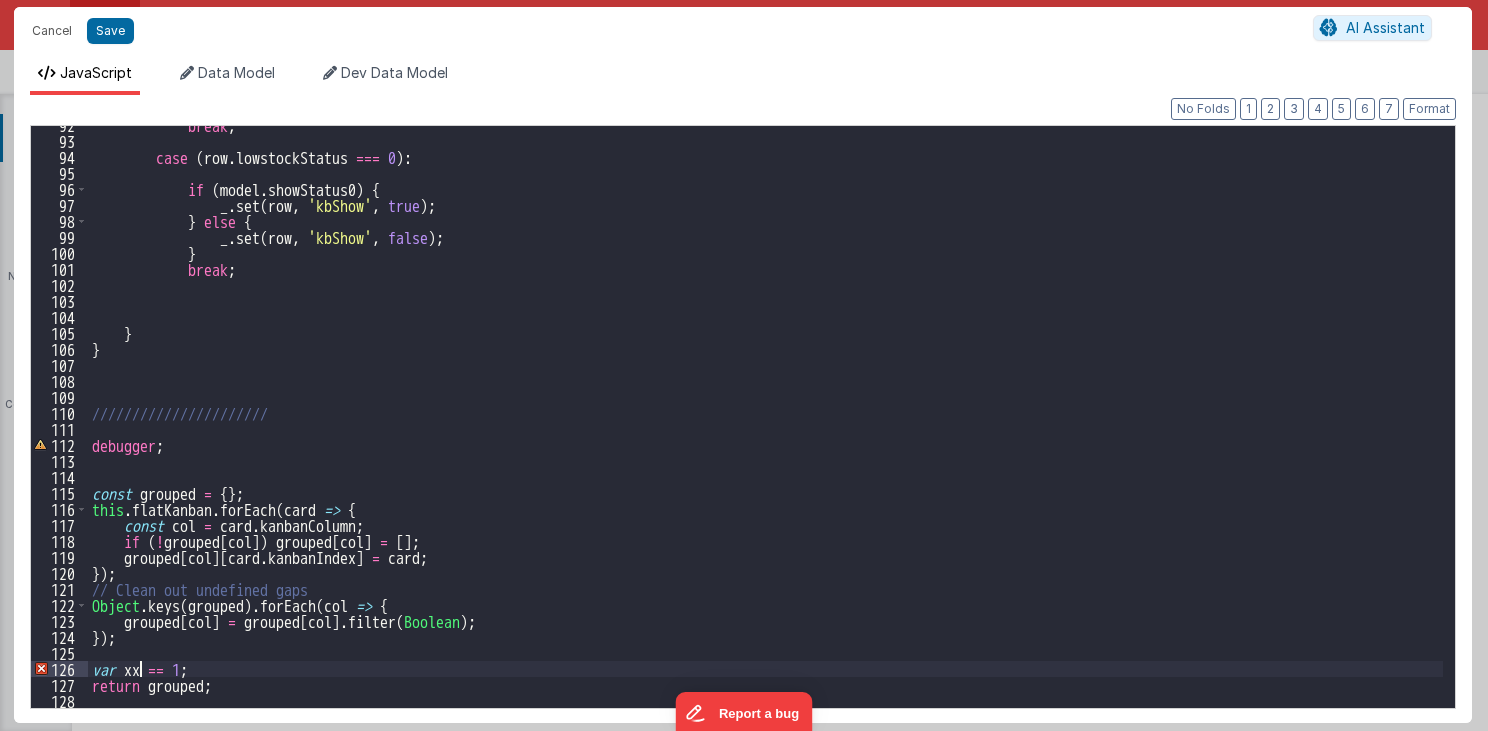 click on "break ;           case   ( row . lowstockStatus   ===   0 ) :                if   ( model . showStatus0 )   {                     _ . set ( row ,   'kbShow' ,   true ) ;                }   else   {                     _ . set ( row ,   'kbShow' ,   false ) ;                }                break ;      } } ////////////////////// debugger ; const   grouped   =   { } ; this . flatKanban . forEach ( card   =>   {      const   col   =   card . kanbanColumn ;      if   ( ! grouped [ col ])   grouped [ col ]   =   [ ] ;      grouped [ col ] [ card . kanbanIndex ]   =   card ; }) ; // Clean out undefined gaps Object . keys ( grouped ) . forEach ( col   =>   {      grouped [ col ]   =   grouped [ col ] . filter ( Boolean ) ; }) ; var   xx   ==   1 ; return   grouped ;" at bounding box center [766, 424] 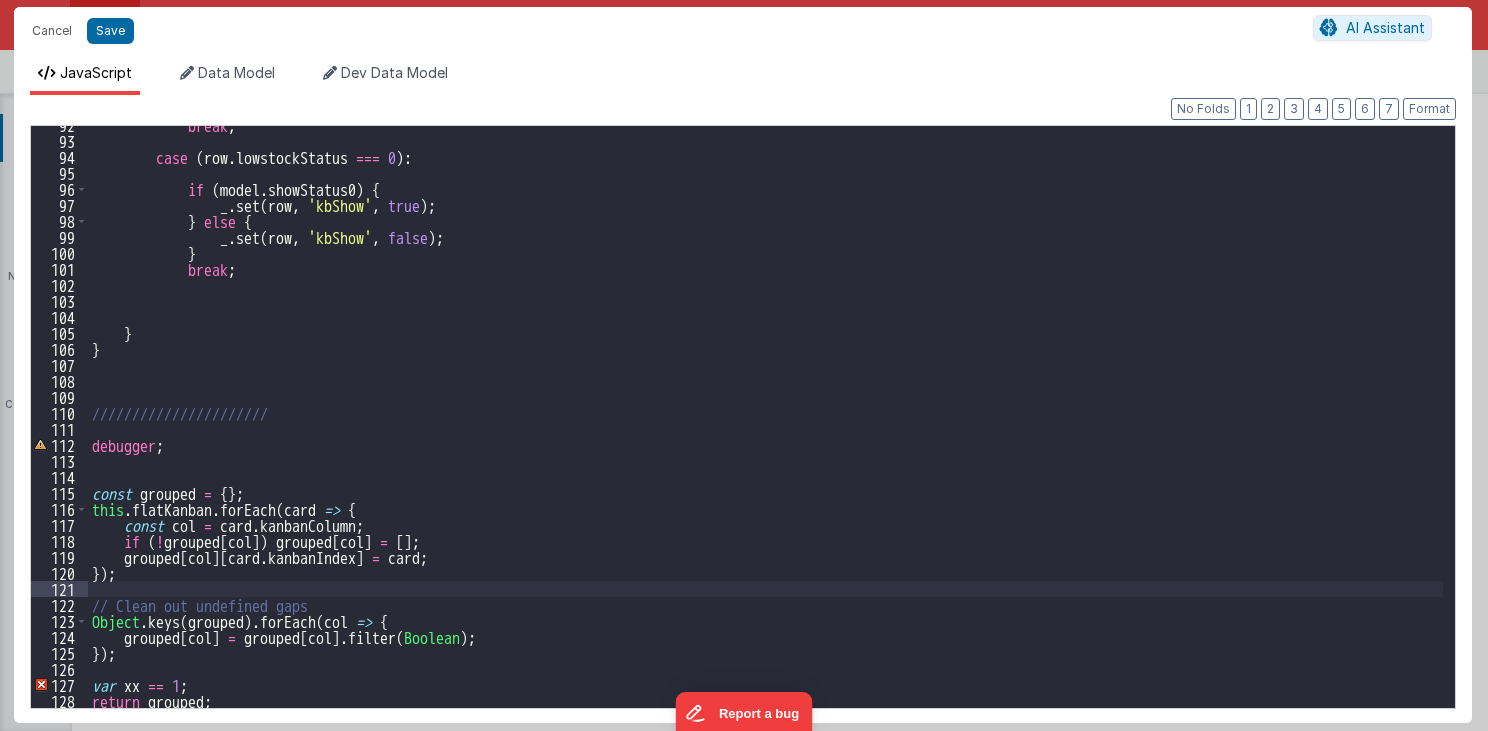 scroll, scrollTop: 1480, scrollLeft: 0, axis: vertical 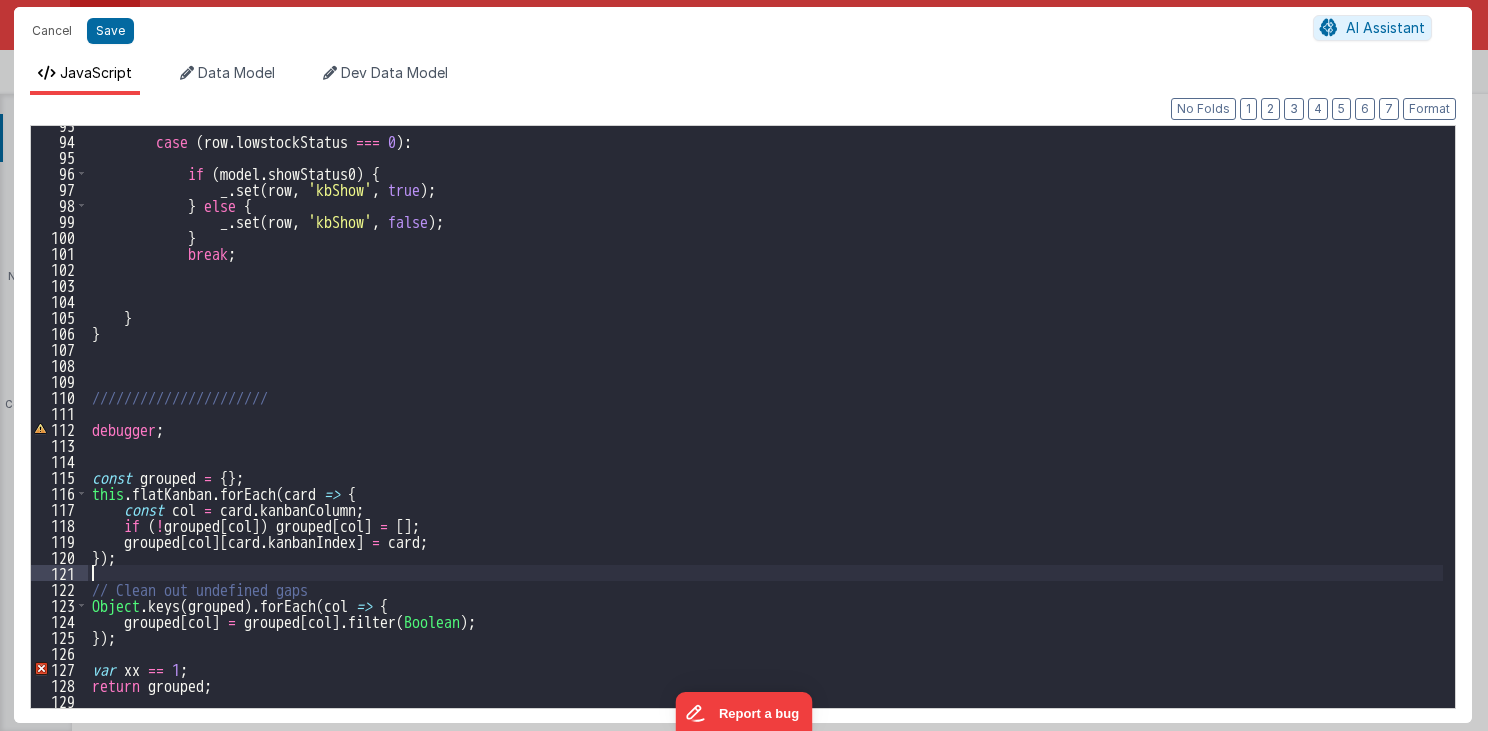 click on "case   ( row . lowstockStatus   ===   0 ) :                if   ( model . showStatus0 )   {                     _ . set ( row ,   'kbShow' ,   true ) ;                }   else   {                     _ . set ( row ,   'kbShow' ,   false ) ;                }                break ;      } } ////////////////////// debugger ; const   grouped   =   { } ; this . flatKanban . forEach ( card   =>   {      const   col   =   card . kanbanColumn ;      if   ( ! grouped [ col ])   grouped [ col ]   =   [ ] ;      grouped [ col ] [ card . kanbanIndex ]   =   card ; }) ; // Clean out undefined gaps Object . keys ( grouped ) . forEach ( col   =>   {      grouped [ col ]   =   grouped [ col ] . filter ( Boolean ) ; }) ; var   xx   ==   1 ; return   grouped ;" at bounding box center [766, 424] 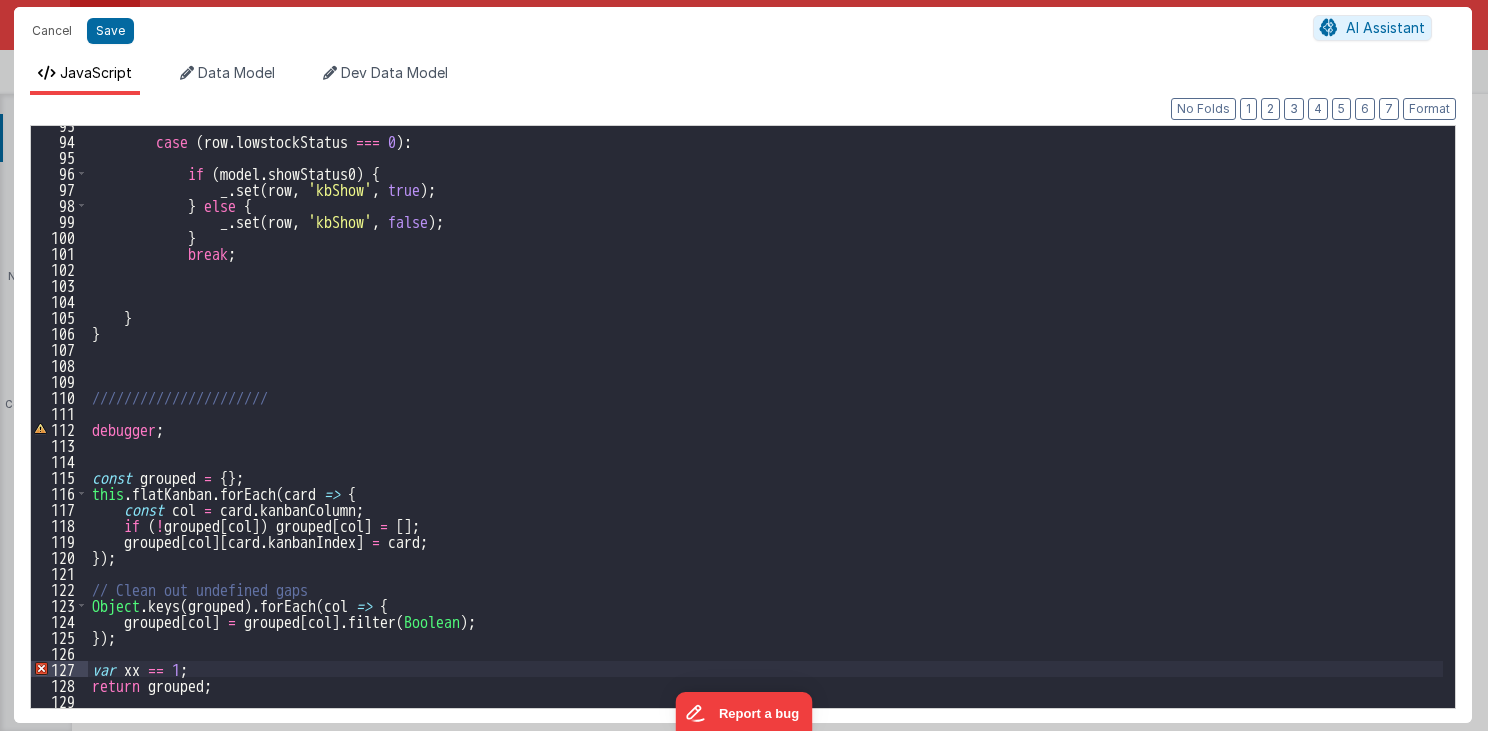 click on "case   ( row . lowstockStatus   ===   0 ) :                if   ( model . showStatus0 )   {                     _ . set ( row ,   'kbShow' ,   true ) ;                }   else   {                     _ . set ( row ,   'kbShow' ,   false ) ;                }                break ;      } } ////////////////////// debugger ; const   grouped   =   { } ; this . flatKanban . forEach ( card   =>   {      const   col   =   card . kanbanColumn ;      if   ( ! grouped [ col ])   grouped [ col ]   =   [ ] ;      grouped [ col ] [ card . kanbanIndex ]   =   card ; }) ; // Clean out undefined gaps Object . keys ( grouped ) . forEach ( col   =>   {      grouped [ col ]   =   grouped [ col ] . filter ( Boolean ) ; }) ; var   xx   ==   1 ; return   grouped ;" at bounding box center (766, 424) 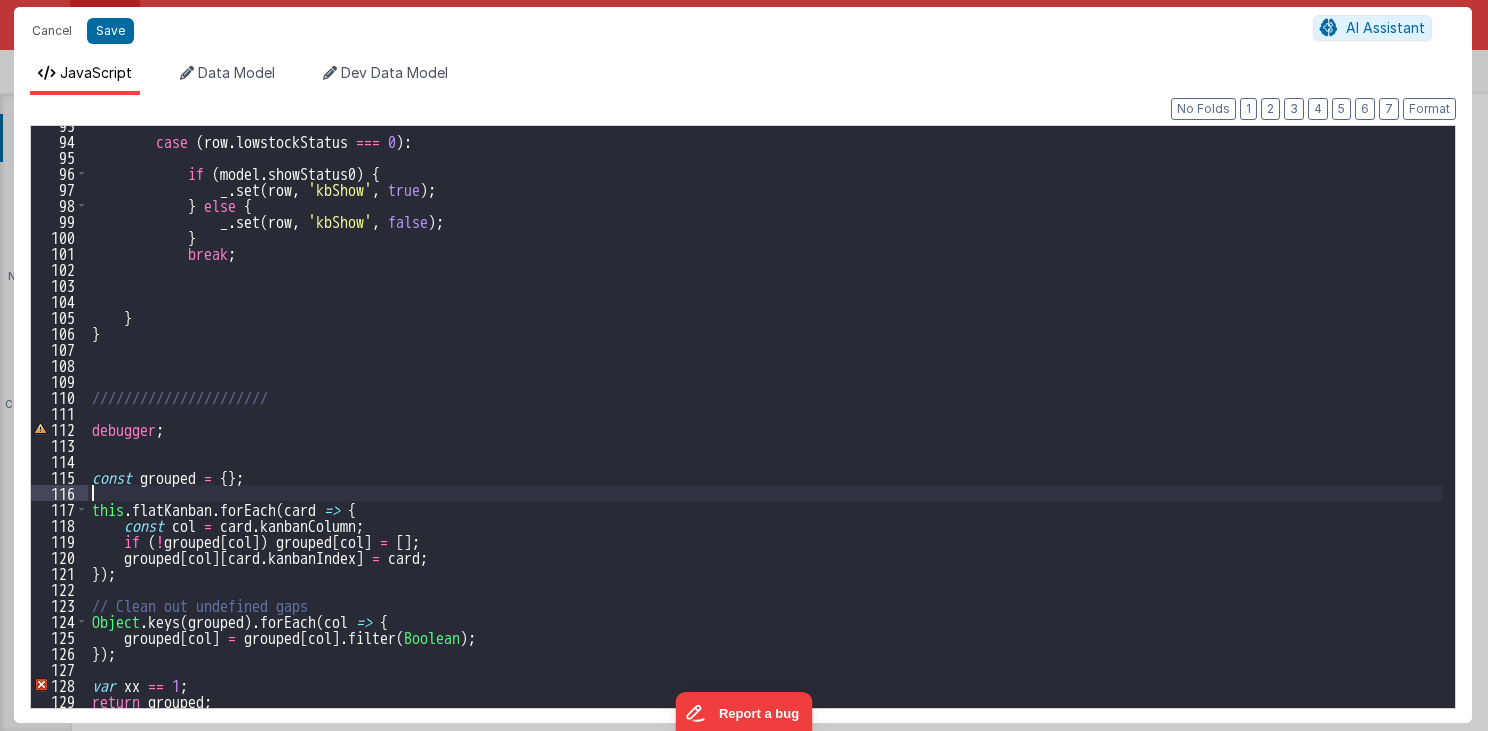type 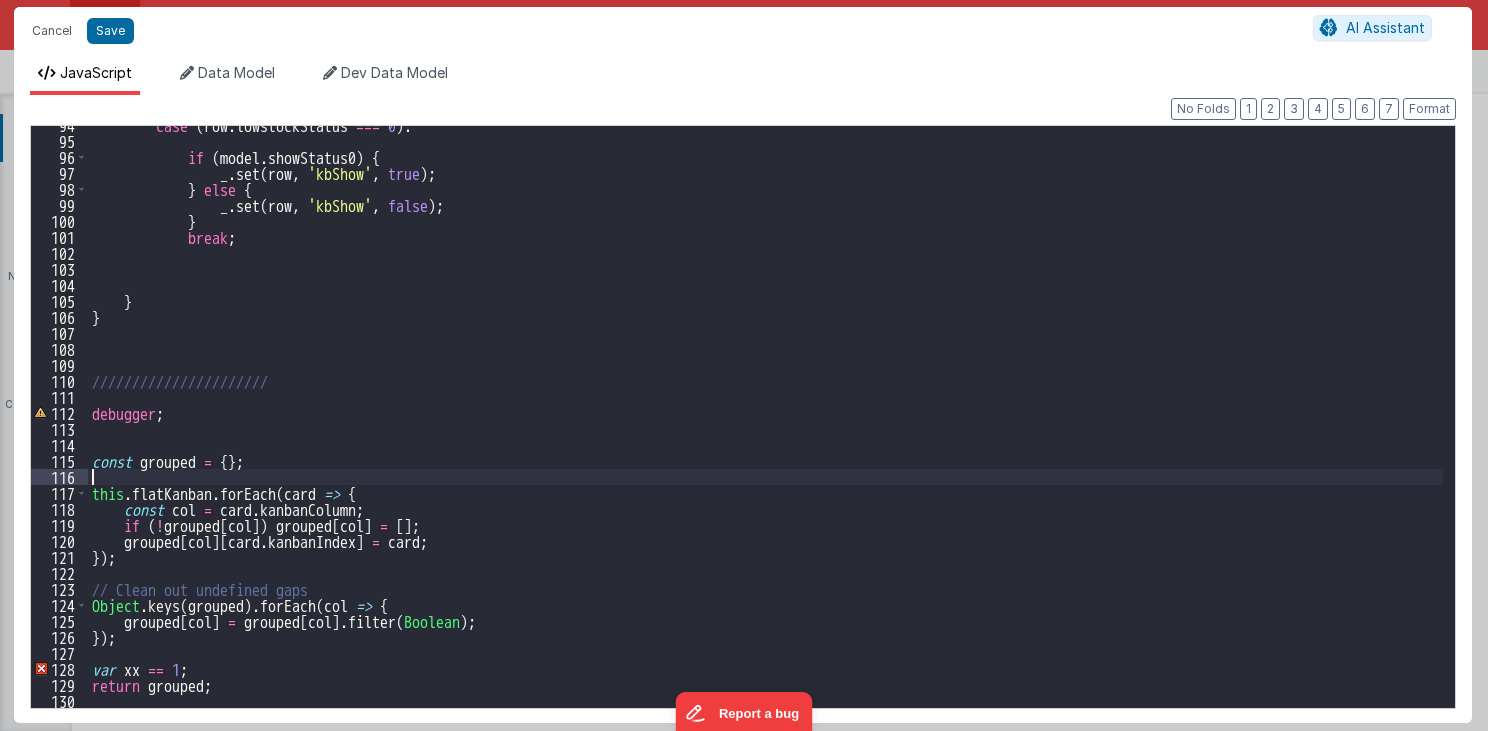 scroll, scrollTop: 1496, scrollLeft: 0, axis: vertical 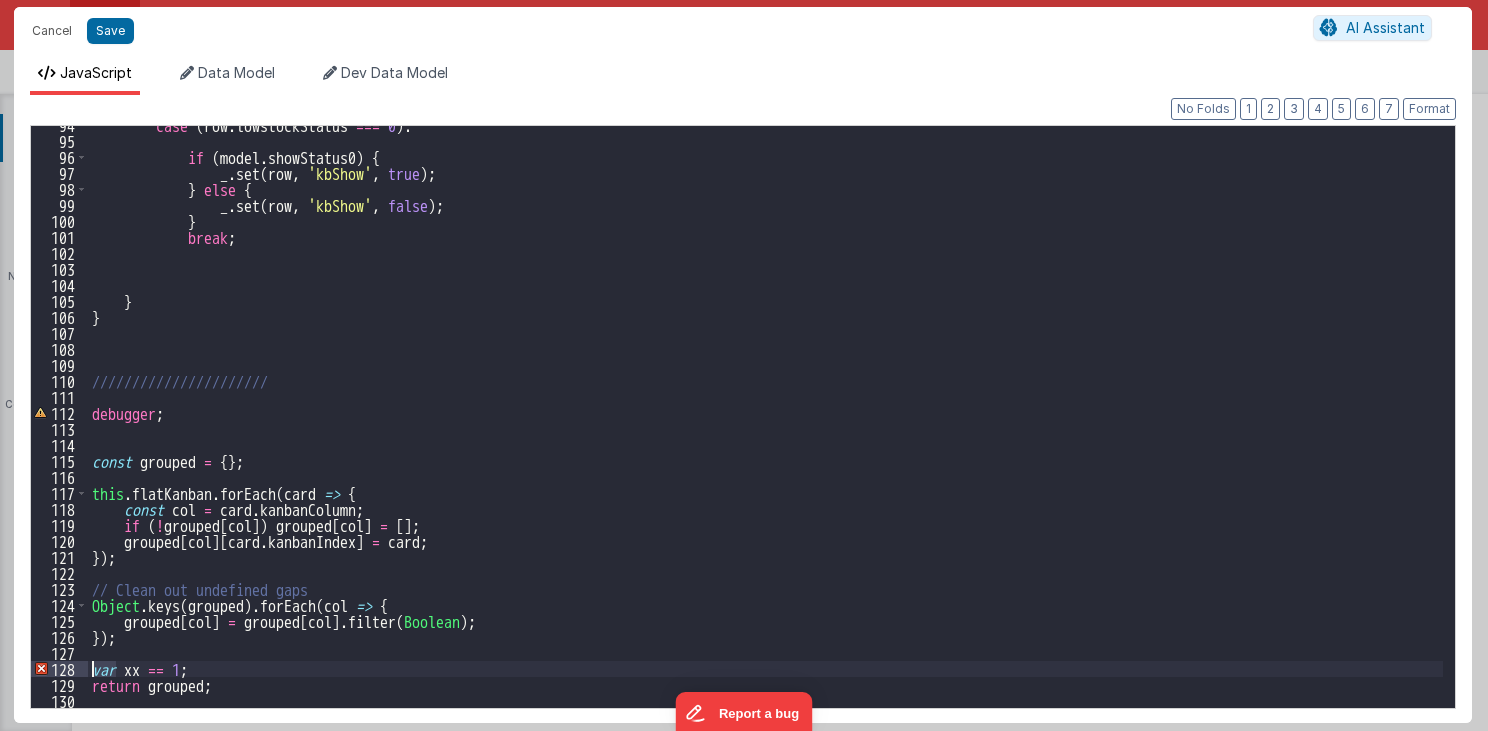 drag, startPoint x: 116, startPoint y: 676, endPoint x: 92, endPoint y: 676, distance: 24 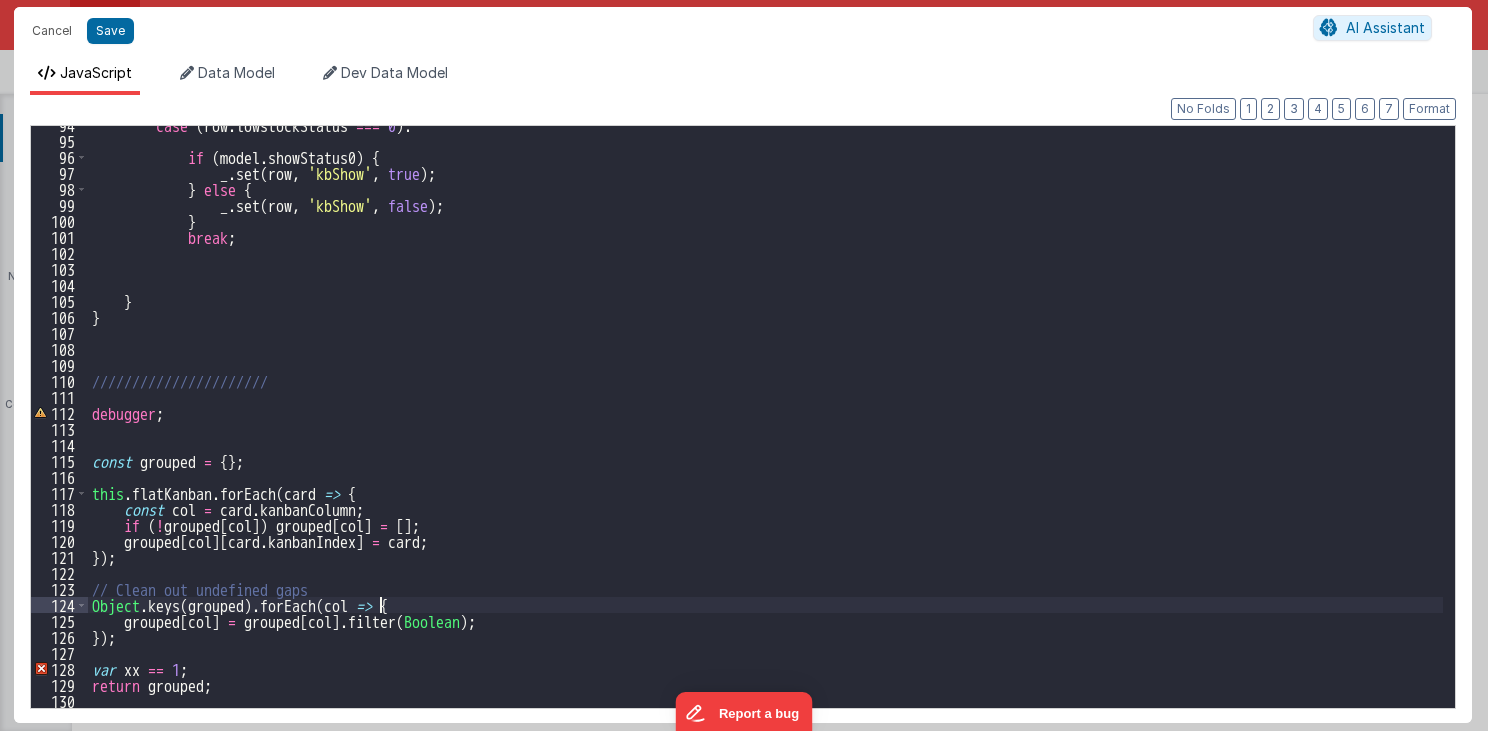 click on "case   ( row . lowstockStatus   ===   0 ) :                if   ( model . showStatus0 )   {                     _ . set ( row ,   'kbShow' ,   true ) ;                }   else   {                     _ . set ( row ,   'kbShow' ,   false ) ;                }                break ;      } } ////////////////////// debugger ; const   grouped   =   { } ; this . flatKanban . forEach ( card   =>   {      const   col   =   card . kanbanColumn ;      if   ( ! grouped [ col ])   grouped [ col ]   =   [ ] ;      grouped [ col ] [ card . kanbanIndex ]   =   card ; }) ; // Clean out undefined gaps Object . keys ( grouped ) . forEach ( col   =>   {      grouped [ col ]   =   grouped [ col ] . filter ( Boolean ) ; }) ; var   xx   ==   1 ; return   grouped ;" at bounding box center [766, 424] 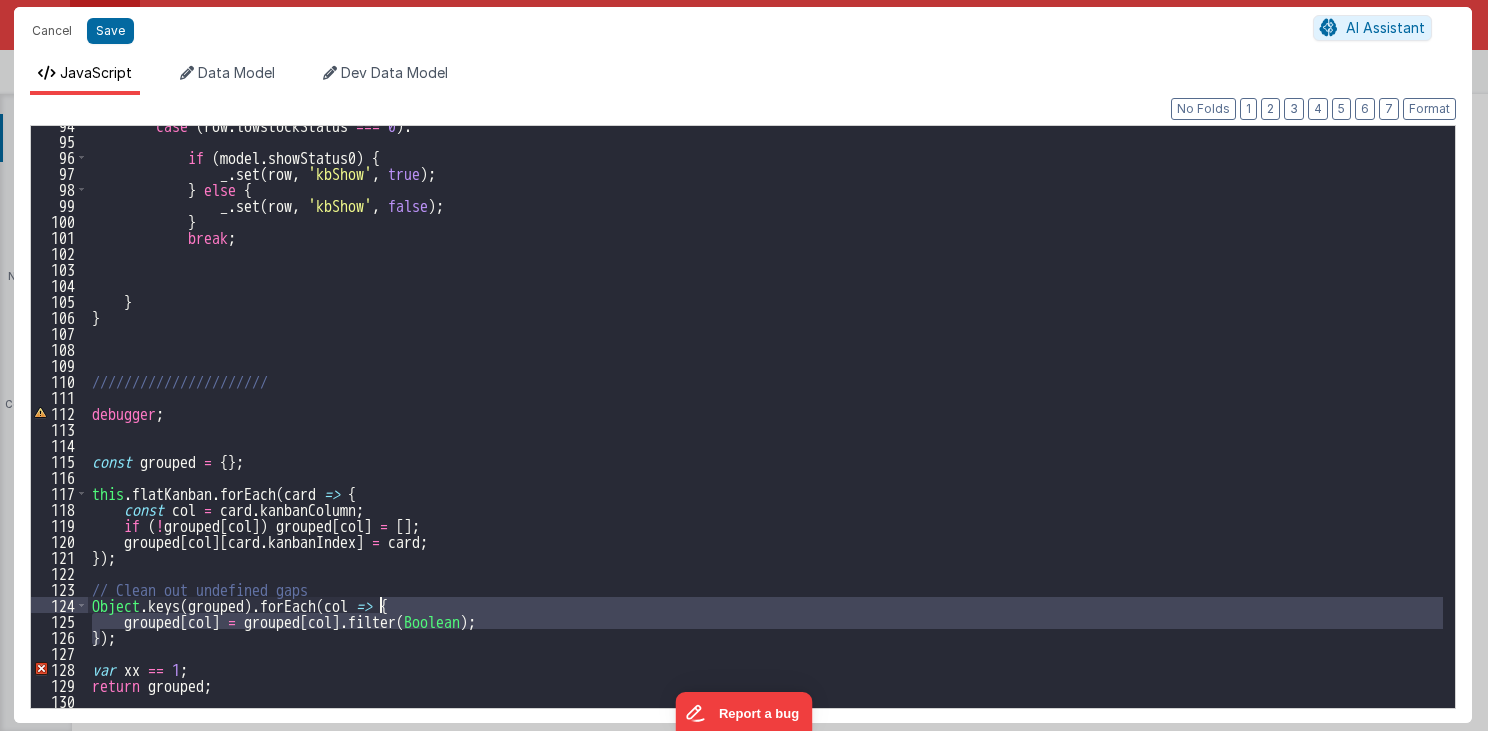 click on "case   ( row . lowstockStatus   ===   0 ) :                if   ( model . showStatus0 )   {                     _ . set ( row ,   'kbShow' ,   true ) ;                }   else   {                     _ . set ( row ,   'kbShow' ,   false ) ;                }                break ;      } } ////////////////////// debugger ; const   grouped   =   { } ; this . flatKanban . forEach ( card   =>   {      const   col   =   card . kanbanColumn ;      if   ( ! grouped [ col ])   grouped [ col ]   =   [ ] ;      grouped [ col ] [ card . kanbanIndex ]   =   card ; }) ; // Clean out undefined gaps Object . keys ( grouped ) . forEach ( col   =>   {      grouped [ col ]   =   grouped [ col ] . filter ( Boolean ) ; }) ; var   xx   ==   1 ; return   grouped ;" at bounding box center [766, 424] 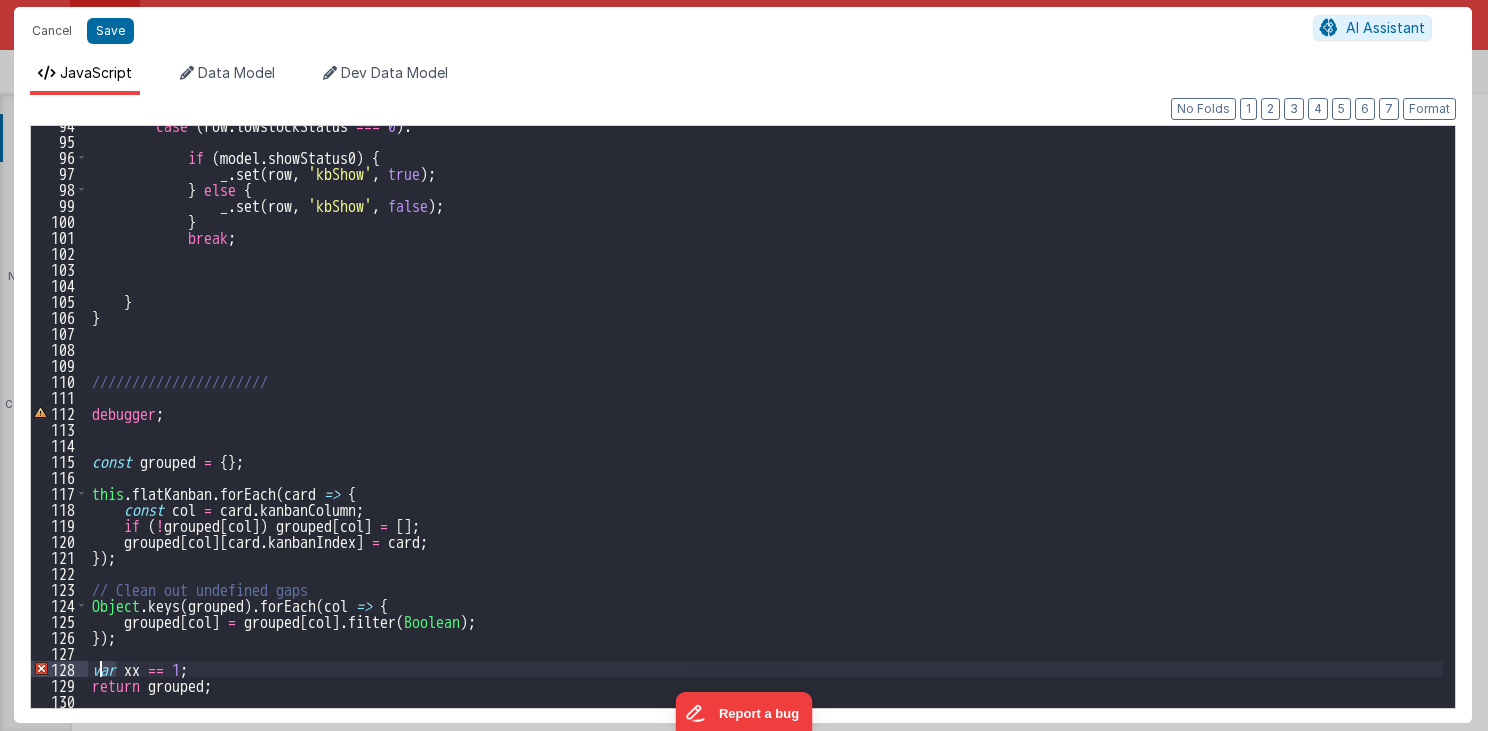 drag, startPoint x: 116, startPoint y: 672, endPoint x: 96, endPoint y: 675, distance: 20.22375 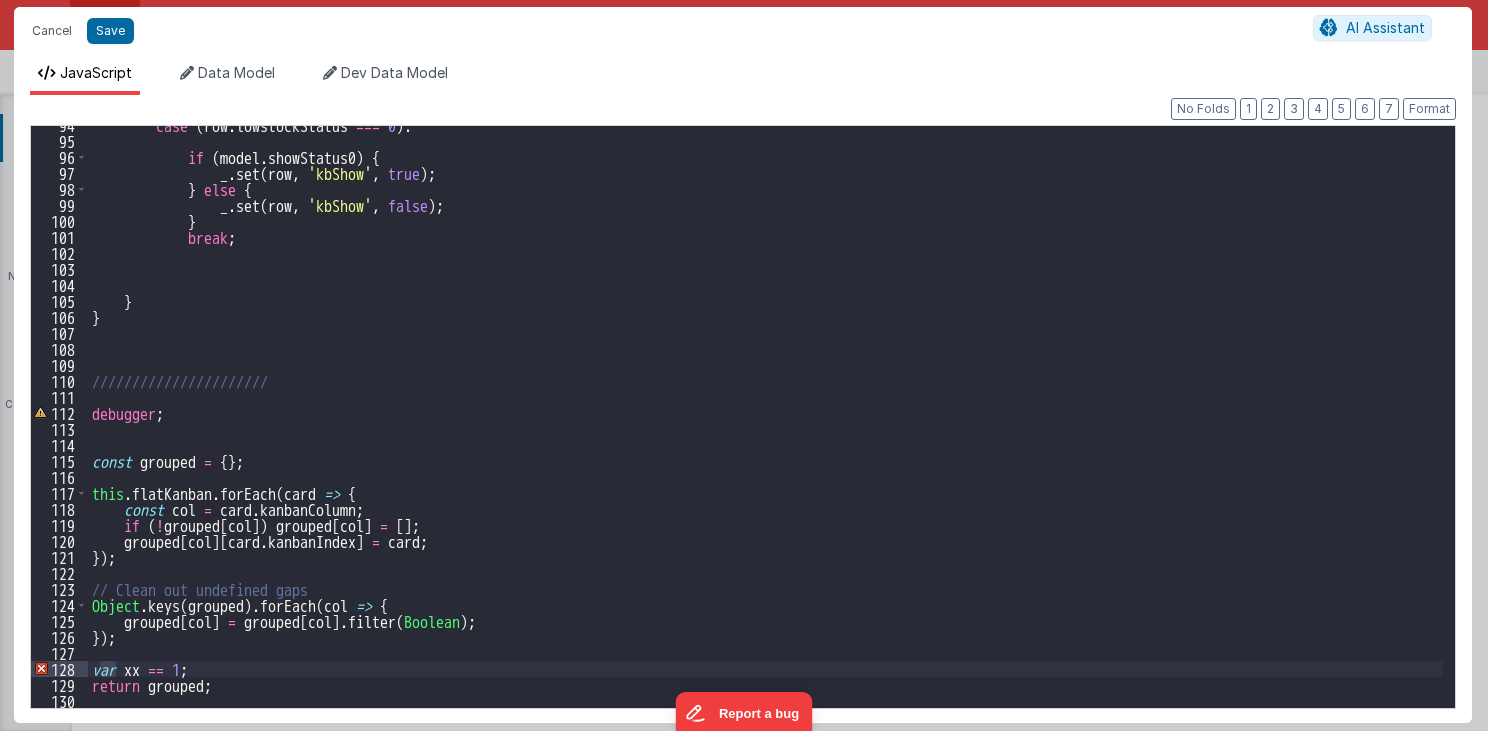 click on "case   ( row . lowstockStatus   ===   0 ) :                if   ( model . showStatus0 )   {                     _ . set ( row ,   'kbShow' ,   true ) ;                }   else   {                     _ . set ( row ,   'kbShow' ,   false ) ;                }                break ;      } } ////////////////////// debugger ; const   grouped   =   { } ; this . flatKanban . forEach ( card   =>   {      const   col   =   card . kanbanColumn ;      if   ( ! grouped [ col ])   grouped [ col ]   =   [ ] ;      grouped [ col ] [ card . kanbanIndex ]   =   card ; }) ; // Clean out undefined gaps Object . keys ( grouped ) . forEach ( col   =>   {      grouped [ col ]   =   grouped [ col ] . filter ( Boolean ) ; }) ; var   xx   ==   1 ; return   grouped ;" at bounding box center (766, 424) 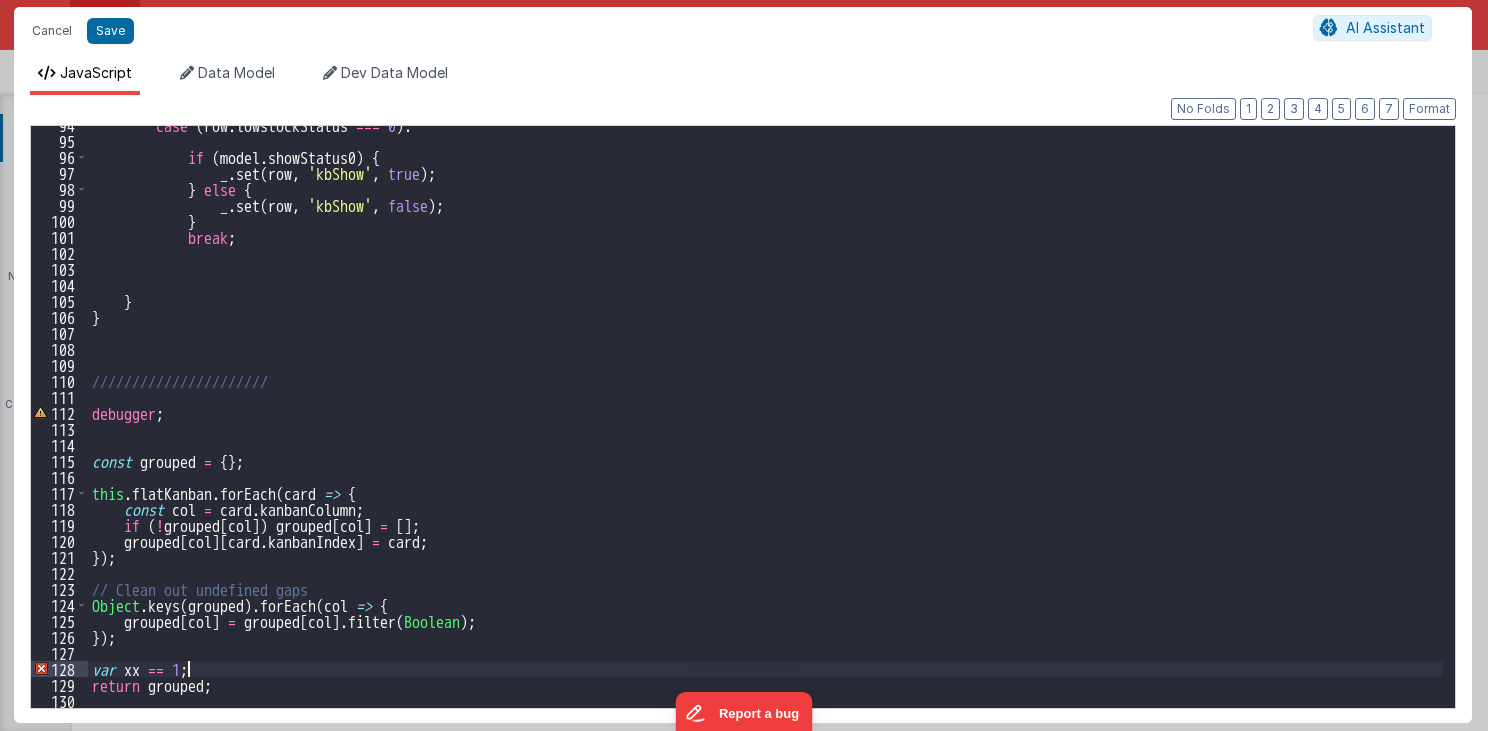 click on "case   ( row . lowstockStatus   ===   0 ) :                if   ( model . showStatus0 )   {                     _ . set ( row ,   'kbShow' ,   true ) ;                }   else   {                     _ . set ( row ,   'kbShow' ,   false ) ;                }                break ;      } } ////////////////////// debugger ; const   grouped   =   { } ; this . flatKanban . forEach ( card   =>   {      const   col   =   card . kanbanColumn ;      if   ( ! grouped [ col ])   grouped [ col ]   =   [ ] ;      grouped [ col ] [ card . kanbanIndex ]   =   card ; }) ; // Clean out undefined gaps Object . keys ( grouped ) . forEach ( col   =>   {      grouped [ col ]   =   grouped [ col ] . filter ( Boolean ) ; }) ; var   xx   ==   1 ; return   grouped ;" at bounding box center (766, 424) 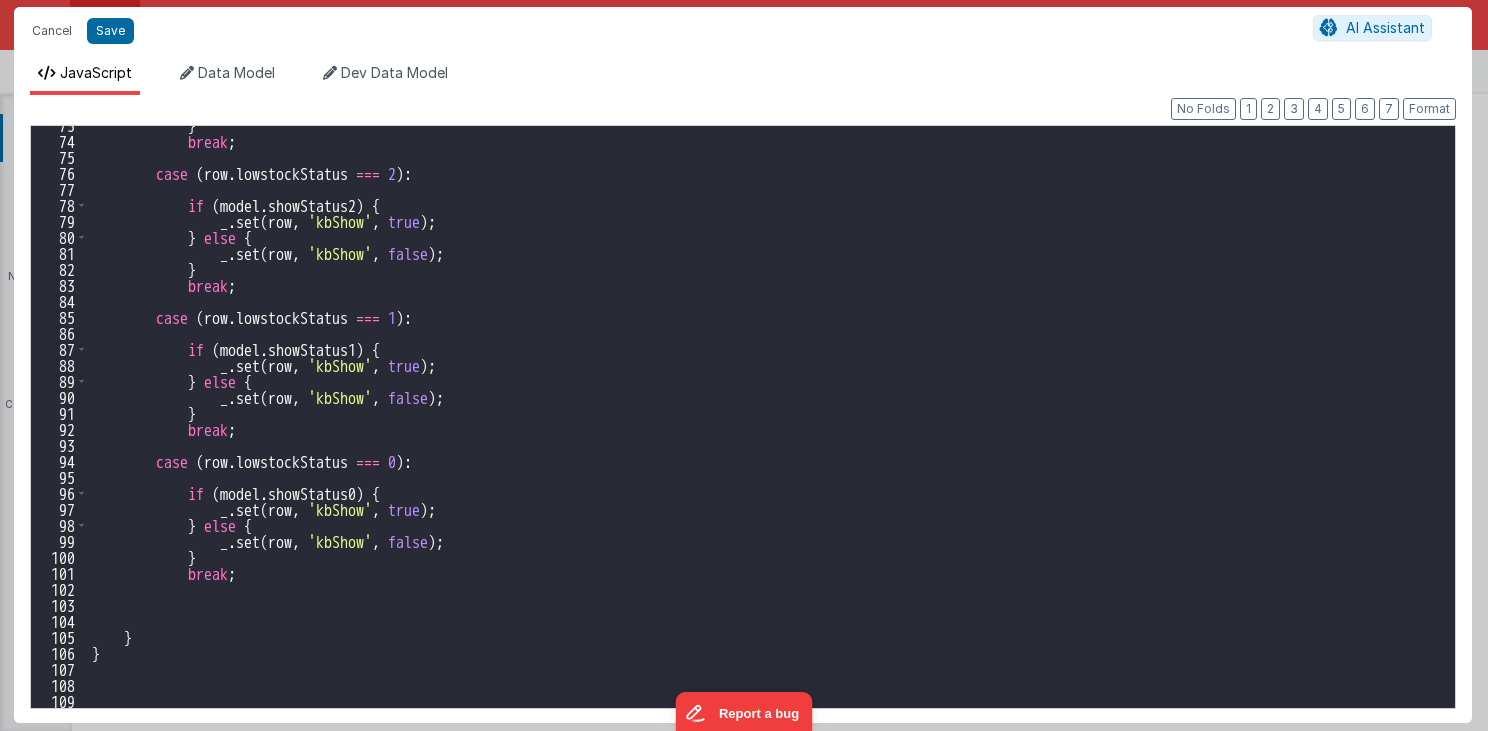 scroll, scrollTop: 1352, scrollLeft: 0, axis: vertical 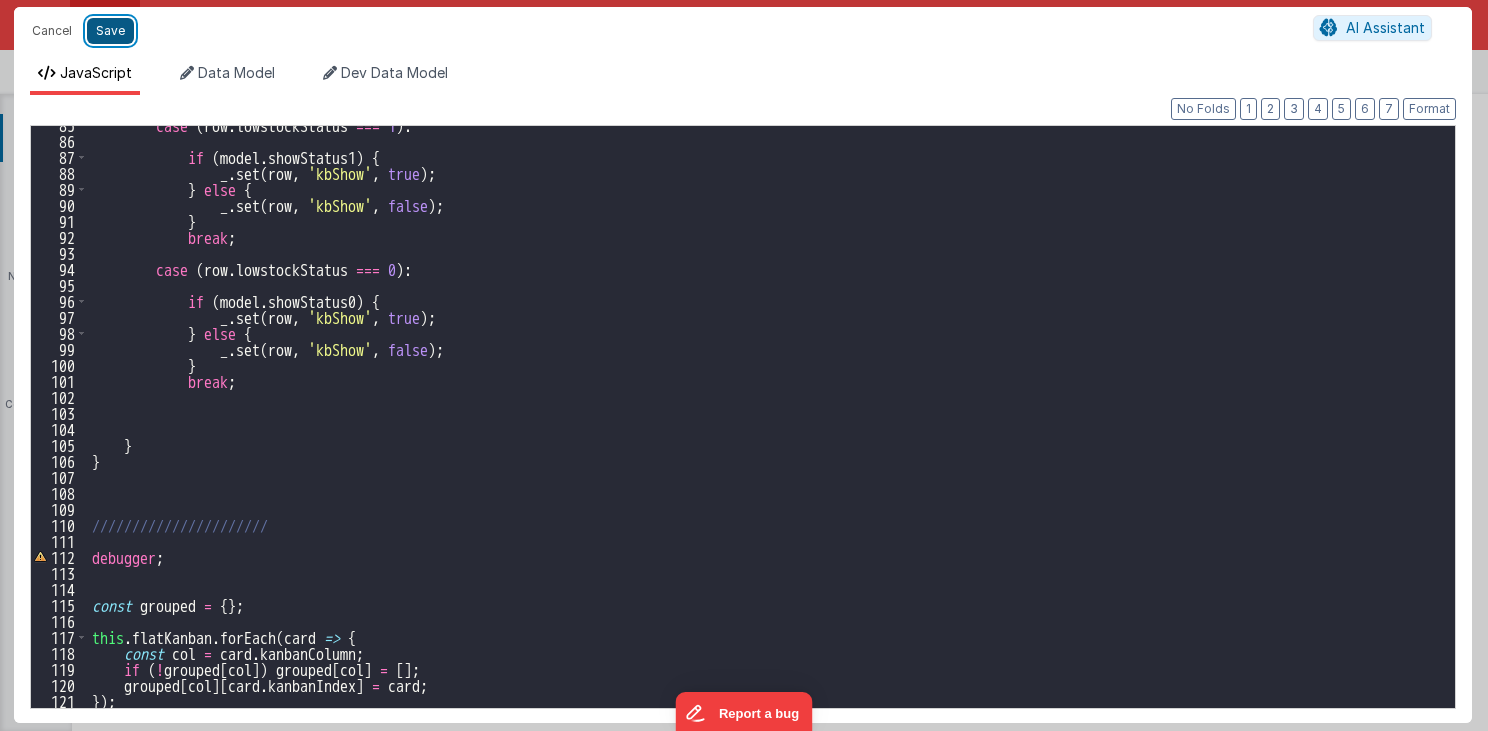 click on "Save" at bounding box center (110, 31) 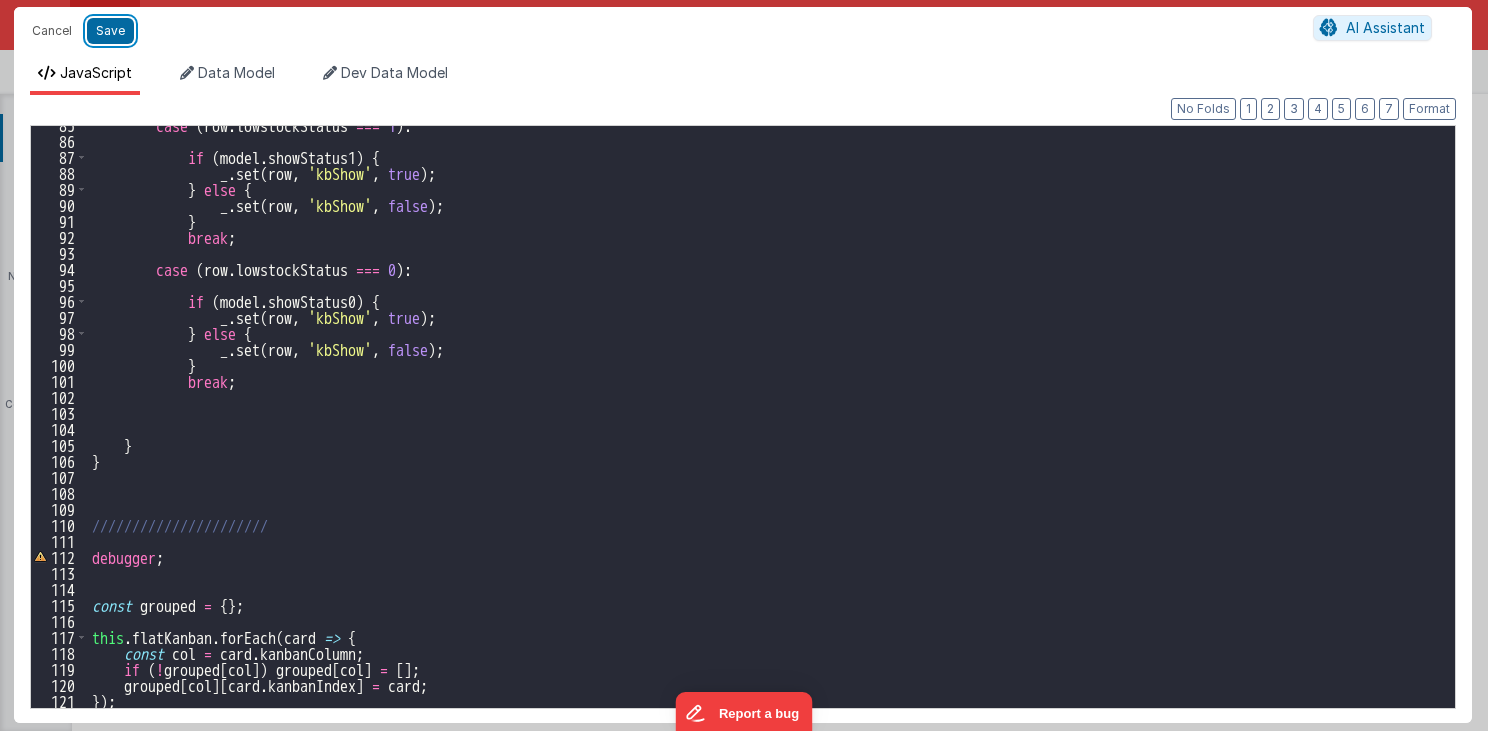 type on "MUST BE EARLY in DOM
src="//cdn.jsdelivr.net/npm/sortablejs@1.8.4/Sortable.min.js">src="//cdnjs.cloudflare.com/ajax/libs/Vue.Draggable/2.20.0/vuedraggable.umd.min.js">" 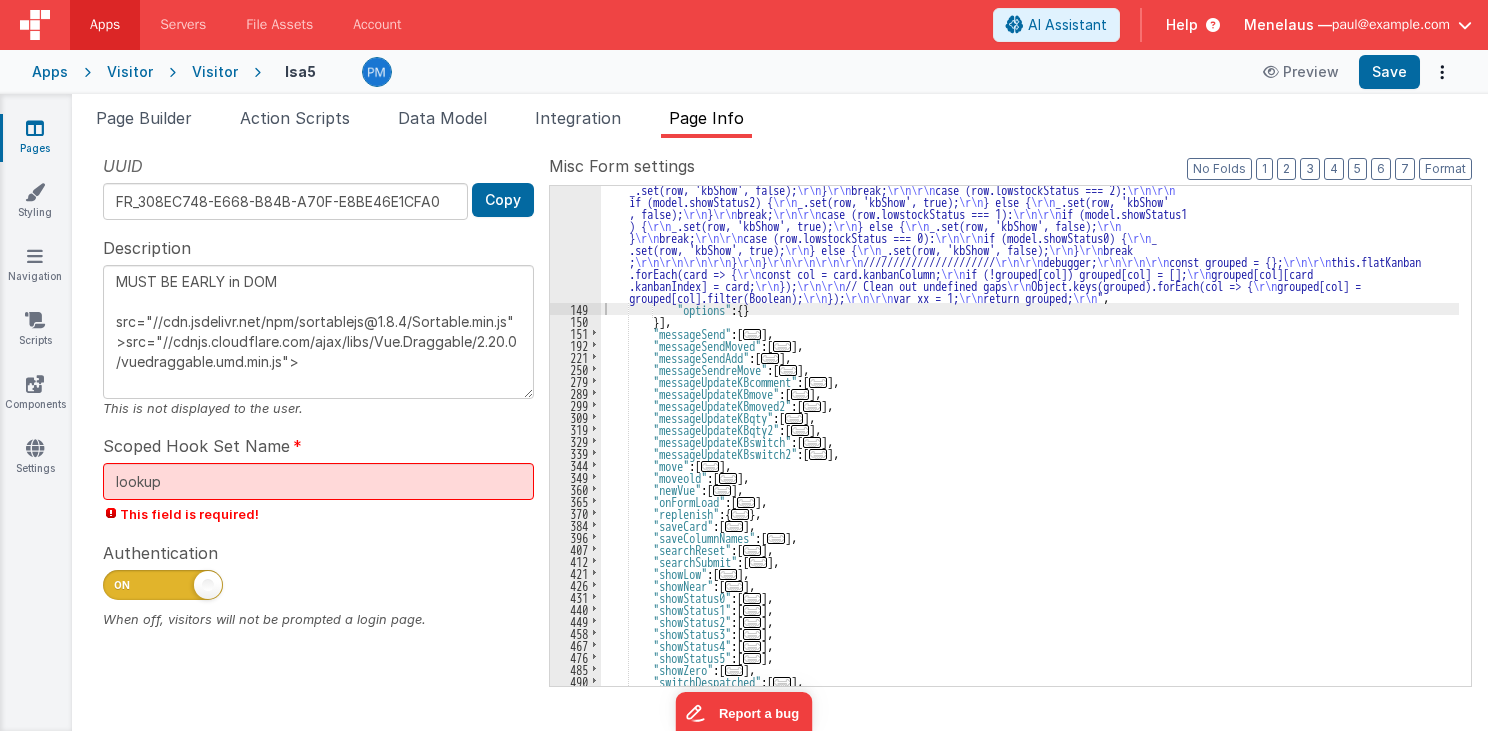 scroll, scrollTop: 627, scrollLeft: 0, axis: vertical 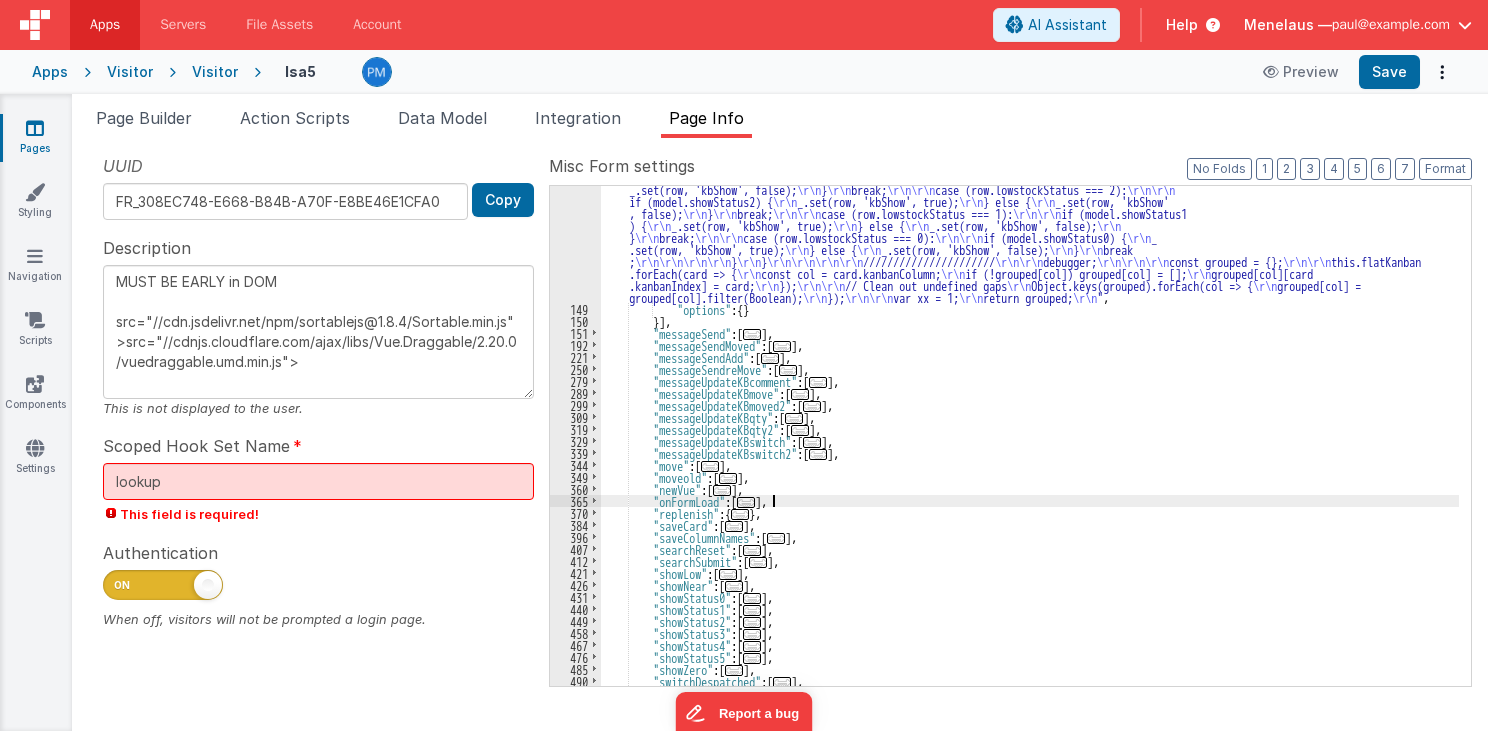 click on ""function" :  "function arrayColumn(row, column) { \r\n     debugger; \r\n     kanbanColumn = row; \r\n     // kanbanColumn =  \" neworder \" ; \r\n     _      .forEach(model.lsa_kanban[kanbanColumn], row1 => addkey(row1, newColumn)); \r\n } \r\n\r\n\r\n function addkey(row, column) { \r\n     debugger      ; \r\n\r\n\r\n     switch (true) { \r\n\r\n\r\n         case (row.totalInventory >= ((row.lowstockLevel * 1.1) + 1)): \r\n             _.set      (row, 'stcolbg',  \" background: palegreen; \" ); \r\n\r\n             break; \r\n\r\n         case (row.totalInventory >= (row.lowstockLevel * 1      .1)): \r\n             _.set(row, 'stcolbg',  \" background: cyan; \" ); \r\n\r\n             break; \r\n\r\n         case (row.totalInventory ===       0): \r\n             _.set(row, 'stcolbg',  \" background: #ff4d4d; \" ); \r\n\r\n             break; \r\n\r\n         case (row.totalInventory < 0      ): \r\n             _.set(row, 'stcolbg',  \" background: grey; \" ); \r\n\r\n \r\n\r\n" at bounding box center (1030, 415) 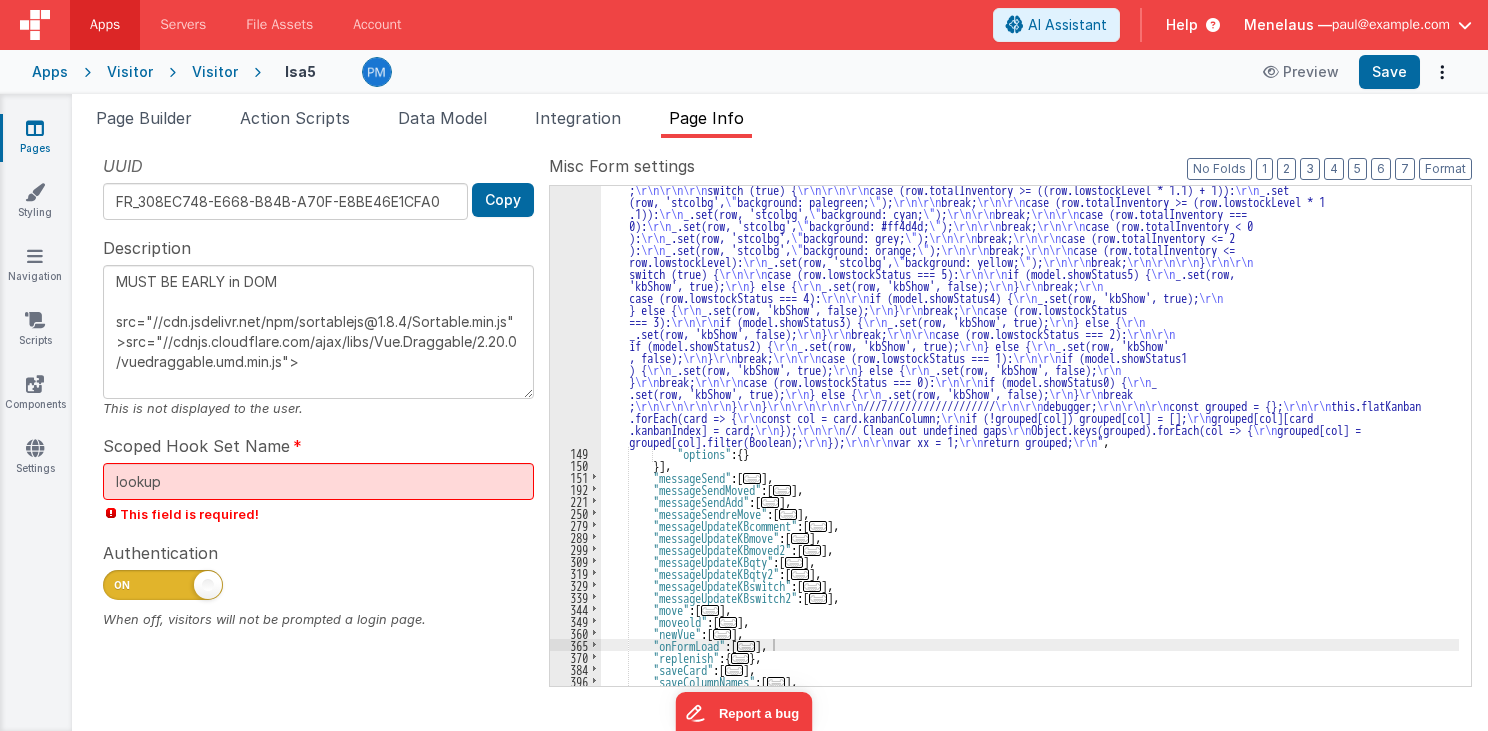 scroll, scrollTop: 483, scrollLeft: 0, axis: vertical 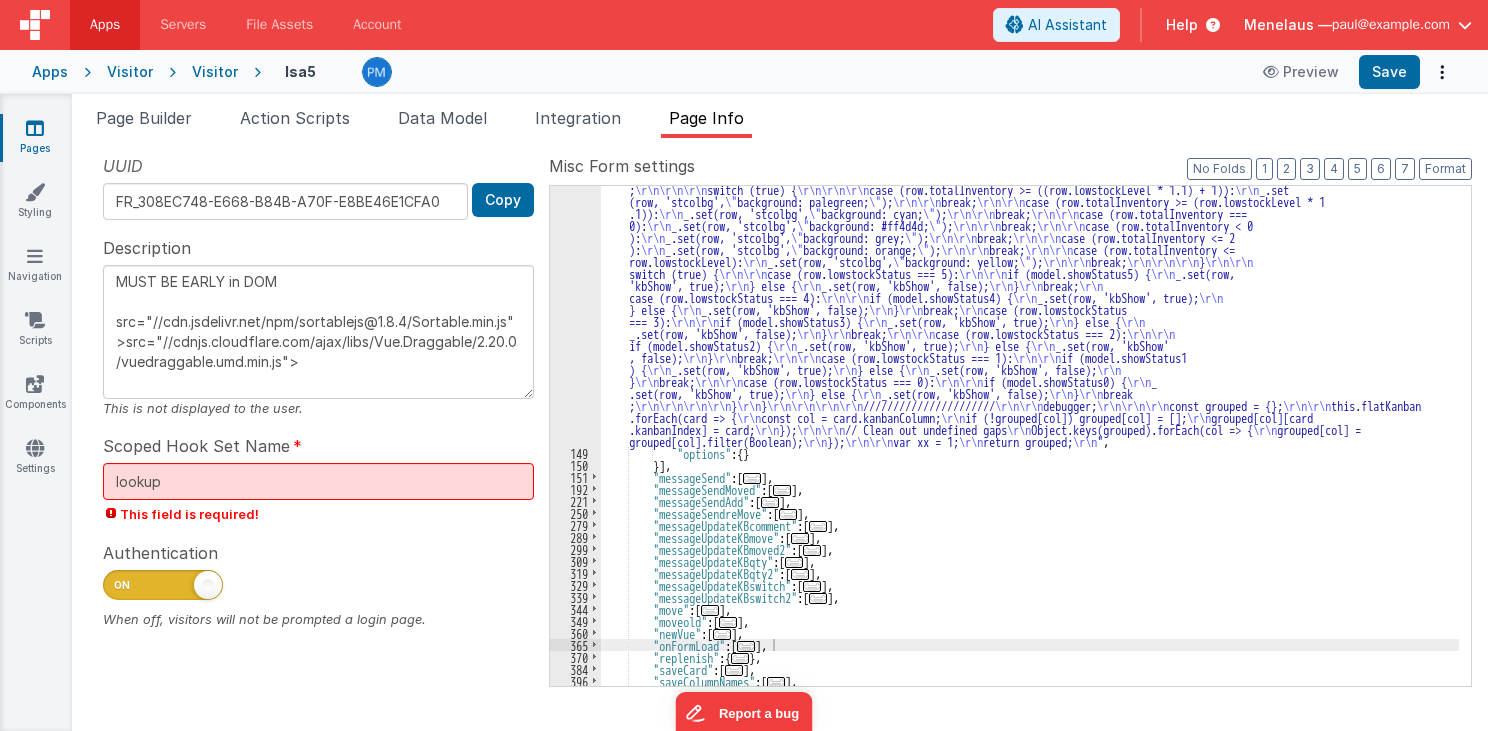 click on "..." at bounding box center (746, 646) 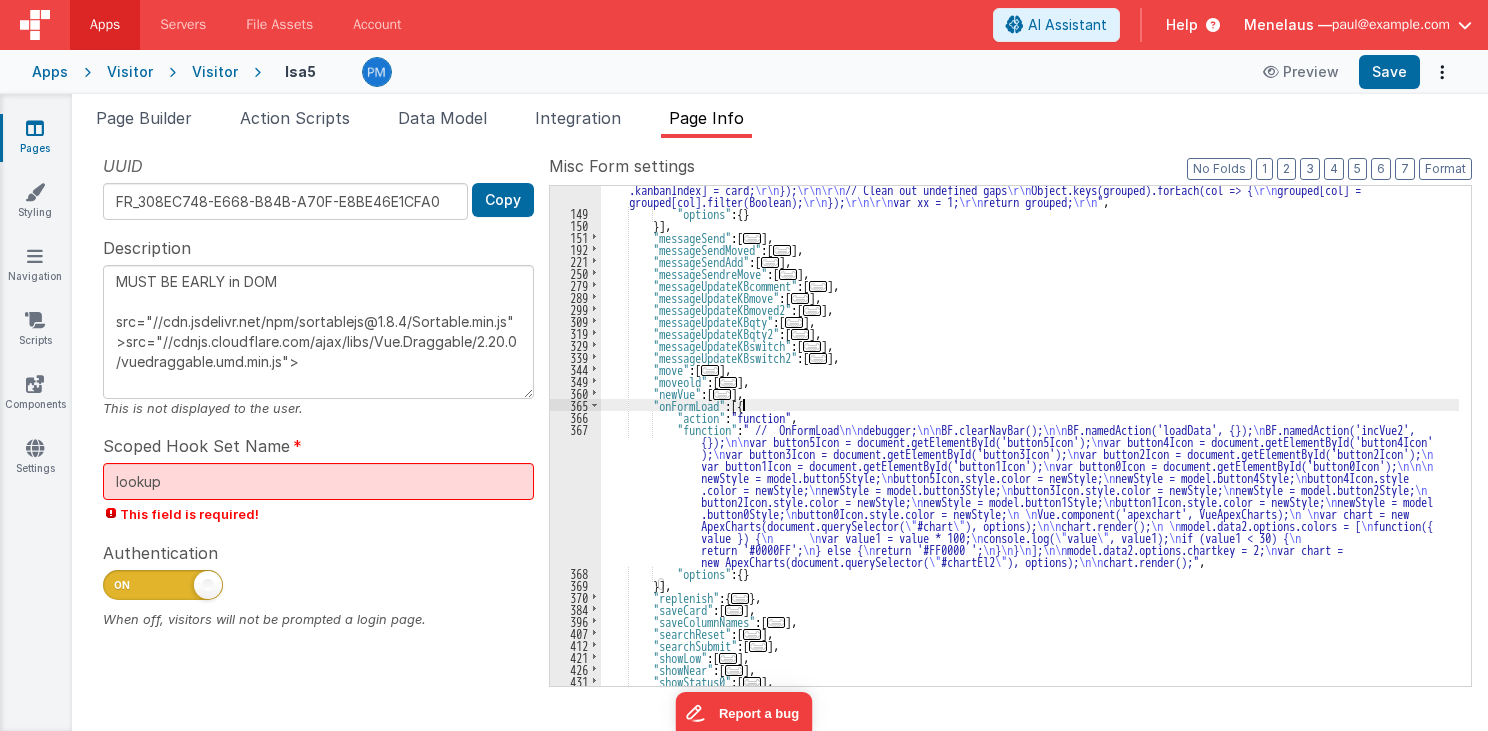 scroll, scrollTop: 771, scrollLeft: 0, axis: vertical 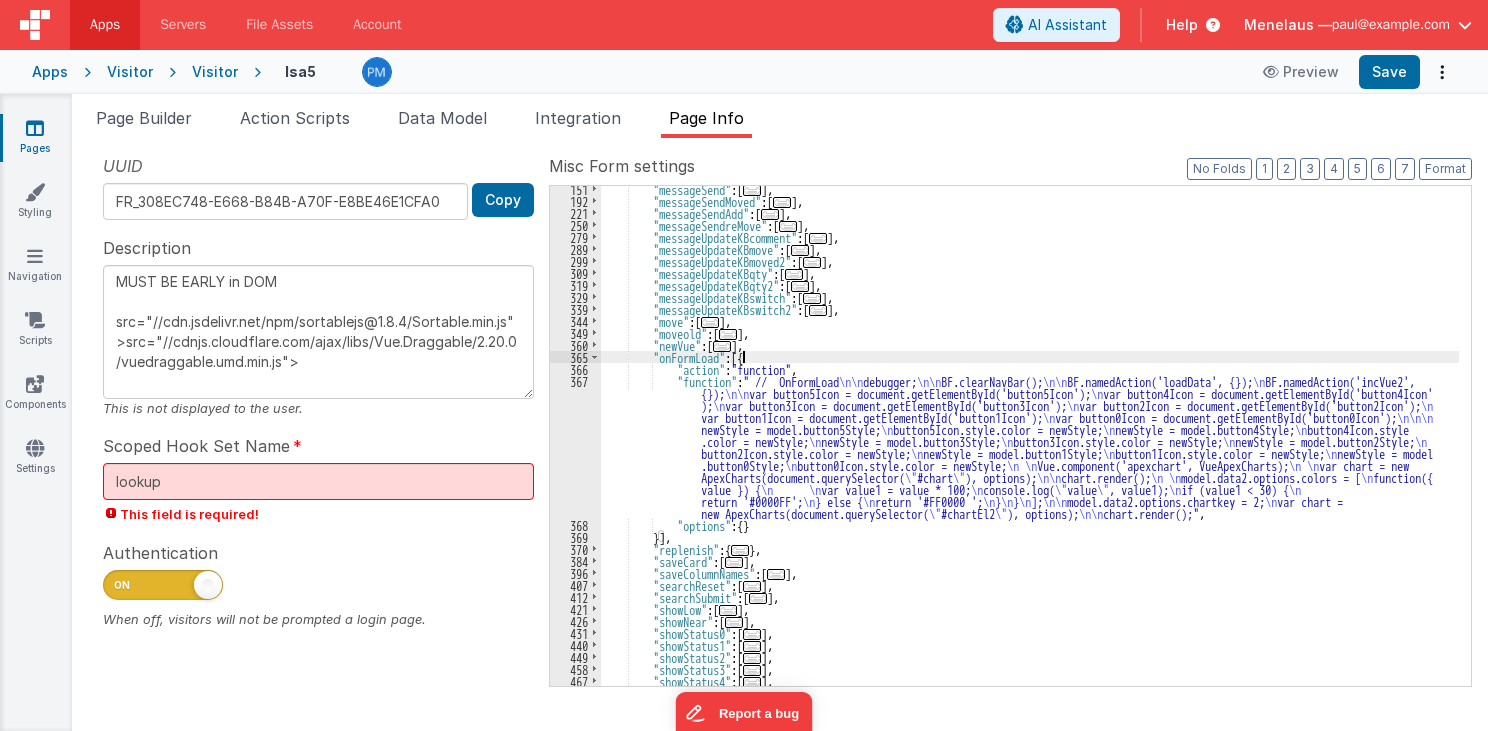 click on ""messageSend" :  [ ... ] ,           "messageSendMoved" :  [ ... ] ,           "messageSendAdd" :  [ ... ] ,           "messageSendreMove" :  [ ... ] ,           "messageUpdateKBcomment" :  [ ... ] ,           "messageUpdateKBmove" :  [ ... ] ,           "messageUpdateKBmoved2" :  [ ... ] ,           "messageUpdateKBqty" :  [ ... ] ,           "messageUpdateKBqty2" :  [ ... ] ,           "messageUpdateKBswitch" :  [ ... ] ,           "messageUpdateKBswitch2" :  [ ... ] ,           "move" :  [ ... ] ,           "moveold" :  [ ... ] ,           "newVue" :  [ ... ] ,           "onFormLoad" :  [{                "action" :  "function" ,                "function" :  " //  OnFormLoad \n\n  debugger; \n\n  BF.clearNavBar(); \n\n  BF.namedAction('loadData', {}); \n  BF.namedAction('incVue2',                   {}); \n\n  var button5Icon = document.getElementById('button5Icon'); \n  var button4Icon = document.getElementById('button4Icon'                  ); \n \n \n   \n \n\n\n" at bounding box center (1030, 445) 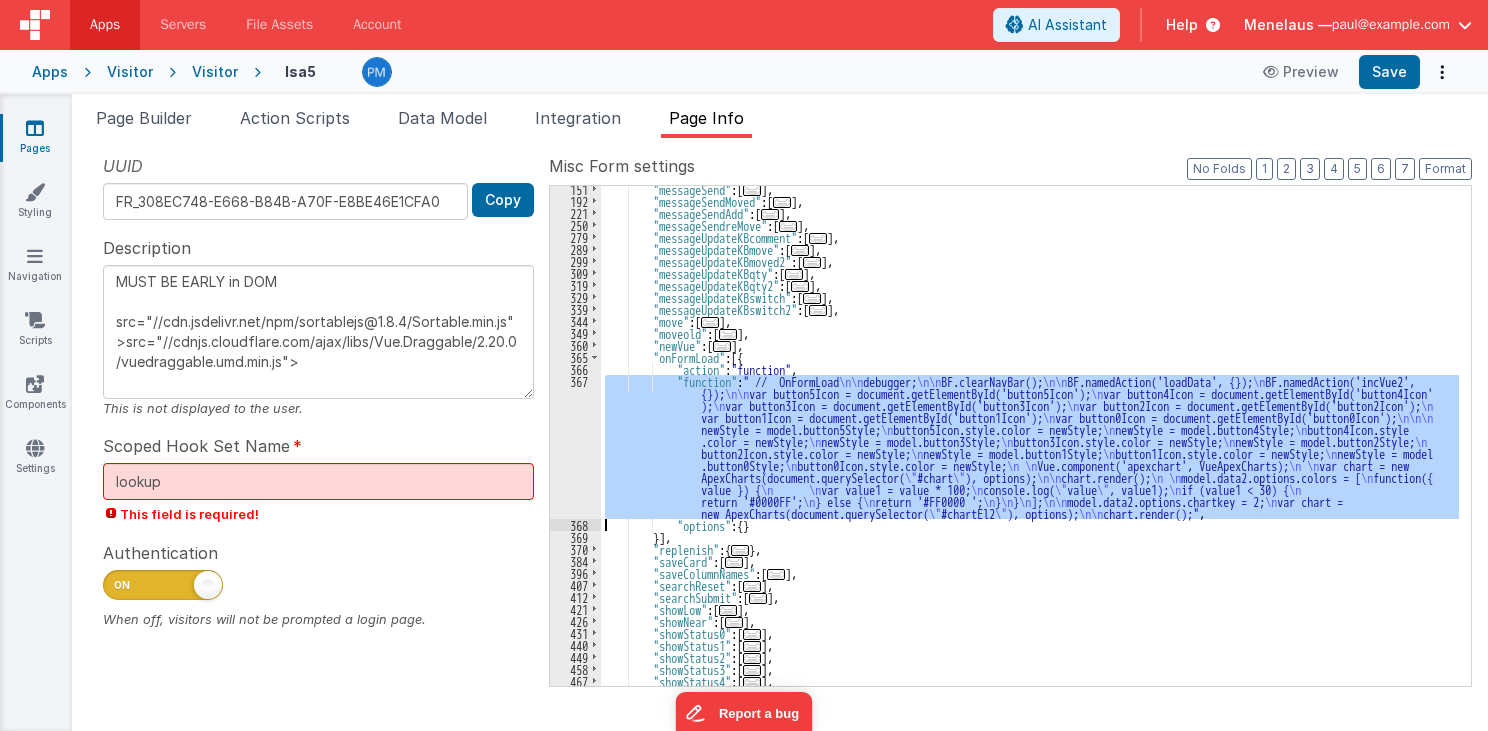 click on "367" at bounding box center [575, 447] 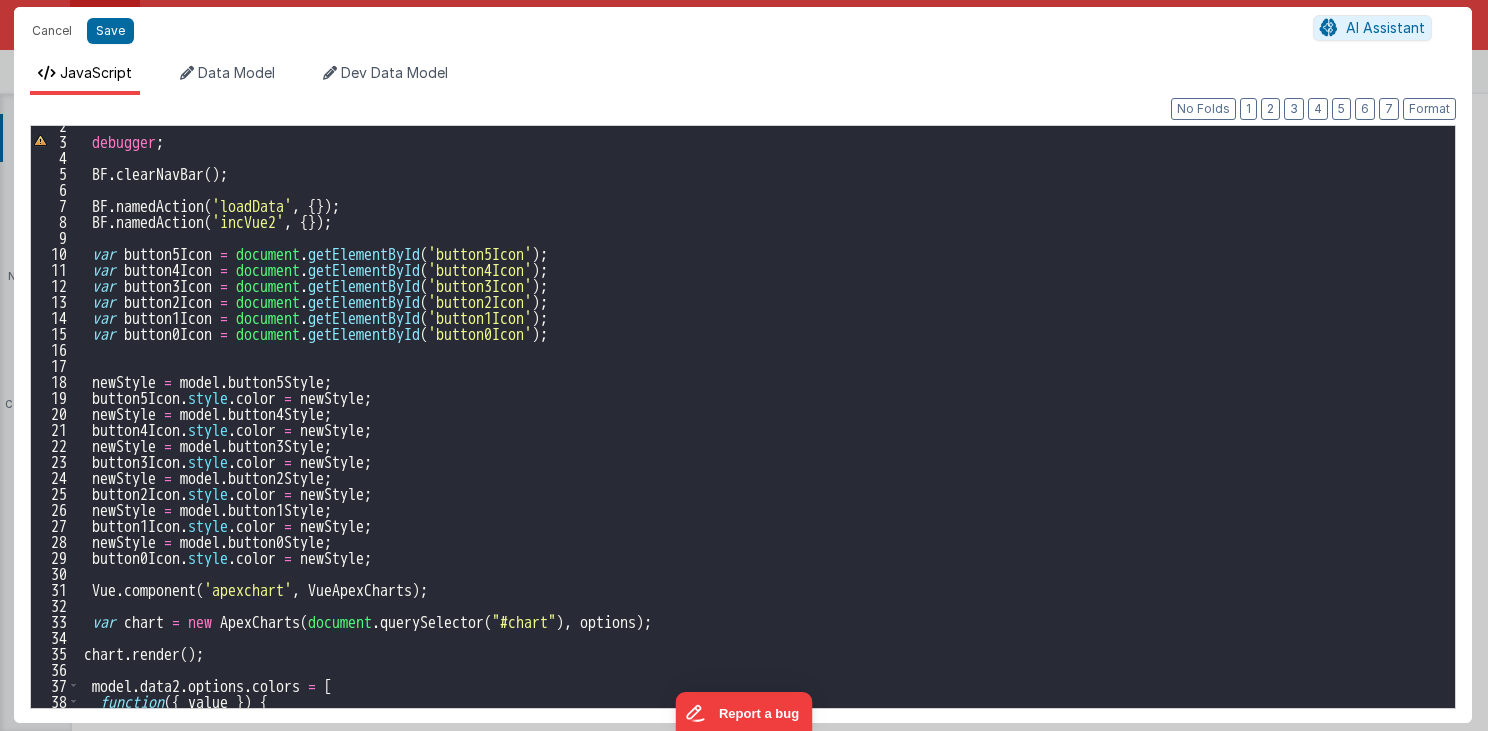 scroll, scrollTop: 0, scrollLeft: 0, axis: both 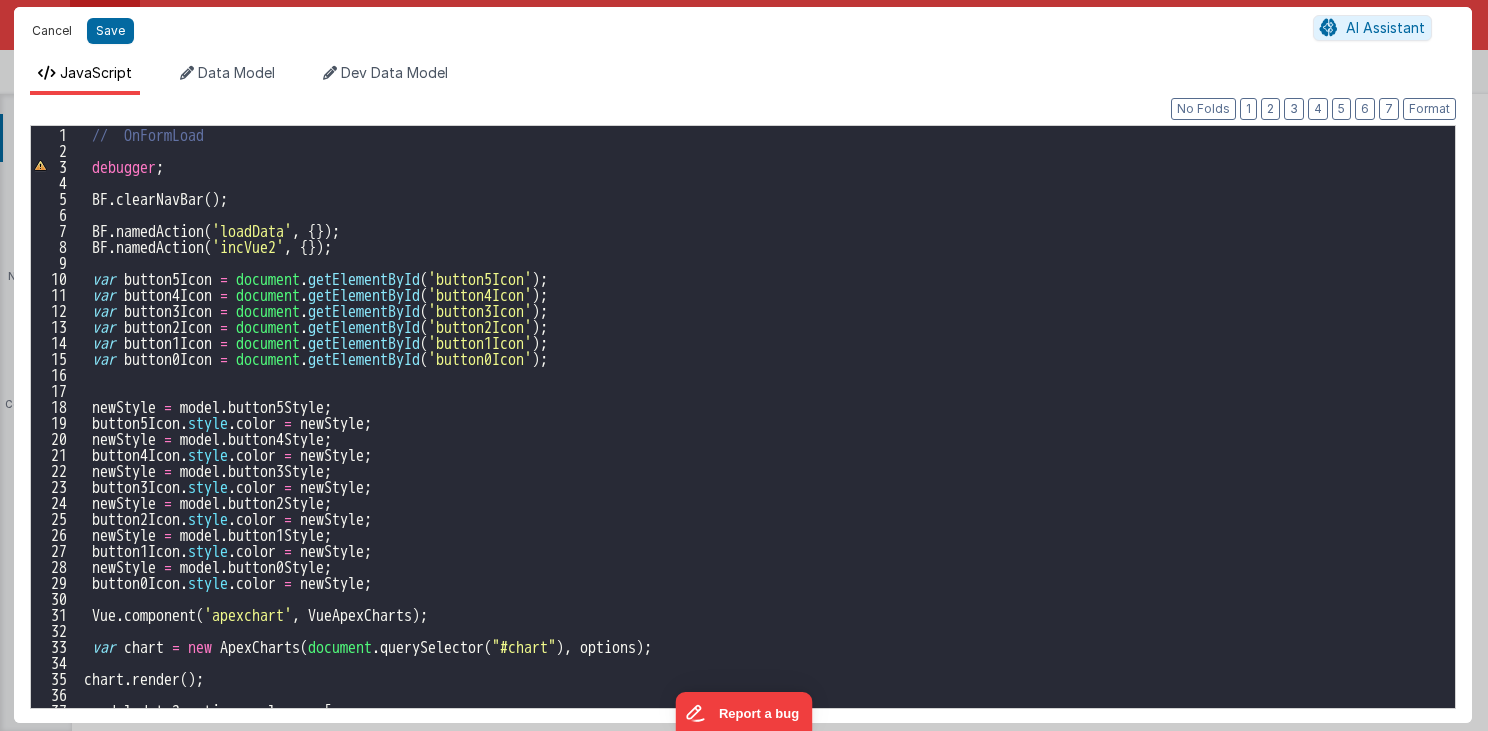 click on "Cancel" at bounding box center (52, 31) 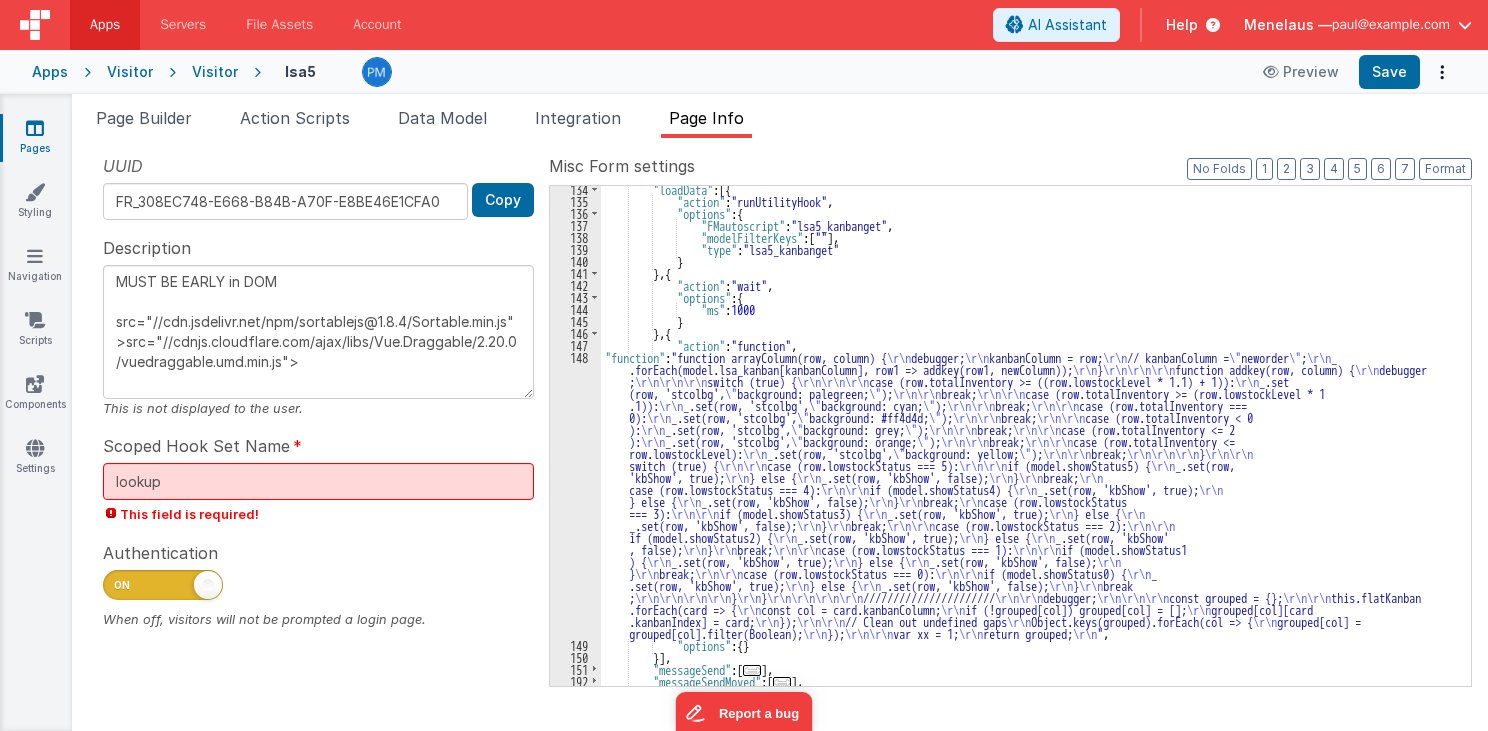 scroll, scrollTop: 195, scrollLeft: 0, axis: vertical 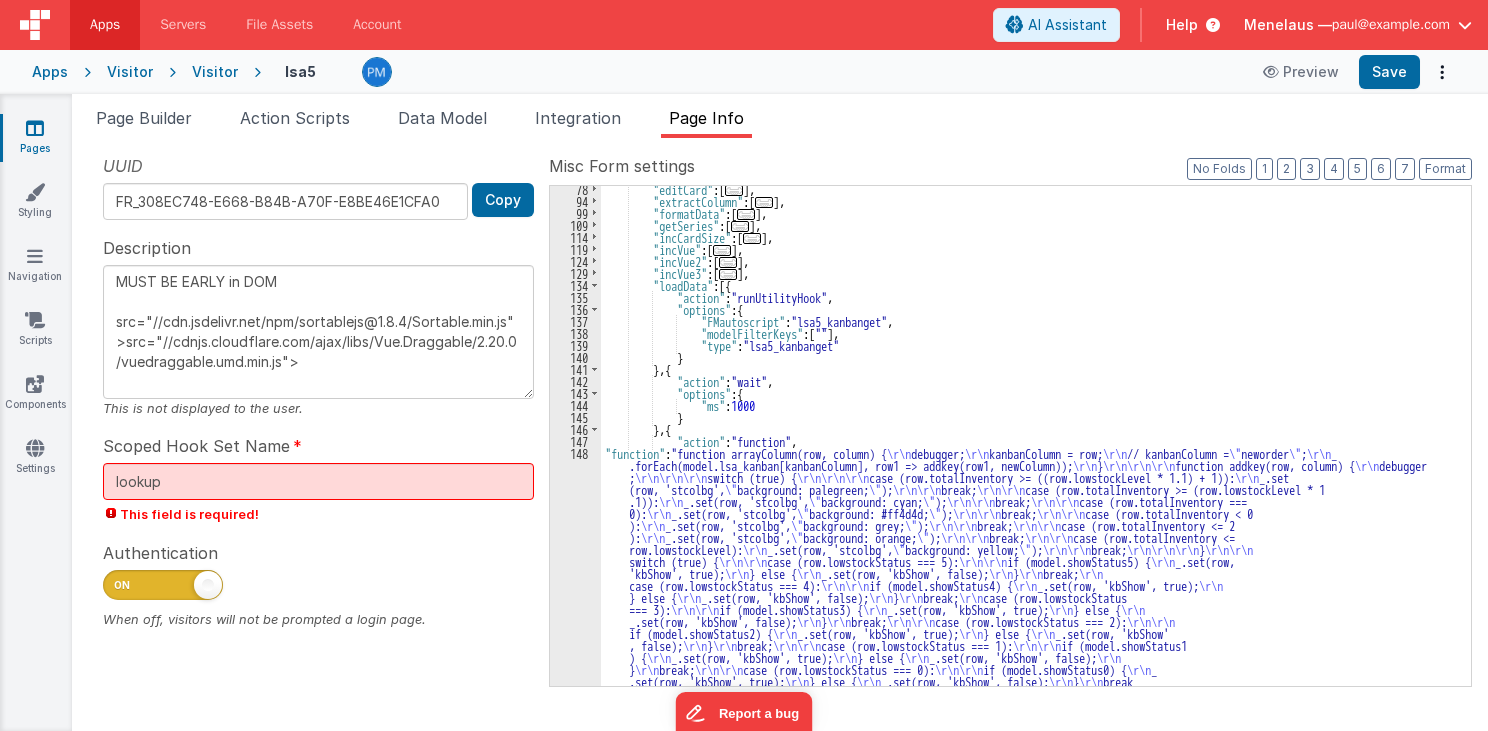 click on ""editCard" :  [ ... ] ,           "extractColumn" :  [ ... ] ,           "formatData" :  [ ... ] ,           "getSeries" :  [ ... ] ,           "incCardSize" :  [ ... ] ,           "incVue" :  [ ... ] ,           "incVue2" :  [ ... ] ,           "incVue3" :  [ ... ] ,           "loadData" :  [{                "action" :  "runUtilityHook" ,                "options" :  {                     "FMautoscript" :  "lsa5_kanbanget" ,                     "modelFilterKeys" :  [ "" ] ,                     "type" :  "lsa5_kanbanget"                }           } ,  {                "action" :  "wait" ,                "options" :  {                     "ms" :  1000                }           } ,  {                "action" :  "function" , "function" :  "function arrayColumn(row, column) { \r\n     debugger; \r\n     kanbanColumn = row; \r\n     // kanbanColumn =  \" neworder \" ; \r\n     _      .forEach(model.lsa_kanban[kanbanColumn], row1 => addkey(row1, newColumn)); \r\n } \r\n\r\n\r\n \r\n     debugger ; \"" at bounding box center (1030, 583) 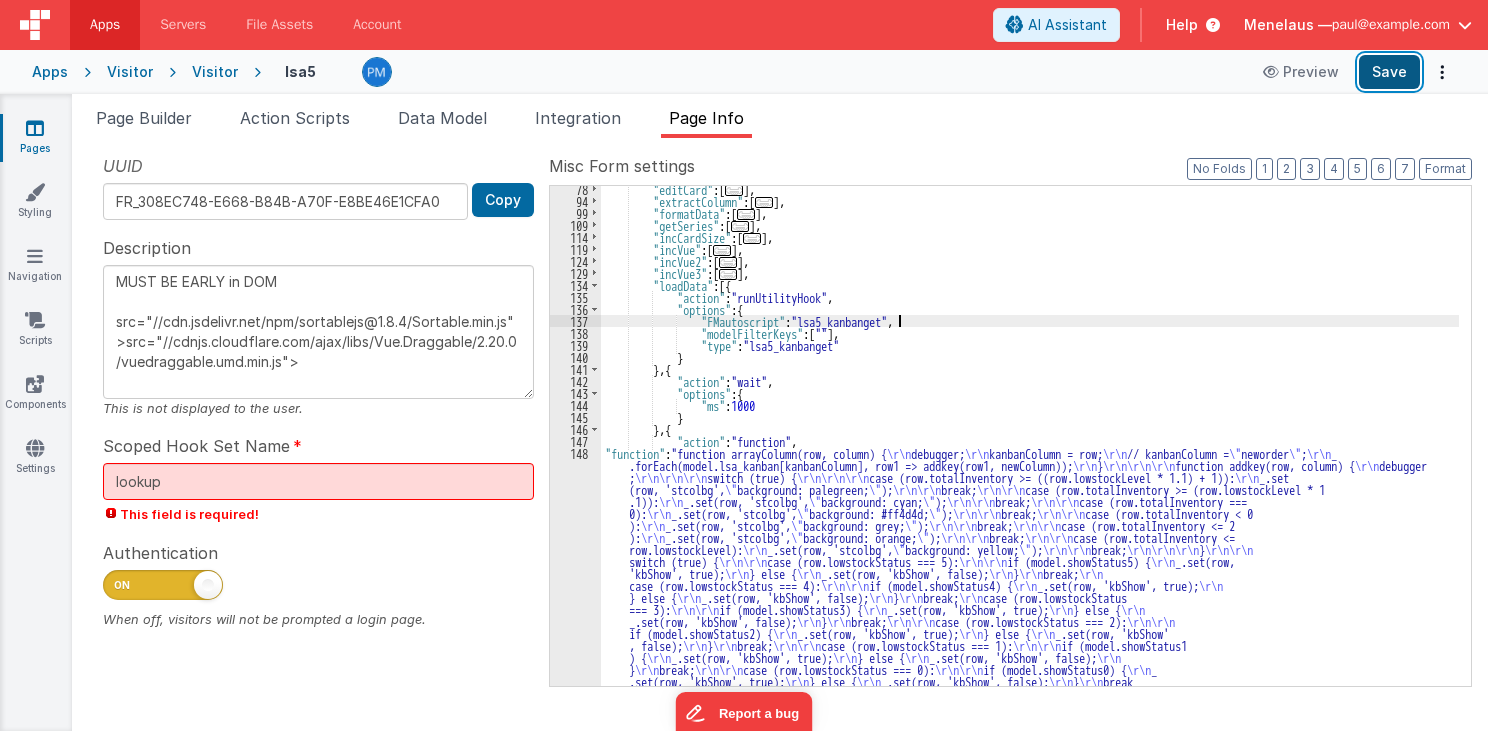 click on "Save" at bounding box center [1389, 72] 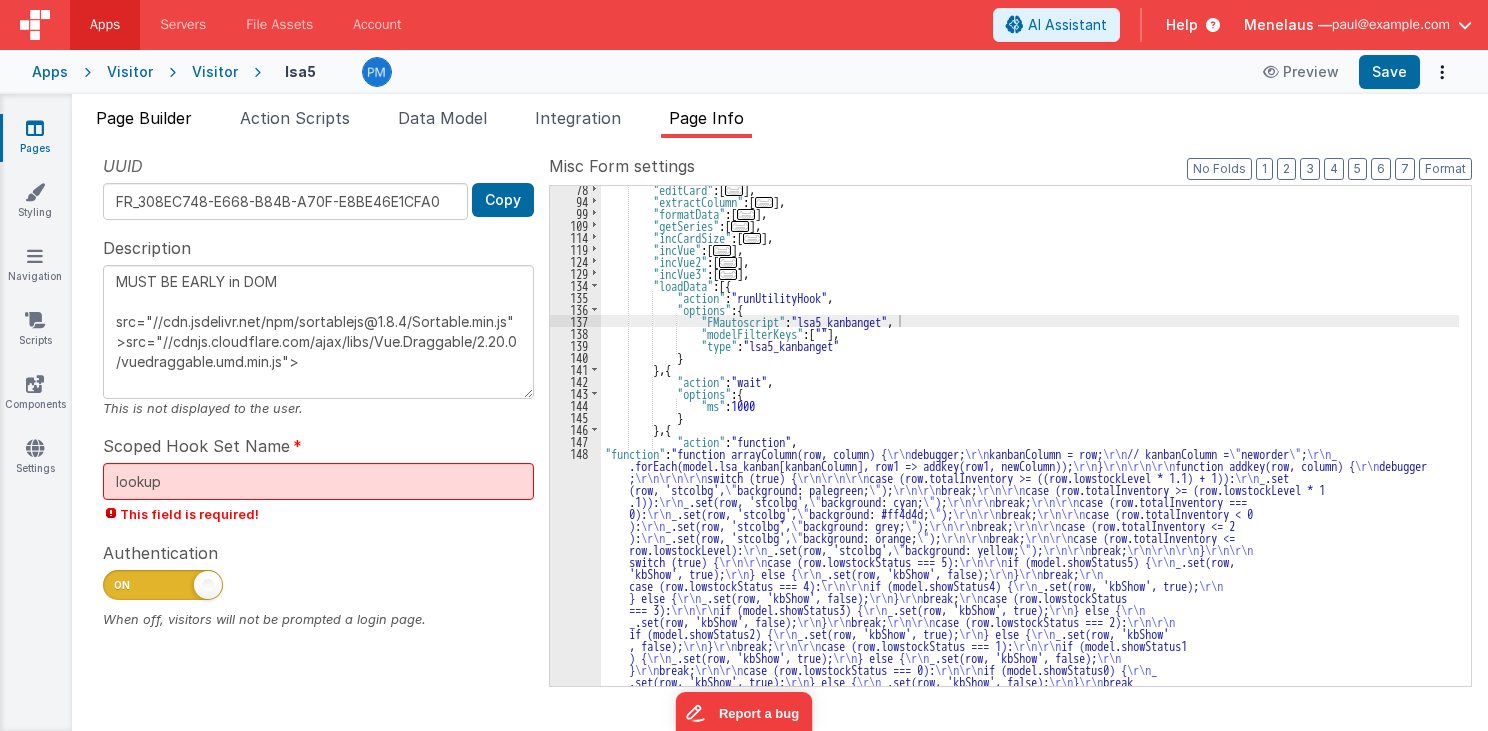 click on "Page Builder" at bounding box center (144, 118) 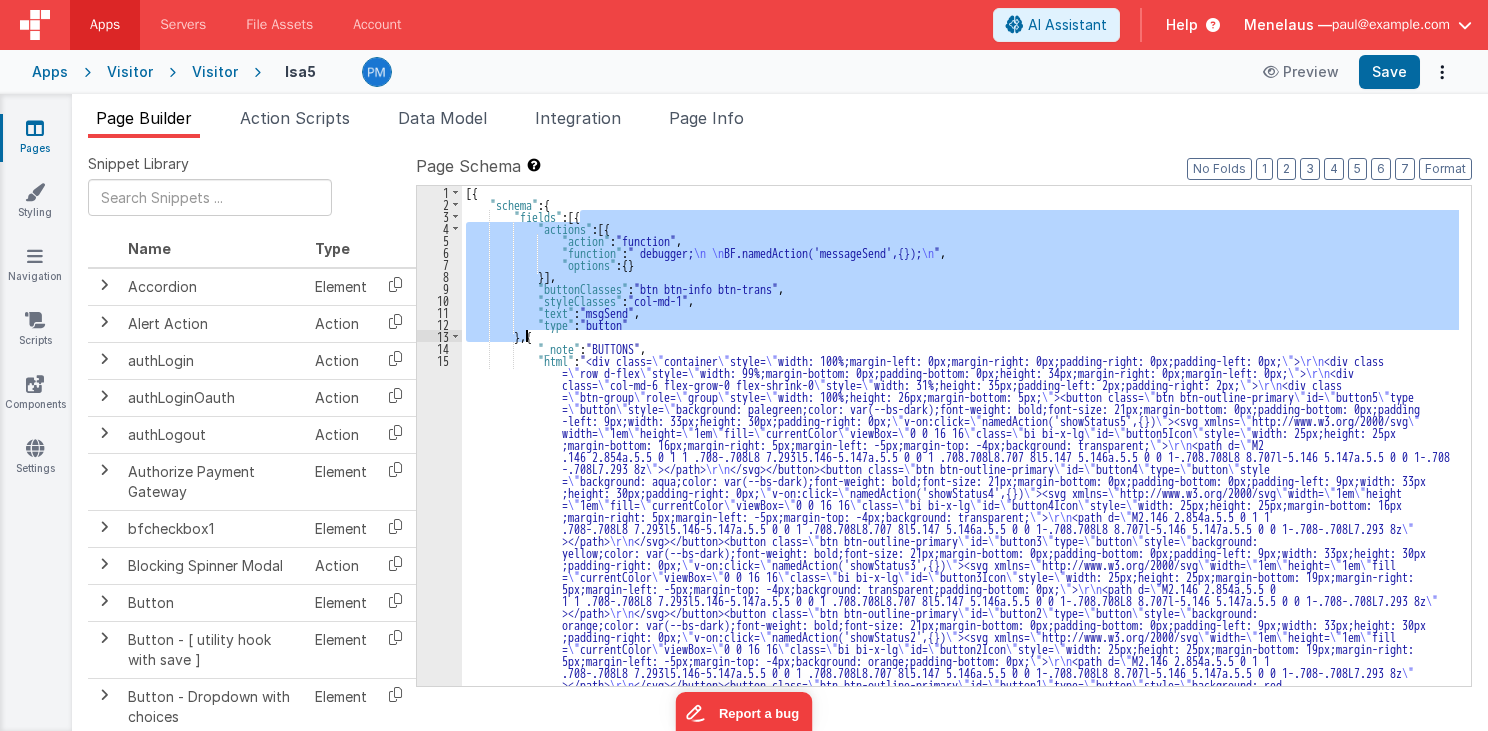 drag, startPoint x: 577, startPoint y: 215, endPoint x: 526, endPoint y: 338, distance: 133.15405 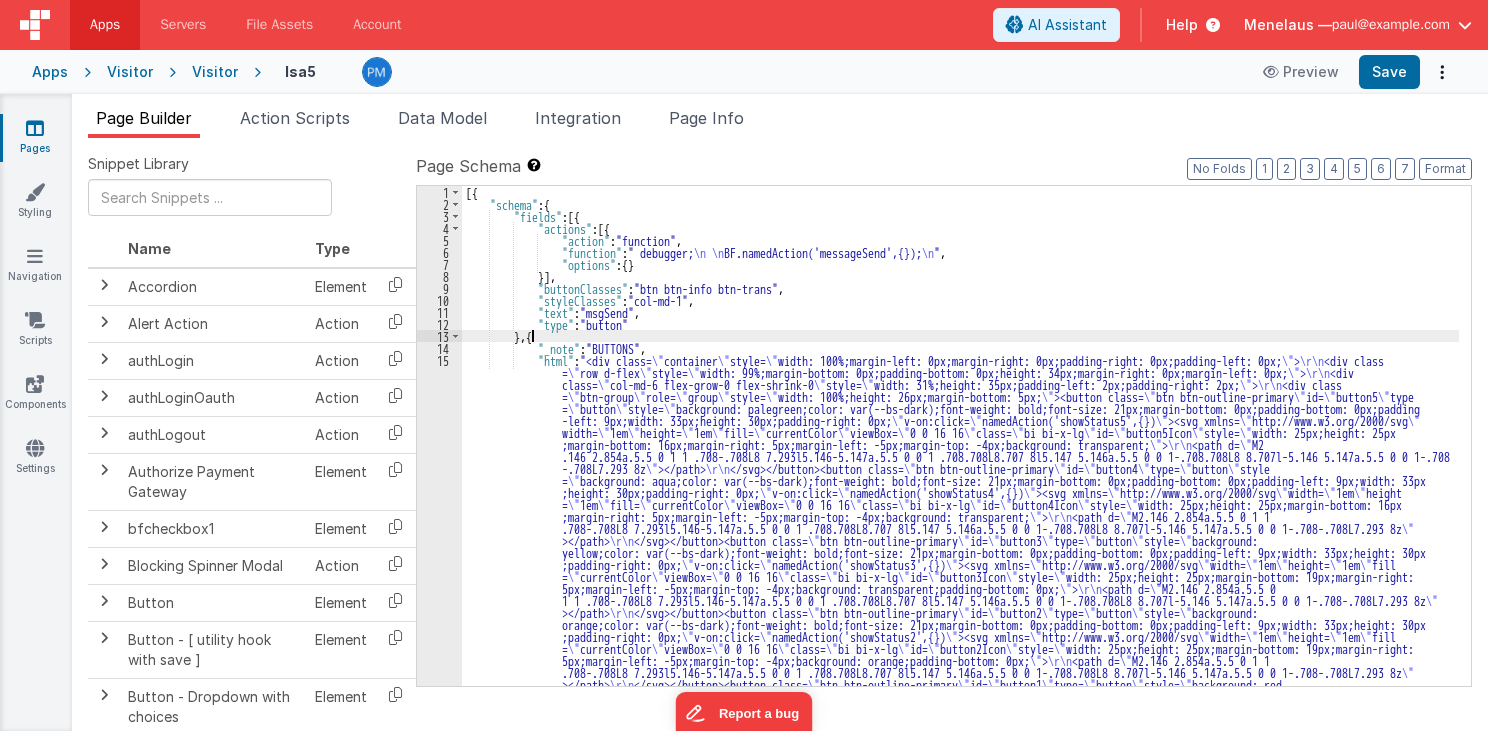 click on "[{      "schema" :  {           "fields" :  [{                "actions" :  [{                     "action" :  "function" ,                     "function" :  " debugger; \n   \n  BF.namedAction('messageSend',{}); \n  " ,                     "options" :  { }                }] ,                "buttonClasses" :  "btn btn-info btn-trans" ,                "styleClasses" :  "col-md-1" ,                "text" :  "msgSend" ,                "type" :  "button"           } ,  {                "_note" :  "BUTTONS" ,                "html" :  "<div class= \" container \"  style= \" width: 100%;margin-left: 0px;margin-right: 0px;padding-right: 0px;padding-left: 0px; \" > \r\n         <div class                  = \" row d-flex \"  style= \" width: 99%;margin-bottom: 0px;padding-bottom: 0px;height: 34px;margin-right: 0px;margin-left: 0px; \" > \r\n             <div                   class= \" col-md-6 flex-grow-0 flex-shrink-0 \"  style= \" \" > \r\n                 <div class = \" btn-group =" at bounding box center [960, 910] 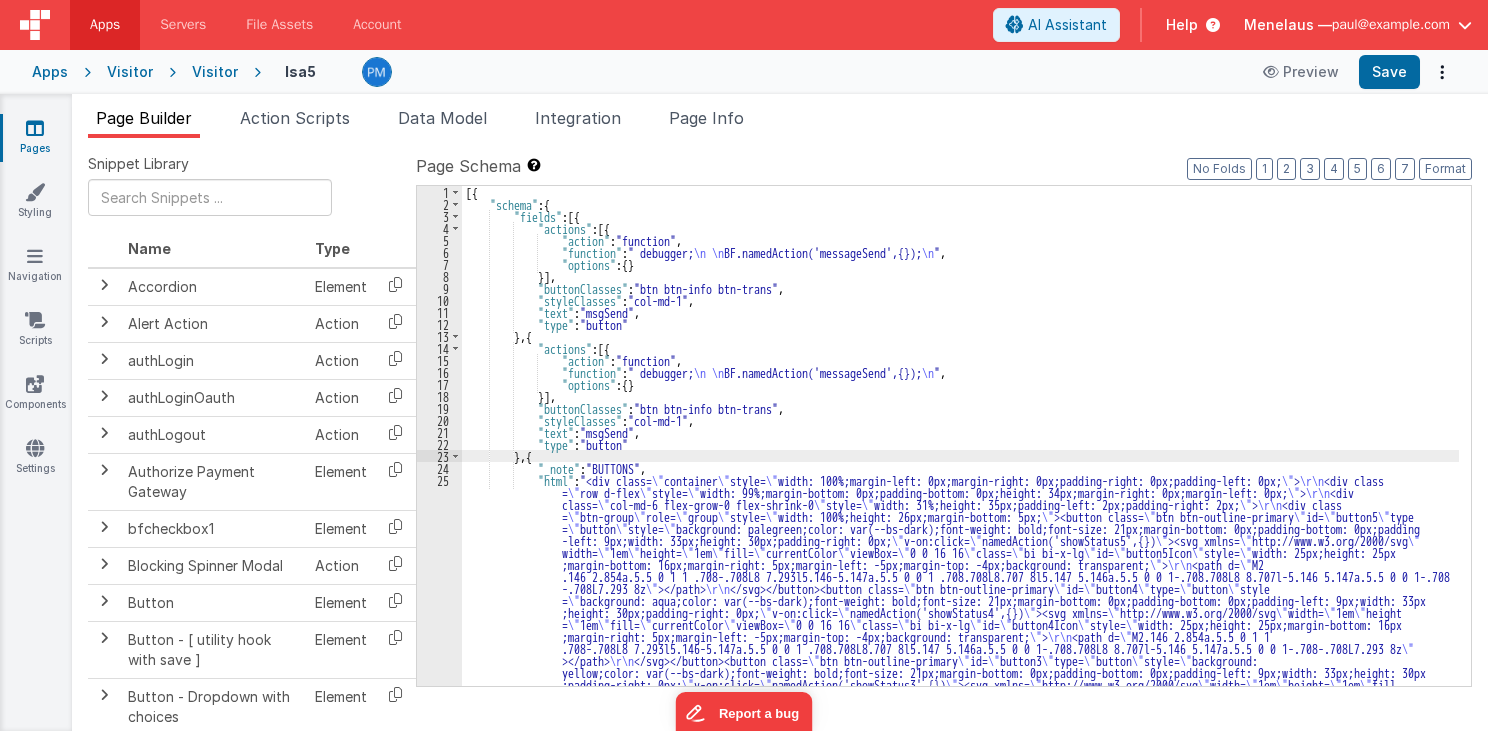 click on "[{      "schema" :  {           "fields" :  [{                "actions" :  [{                     "action" :  "function" ,                     "function" :  " debugger; \n   \n  BF.namedAction('messageSend',{}); \n  " ,                     "options" :  { }                }] ,                "buttonClasses" :  "btn btn-info btn-trans" ,                "styleClasses" :  "col-md-1" ,                "text" :  "msgSend" ,                "type" :  "button"           } ,  {                "actions" :  [{                     "action" :  "function" ,                     "function" :  " debugger; \n   \n  BF.namedAction('messageSend',{}); \n  " ,                     "options" :  { }                }] ,                "buttonClasses" :  "btn btn-info btn-trans" ,                "styleClasses" :  "col-md-1" ,                "text" :  "msgSend" ,                "type" :  "button"           } , {                "_note" :  "BUTTONS" ,                "html" :  "<div class= \" container \"  style= \" \" > \r\n = \" row d-flex" at bounding box center (960, 910) 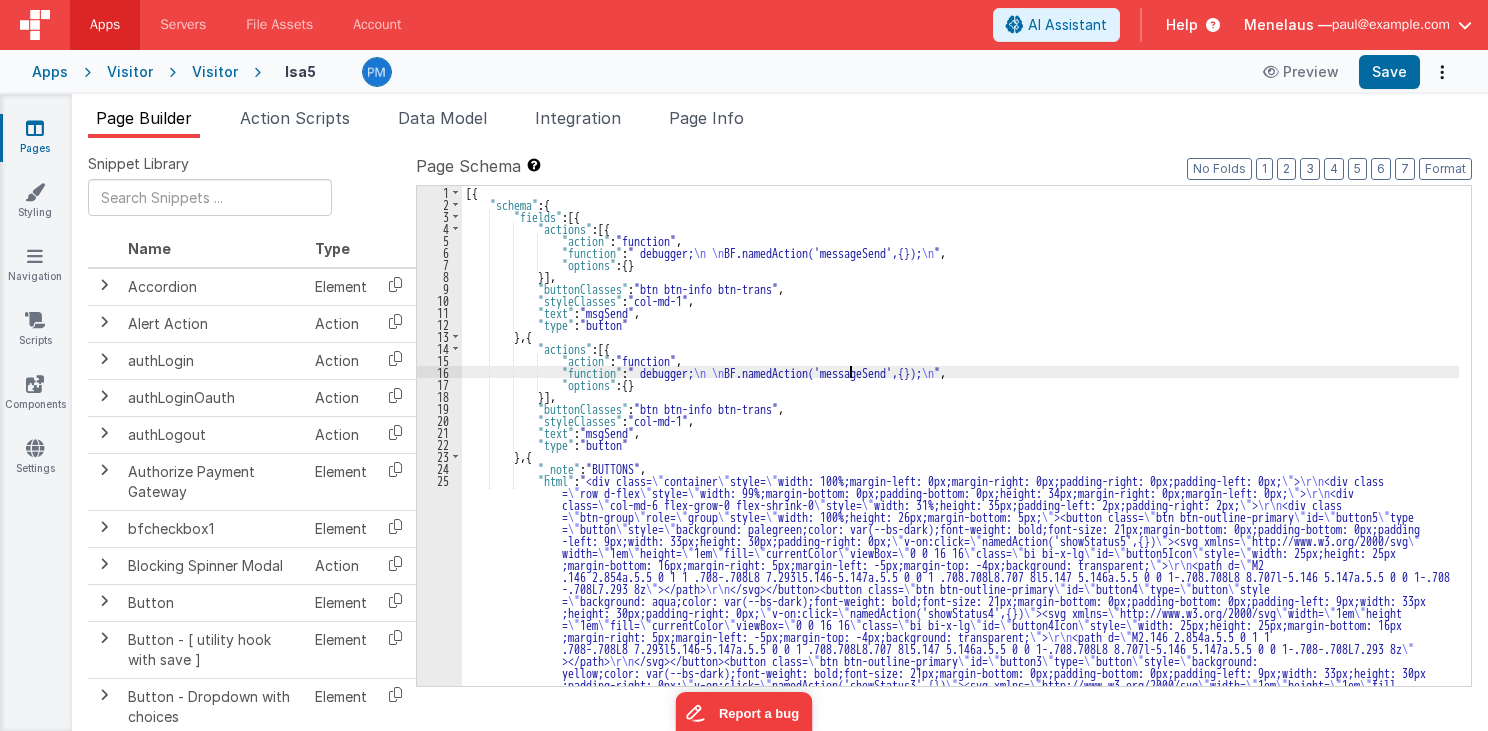 click on "[{      "schema" :  {           "fields" :  [{                "actions" :  [{                     "action" :  "function" ,                     "function" :  " debugger; \n   \n  BF.namedAction('messageSend',{}); \n  " ,                     "options" :  { }                }] ,                "buttonClasses" :  "btn btn-info btn-trans" ,                "styleClasses" :  "col-md-1" ,                "text" :  "msgSend" ,                "type" :  "button"           } ,  {                "actions" :  [{                     "action" :  "function" ,                     "function" :  " debugger; \n   \n  BF.namedAction('messageSend',{}); \n  " ,                     "options" :  { }                }] ,                "buttonClasses" :  "btn btn-info btn-trans" ,                "styleClasses" :  "col-md-1" ,                "text" :  "msgSend" ,                "type" :  "button"           } , {                "_note" :  "BUTTONS" ,                "html" :  "<div class= \" container \"  style= \" \" > \r\n = \" row d-flex" at bounding box center (960, 910) 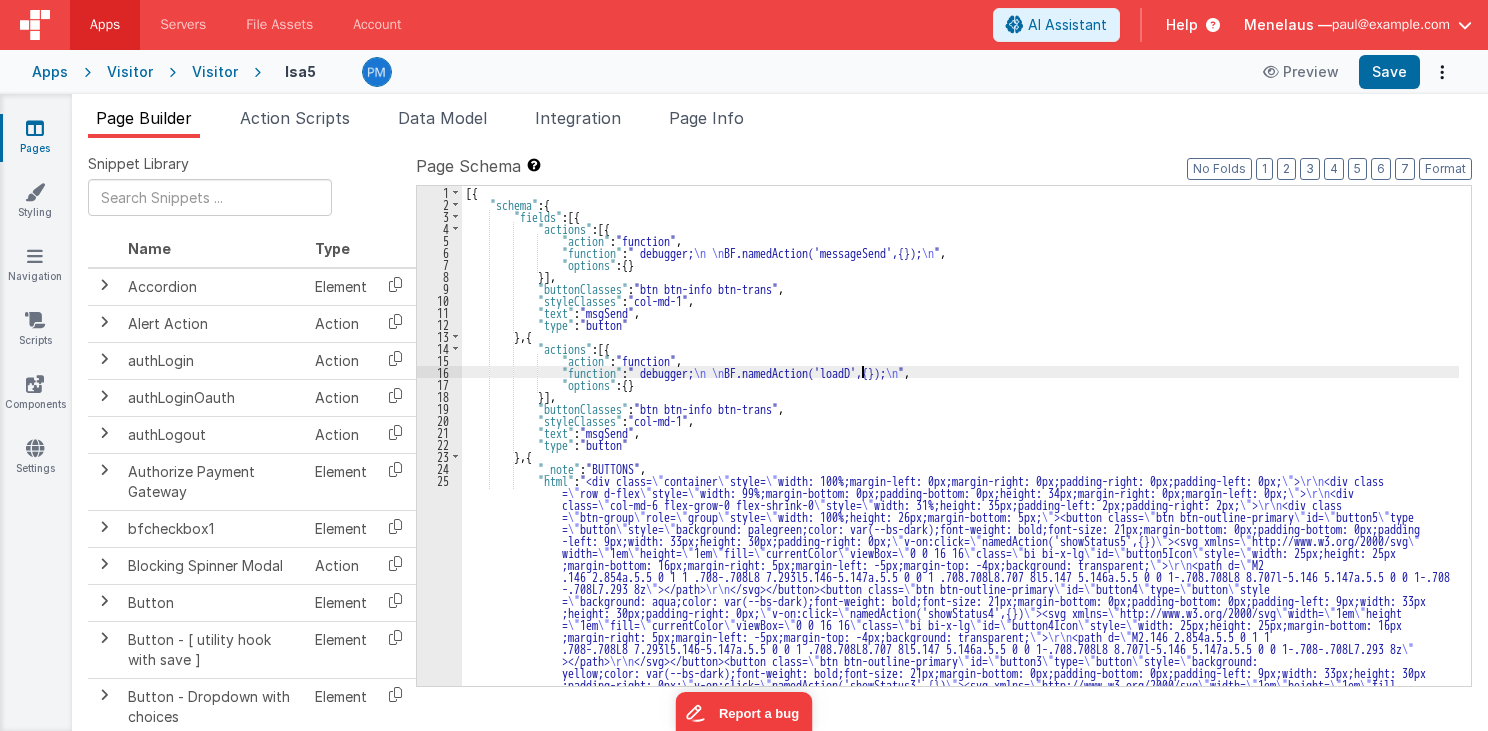 type 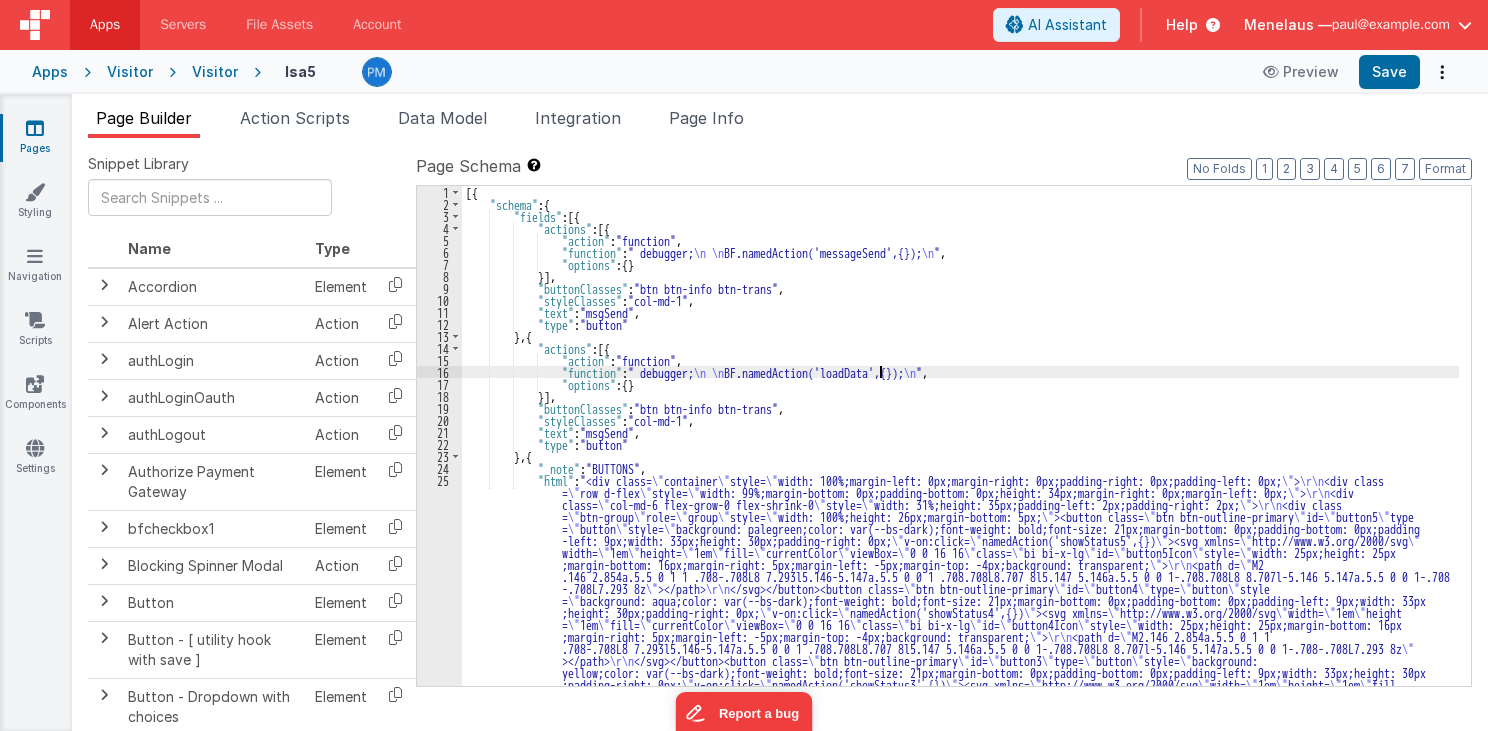 click on "[{      "schema" :  {           "fields" :  [{                "actions" :  [{                     "action" :  "function" ,                     "function" :  " debugger; \n   \n  BF.namedAction('messageSend',{}); \n  " ,                     "options" :  { }                }] ,                "buttonClasses" :  "btn btn-info btn-trans" ,                "styleClasses" :  "col-md-1" ,                "text" :  "msgSend" ,                "type" :  "button"           } ,  {                "actions" :  [{                     "action" :  "function" ,                     "function" :  " debugger; \n   \n  BF.namedAction('loadData',{}); \n  " ,                     "options" :  { }                }] ,                "buttonClasses" :  "btn btn-info btn-trans" ,                "styleClasses" :  "col-md-1" ,                "text" :  "msgSend" ,                "type" :  "button"           } , {                "_note" :  "BUTTONS" ,                "html" :  "<div class= \" container \"  style= \" \" > \r\n         <div class" at bounding box center (960, 910) 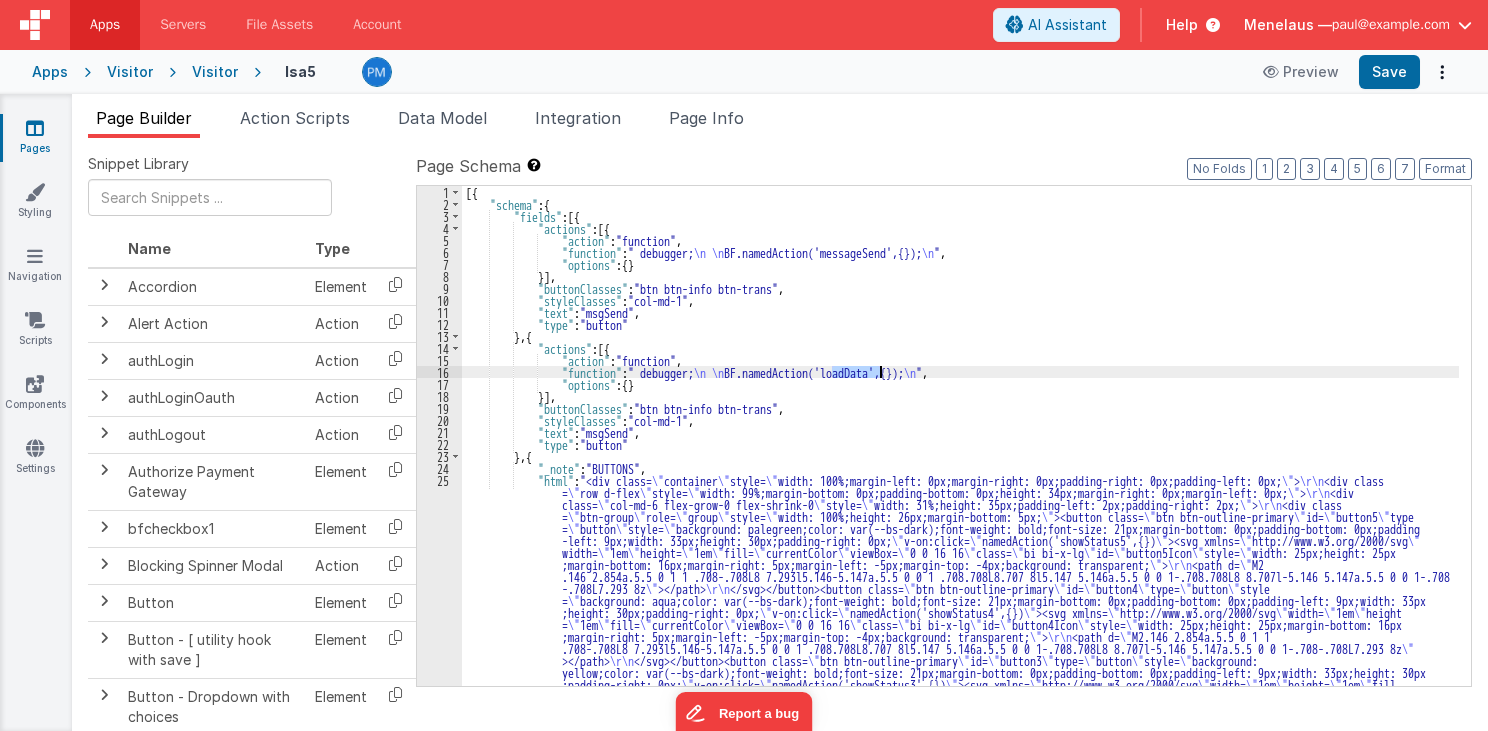 click on "[{      "schema" :  {           "fields" :  [{                "actions" :  [{                     "action" :  "function" ,                     "function" :  " debugger; \n   \n  BF.namedAction('messageSend',{}); \n  " ,                     "options" :  { }                }] ,                "buttonClasses" :  "btn btn-info btn-trans" ,                "styleClasses" :  "col-md-1" ,                "text" :  "msgSend" ,                "type" :  "button"           } ,  {                "actions" :  [{                     "action" :  "function" ,                     "function" :  " debugger; \n   \n  BF.namedAction('loadData',{}); \n  " ,                     "options" :  { }                }] ,                "buttonClasses" :  "btn btn-info btn-trans" ,                "styleClasses" :  "col-md-1" ,                "text" :  "msgSend" ,                "type" :  "button"           } , {                "_note" :  "BUTTONS" ,                "html" :  "<div class= \" container \"  style= \" \" > \r\n         <div class" at bounding box center [960, 910] 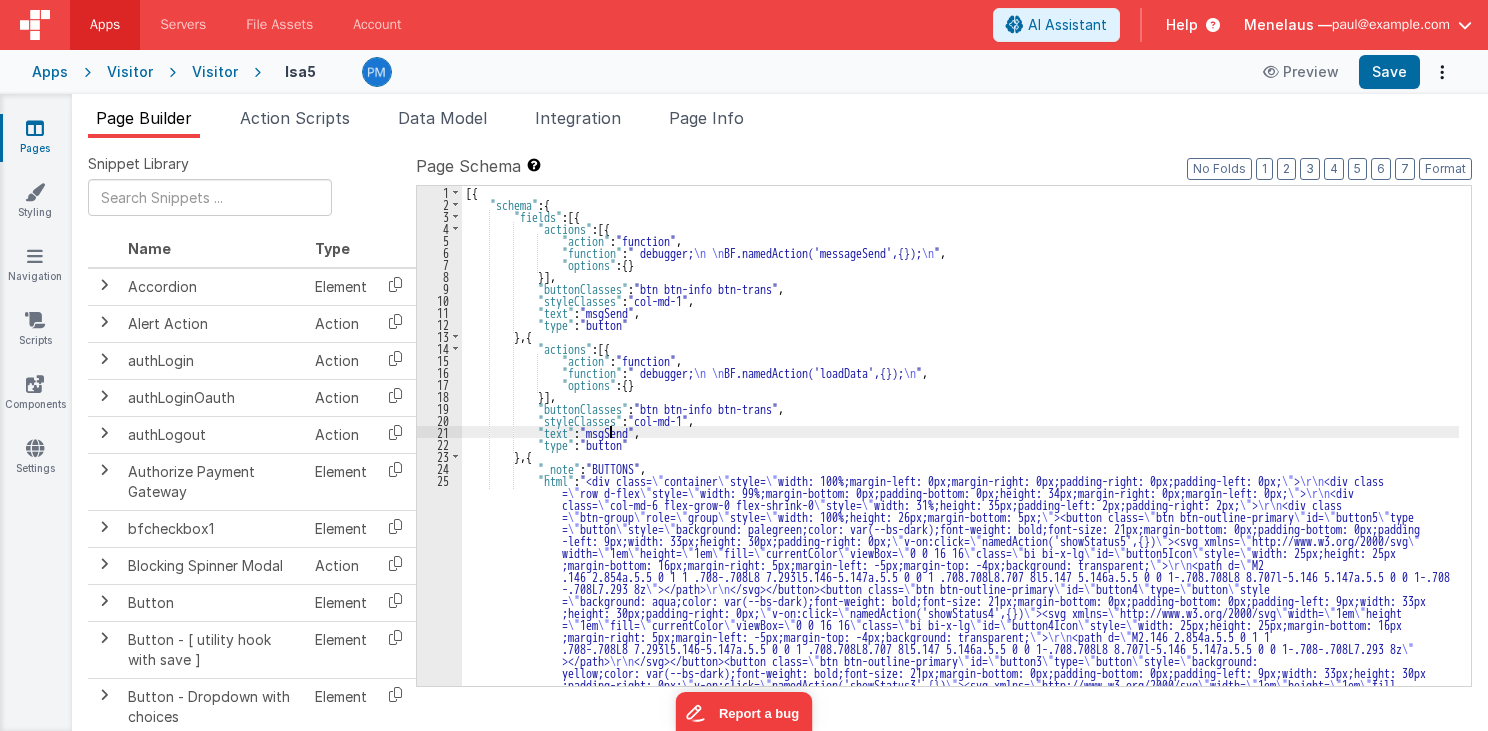 click on "[{      "schema" :  {           "fields" :  [{                "actions" :  [{                     "action" :  "function" ,                     "function" :  " debugger; \n   \n  BF.namedAction('messageSend',{}); \n  " ,                     "options" :  { }                }] ,                "buttonClasses" :  "btn btn-info btn-trans" ,                "styleClasses" :  "col-md-1" ,                "text" :  "msgSend" ,                "type" :  "button"           } ,  {                "actions" :  [{                     "action" :  "function" ,                     "function" :  " debugger; \n   \n  BF.namedAction('loadData',{}); \n  " ,                     "options" :  { }                }] ,                "buttonClasses" :  "btn btn-info btn-trans" ,                "styleClasses" :  "col-md-1" ,                "text" :  "msgSend" ,                "type" :  "button"           } , {                "_note" :  "BUTTONS" ,                "html" :  "<div class= \" container \"  style= \" \" > \r\n         <div class" at bounding box center (960, 910) 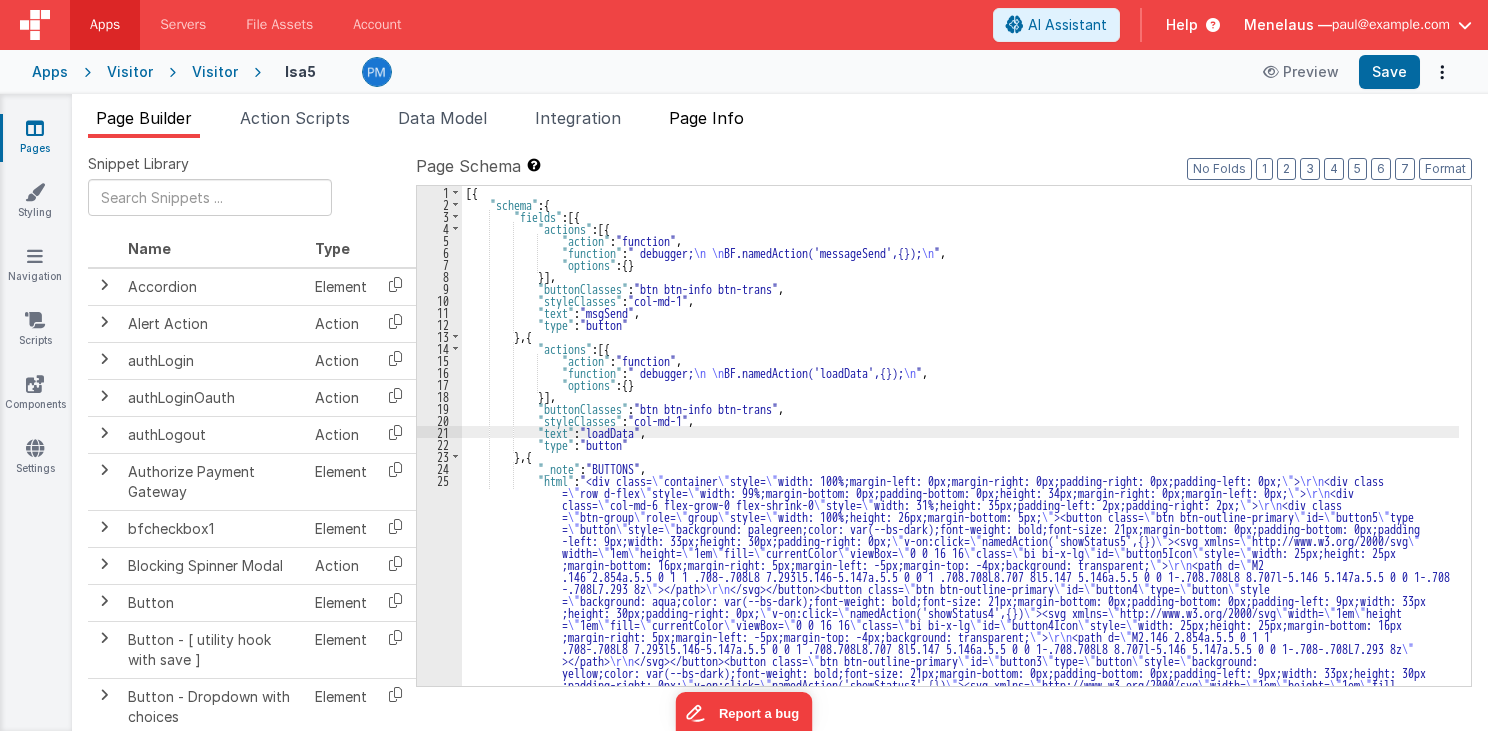 click on "Page Info" at bounding box center [706, 118] 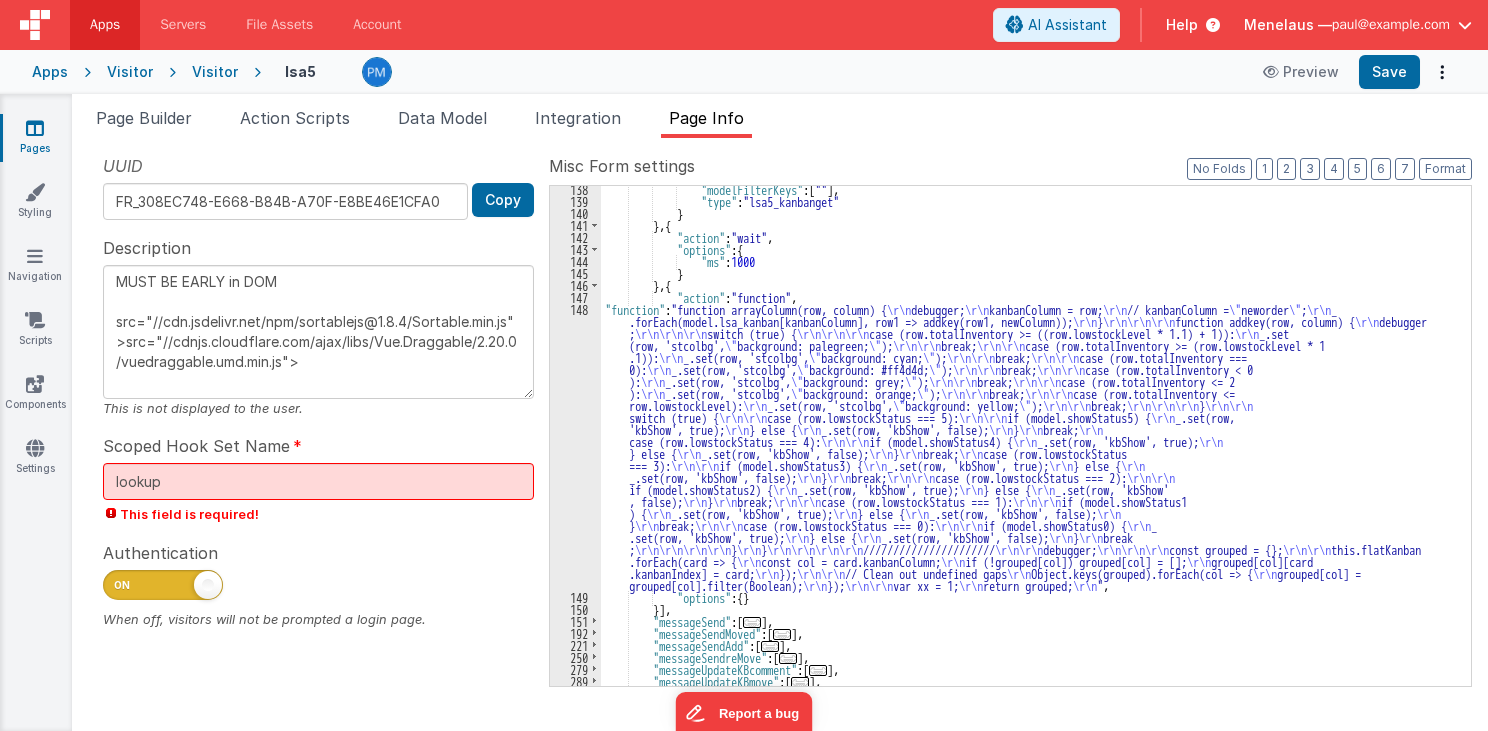 scroll, scrollTop: 339, scrollLeft: 0, axis: vertical 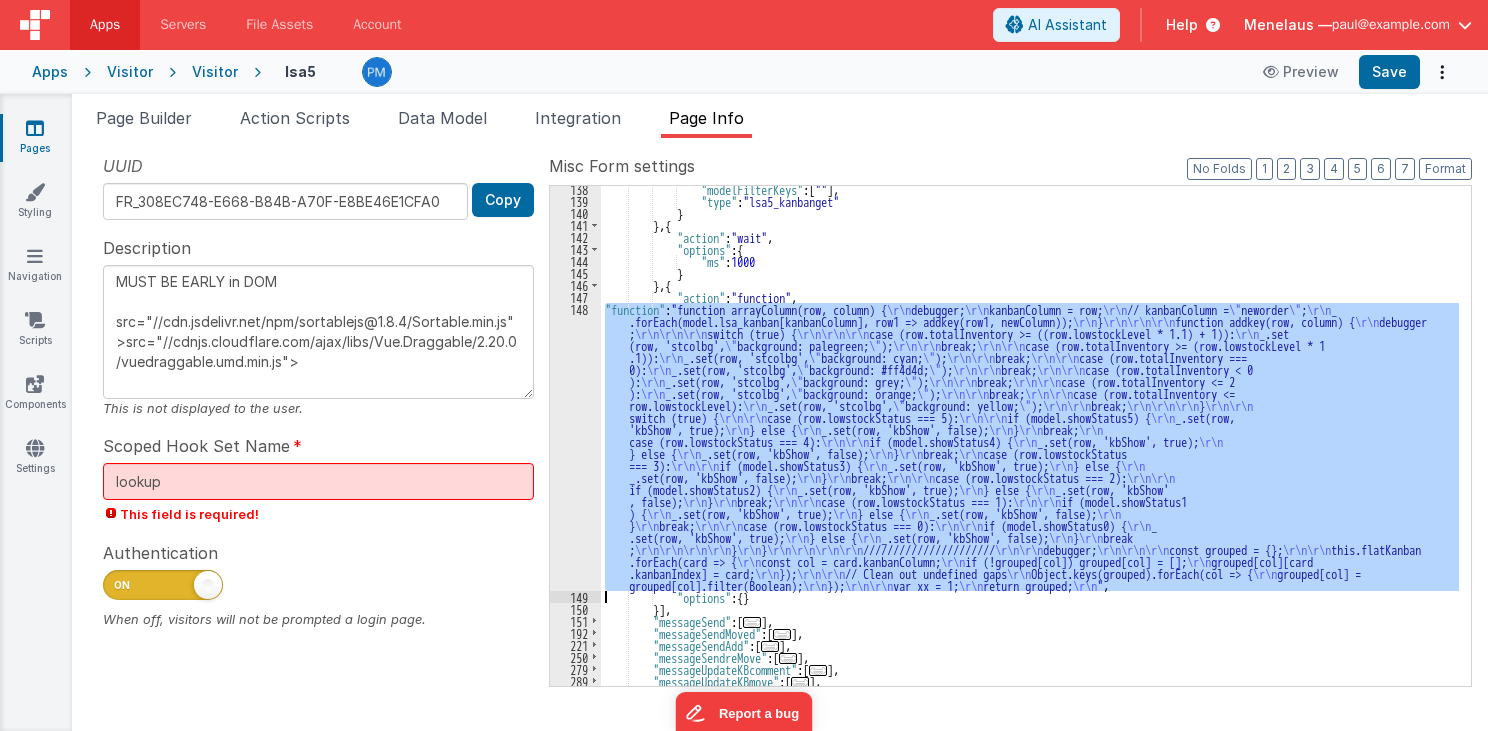 click on "148" at bounding box center [575, 447] 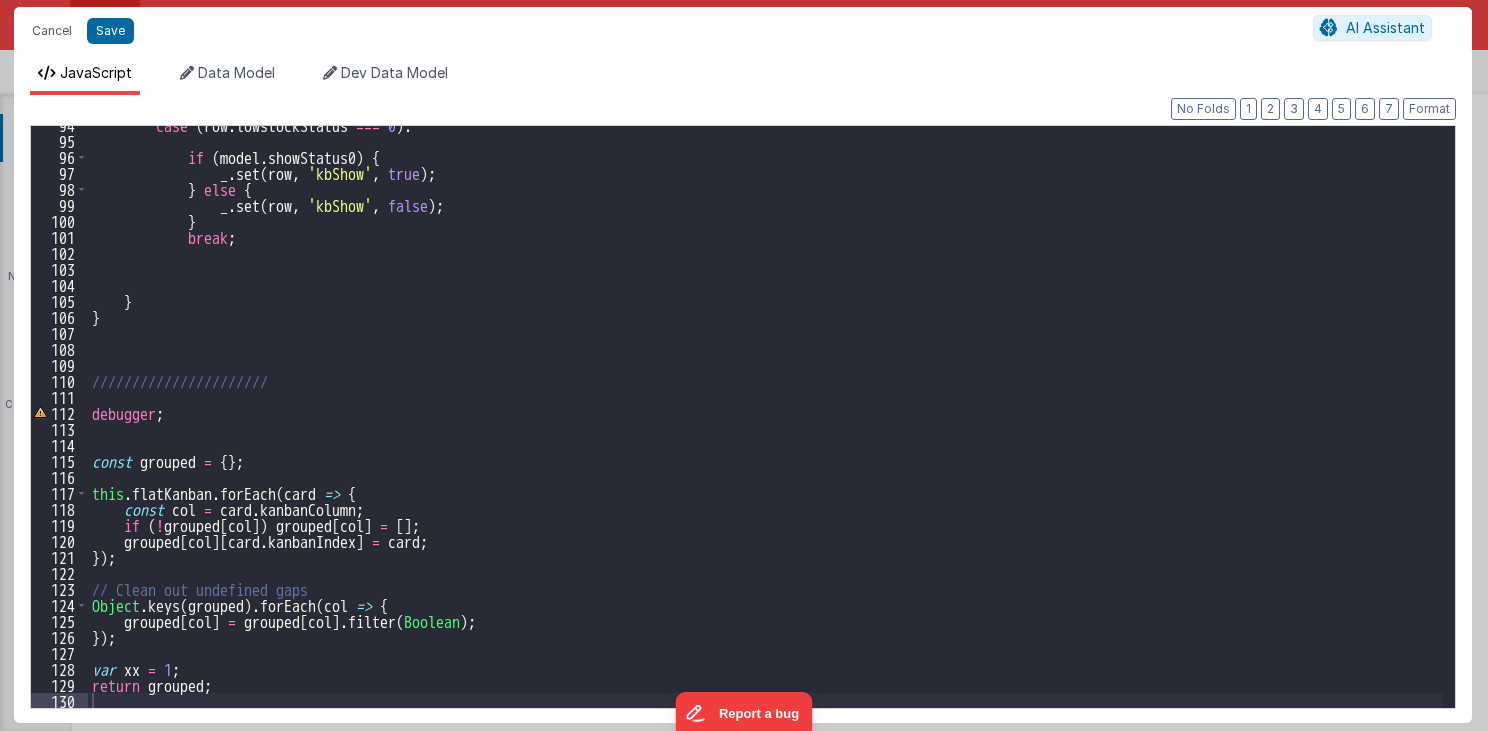 scroll, scrollTop: 1496, scrollLeft: 0, axis: vertical 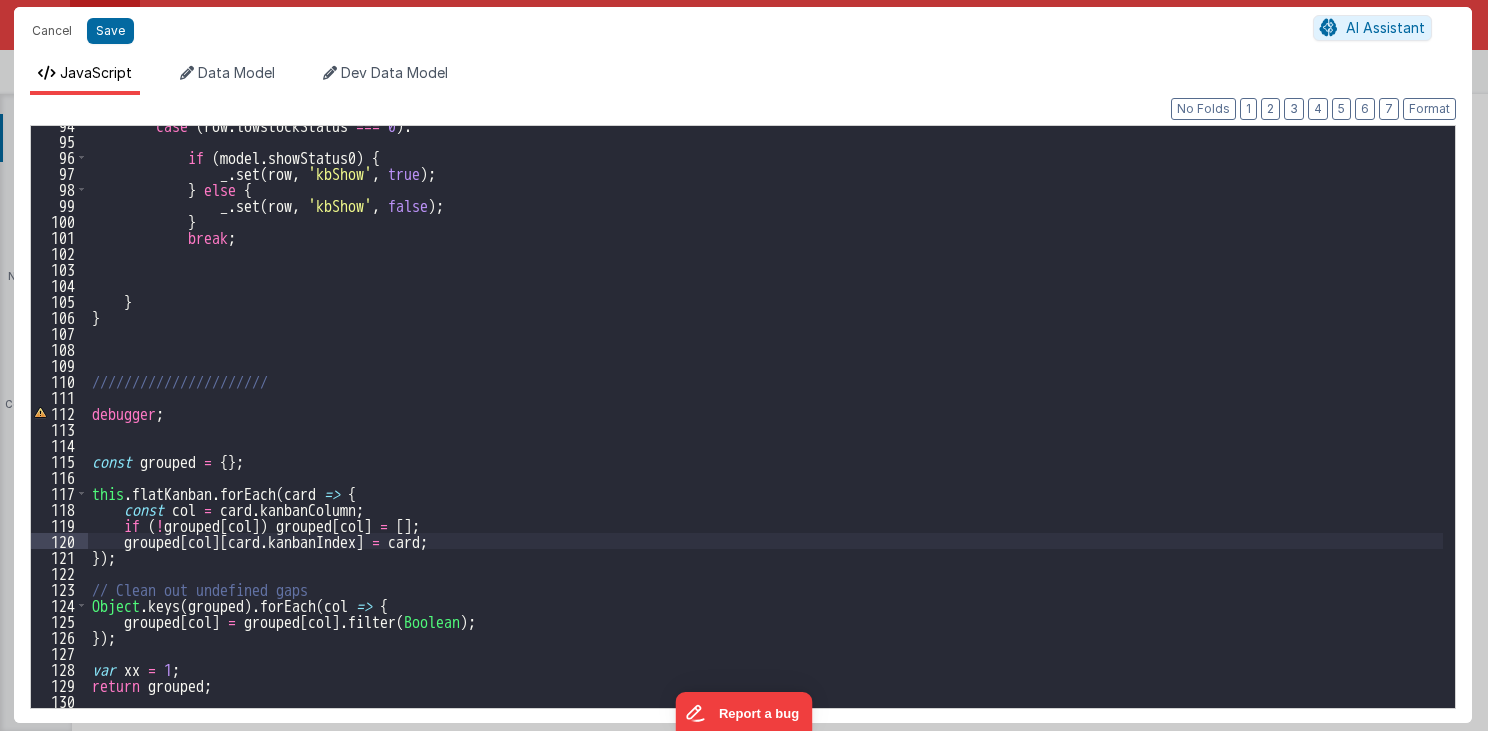 click on "case   ( row . lowstockStatus   ===   0 ) :                if   ( model . showStatus0 )   {                     _ . set ( row ,   'kbShow' ,   true ) ;                }   else   {                     _ . set ( row ,   'kbShow' ,   false ) ;                }                break ;      } } ////////////////////// debugger ; const   grouped   =   { } ; this . flatKanban . forEach ( card   =>   {      const   col   =   card . kanbanColumn ;      if   ( ! grouped [ col ])   grouped [ col ]   =   [ ] ;      grouped [ col ] [ card . kanbanIndex ]   =   card ; }) ; // Clean out undefined gaps Object . keys ( grouped ) . forEach ( col   =>   {      grouped [ col ]   =   grouped [ col ] . filter ( Boolean ) ; }) ; var   xx   =   1 ; return   grouped ;" at bounding box center [766, 424] 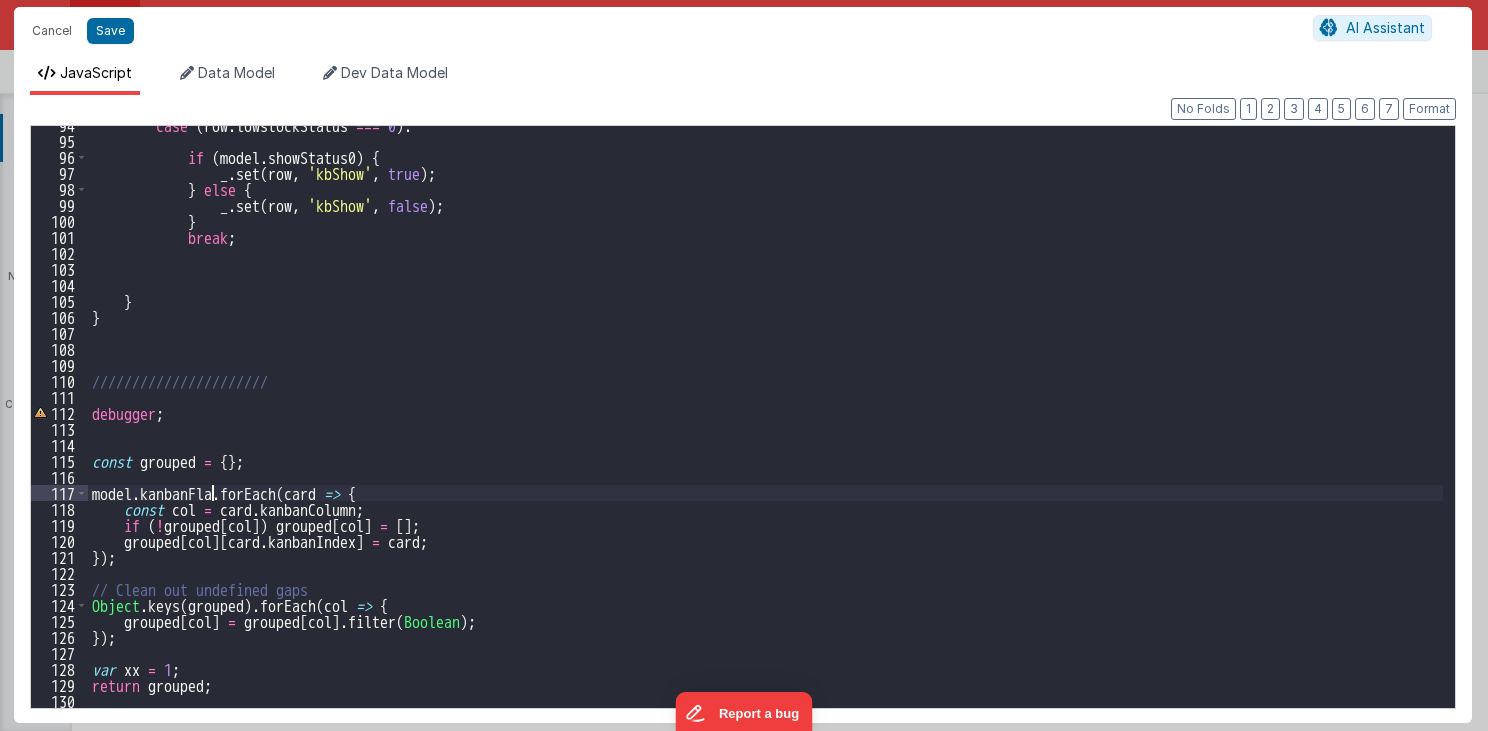 type 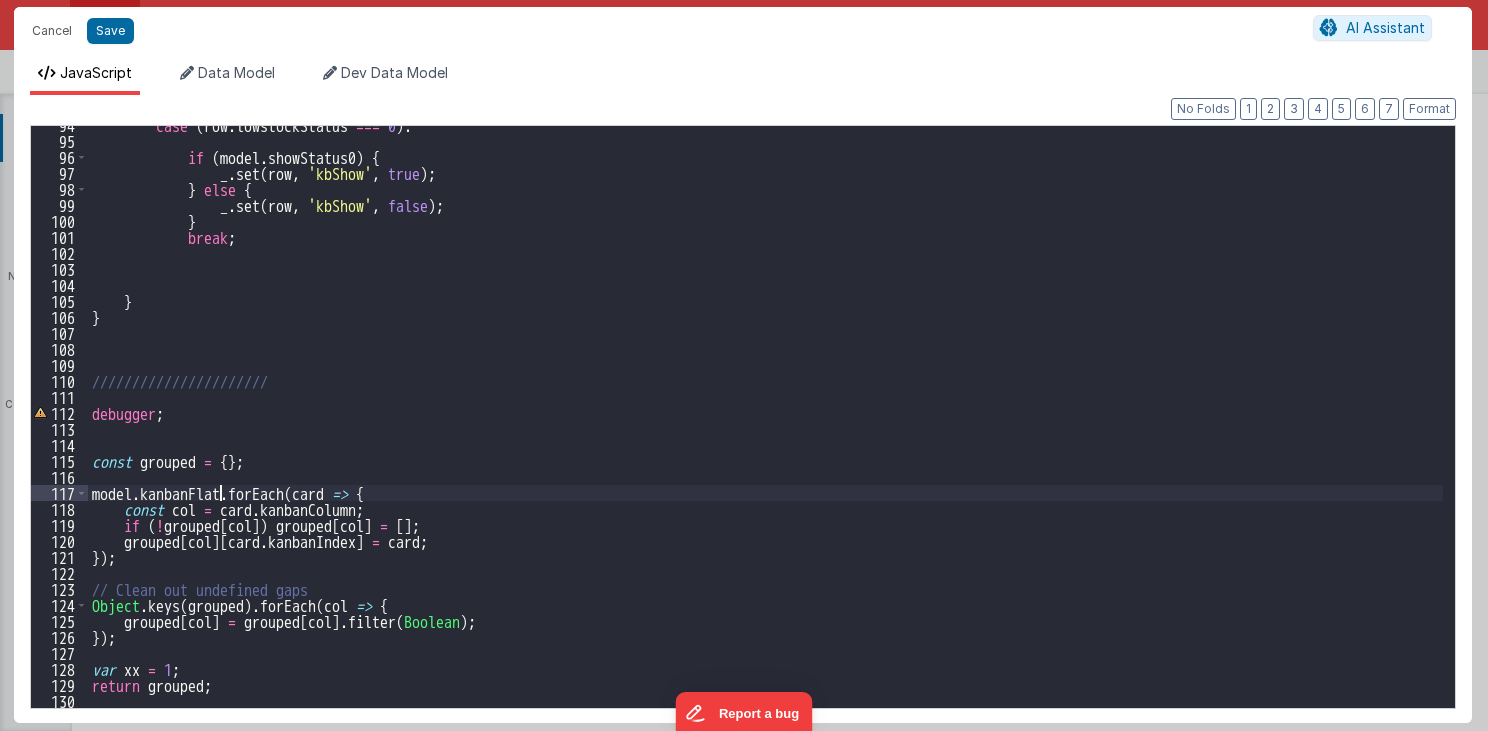 type on "MUST BE EARLY in DOM
src="//cdn.jsdelivr.net/npm/sortablejs@1.8.4/Sortable.min.js">src="//cdnjs.cloudflare.com/ajax/libs/Vue.Draggable/2.20.0/vuedraggable.umd.min.js">" 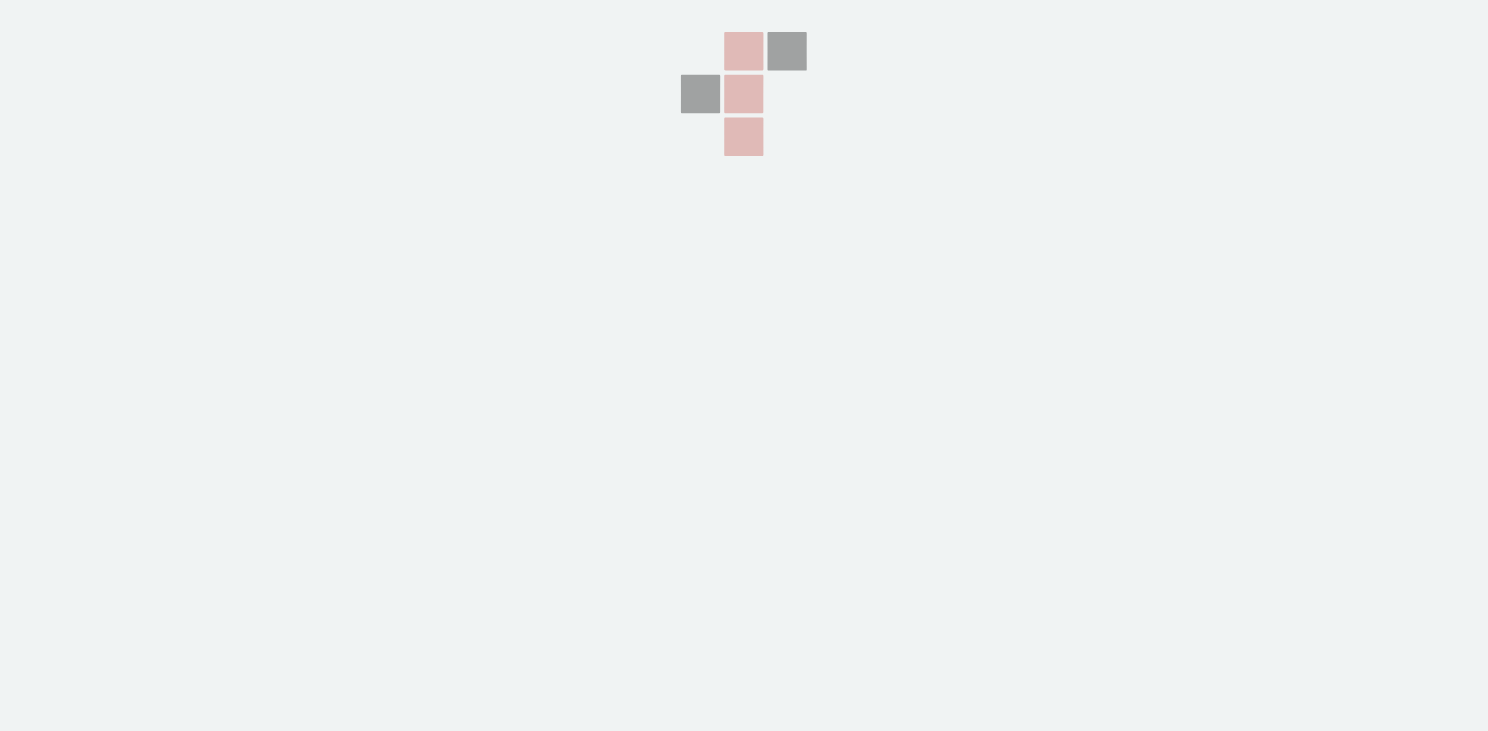 scroll, scrollTop: 0, scrollLeft: 0, axis: both 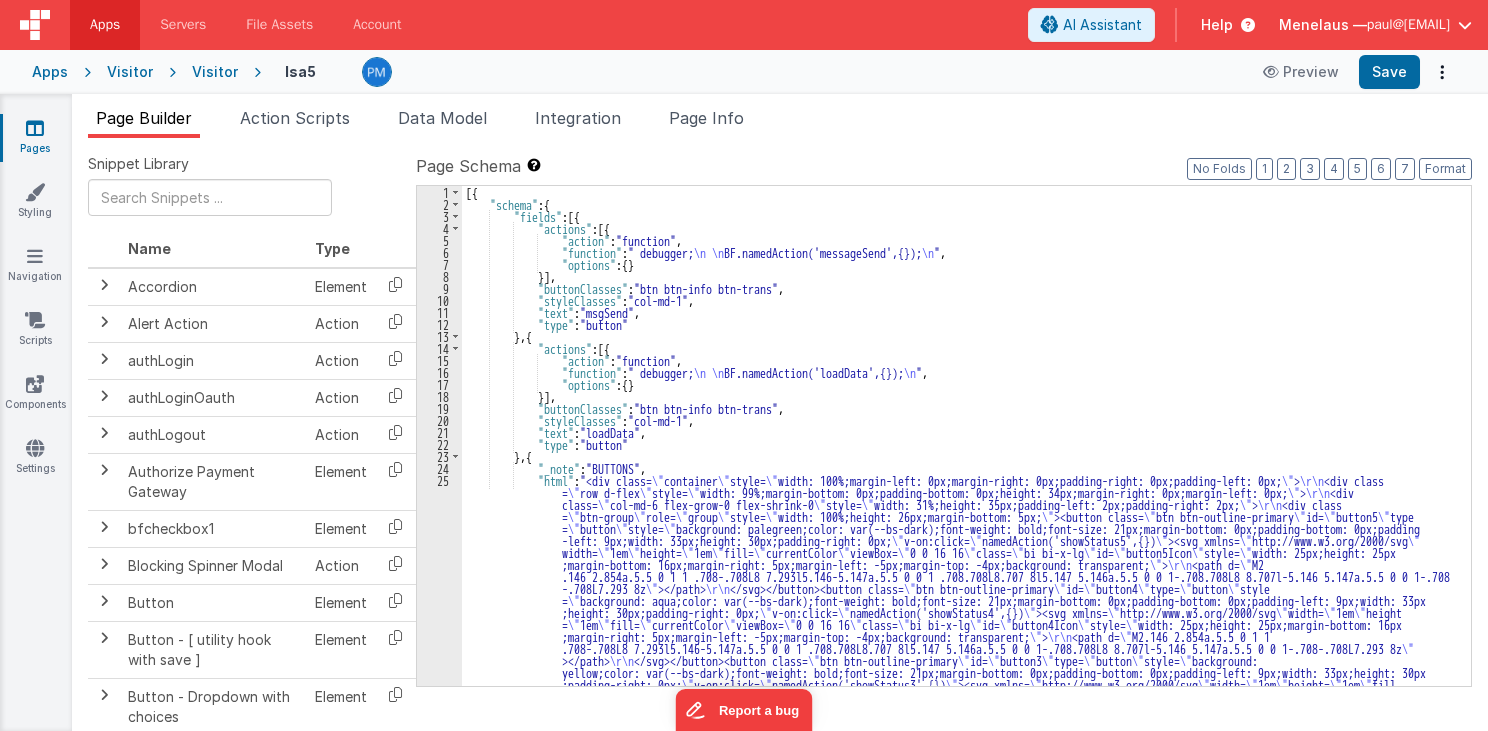 type on "MUST BE EARLY in DOM
src="//cdn.jsdelivr.net/npm/sortablejs@1.8.4/Sortable.min.js">src="//cdnjs.cloudflare.com/ajax/libs/Vue.Draggable/2.20.0/vuedraggable.umd.min.js">" 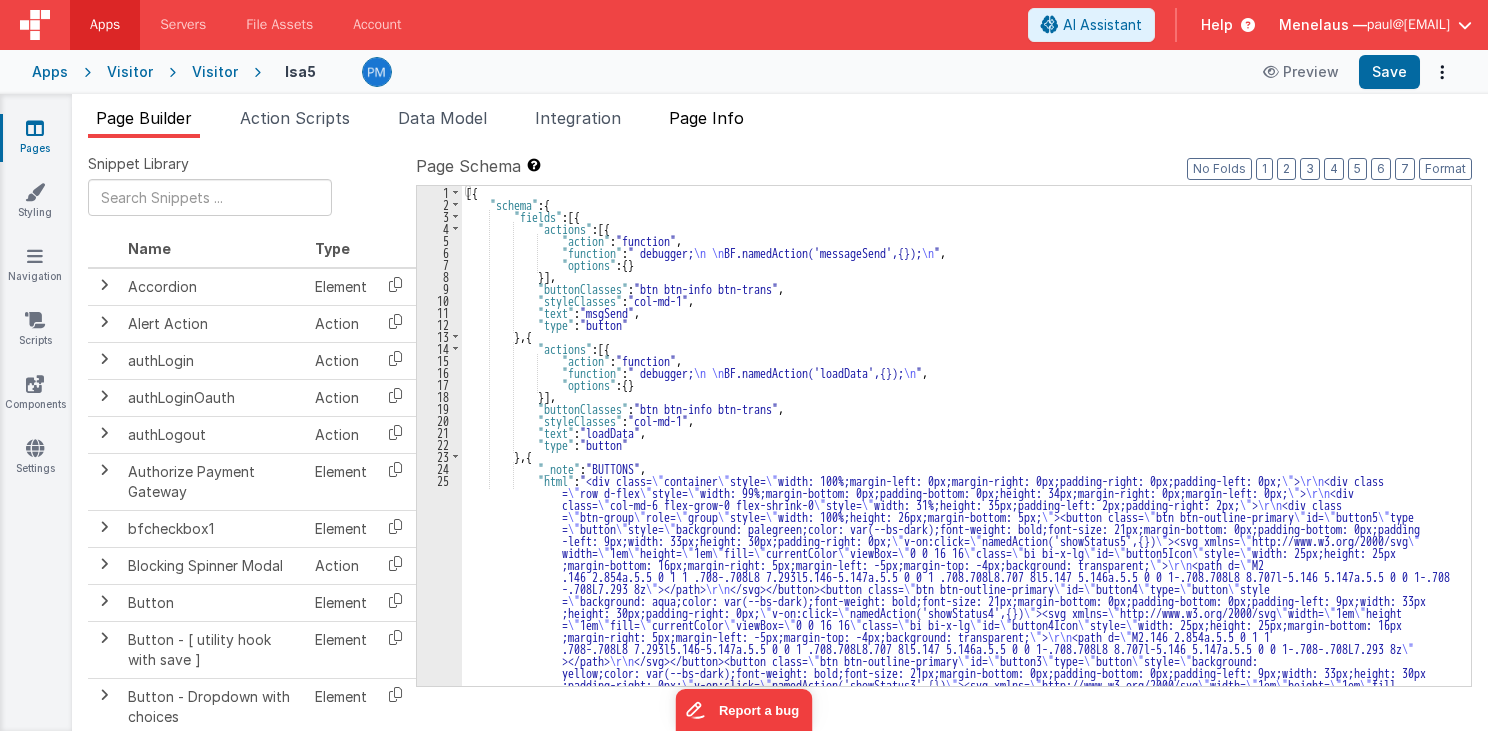 click on "Page Info" at bounding box center (706, 118) 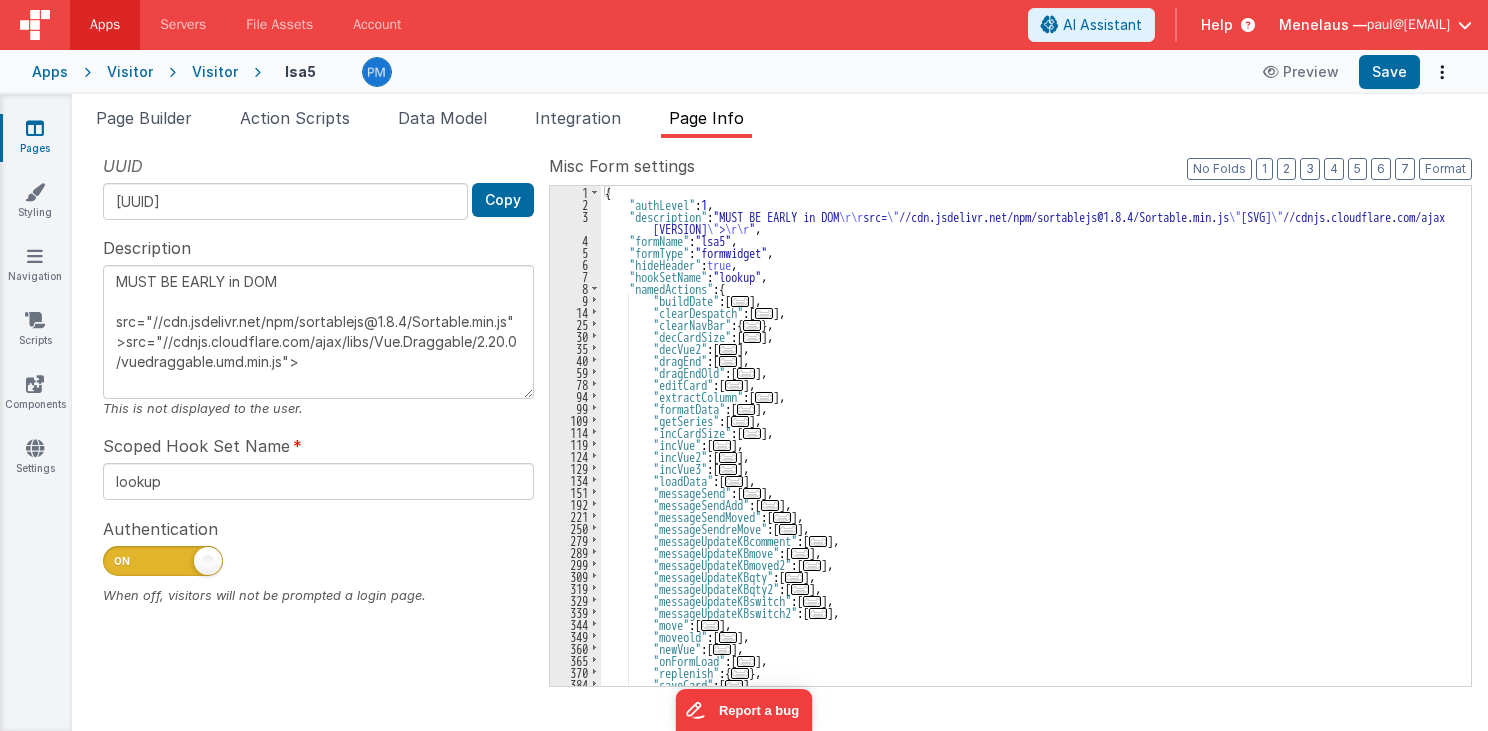 click on "..." at bounding box center (734, 481) 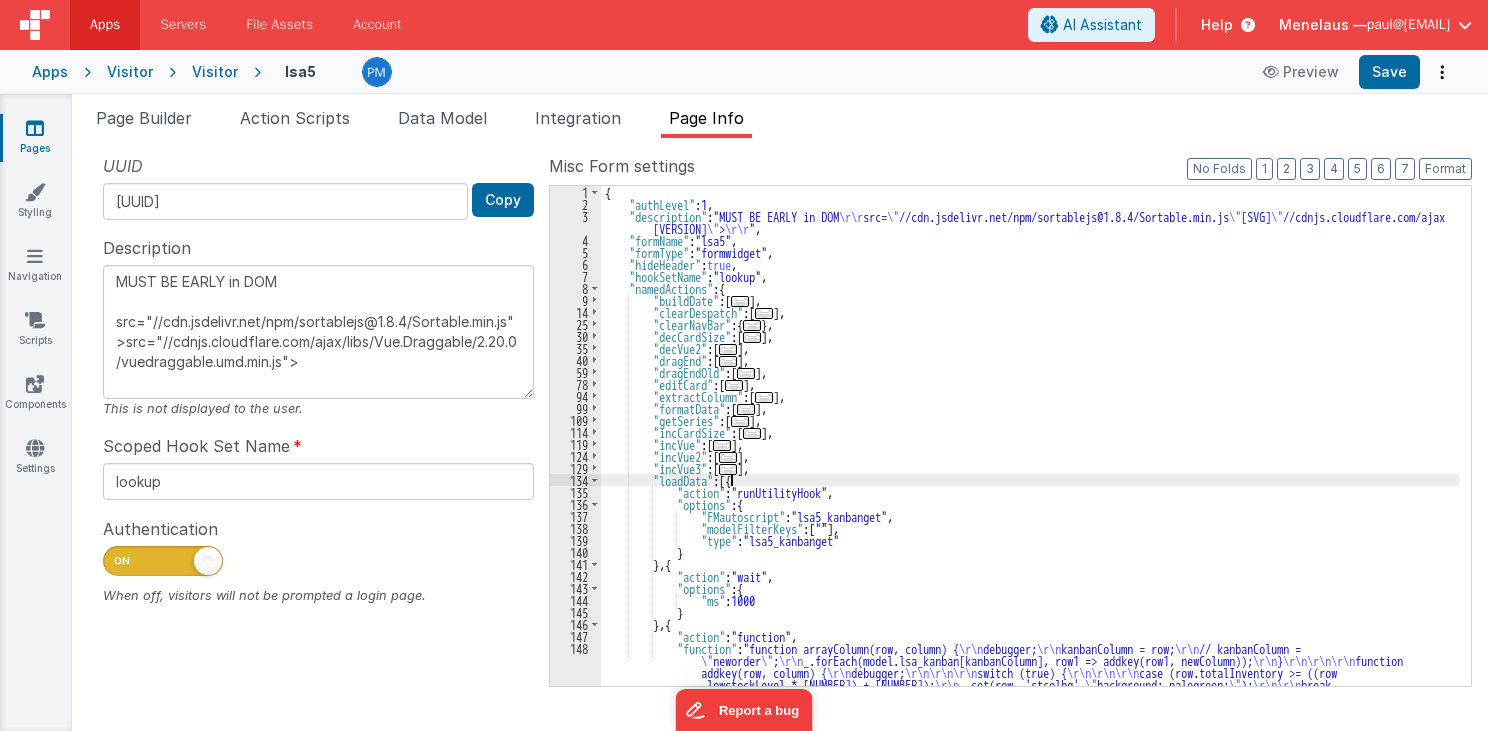 click on "{      "authLevel" :  1 ,      "description" :  "MUST BE EARLY in DOM \r\r src= \" //cdn.jsdelivr.net/npm/sortablejs@1.8.4/Sortable.min.js \" >src= \" //cdnjs.cloudflare.com/ajax          /libs/Vue.Draggable/2.20.0/vuedraggable.umd.min.js \" > \r\r " ,      "formName" :  "lsa5" ,      "formType" :  "formwidget" ,      "hideHeader" :  true ,      "hookSetName" :  "lookup" ,      "namedActions" :  {           "buildDate" :  [ ... ] ,           "clearDespatch" :  [ ... ] ,           "clearNavBar" :  { ... } ,           "decCardSize" :  [ ... ] ,           "decVue2" :  [ ... ] ,           "dragEnd" :  [ ... ] ,           "dragEndOld" :  [ ... ] ,           "editCard" :  [ ... ] ,           "extractColumn" :  [ ... ] ,           "formatData" :  [ ... ] ,           "getSeries" :  [ ... ] ,           "incCardSize" :  [ ... ] ,           "incVue" :  [ ... ] ,           "incVue2" :  [ ... ] ,           "incVue3" :  [ ... ] ,           "loadData" :  [{                "action" :  "runUtilityHook" ,           :" at bounding box center (1030, 604) 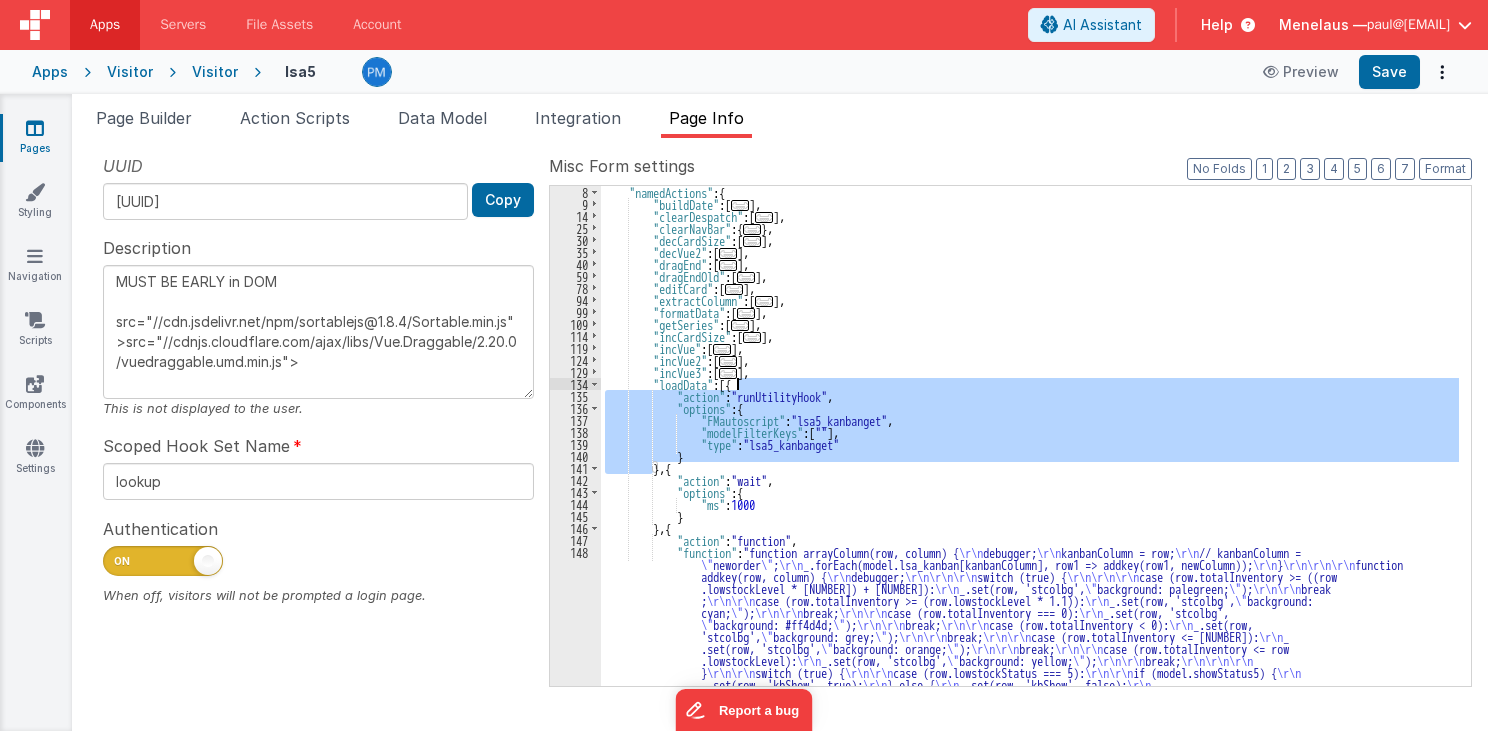 scroll, scrollTop: 192, scrollLeft: 0, axis: vertical 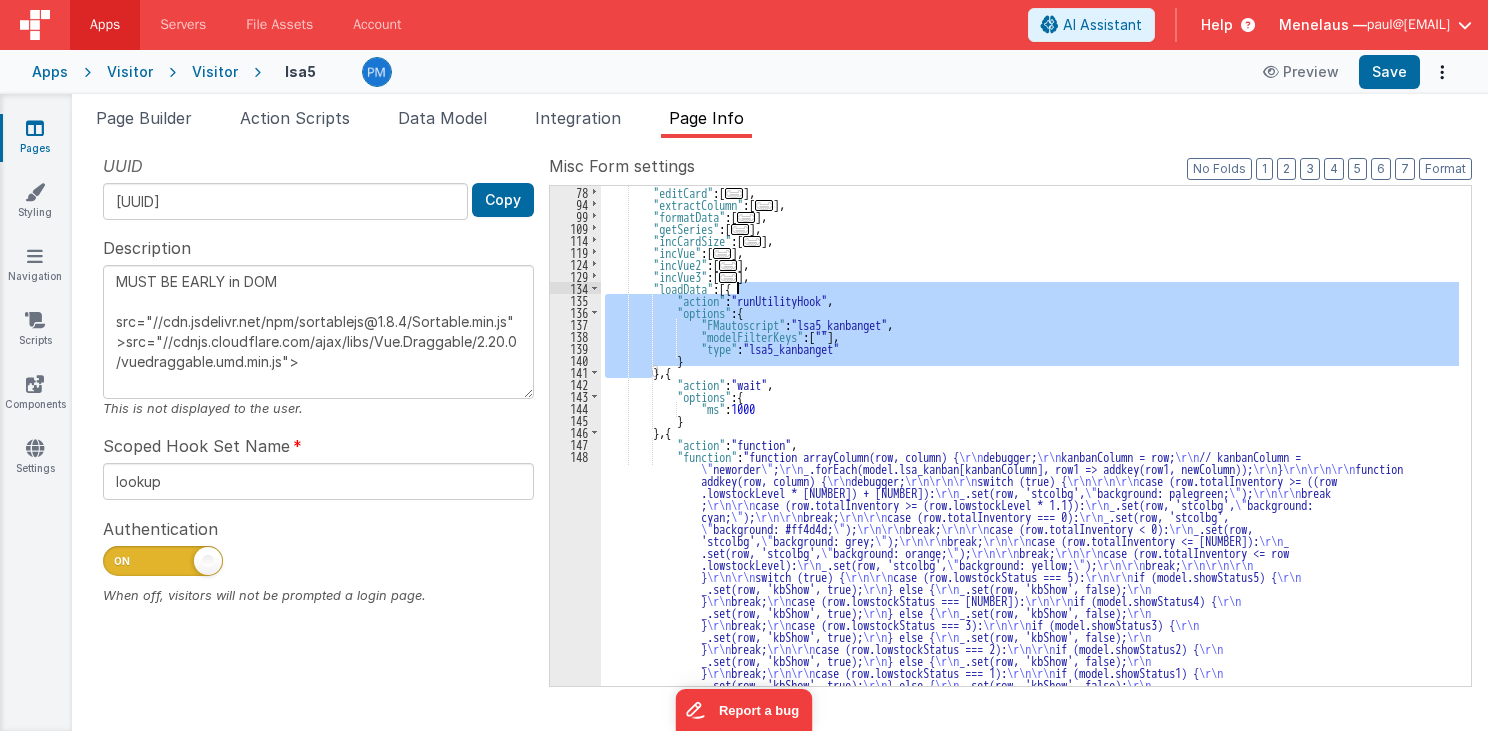 click on ""editCard" :  [ ... ] ,           "extractColumn" :  [ ... ] ,           "formatData" :  [ ... ] ,           "getSeries" :  [ ... ] ,           "incCardSize" :  [ ... ] ,           "incVue" :  [ ... ] ,           "incVue2" :  [ ... ] ,           "incVue3" :  [ ... ] ,           "loadData" :  [{                "action" :  "runUtilityHook" ,                "options" :  {                     "FMautoscript" :  "lsa5_kanbanget" ,                     "modelFilterKeys" :  [ "" ] ,                     "type" :  "lsa5_kanbanget"                }           } ,  {                "action" :  "wait" ,                "options" :  {                     "ms" :  1000                }           } ,  {                "action" :  "function" ,                "function" :  "function arrayColumn(row, column) { \r\n     debugger; \r\n     kanbanColumn = row; \r\n     // kanbanColumn =                   \" neworder \" ; \r\n     _.forEach(model.lsa_kanban[kanbanColumn], row1 => addkey(row1, newColumn)); \r\n" at bounding box center [1030, 604] 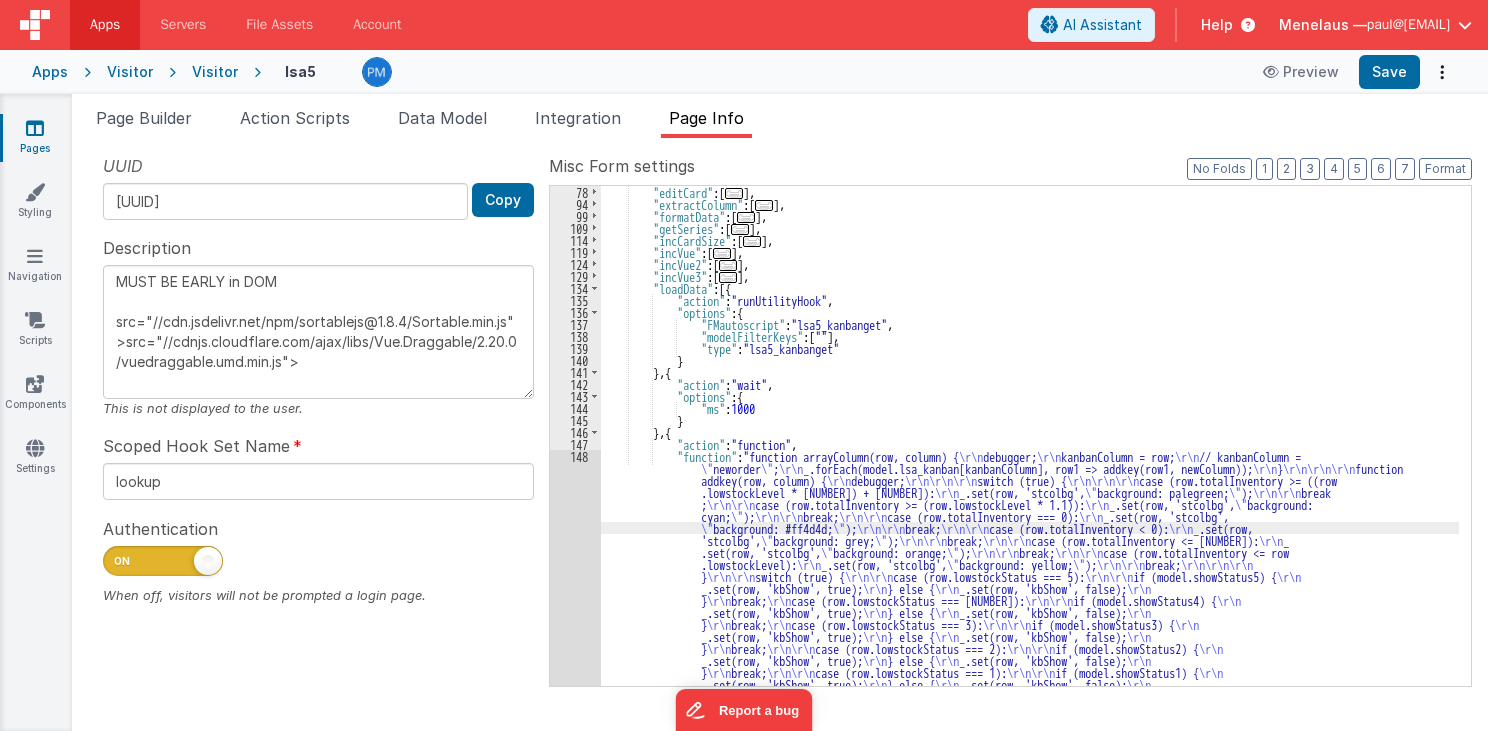 scroll, scrollTop: 291, scrollLeft: 0, axis: vertical 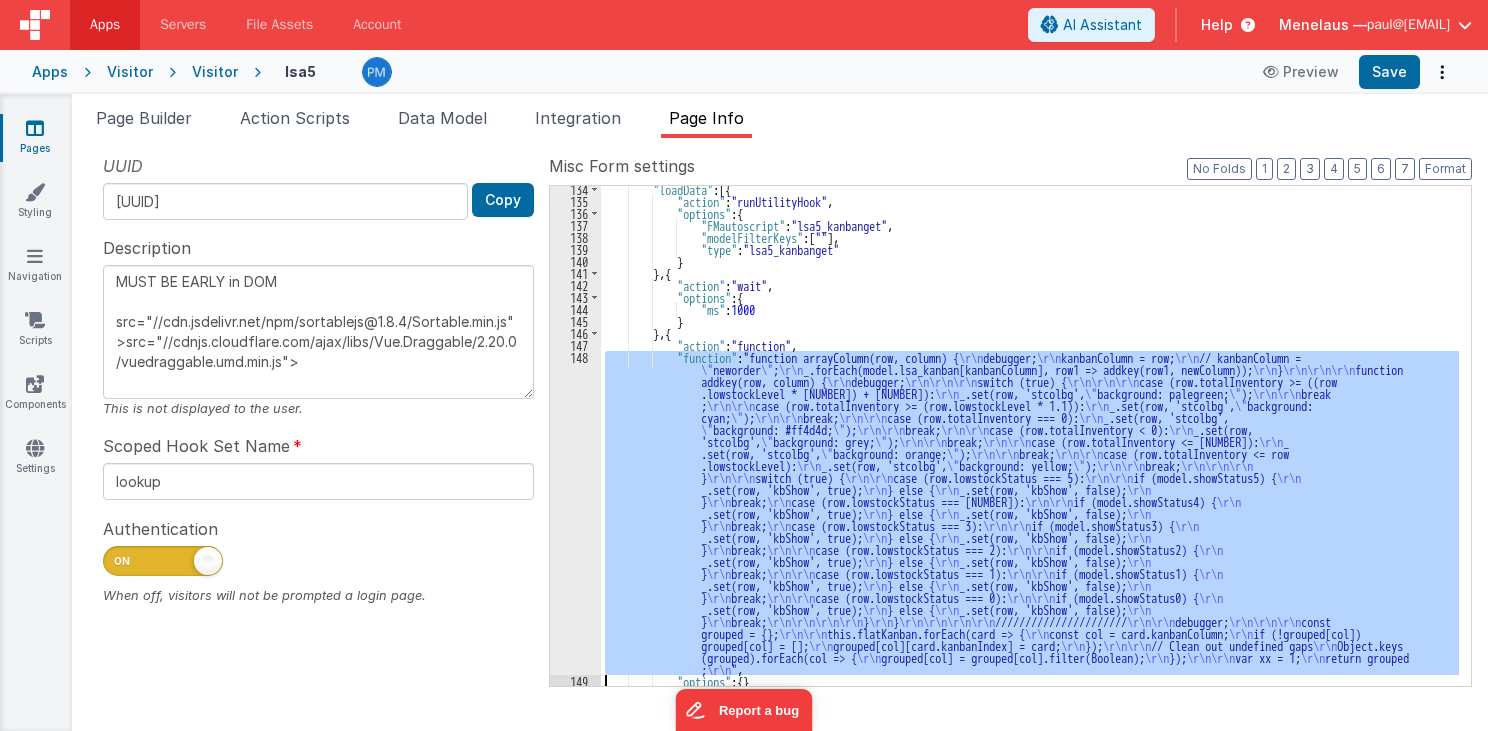 click on "148" at bounding box center (575, 513) 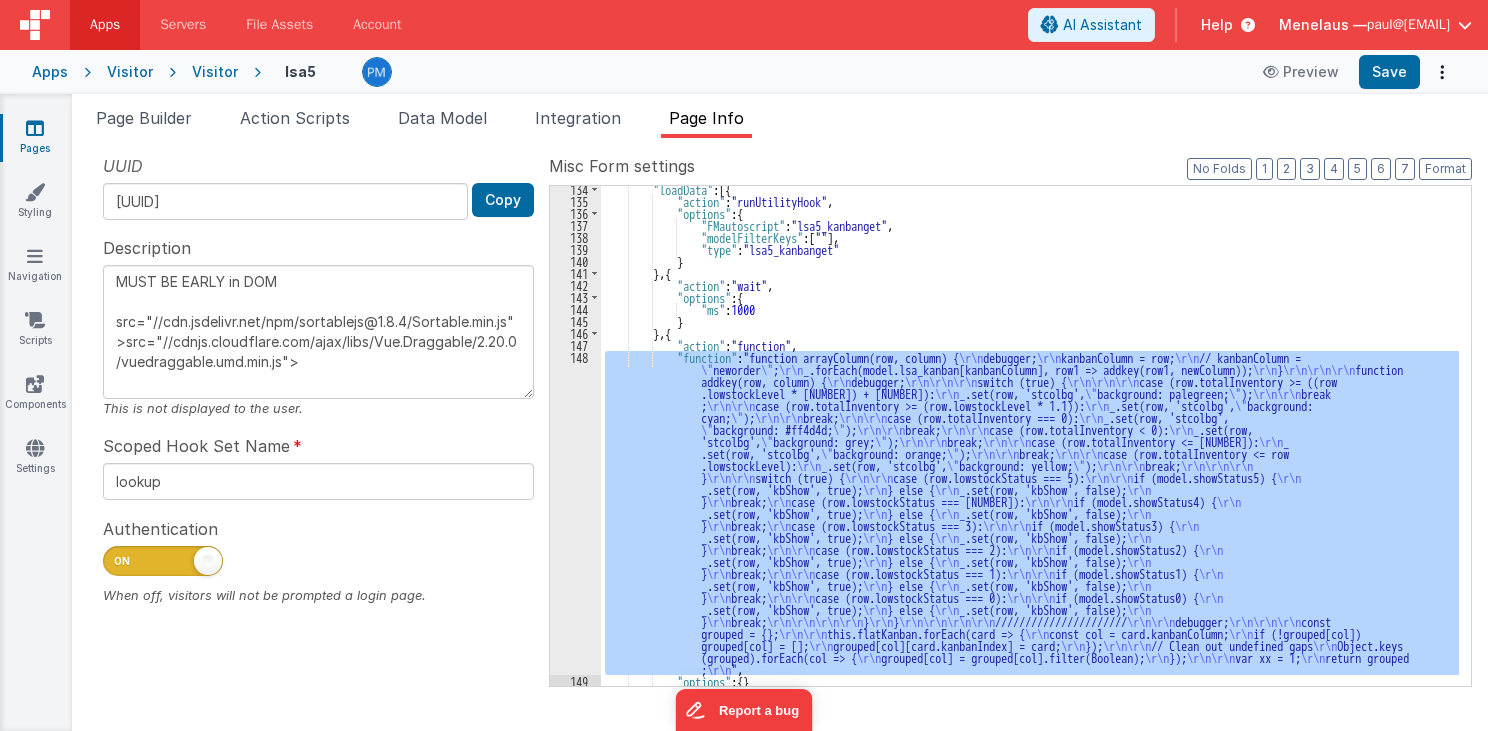 click on "148" at bounding box center [575, 513] 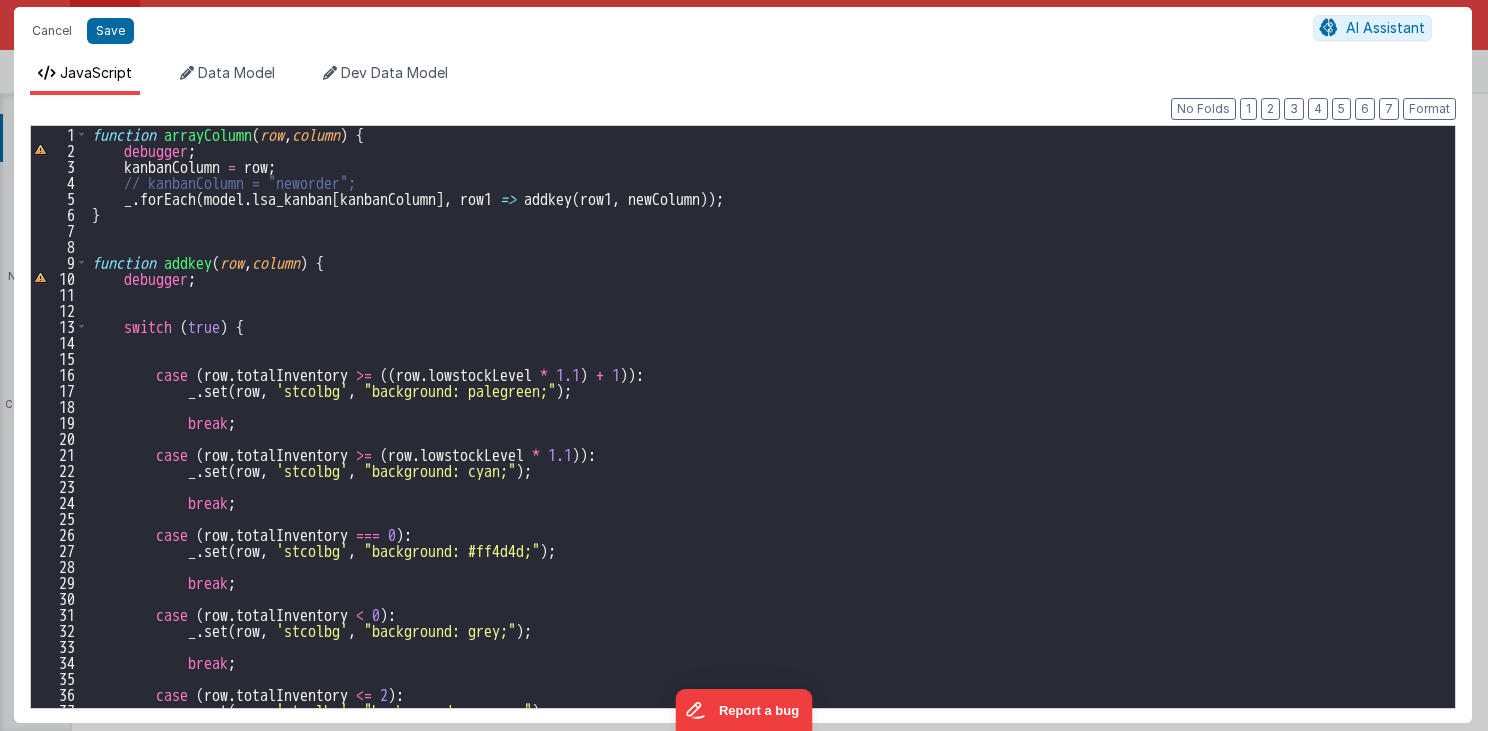 scroll, scrollTop: 0, scrollLeft: 0, axis: both 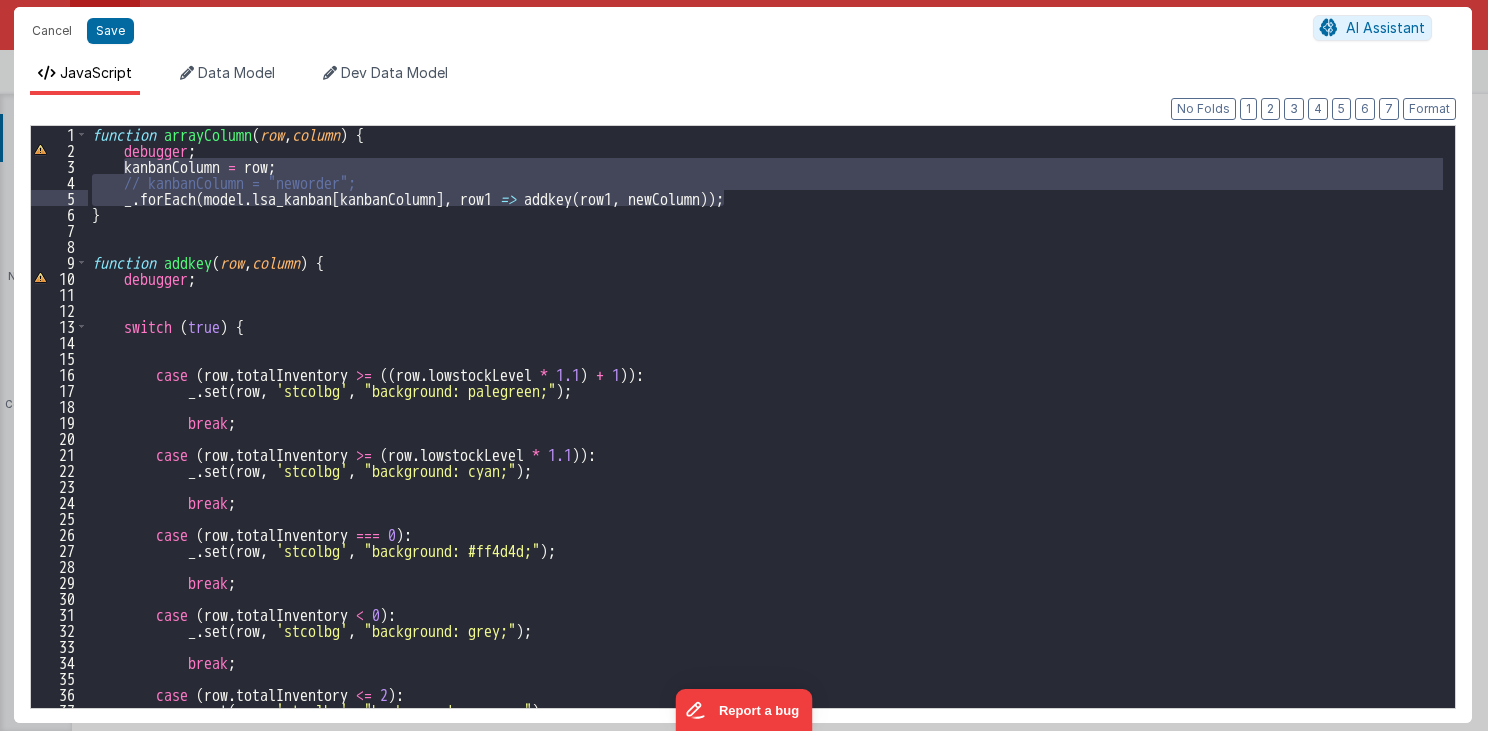 drag, startPoint x: 123, startPoint y: 165, endPoint x: 780, endPoint y: 203, distance: 658.098 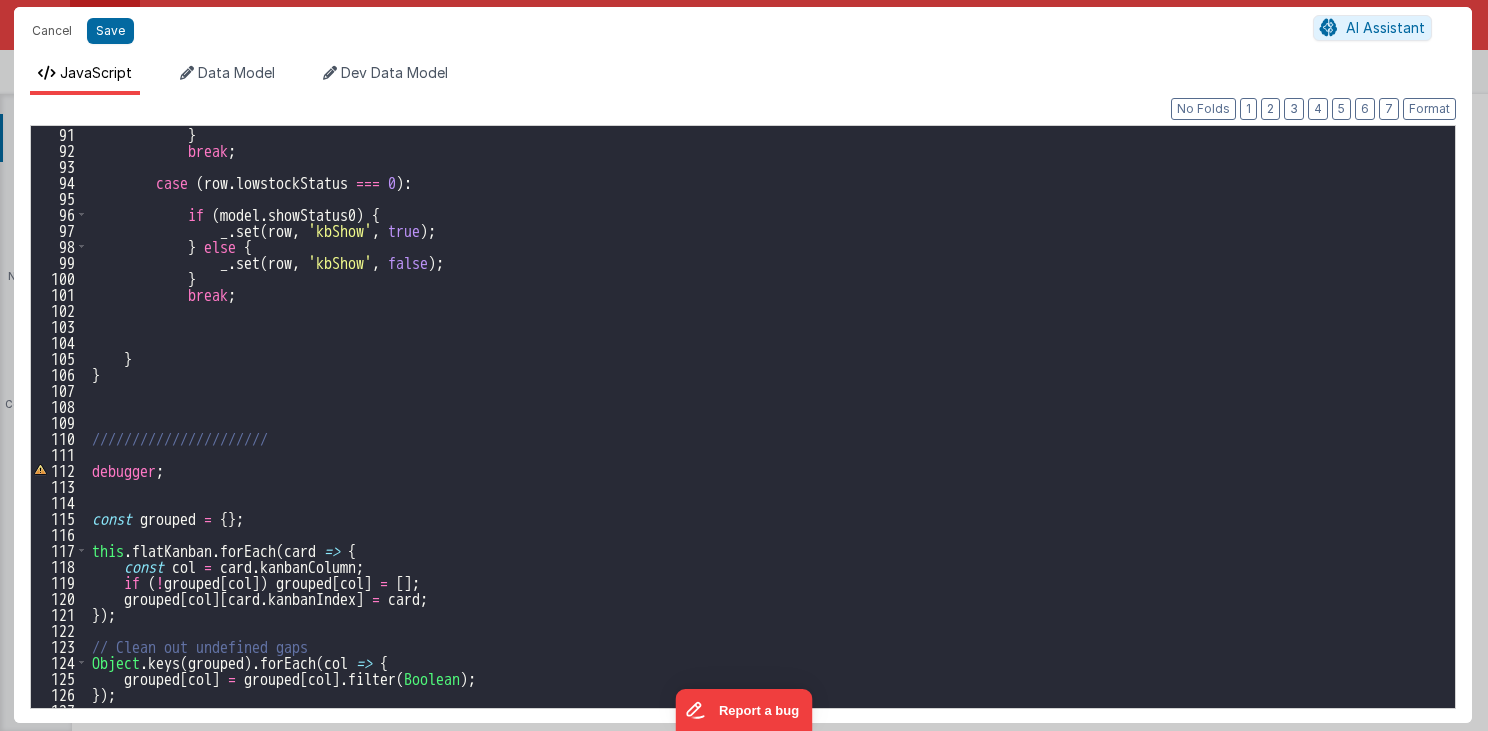 scroll, scrollTop: 1496, scrollLeft: 0, axis: vertical 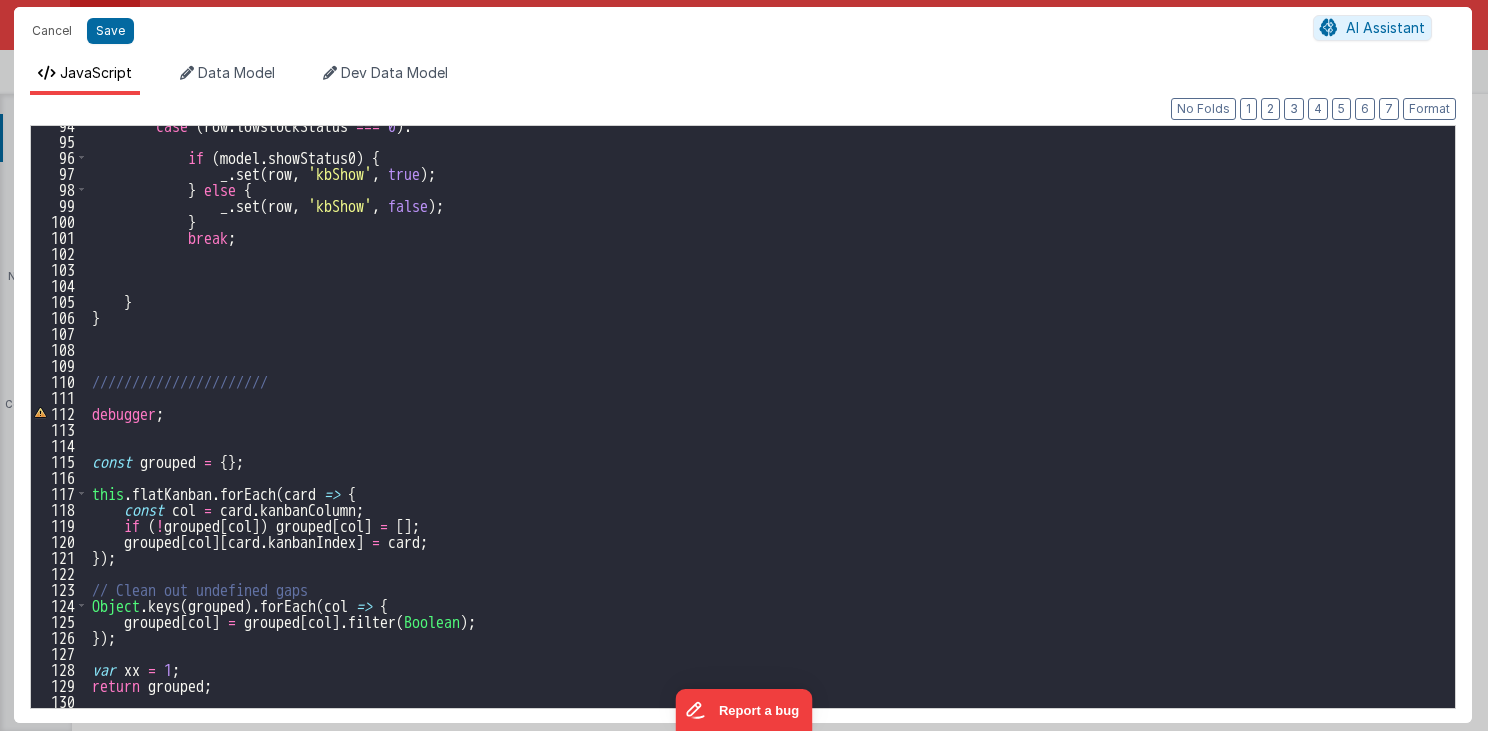 click on "case   ( row . lowstockStatus   ===   0 ) :                if   ( model . showStatus0 )   {                     _ . set ( row ,   'kbShow' ,   true ) ;                }   else   {                     _ . set ( row ,   'kbShow' ,   false ) ;                }                break ;      } } ////////////////////// debugger ; const   grouped   =   { } ; this . flatKanban . forEach ( card   =>   {      const   col   =   card . kanbanColumn ;      if   ( ! grouped [ col ])   grouped [ col ]   =   [ ] ;      grouped [ col ] [ card . kanbanIndex ]   =   card ; }) ; // Clean out undefined gaps Object . keys ( grouped ) . forEach ( col   =>   {      grouped [ col ]   =   grouped [ col ] . filter ( Boolean ) ; }) ; var   xx   =   1 ; return   grouped ;" at bounding box center [766, 424] 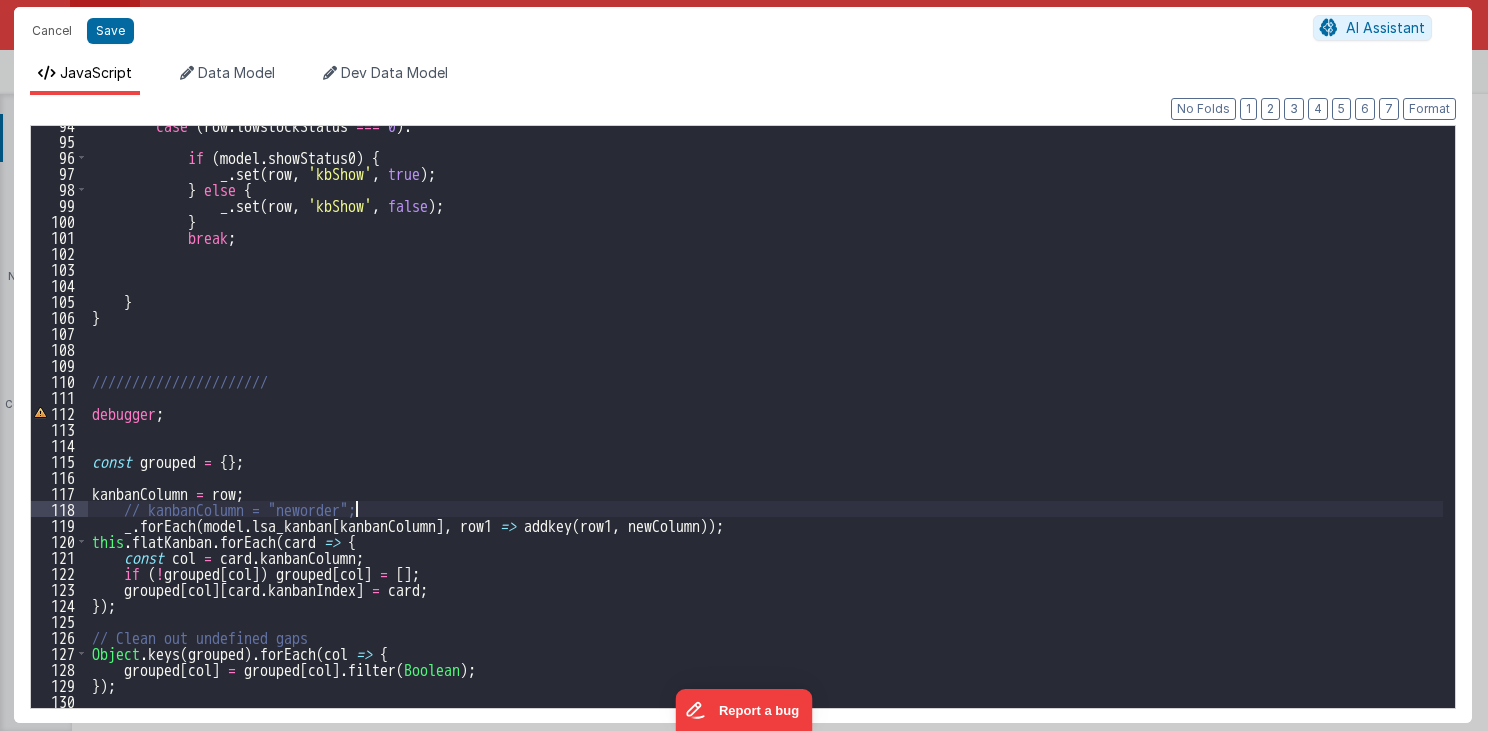 click on "case   ( row . lowstockStatus   ===   0 ) :                if   ( model . showStatus0 )   {                     _ . set ( row ,   'kbShow' ,   true ) ;                }   else   {                     _ . set ( row ,   'kbShow' ,   false ) ;                }                break ;      } } ////////////////////// debugger ; const   grouped   =   { } ; kanbanColumn   =   row ;      // kanbanColumn = "neworder";      _ . forEach ( model . lsa_kanban [ kanbanColumn ] ,   row1   =>   addkey ( row1 ,   newColumn )) ; this . flatKanban . forEach ( card   =>   {      const   col   =   card . kanbanColumn ;      if   ( ! grouped [ col ])   grouped [ col ]   =   [ ] ;      grouped [ col ] [ card . kanbanIndex ]   =   card ; }) ; // Clean out undefined gaps Object . keys ( grouped ) . forEach ( col   =>   {      grouped [ col ]   =   grouped [ col ] . filter ( Boolean ) ; }) ; var   xx   =   1 ;" at bounding box center (766, 424) 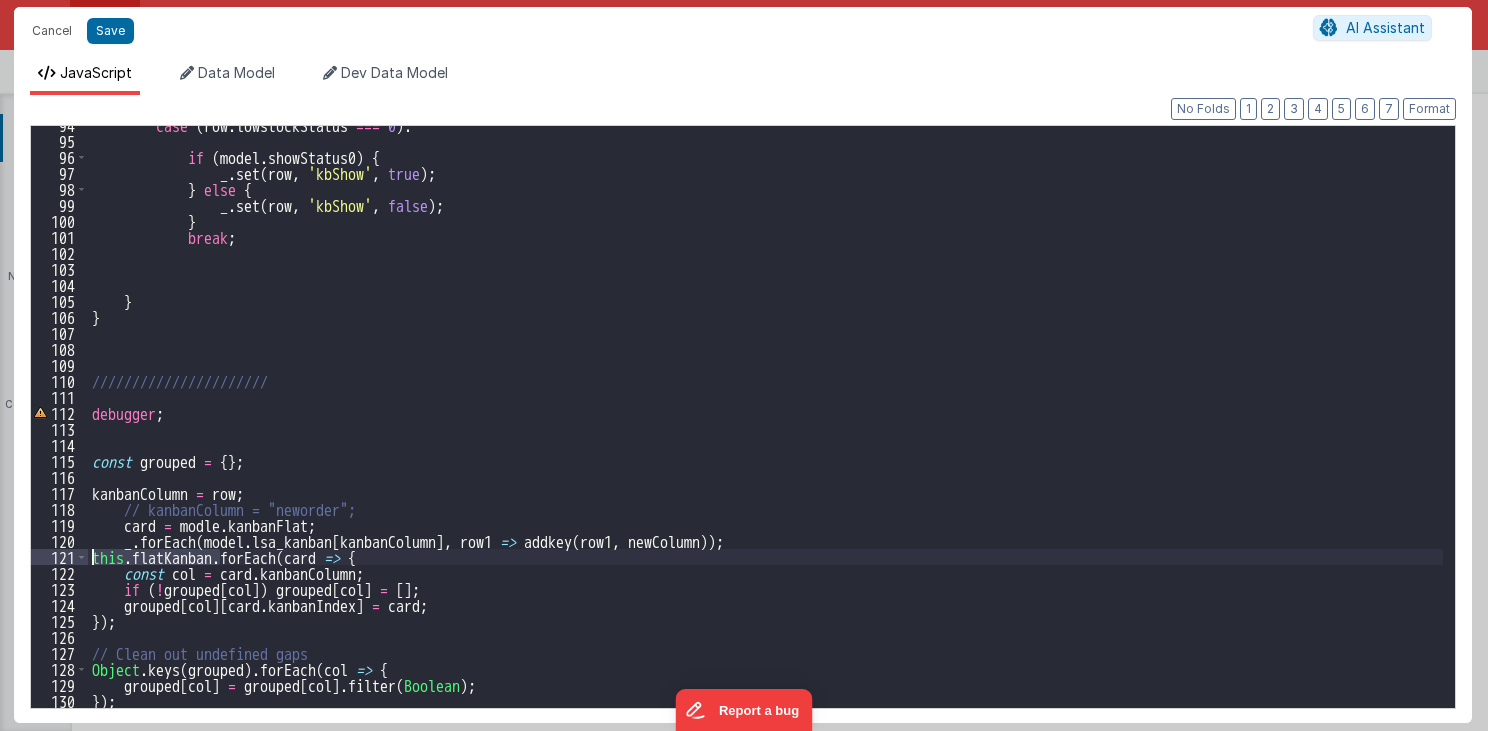 drag, startPoint x: 220, startPoint y: 558, endPoint x: 89, endPoint y: 560, distance: 131.01526 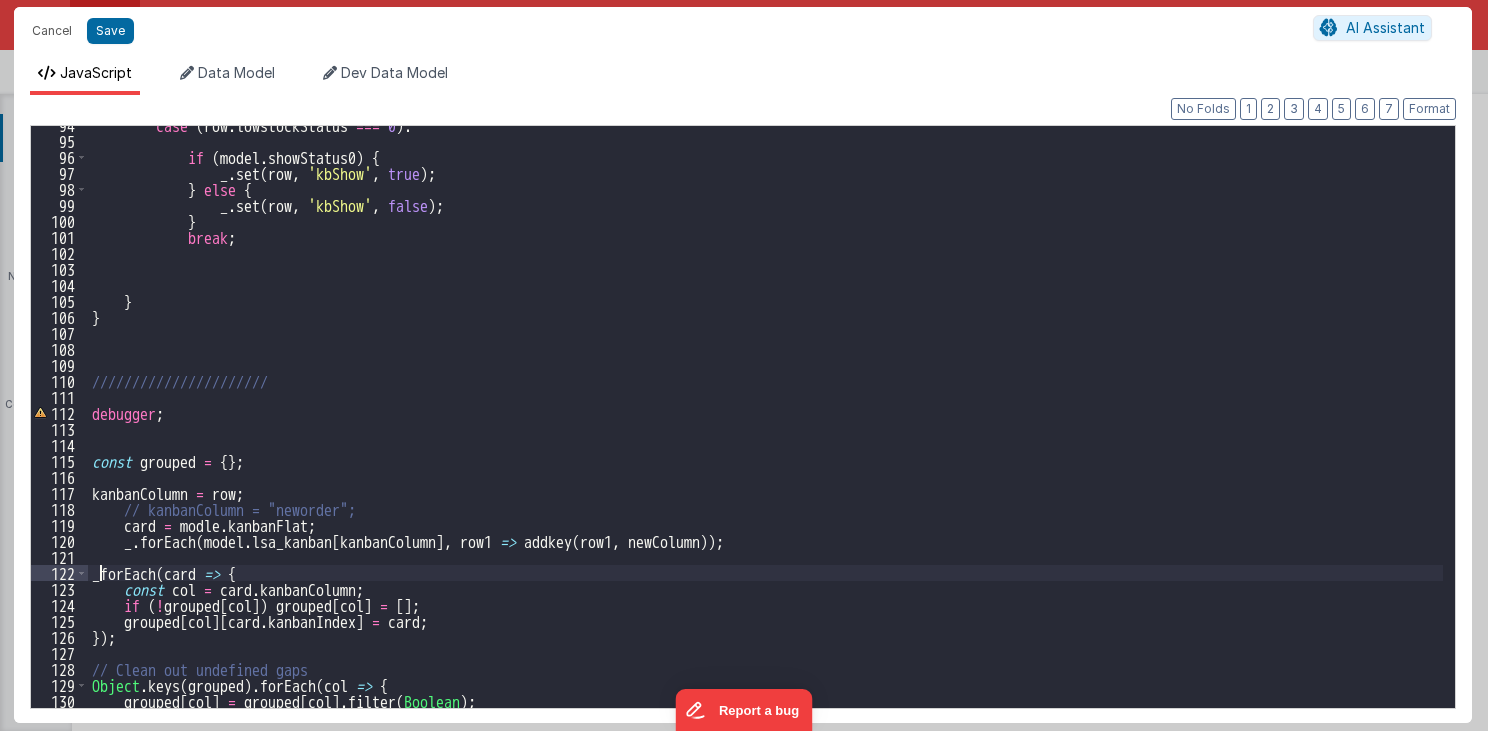 type 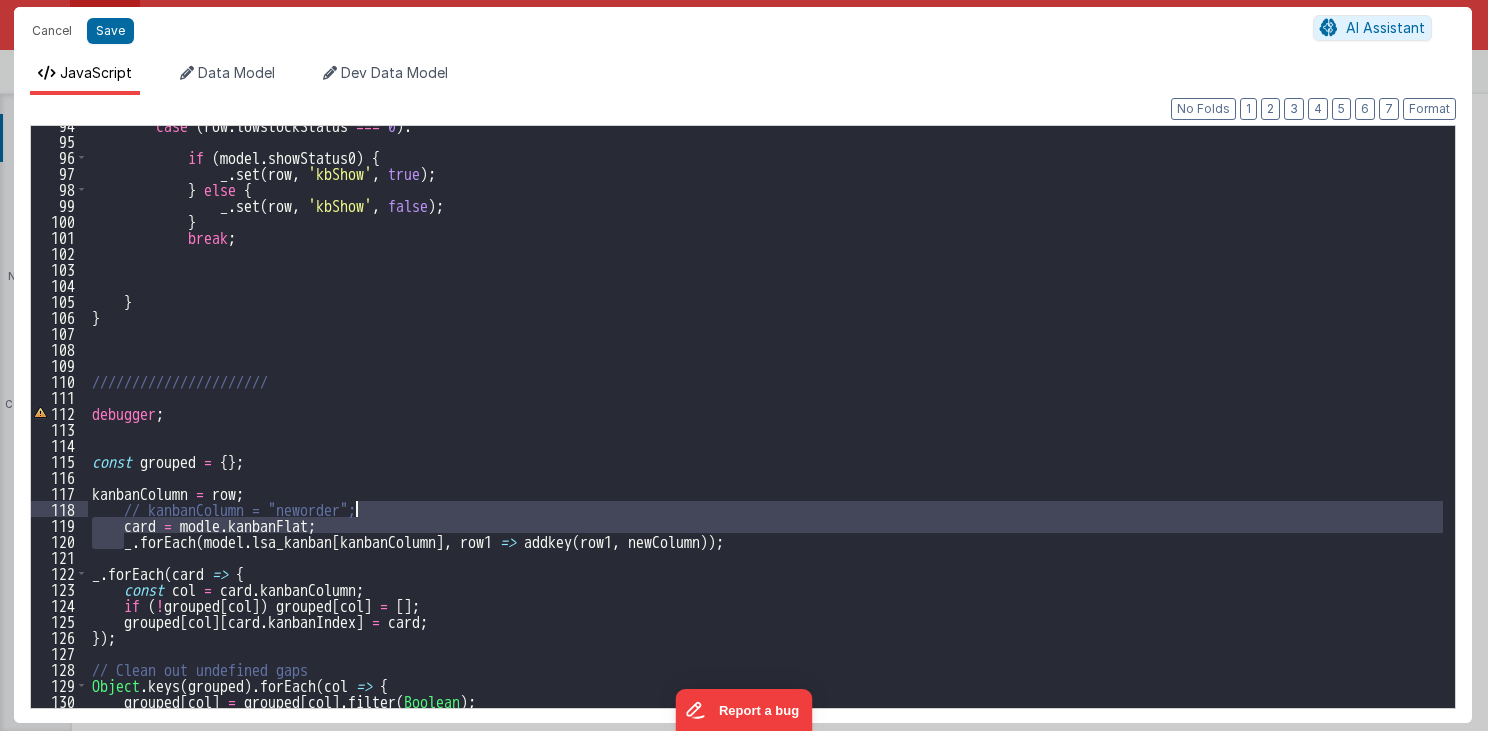 drag, startPoint x: 125, startPoint y: 540, endPoint x: 768, endPoint y: 549, distance: 643.063 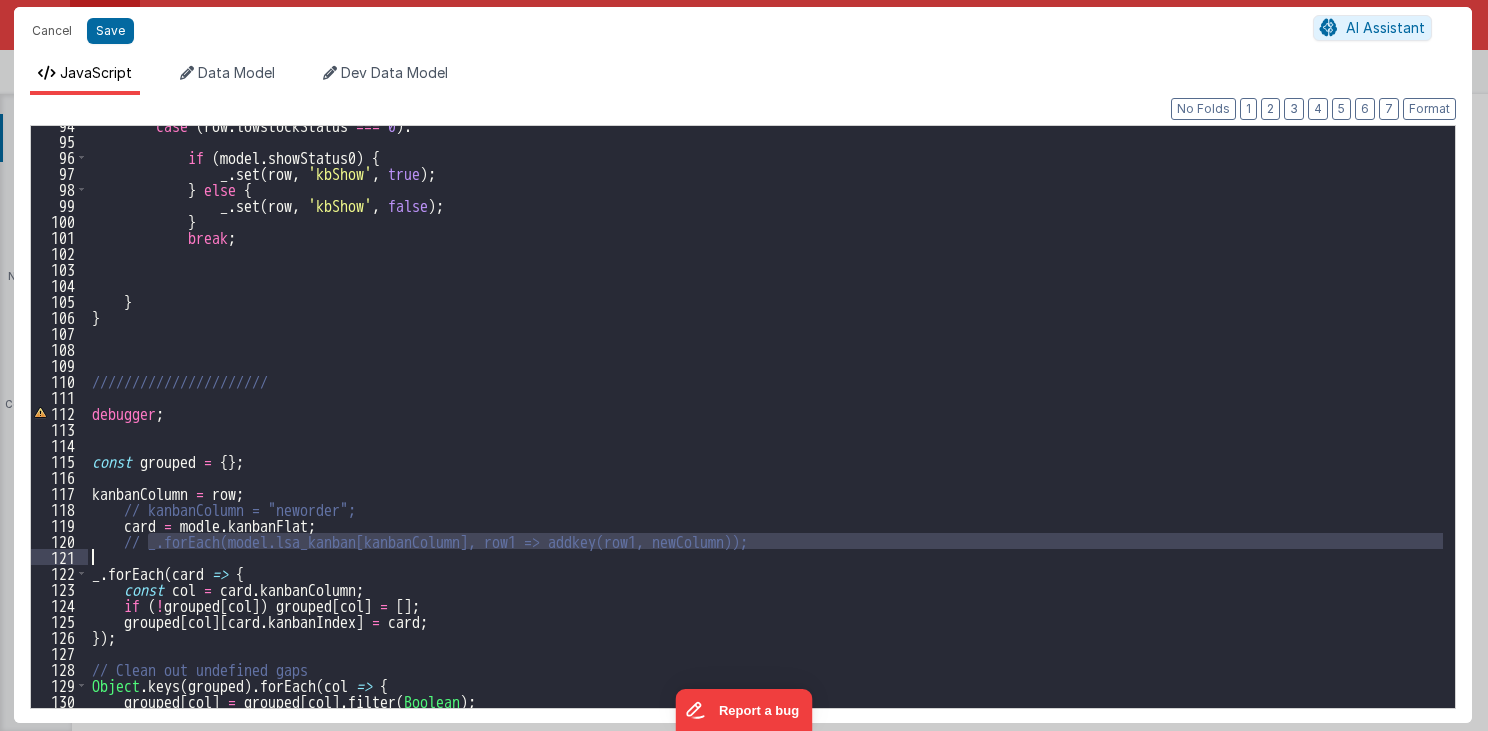 type on "MUST BE EARLY in DOM
src="//cdn.jsdelivr.net/npm/sortablejs@1.8.4/Sortable.min.js">src="//cdnjs.cloudflare.com/ajax/libs/Vue.Draggable/2.20.0/vuedraggable.umd.min.js">" 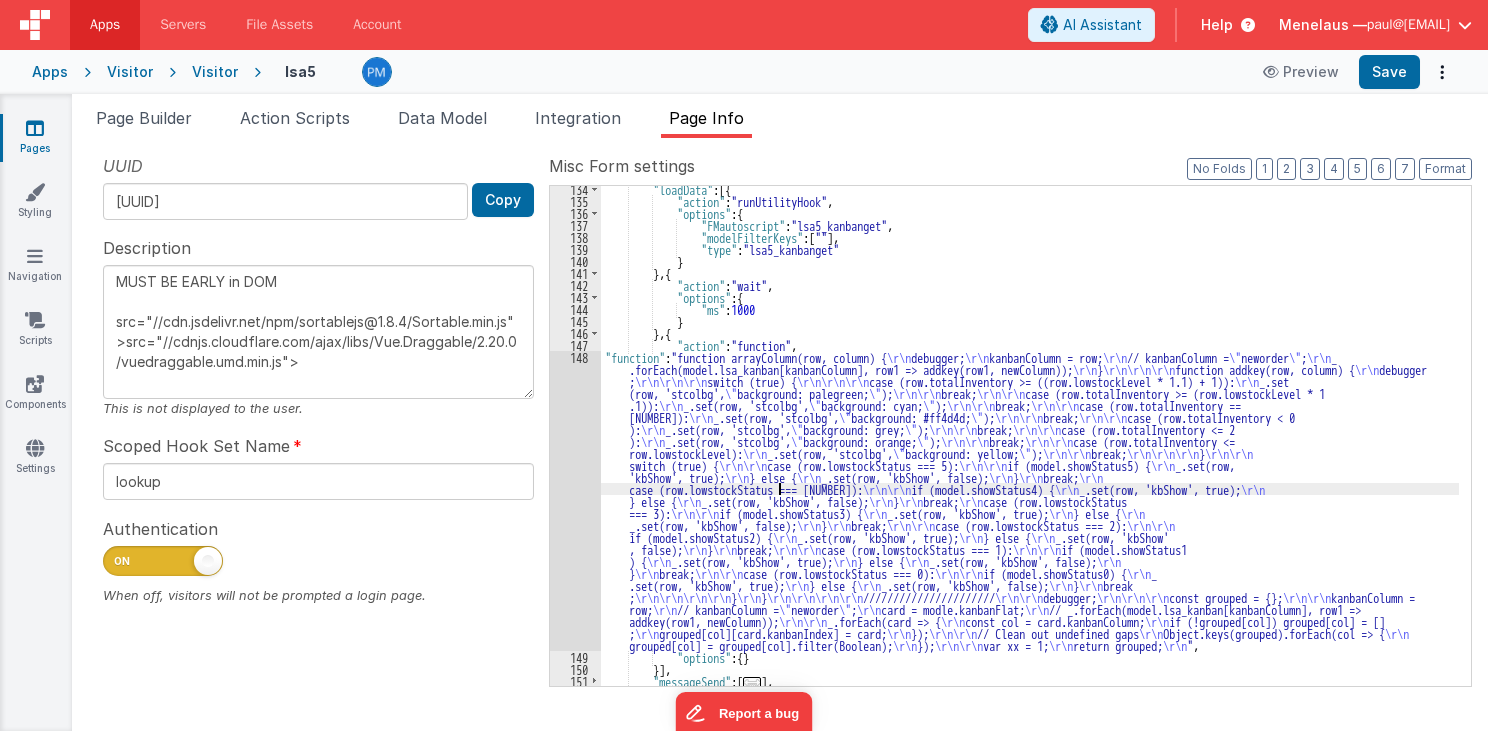 click on ""loadData" :  [{                "action" :  "runUtilityHook" ,                "options" :  {                     "FMautoscript" :  "lsa5_kanbanget" ,                     "modelFilterKeys" :  [ "" ] ,                     "type" :  "lsa5_kanbanget"                }           } ,  {                "action" :  "wait" ,                "options" :  {                     "ms" :  1000                }           } ,  {                "action" :  "function" , "function" :  "function arrayColumn(row, column) { \r\n     debugger; \r\n     kanbanColumn = row; \r\n     // kanbanColumn =  \" neworder \" ; \r\n     _      .forEach(model.lsa_kanban[kanbanColumn], row1 => addkey(row1, newColumn)); \r\n } \r\n\r\n\r\n function addkey(row, column) { \r\n     debugger      ; \r\n\r\n\r\n     switch (true) { \r\n\r\n\r\n         case (row.totalInventory >= ((row.lowstockLevel * 1.1) + 1)): \r\n             _.set      (row, 'stcolbg',  \" background: palegreen; \" ); \r\n\r\n             break; \r\n\r\n .1)):" at bounding box center [1030, 445] 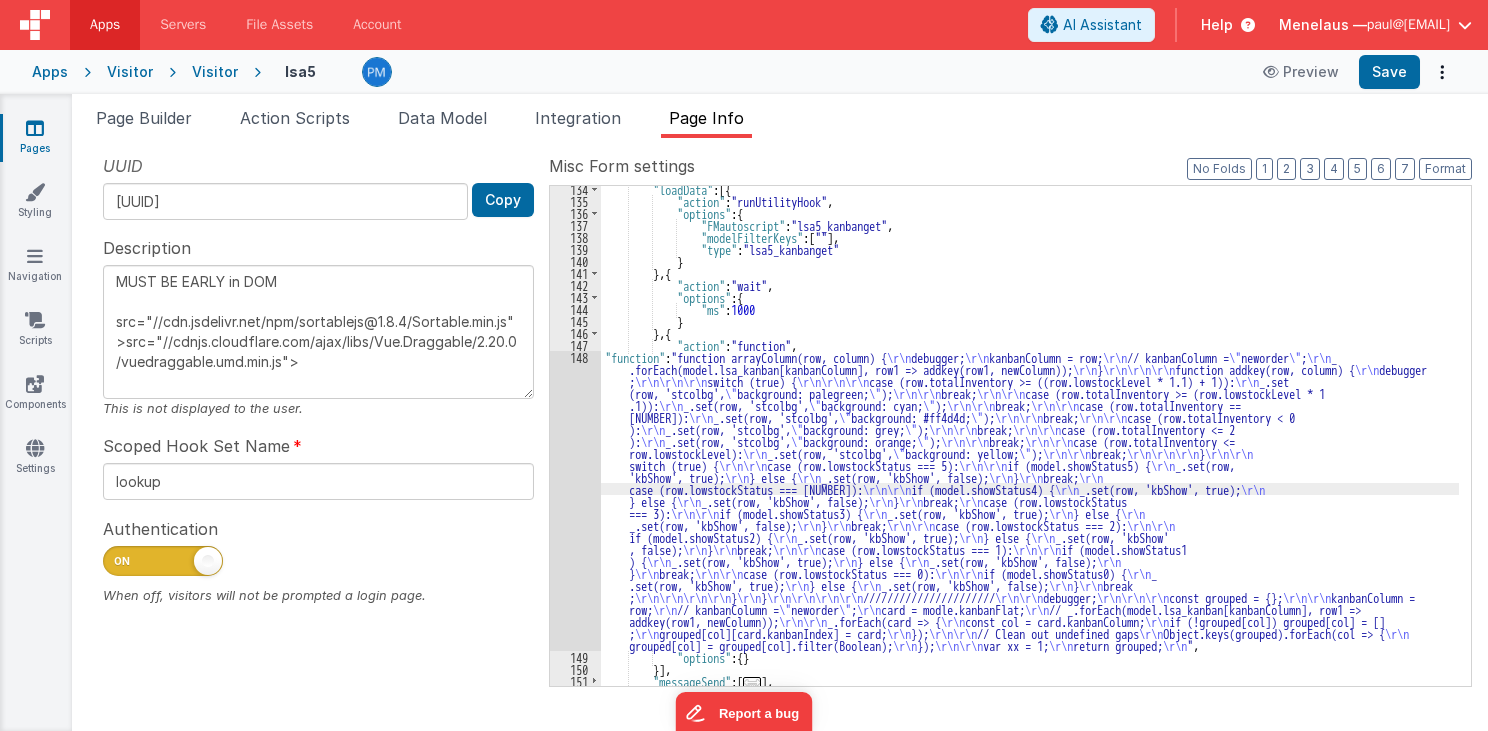 click on "148" at bounding box center [575, 501] 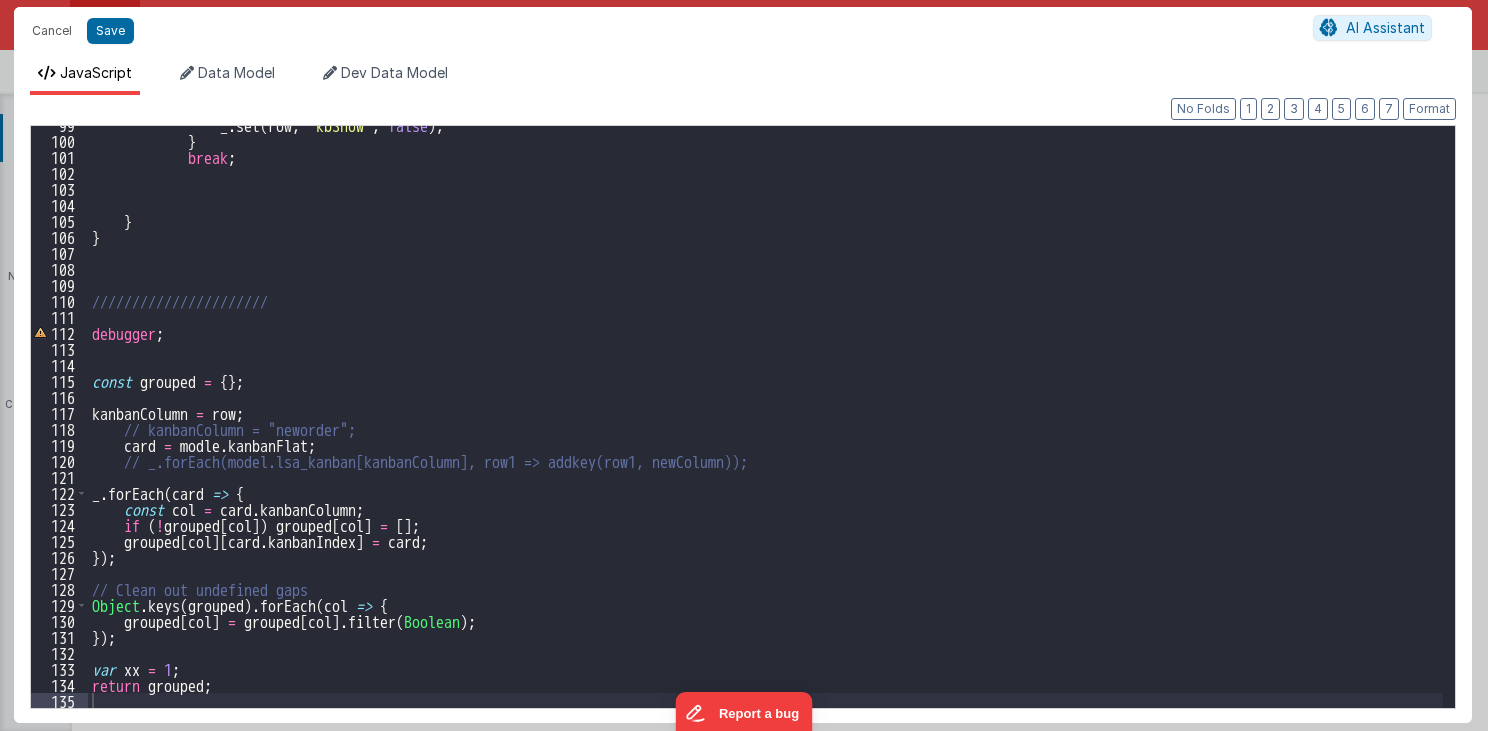 scroll, scrollTop: 1576, scrollLeft: 0, axis: vertical 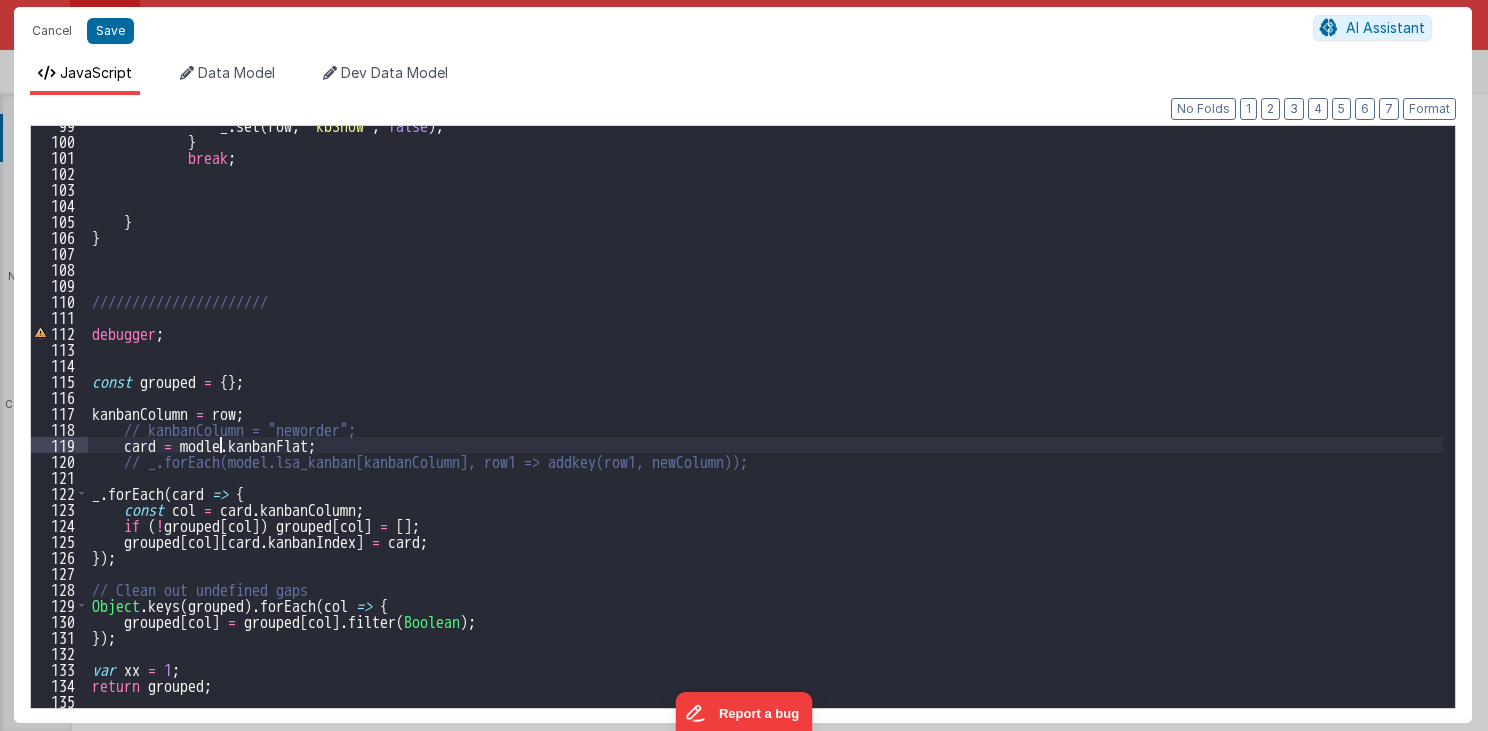 click on "_ . set ( row ,   'kbShow' ,   false ) ;                }                break ;      } } ////////////////////// debugger ; const   grouped   =   { } ; kanbanColumn   =   row ;      // kanbanColumn = "neworder";      card   =   modle . kanbanFlat ;      // _.forEach(model.lsa_kanban[kanbanColumn], row1 => addkey(row1, newColumn)); _ . forEach ( card   =>   {      const   col   =   card . kanbanColumn ;      if   ( ! grouped [ col ])   grouped [ col ]   =   [ ] ;      grouped [ col ] [ card . kanbanIndex ]   =   card ; }) ; // Clean out undefined gaps Object . keys ( grouped ) . forEach ( col   =>   {      grouped [ col ]   =   grouped [ col ] . filter ( Boolean ) ; }) ; var   xx   =   1 ; return   grouped ;" at bounding box center [766, 424] 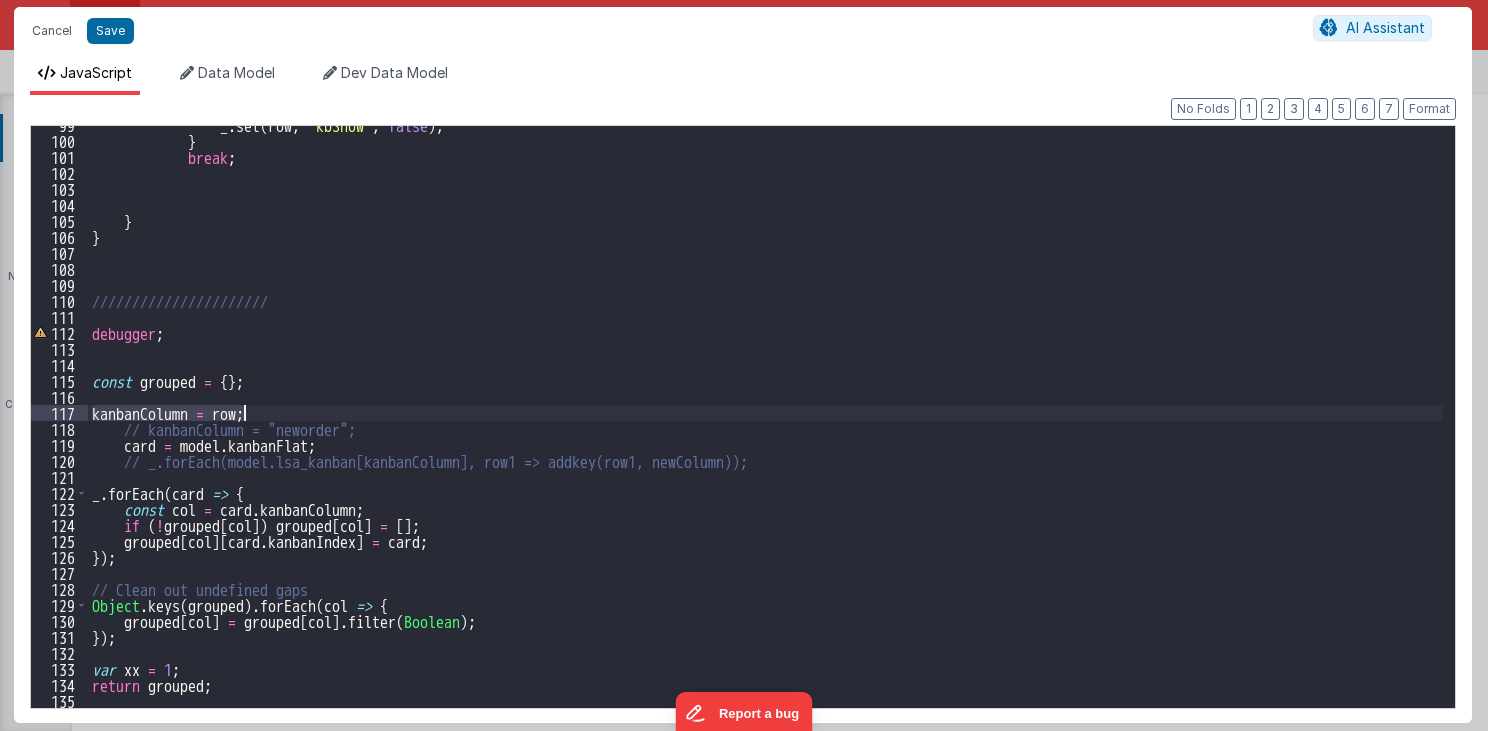 drag, startPoint x: 90, startPoint y: 411, endPoint x: 345, endPoint y: 411, distance: 255 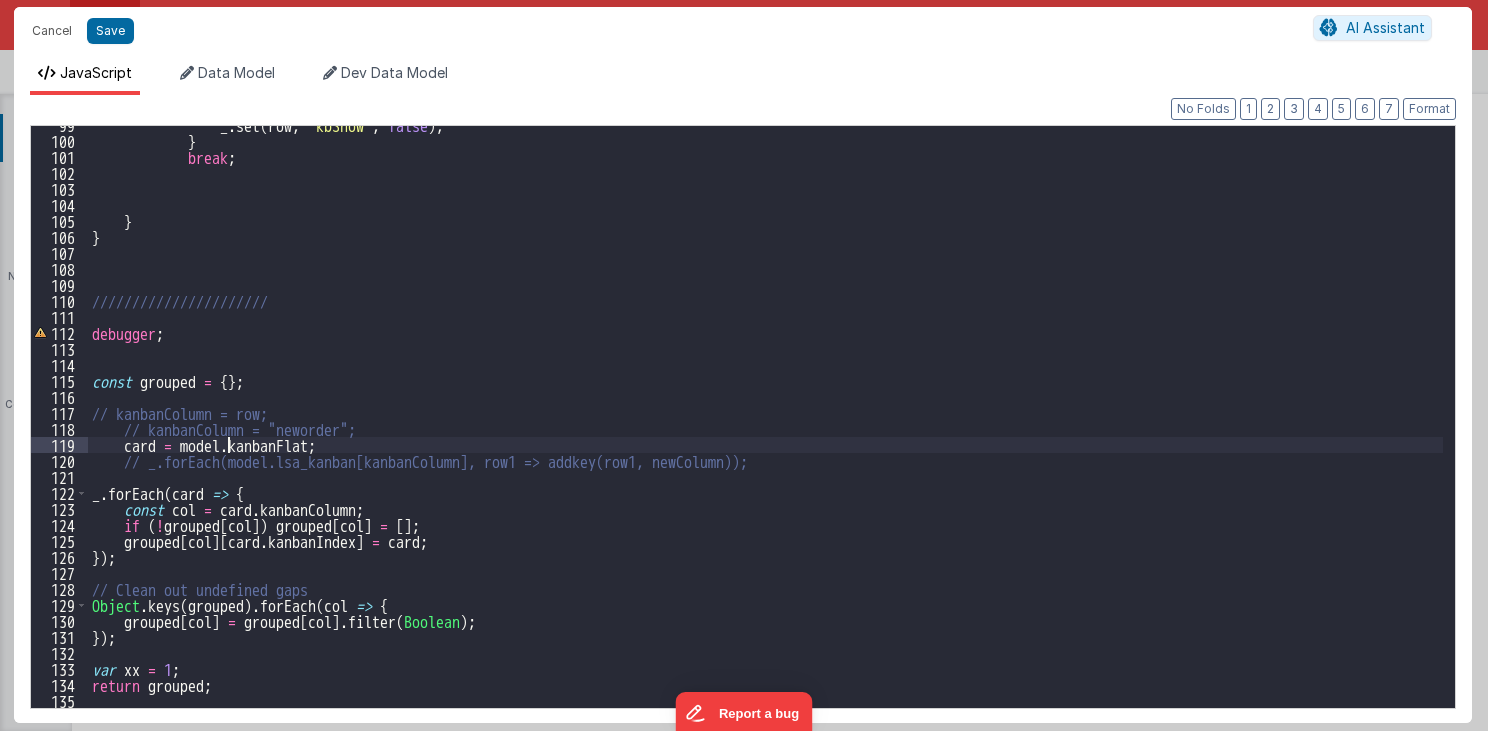 click on "_ . set ( row ,   'kbShow' ,   false ) ;                }                break ;      } } ////////////////////// debugger ; const   grouped   =   { } ; // kanbanColumn = row;      // kanbanColumn = "neworder";      card   =   model . kanbanFlat ;      // _.forEach(model.lsa_kanban[kanbanColumn], row1 => addkey(row1, newColumn)); _ . forEach ( card   =>   {      const   col   =   card . kanbanColumn ;      if   ( ! grouped [ col ])   grouped [ col ]   =   [ ] ;      grouped [ col ] [ card . kanbanIndex ]   =   card ; }) ; // Clean out undefined gaps Object . keys ( grouped ) . forEach ( col   =>   {      grouped [ col ]   =   grouped [ col ] . filter ( Boolean ) ; }) ; var   xx   =   1 ; return   grouped ;" at bounding box center [766, 424] 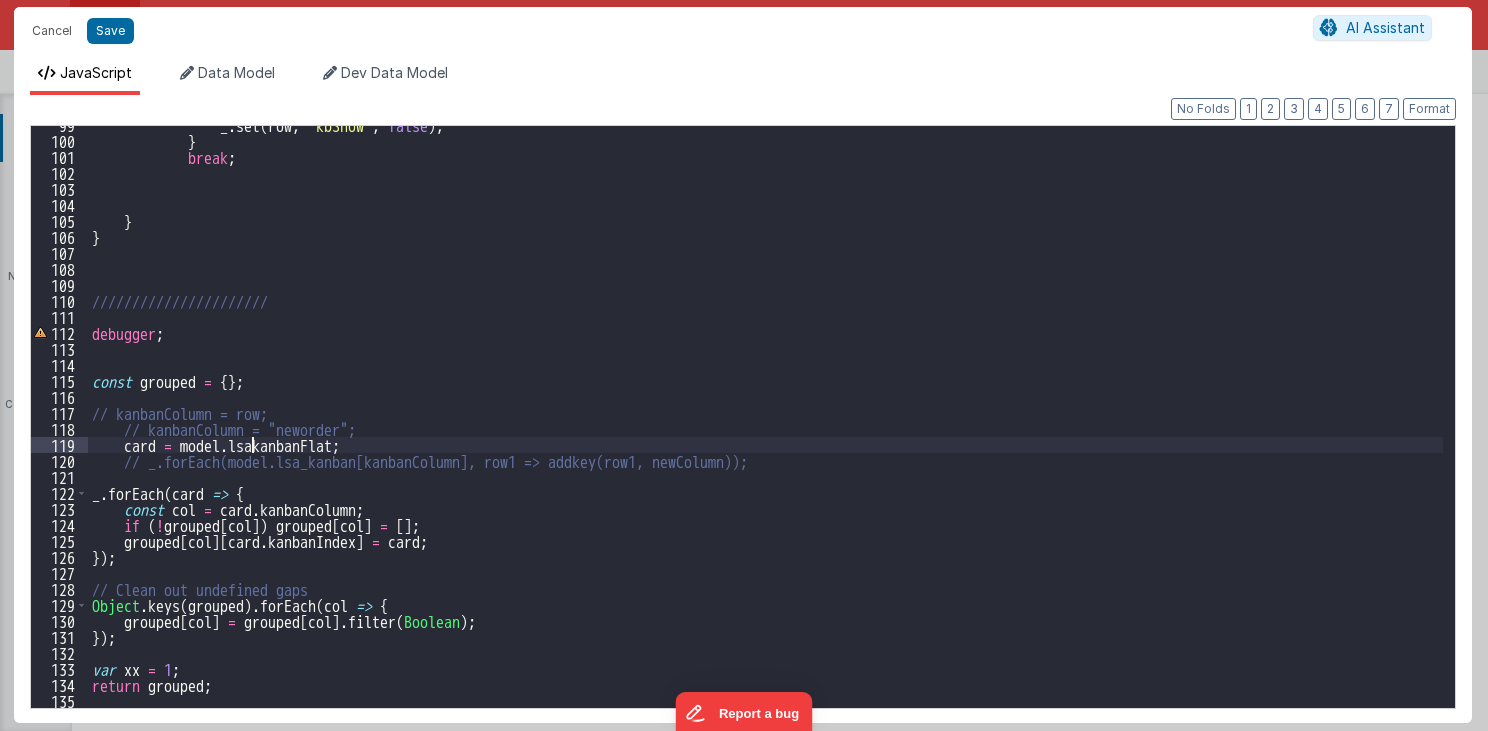 type 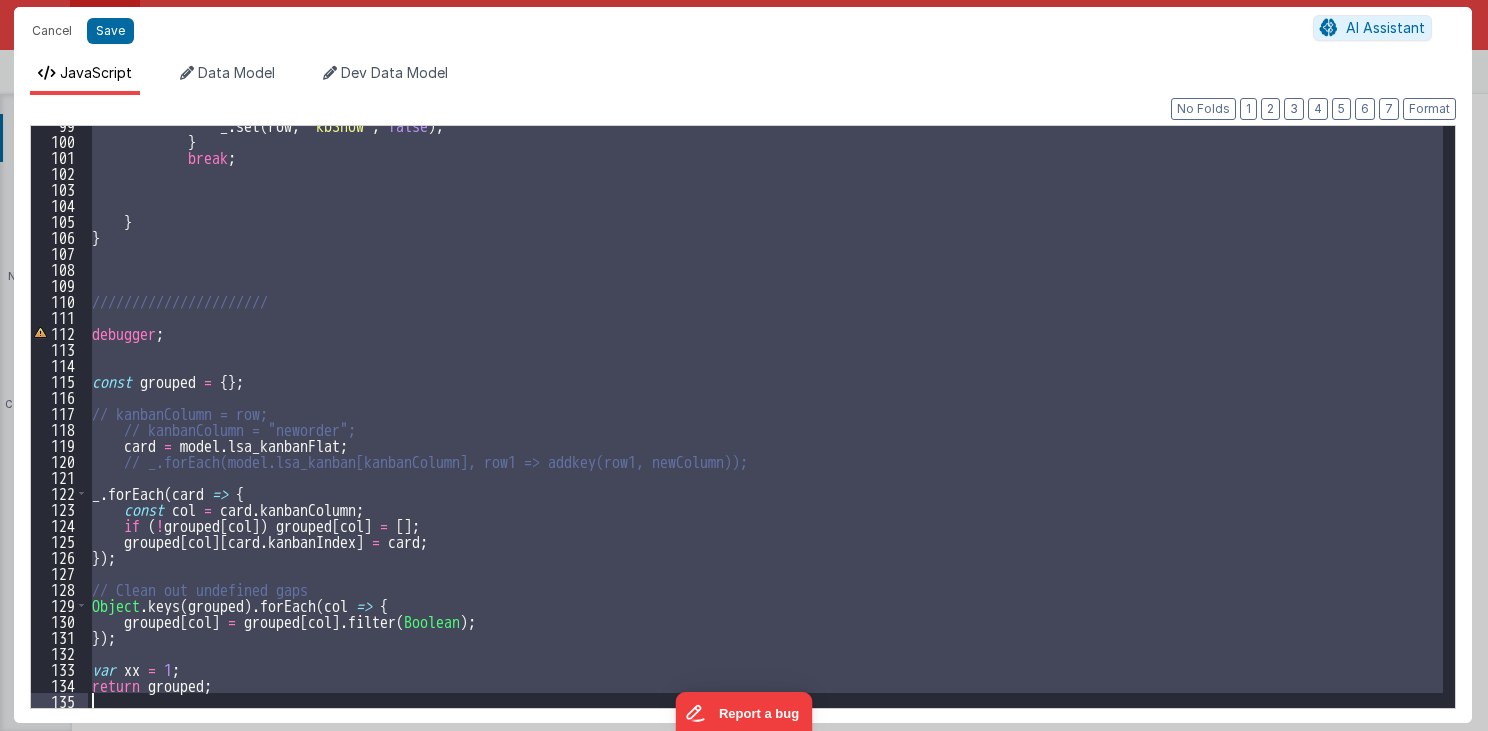 type on "MUST BE EARLY in DOM
src="//cdn.jsdelivr.net/npm/sortablejs@1.8.4/Sortable.min.js">src="//cdnjs.cloudflare.com/ajax/libs/Vue.Draggable/2.20.0/vuedraggable.umd.min.js">" 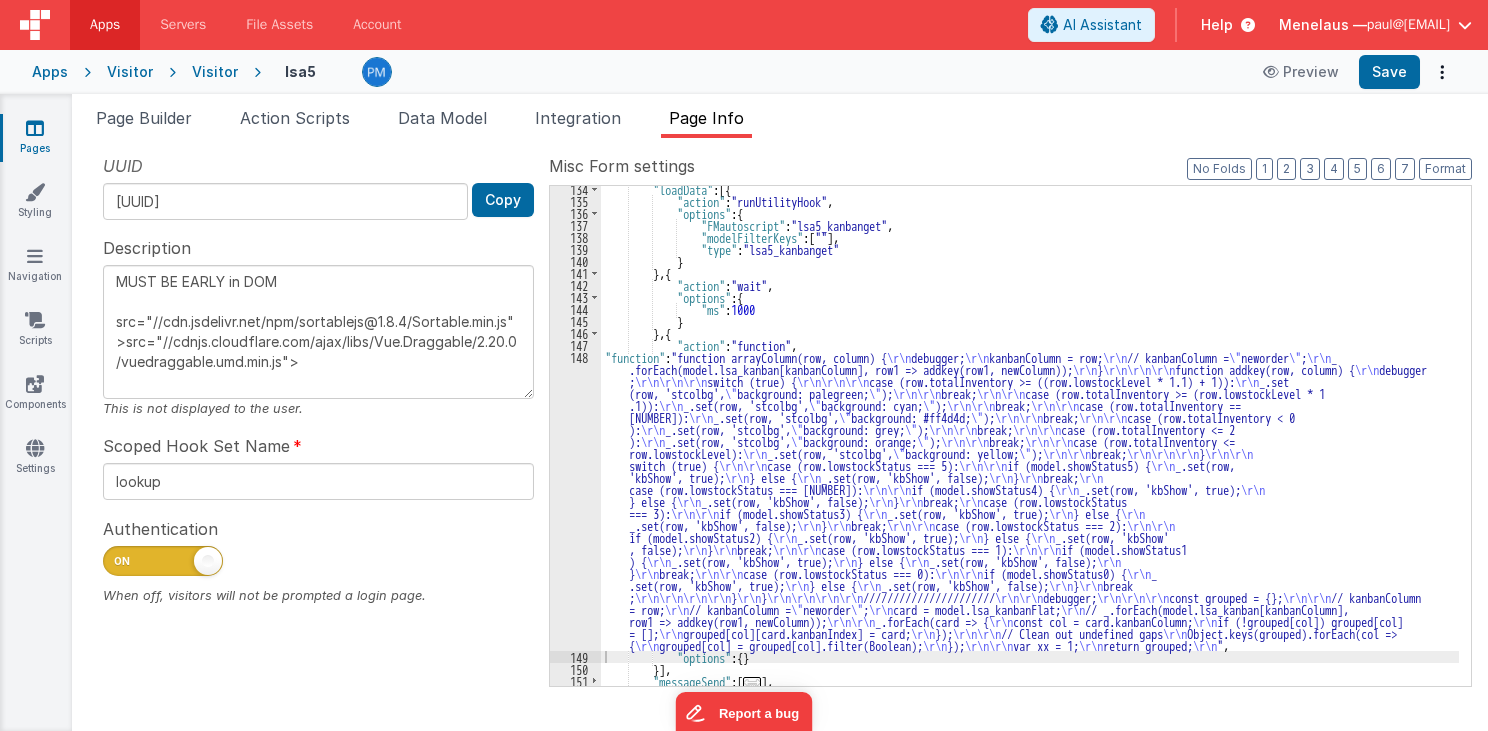 click on ""loadData" :  [{                "action" :  "runUtilityHook" ,                "options" :  {                     "FMautoscript" :  "lsa5_kanbanget" ,                     "modelFilterKeys" :  [ "" ] ,                     "type" :  "lsa5_kanbanget"                }           } ,  {                "action" :  "wait" ,                "options" :  {                     "ms" :  1000                }           } ,  {                "action" :  "function" , "function" :  "function arrayColumn(row, column) { \r\n     debugger; \r\n     kanbanColumn = row; \r\n     // kanbanColumn =  \" neworder \" ; \r\n     _      .forEach(model.lsa_kanban[kanbanColumn], row1 => addkey(row1, newColumn)); \r\n } \r\n\r\n\r\n function addkey(row, column) { \r\n     debugger      ; \r\n\r\n\r\n     switch (true) { \r\n\r\n\r\n         case (row.totalInventory >= ((row.lowstockLevel * 1.1) + 1)): \r\n             _.set      (row, 'stcolbg',  \" background: palegreen; \" ); \r\n\r\n             break; \r\n\r\n .1)):" at bounding box center (1030, 445) 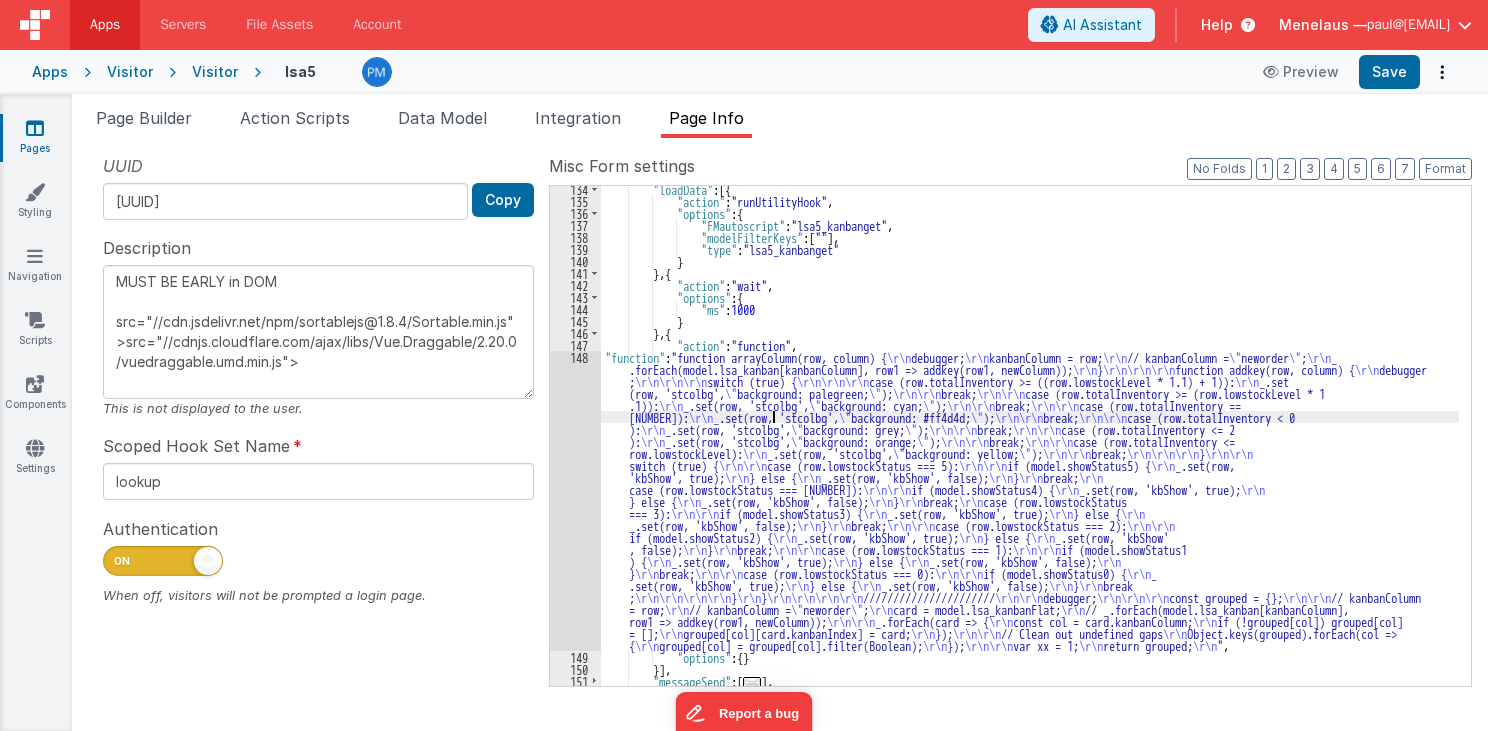 click on "148" at bounding box center [575, 501] 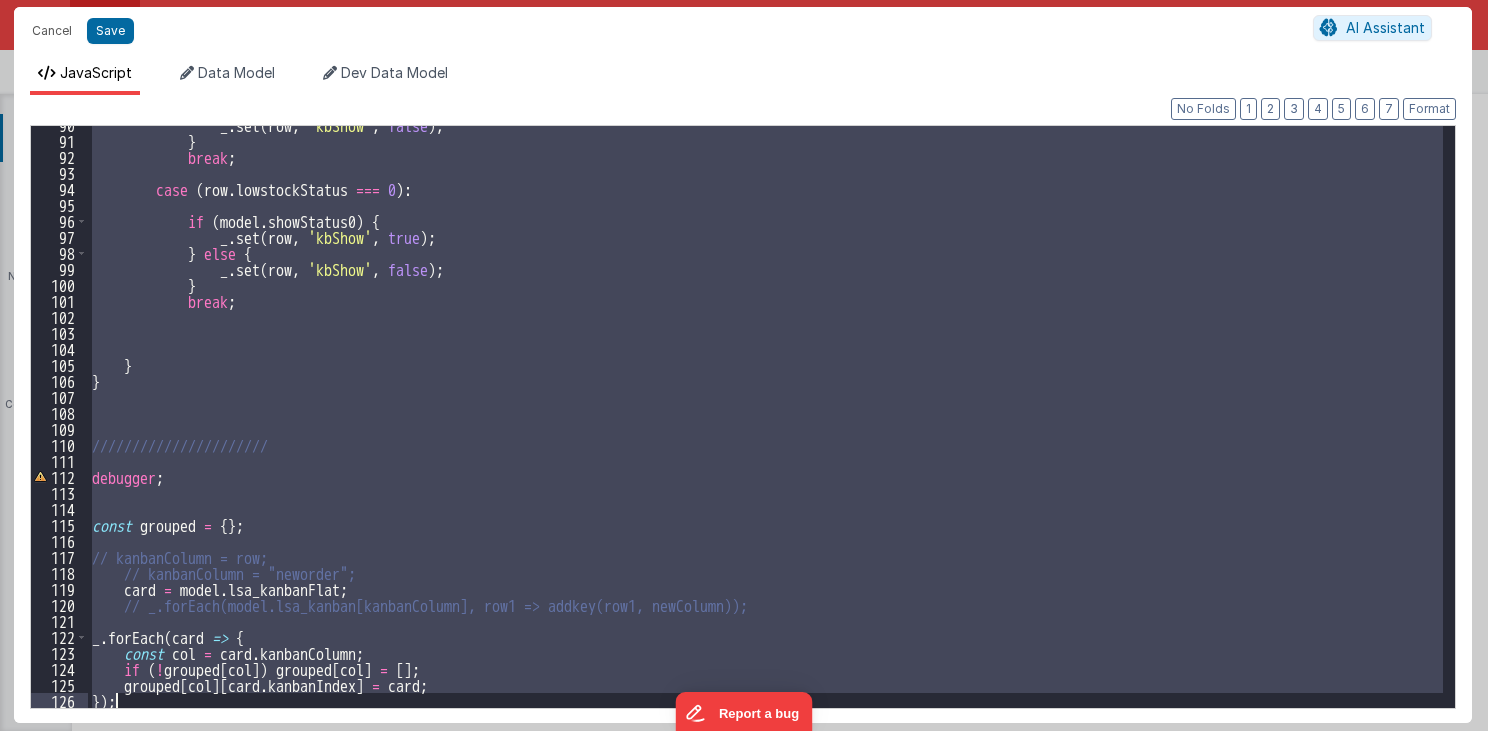 scroll, scrollTop: 1432, scrollLeft: 0, axis: vertical 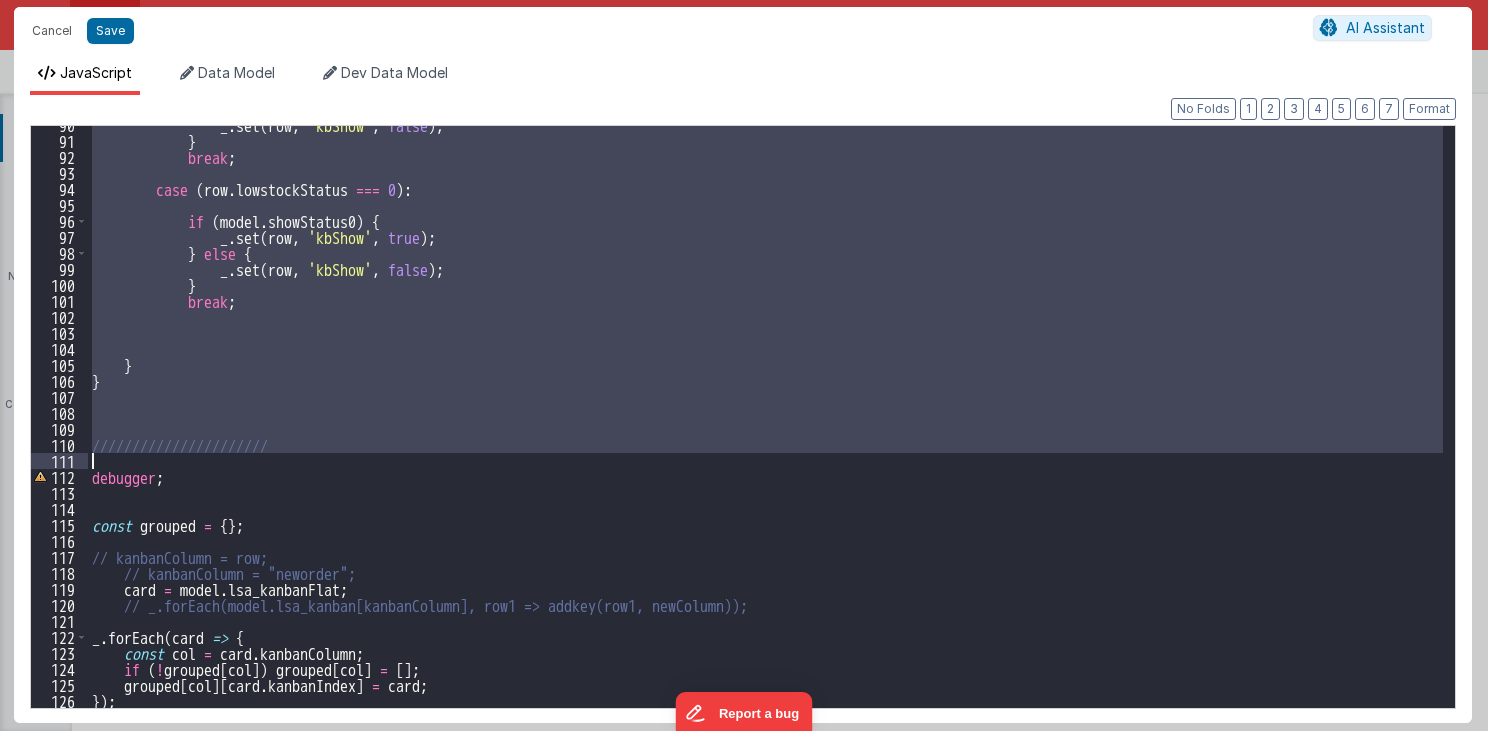 drag, startPoint x: 92, startPoint y: 132, endPoint x: 311, endPoint y: 460, distance: 394.39194 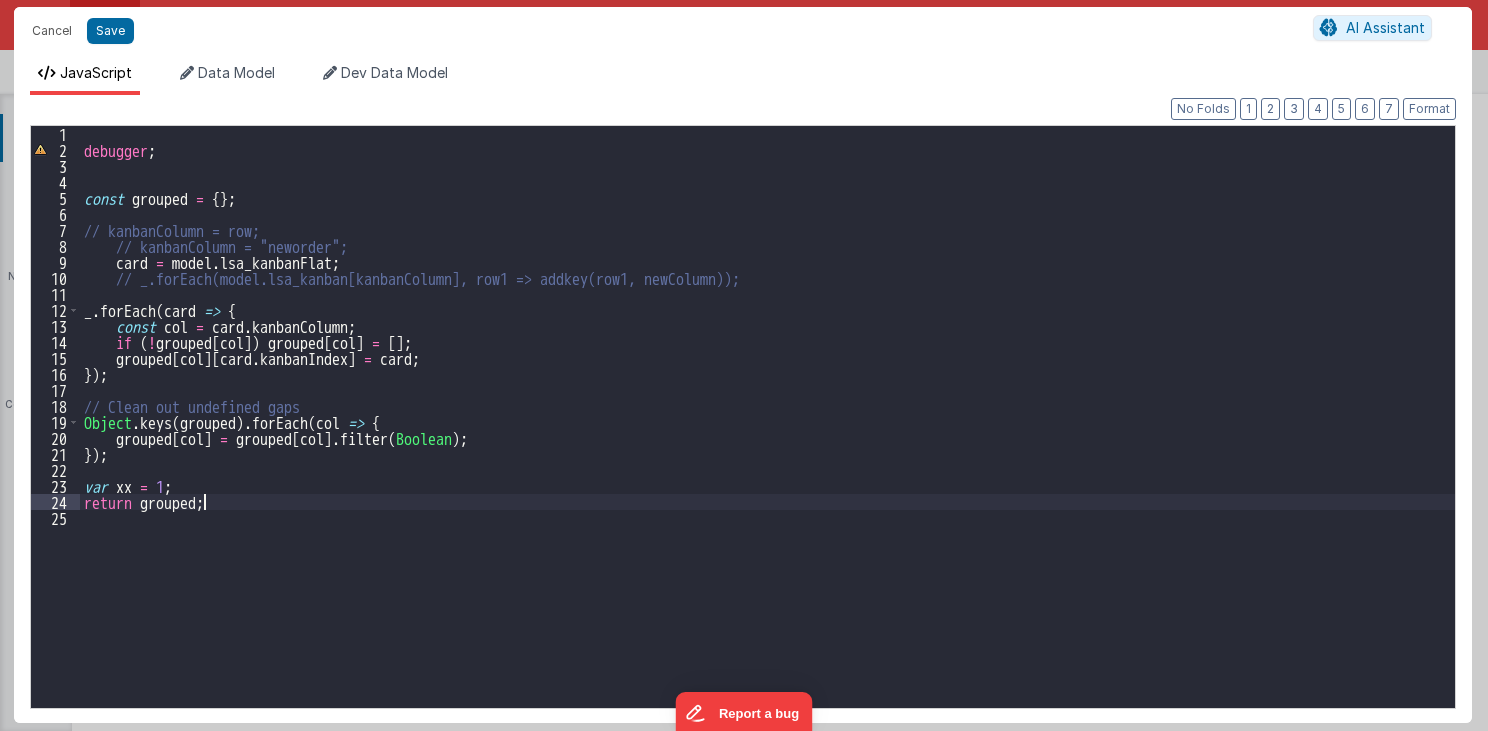 click on "debugger ; const   grouped   =   { } ; // kanbanColumn = row;      // kanbanColumn = "neworder";      card   =   model . lsa_kanbanFlat ;      // _.forEach(model.lsa_kanban[kanbanColumn], row1 => addkey(row1, newColumn)); _ . forEach ( card   =>   {      const   col   =   card . kanbanColumn ;      if   ( ! grouped [ col ])   grouped [ col ]   =   [ ] ;      grouped [ col ] [ card . kanbanIndex ]   =   card ; }) ; // Clean out undefined gaps Object . keys ( grouped ) . forEach ( col   =>   {      grouped [ col ]   =   grouped [ col ] . filter ( Boolean ) ; }) ; var   xx   =   1 ; return   grouped ;" at bounding box center (768, 433) 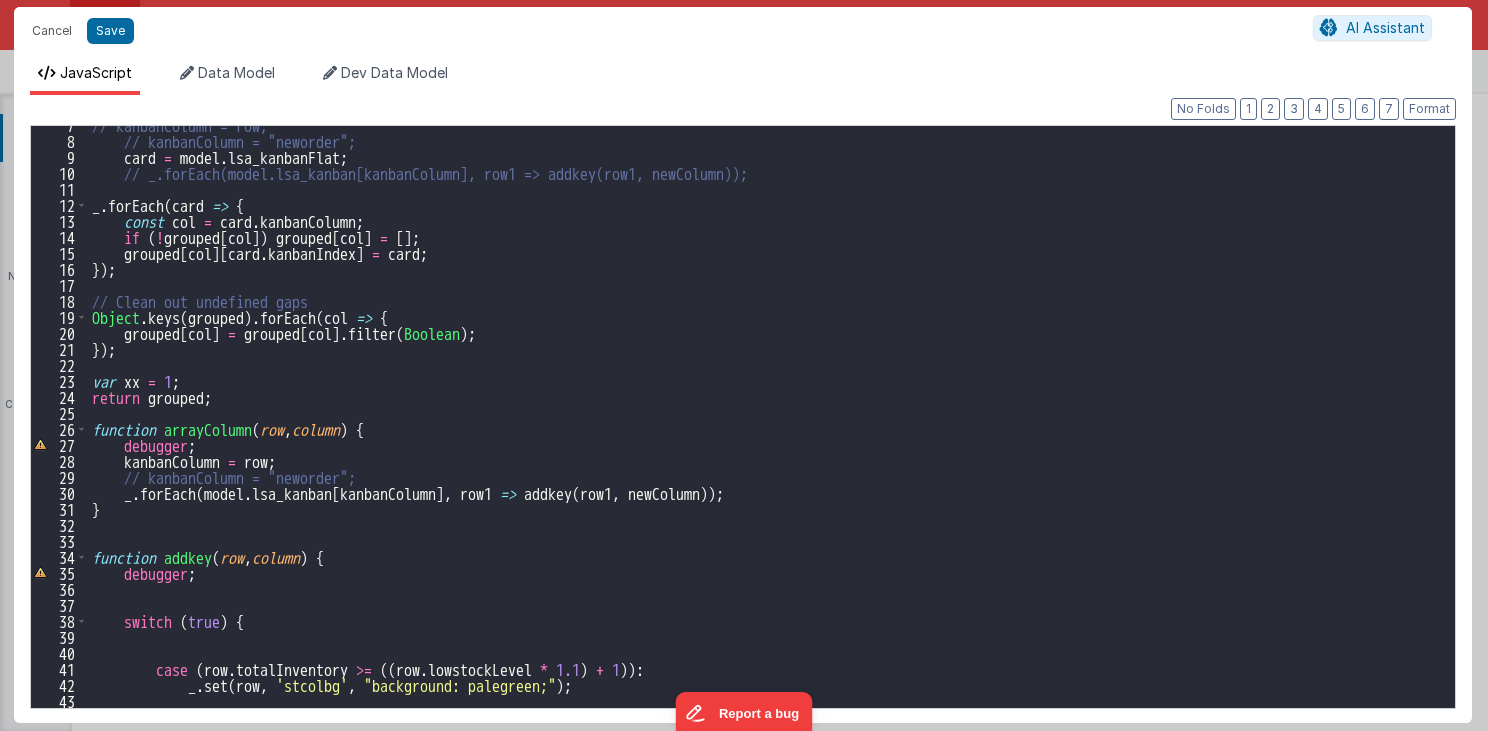 scroll, scrollTop: 104, scrollLeft: 0, axis: vertical 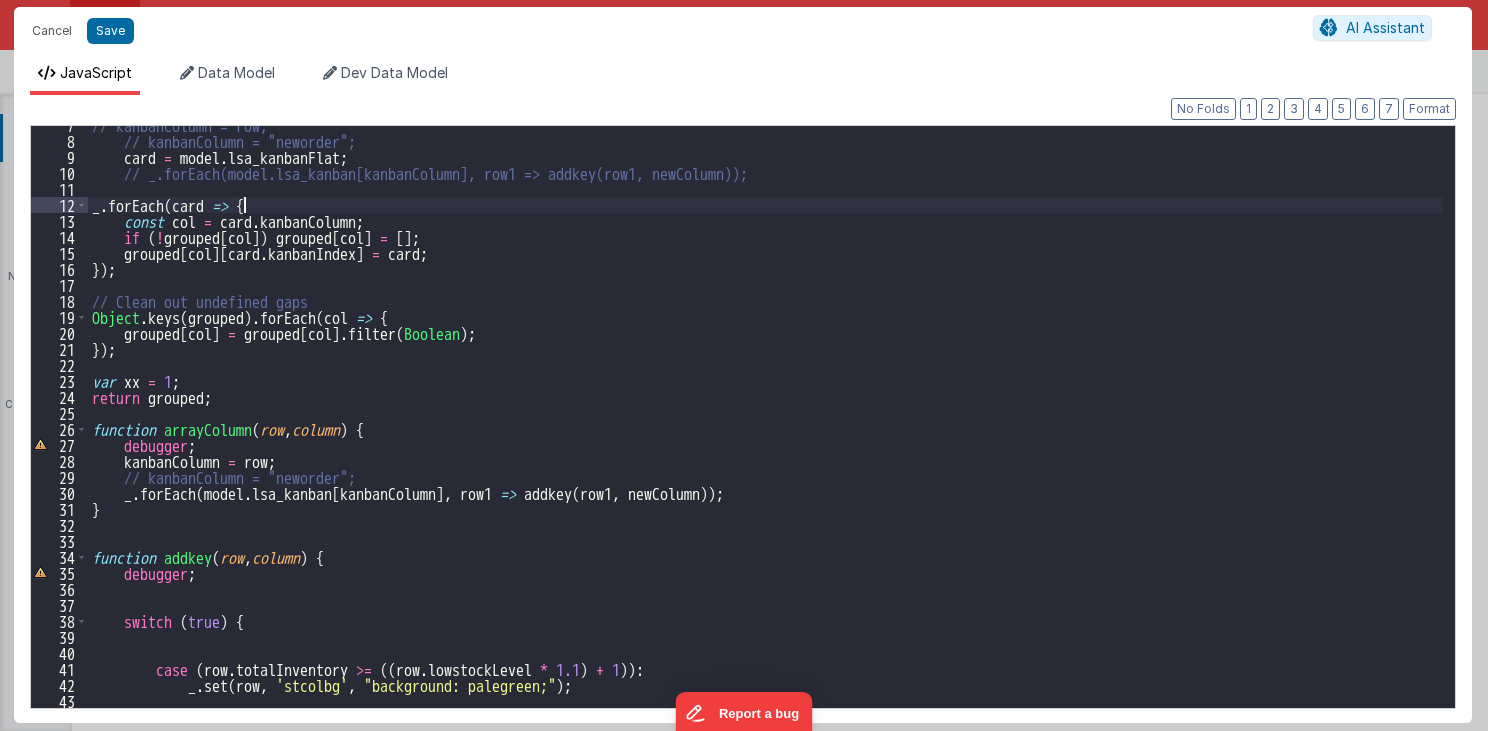 click on "// kanbanColumn = row;      // kanbanColumn = "neworder";      card   =   model . lsa_kanbanFlat ;      // _.forEach(model.lsa_kanban[kanbanColumn], row1 => addkey(row1, newColumn)); _ . forEach ( card   =>   {      const   col   =   card . kanbanColumn ;      if   ( ! grouped [ col ])   grouped [ col ]   =   [ ] ;      grouped [ col ] [ card . kanbanIndex ]   =   card ; }) ; // Clean out undefined gaps Object . keys ( grouped ) . forEach ( col   =>   {      grouped [ col ]   =   grouped [ col ] . filter ( Boolean ) ; }) ; var   xx   =   1 ; return   grouped ; function   arrayColumn ( row ,  column )   {      debugger ;      kanbanColumn   =   row ;      // kanbanColumn = "neworder";      _ . forEach ( model . lsa_kanban [ kanbanColumn ] ,   row1   =>   addkey ( row1 ,   newColumn )) ; } function   addkey ( row ,  column )   {      debugger ;      switch   ( true )   {           case   ( row . totalInventory   >=   (( row . lowstockLevel   *   1.1 )   +   1 )) :                _ . set ( row ,   'stcolbg' ," at bounding box center [766, 424] 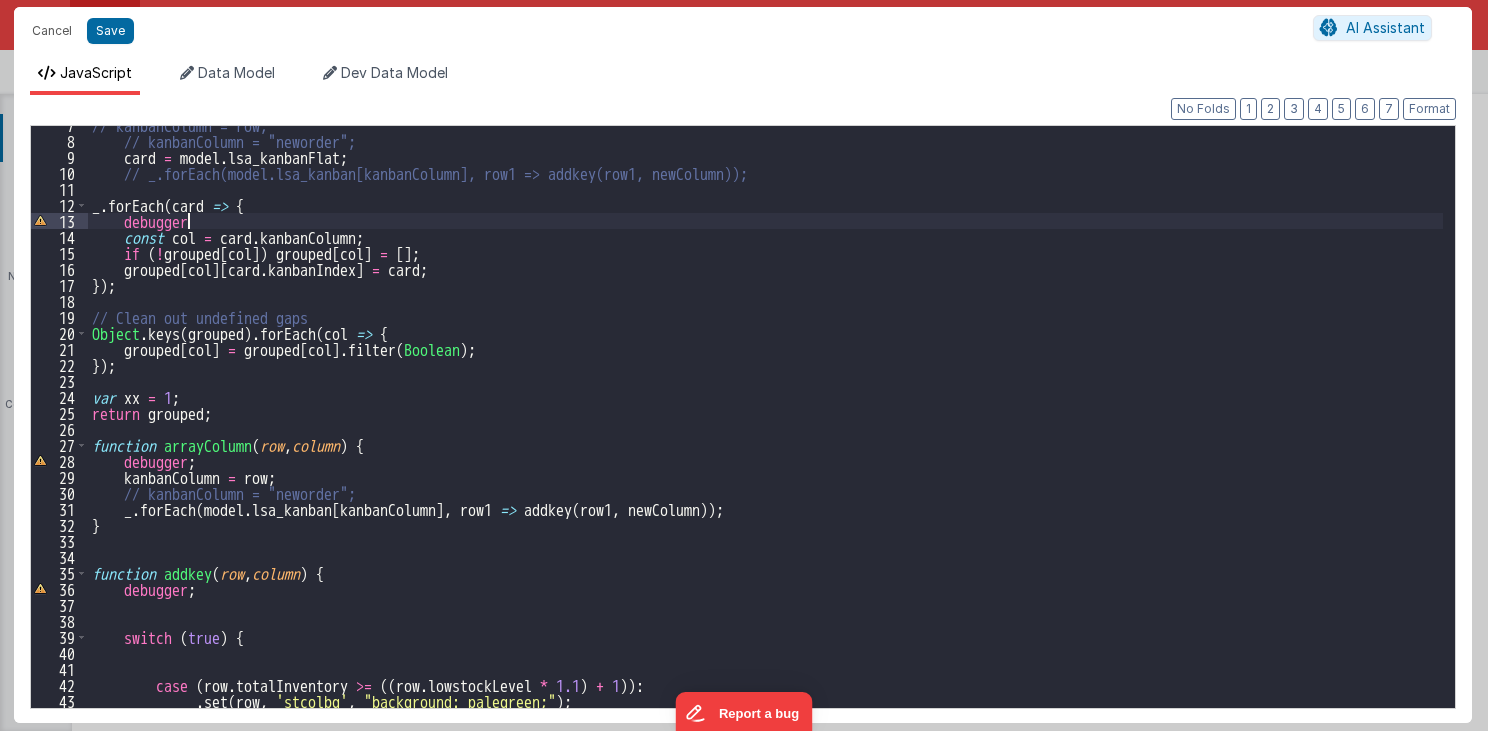 type 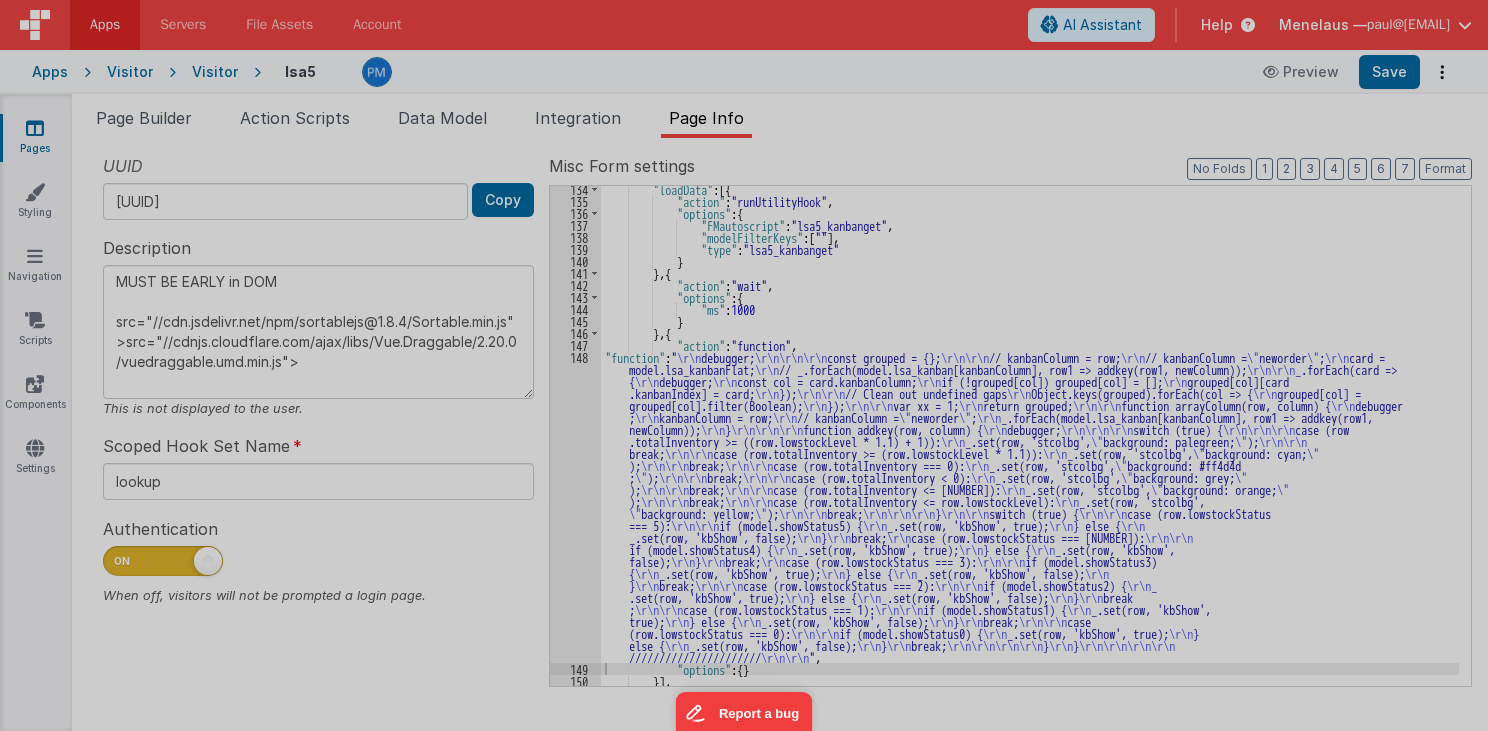 type on "MUST BE EARLY in DOM
src="//cdn.jsdelivr.net/npm/sortablejs@1.8.4/Sortable.min.js">src="//cdnjs.cloudflare.com/ajax/libs/Vue.Draggable/2.20.0/vuedraggable.umd.min.js">" 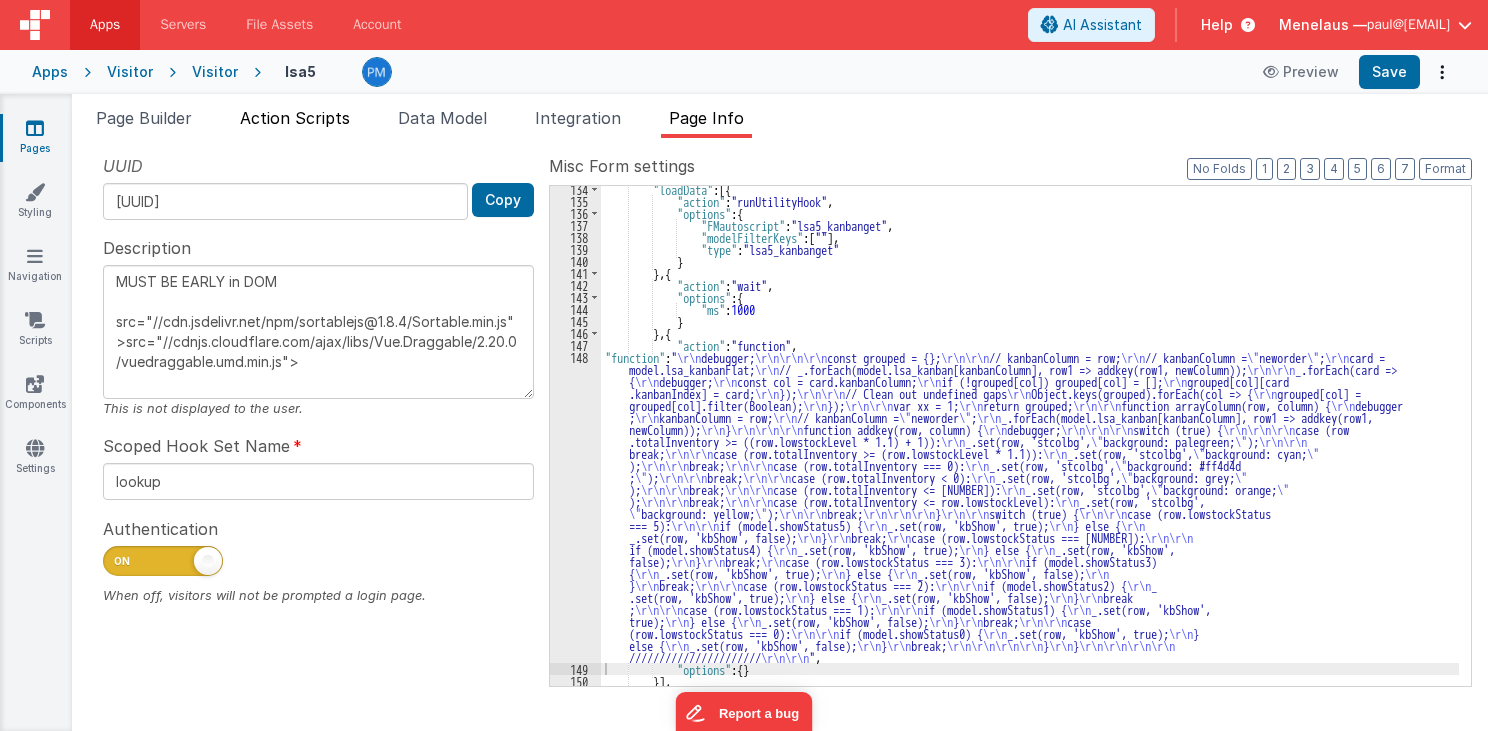 drag, startPoint x: 134, startPoint y: 112, endPoint x: 236, endPoint y: 124, distance: 102.70345 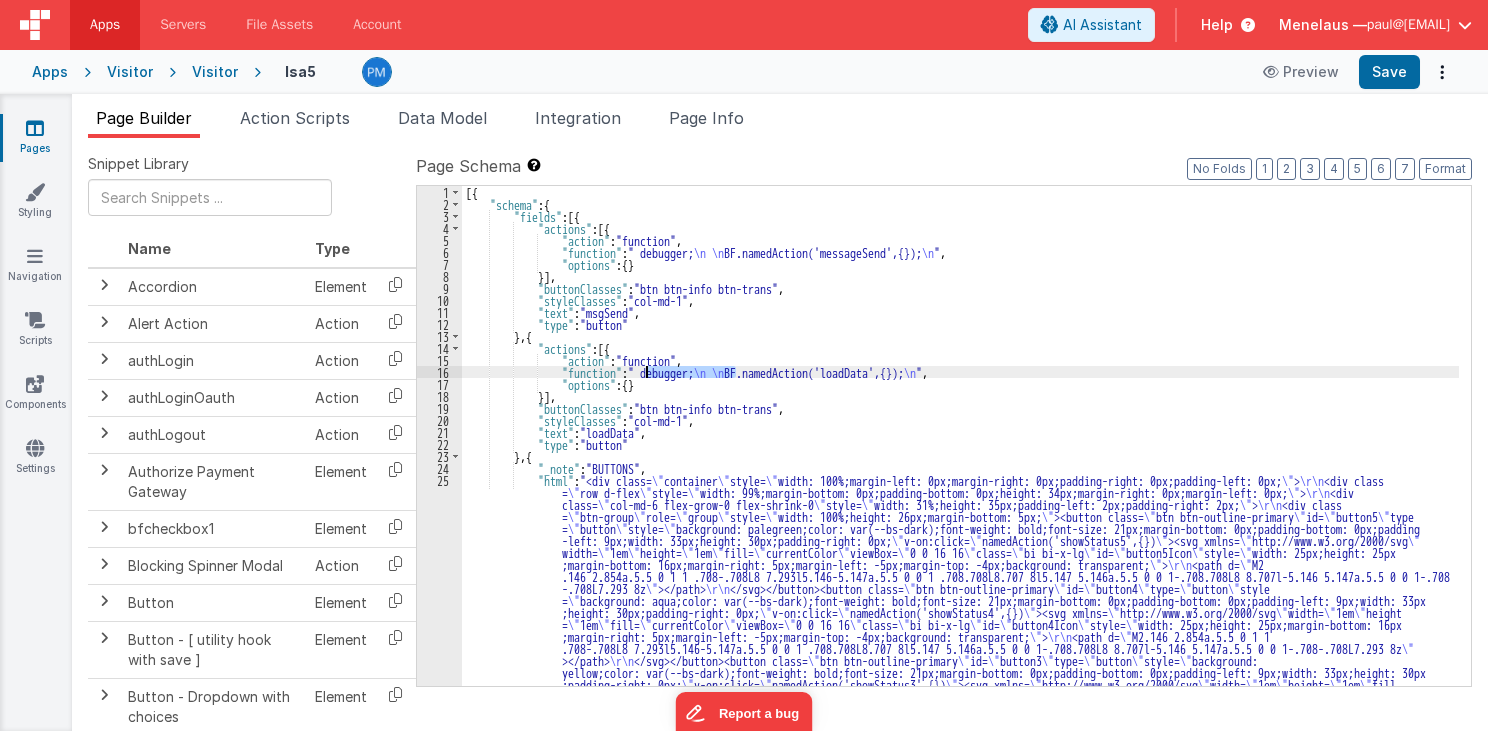 drag, startPoint x: 735, startPoint y: 371, endPoint x: 645, endPoint y: 371, distance: 90 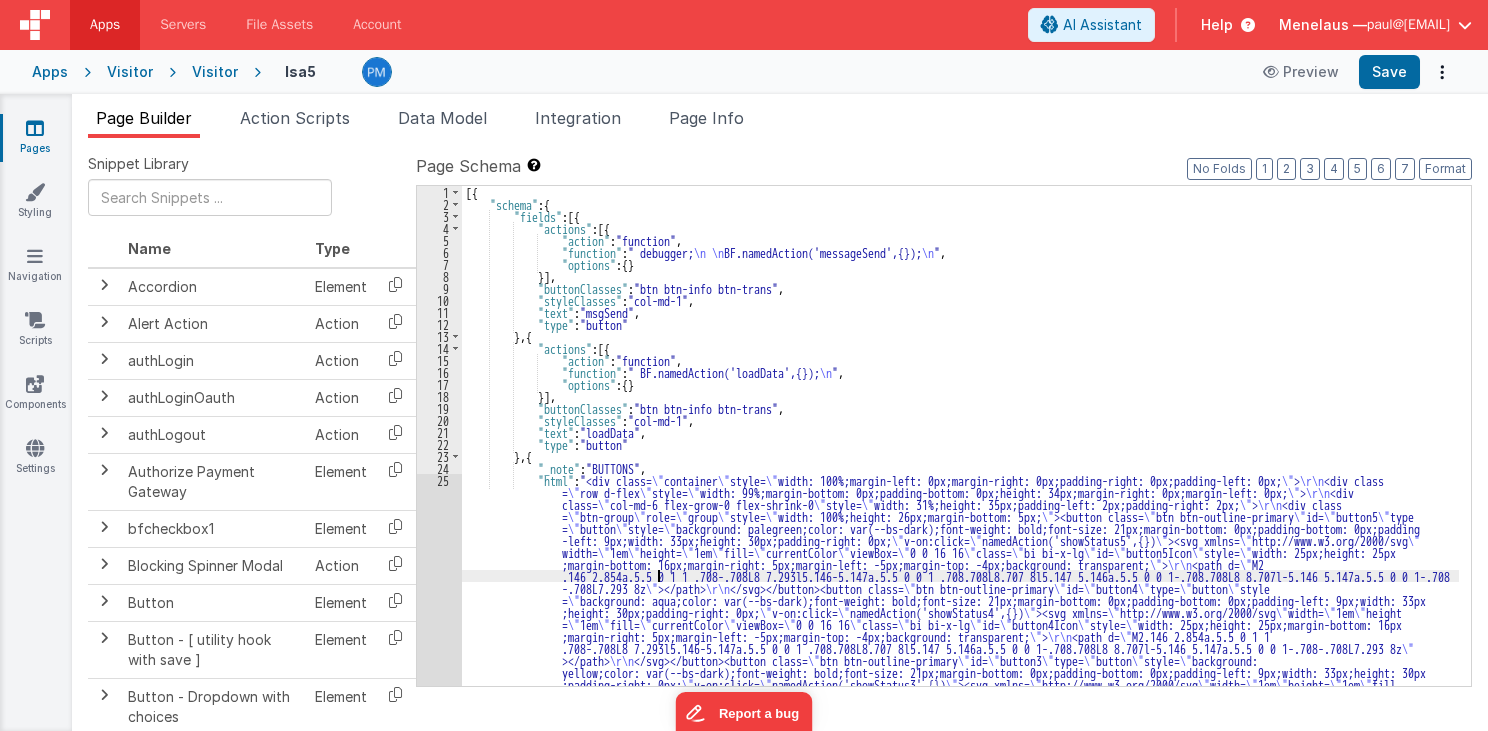 click on "[{      "schema" :  {           "fields" :  [{                "actions" :  [{                     "action" :  "function" ,                     "function" :  " debugger; \n   \n  BF.namedAction('messageSend',{}); \n  " ,                     "options" :  { }                }] ,                "buttonClasses" :  "btn btn-info btn-trans" ,                "styleClasses" :  "col-md-1" ,                "text" :  "msgSend" ,                "type" :  "button"           } ,  {                "actions" :  [{                     "action" :  "function" ,                     "function" :  " BF.namedAction('loadData',{}); \n  " ,                     "options" :  { }                }] ,                "buttonClasses" :  "btn btn-info btn-trans" ,                "styleClasses" :  "col-md-1" ,                "text" :  "loadData" ,                "type" :  "button"           } ,  {                "_note" :  "BUTTONS" ,                "html" :  "<div class= \" container \"  style= \" \" > \r\n         <div class = \" row d-flex" at bounding box center [960, 910] 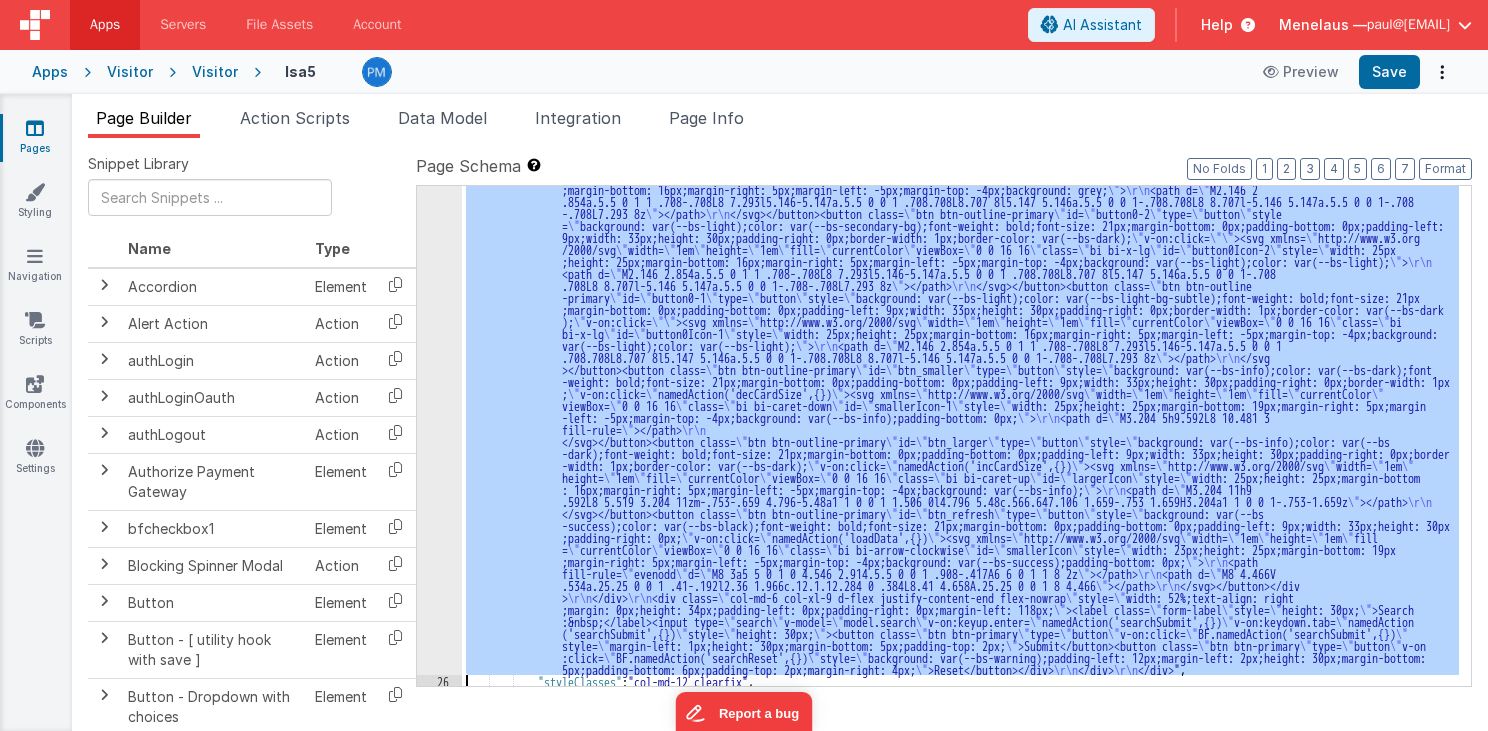 click on "25 26 27 28 29 30 31 32 33 34 35 36 37 38 39 40 41 42 43 44 45 46 47 48 49 50 51" at bounding box center (439, 463) 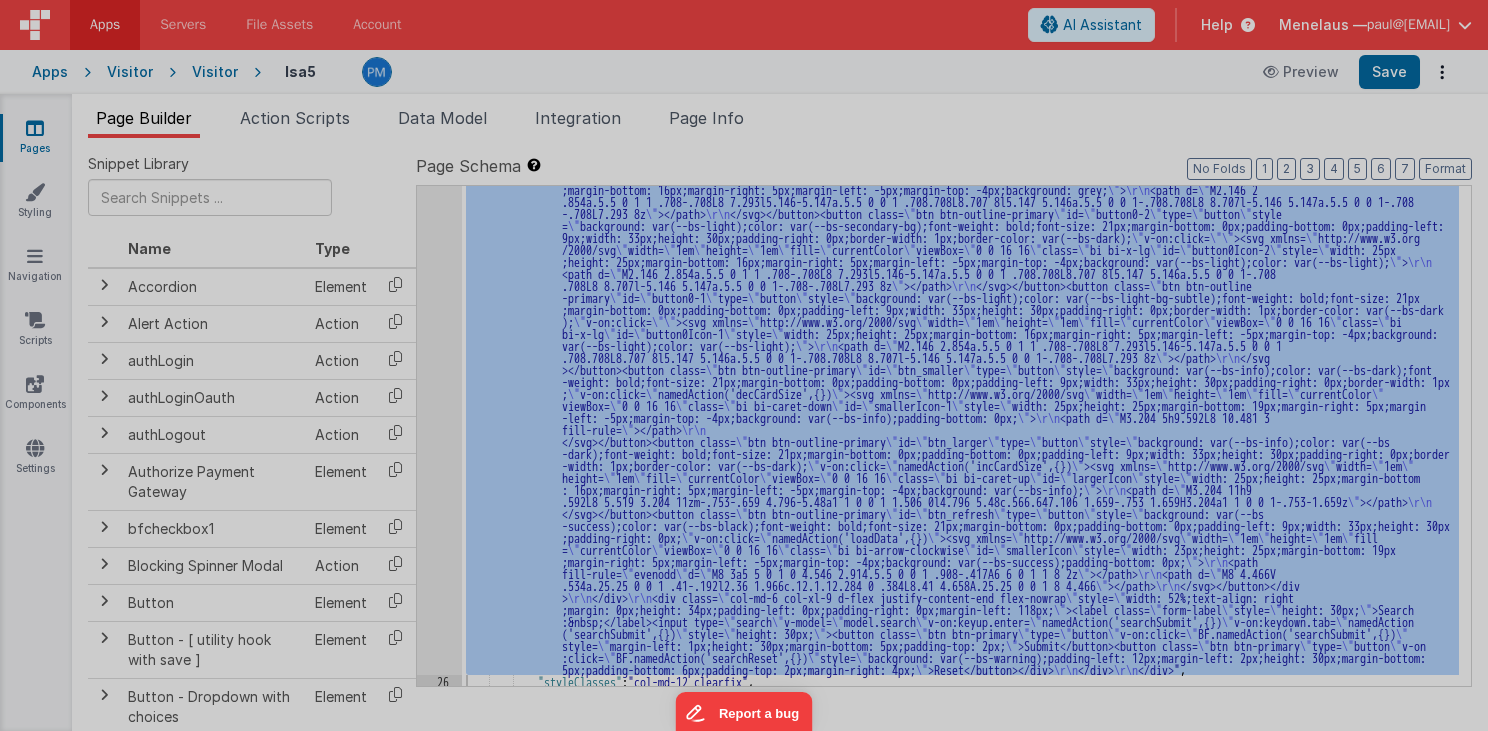 scroll, scrollTop: 735, scrollLeft: 0, axis: vertical 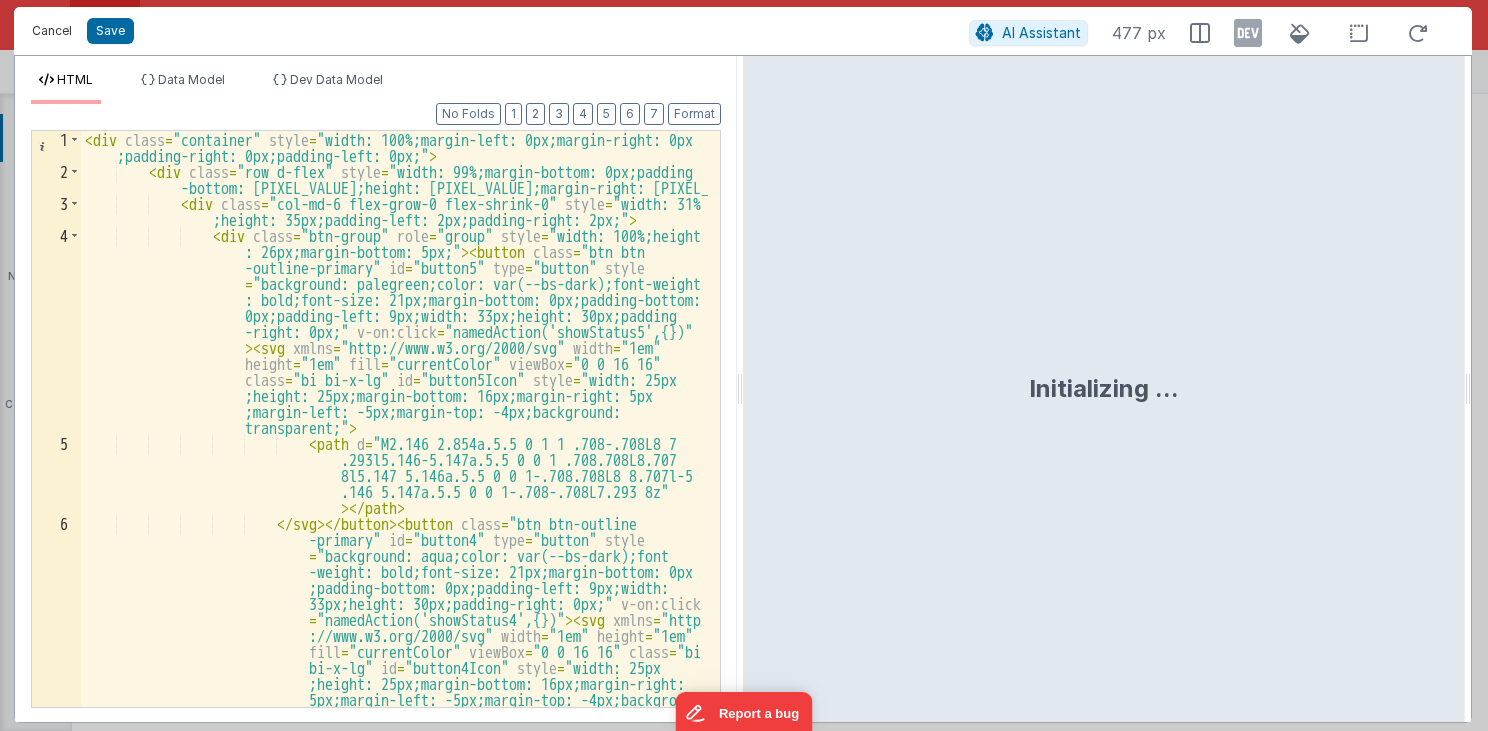 click on "Cancel" at bounding box center [52, 31] 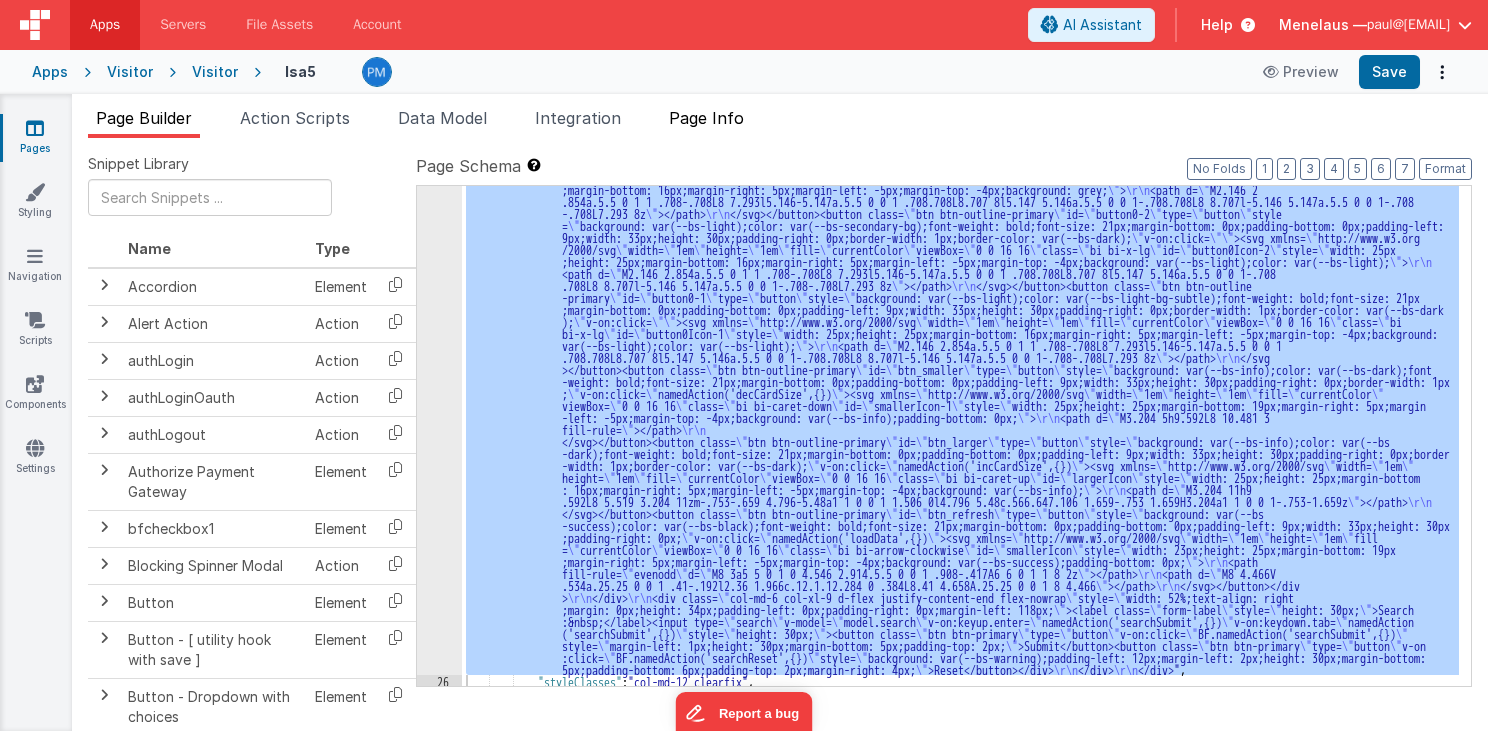 click on "Page Info" at bounding box center (706, 118) 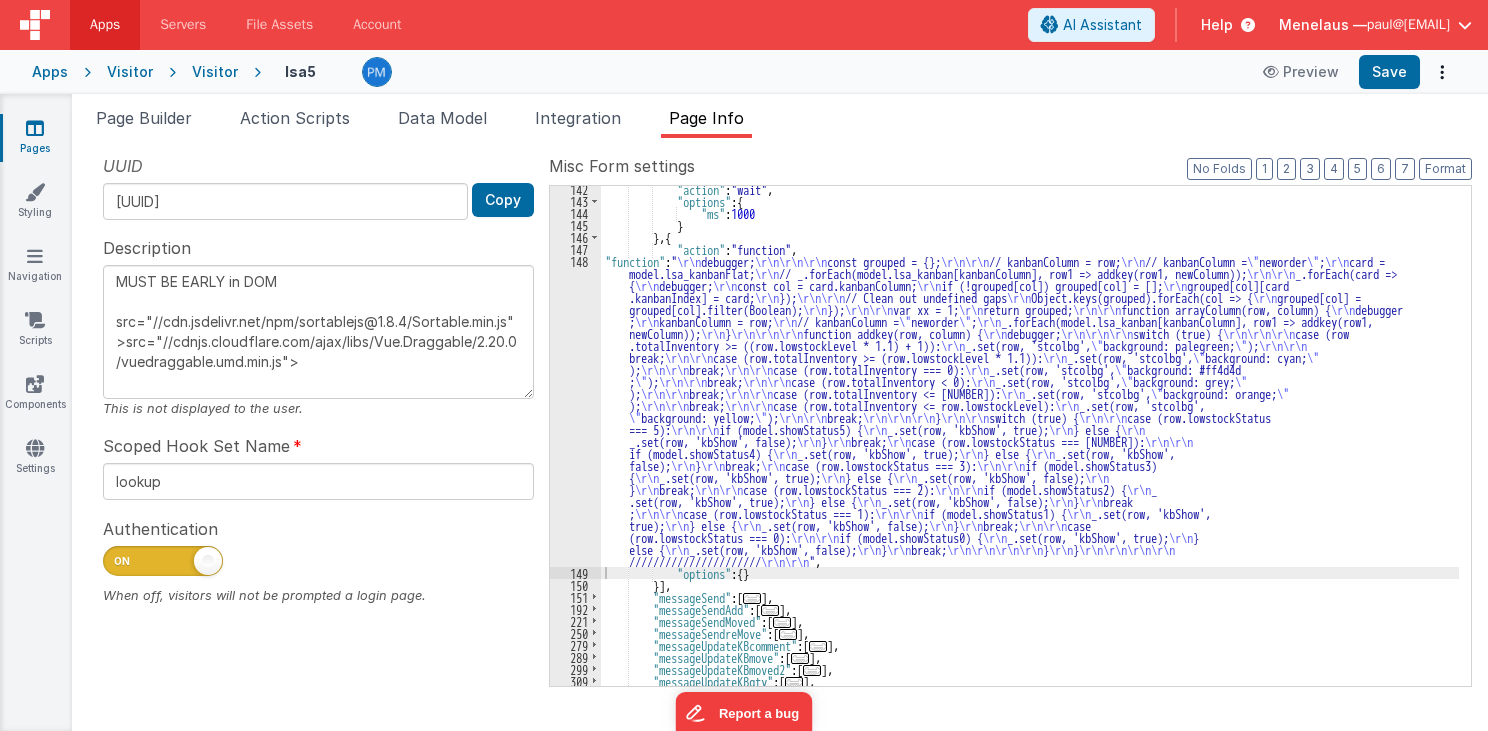 scroll, scrollTop: 387, scrollLeft: 0, axis: vertical 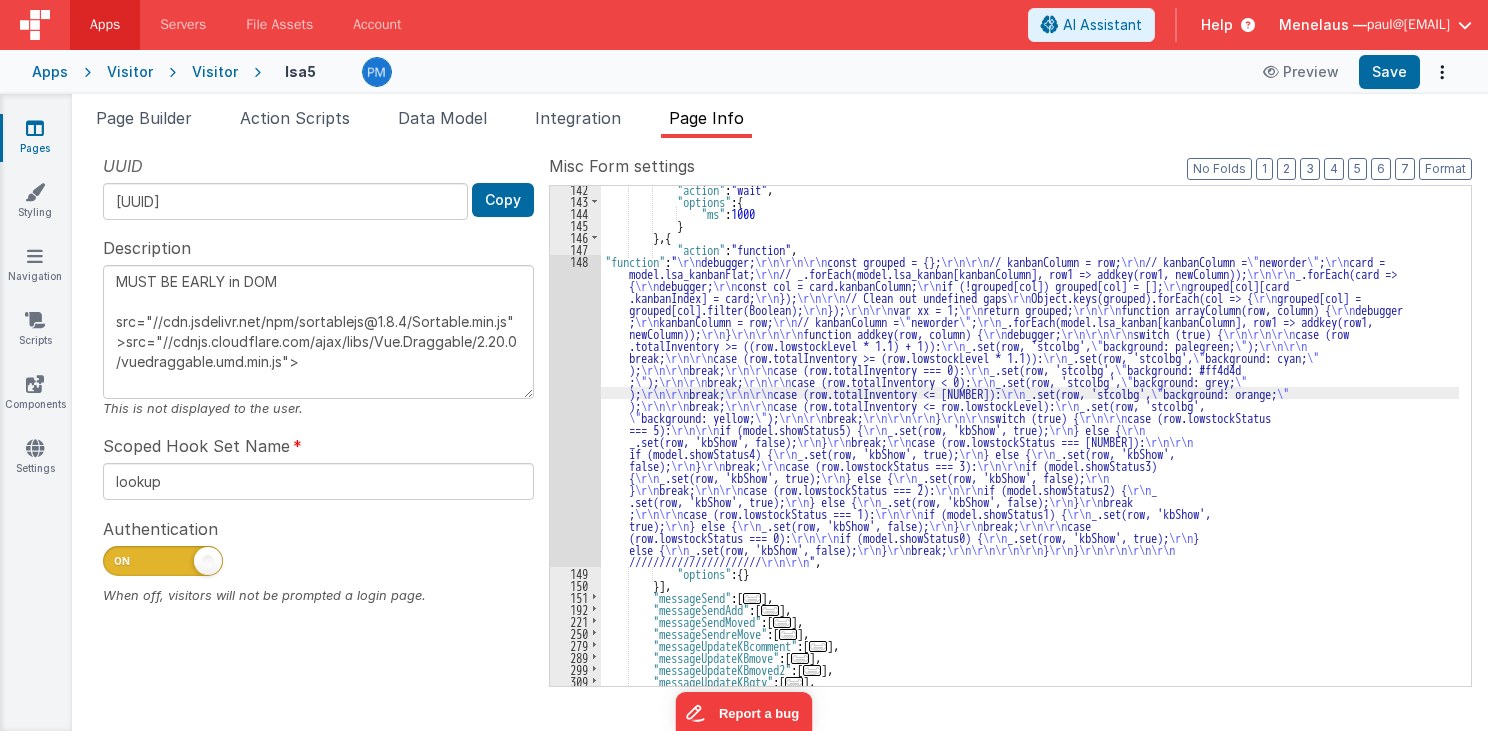 click on "148" at bounding box center [575, 411] 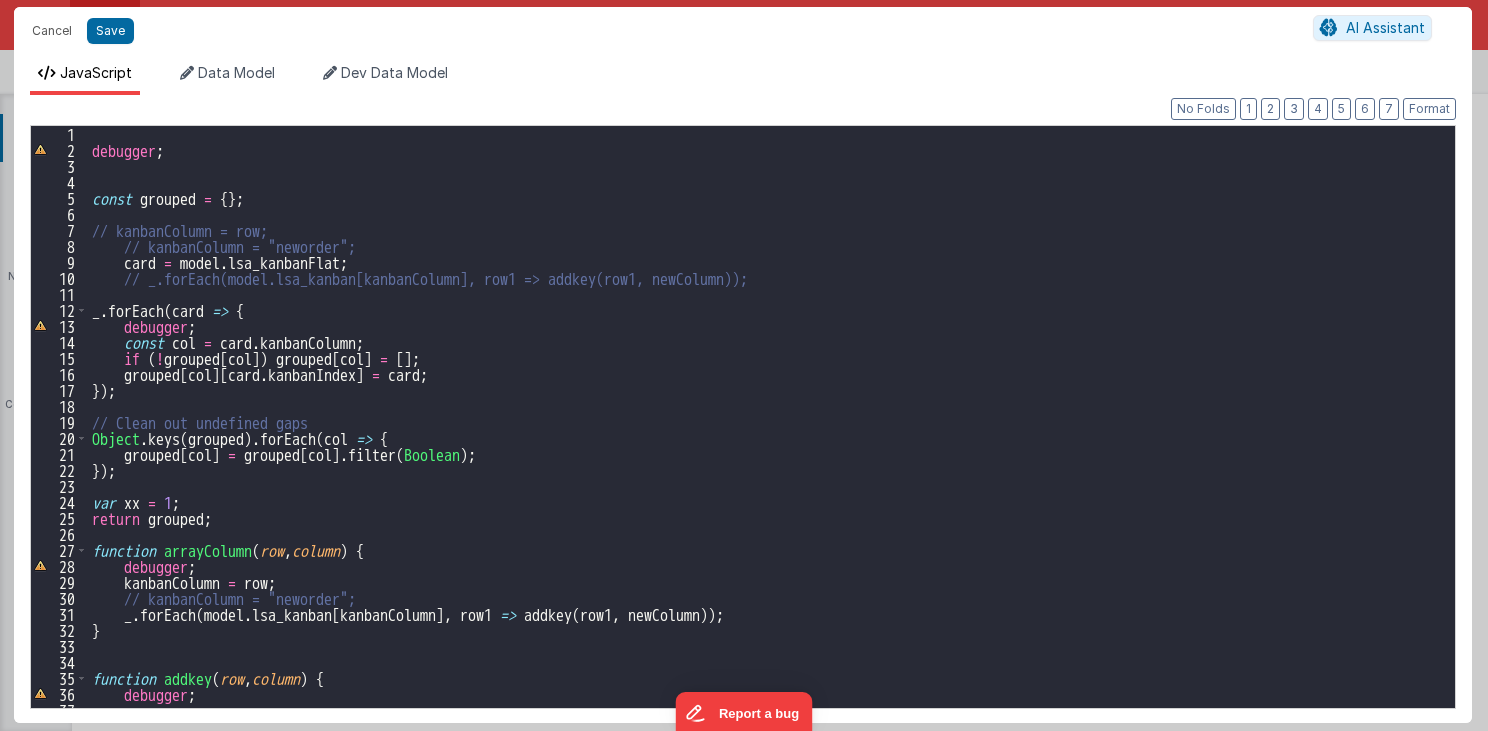 click on "debugger ; const   grouped   =   { } ; // kanbanColumn = row;      // kanbanColumn = "neworder";      card   =   model . lsa_kanbanFlat ;      // _.forEach(model.lsa_kanban[kanbanColumn], row1 => addkey(row1, newColumn)); _ . forEach ( card   =>   {      debugger ;      const   col   =   card . kanbanColumn ;      if   ( ! grouped [ col ])   grouped [ col ]   =   [ ] ;      grouped [ col ] [ card . kanbanIndex ]   =   card ; }) ; // Clean out undefined gaps Object . keys ( grouped ) . forEach ( col   =>   {      grouped [ col ]   =   grouped [ col ] . filter ( Boolean ) ; }) ; var   xx   =   1 ; return   grouped ; function   arrayColumn ( row ,  column )   {      debugger ;      kanbanColumn   =   row ;      // kanbanColumn = "neworder";      _ . forEach ( model . lsa_kanban [ kanbanColumn ] ,   row1   =>   addkey ( row1 ,   newColumn )) ; } function   addkey ( row ,  column )   {      debugger ;" at bounding box center (766, 433) 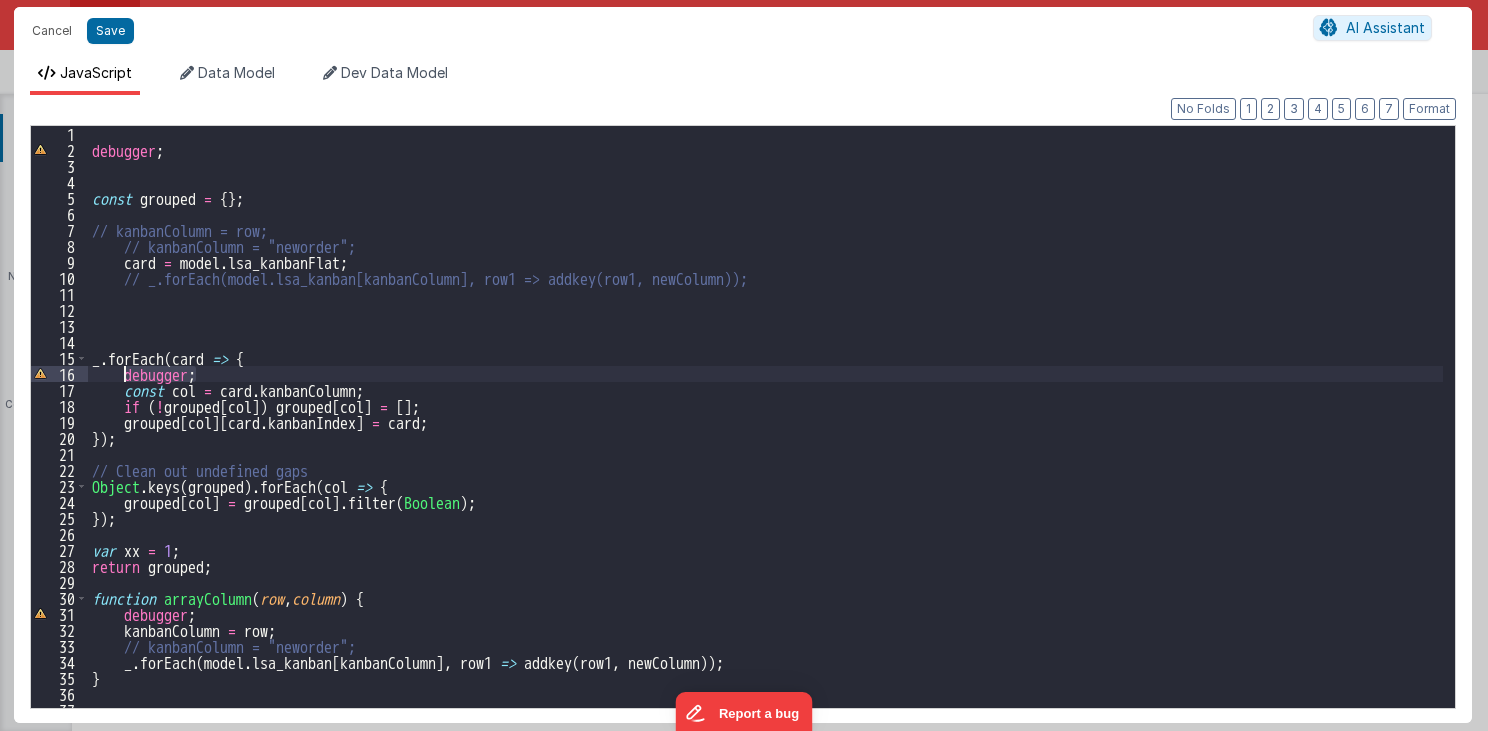 drag, startPoint x: 199, startPoint y: 377, endPoint x: 121, endPoint y: 376, distance: 78.00641 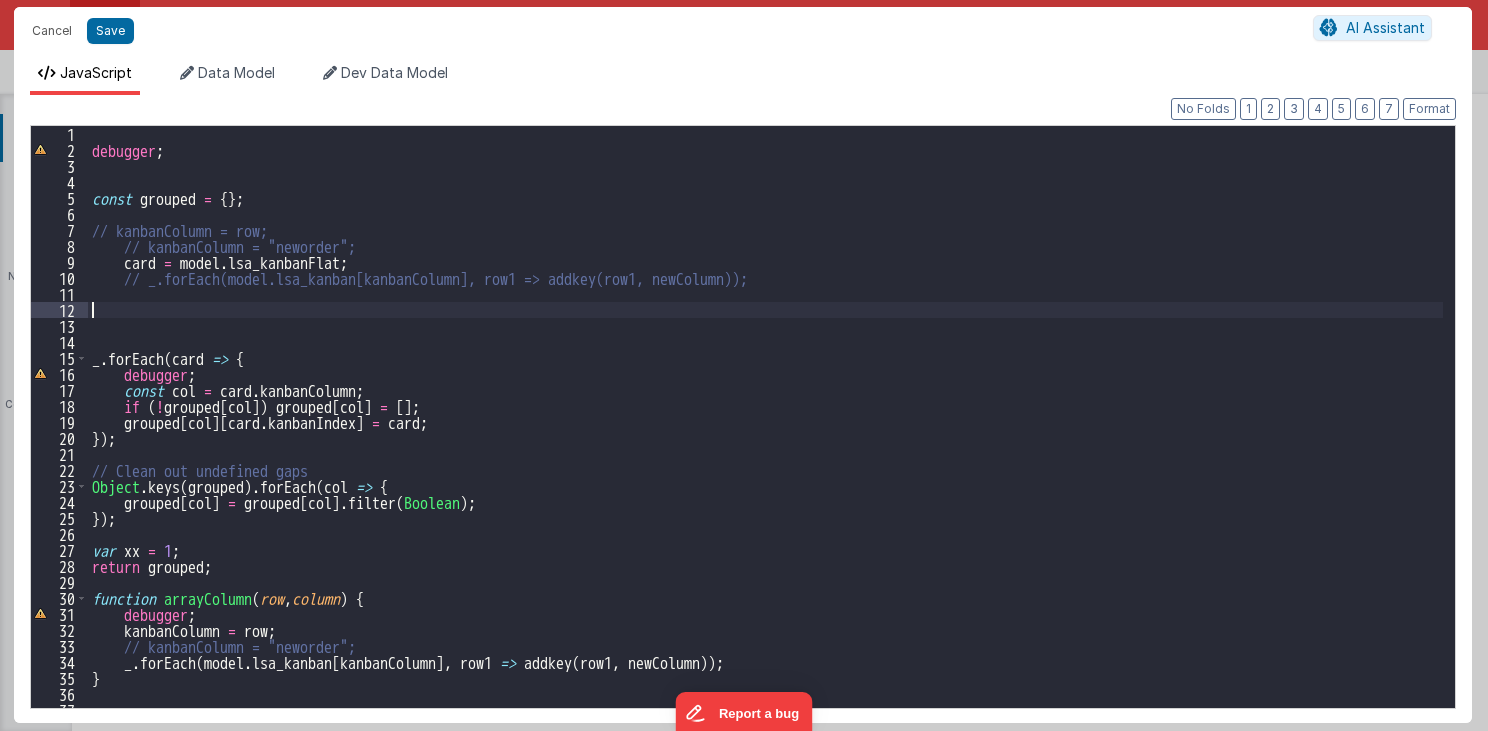 click on "debugger ; const   grouped   =   { } ; // kanbanColumn = row;      // kanbanColumn = "neworder";      card   =   model . lsa_kanbanFlat ;      // _.forEach(model.lsa_kanban[kanbanColumn], row1 => addkey(row1, newColumn)); _ . forEach ( card   =>   {      debugger ;      const   col   =   card . kanbanColumn ;      if   ( ! grouped [ col ])   grouped [ col ]   =   [ ] ;      grouped [ col ] [ card . kanbanIndex ]   =   card ; }) ; // Clean out undefined gaps Object . keys ( grouped ) . forEach ( col   =>   {      grouped [ col ]   =   grouped [ col ] . filter ( Boolean ) ; }) ; var   xx   =   1 ; return   grouped ; function   arrayColumn ( row ,  column )   {      debugger ;      kanbanColumn   =   row ;      // kanbanColumn = "neworder";      _ . forEach ( model . lsa_kanban [ kanbanColumn ] ,   row1   =>   addkey ( row1 ,   newColumn )) ; } function   addkey ( row ,  column )   {" at bounding box center [766, 433] 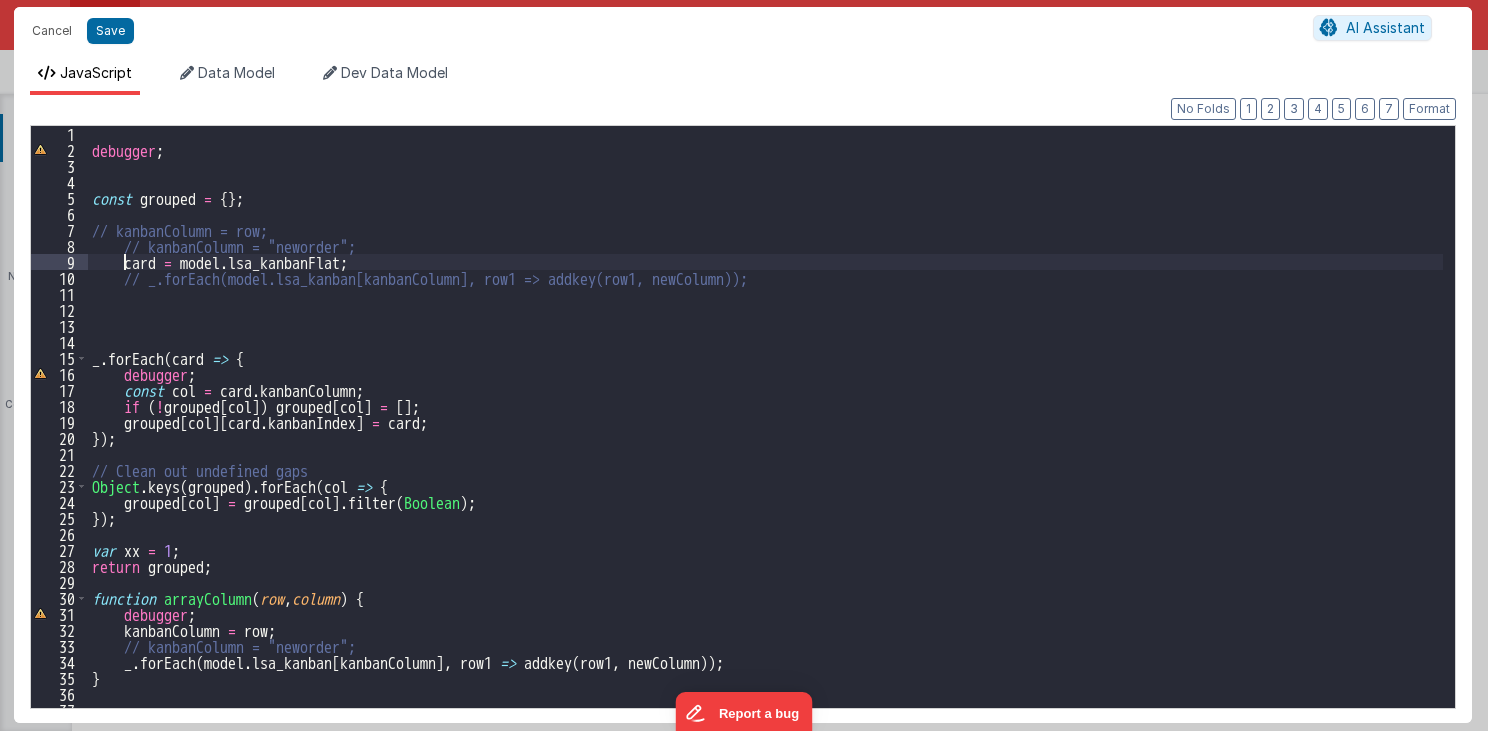click on "debugger ; const   grouped   =   { } ; // kanbanColumn = row;      // kanbanColumn = "neworder";      card   =   model . lsa_kanbanFlat ;      // _.forEach(model.lsa_kanban[kanbanColumn], row1 => addkey(row1, newColumn)); _ . forEach ( card   =>   {      debugger ;      const   col   =   card . kanbanColumn ;      if   ( ! grouped [ col ])   grouped [ col ]   =   [ ] ;      grouped [ col ] [ card . kanbanIndex ]   =   card ; }) ; // Clean out undefined gaps Object . keys ( grouped ) . forEach ( col   =>   {      grouped [ col ]   =   grouped [ col ] . filter ( Boolean ) ; }) ; var   xx   =   1 ; return   grouped ; function   arrayColumn ( row ,  column )   {      debugger ;      kanbanColumn   =   row ;      // kanbanColumn = "neworder";      _ . forEach ( model . lsa_kanban [ kanbanColumn ] ,   row1   =>   addkey ( row1 ,   newColumn )) ; } function   addkey ( row ,  column )   {" at bounding box center (766, 433) 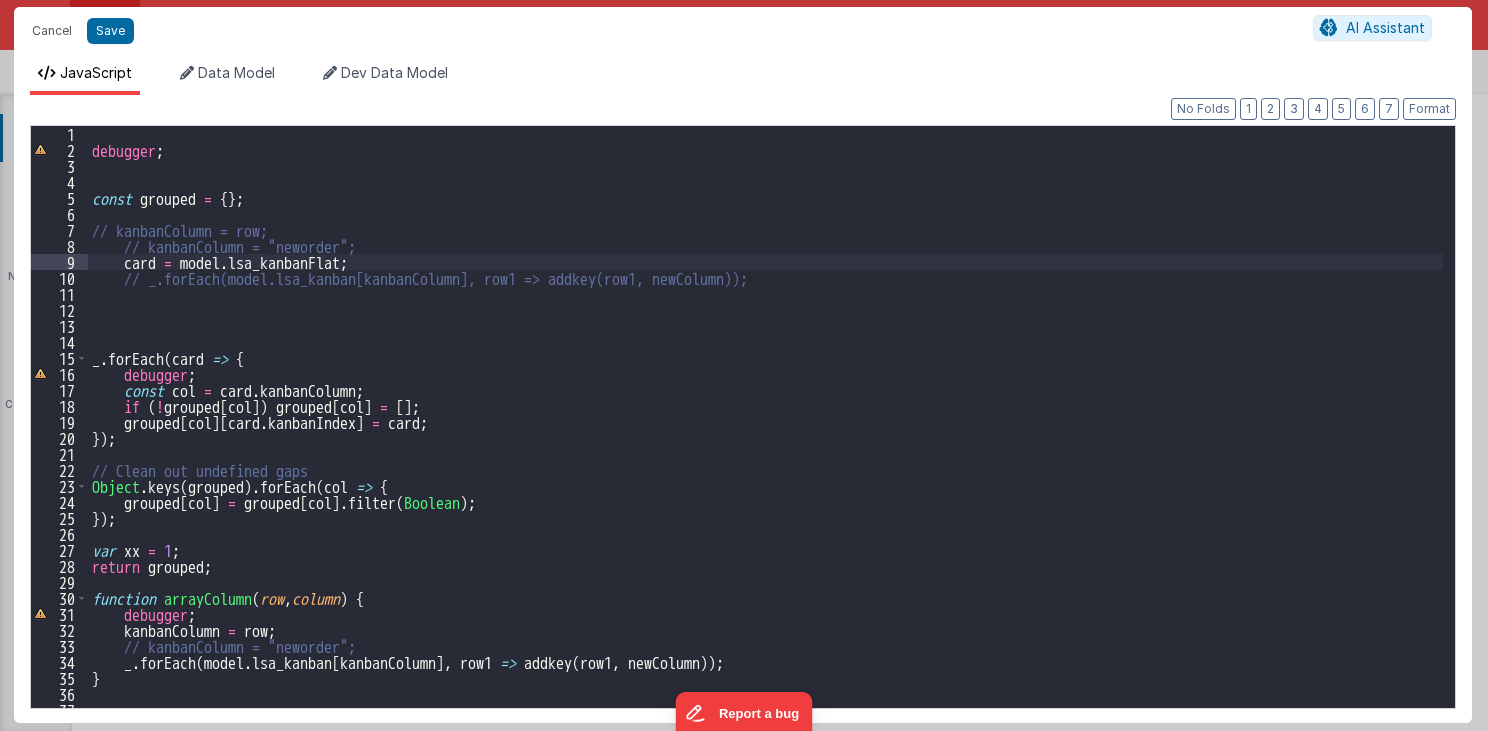 click on "debugger ; const   grouped   =   { } ; // kanbanColumn = row;      // kanbanColumn = "neworder";      card   =   model . lsa_kanbanFlat ;      // _.forEach(model.lsa_kanban[kanbanColumn], row1 => addkey(row1, newColumn)); _ . forEach ( card   =>   {      debugger ;      const   col   =   card . kanbanColumn ;      if   ( ! grouped [ col ])   grouped [ col ]   =   [ ] ;      grouped [ col ] [ card . kanbanIndex ]   =   card ; }) ; // Clean out undefined gaps Object . keys ( grouped ) . forEach ( col   =>   {      grouped [ col ]   =   grouped [ col ] . filter ( Boolean ) ; }) ; var   xx   =   1 ; return   grouped ; function   arrayColumn ( row ,  column )   {      debugger ;      kanbanColumn   =   row ;      // kanbanColumn = "neworder";      _ . forEach ( model . lsa_kanban [ kanbanColumn ] ,   row1   =>   addkey ( row1 ,   newColumn )) ; } function   addkey ( row ,  column )   {" at bounding box center (766, 433) 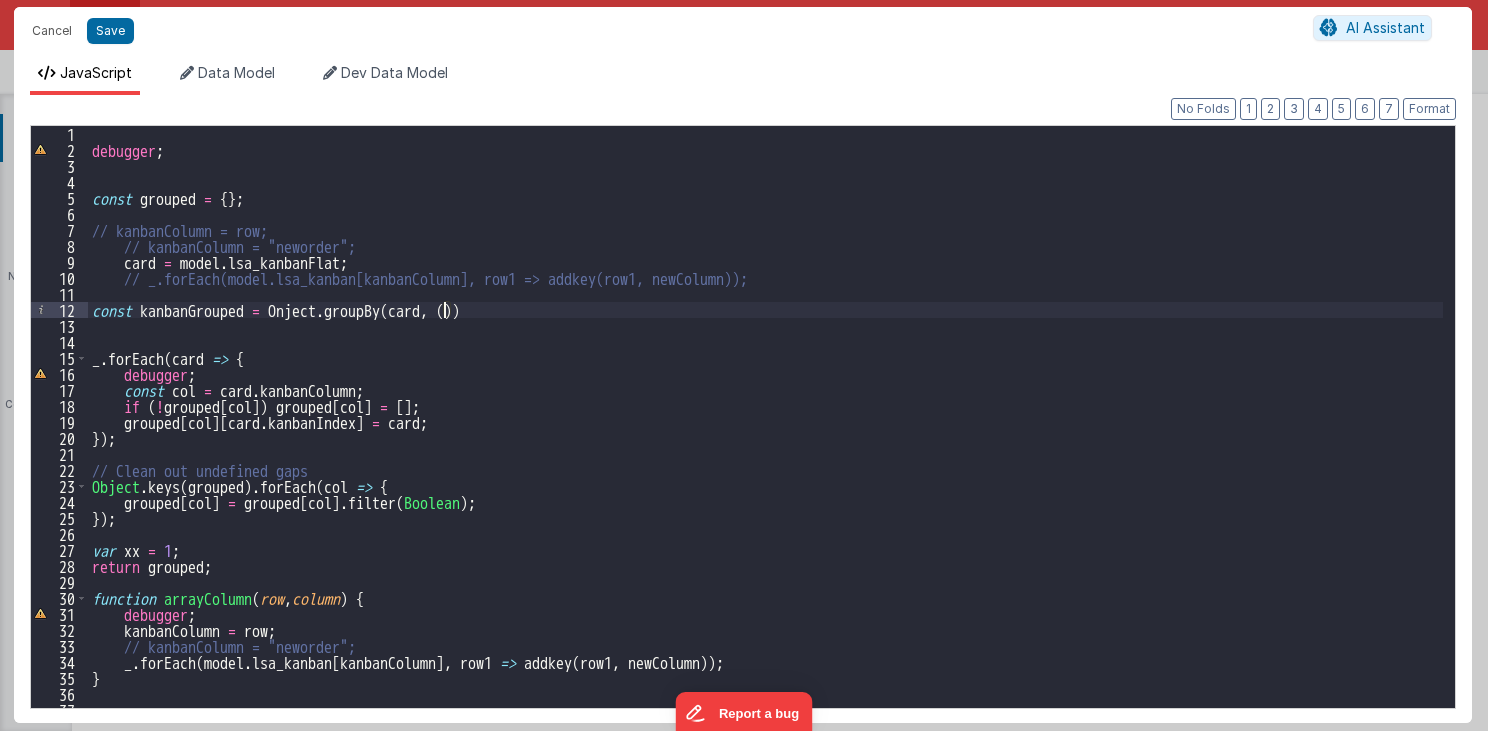 click on "debugger ; const   grouped   =   { } ; // kanbanColumn = row;      // kanbanColumn = "neworder";      card   =   model . lsa_kanbanFlat ;      // _.forEach(model.lsa_kanban[kanbanColumn], row1 => addkey(row1, newColumn)); const   kanbanGrouped   =   Onject . groupBy ( card ,   ( )) _ . forEach ( card   =>   {      debugger ;      const   col   =   card . kanbanColumn ;      if   ( ! grouped [ col ])   grouped [ col ]   =   [ ] ;      grouped [ col ] [ card . kanbanIndex ]   =   card ; }) ; // Clean out undefined gaps Object . keys ( grouped ) . forEach ( col   =>   {      grouped [ col ]   =   grouped [ col ] . filter ( Boolean ) ; }) ; var   xx   =   1 ; return   grouped ; function   arrayColumn ( row ,  column )   {      debugger ;      kanbanColumn   =   row ;      // kanbanColumn = "neworder";      _ . forEach ( model . lsa_kanban [ kanbanColumn ] ,   row1   =>   addkey ( row1 ,   newColumn )) ; } function   addkey ( row ,  column )   {" at bounding box center [766, 433] 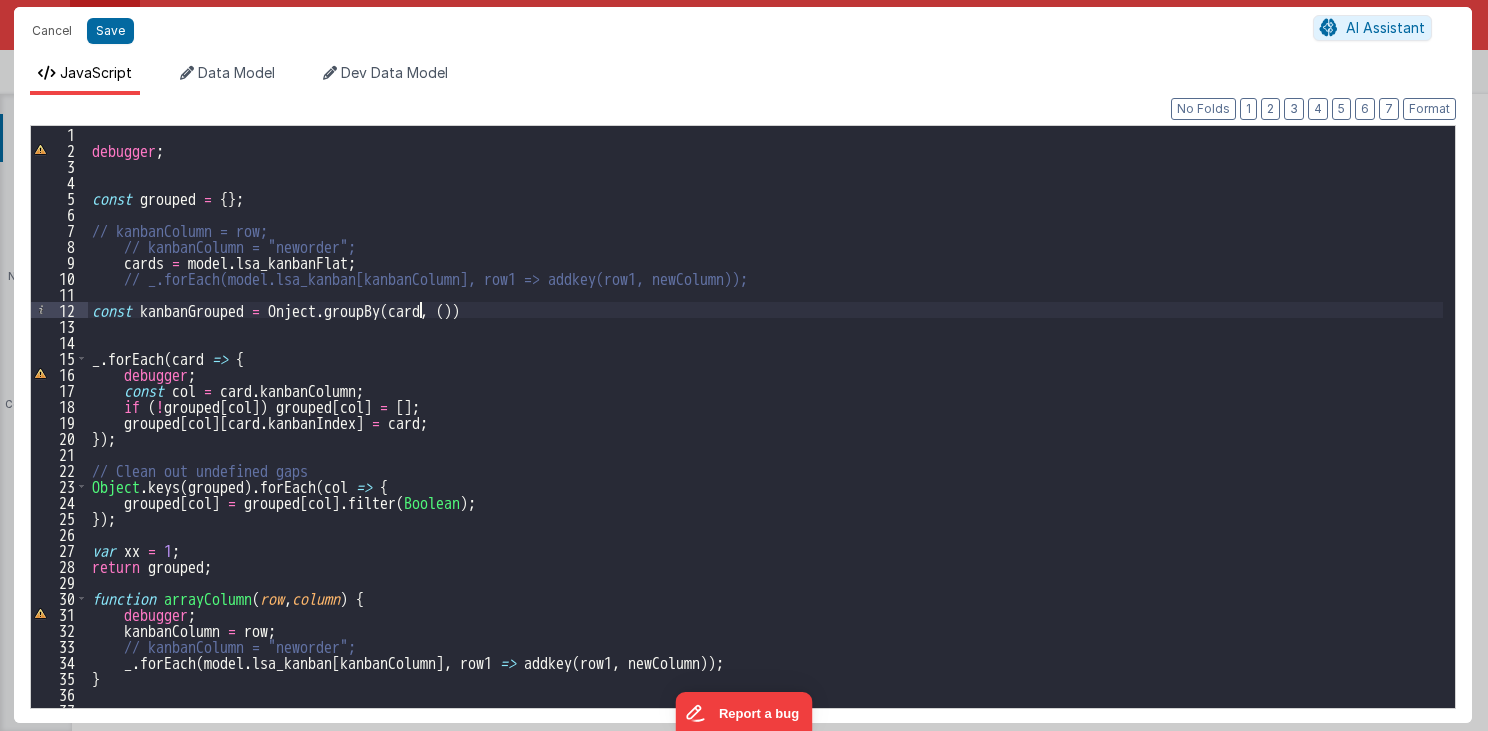 click on "debugger ; const   grouped   =   { } ; // kanbanColumn = row;      // kanbanColumn = "neworder";      cards   =   model . lsa_kanbanFlat ;      // _.forEach(model.lsa_kanban[kanbanColumn], row1 => addkey(row1, newColumn)); const   kanbanGrouped   =   Onject . groupBy ( card ,   ( )) _ . forEach ( card   =>   {      debugger ;      const   col   =   card . kanbanColumn ;      if   ( ! grouped [ col ])   grouped [ col ]   =   [ ] ;      grouped [ col ] [ card . kanbanIndex ]   =   card ; }) ; // Clean out undefined gaps Object . keys ( grouped ) . forEach ( col   =>   {      grouped [ col ]   =   grouped [ col ] . filter ( Boolean ) ; }) ; var   xx   =   1 ; return   grouped ; function   arrayColumn ( row ,  column )   {      debugger ;      kanbanColumn   =   row ;      // kanbanColumn = "neworder";      _ . forEach ( model . lsa_kanban [ kanbanColumn ] ,   row1   =>   addkey ( row1 ,   newColumn )) ; } function   addkey ( row ,  column )   {" at bounding box center [766, 433] 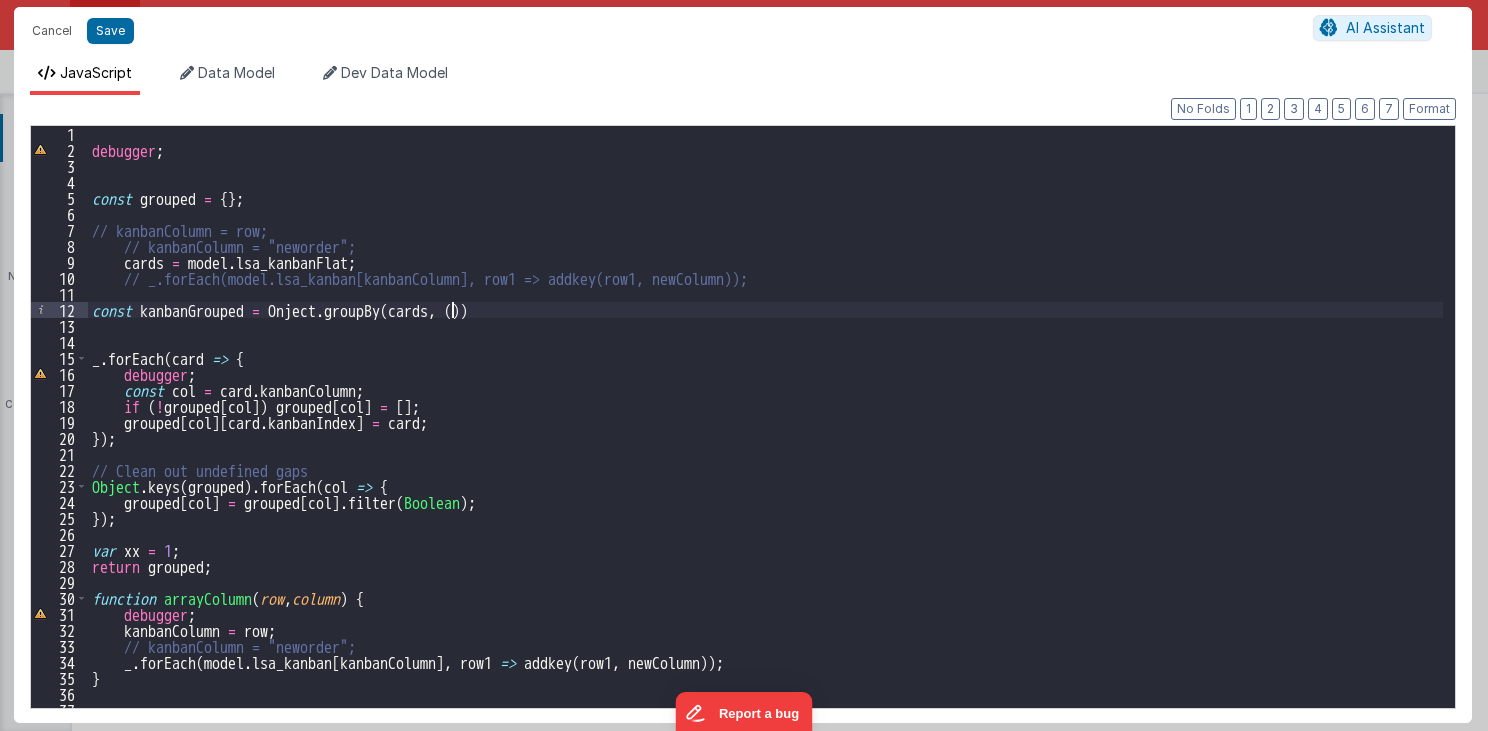 click on "debugger ; const   grouped   =   { } ; // kanbanColumn = row;      // kanbanColumn = "neworder";      cards   =   model . lsa_kanbanFlat ;      // _.forEach(model.lsa_kanban[kanbanColumn], row1 => addkey(row1, newColumn)); const   kanbanGrouped   =   Onject . groupBy ( cards ,   ( )) _ . forEach ( card   =>   {      debugger ;      const   col   =   card . kanbanColumn ;      if   ( ! grouped [ col ])   grouped [ col ]   =   [ ] ;      grouped [ col ] [ card . kanbanIndex ]   =   card ; }) ; // Clean out undefined gaps Object . keys ( grouped ) . forEach ( col   =>   {      grouped [ col ]   =   grouped [ col ] . filter ( Boolean ) ; }) ; var   xx   =   1 ; return   grouped ; function   arrayColumn ( row ,  column )   {      debugger ;      kanbanColumn   =   row ;      // kanbanColumn = "neworder";      _ . forEach ( model . lsa_kanban [ kanbanColumn ] ,   row1   =>   addkey ( row1 ,   newColumn )) ; } function   addkey ( row ,  column )   {" at bounding box center [766, 433] 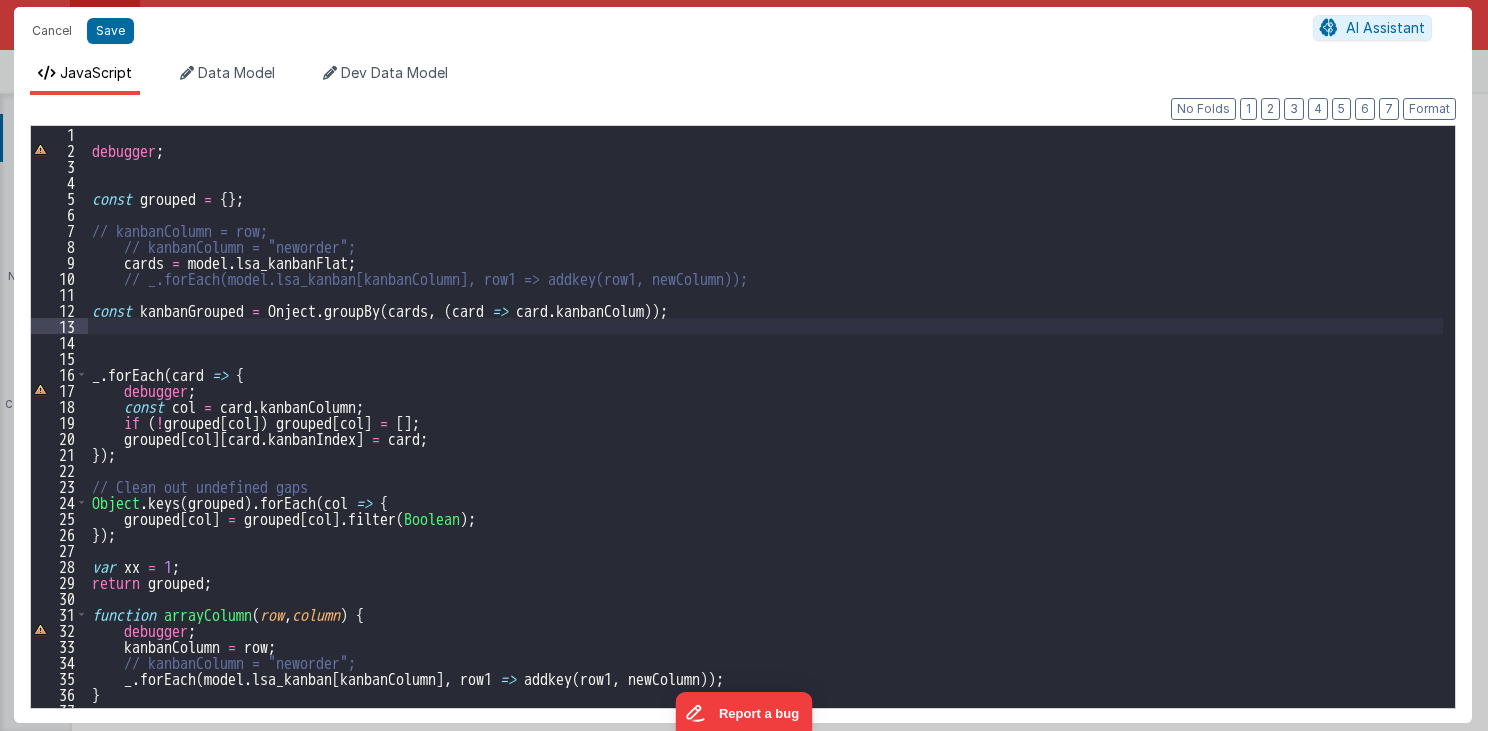 click on "debugger ; const   grouped   =   { } ; // kanbanColumn = row;      // kanbanColumn = "neworder";      cards   =   model . lsa_kanbanFlat ;      // _.forEach(model.lsa_kanban[kanbanColumn], row1 => addkey(row1, newColumn)); const   kanbanGrouped   =   Onject . groupBy ( cards ,   ( card   =>   card . kanbanColum )) ; _ . forEach ( card   =>   {      debugger ;      const   col   =   card . kanbanColumn ;      if   ( ! grouped [ col ])   grouped [ col ]   =   [ ] ;      grouped [ col ] [ card . kanbanIndex ]   =   card ; }) ; // Clean out undefined gaps Object . keys ( grouped ) . forEach ( col   =>   {      grouped [ col ]   =   grouped [ col ] . filter ( Boolean ) ; }) ; var   xx   =   1 ; return   grouped ; function   arrayColumn ( row ,  column )   {      debugger ;      kanbanColumn   =   row ;      // kanbanColumn = "neworder";      _ . forEach ( model . lsa_kanban [ kanbanColumn ] ,   row1   =>   addkey ( row1 ,   newColumn )) ; }" at bounding box center [766, 433] 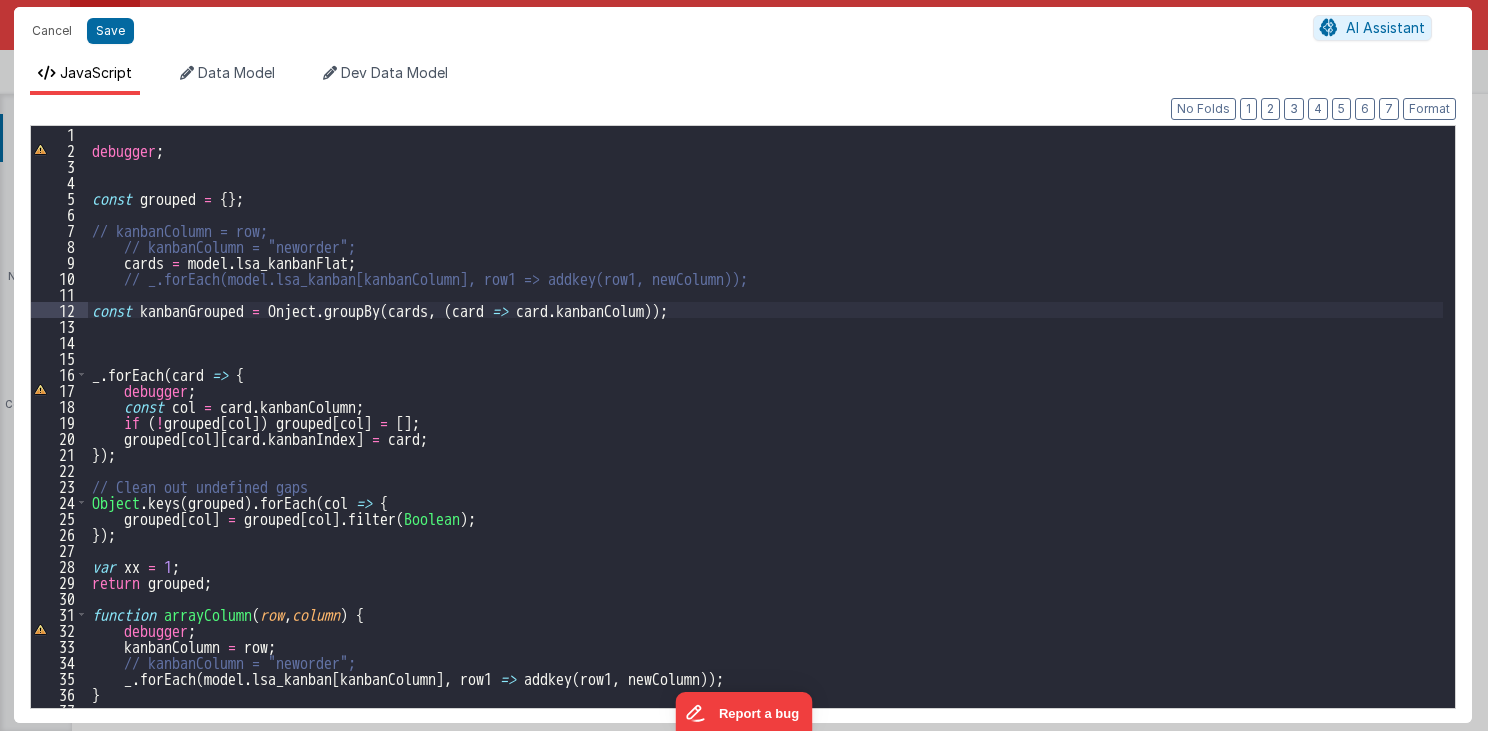 type 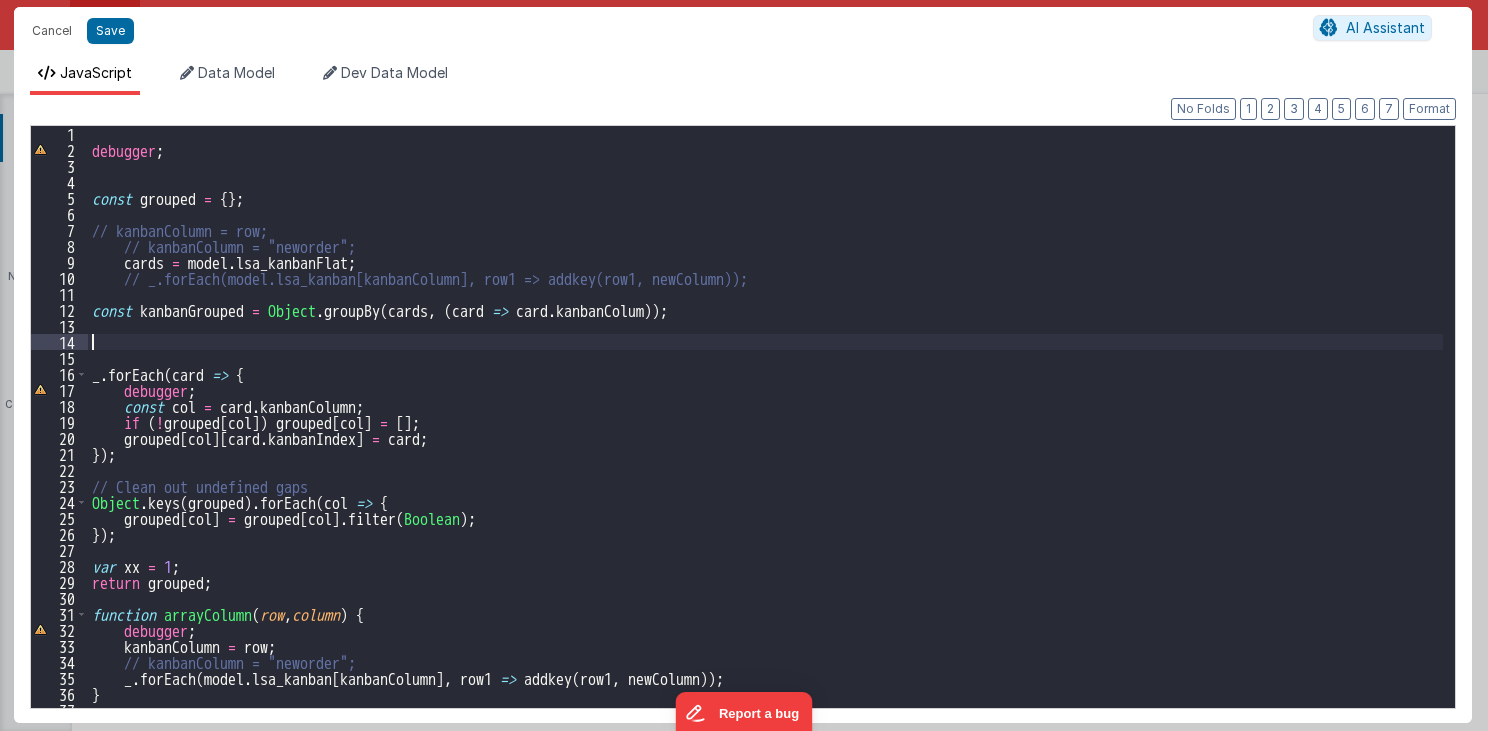 click on "debugger ; const   grouped   =   { } ; // kanbanColumn = row;      // kanbanColumn = "neworder";      cards   =   model . lsa_kanbanFlat ;      // _.forEach(model.lsa_kanban[kanbanColumn], row1 => addkey(row1, newColumn)); const   kanbanGrouped   =   Object . groupBy ( cards ,   ( card   =>   card . kanbanColum )) ; _ . forEach ( card   =>   {      debugger ;      const   col   =   card . kanbanColumn ;      if   ( ! grouped [ col ])   grouped [ col ]   =   [ ] ;      grouped [ col ] [ card . kanbanIndex ]   =   card ; }) ; // Clean out undefined gaps Object . keys ( grouped ) . forEach ( col   =>   {      grouped [ col ]   =   grouped [ col ] . filter ( Boolean ) ; }) ; var   xx   =   1 ; return   grouped ; function   arrayColumn ( row ,  column )   {      debugger ;      kanbanColumn   =   row ;      // kanbanColumn = "neworder";      _ . forEach ( model . lsa_kanban [ kanbanColumn ] ,   row1   =>   addkey ( row1 ,   newColumn )) ; }" at bounding box center (766, 433) 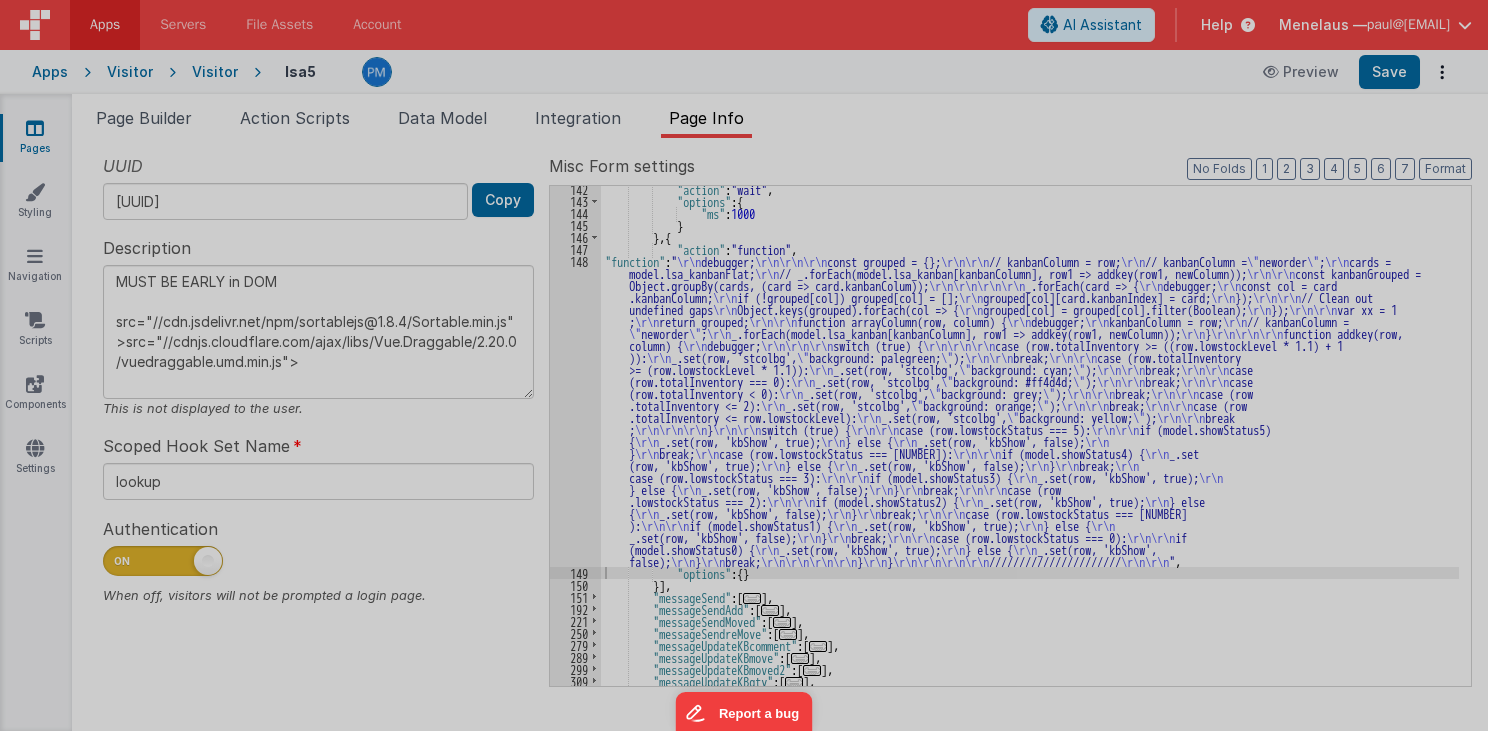 type on "MUST BE EARLY in DOM
src="//cdn.jsdelivr.net/npm/sortablejs@1.8.4/Sortable.min.js">src="//cdnjs.cloudflare.com/ajax/libs/Vue.Draggable/2.20.0/vuedraggable.umd.min.js">" 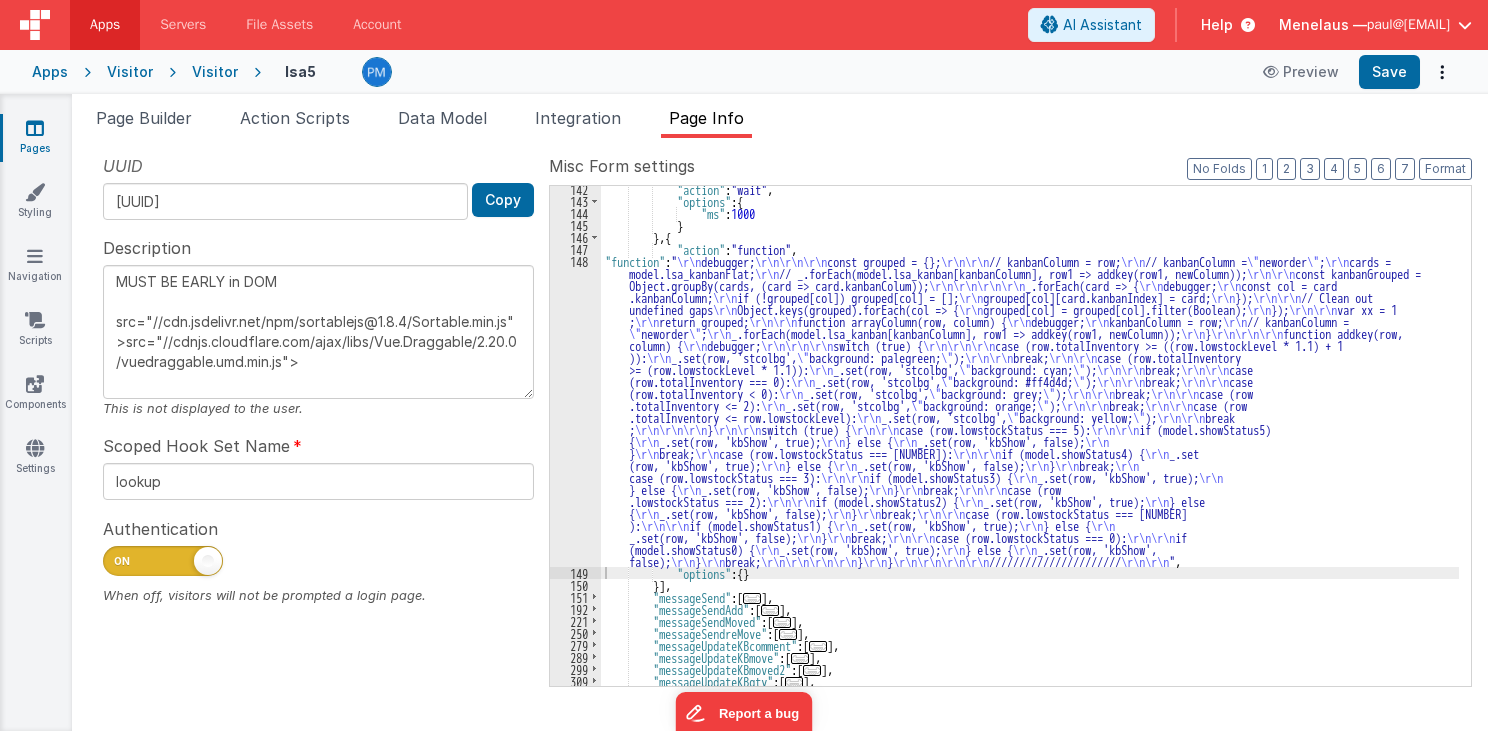 click on ""action" :  "wait" ,                "options" :  {                     "ms" :  1000                }           } ,  {                "action" :  "function" , "function" :  " \r\n debugger; \r\n\r\n\r\n const grouped = {}; \r\n\r\n // kanbanColumn = row; \r\n     // kanbanColumn =  \" neworder \" ; \r\n     cards =       model.lsa_kanbanFlat; \r\n     // _.forEach(model.lsa_kanban[kanbanColumn], row1 => addkey(row1, newColumn)); \r\n\r\n const kanbanGrouped =       Object.groupBy(cards, (card => card.kanbanColum)); \r\n\r\n\r\n\r\n _.forEach(card => { \r\n     debugger; \r\n     const col = card      .kanbanColumn; \r\n     if (!grouped[col]) grouped[col] = []; \r\n     grouped[col][card.kanbanIndex] = card; \r\n }); \r\n\r\n // Clean out       undefined gaps \r\n Object.keys(grouped).forEach(col => { \r\n     grouped[col] = grouped[col].filter(Boolean); \r\n }); \r\n\r\n var xx = 1      ; \r\n return grouped; \r\n\r\n function arrayColumn(row, column) { \r\n     debugger; \"" at bounding box center (1030, 445) 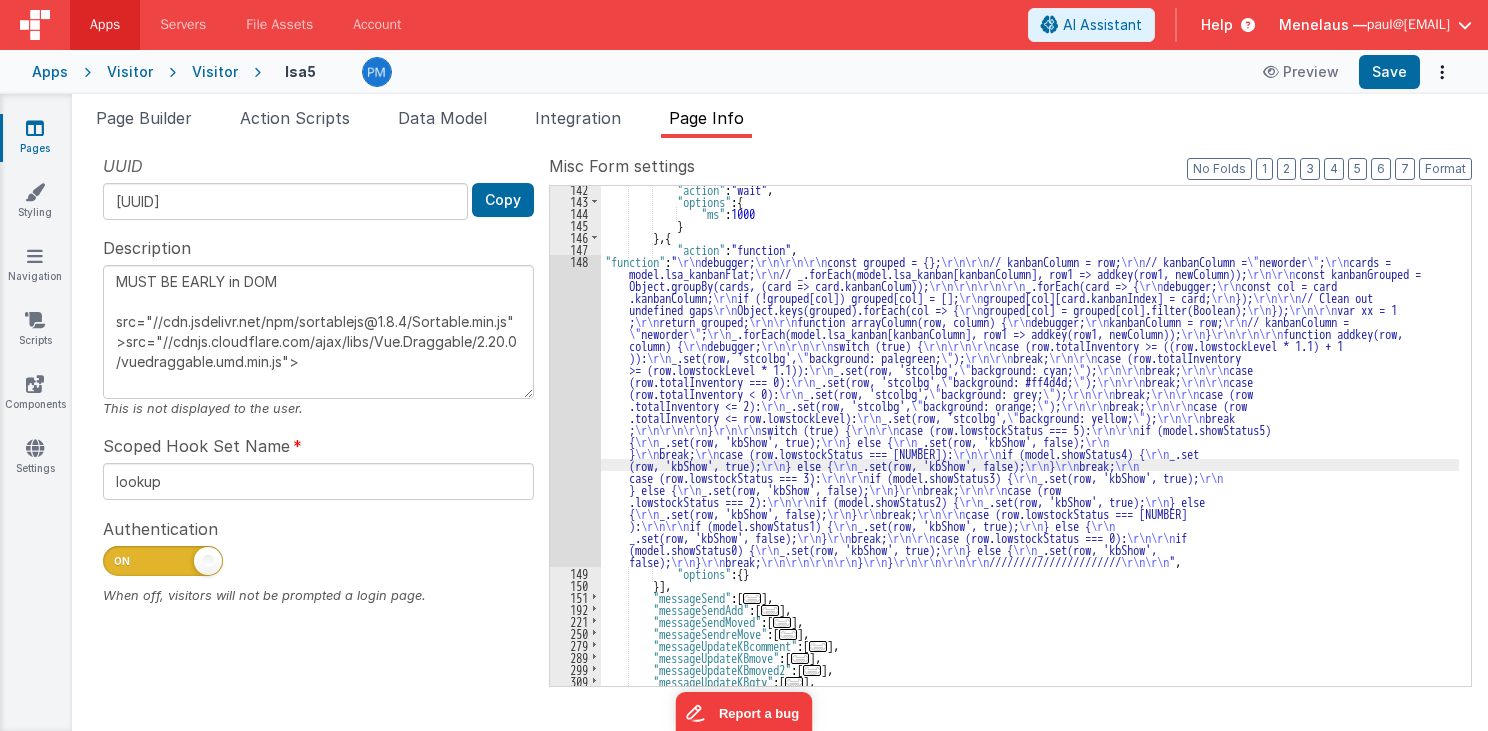 click on "148" at bounding box center (575, 411) 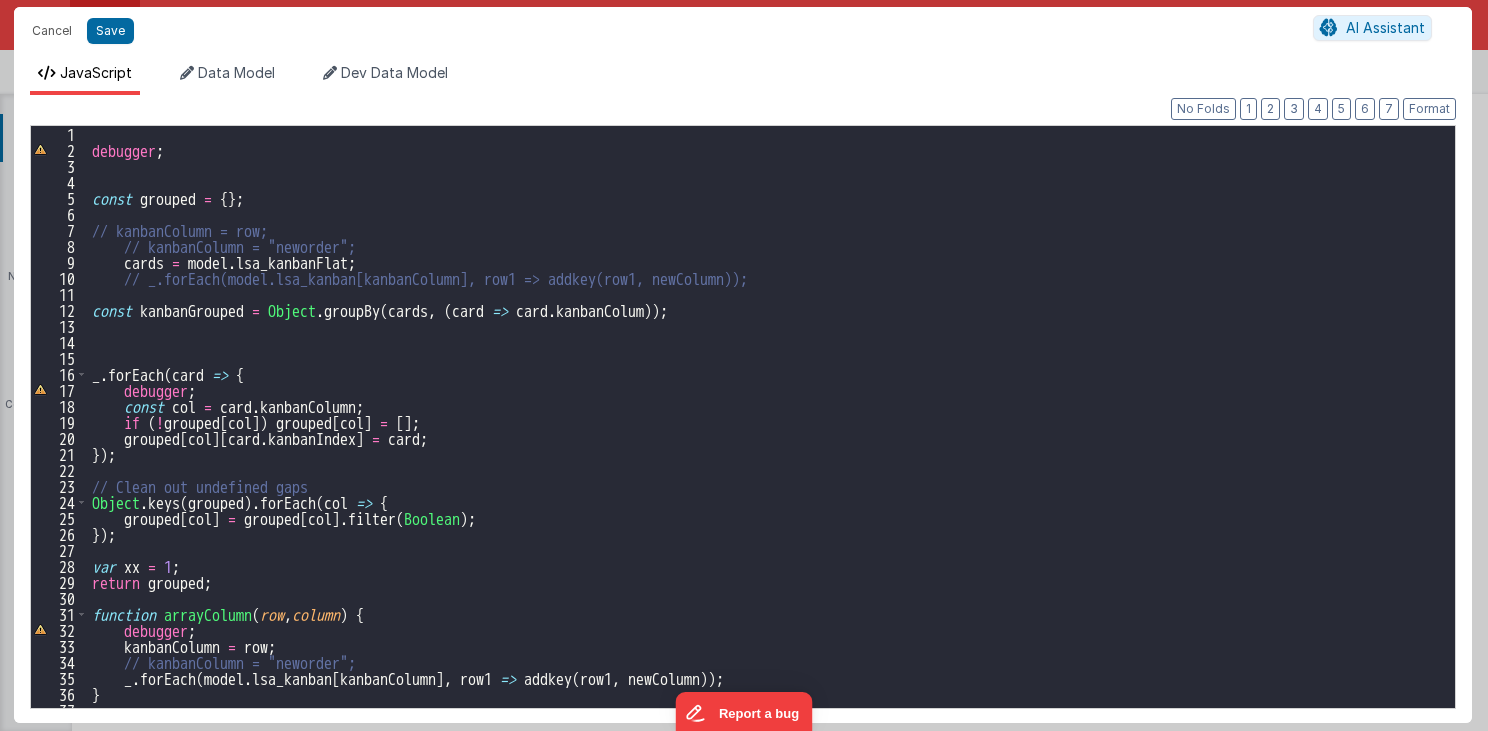 click on "debugger ; const   grouped   =   { } ; // kanbanColumn = row;      // kanbanColumn = "neworder";      cards   =   model . lsa_kanbanFlat ;      // _.forEach(model.lsa_kanban[kanbanColumn], row1 => addkey(row1, newColumn)); const   kanbanGrouped   =   Object . groupBy ( cards ,   ( card   =>   card . kanbanColum )) ; _ . forEach ( card   =>   {      debugger ;      const   col   =   card . kanbanColumn ;      if   ( ! grouped [ col ])   grouped [ col ]   =   [ ] ;      grouped [ col ] [ card . kanbanIndex ]   =   card ; }) ; // Clean out undefined gaps Object . keys ( grouped ) . forEach ( col   =>   {      grouped [ col ]   =   grouped [ col ] . filter ( Boolean ) ; }) ; var   xx   =   1 ; return   grouped ; function   arrayColumn ( row ,  column )   {      debugger ;      kanbanColumn   =   row ;      // kanbanColumn = "neworder";      _ . forEach ( model . lsa_kanban [ kanbanColumn ] ,   row1   =>   addkey ( row1 ,   newColumn )) ; }" at bounding box center [766, 433] 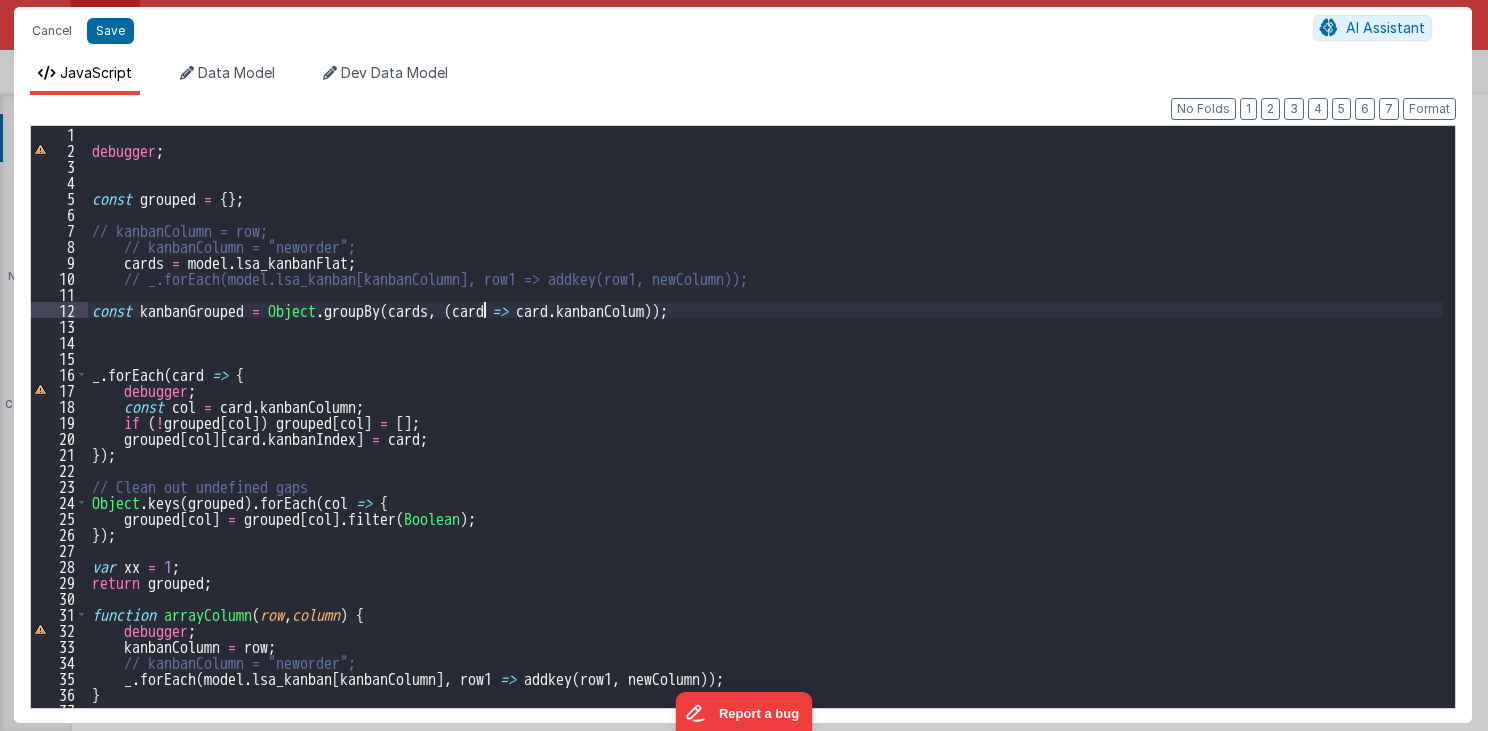 click on "debugger ; const   grouped   =   { } ; // kanbanColumn = row;      // kanbanColumn = "neworder";      cards   =   model . lsa_kanbanFlat ;      // _.forEach(model.lsa_kanban[kanbanColumn], row1 => addkey(row1, newColumn)); const   kanbanGrouped   =   Object . groupBy ( cards ,   ( card   =>   card . kanbanColum )) ; _ . forEach ( card   =>   {      debugger ;      const   col   =   card . kanbanColumn ;      if   ( ! grouped [ col ])   grouped [ col ]   =   [ ] ;      grouped [ col ] [ card . kanbanIndex ]   =   card ; }) ; // Clean out undefined gaps Object . keys ( grouped ) . forEach ( col   =>   {      grouped [ col ]   =   grouped [ col ] . filter ( Boolean ) ; }) ; var   xx   =   1 ; return   grouped ; function   arrayColumn ( row ,  column )   {      debugger ;      kanbanColumn   =   row ;      // kanbanColumn = "neworder";      _ . forEach ( model . lsa_kanban [ kanbanColumn ] ,   row1   =>   addkey ( row1 ,   newColumn )) ; }" at bounding box center [766, 433] 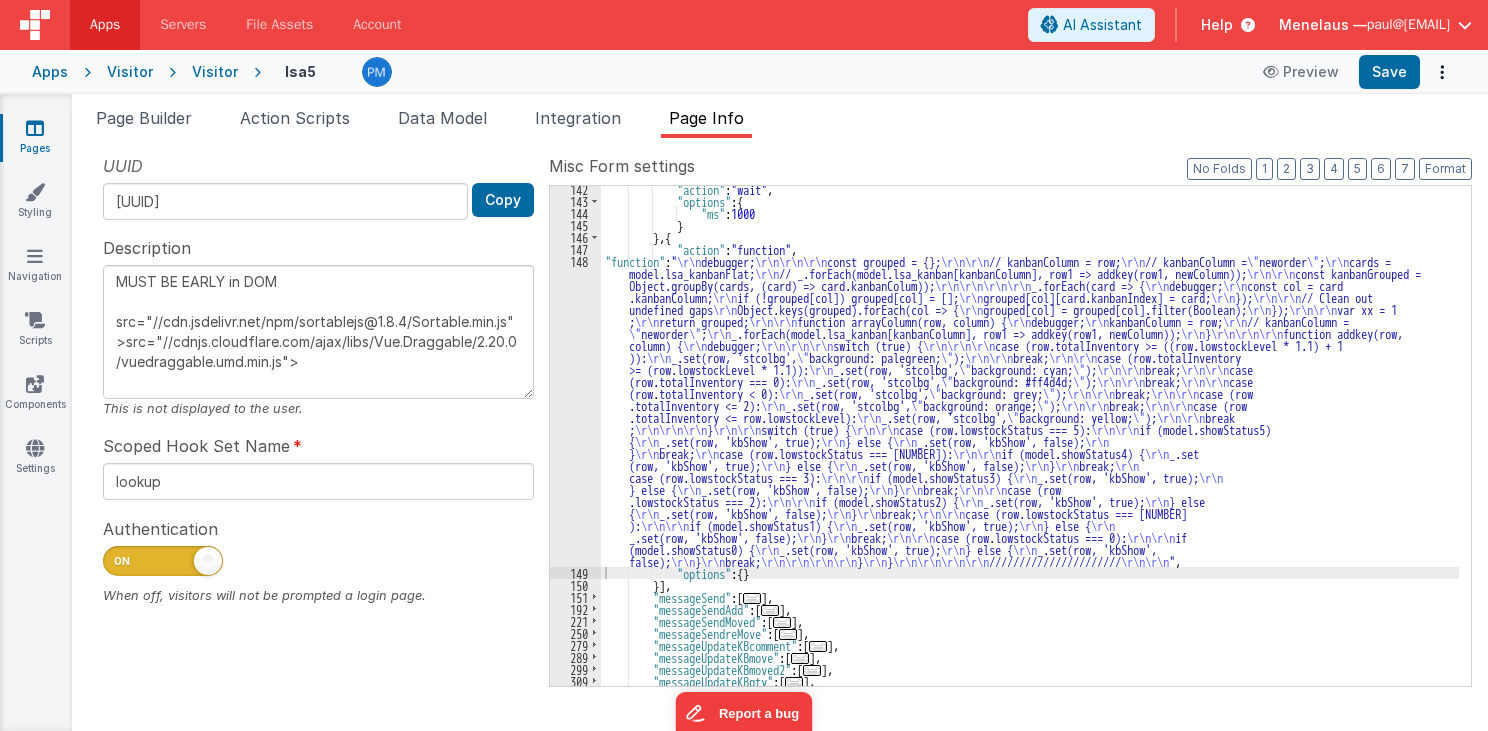 click on ""action" :  "wait" ,                "options" :  {                     "ms" :  1000                }           } ,  {                "action" :  "function" , "function" :  " \r\n debugger; \r\n\r\n\r\n const grouped = {}; \r\n\r\n // kanbanColumn = row; \r\n     // kanbanColumn =  \" neworder \" ; \r\n     cards =       model.lsa_kanbanFlat; \r\n     // _.forEach(model.lsa_kanban[kanbanColumn], row1 => addkey(row1, newColumn)); \r\n\r\n const kanbanGrouped =       Object.groupBy(cards, (card) => card.kanbanColum)); \r\n\r\n\r\n\r\n _.forEach(card => { \r\n     debugger; \r\n     const col = card      .kanbanColumn; \r\n     if (!grouped[col]) grouped[col] = []; \r\n     grouped[col][card.kanbanIndex] = card; \r\n }); \r\n\r\n // Clean out       undefined gaps \r\n Object.keys(grouped).forEach(col => { \r\n     grouped[col] = grouped[col].filter(Boolean); \r\n }); \r\n\r\n var xx = 1      ; \r\n return grouped; \r\n\r\n function arrayColumn(row, column) { \r\n     debugger; ;" at bounding box center [1030, 445] 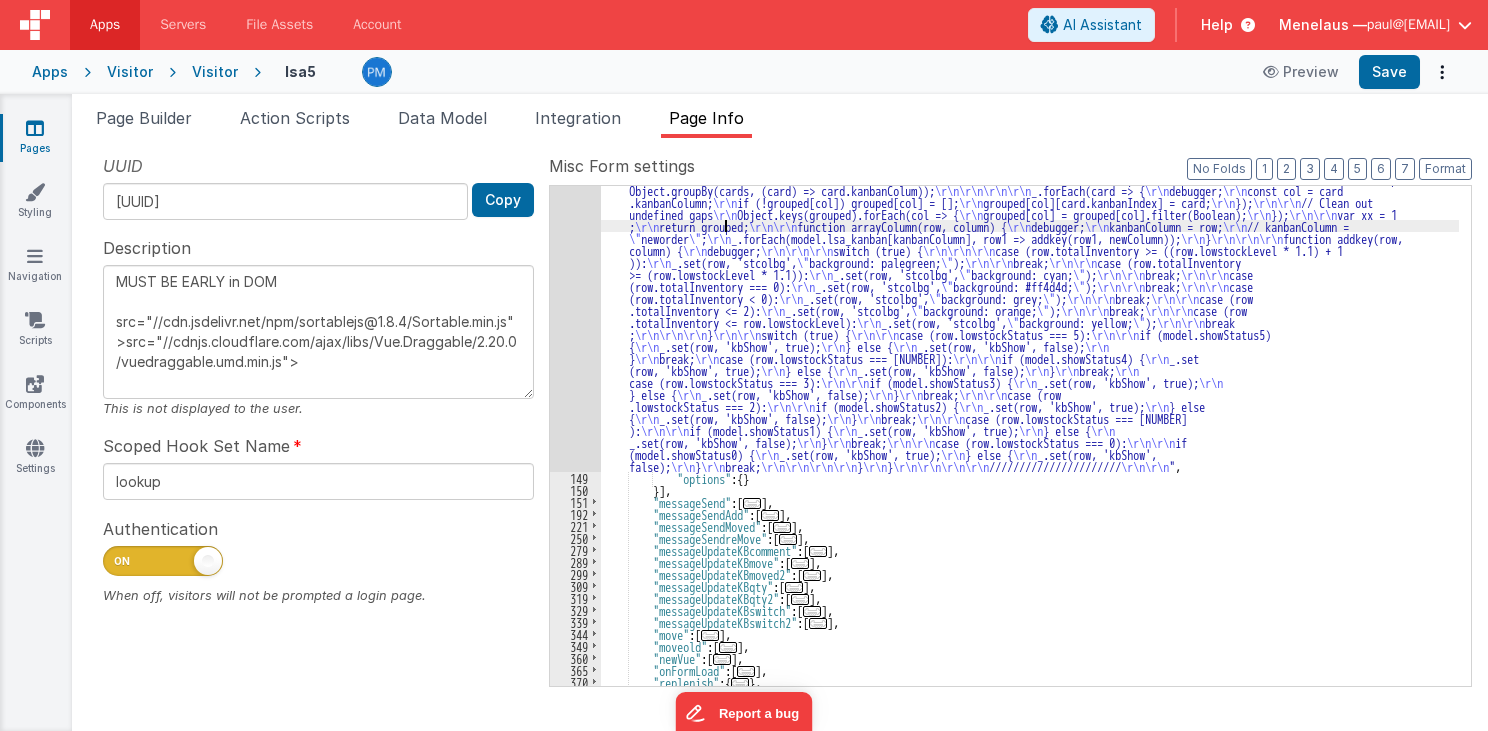 scroll, scrollTop: 547, scrollLeft: 0, axis: vertical 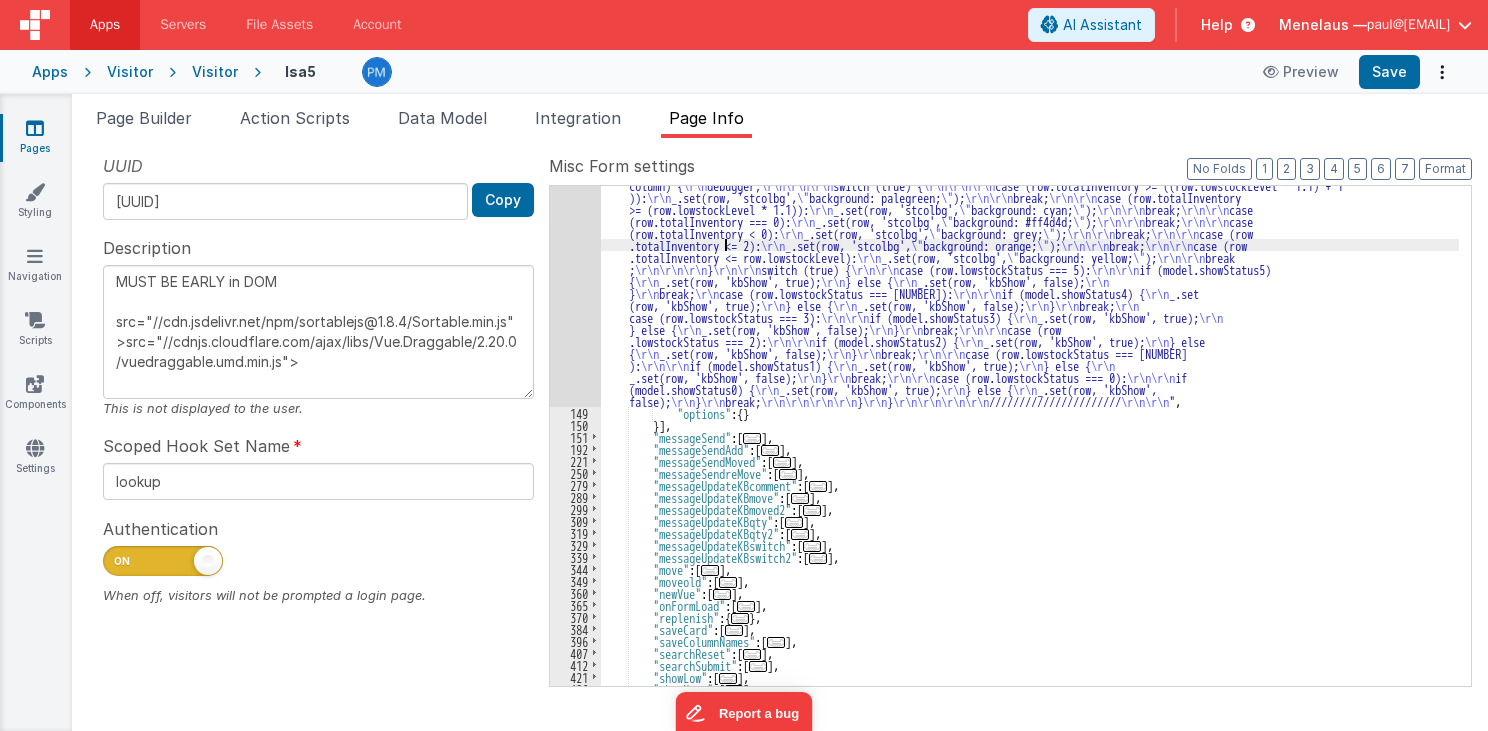 click on ""function" :  " \r\n debugger; \r\n\r\n\r\n const grouped = {}; \r\n\r\n // kanbanColumn = row; \r\n     // kanbanColumn =  \" neworder \" ; \r\n     cards =       model.lsa_kanbanFlat; \r\n     // _.forEach(model.lsa_kanban[kanbanColumn], row1 => addkey(row1, newColumn)); \r\n\r\n const kanbanGrouped =       Object.groupBy(cards, (card) => card.kanbanColum)); \r\n\r\n\r\n\r\n _.forEach(card => { \r\n     debugger; \r\n     const col = card      .kanbanColumn; \r\n     if (!grouped[col]) grouped[col] = []; \r\n     grouped[col][card.kanbanIndex] = card; \r\n }); \r\n\r\n // Clean out       undefined gaps \r\n Object.keys(grouped).forEach(col => { \r\n     grouped[col] = grouped[col].filter(Boolean); \r\n }); \r\n\r\n var xx = 1      ; \r\n return grouped; \r\n\r\n function arrayColumn(row, column) { \r\n     debugger; \r\n     kanbanColumn = row; \r\n     // kanbanColumn =       \" neworder \" ; \r\n     _.forEach(model.lsa_kanban[kanbanColumn], row1 => addkey(row1, newColumn)); \r\n }" at bounding box center [1030, 507] 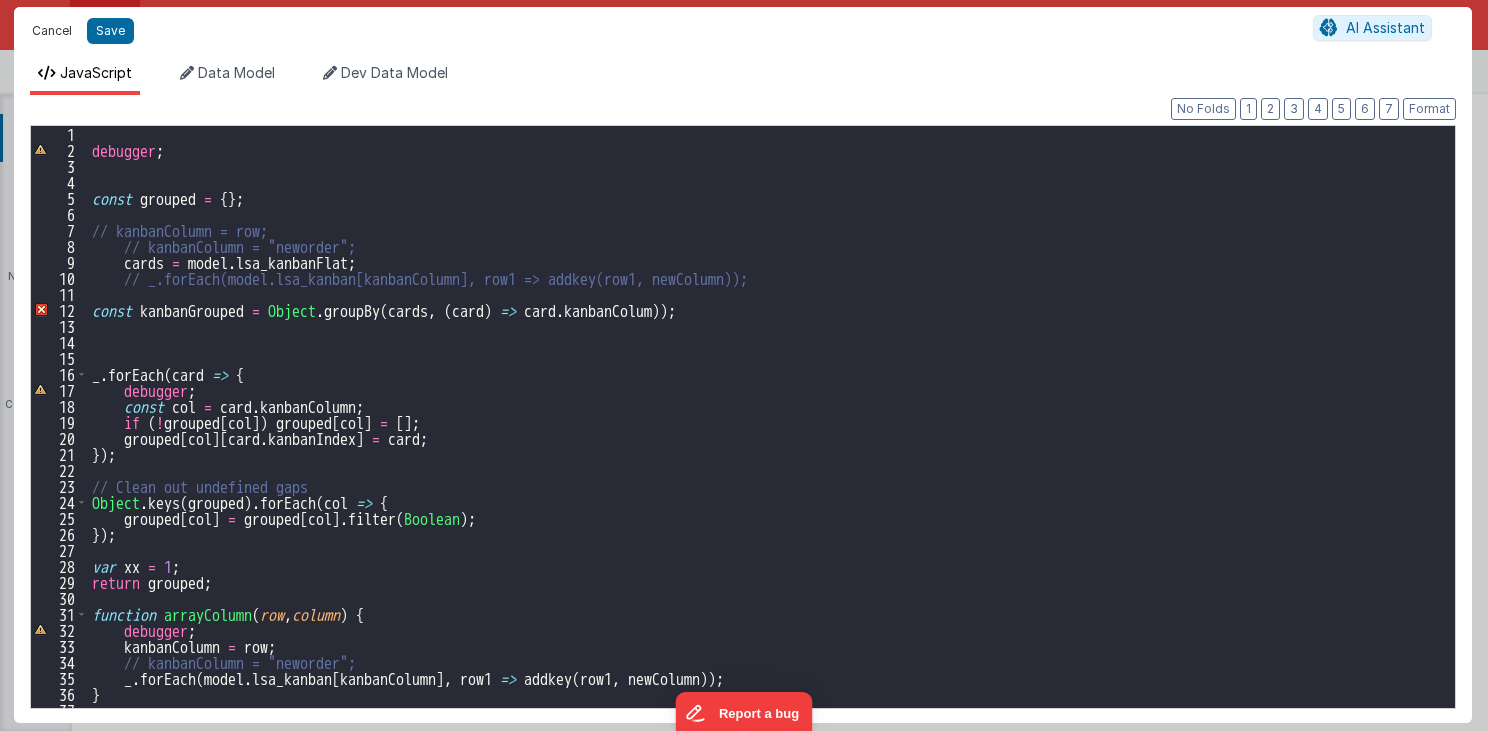 drag, startPoint x: 52, startPoint y: 35, endPoint x: 155, endPoint y: 225, distance: 216.12265 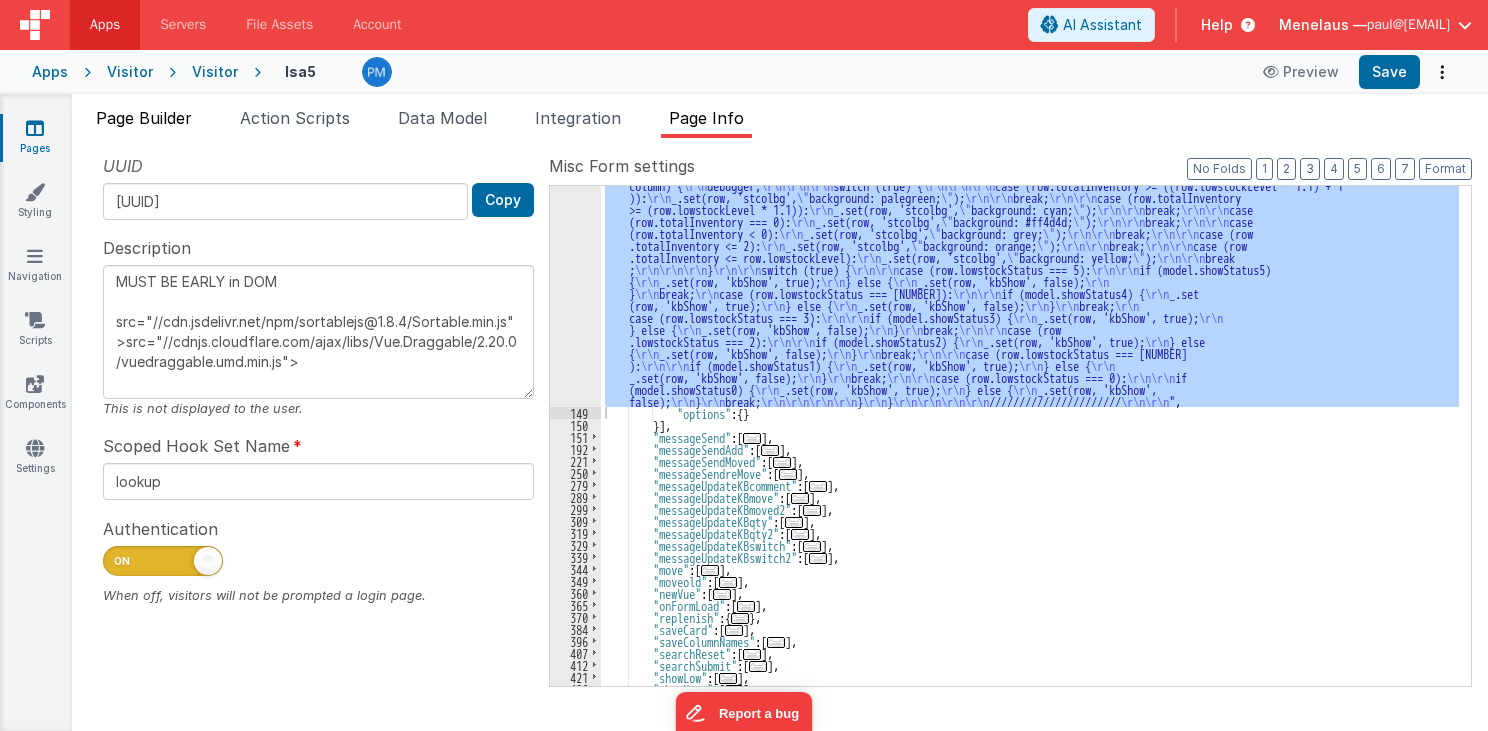 click on "Page Builder" at bounding box center (144, 118) 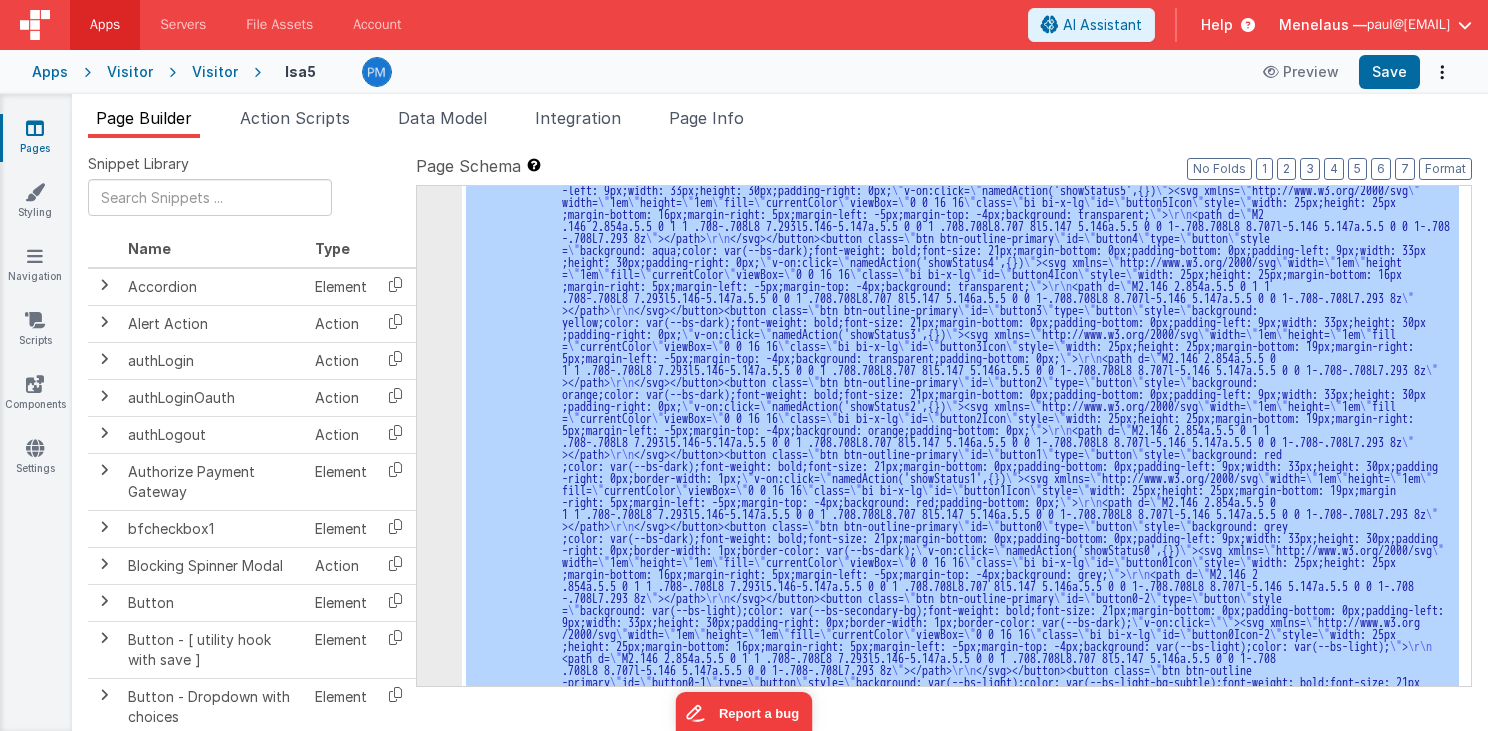 scroll, scrollTop: 111, scrollLeft: 0, axis: vertical 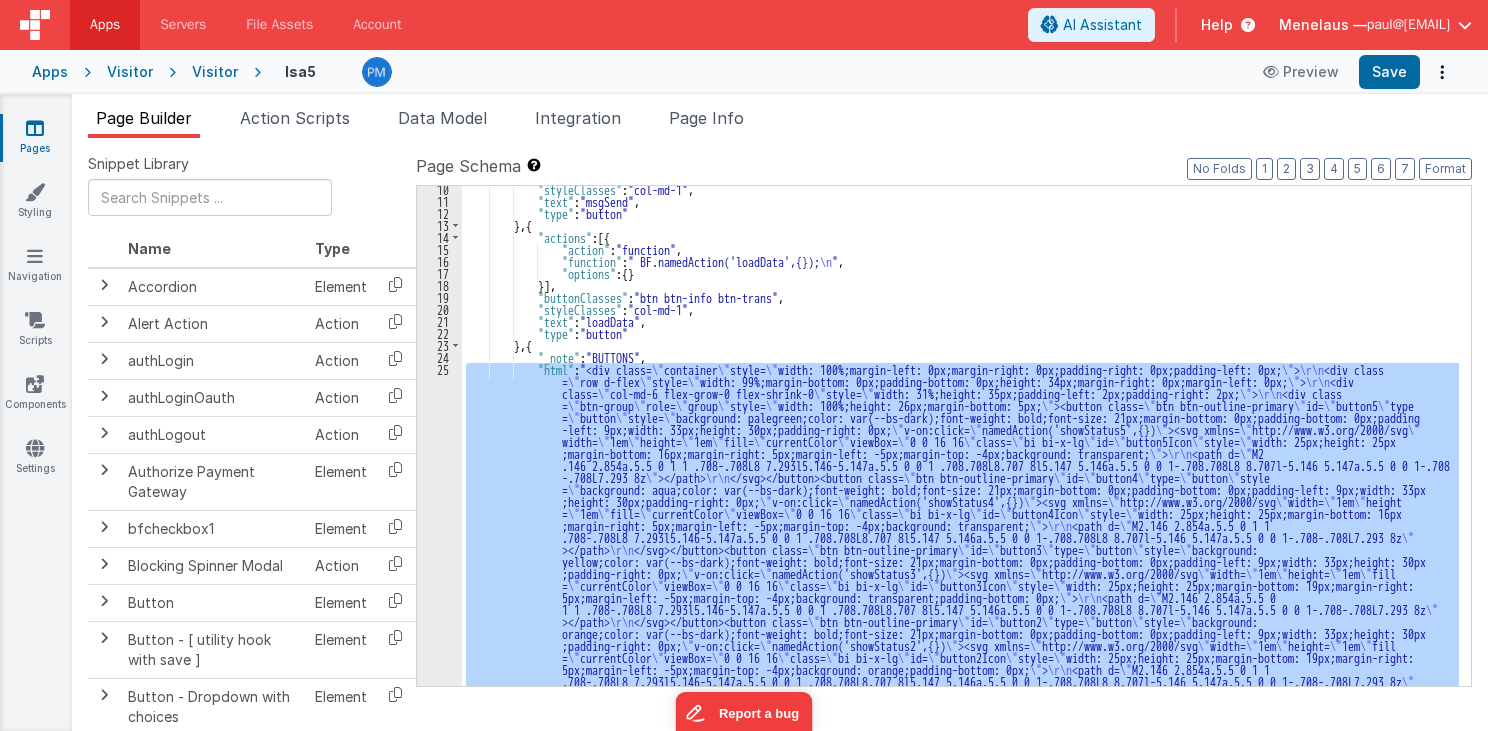 click on ""styleClasses" :  "col-md-1" ,                "text" :  "msgSend" ,                "type" :  "button"           } ,  {                "actions" :  [{                     "action" :  "function" ,                     "function" :  " BF.namedAction('loadData',{}); \n  " ,                     "options" :  { }                }] ,                "buttonClasses" :  "btn btn-info btn-trans" ,                "styleClasses" :  "col-md-1" ,                "text" :  "loadData" ,                "type" :  "button"           } ,  {                "_note" :  "BUTTONS" ,                "html" :  "<div class= \" container \"  style= \" width: 100%;margin-left: 0px;margin-right: 0px;padding-right: 0px;padding-left: 0px; \" > \r\n         <div class                  = \" row d-flex \"  style= \" width: 99%;margin-bottom: 0px;padding-bottom: 0px;height: 34px;margin-right: 0px;margin-left: 0px; \" > \r\n             <div                   class= \" col-md-6 flex-grow-0 flex-shrink-0 >" at bounding box center [960, 907] 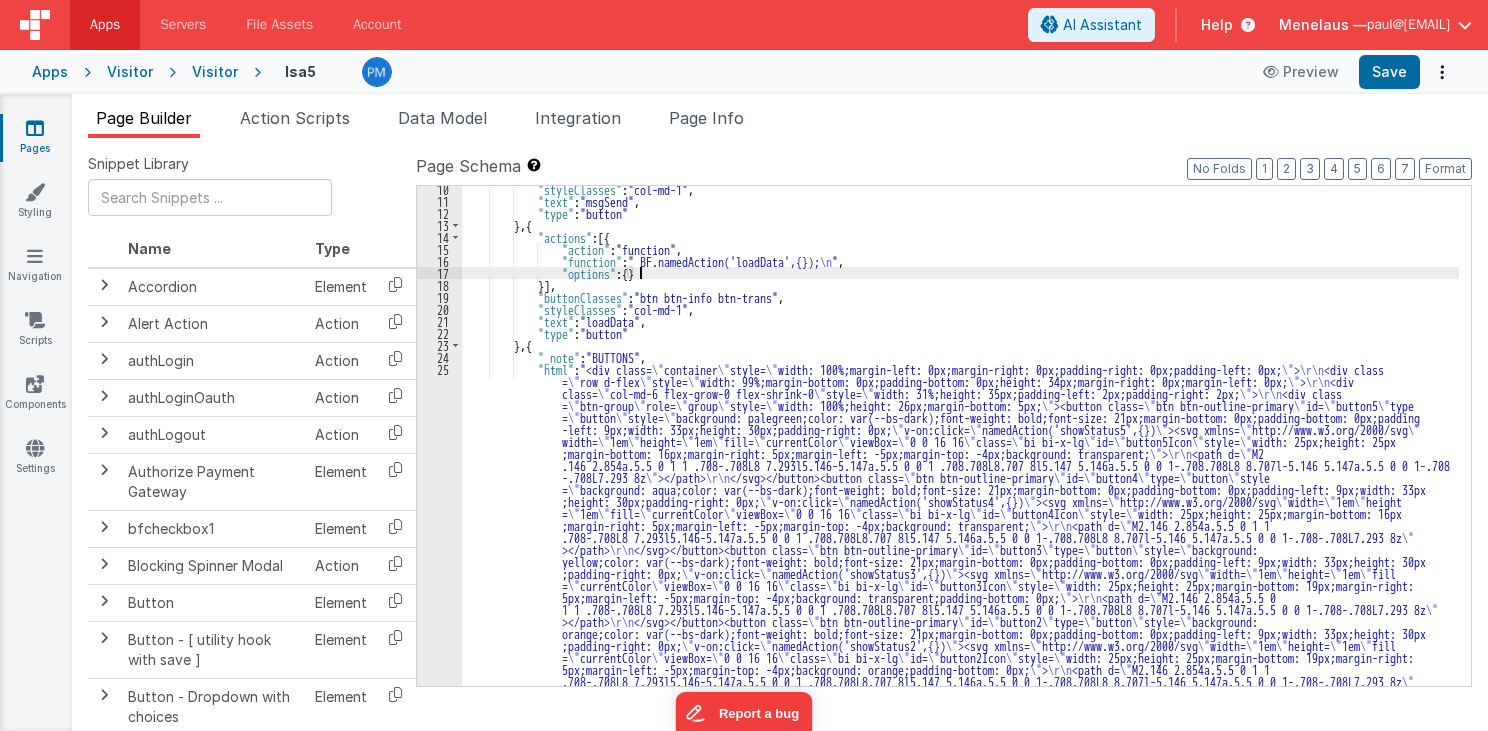 click on ""styleClasses" :  "col-md-1" ,                "text" :  "msgSend" ,                "type" :  "button"           } ,  {                "actions" :  [{                     "action" :  "function" ,                     "function" :  " BF.namedAction('loadData',{}); \n  " ,                     "options" :  { }                }] ,                "buttonClasses" :  "btn btn-info btn-trans" ,                "styleClasses" :  "col-md-1" ,                "text" :  "loadData" ,                "type" :  "button"           } ,  {                "_note" :  "BUTTONS" ,                "html" :  "<div class= \" container \"  style= \" width: 100%;margin-left: 0px;margin-right: 0px;padding-right: 0px;padding-left: 0px; \" > \r\n         <div class                  = \" row d-flex \"  style= \" width: 99%;margin-bottom: 0px;padding-bottom: 0px;height: 34px;margin-right: 0px;margin-left: 0px; \" > \r\n             <div                   class= \" col-md-6 flex-grow-0 flex-shrink-0 >" at bounding box center [960, 907] 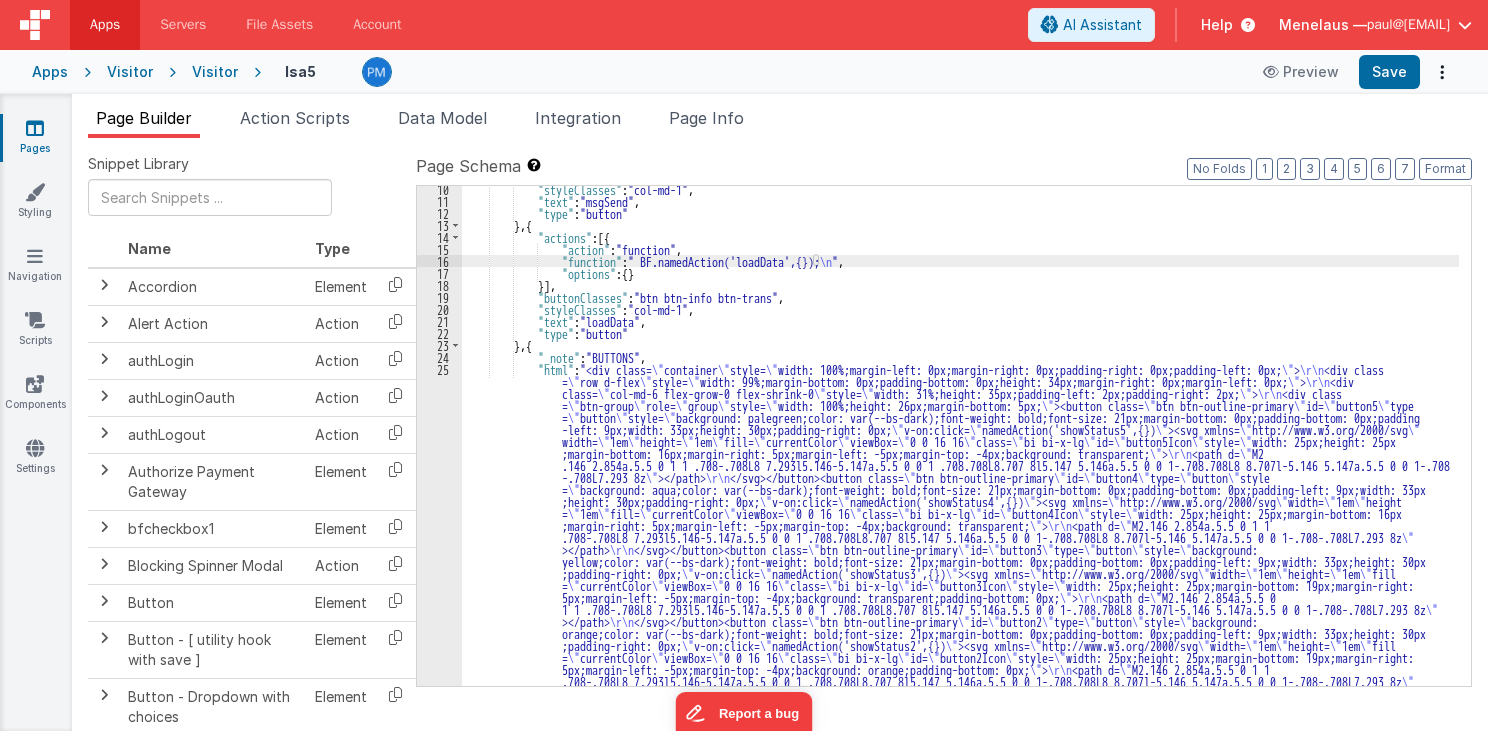 click on "16" at bounding box center (439, 261) 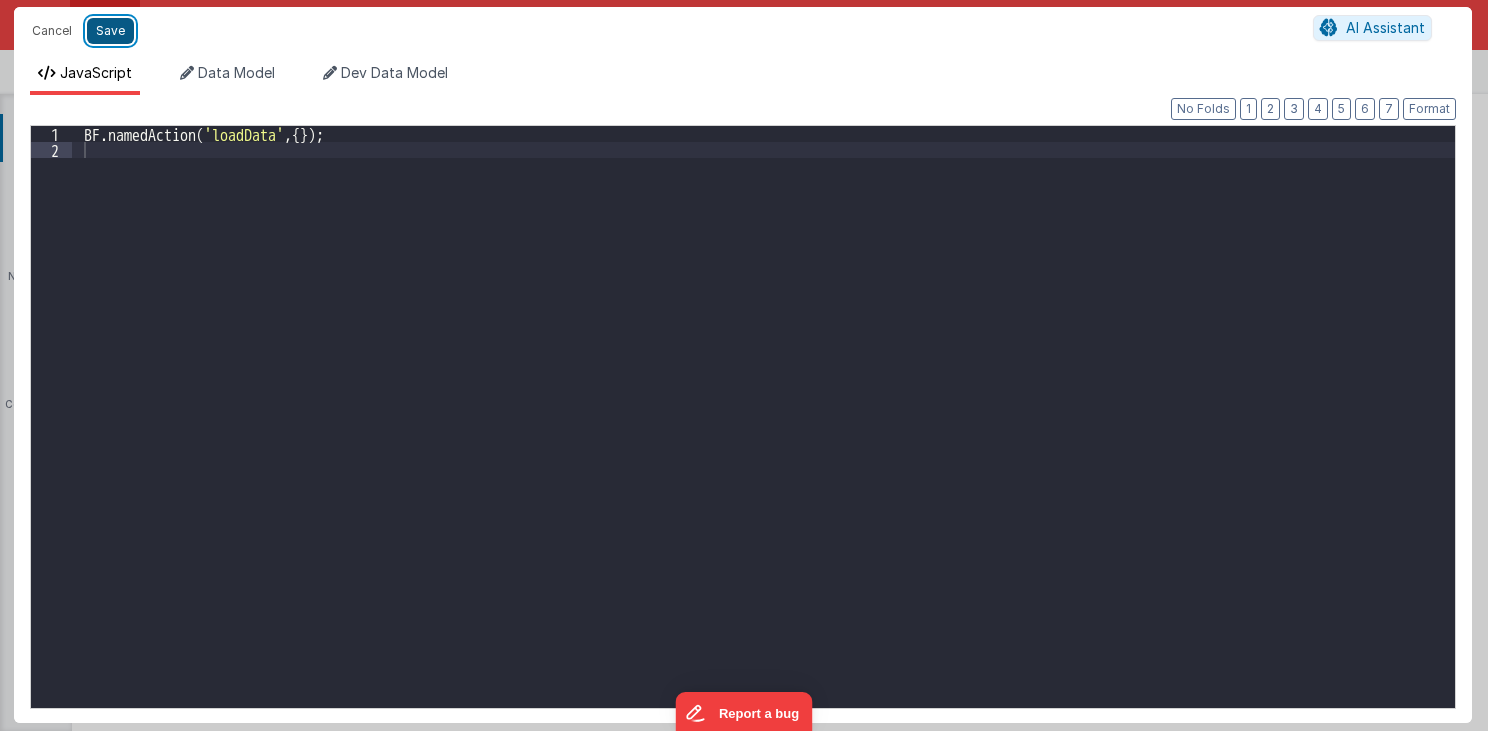 click on "Save" at bounding box center (110, 31) 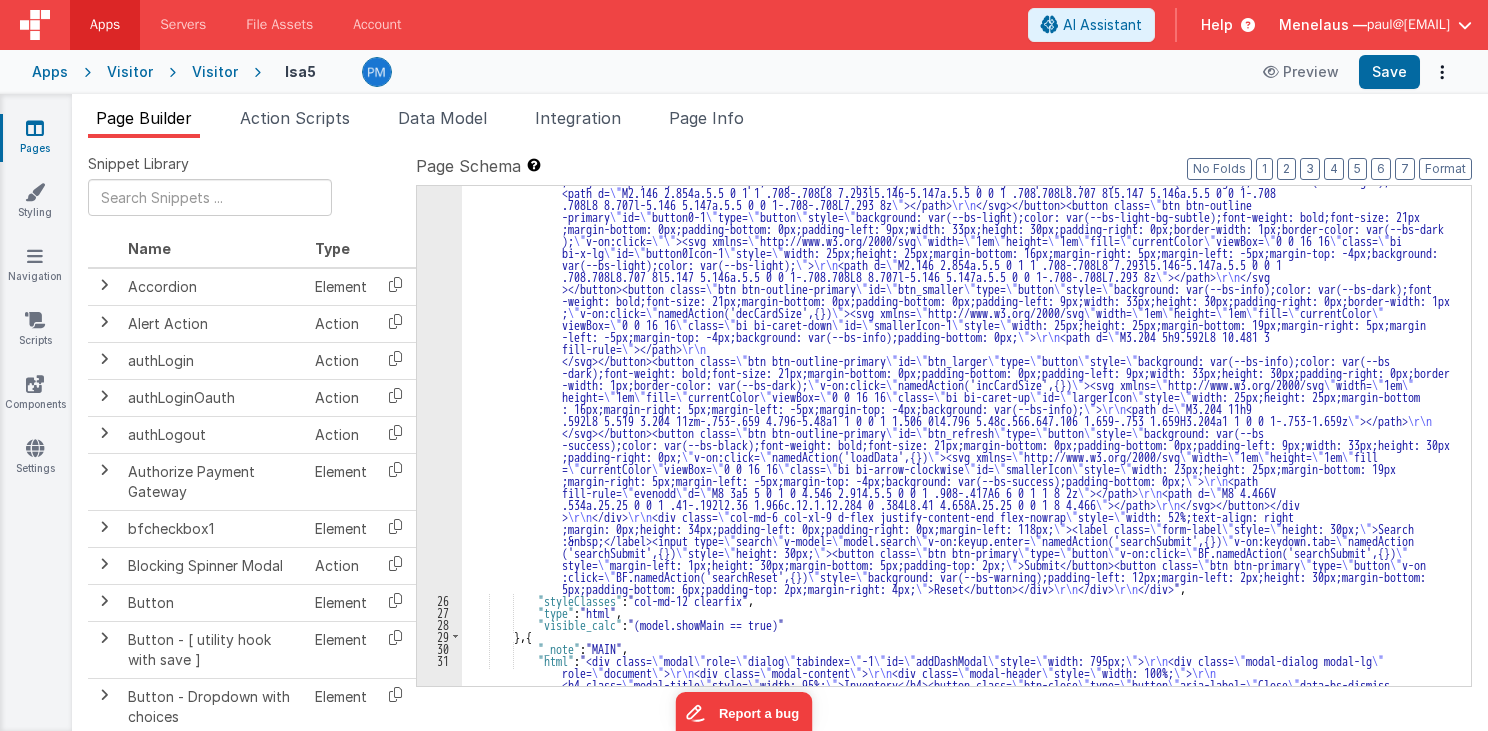 scroll, scrollTop: 437, scrollLeft: 0, axis: vertical 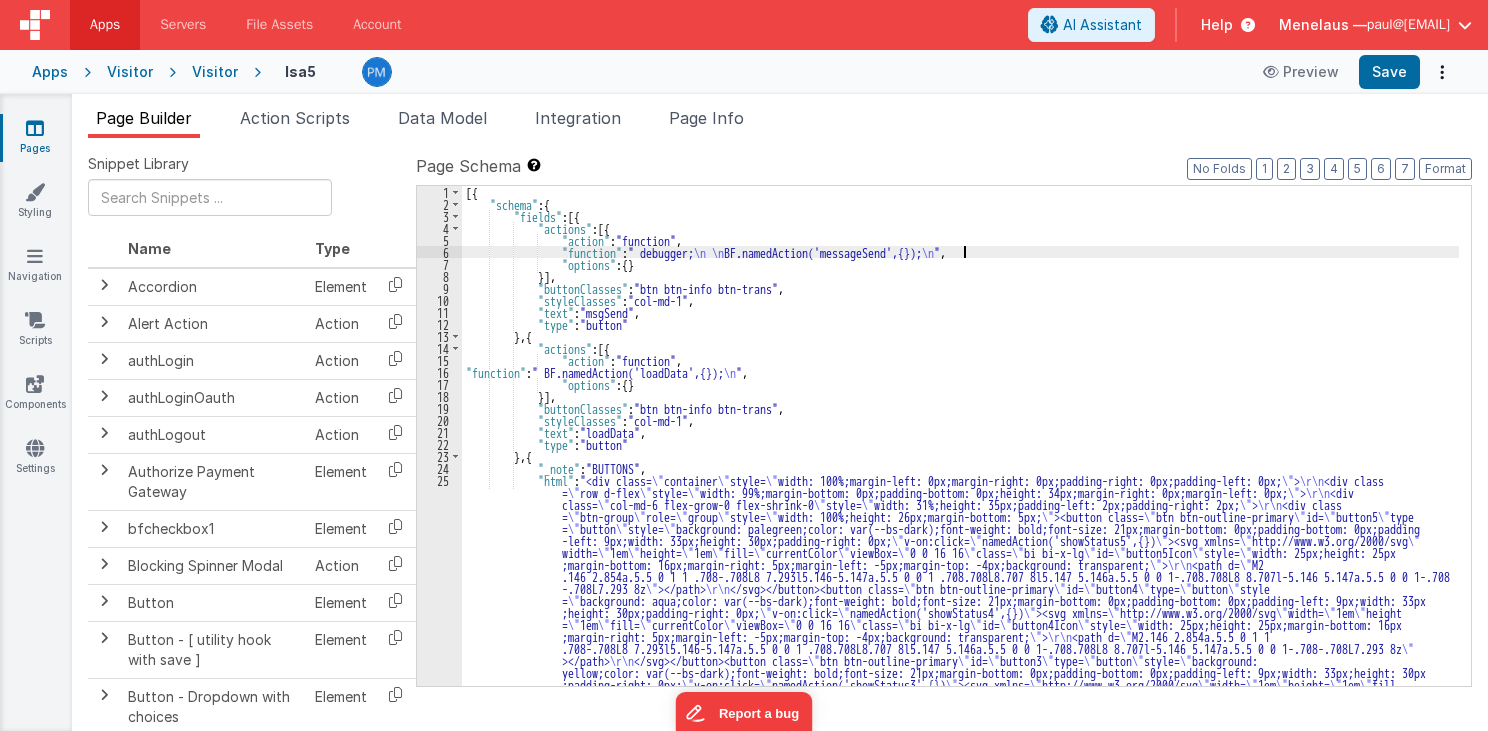 click on "[{      "schema" :  {           "fields" :  [{                "actions" :  [{                     "action" :  "function" ,                     "function" :  " debugger; \n   \n  BF.namedAction('messageSend',{}); \n  " ,                     "options" :  { }                }] ,                "buttonClasses" :  "btn btn-info btn-trans" ,                "styleClasses" :  "col-md-1" ,                "text" :  "msgSend" ,                "type" :  "button"           } ,  {                "actions" :  [{                     "action" :  "function" , "function" :  " BF.namedAction('loadData',{}); \n  " ,                     "options" :  { }                }] ,                "buttonClasses" :  "btn btn-info btn-trans" ,                "styleClasses" :  "col-md-1" ,                "text" :  "loadData" ,                "type" :  "button"           } ,  {                "_note" :  "BUTTONS" ,                "html" :  "<div class= \" container \"  style= \" \" > \r\n         <div class                  = >" at bounding box center (960, 910) 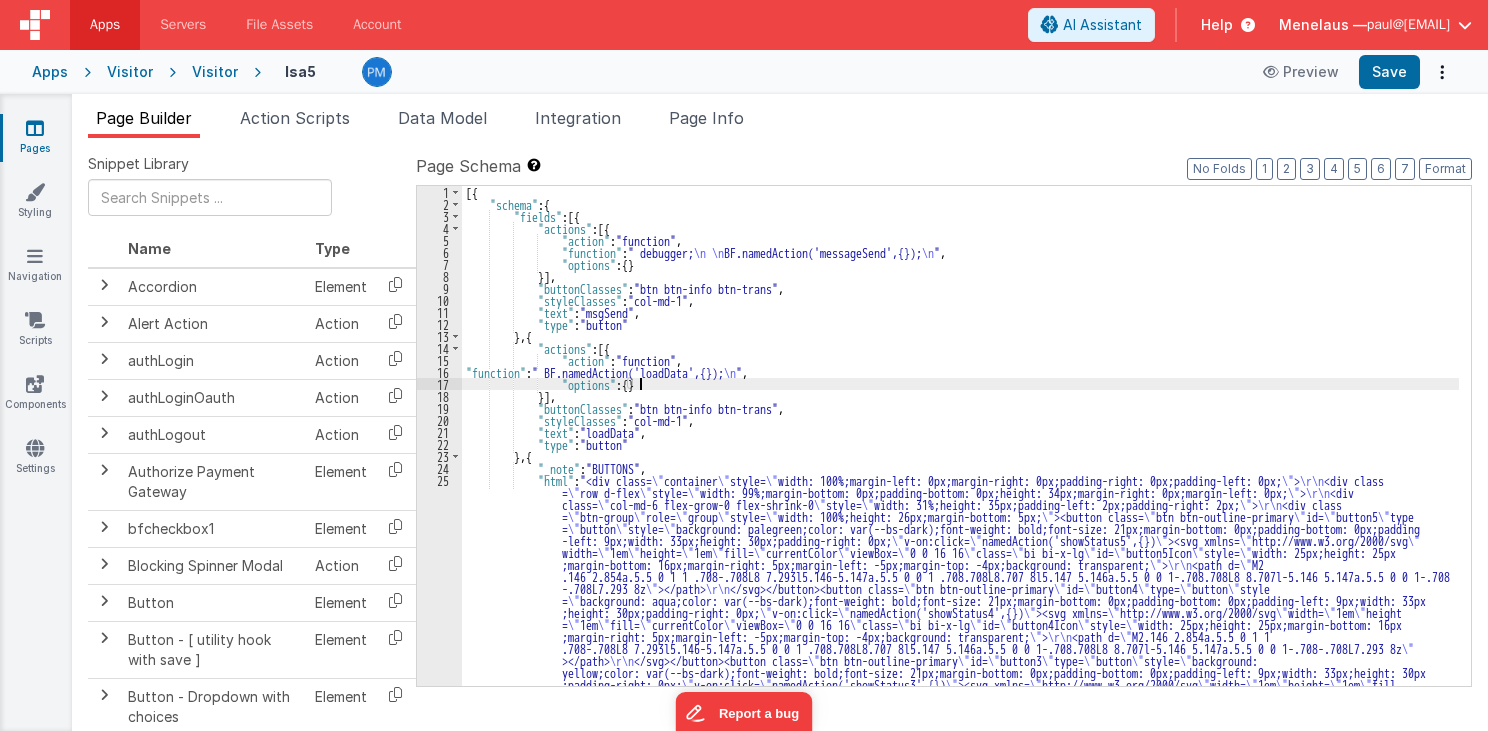 click on "[{      "schema" :  {           "fields" :  [{                "actions" :  [{                     "action" :  "function" ,                     "function" :  " debugger; \n   \n  BF.namedAction('messageSend',{}); \n  " ,                     "options" :  { }                }] ,                "buttonClasses" :  "btn btn-info btn-trans" ,                "styleClasses" :  "col-md-1" ,                "text" :  "msgSend" ,                "type" :  "button"           } ,  {                "actions" :  [{                     "action" :  "function" , "function" :  " BF.namedAction('loadData',{}); \n  " ,                     "options" :  { }                }] ,                "buttonClasses" :  "btn btn-info btn-trans" ,                "styleClasses" :  "col-md-1" ,                "text" :  "loadData" ,                "type" :  "button"           } ,  {                "_note" :  "BUTTONS" ,                "html" :  "<div class= \" container \"  style= \" \" > \r\n         <div class                  = >" at bounding box center [960, 910] 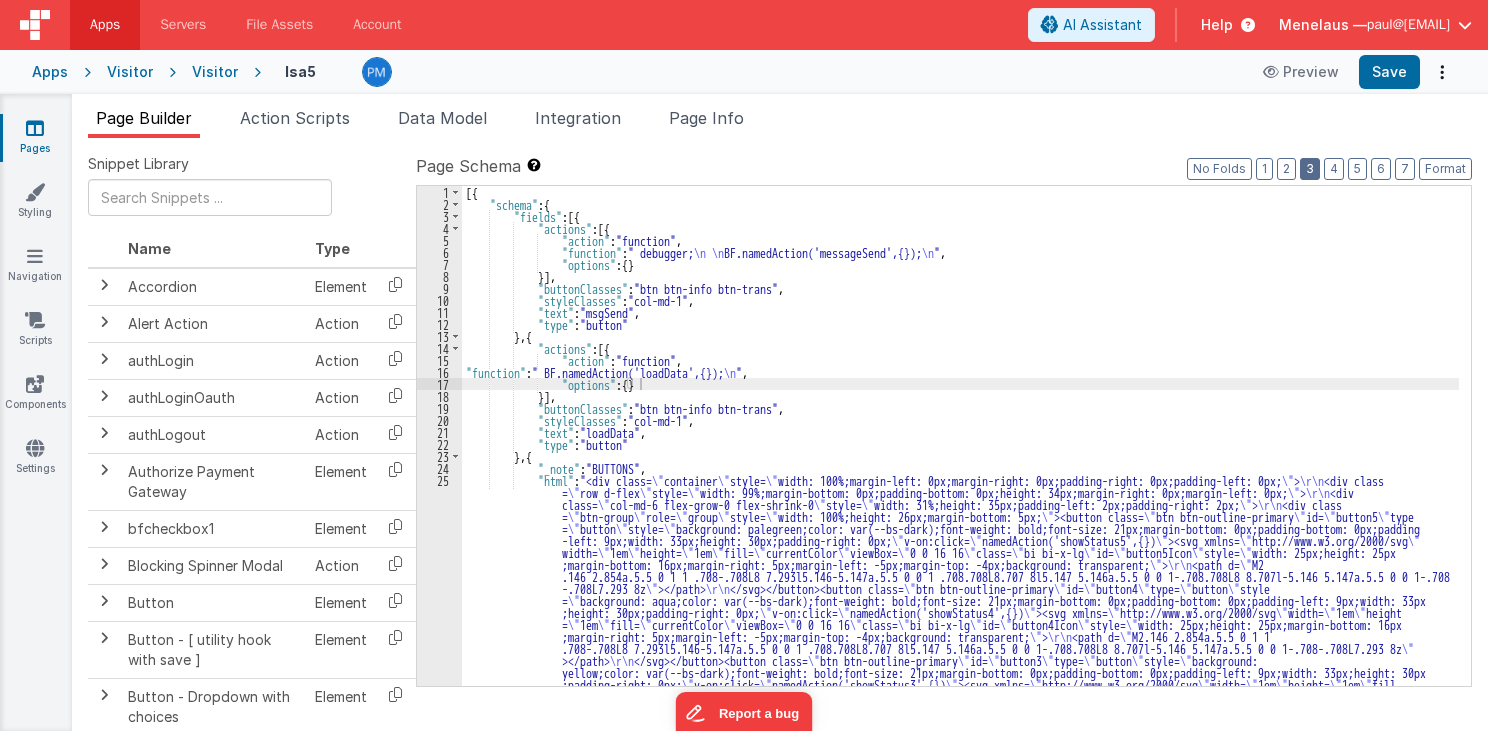 click on "3" at bounding box center (1310, 169) 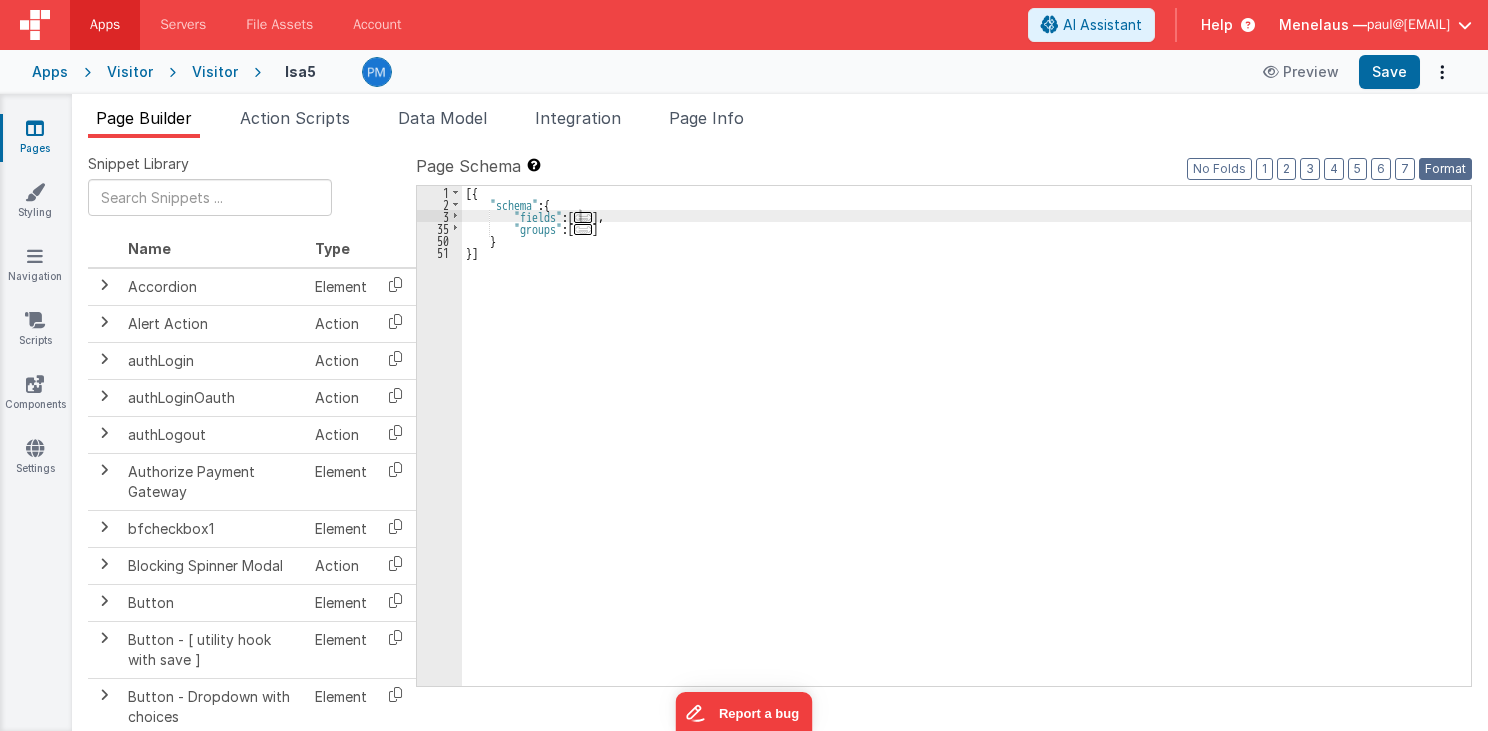 click on "Format" at bounding box center (1445, 169) 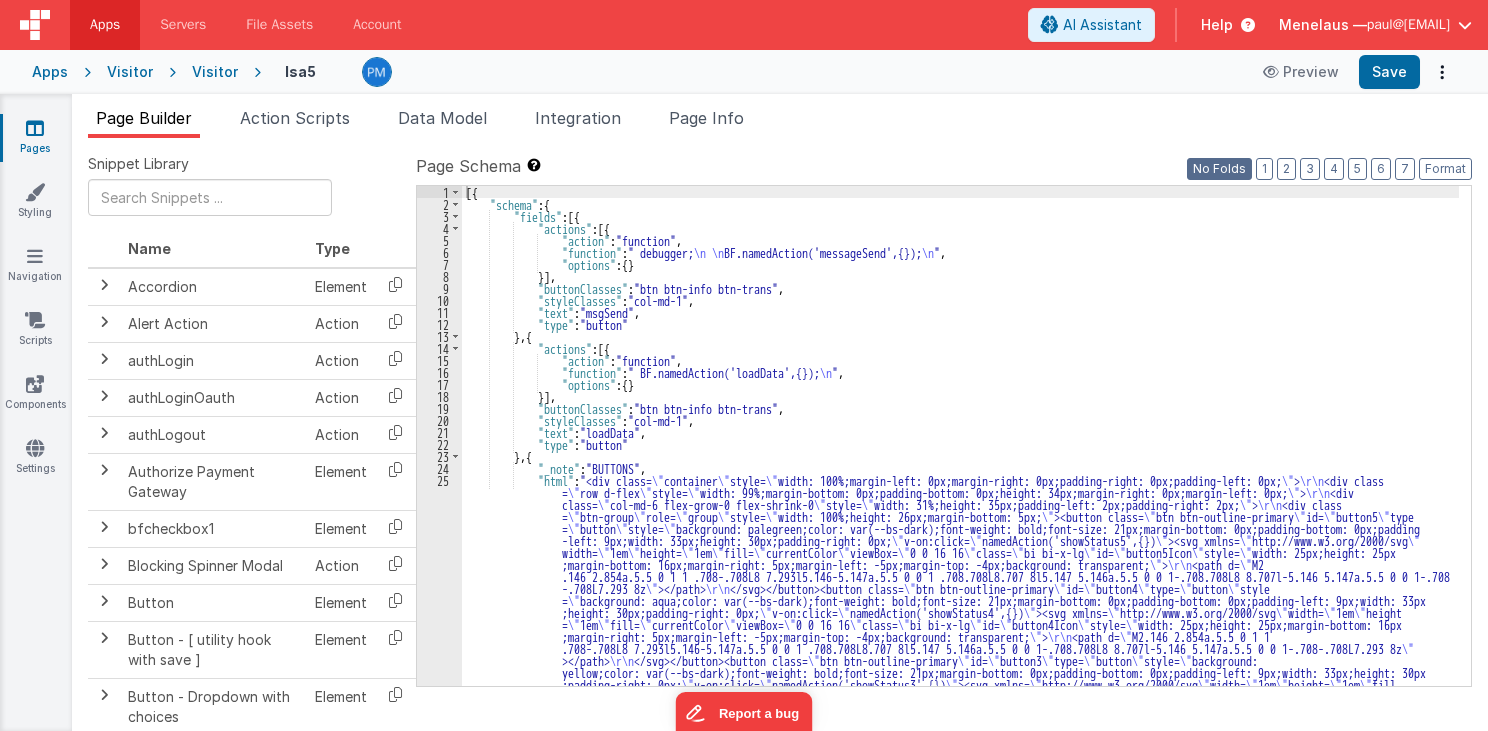 click on "No Folds" at bounding box center [1219, 169] 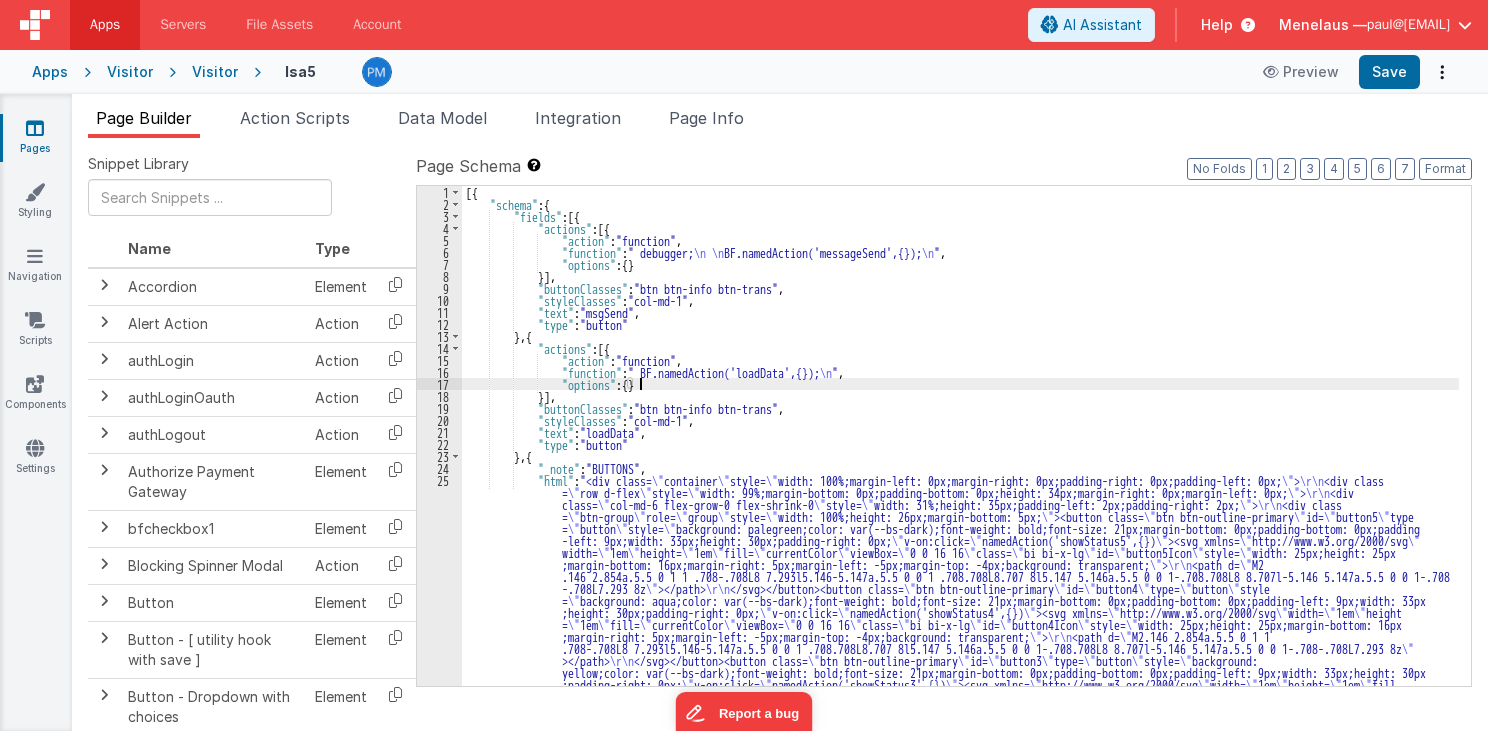 click on "[{      "schema" :  {           "fields" :  [{                "actions" :  [{                     "action" :  "function" ,                     "function" :  " debugger; \n   \n  BF.namedAction('messageSend',{}); \n  " ,                     "options" :  { }                }] ,                "buttonClasses" :  "btn btn-info btn-trans" ,                "styleClasses" :  "col-md-1" ,                "text" :  "msgSend" ,                "type" :  "button"           } ,  {                "actions" :  [{                     "action" :  "function" ,                     "function" :  " BF.namedAction('loadData',{}); \n  " ,                     "options" :  { }                }] ,                "buttonClasses" :  "btn btn-info btn-trans" ,                "styleClasses" :  "col-md-1" ,                "text" :  "loadData" ,                "type" :  "button"           } ,  {                "_note" :  "BUTTONS" ,                "html" :  "<div class= \" container \"  style= \" \" > \r\n         <div class = \" row d-flex" at bounding box center (960, 910) 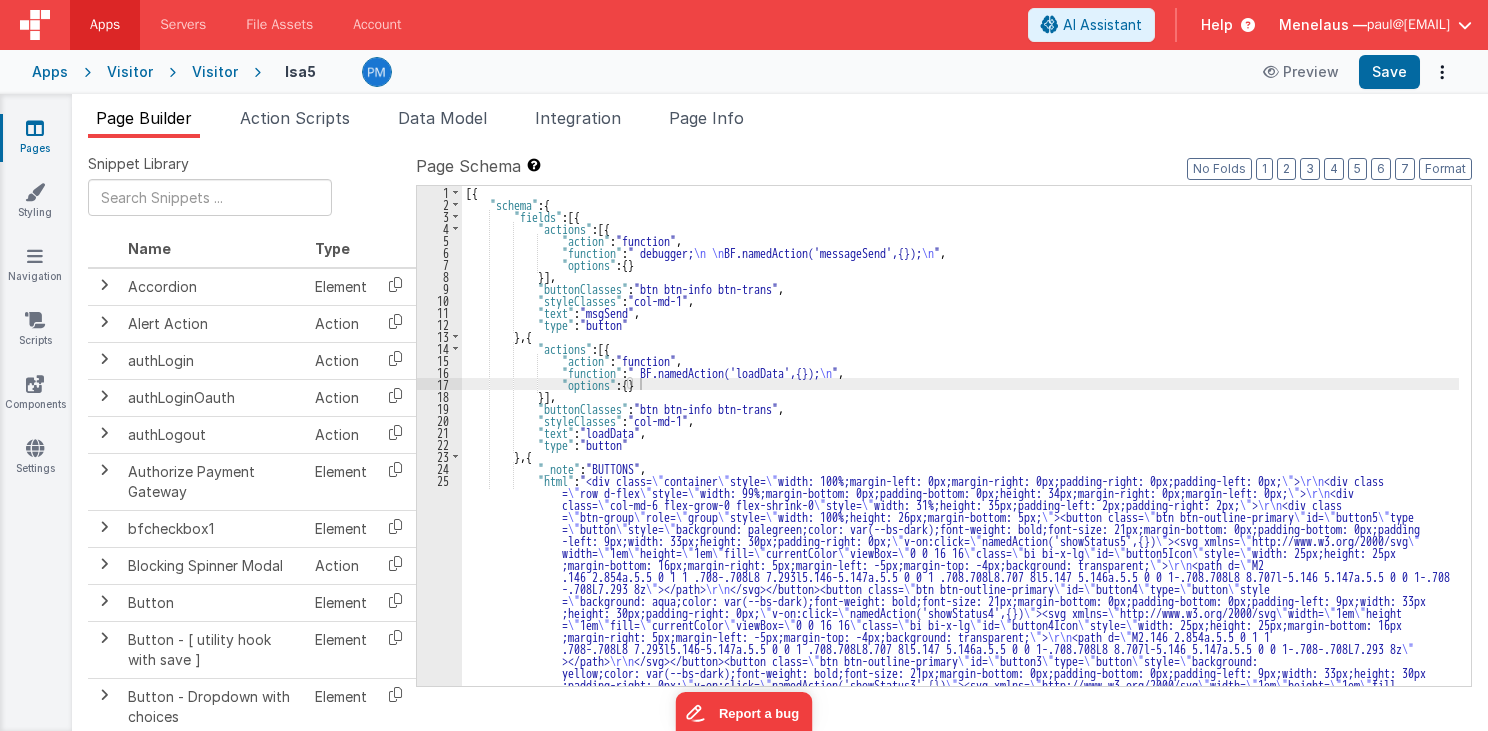 click on "[{      "schema" :  {           "fields" :  [{                "actions" :  [{                     "action" :  "function" ,                     "function" :  " debugger; \n   \n  BF.namedAction('messageSend',{}); \n  " ,                     "options" :  { }                }] ,                "buttonClasses" :  "btn btn-info btn-trans" ,                "styleClasses" :  "col-md-1" ,                "text" :  "msgSend" ,                "type" :  "button"           } ,  {                "actions" :  [{                     "action" :  "function" ,                     "function" :  " BF.namedAction('loadData',{}); \n  " ,                     "options" :  { }                }] ,                "buttonClasses" :  "btn btn-info btn-trans" ,                "styleClasses" :  "col-md-1" ,                "text" :  "loadData" ,                "type" :  "button"           } ,  {                "_note" :  "BUTTONS" ,                "html" :  "<div class= \" container \"  style= \" \" > \r\n         <div class = \" row d-flex" at bounding box center (960, 910) 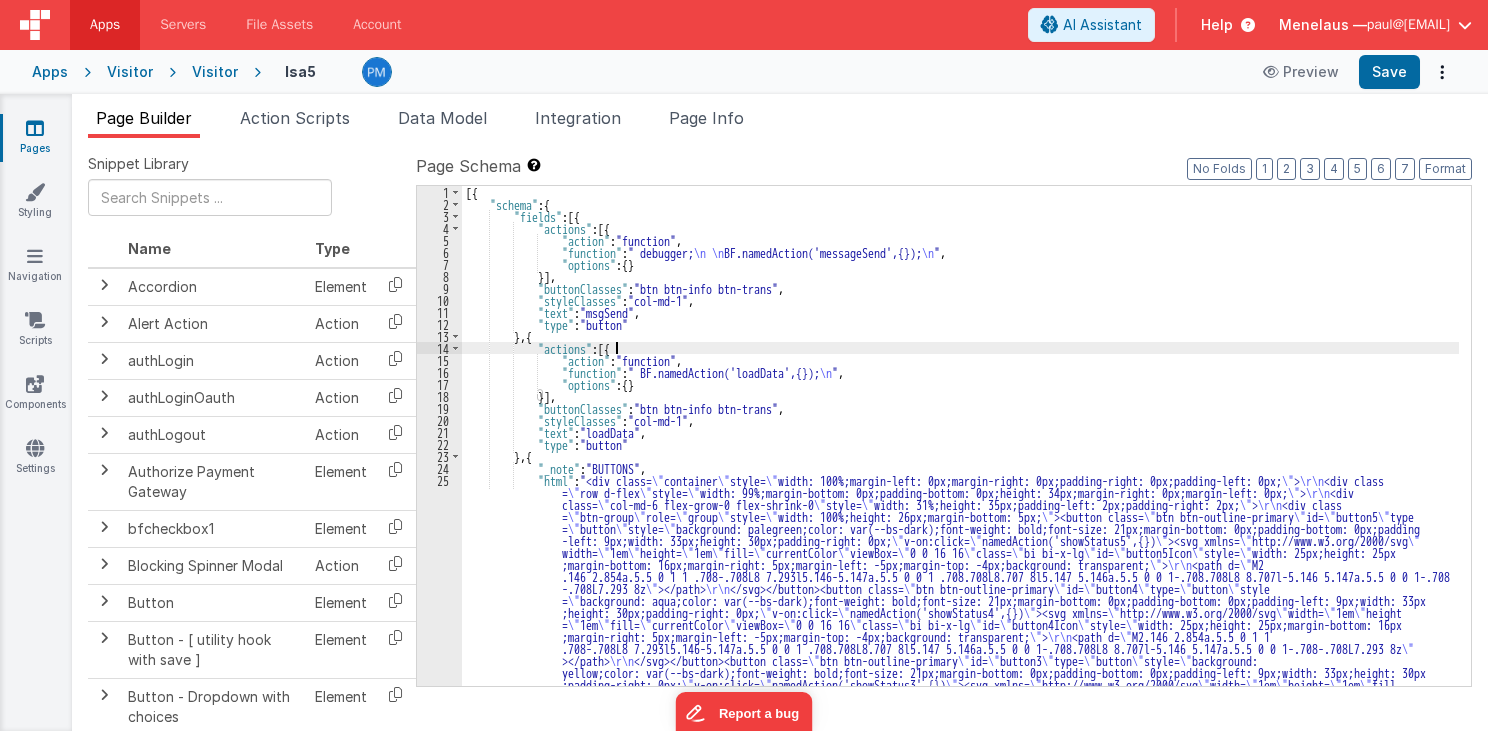 click on "[{      "schema" :  {           "fields" :  [{                "actions" :  [{                     "action" :  "function" ,                     "function" :  " debugger; \n   \n  BF.namedAction('messageSend',{}); \n  " ,                     "options" :  { }                }] ,                "buttonClasses" :  "btn btn-info btn-trans" ,                "styleClasses" :  "col-md-1" ,                "text" :  "msgSend" ,                "type" :  "button"           } ,  {                "actions" :  [{                     "action" :  "function" ,                     "function" :  " BF.namedAction('loadData',{}); \n  " ,                     "options" :  { }                }] ,                "buttonClasses" :  "btn btn-info btn-trans" ,                "styleClasses" :  "col-md-1" ,                "text" :  "loadData" ,                "type" :  "button"           } ,  {                "_note" :  "BUTTONS" ,                "html" :  "<div class= \" container \"  style= \" \" > \r\n         <div class = \" row d-flex" at bounding box center (960, 910) 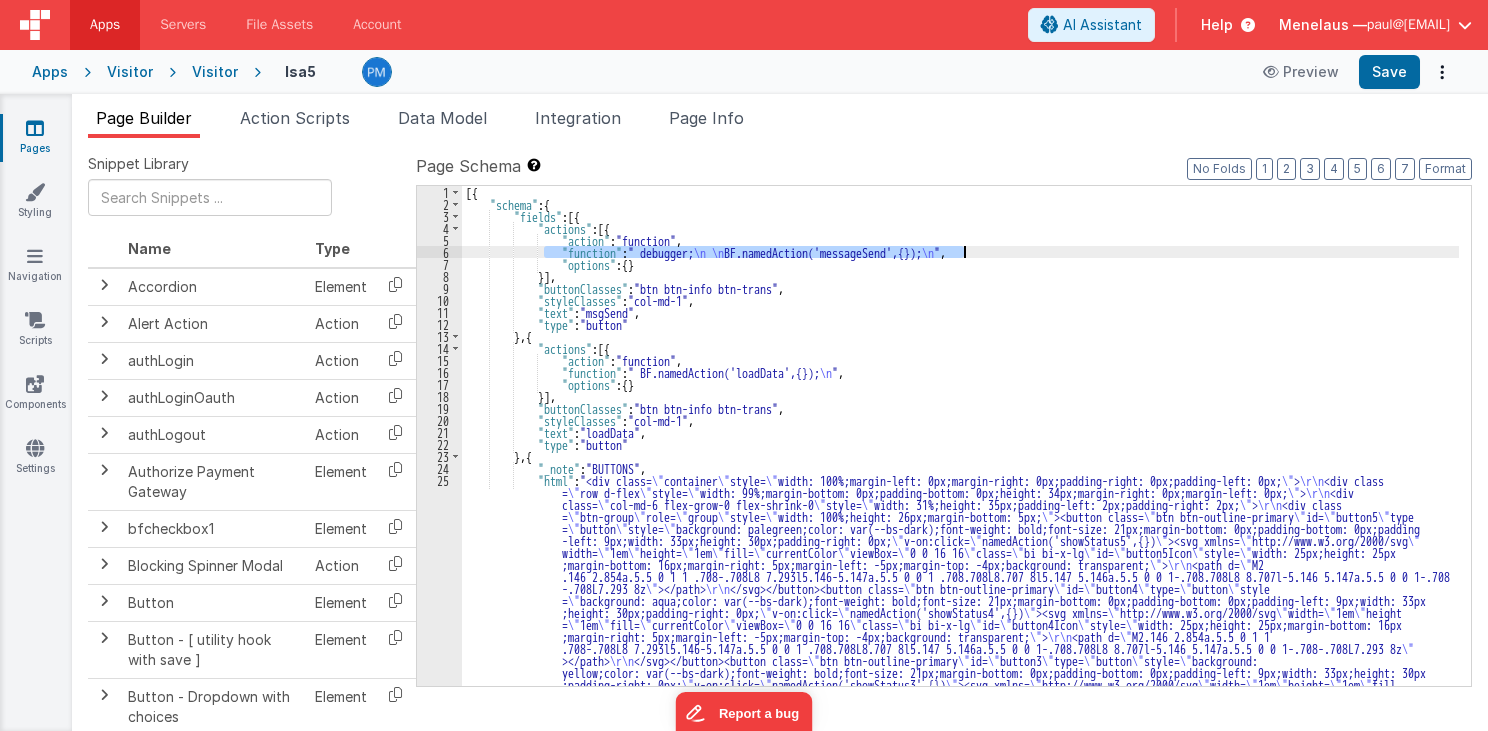 drag, startPoint x: 545, startPoint y: 248, endPoint x: 1008, endPoint y: 248, distance: 463 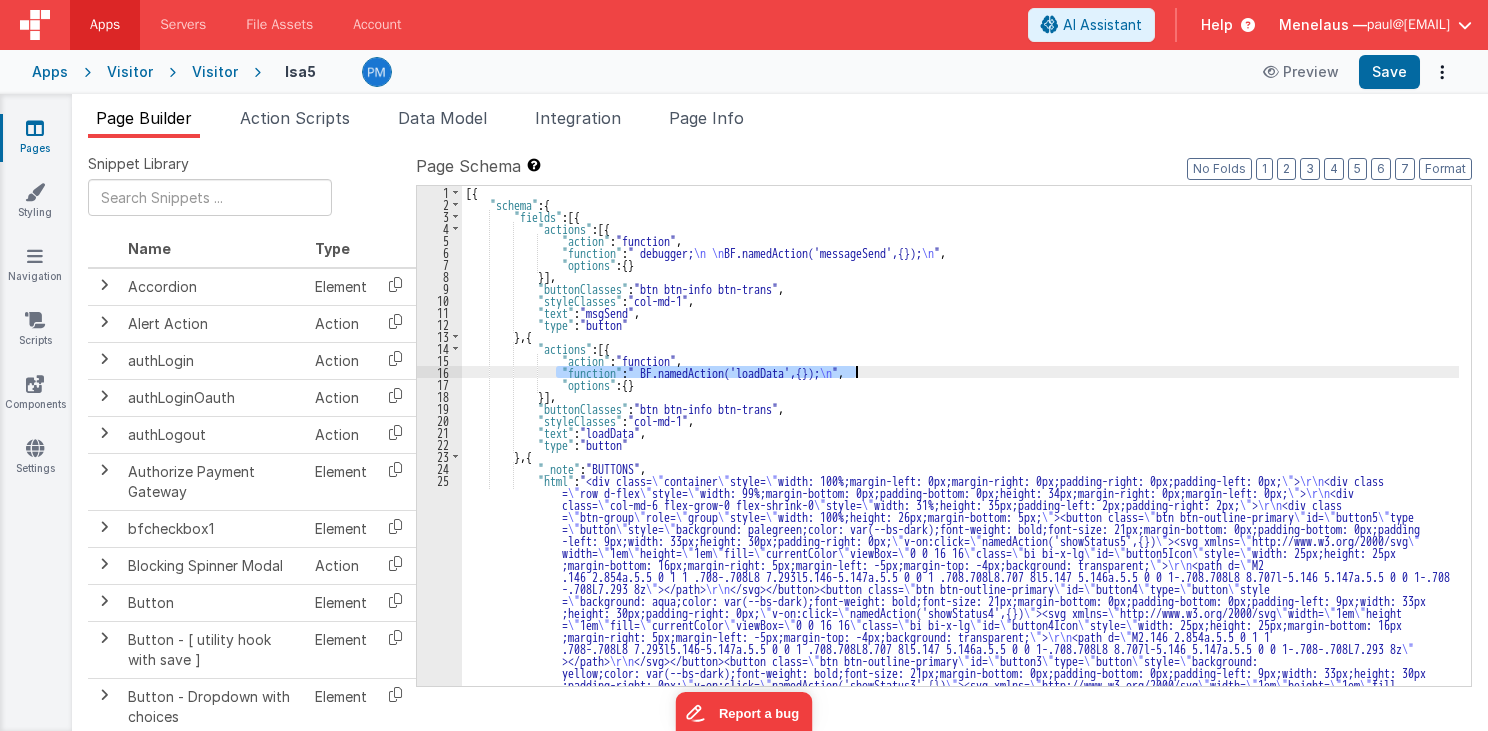 drag, startPoint x: 554, startPoint y: 372, endPoint x: 899, endPoint y: 372, distance: 345 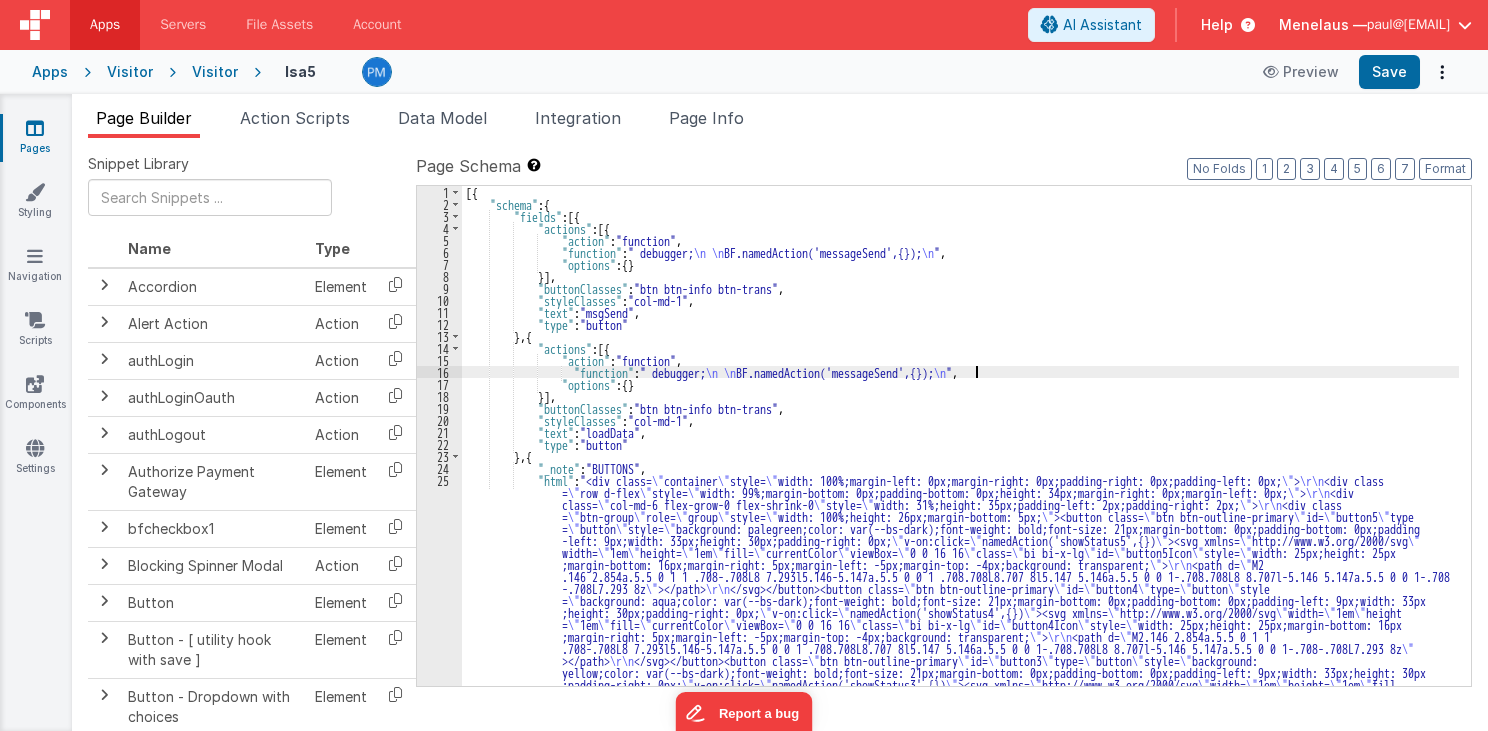 click on "[{      "schema" :  {           "fields" :  [{                "actions" :  [{                     "action" :  "function" ,                     "function" :  " debugger; \n   \n  BF.namedAction('messageSend',{}); \n  " ,                     "options" :  { }                }] ,                "buttonClasses" :  "btn btn-info btn-trans" ,                "styleClasses" :  "col-md-1" ,                "text" :  "msgSend" ,                "type" :  "button"           } ,  {                "actions" :  [{                     "action" :  "function" ,                        "function" :  " debugger; \n   \n  BF.namedAction('messageSend',{}); \n  " ,                     "options" :  { }                }] ,                "buttonClasses" :  "btn btn-info btn-trans" ,                "styleClasses" :  "col-md-1" ,                "text" :  "loadData" ,                "type" :  "button"           } ,  {                "_note" :  "BUTTONS" ,                "html" :  "<div class= \" container \"  style= \" \" > \r\n = \" \" \"" at bounding box center [960, 910] 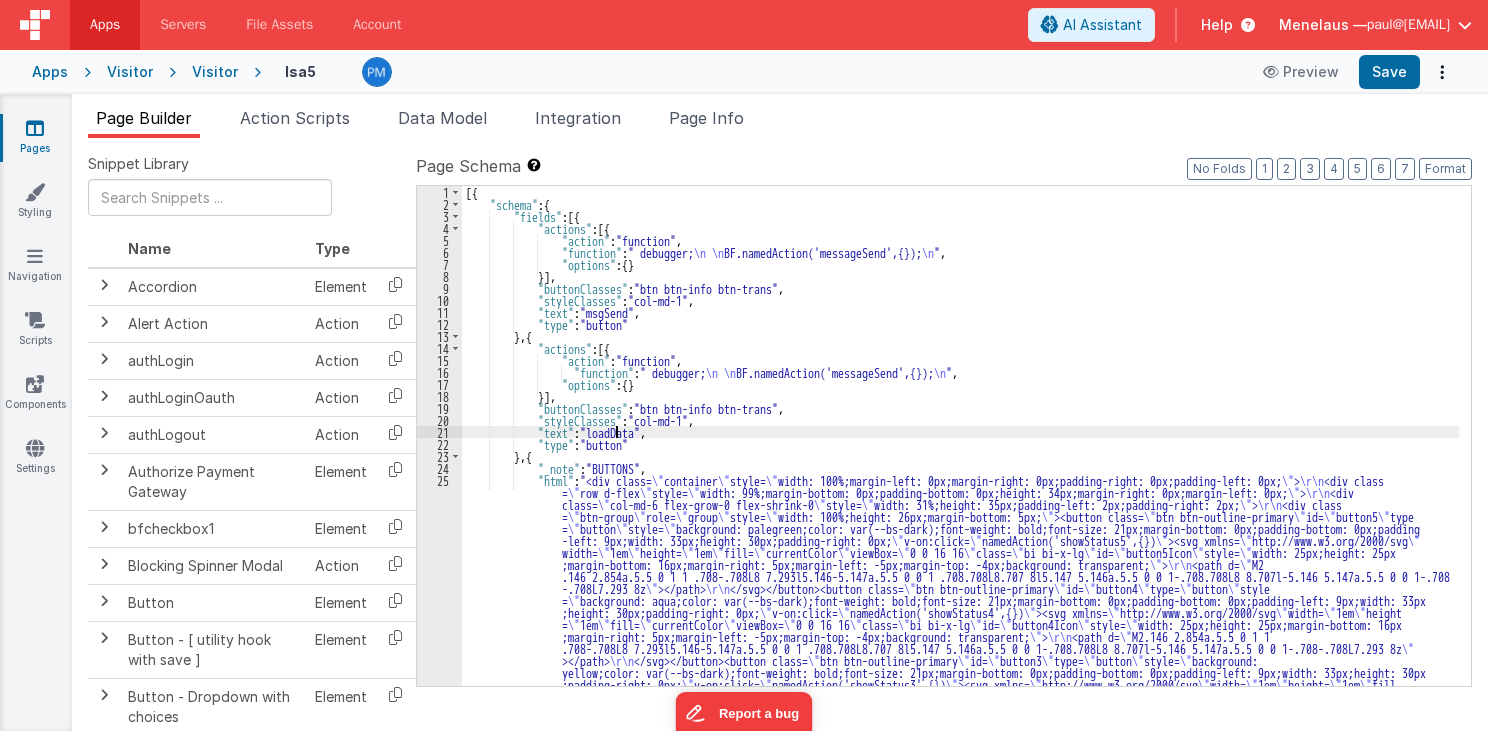 click on "[{      "schema" :  {           "fields" :  [{                "actions" :  [{                     "action" :  "function" ,                     "function" :  " debugger; \n   \n  BF.namedAction('messageSend',{}); \n  " ,                     "options" :  { }                }] ,                "buttonClasses" :  "btn btn-info btn-trans" ,                "styleClasses" :  "col-md-1" ,                "text" :  "msgSend" ,                "type" :  "button"           } ,  {                "actions" :  [{                     "action" :  "function" ,                        "function" :  " debugger; \n   \n  BF.namedAction('messageSend',{}); \n  " ,                     "options" :  { }                }] ,                "buttonClasses" :  "btn btn-info btn-trans" ,                "styleClasses" :  "col-md-1" ,                "text" :  "loadData" ,                "type" :  "button"           } ,  {                "_note" :  "BUTTONS" ,                "html" :  "<div class= \" container \"  style= \" \" > \r\n = \" \" \"" at bounding box center (960, 910) 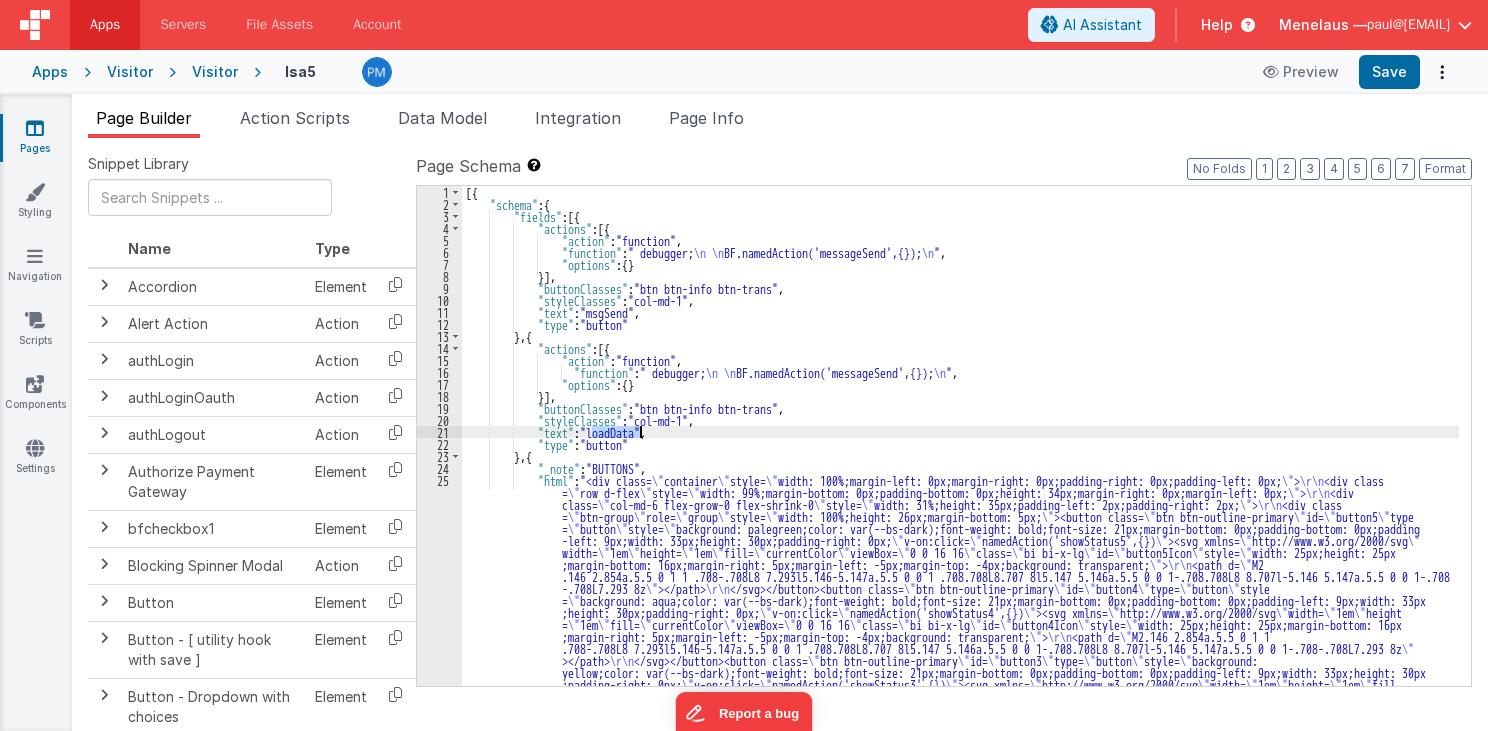 click on "[{      "schema" :  {           "fields" :  [{                "actions" :  [{                     "action" :  "function" ,                     "function" :  " debugger; \n   \n  BF.namedAction('messageSend',{}); \n  " ,                     "options" :  { }                }] ,                "buttonClasses" :  "btn btn-info btn-trans" ,                "styleClasses" :  "col-md-1" ,                "text" :  "msgSend" ,                "type" :  "button"           } ,  {                "actions" :  [{                     "action" :  "function" ,                        "function" :  " debugger; \n   \n  BF.namedAction('messageSend',{}); \n  " ,                     "options" :  { }                }] ,                "buttonClasses" :  "btn btn-info btn-trans" ,                "styleClasses" :  "col-md-1" ,                "text" :  "loadData" ,                "type" :  "button"           } ,  {                "_note" :  "BUTTONS" ,                "html" :  "<div class= \" container \"  style= \" \" > \r\n = \" \" \"" at bounding box center (960, 910) 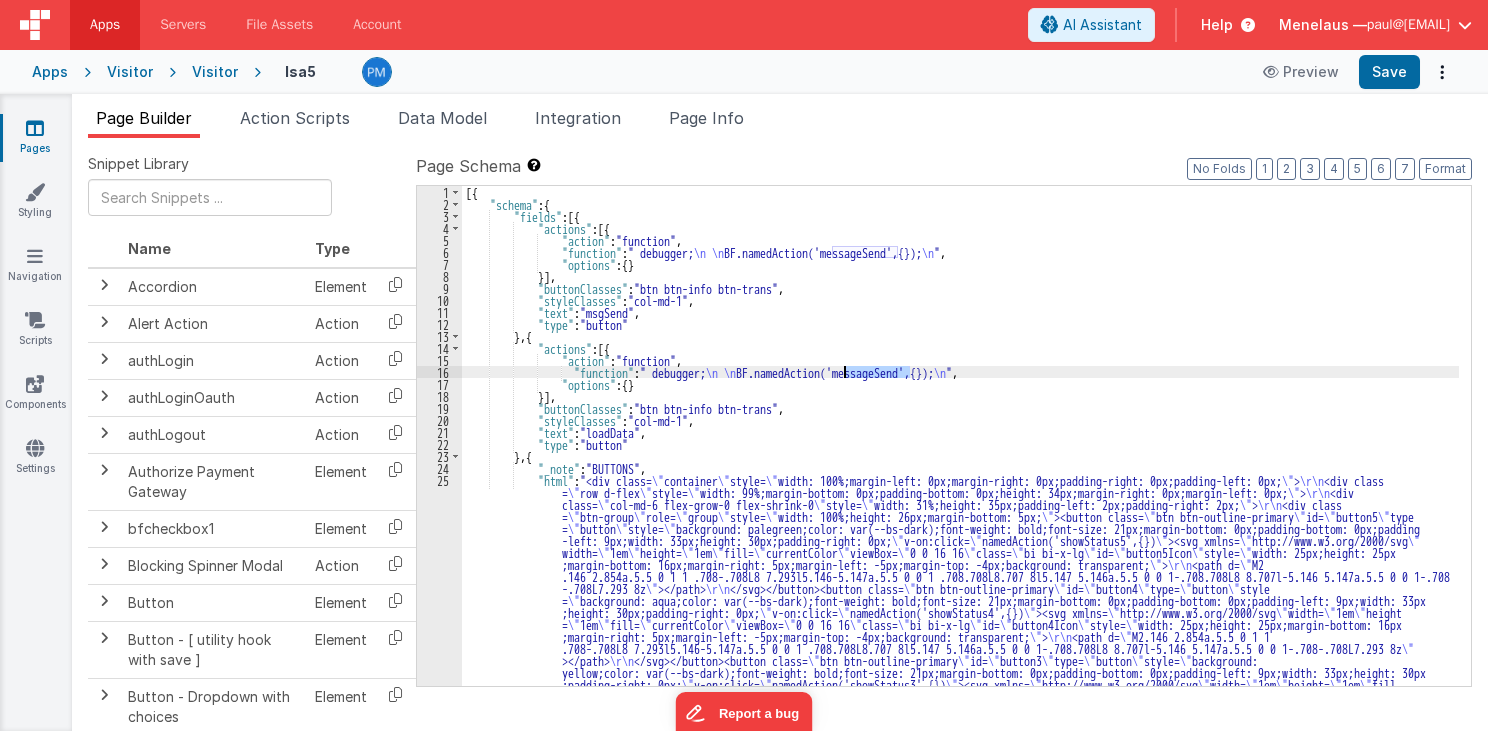click on "[{      "schema" :  {           "fields" :  [{                "actions" :  [{                     "action" :  "function" ,                     "function" :  " debugger; \n   \n  BF.namedAction('messageSend',{}); \n  " ,                     "options" :  { }                }] ,                "buttonClasses" :  "btn btn-info btn-trans" ,                "styleClasses" :  "col-md-1" ,                "text" :  "msgSend" ,                "type" :  "button"           } ,  {                "actions" :  [{                     "action" :  "function" ,                        "function" :  " debugger; \n   \n  BF.namedAction('messageSend',{}); \n  " ,                     "options" :  { }                }] ,                "buttonClasses" :  "btn btn-info btn-trans" ,                "styleClasses" :  "col-md-1" ,                "text" :  "loadData" ,                "type" :  "button"           } ,  {                "_note" :  "BUTTONS" ,                "html" :  "<div class= \" container \"  style= \" \" > \r\n = \" \" \"" at bounding box center [960, 910] 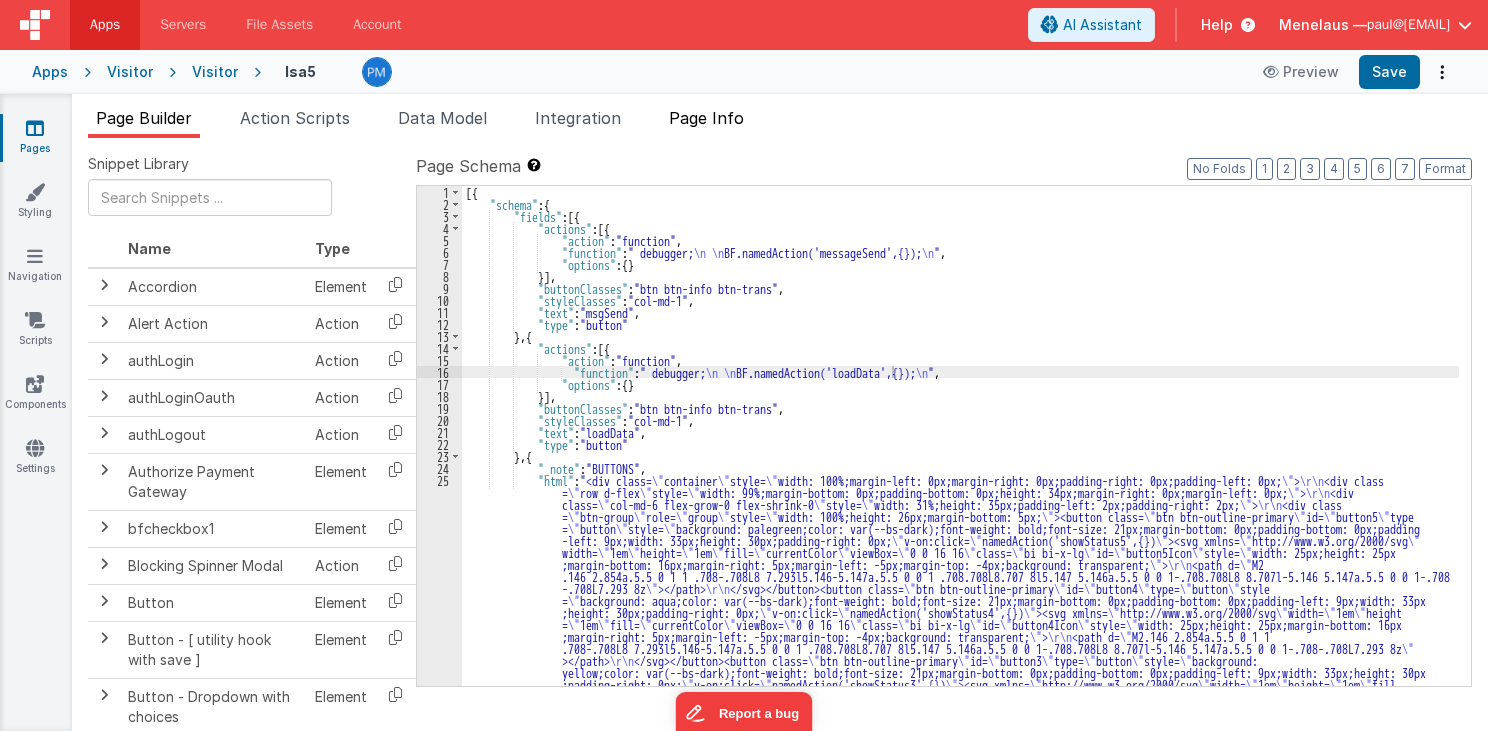 click on "Page Info" at bounding box center [706, 118] 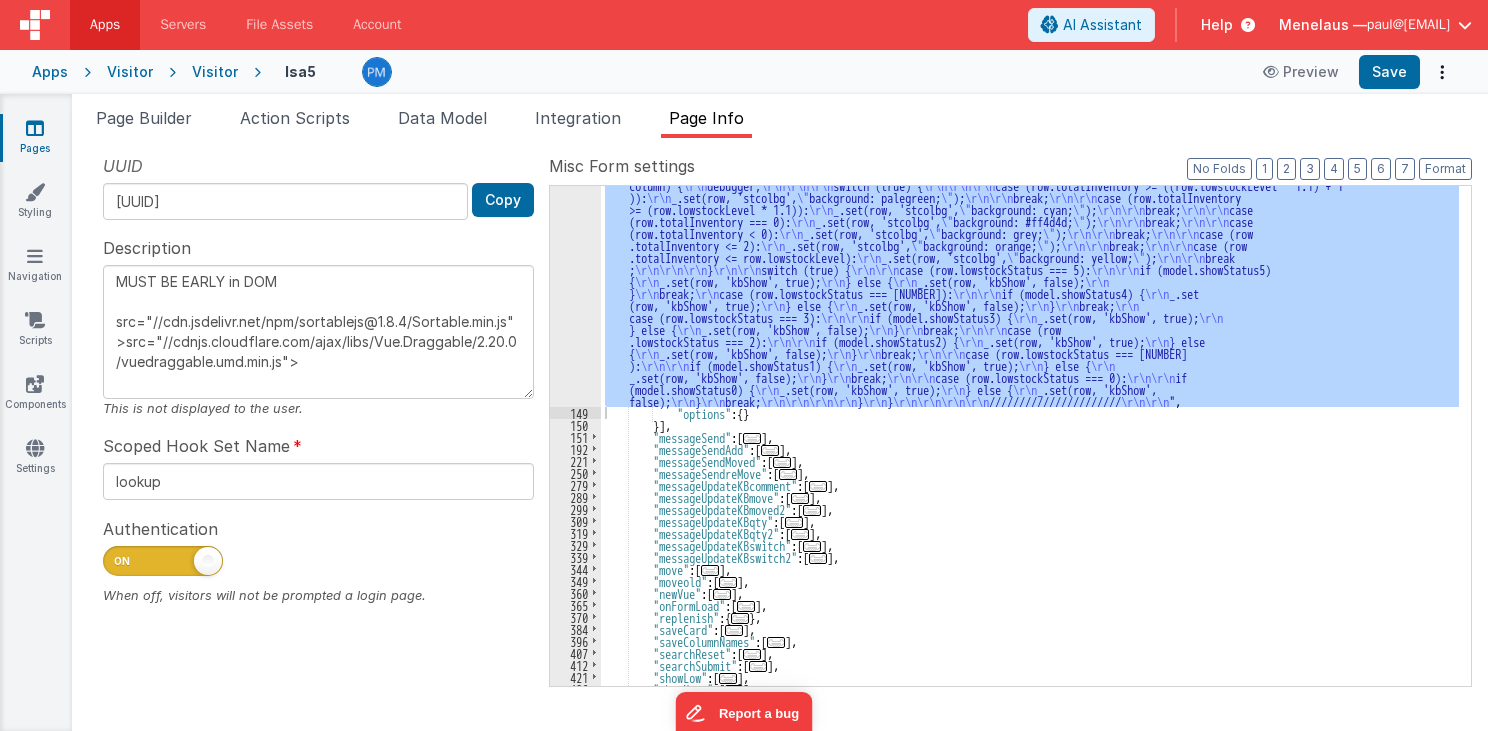 click on ""function" :  " \r\n debugger; \r\n\r\n\r\n const grouped = {}; \r\n\r\n // kanbanColumn = row; \r\n     // kanbanColumn =  \" neworder \" ; \r\n     cards =       model.lsa_kanbanFlat; \r\n     // _.forEach(model.lsa_kanban[kanbanColumn], row1 => addkey(row1, newColumn)); \r\n\r\n const kanbanGrouped =       Object.groupBy(cards, (card) => card.kanbanColum)); \r\n\r\n\r\n\r\n _.forEach(card => { \r\n     debugger; \r\n     const col = card      .kanbanColumn; \r\n     if (!grouped[col]) grouped[col] = []; \r\n     grouped[col][card.kanbanIndex] = card; \r\n }); \r\n\r\n // Clean out       undefined gaps \r\n Object.keys(grouped).forEach(col => { \r\n     grouped[col] = grouped[col].filter(Boolean); \r\n }); \r\n\r\n var xx = 1      ; \r\n return grouped; \r\n\r\n function arrayColumn(row, column) { \r\n     debugger; \r\n     kanbanColumn = row; \r\n     // kanbanColumn =       \" neworder \" ; \r\n     _.forEach(model.lsa_kanban[kanbanColumn], row1 => addkey(row1, newColumn)); \r\n }" at bounding box center (1030, 436) 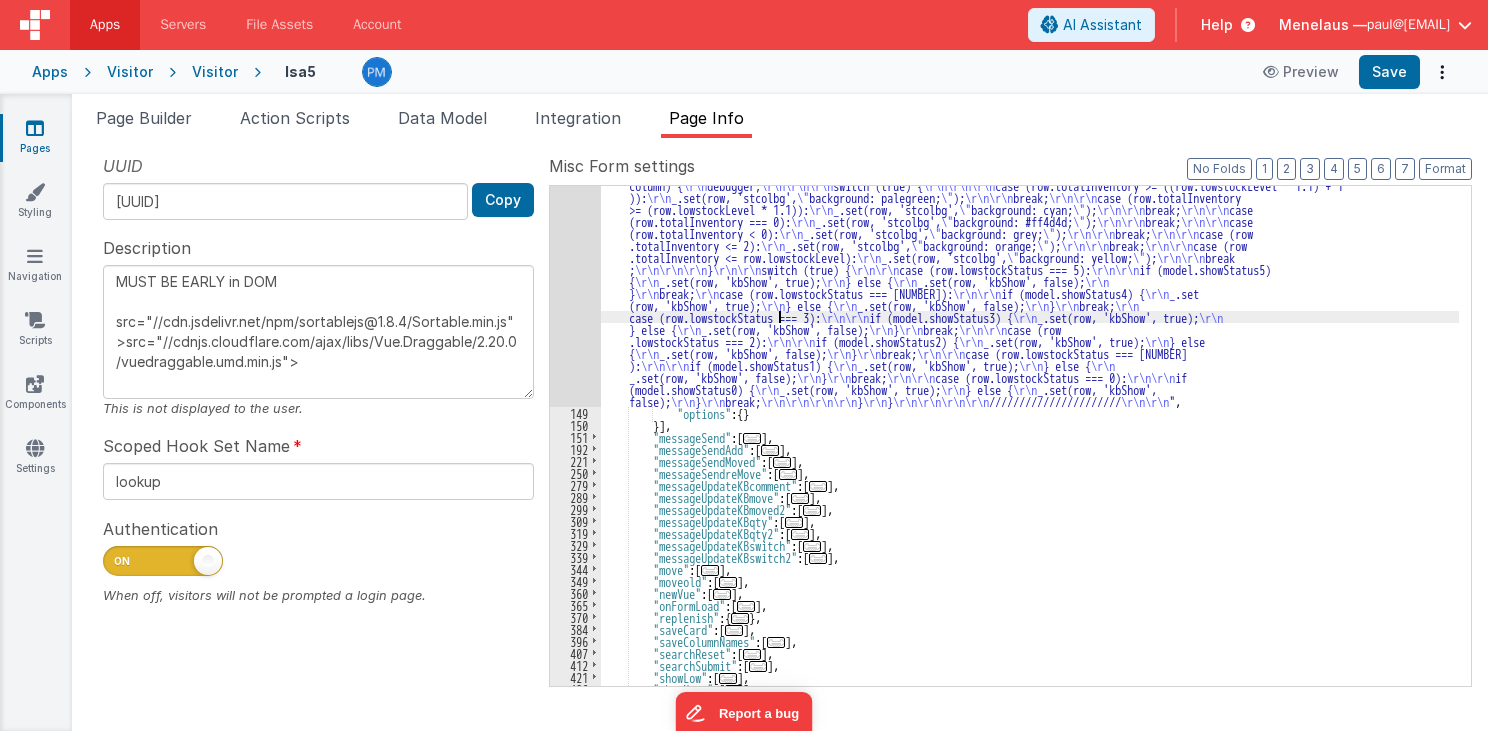 click on "148" at bounding box center [575, 251] 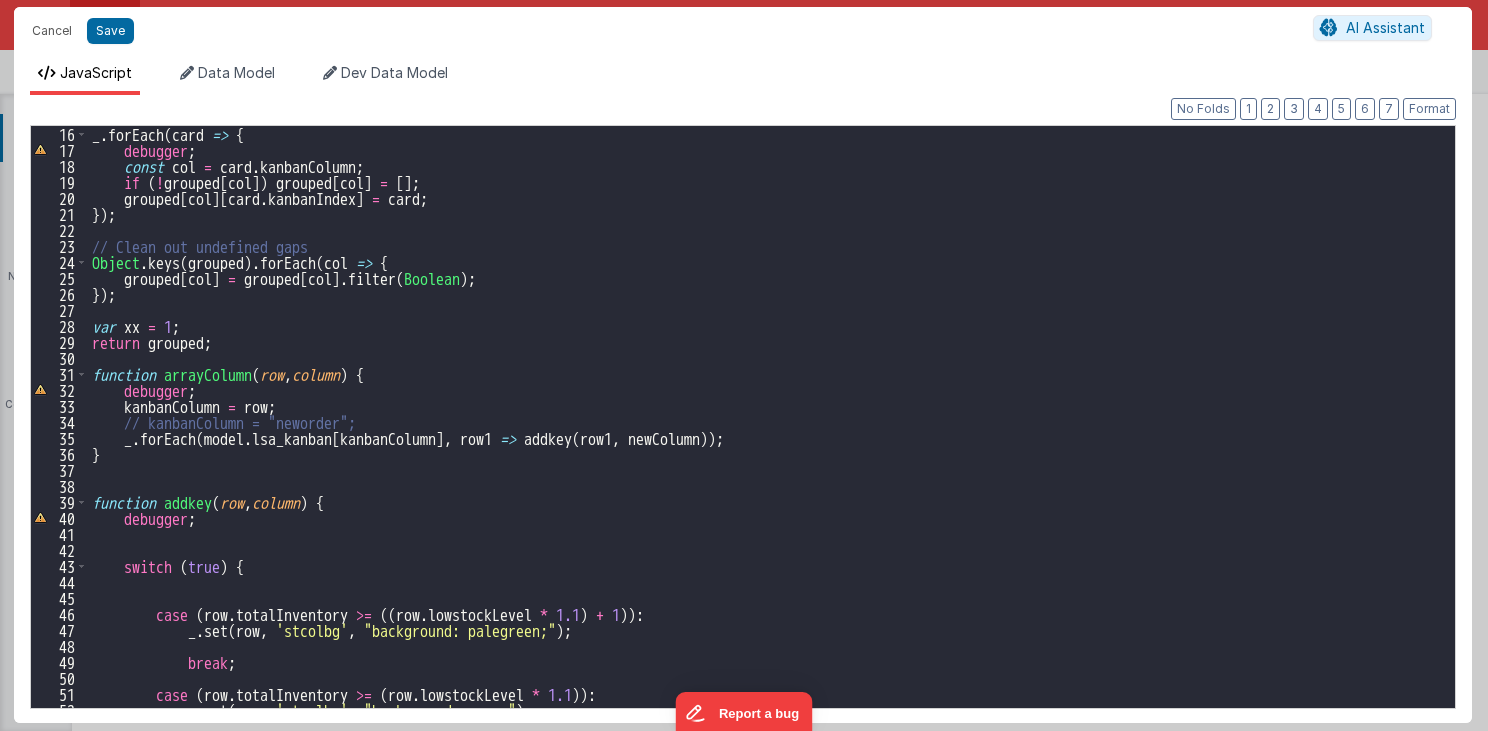 scroll, scrollTop: 0, scrollLeft: 0, axis: both 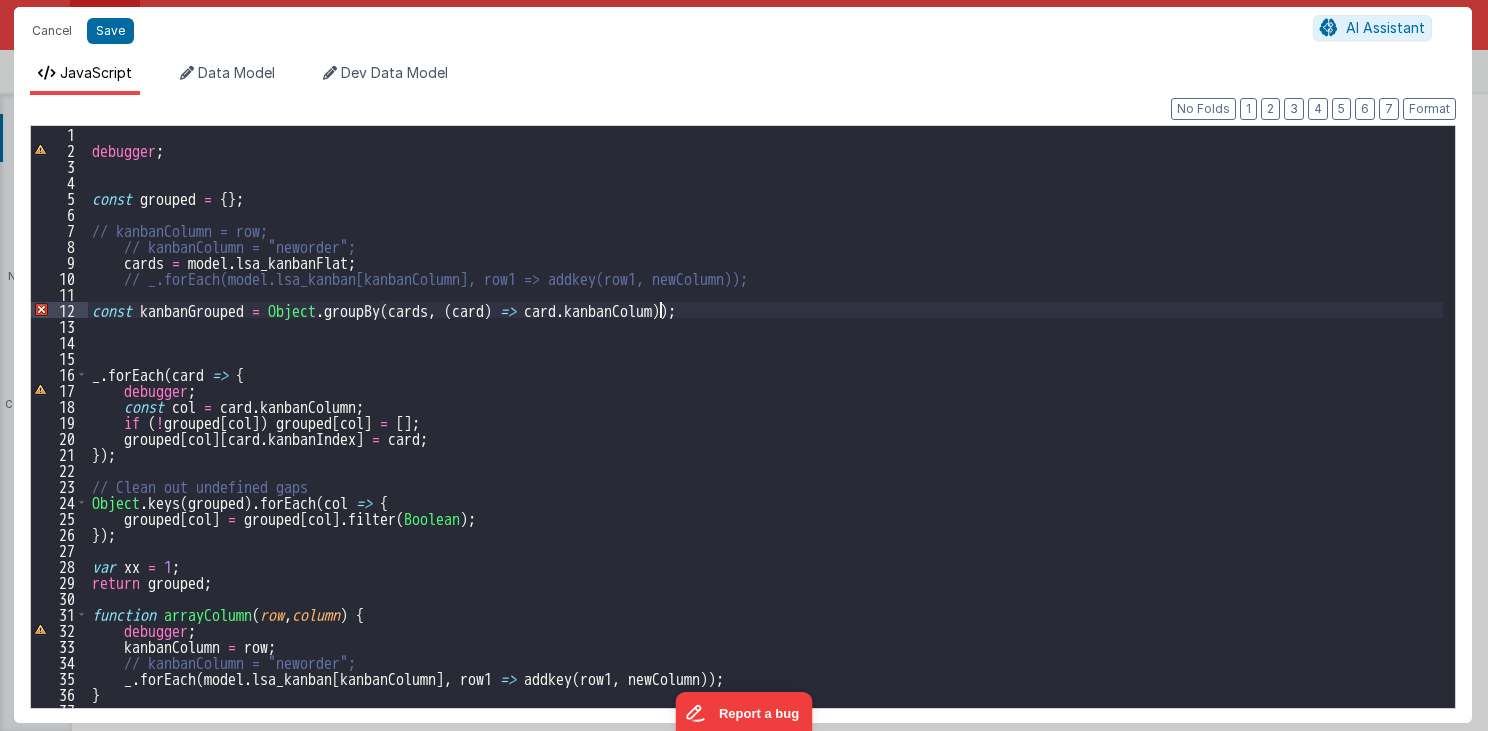 click on "debugger ; const   grouped   =   { } ; // kanbanColumn = row;      // kanbanColumn = "neworder";      cards   =   model . lsa_kanbanFlat ;      // _.forEach(model.lsa_kanban[kanbanColumn], row1 => addkey(row1, newColumn)); const   kanbanGrouped   =   Object . groupBy ( cards ,   ( card )   =>   card . kanbanColum )) ; _ . forEach ( card   =>   {      debugger ;      const   col   =   card . kanbanColumn ;      if   ( ! grouped [ col ])   grouped [ col ]   =   [ ] ;      grouped [ col ] [ card . kanbanIndex ]   =   card ; }) ; // Clean out undefined gaps Object . keys ( grouped ) . forEach ( col   =>   {      grouped [ col ]   =   grouped [ col ] . filter ( Boolean ) ; }) ; var   xx   =   1 ; return   grouped ; function   arrayColumn ( row ,  column )   {      debugger ;      kanbanColumn   =   row ;      // kanbanColumn = "neworder";      _ . forEach ( model . lsa_kanban [ kanbanColumn ] ,   row1   =>   addkey ( row1 ,   newColumn )) ; }" at bounding box center [766, 433] 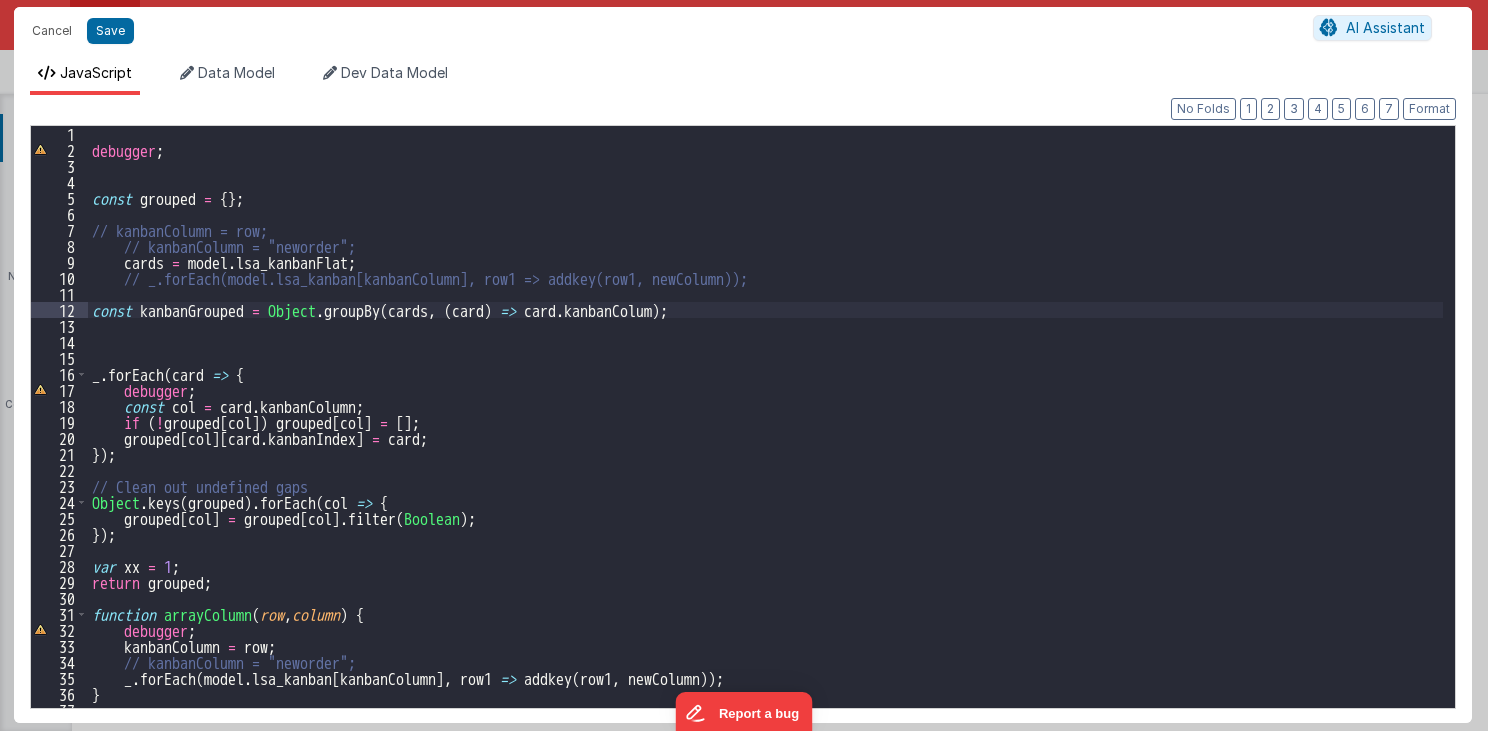 type on "MUST BE EARLY in DOM
src="//cdn.jsdelivr.net/npm/sortablejs@1.8.4/Sortable.min.js">src="//cdnjs.cloudflare.com/ajax/libs/Vue.Draggable/2.20.0/vuedraggable.umd.min.js">" 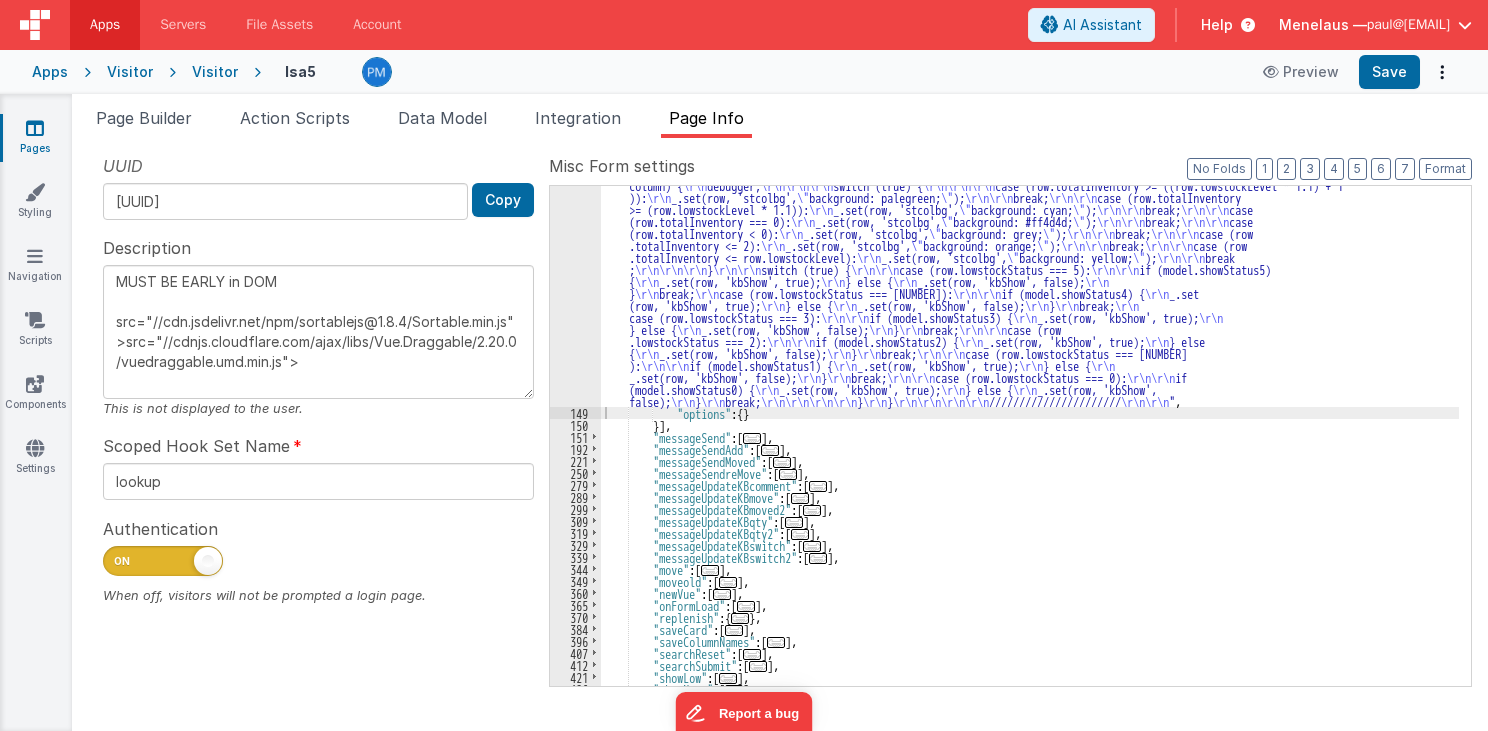click on ""function" :  " \r\n debugger; \r\n\r\n\r\n const grouped = {}; \r\n\r\n // kanbanColumn = row; \r\n     // kanbanColumn =  \" neworder \" ; \r\n     cards =       model.lsa_kanbanFlat; \r\n     // _.forEach(model.lsa_kanban[kanbanColumn], row1 => addkey(row1, newColumn)); \r\n\r\n const kanbanGrouped =       Object.groupBy(cards, (card) => card.kanbanColum); \r\n\r\n\r\n\r\n _.forEach(card => { \r\n     debugger; \r\n     const col = card      .kanbanColumn; \r\n     if (!grouped[col]) grouped[col] = []; \r\n     grouped[col][card.kanbanIndex] = card; \r\n }); \r\n\r\n // Clean out       undefined gaps \r\n Object.keys(grouped).forEach(col => { \r\n     grouped[col] = grouped[col].filter(Boolean); \r\n }); \r\n\r\n var xx = 1      ; \r\n return grouped; \r\n\r\n function arrayColumn(row, column) { \r\n     debugger; \r\n     kanbanColumn = row; \r\n     // kanbanColumn =       \" neworder \" ; \r\n     _.forEach(model.lsa_kanban[kanbanColumn], row1 => addkey(row1, newColumn)); \r\n }" at bounding box center (1030, 507) 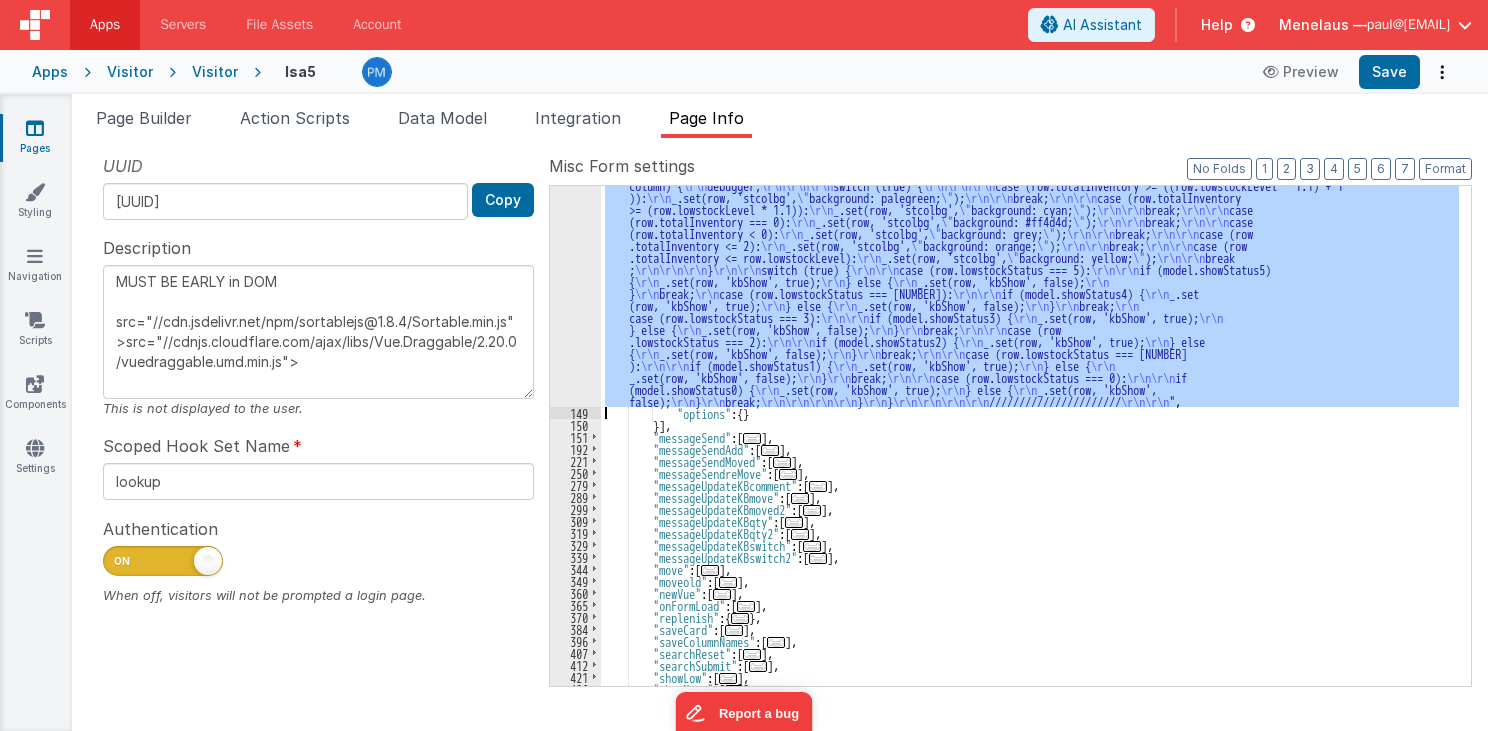 click on "148" at bounding box center [575, 251] 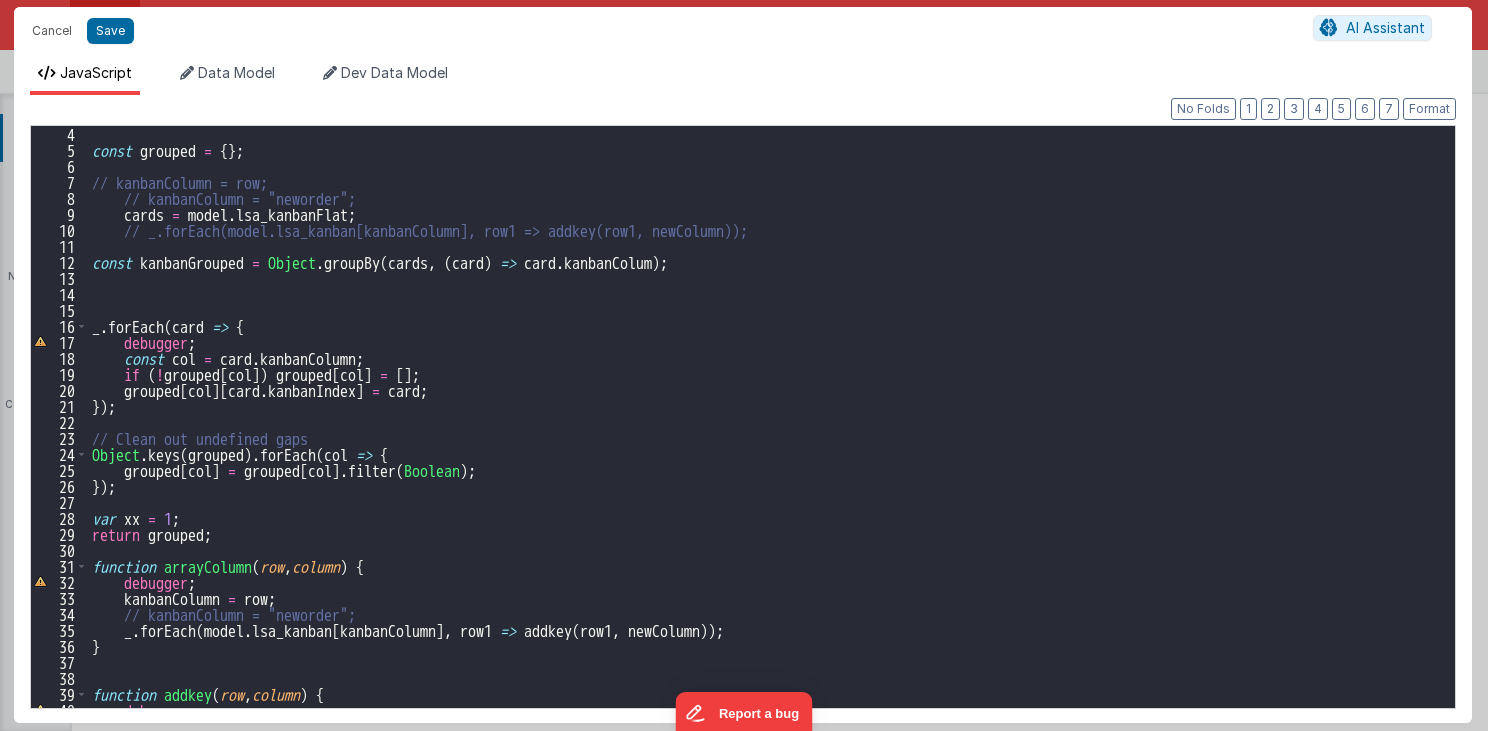 scroll, scrollTop: 48, scrollLeft: 0, axis: vertical 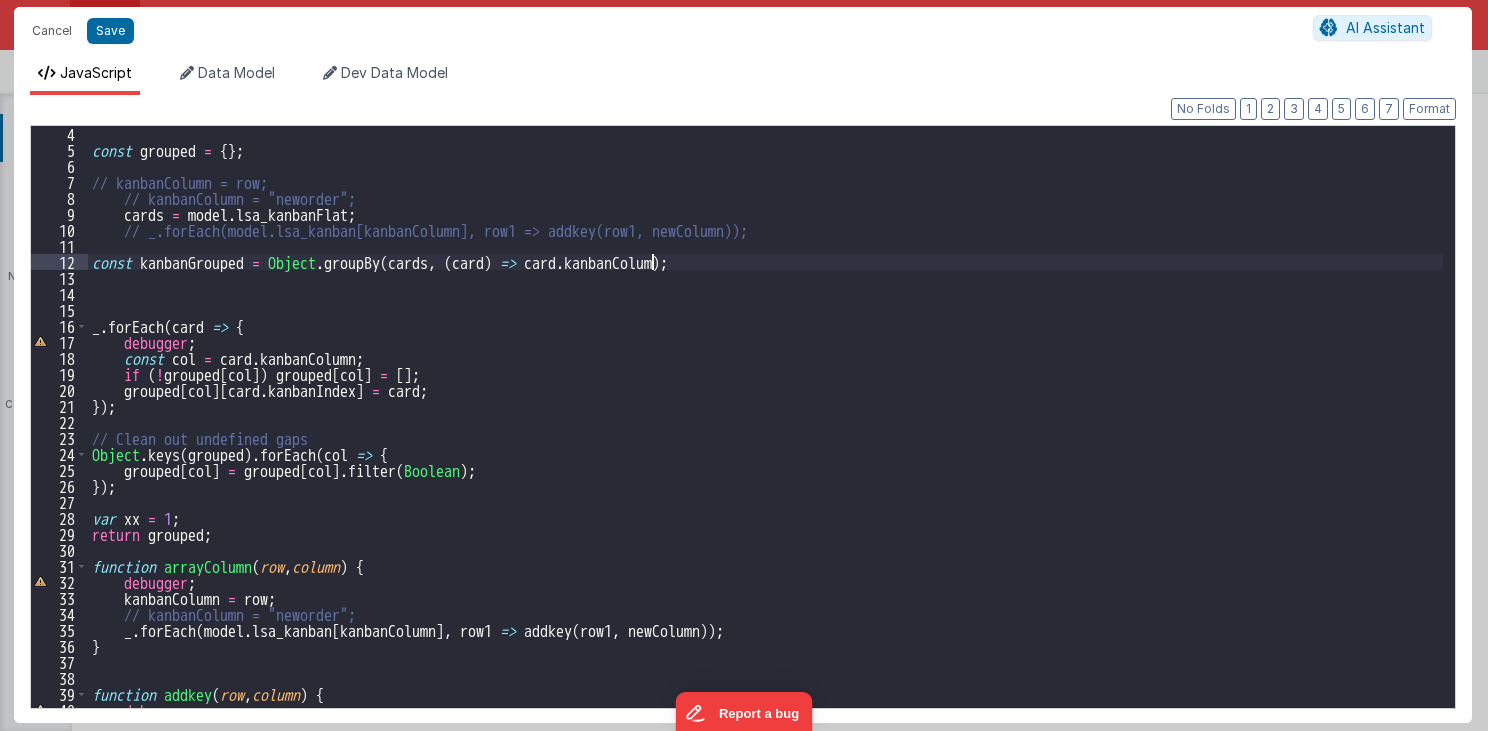 click on "const   grouped   =   { } ; // kanbanColumn = row;      // kanbanColumn = "neworder";      cards   =   model . lsa_kanbanFlat ;      // _.forEach(model.lsa_kanban[kanbanColumn], row1 => addkey(row1, newColumn)); const   kanbanGrouped   =   Object . groupBy ( cards ,   ( card )   =>   card . kanbanColum ) ; _ . forEach ( card   =>   {      debugger ;      const   col   =   card . kanbanColumn ;      if   ( ! grouped [ col ])   grouped [ col ]   =   [ ] ;      grouped [ col ] [ card . kanbanIndex ]   =   card ; }) ; // Clean out undefined gaps Object . keys ( grouped ) . forEach ( col   =>   {      grouped [ col ]   =   grouped [ col ] . filter ( Boolean ) ; }) ; var   xx   =   1 ; return   grouped ; function   arrayColumn ( row ,  column )   {      debugger ;      kanbanColumn   =   row ;      // kanbanColumn = "neworder";      _ . forEach ( model . lsa_kanban [ kanbanColumn ] ,   row1   =>   addkey ( row1 ,   newColumn )) ; } function   addkey ( row ,  column )   {      debugger ;" at bounding box center [766, 433] 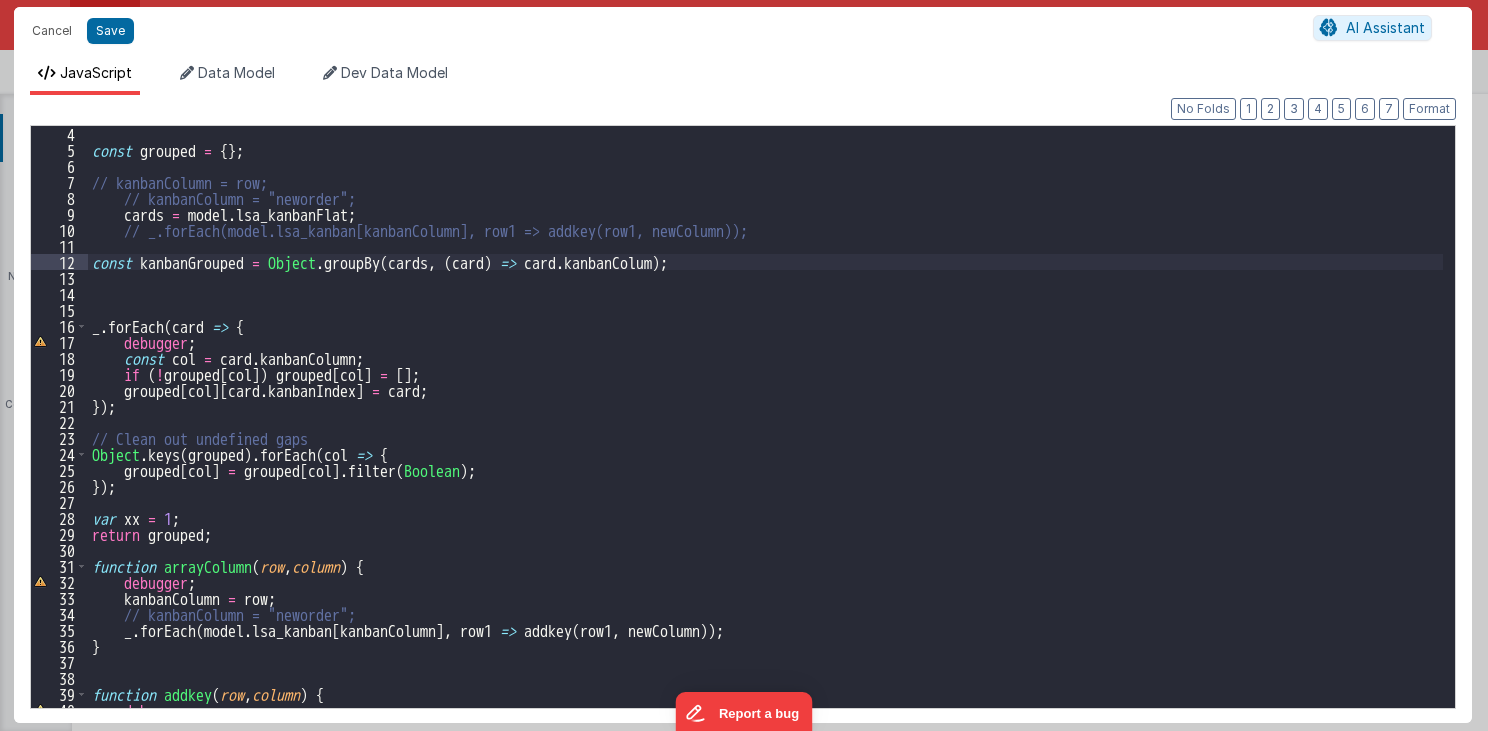 type 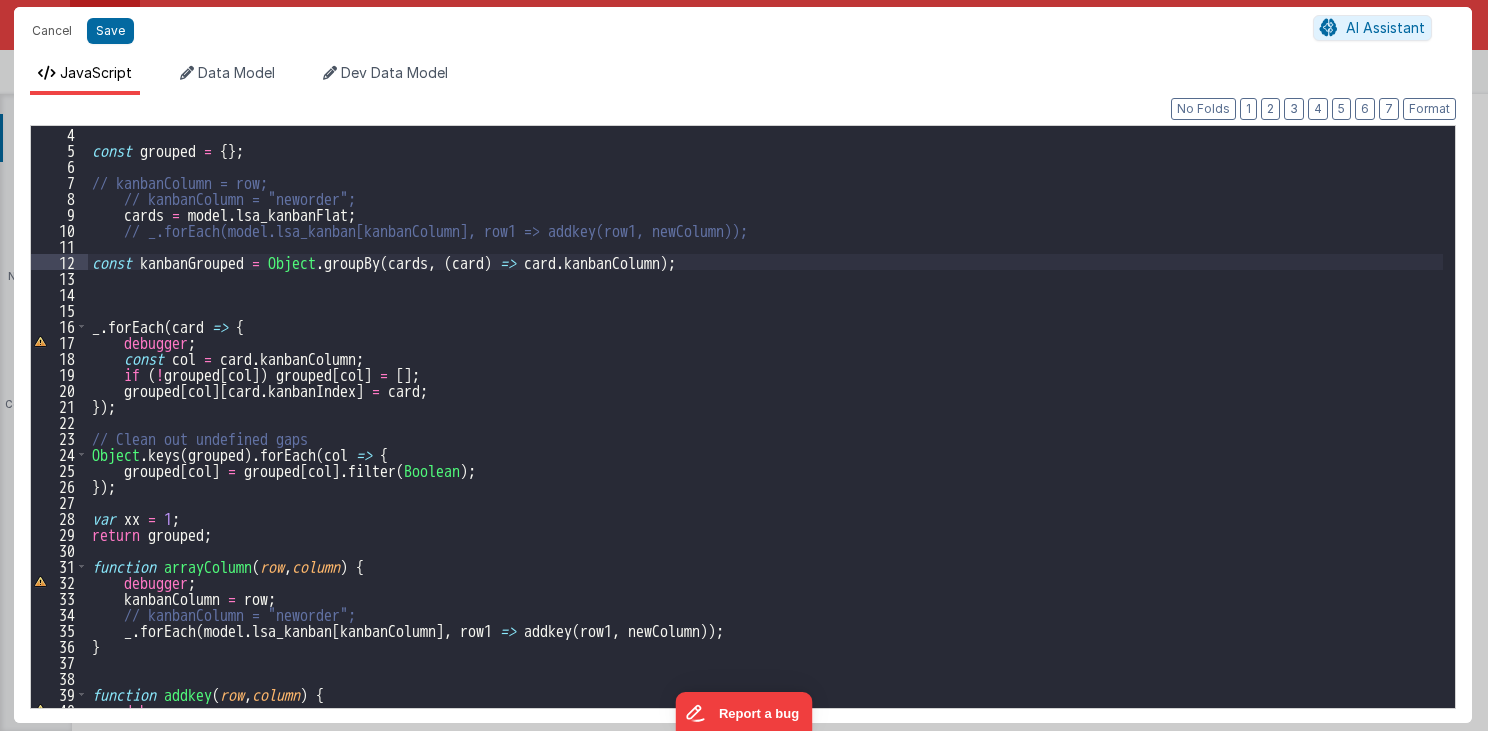 type on "MUST BE EARLY in DOM
src="//cdn.jsdelivr.net/npm/sortablejs@1.8.4/Sortable.min.js">src="//cdnjs.cloudflare.com/ajax/libs/Vue.Draggable/2.20.0/vuedraggable.umd.min.js">" 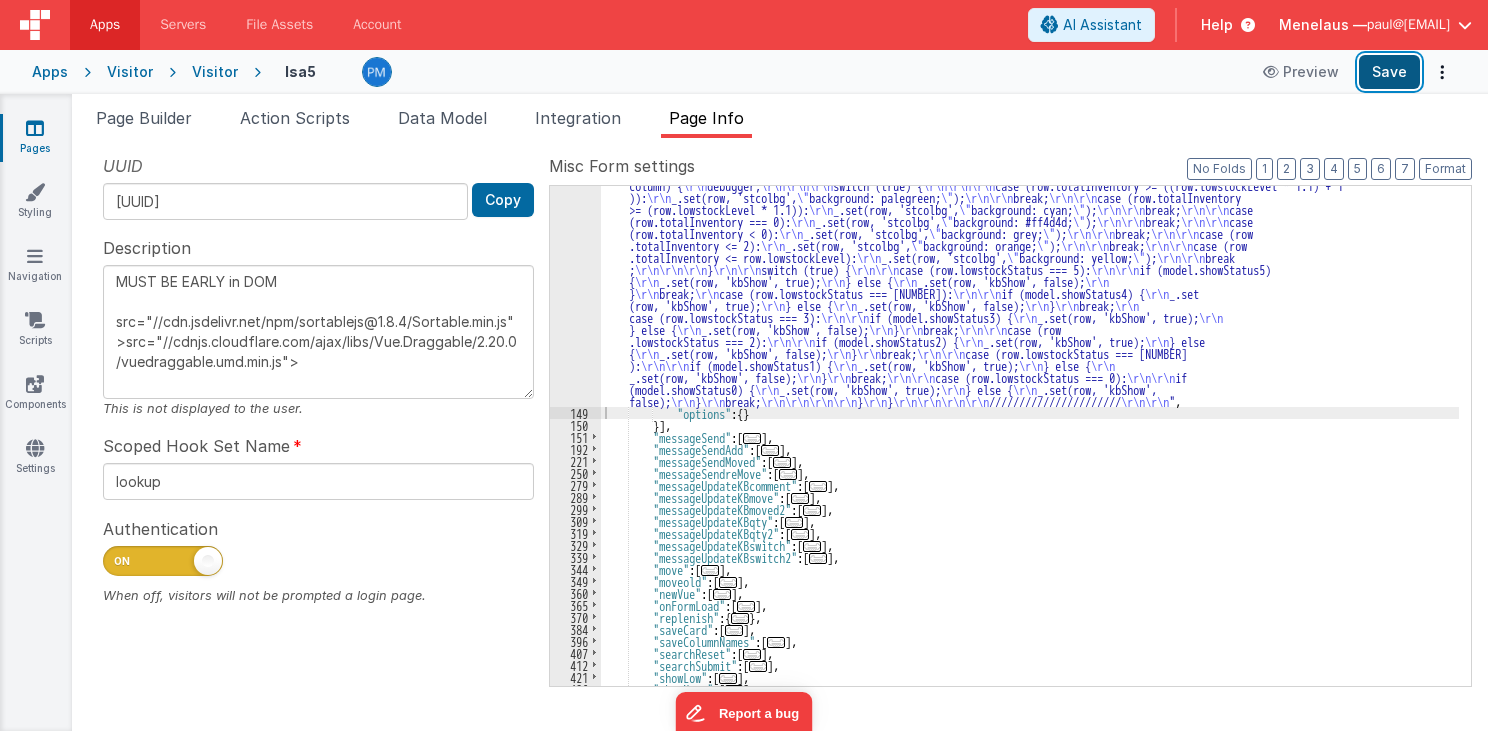 click on "Save" at bounding box center (1389, 72) 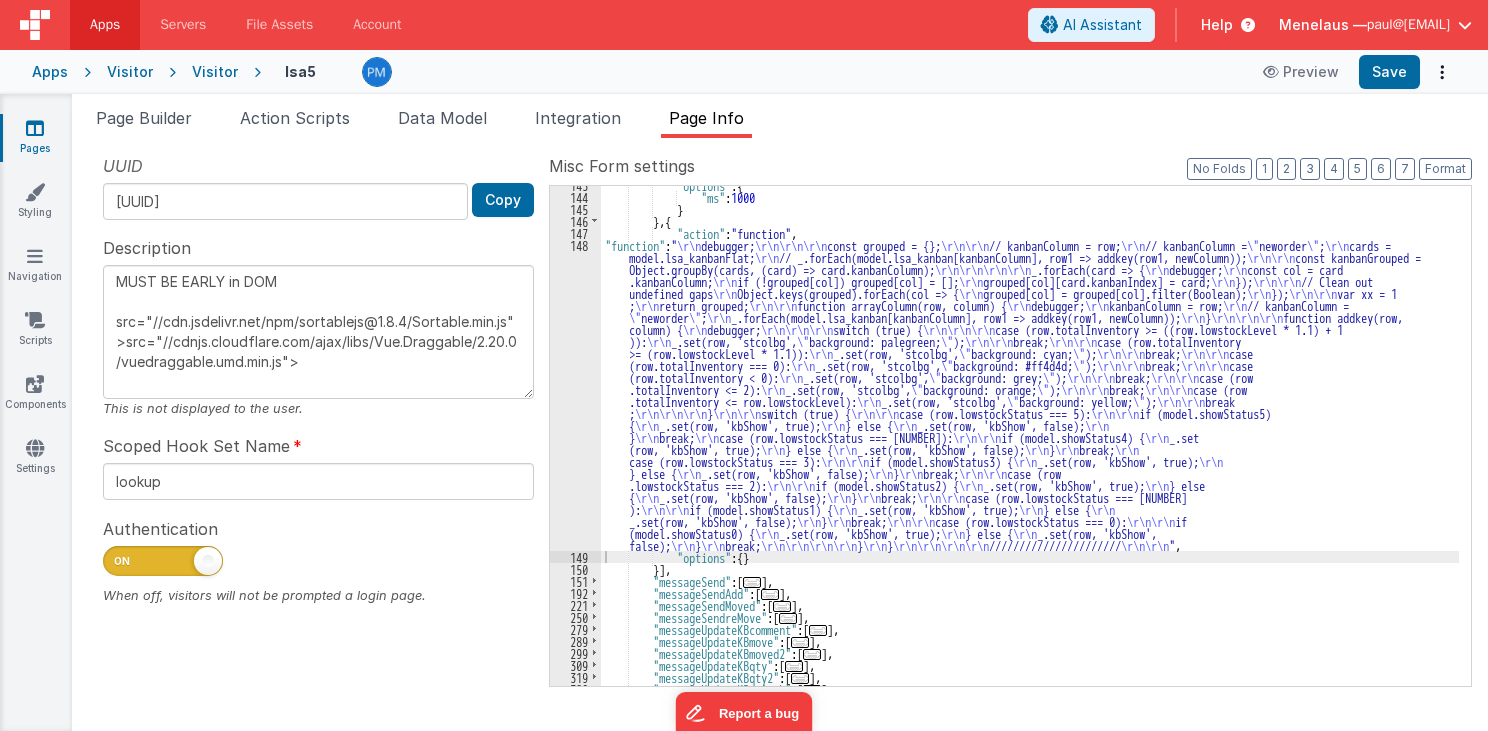 scroll, scrollTop: 403, scrollLeft: 0, axis: vertical 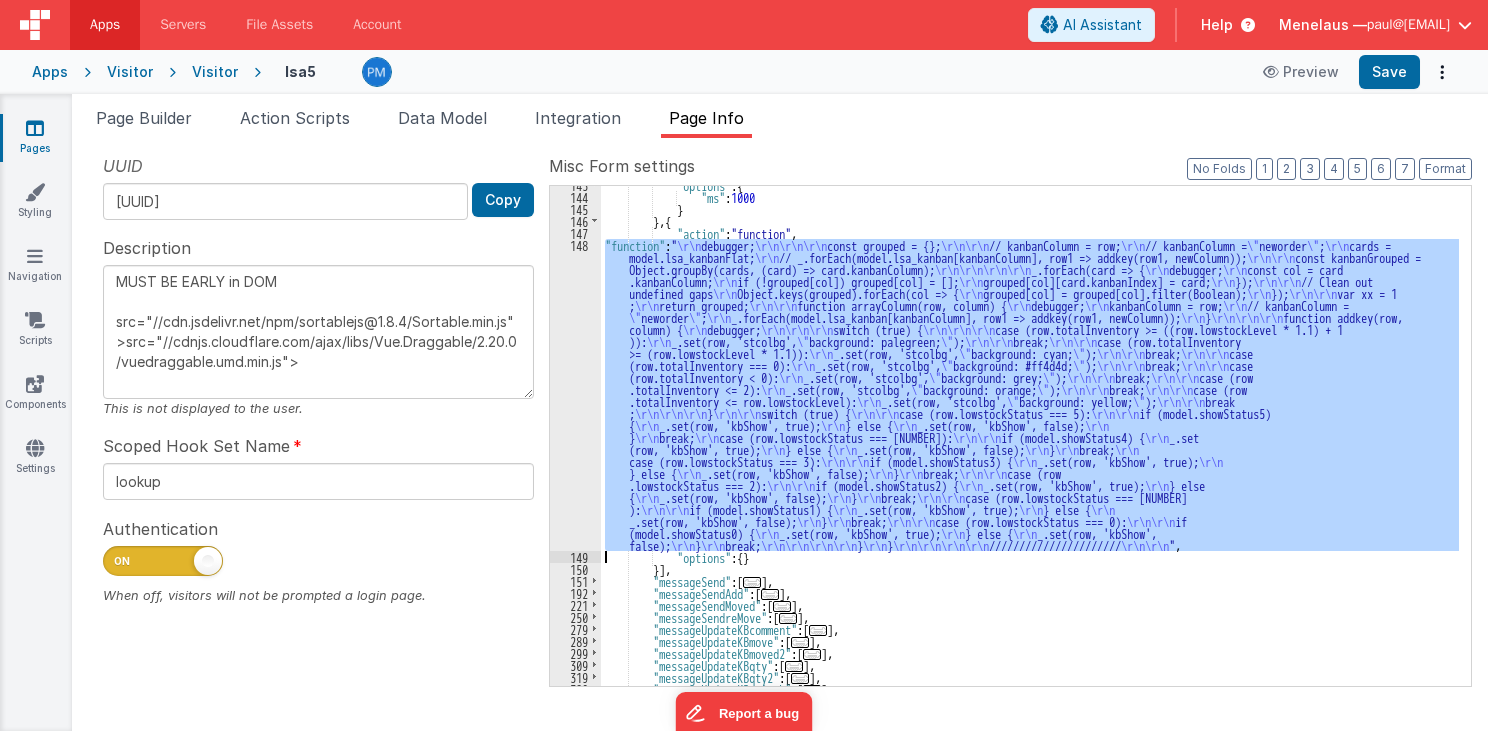 click on "148" at bounding box center (575, 395) 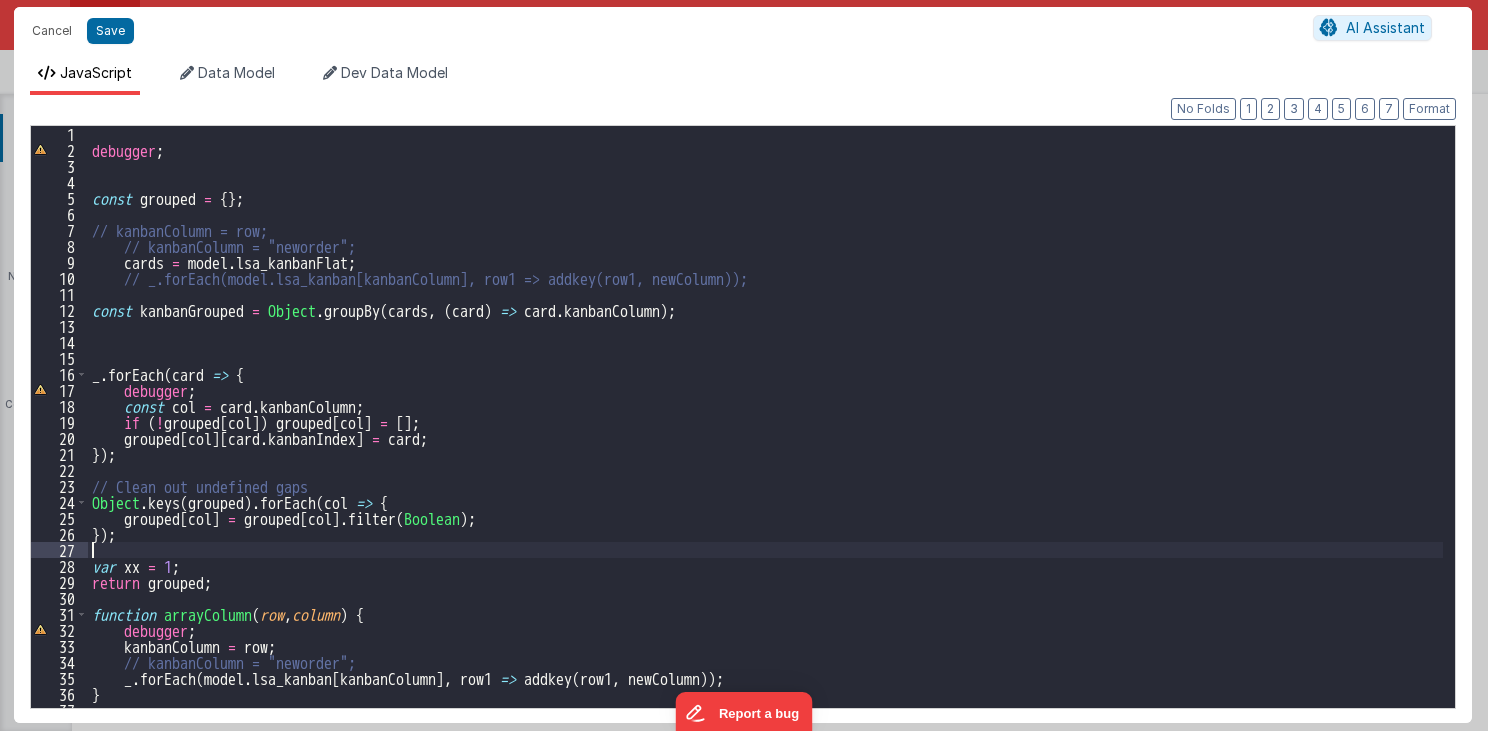 click on "debugger ; const   grouped   =   { } ; // kanbanColumn = row;      // kanbanColumn = "neworder";      cards   =   model . lsa_kanbanFlat ;      // _.forEach(model.lsa_kanban[kanbanColumn], row1 => addkey(row1, newColumn)); const   kanbanGrouped   =   Object . groupBy ( cards ,   ( card )   =>   card . kanbanColumn ) ; _ . forEach ( card   =>   {      debugger ;      const   col   =   card . kanbanColumn ;      if   ( ! grouped [ col ])   grouped [ col ]   =   [ ] ;      grouped [ col ] [ card . kanbanIndex ]   =   card ; }) ; // Clean out undefined gaps Object . keys ( grouped ) . forEach ( col   =>   {      grouped [ col ]   =   grouped [ col ] . filter ( Boolean ) ; }) ; var   xx   =   1 ; return   grouped ; function   arrayColumn ( row ,  column )   {      debugger ;      kanbanColumn   =   row ;      // kanbanColumn = "neworder";      _ . forEach ( model . lsa_kanban [ kanbanColumn ] ,   row1   =>   addkey ( row1 ,   newColumn )) ; }" at bounding box center (766, 433) 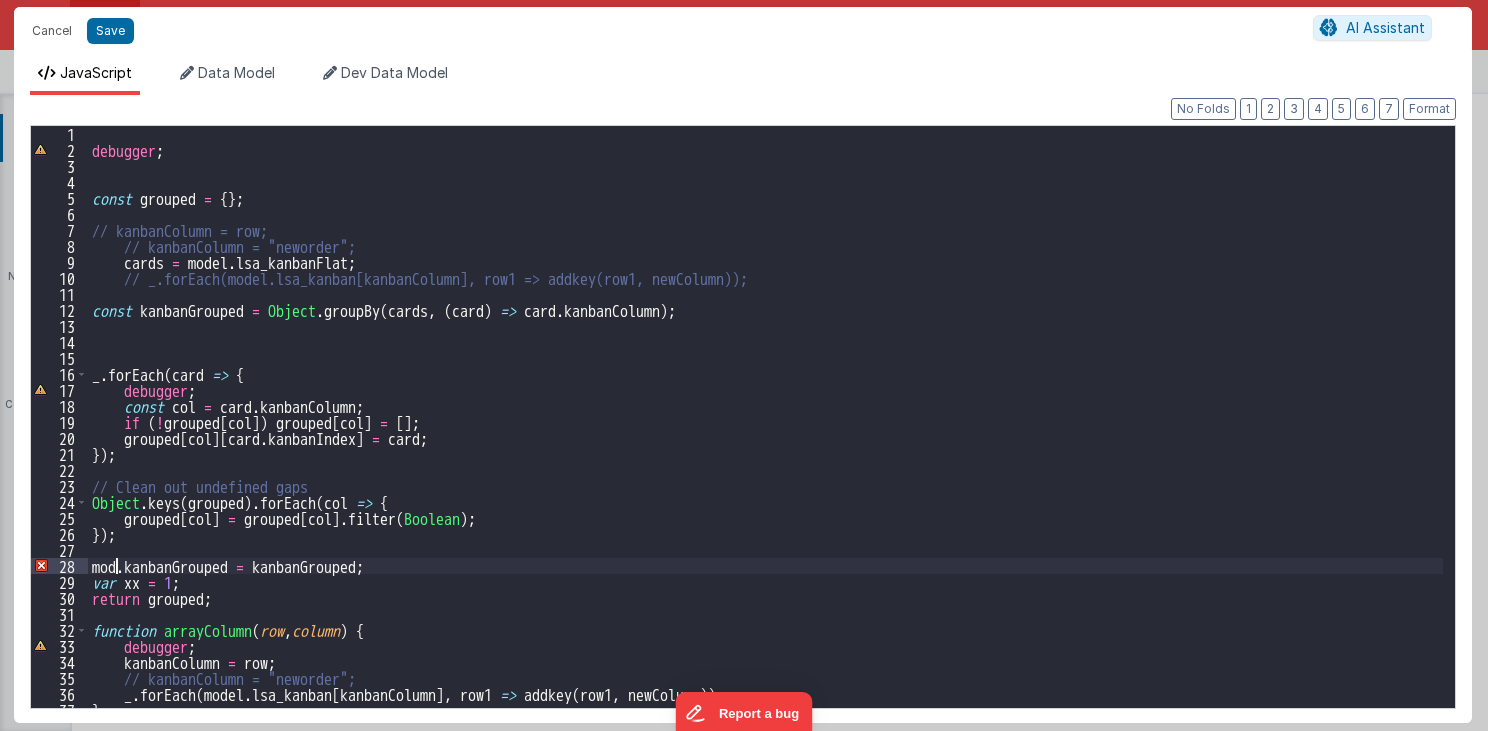 type 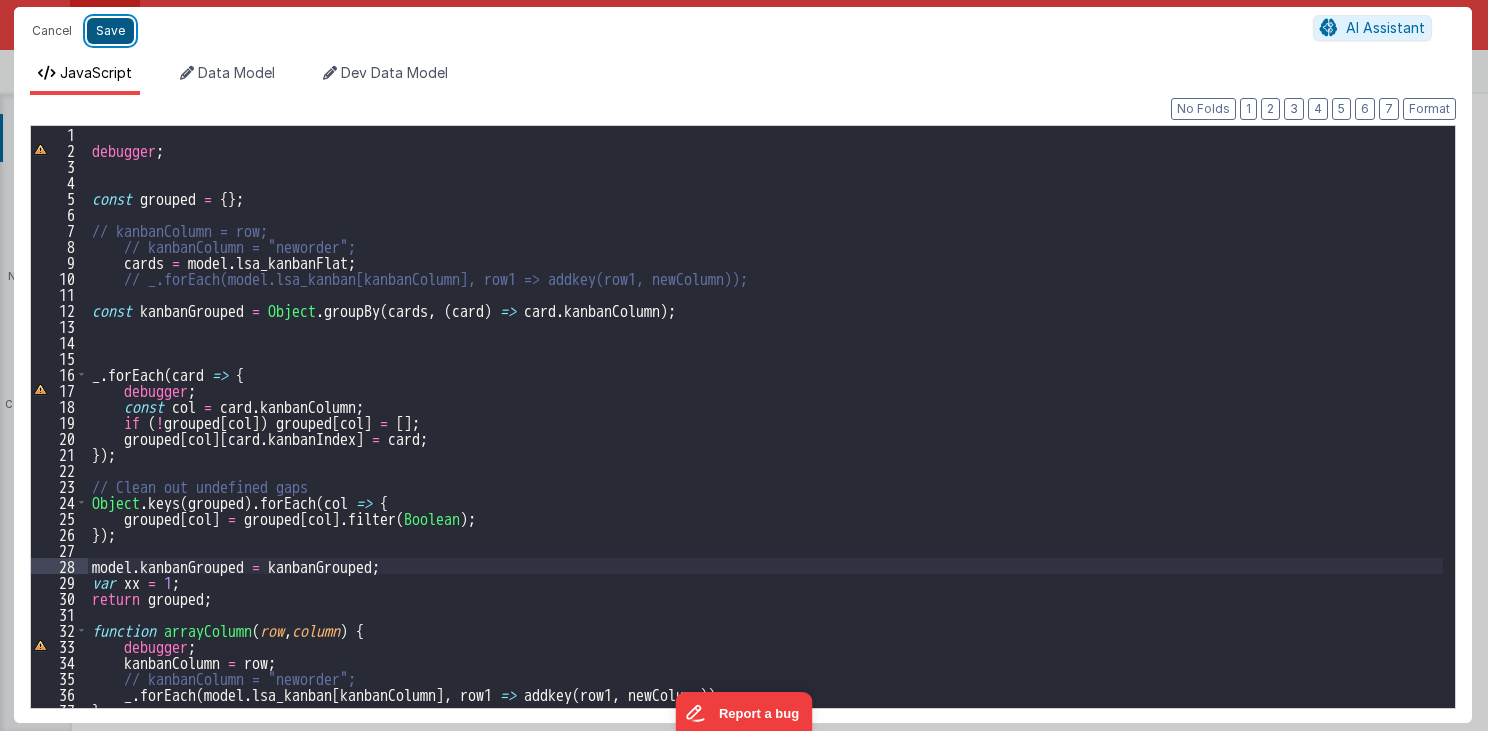 click on "Save" at bounding box center [110, 31] 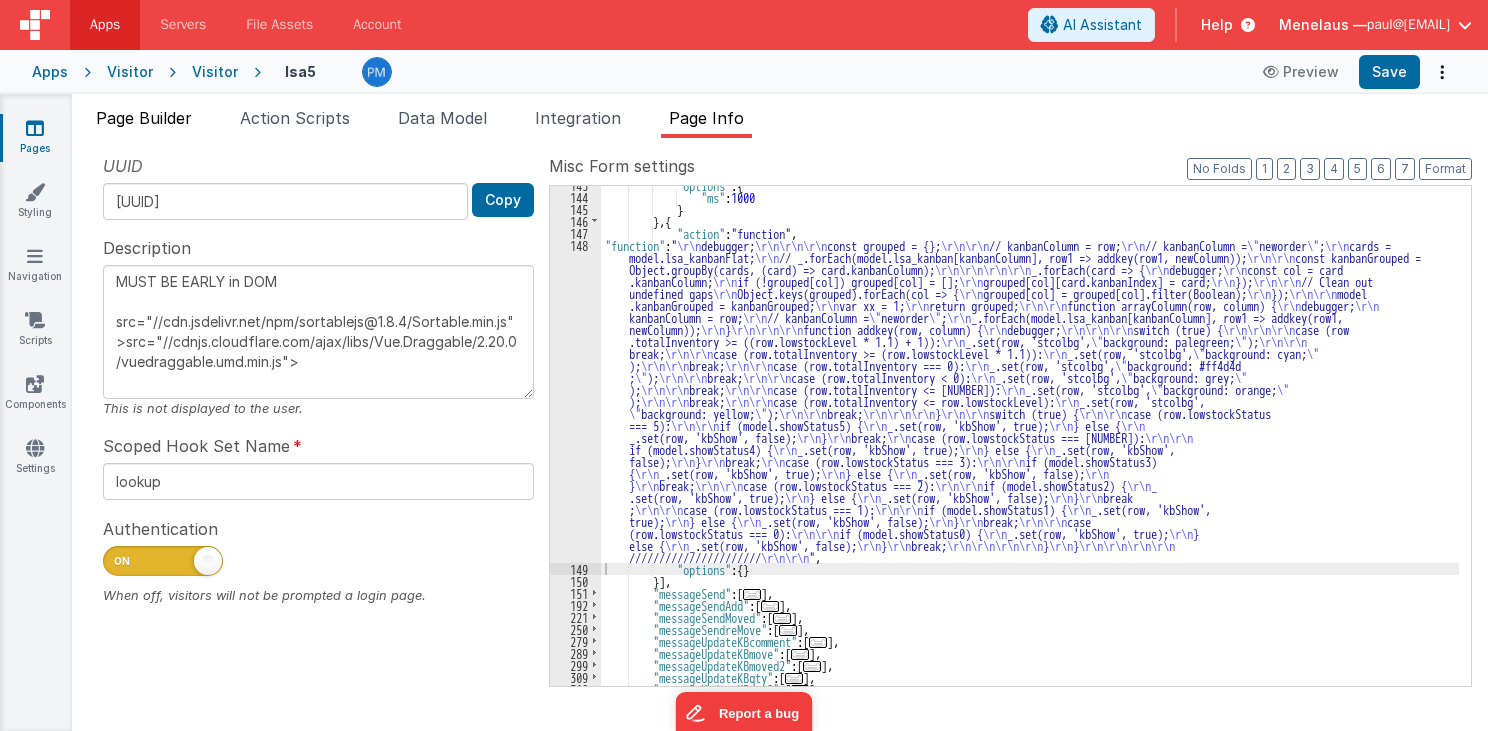 click on "Page Builder" at bounding box center (144, 118) 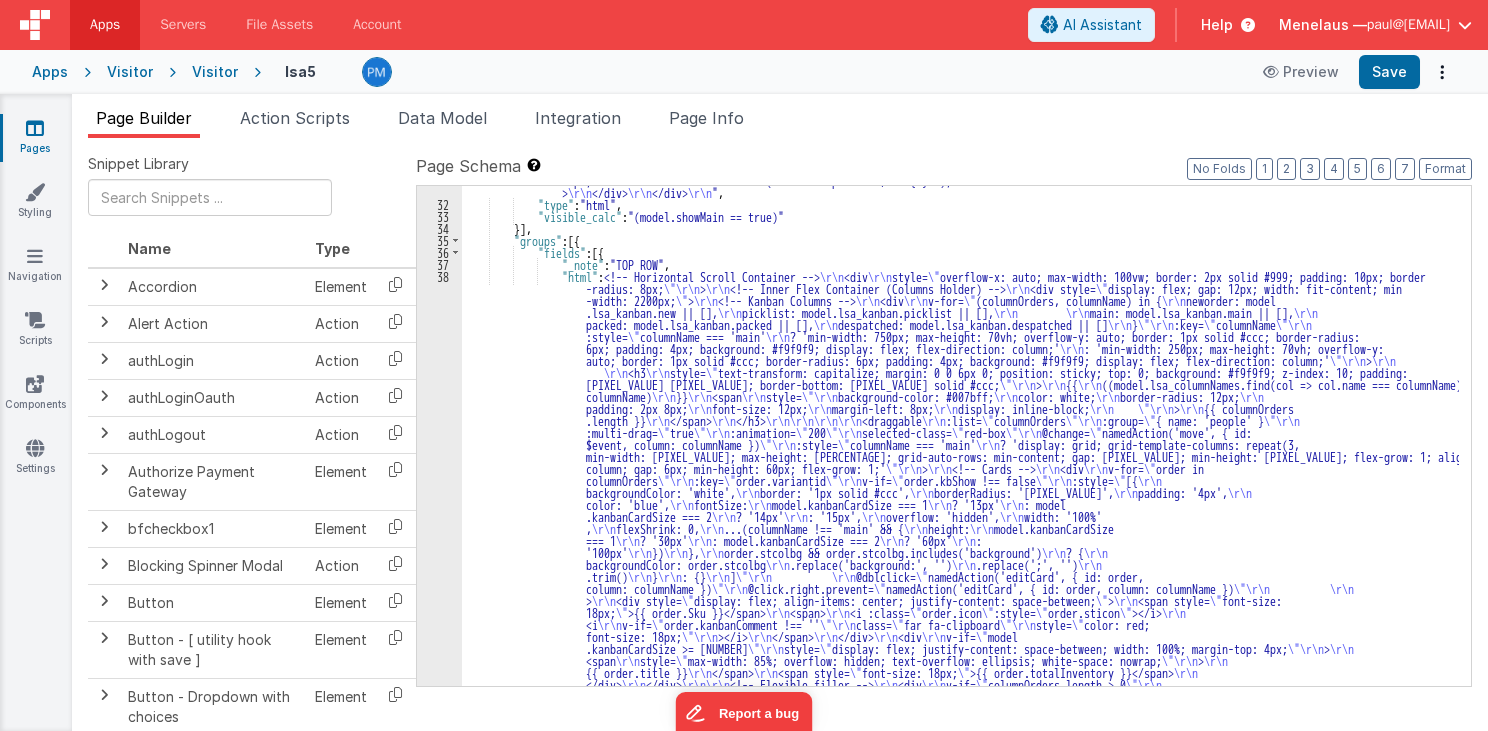scroll, scrollTop: 1584, scrollLeft: 0, axis: vertical 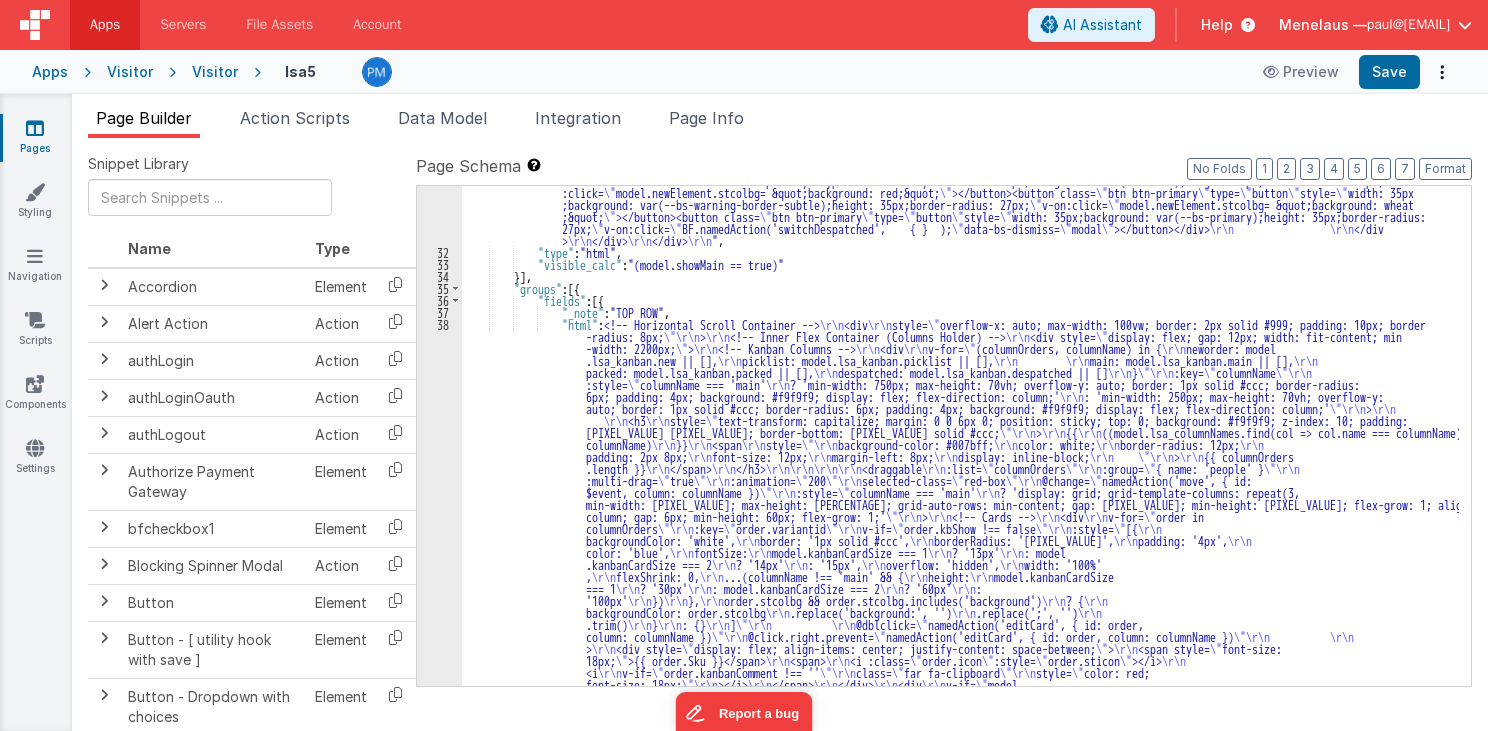 click on ""html" :  "<div class= \" modal \"  role= \" dialog \"  tabindex= \" -1 \"  id= \" addDashModal \"  style= \" width: 795px; \" > \r\n     <div class= \" modal-dialog modal-lg \"                    role= \" document \" > \r\n         <div class= \" modal-content \" > \r\n             <div class= \" modal-header \"  style= \" width: 100%; \" > \r\n                                   <h4 class= \" modal-title \"  style= \" width: 95%; \" >Inventory</h4><button class= \" btn-close \"  type= \" button \"  aria-label= \" Close \"  data-bs-dismiss                  = \" modal \" ></button> \r\n             </div> \r\n             <div class= \" modal-body \"  style= \" width: 100%;border-radius: 10px; \" > \r\n\r\n                                   <div id= \" chartEl2 \" > \r\n                     <apexchart width= \" 500 \"  type= \" bar \"  :key= \" model.data2.chartKey \"  :options= \" model.data2.options \"   :series= \" \" \r\n\r\n \"" at bounding box center (960, 556) 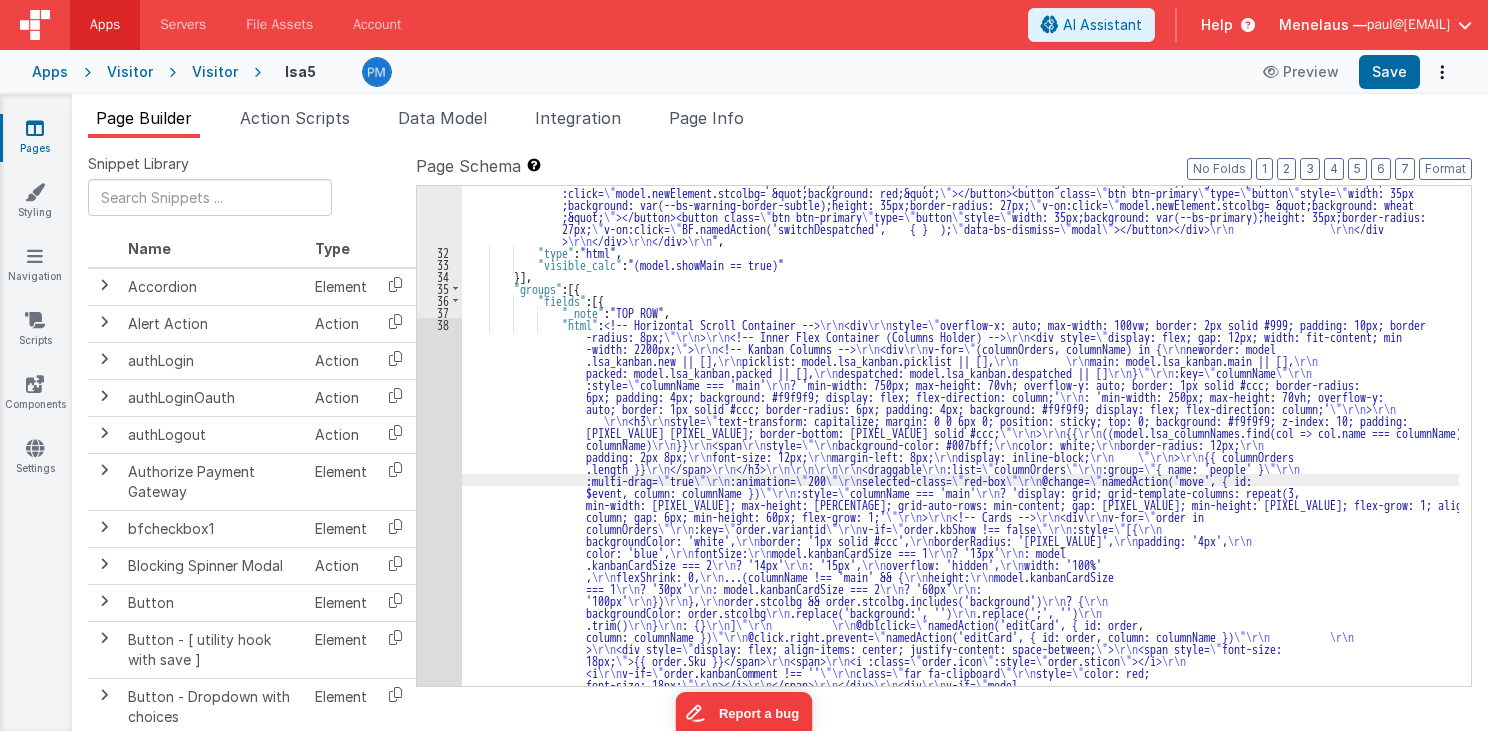 scroll, scrollTop: 1707, scrollLeft: 0, axis: vertical 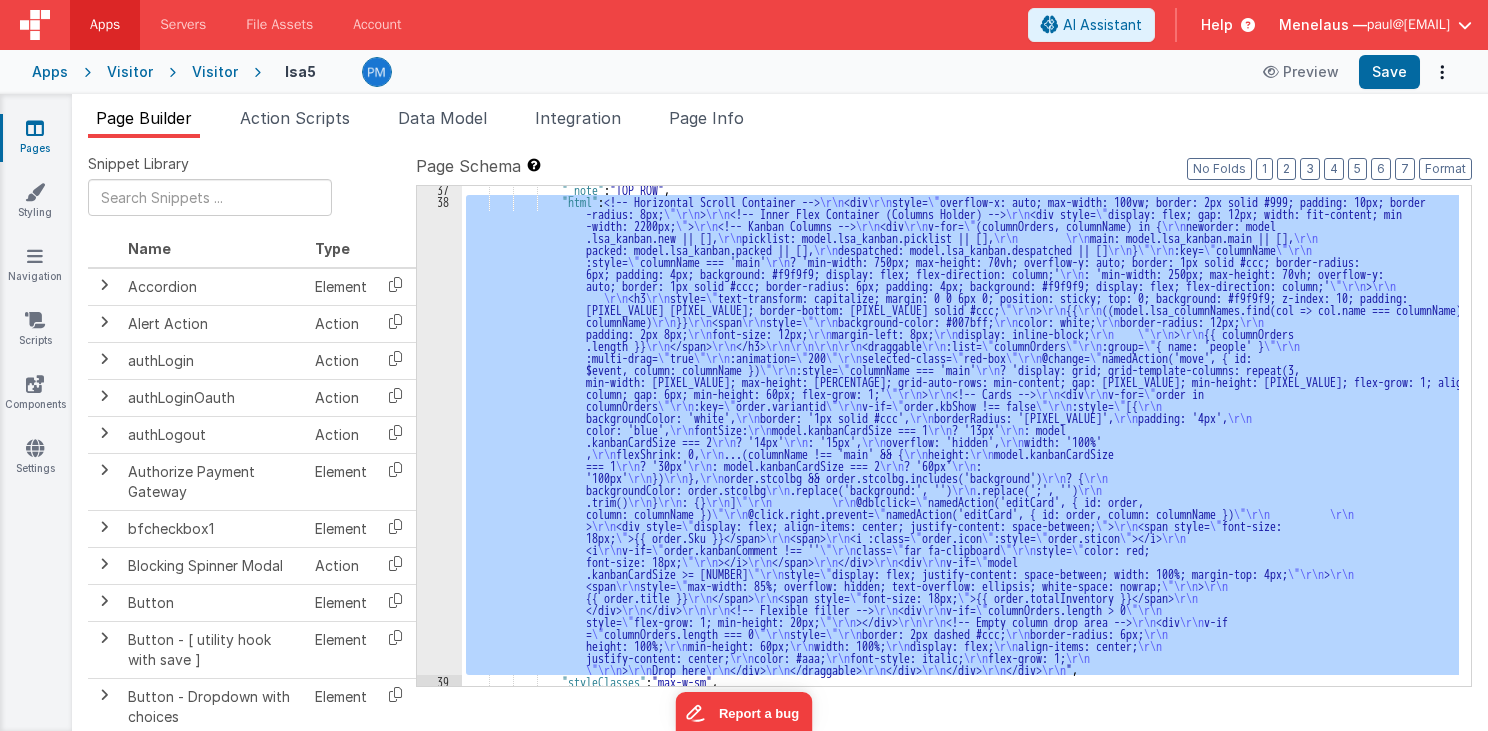 click on "38" at bounding box center (439, 435) 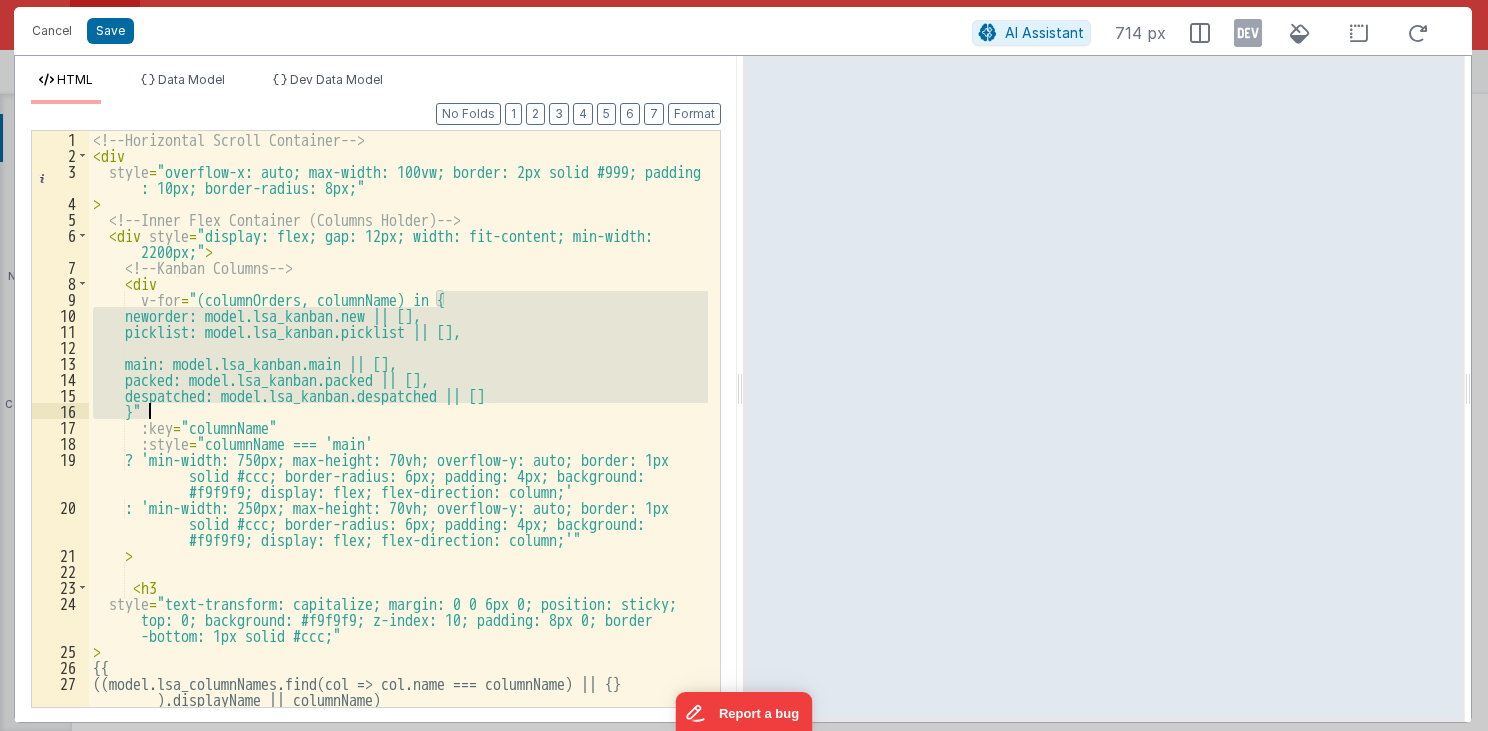 drag, startPoint x: 437, startPoint y: 296, endPoint x: 150, endPoint y: 407, distance: 307.7174 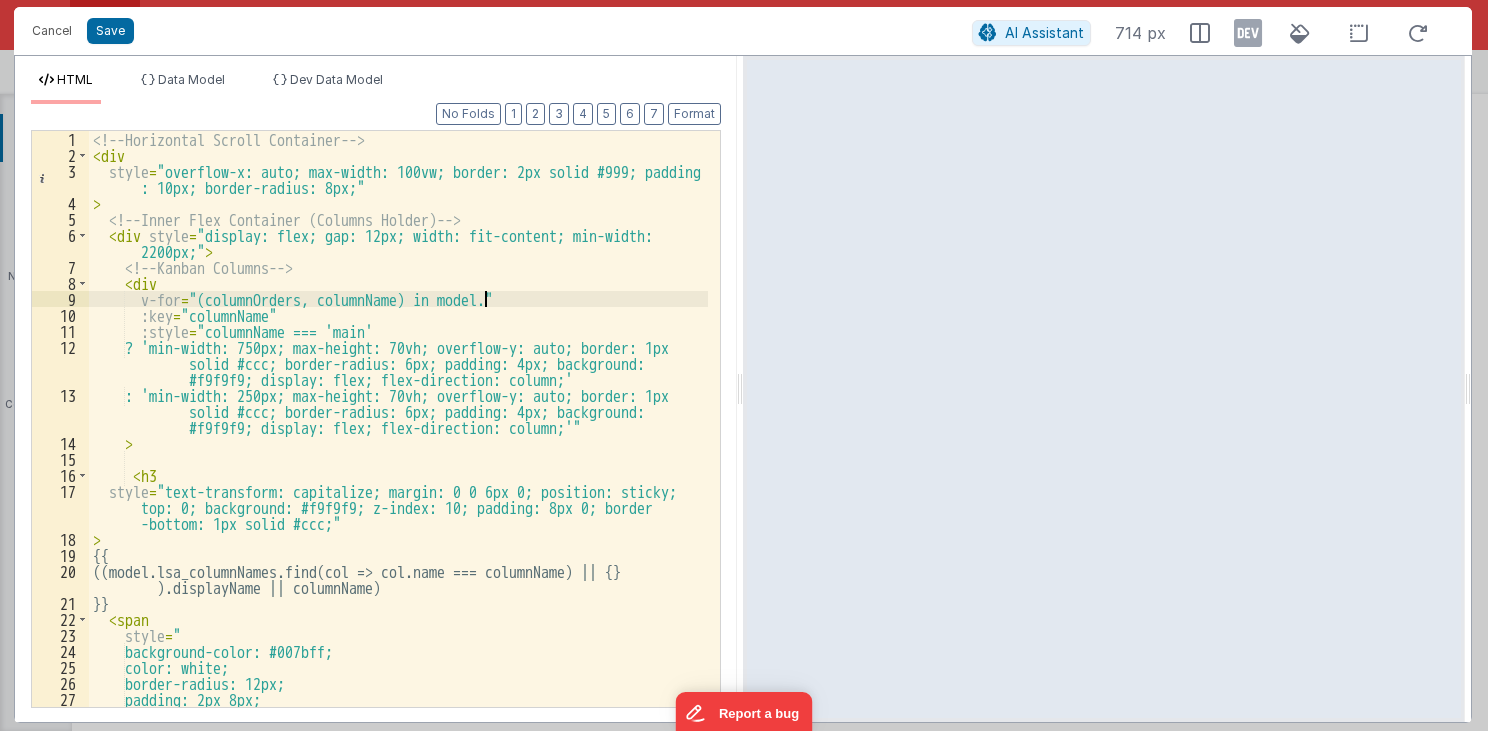 type 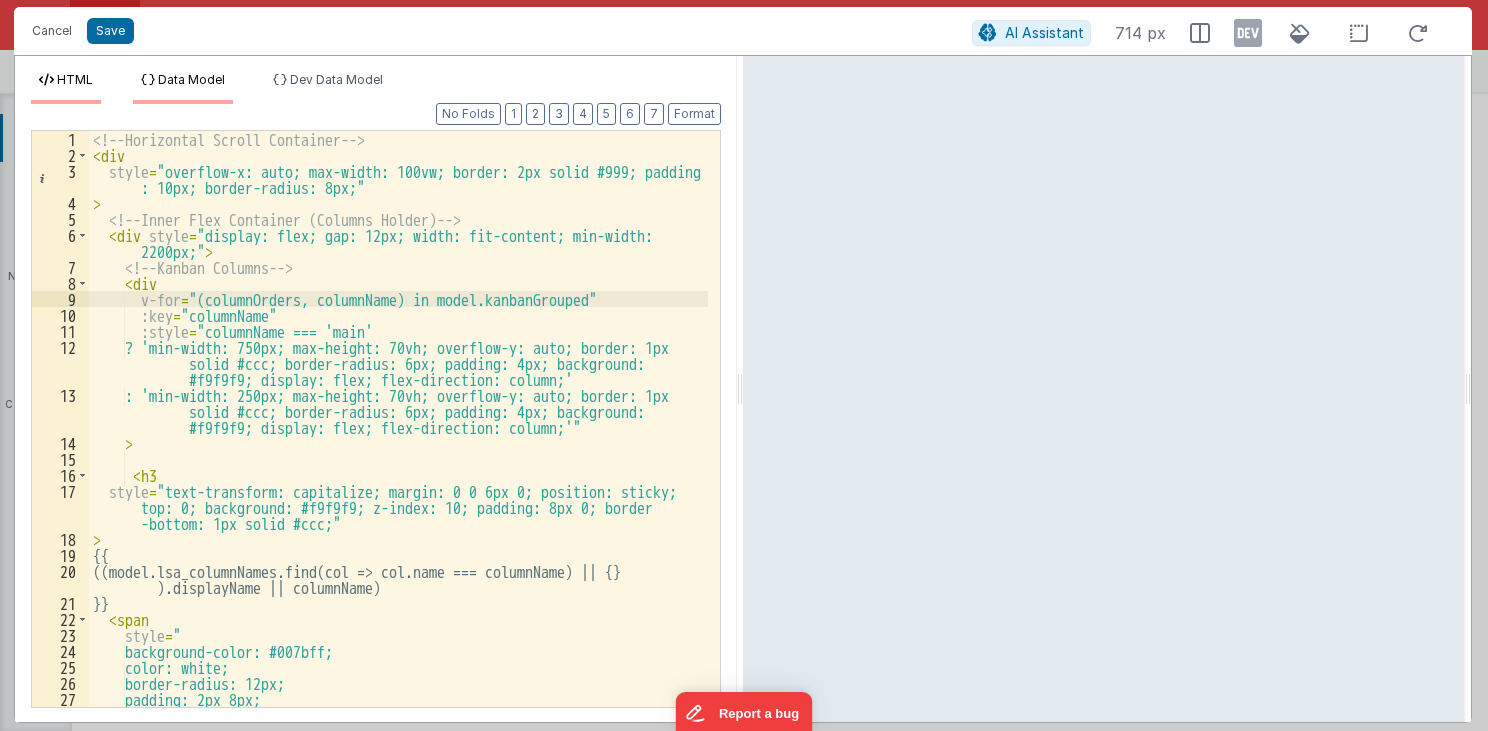 click on "Data Model" at bounding box center (191, 79) 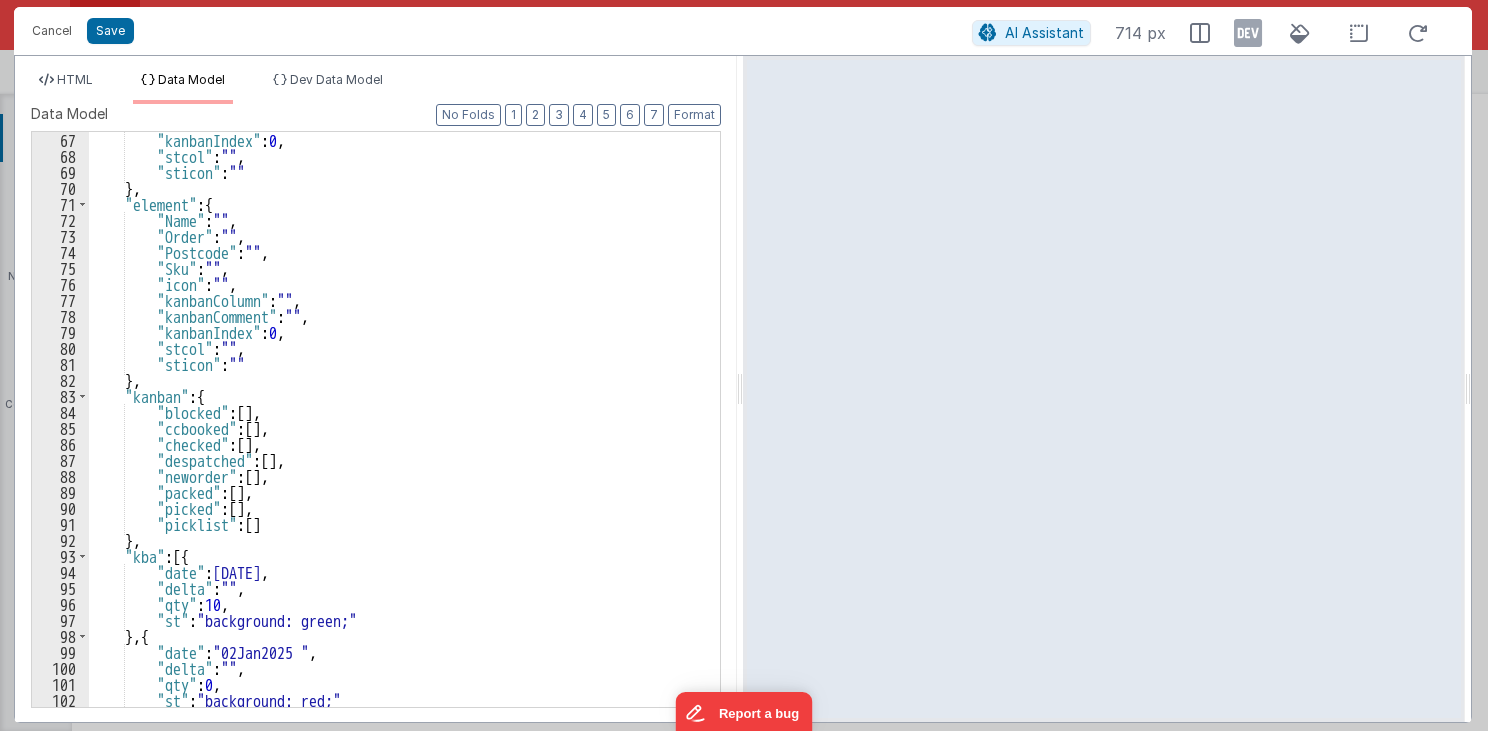scroll, scrollTop: 1056, scrollLeft: 0, axis: vertical 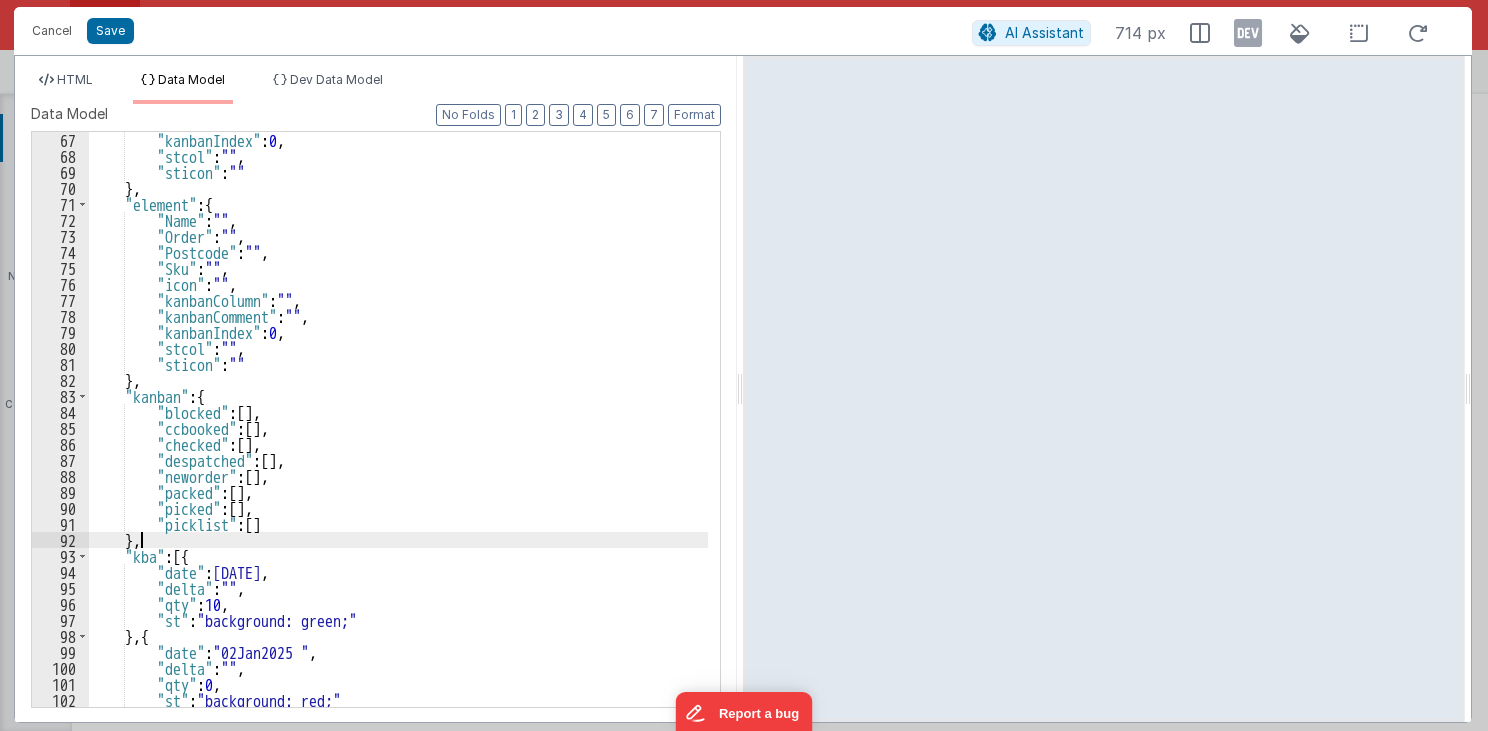 click on ""kanbanIndex" :  0 ,           "stcol" :  "" ,           "sticon" :  ""      } ,      "element" :  {           "Name" :  "" ,           "Order" :  "" ,           "Postcode" :  "" ,           "Sku" :  "" ,           "icon" :  "" ,           "kanbanColumn" :  "" ,           "kanbanComment" :  "" ,           "kanbanIndex" :  0 ,           "stcol" :  "" ,           "sticon" :  ""      } ,      "kanban" :  {           "blocked" :  [ ] ,           "ccbooked" :  [ ] ,           "checked" :  [ ] ,           "despatched" :  [ ] ,           "neworder" :  [ ] ,           "packed" :  [ ] ,           "picked" :  [ ] ,           "picklist" :  [ ]      } ,      "kba" :  [{           "date" :  "01Jan2025 " ,           "delta" :  "" ,           "qty" :  10 ,           "st" :  "background: green;"      } ,  {           "date" :  "02Jan2025 " ,           "delta" :  "" ,           "qty" :  0 ,           "st" :  "background: red;"      } ,  {" at bounding box center [399, 436] 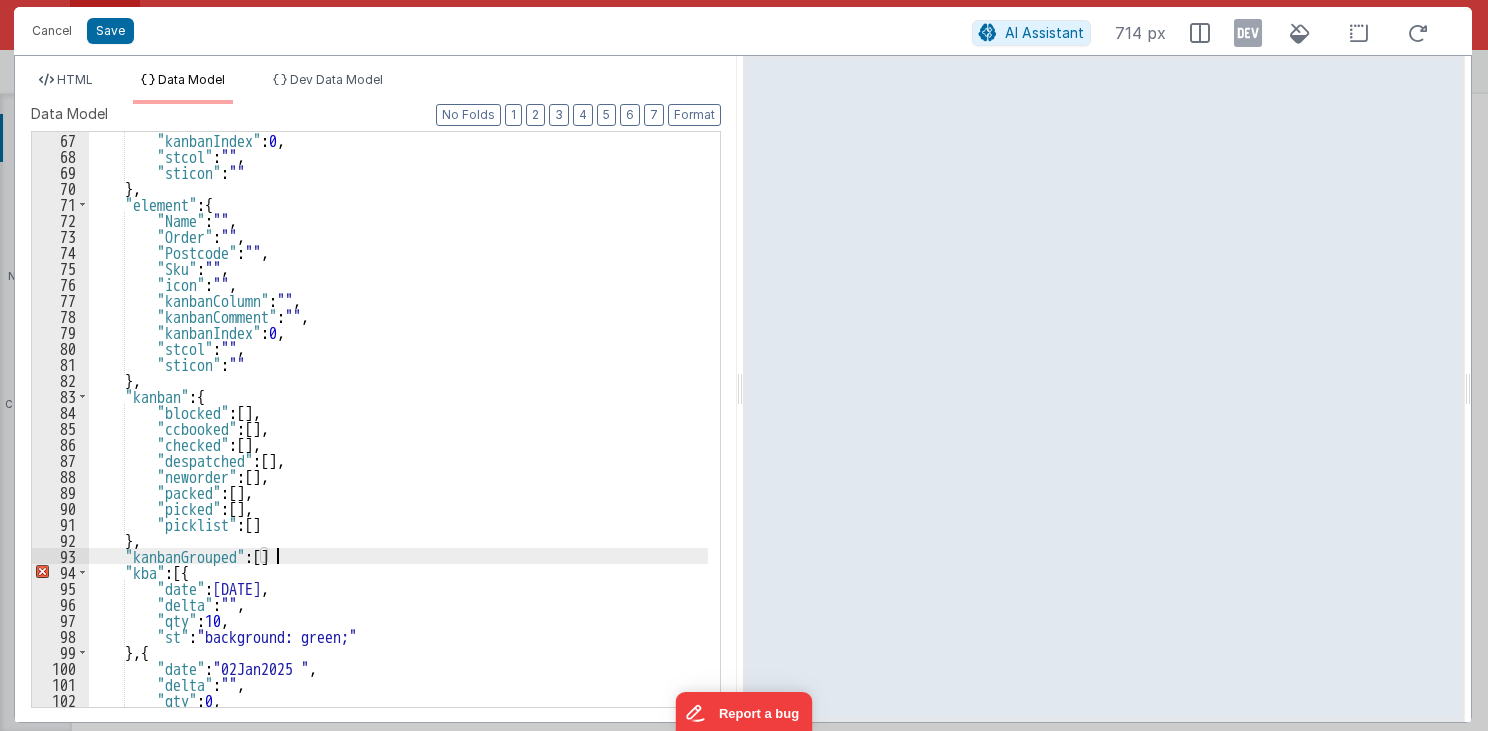 type 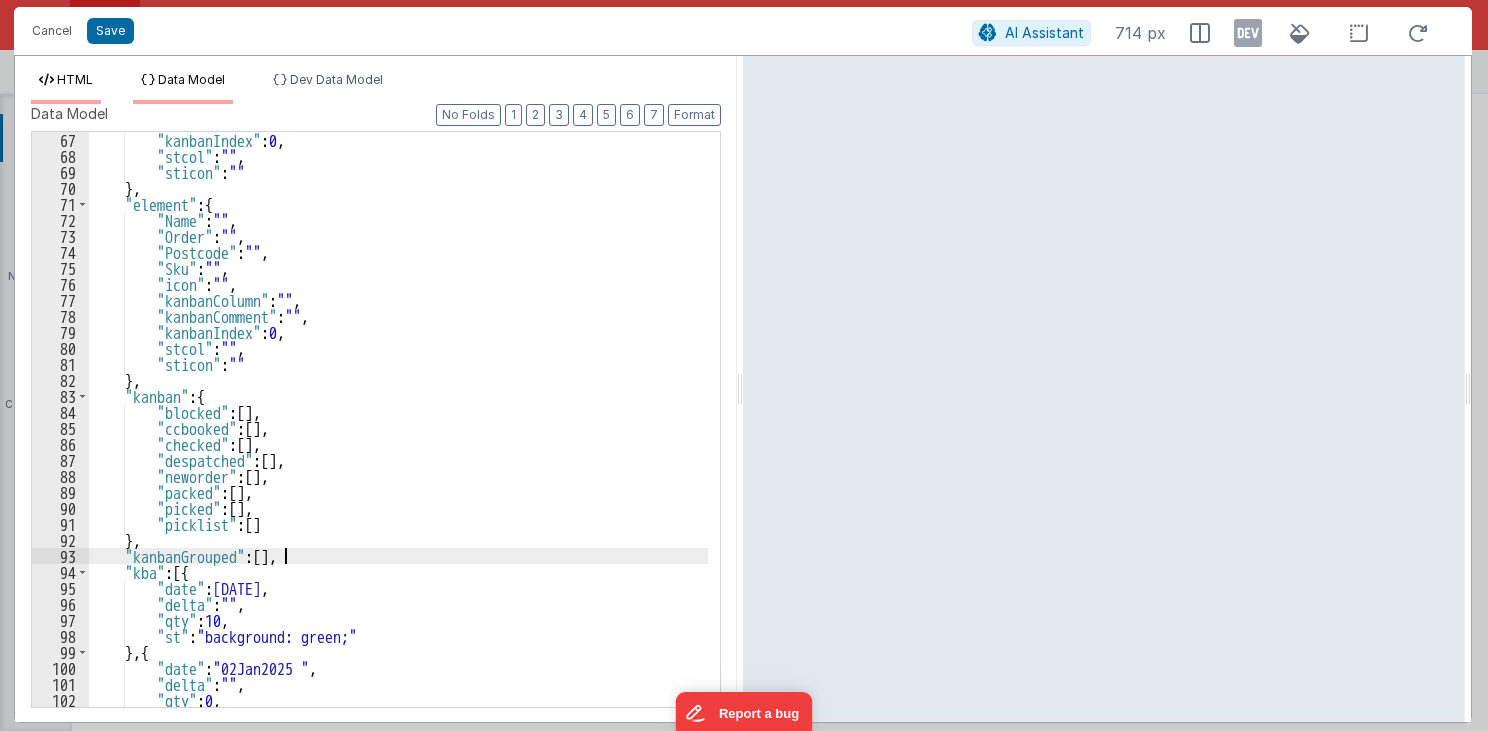 click on "HTML" at bounding box center [75, 79] 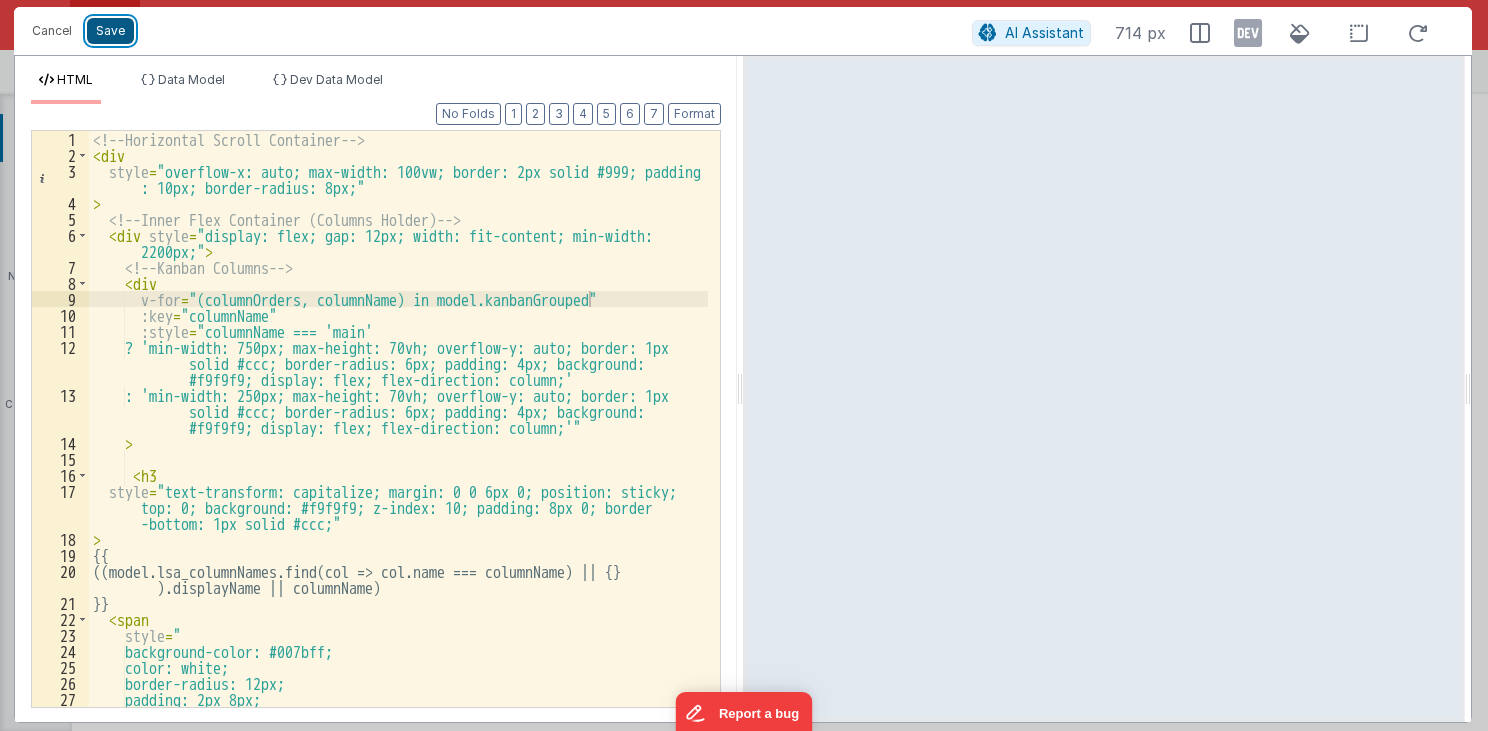 click on "Save" at bounding box center (110, 31) 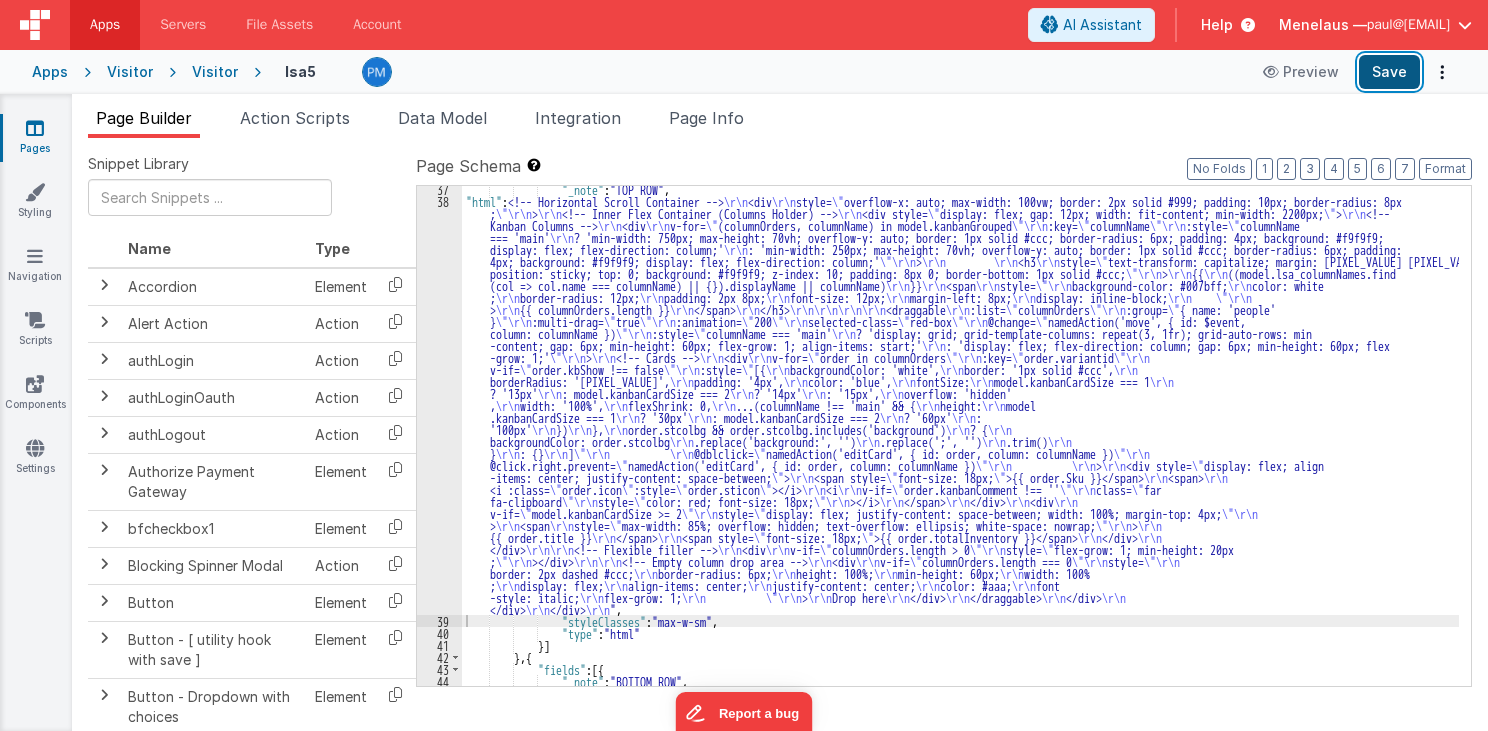 click on "Save" at bounding box center [1389, 72] 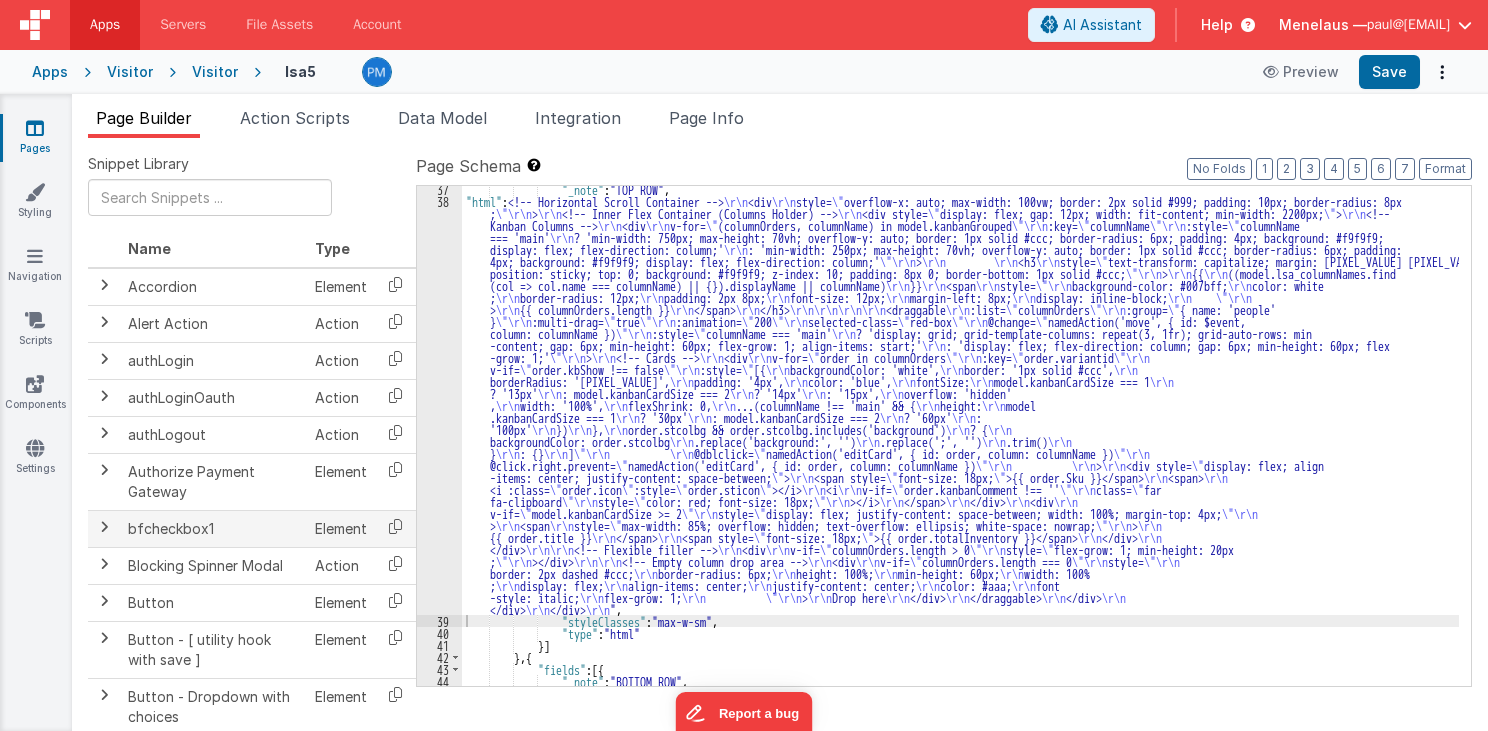 drag, startPoint x: 41, startPoint y: 579, endPoint x: 131, endPoint y: 522, distance: 106.531685 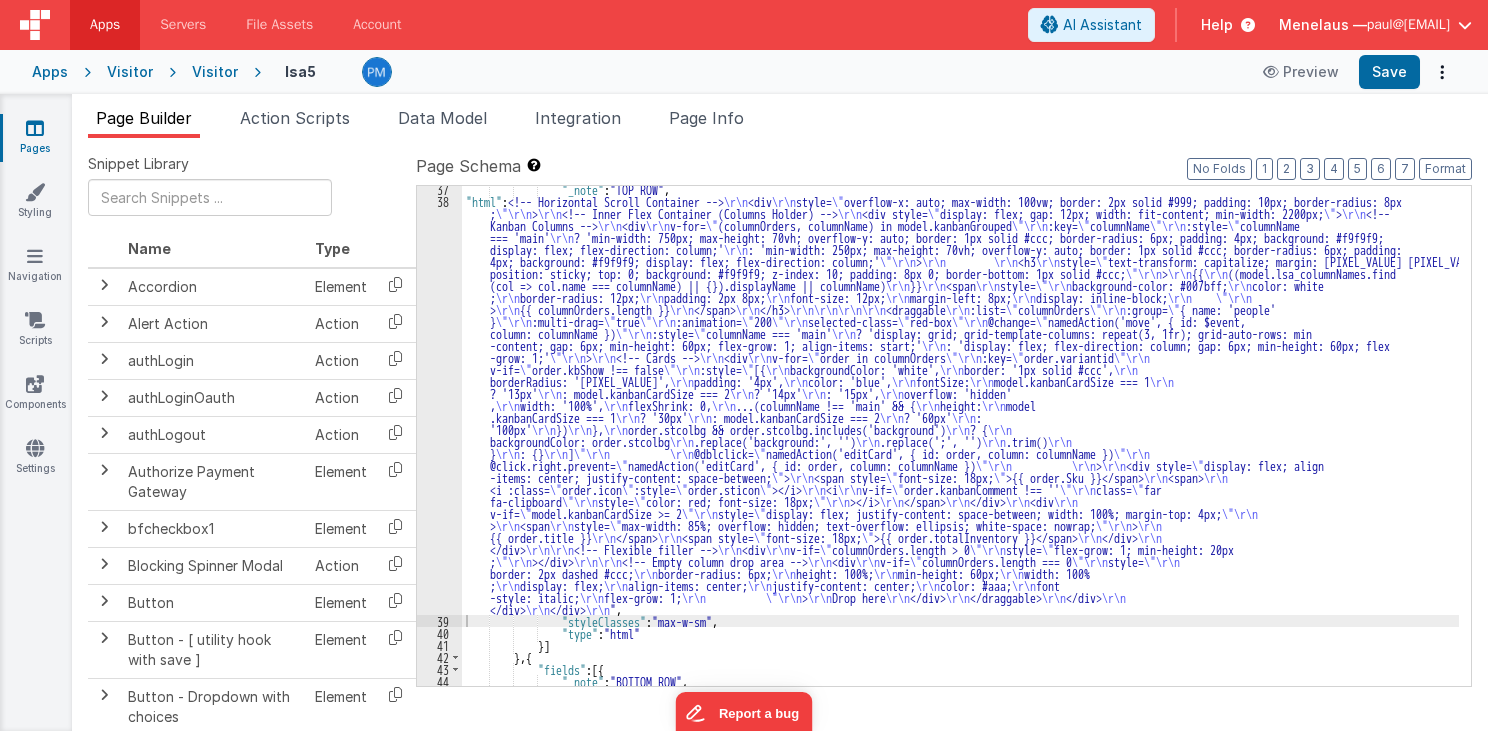 click on "Page Builder" at bounding box center [144, 118] 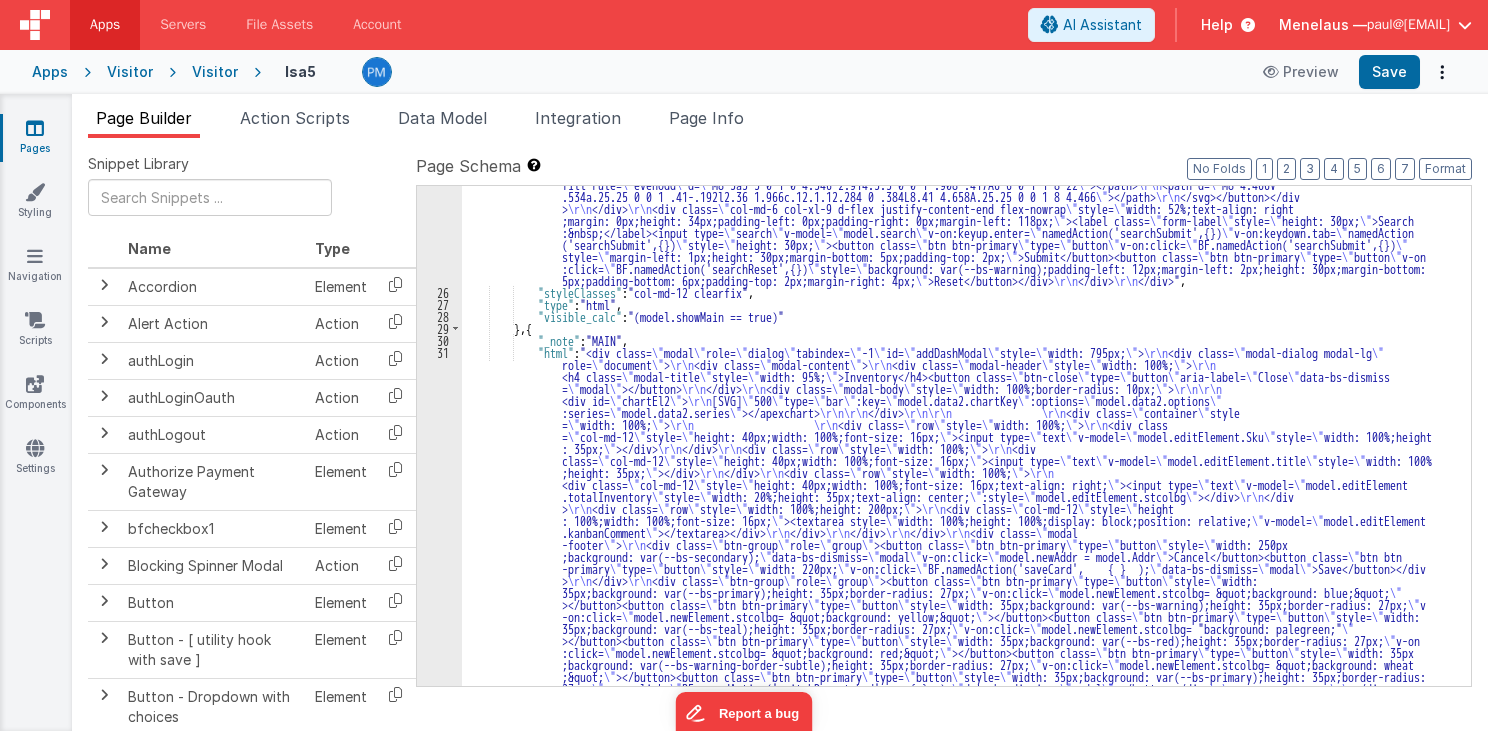 scroll, scrollTop: 0, scrollLeft: 0, axis: both 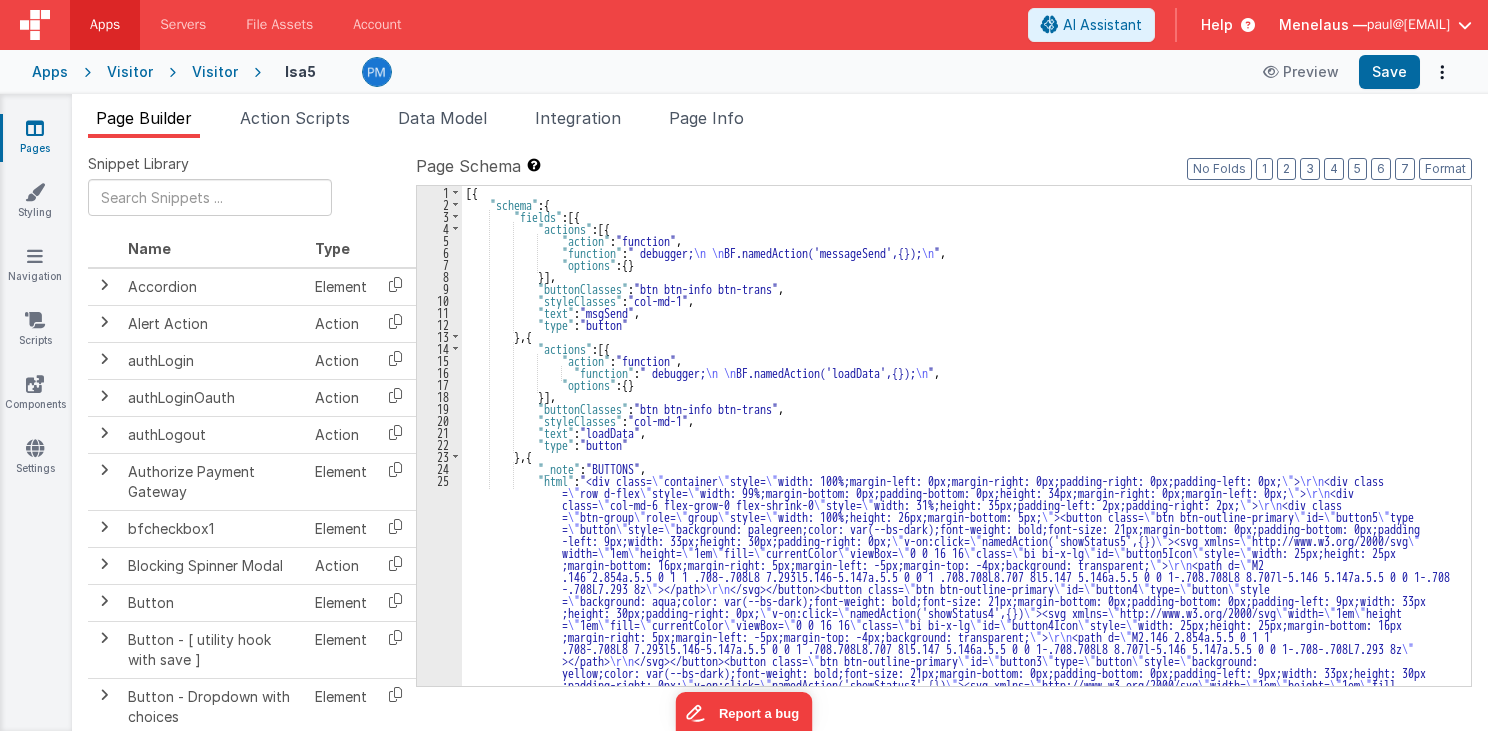 click on "[{      "schema" :  {           "fields" :  [{                "actions" :  [{                     "action" :  "function" ,                     "function" :  " debugger; \n   \n  BF.namedAction('messageSend',{}); \n  " ,                     "options" :  { }                }] ,                "buttonClasses" :  "btn btn-info btn-trans" ,                "styleClasses" :  "col-md-1" ,                "text" :  "msgSend" ,                "type" :  "button"           } ,  {                "actions" :  [{                     "action" :  "function" ,                        "function" :  " debugger; \n   \n  BF.namedAction('loadData',{}); \n  " ,                     "options" :  { }                }] ,                "buttonClasses" :  "btn btn-info btn-trans" ,                "styleClasses" :  "col-md-1" ,                "text" :  "loadData" ,                "type" :  "button"           } ,  {                "_note" :  "BUTTONS" ,                "html" :  "<div class= \" container \"  style= \" \" > \r\n = \" \" \" \"" at bounding box center (960, 910) 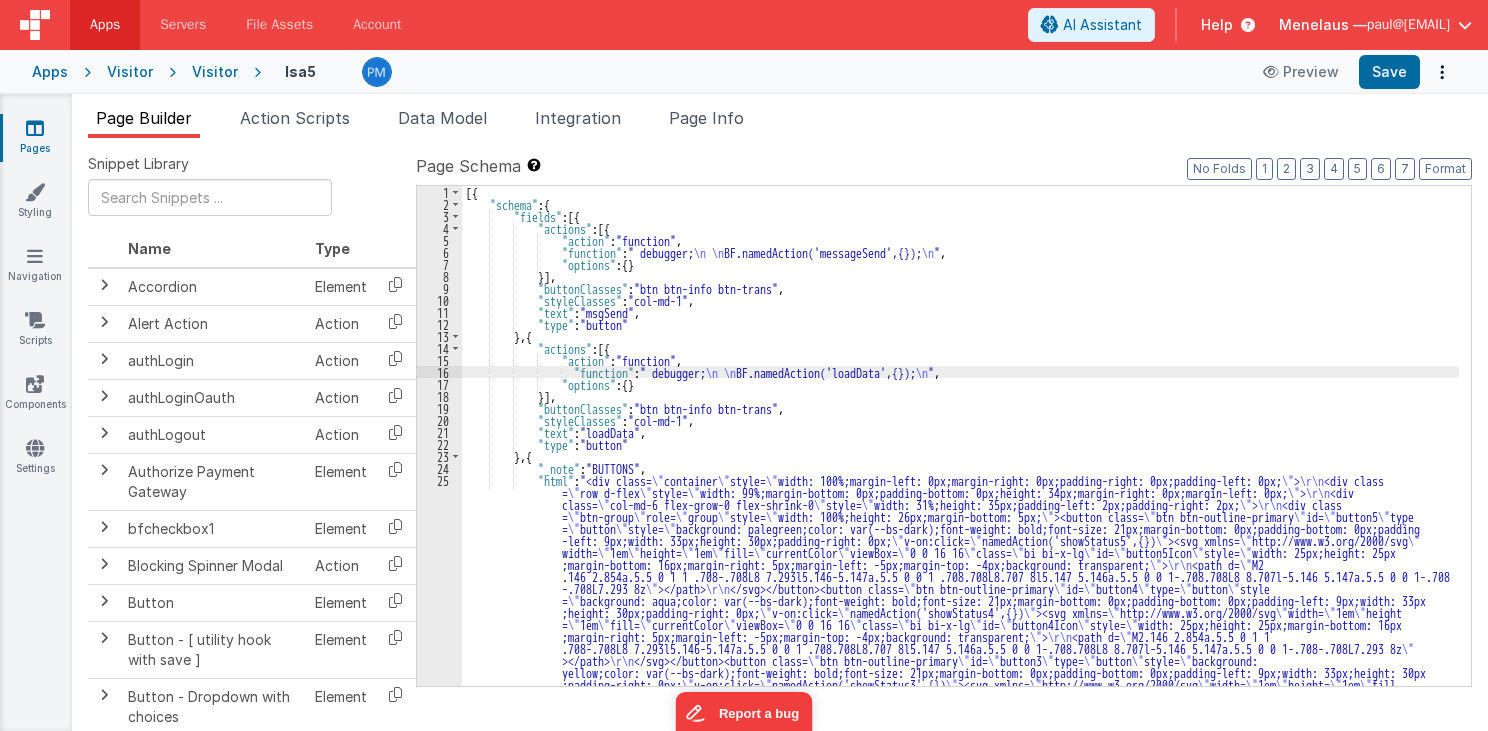 click on "16" at bounding box center (439, 372) 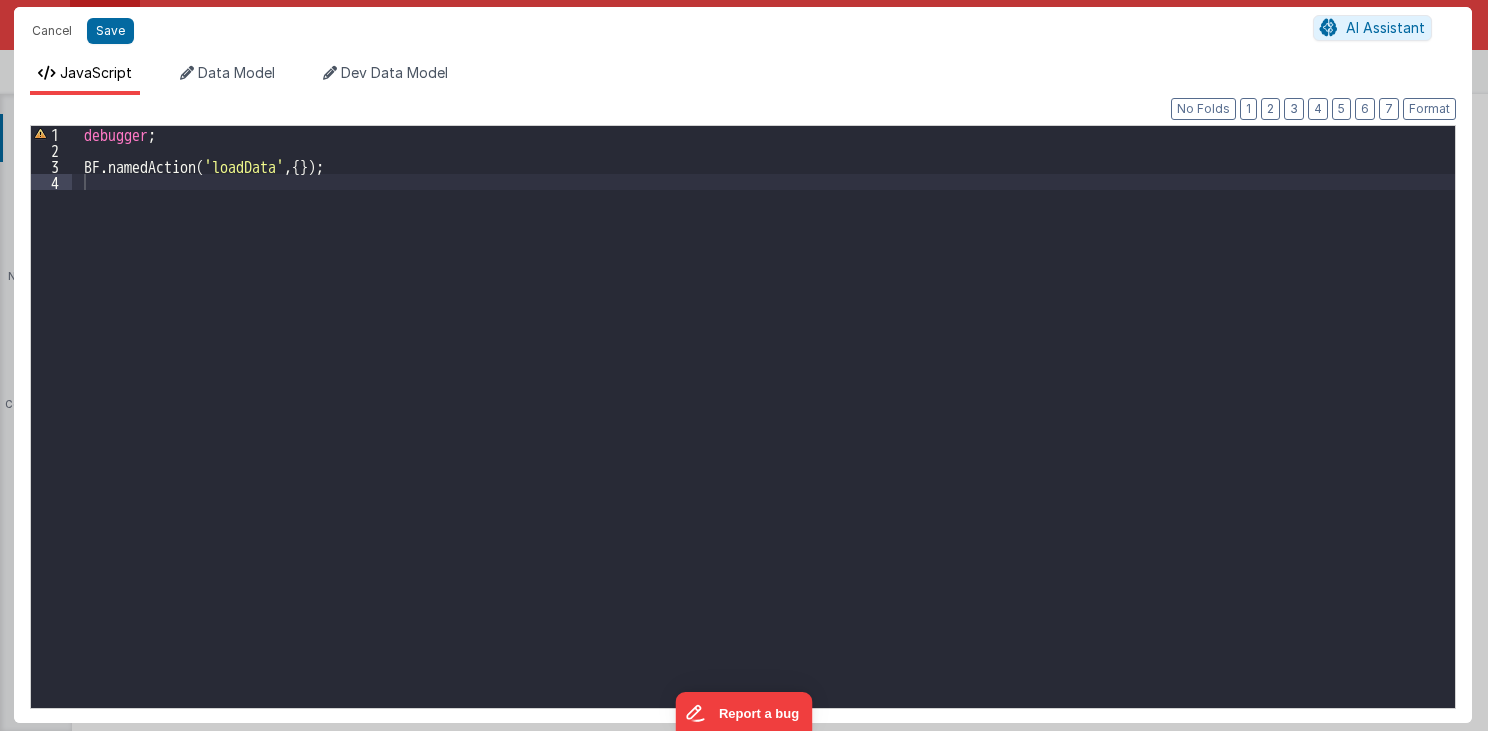 click on "debugger ;     BF . namedAction ( 'loadData' , { }) ;" at bounding box center [764, 433] 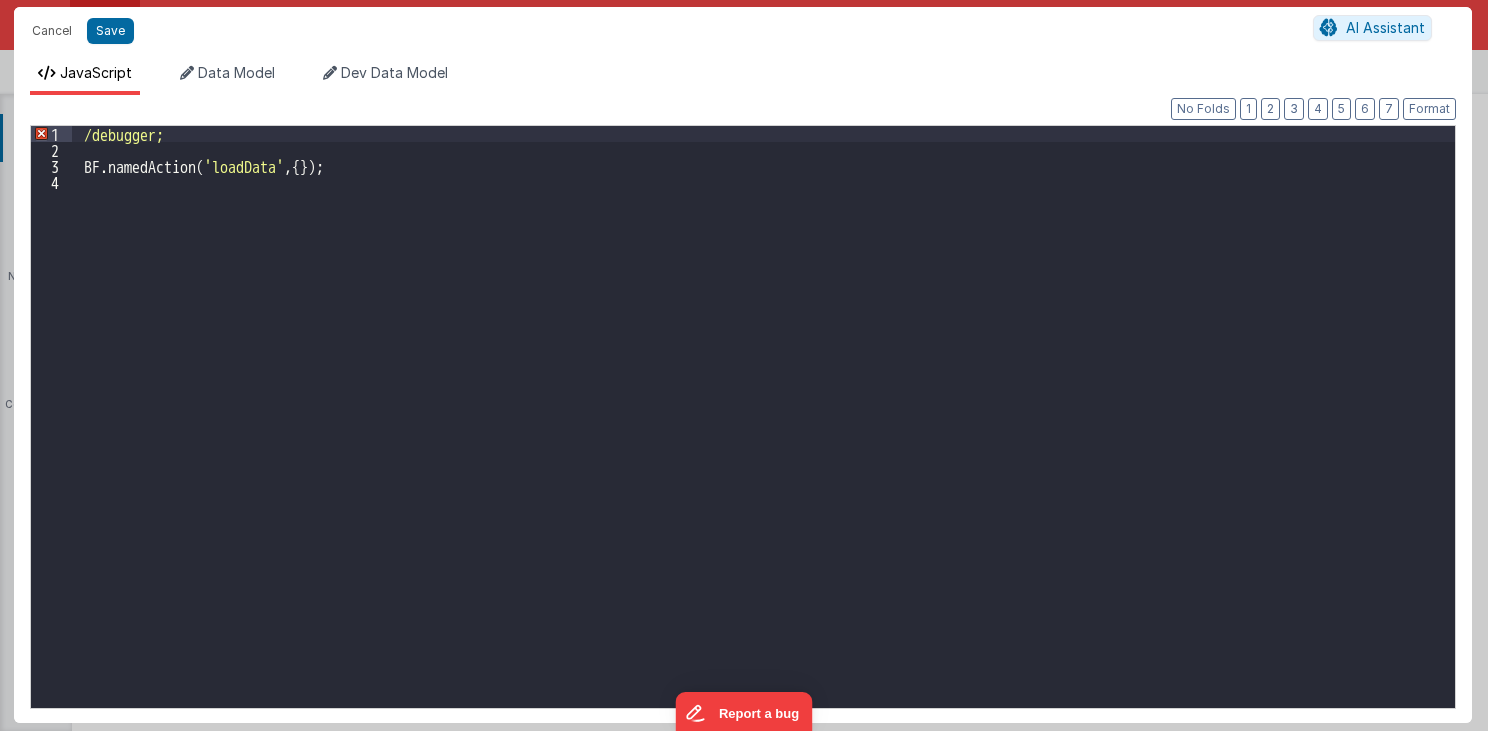 type 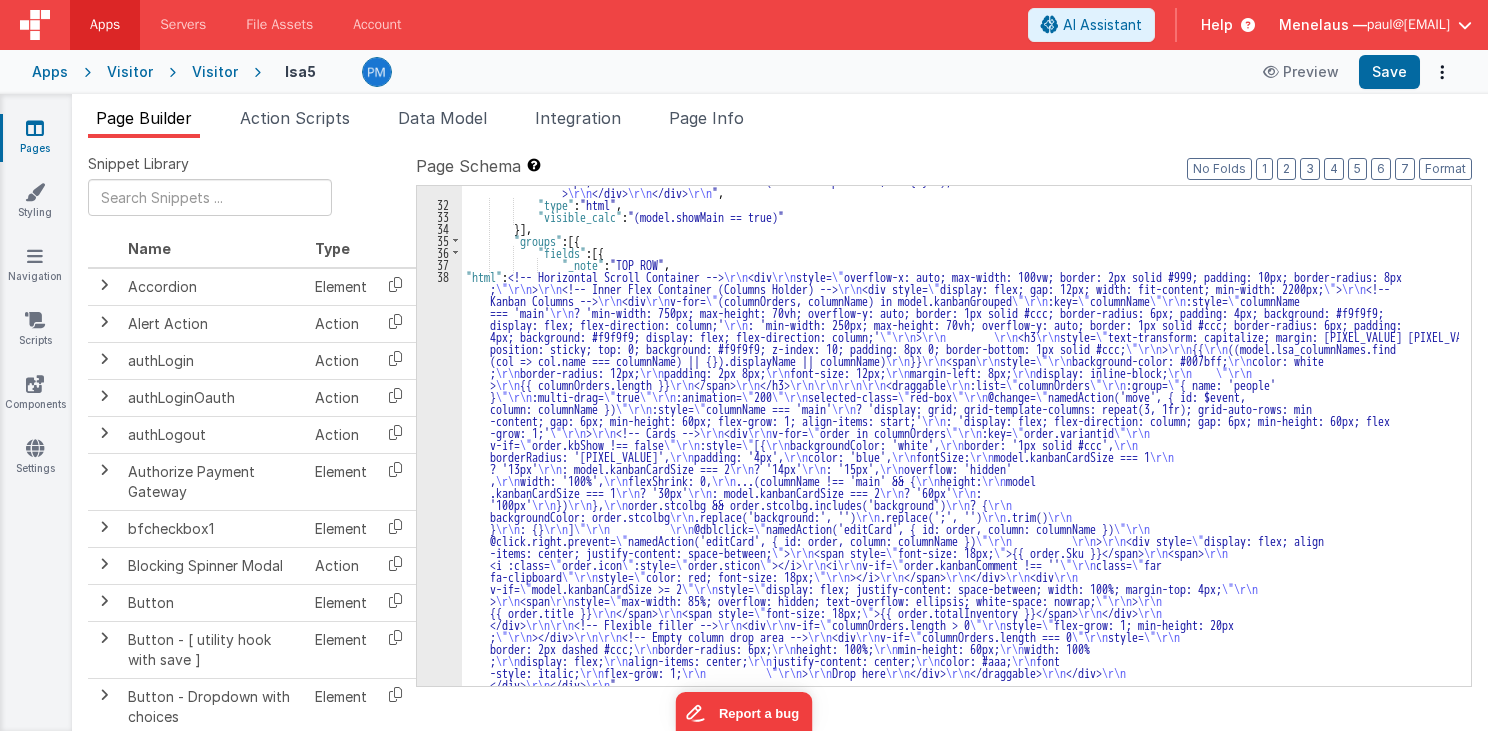 scroll, scrollTop: 1632, scrollLeft: 0, axis: vertical 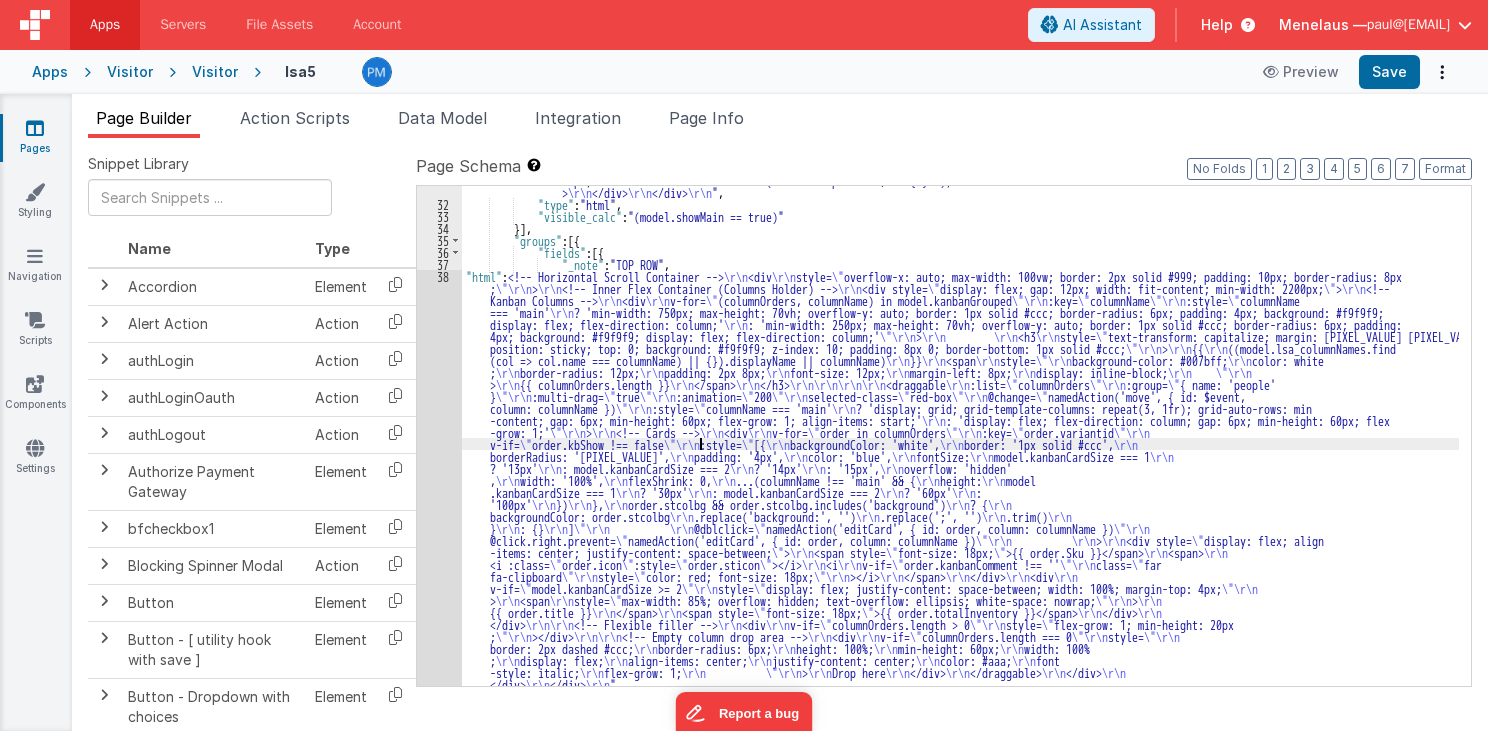 click on ""html" :  "<div class= \" modal \"  role= \" dialog \"  tabindex= \" -1 \"  id= \" addDashModal \"  style= \" width: 795px; \" > \r\n     <div class= \" modal-dialog modal-lg \"                    role= \" document \" > \r\n         <div class= \" modal-content \" > \r\n             <div class= \" modal-header \"  style= \" width: 100%; \" > \r\n                                   <h4 class= \" modal-title \"  style= \" width: 95%; \" >Inventory</h4><button class= \" btn-close \"  type= \" button \"  aria-label= \" Close \"  data-bs-dismiss                  = \" modal \" ></button> \r\n             </div> \r\n             <div class= \" modal-body \"  style= \" width: 100%;border-radius: 10px; \" > \r\n\r\n                                   <div id= \" chartEl2 \" > \r\n                     <apexchart width= \" 500 \"  type= \" bar \"  :key= \" model.data2.chartKey \"  :options= \" model.data2.options \"   :series= \" \" \r\n\r\n \"" at bounding box center [960, 274] 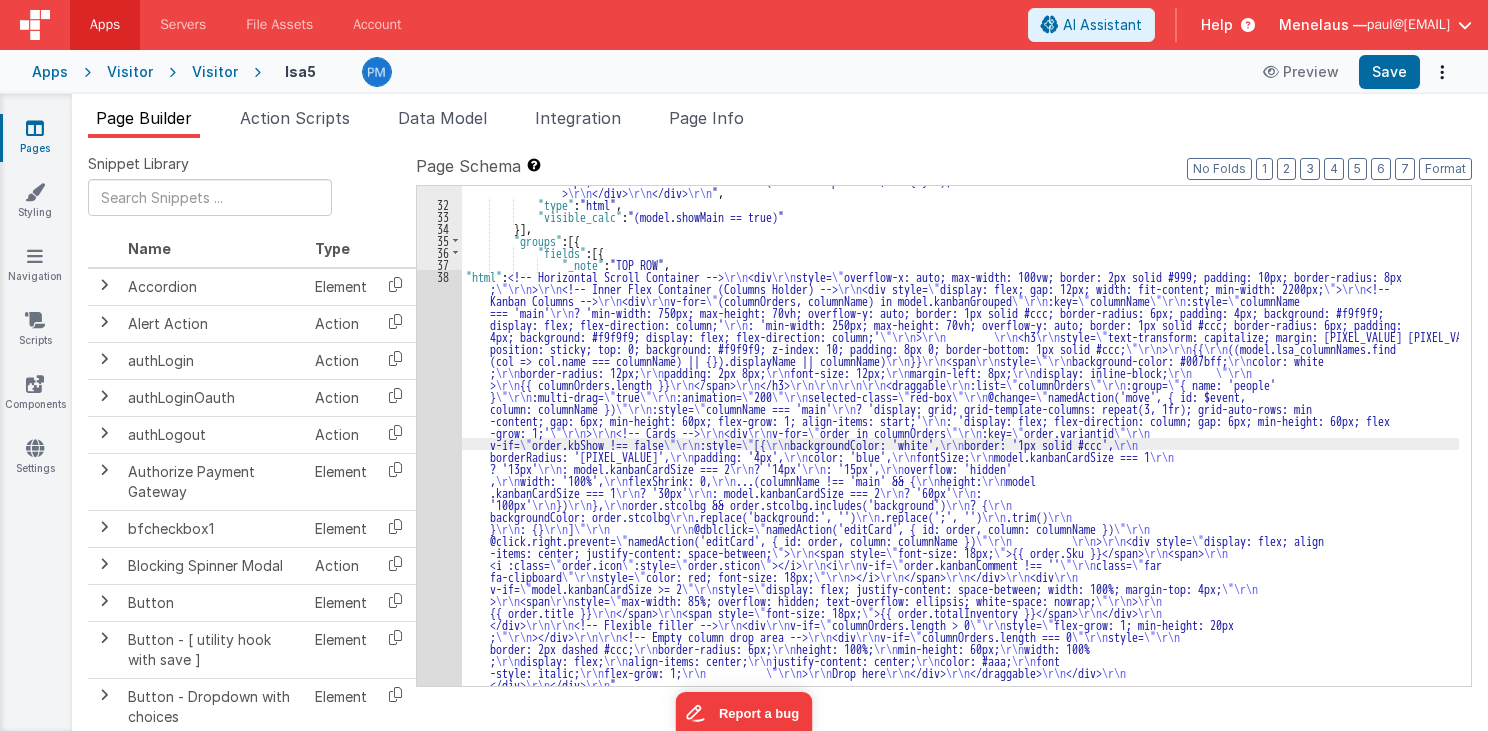 scroll, scrollTop: 1647, scrollLeft: 0, axis: vertical 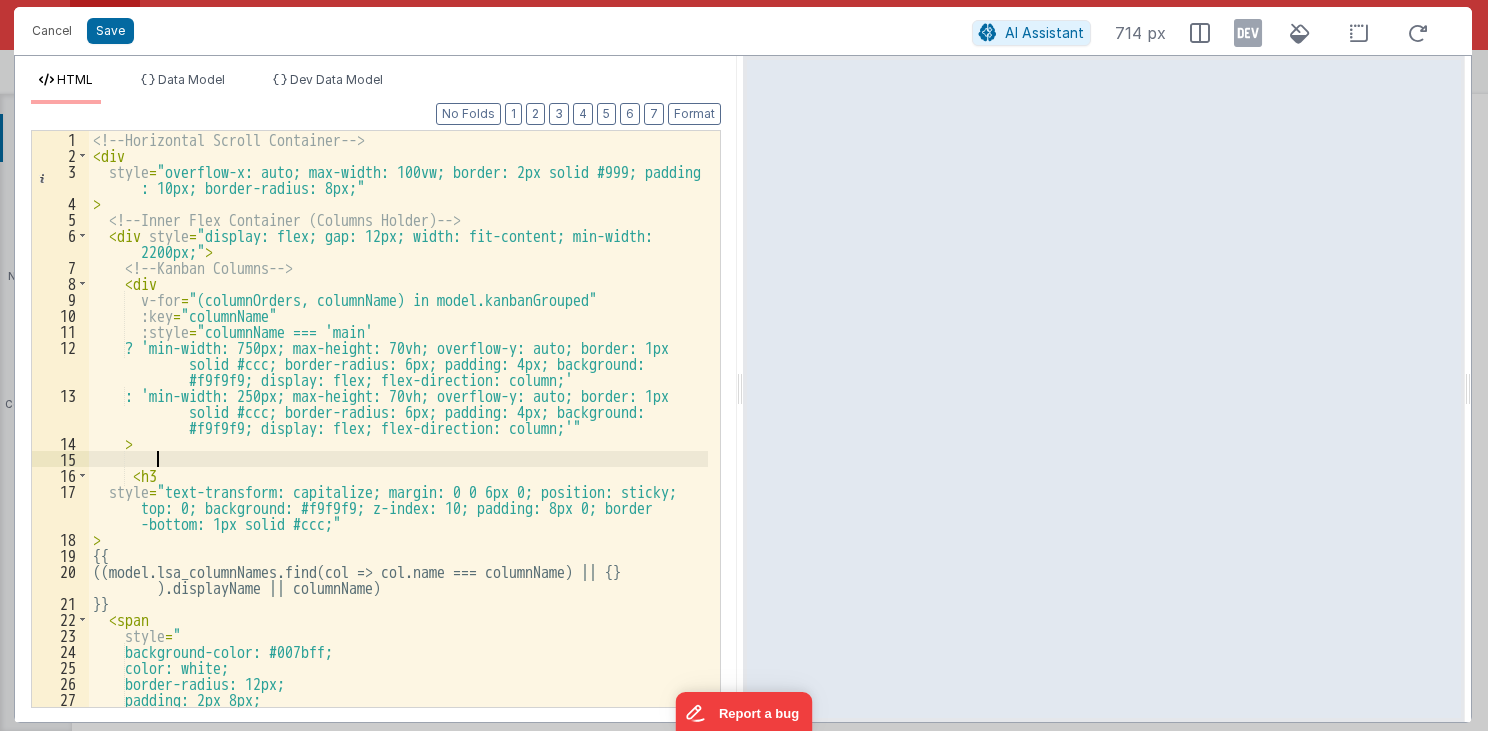 click on "<!--  Horizontal Scroll Container  --> < div    style = "overflow-x: auto; max-width: 100vw; border: 2px solid #999; padding        : 10px; border-radius: 8px;" >    <!--  Inner Flex Container (Columns Holder)  -->    < div   style = "display: flex; gap: 12px; width: fit-content; min-width:         2200px;" >      <!--  Kanban Columns  -->      < div         v-for = "(columnOrders, columnName) in model.kanbanGrouped"         :key = "columnName"         :style = "columnName === 'main'          ? 'min-width: 750px; max-height: 70vh; overflow-y: auto; border: 1px               solid #ccc; border-radius: 6px; padding: 4px; background:               #f9f9f9; display: flex; flex-direction: column;'          : 'min-width: 250px; max-height: 70vh; overflow-y: auto; border: 1px               solid #ccc; border-radius: 6px; padding: 4px; background:               #f9f9f9; display: flex; flex-direction: column;'"      >                  < h3    style = >   {{ <" at bounding box center (399, 435) 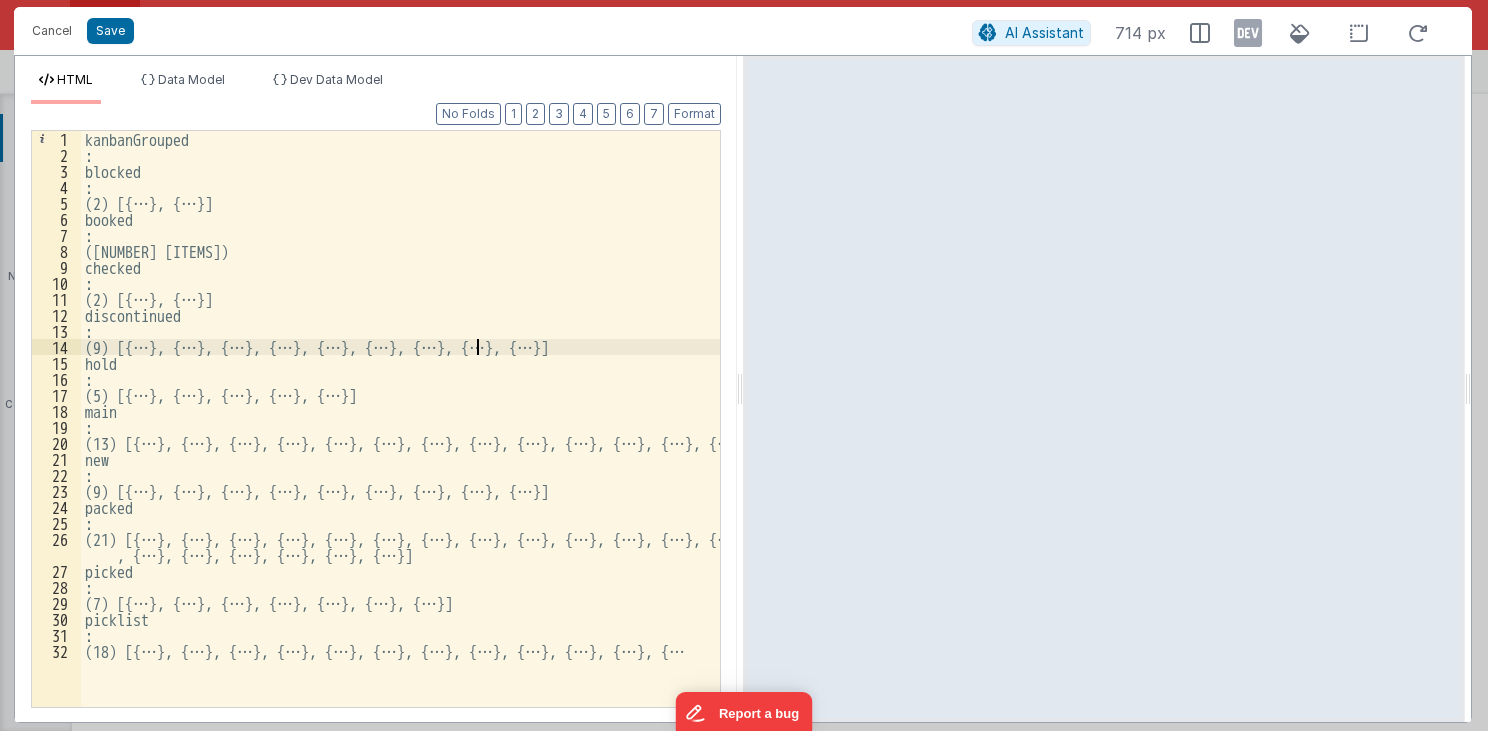 click on "kanbanGrouped :  blocked :  (2) [{…}, {…}] booked :  (10) [{…}, {…}, {…}, {…}, {…}, {…}, {…}, {…}, {…}, {…}] checked :  (2) [{…}, {…}] discontinued :  (9) [{…}, {…}, {…}, {…}, {…}, {…}, {…}, {…}, {…}] hold :  (5) [{…}, {…}, {…}, {…}, {…}] main :  (13) [{…}, {…}, {…}, {…}, {…}, {…}, {…}, {…}, {…}, {…}, {…}, {…}, {…}] new :  (9) [{…}, {…}, {…}, {…}, {…}, {…}, {…}, {…}, {…}] packed :  (21) [{…}, {…}, {…}, {…}, {…}, {…}, {…}, {…}, {…}, {…}, {…}, {…}, {…}, {…}, {…}      , {…}, {…}, {…}, {…}, {…}, {…}] picked :  (7) [{…}, {…}, {…}, {…}, {…}, {…}, {…}] picklist :  (18) [{…}, {…}, {…}, {…}, {…}, {…}, {…}, {…}, {…}, {…}, {…}, {…" at bounding box center (401, 435) 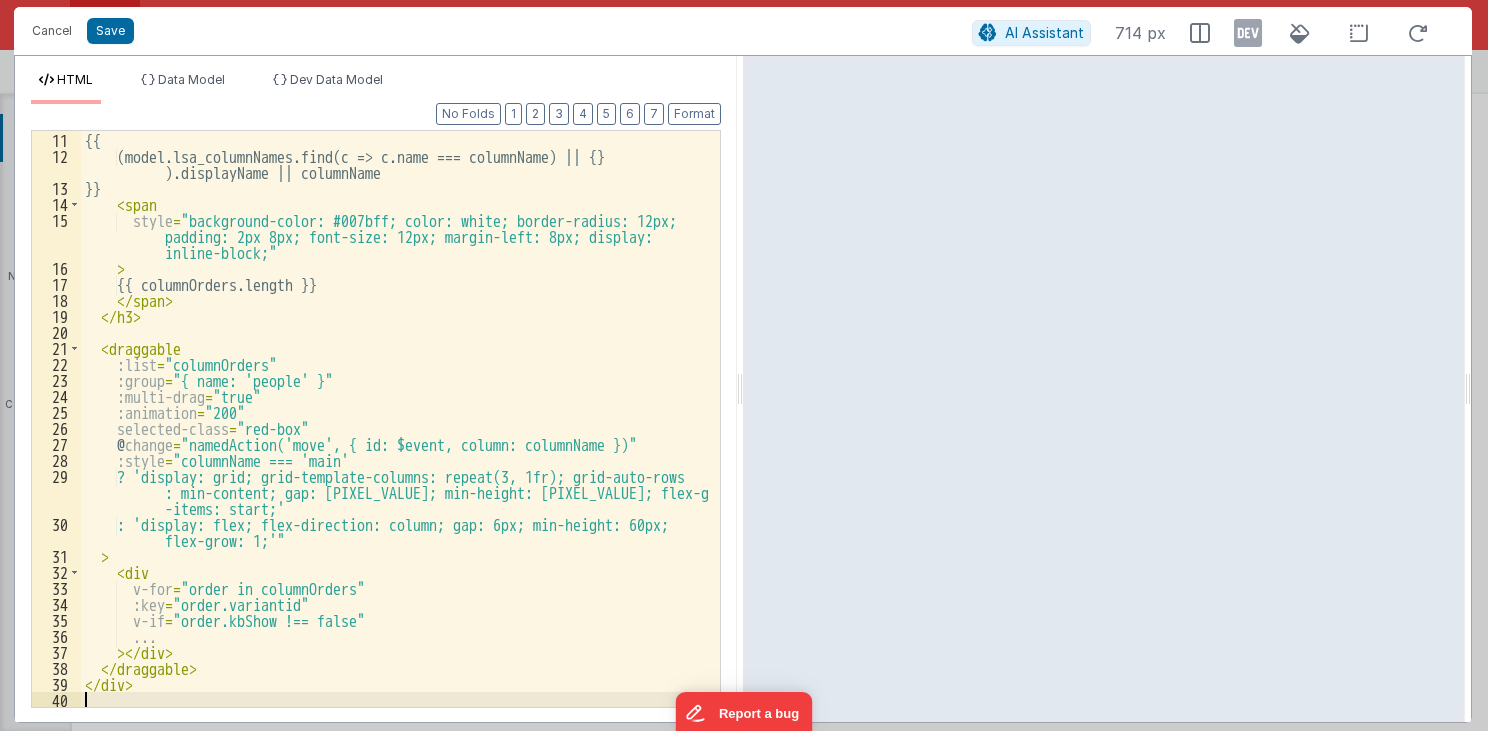 scroll, scrollTop: 255, scrollLeft: 0, axis: vertical 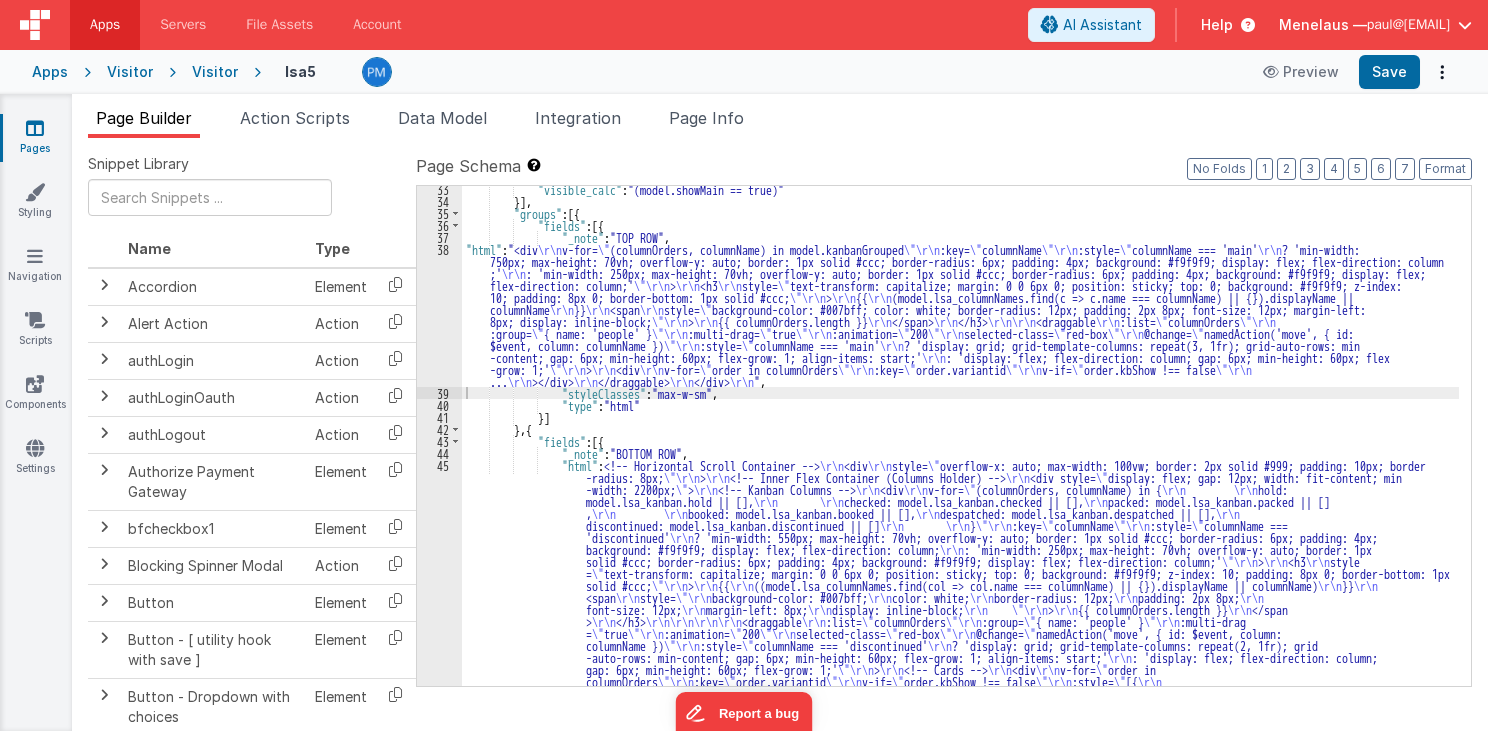 drag, startPoint x: 660, startPoint y: 313, endPoint x: 510, endPoint y: 348, distance: 154.02922 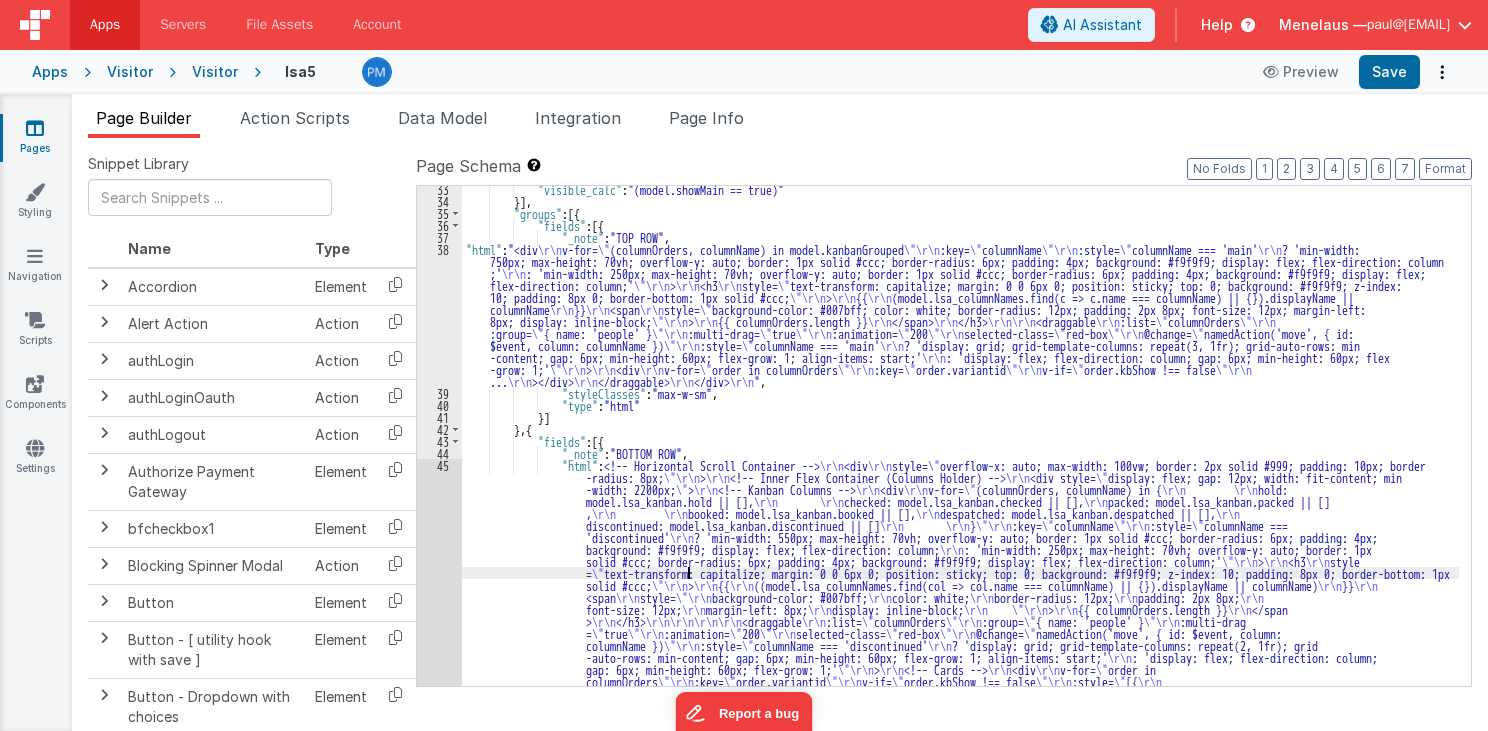 click on ""visible_calc" :  "(model.showMain == true)"           }] ,           "groups" :  [{                "fields" :  [{                     "_note" :  "TOP ROW" , "html" :  "<div \r\n   v-for= \" (columnOrders, columnName) in model.kanbanGrouped \"\r\n   :key= \" columnName \"\r\n   :style= \" columnName === 'main' \r\n     ? 'min-width:       750px; max-height: 70vh; overflow-y: auto; border: 1px solid #ccc; border-radius: 6px; padding: 4px; background: #f9f9f9; display: flex; flex-direction: column      ;' \r\n     : 'min-width: 250px; max-height: 70vh; overflow-y: auto; border: 1px solid #ccc; border-radius: 6px; padding: 4px; background: #f9f9f9; display: flex;       flex-direction: column;' \"\r\n > \r\n   <h3 \r\n     style= \" text-transform: capitalize; margin: 0 0 6px 0; position: sticky; top: 0; background: #f9f9f9; z-index:       10; padding: 8px 0; border-bottom: 1px solid #ccc; \"\r\n   > \r\n     {{ \r\n      columnName \r\n     }} \r\n     <span \r\n       style= "" at bounding box center [960, 685] 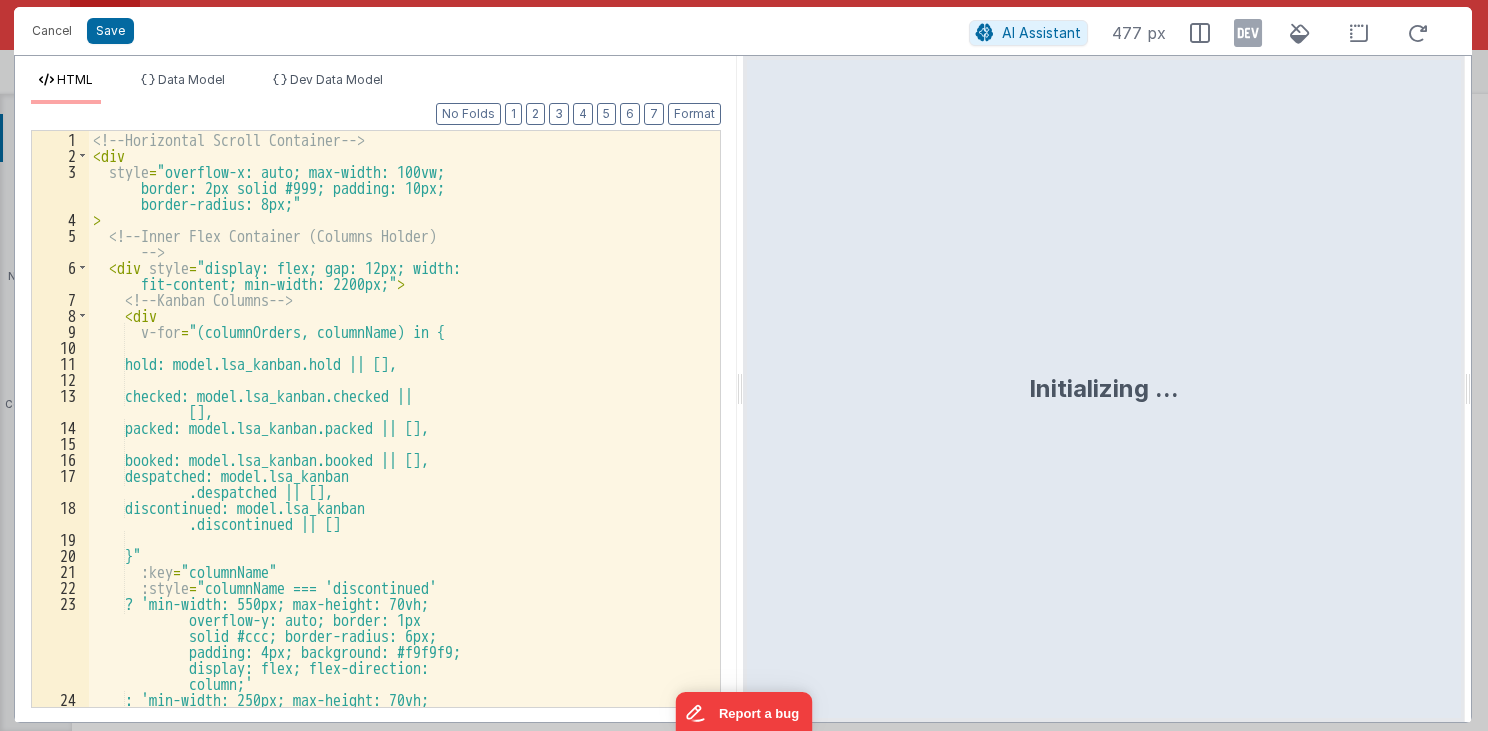 scroll, scrollTop: 1935, scrollLeft: 0, axis: vertical 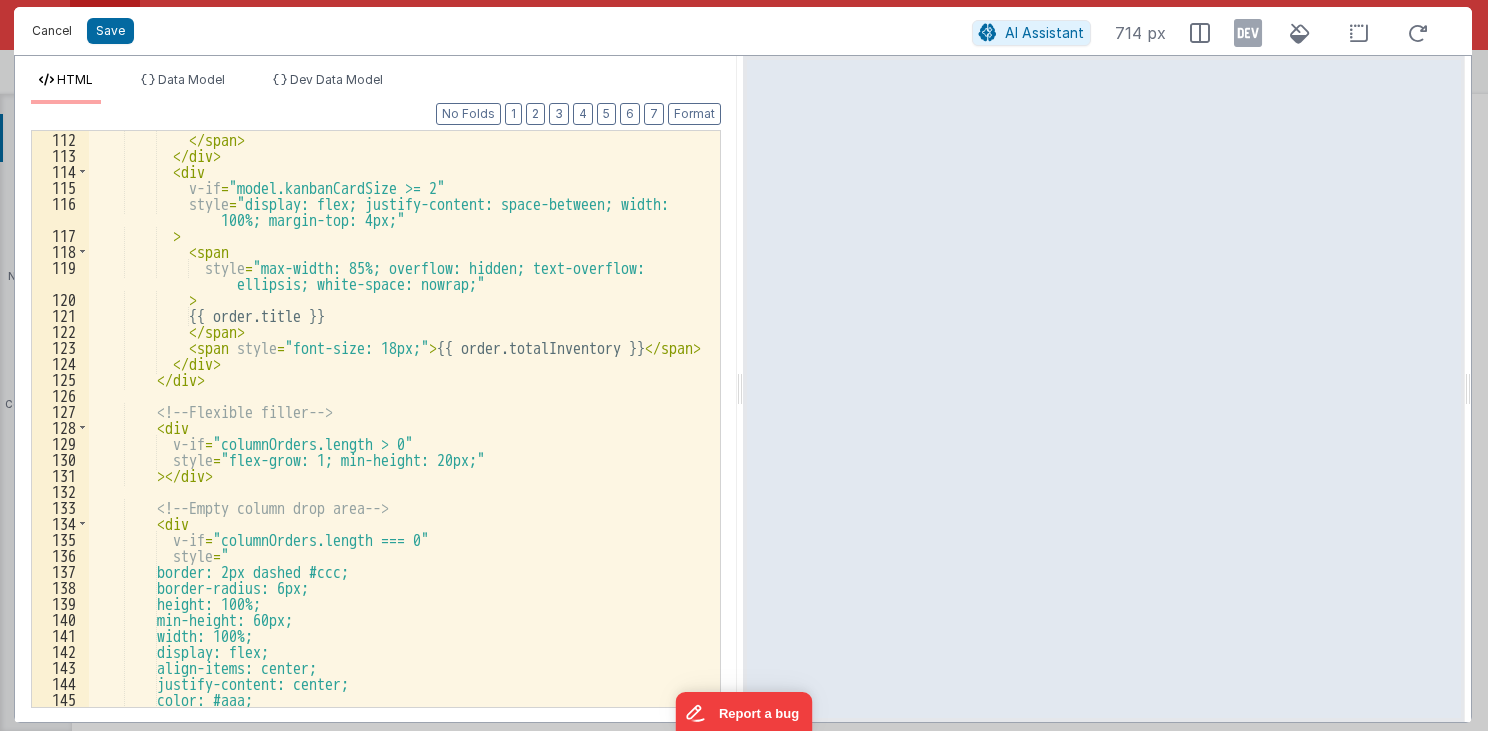 click on "Cancel" at bounding box center (52, 31) 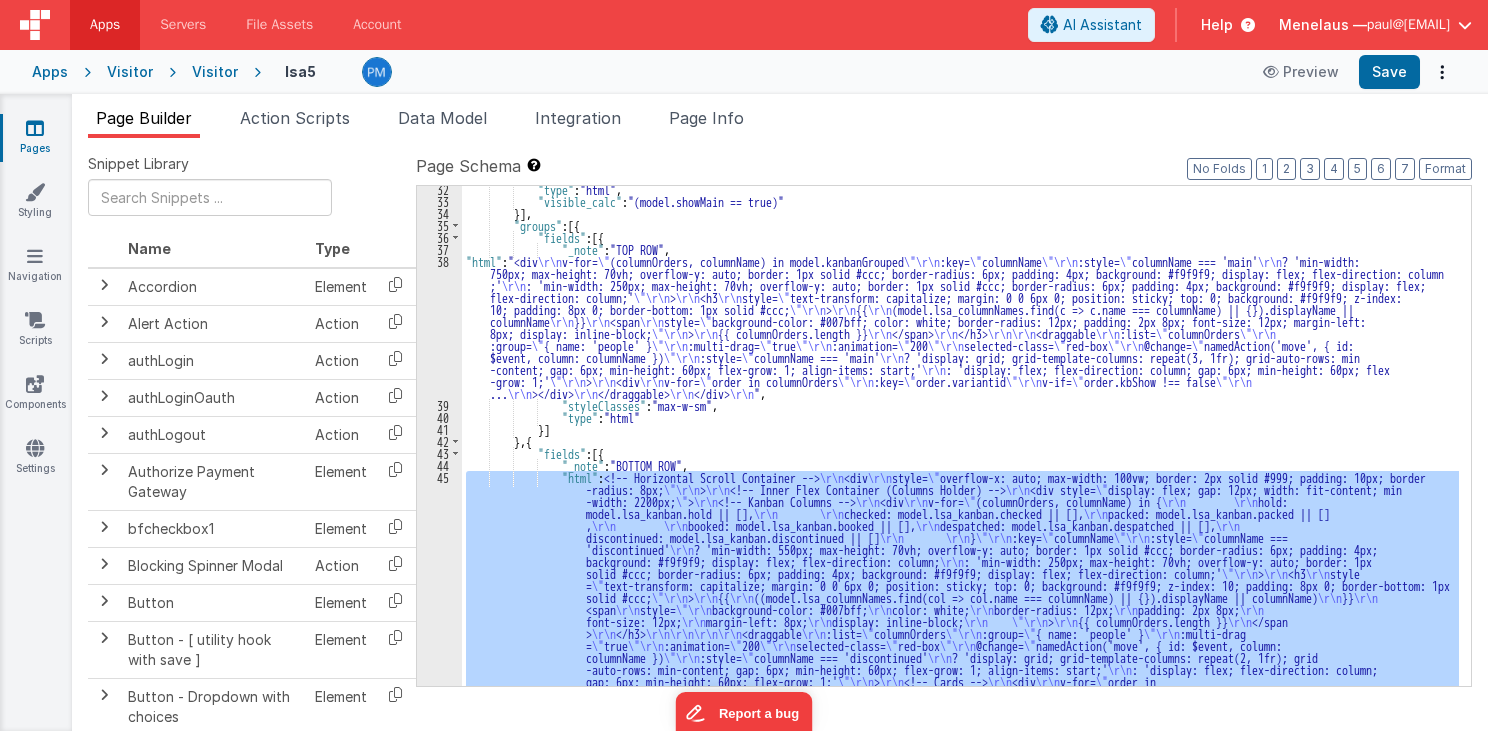 scroll, scrollTop: 1407, scrollLeft: 0, axis: vertical 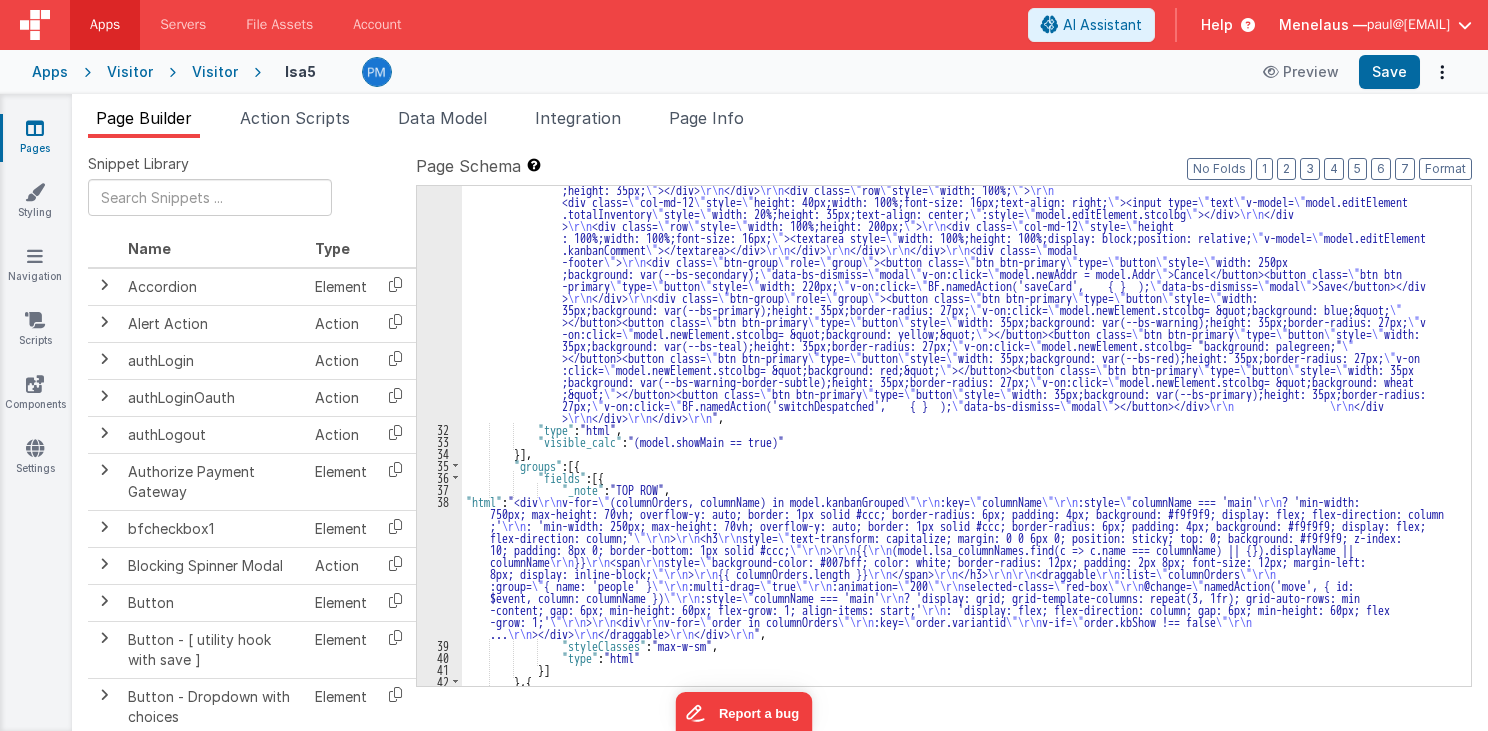 click on ""html" :  "<div class= \" modal \"  role= \" dialog \"  tabindex= \" -1 \"  id= \" addDashModal \"  style= \" width: 795px; \" > \r\n     <div class= \" modal-dialog modal-lg \"                    role= \" document \" > \r\n         <div class= \" modal-content \" > \r\n             <div class= \" modal-header \"  style= \" width: 100%; \" > \r\n                                   <h4 class= \" modal-title \"  style= \" width: 95%; \" >Inventory</h4><button class= \" btn-close \"  type= \" button \"  aria-label= \" Close \"  data-bs-dismiss                  = \" modal \" ></button> \r\n             </div> \r\n             <div class= \" modal-body \"  style= \" width: 100%;border-radius: 10px; \" > \r\n\r\n                                   <div id= \" chartEl2 \" > \r\n                     <apexchart width= \" 500 \"  type= \" bar \"  :key= \" model.data2.chartKey \"  :options= \" model.data2.options \"   :series= \" \" \r\n\r\n \"" at bounding box center [960, 499] 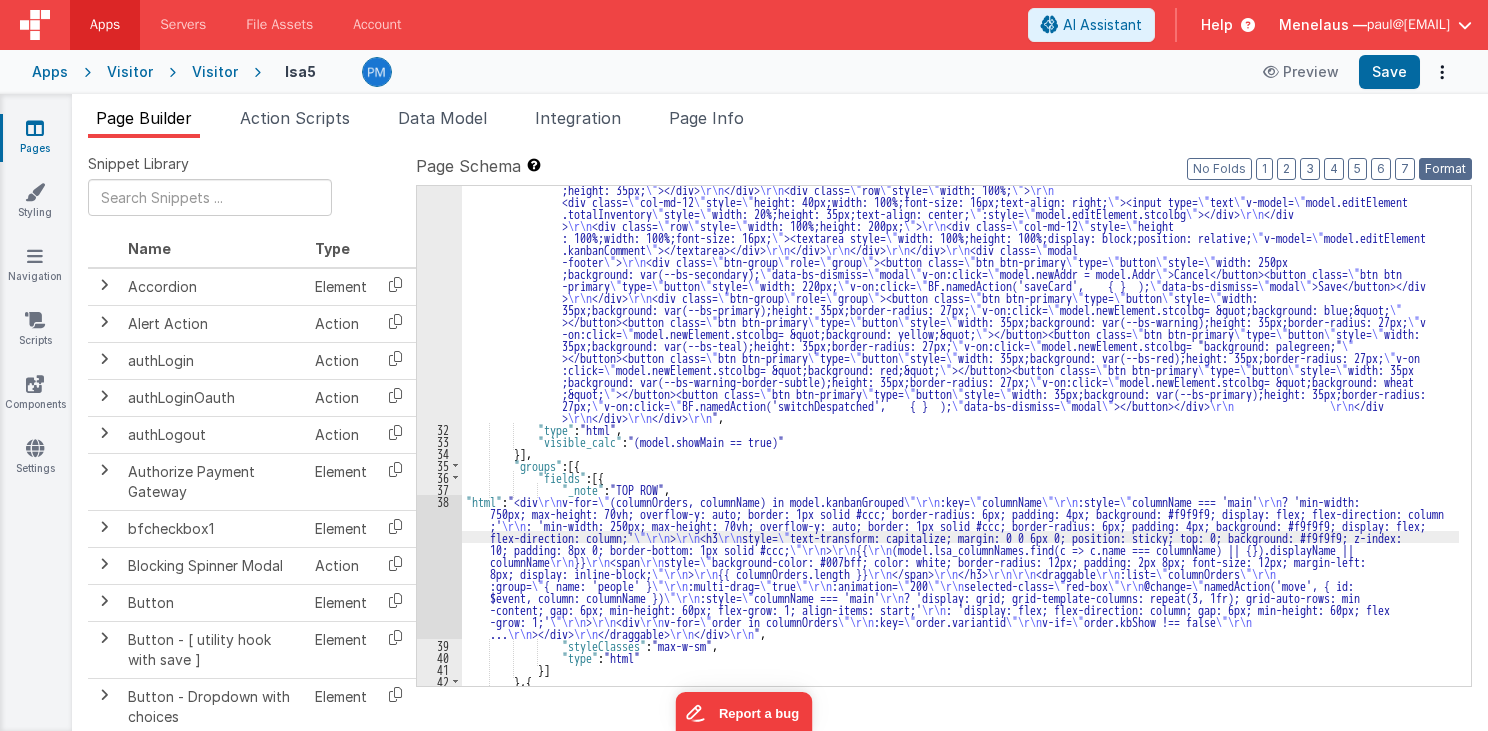 click on "Format" at bounding box center (1445, 169) 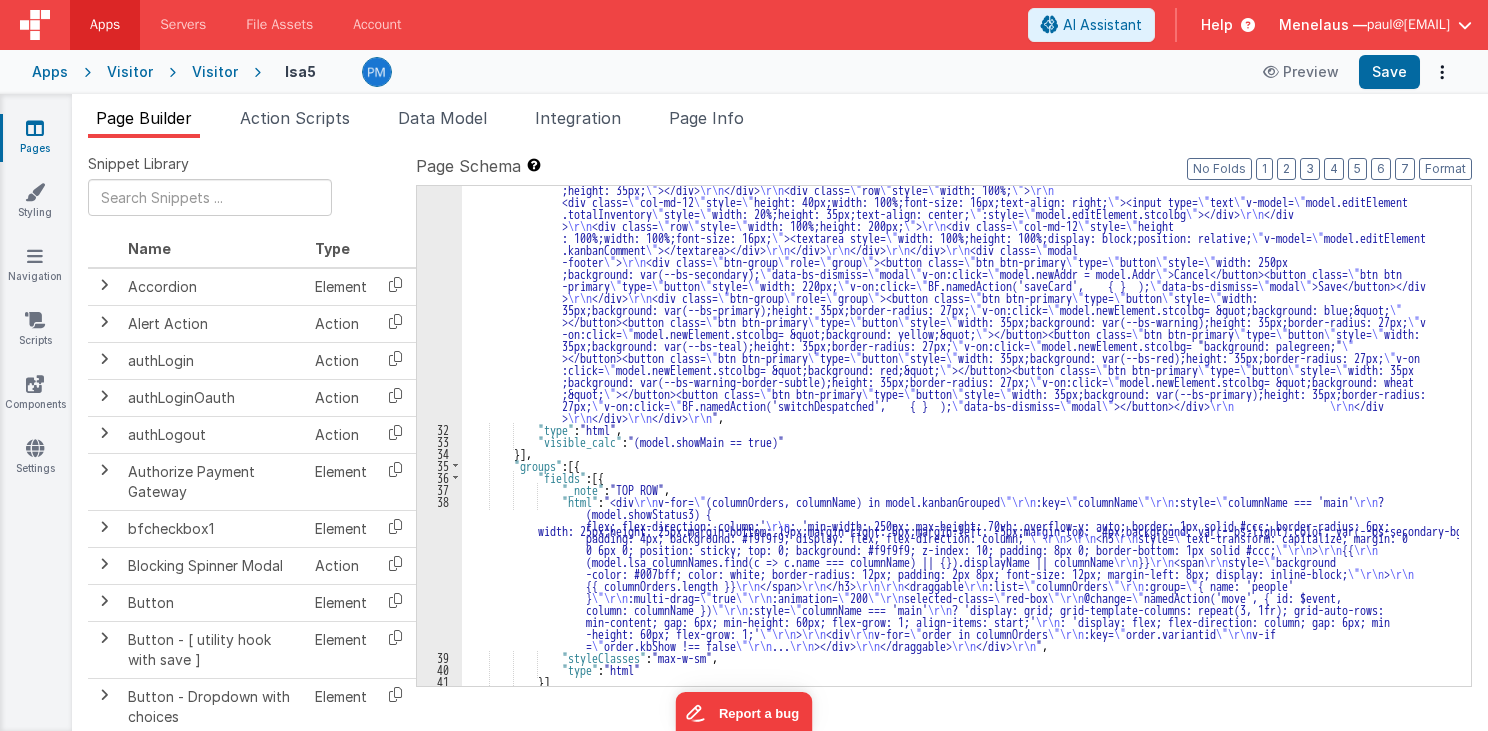 click on ""html" :  "<div class= \" modal \"  role= \" dialog \"  tabindex= \" -1 \"  id= \" addDashModal \"  style= \" width: 795px; \" > \r\n     <div class= \" modal-dialog modal-lg \"                    role= \" document \" > \r\n         <div class= \" modal-content \" > \r\n             <div class= \" modal-header \"  style= \" width: 100%; \" > \r\n                                   <h4 class= \" modal-title \"  style= \" width: 95%; \" >Inventory</h4><button class= \" btn-close \"  type= \" button \"  aria-label= \" Close \"  data-bs-dismiss                  = \" modal \" ></button> \r\n             </div> \r\n             <div class= \" modal-body \"  style= \" width: 100%;border-radius: 10px; \" > \r\n\r\n                                   <div id= \" chartEl2 \" > \r\n                     <apexchart width= \" 500 \"  type= \" bar \"  :key= \" model.data2.chartKey \"  :options= \" model.data2.options \"   :series= \" \" \r\n\r\n \"" at bounding box center (960, 499) 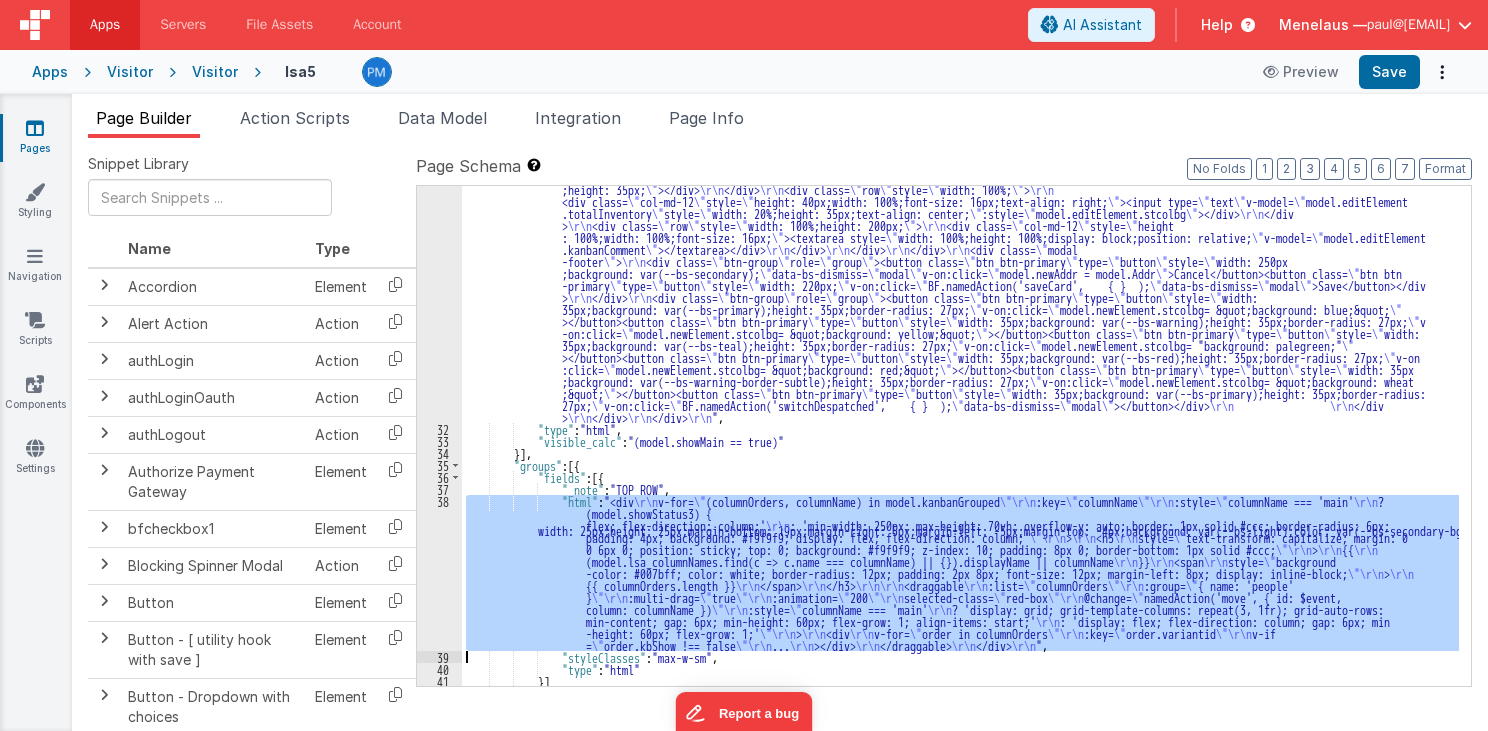 click on "38" at bounding box center [439, 573] 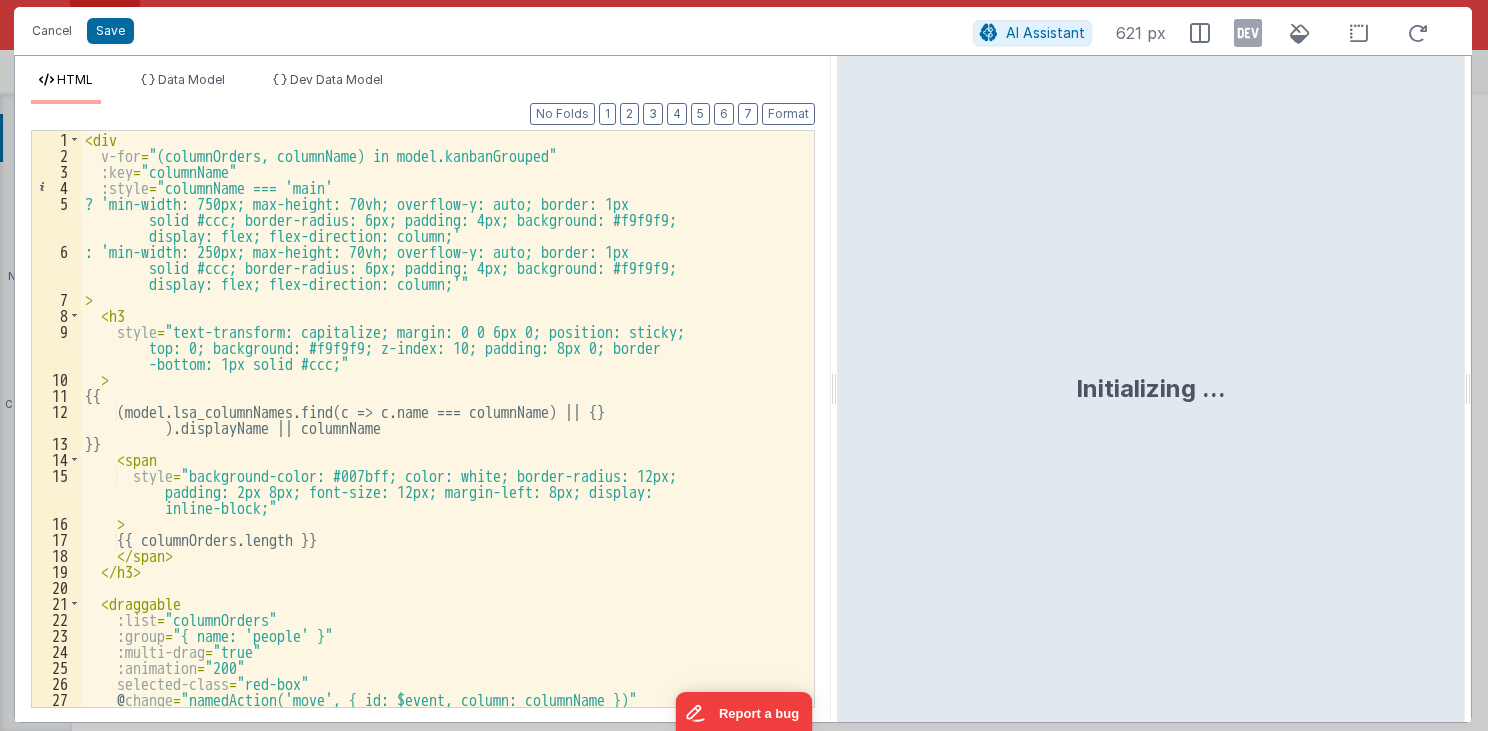 drag, startPoint x: 741, startPoint y: 384, endPoint x: 837, endPoint y: 386, distance: 96.02083 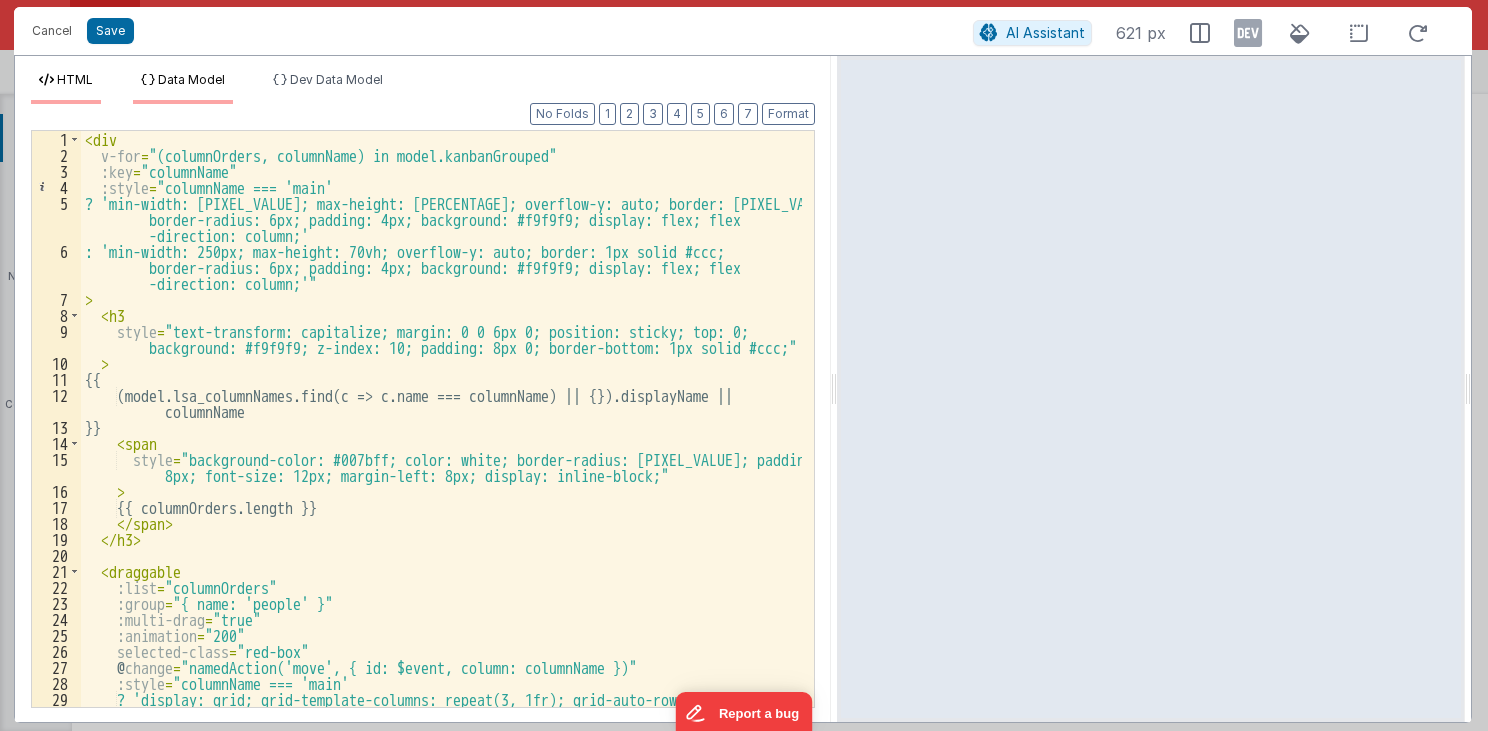 click on "Data Model" at bounding box center [191, 79] 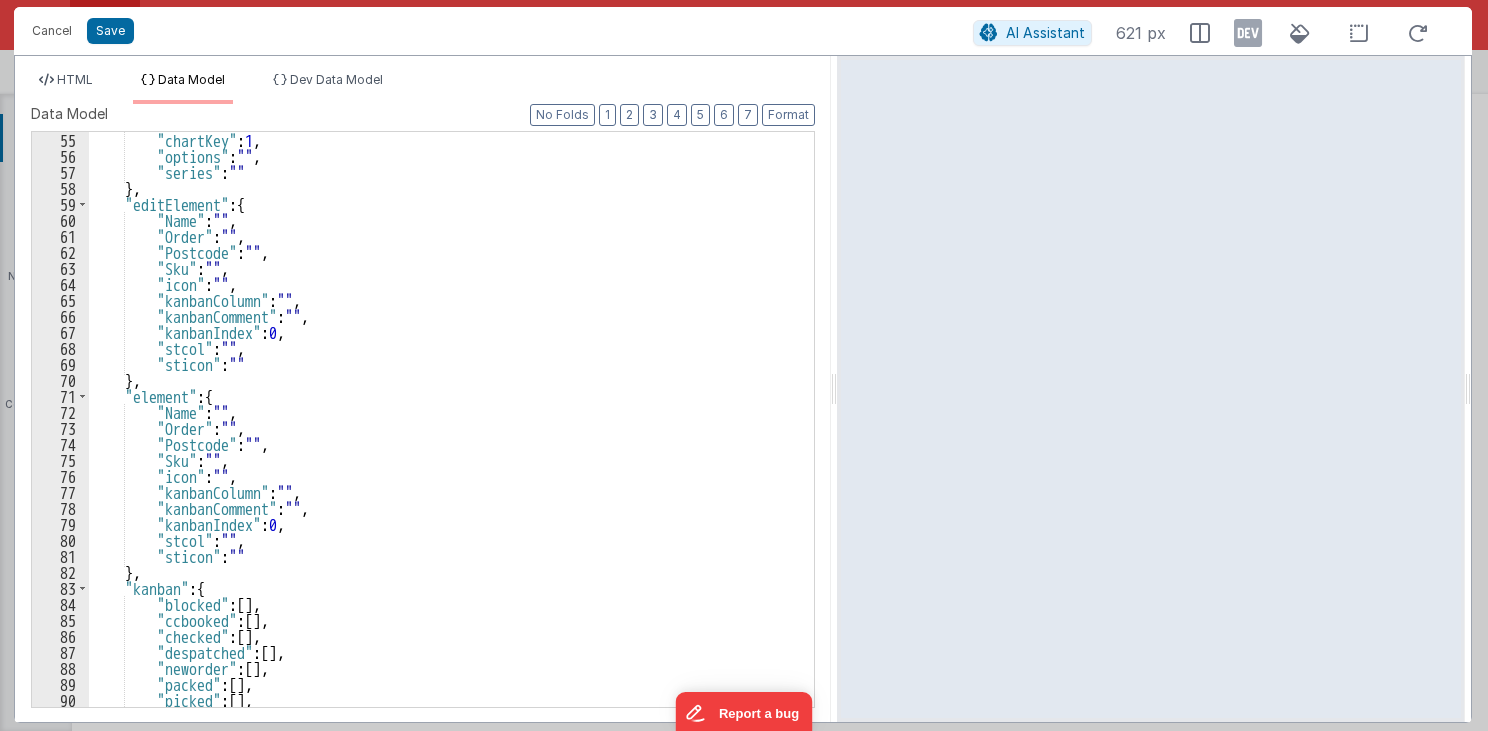 scroll, scrollTop: 1152, scrollLeft: 0, axis: vertical 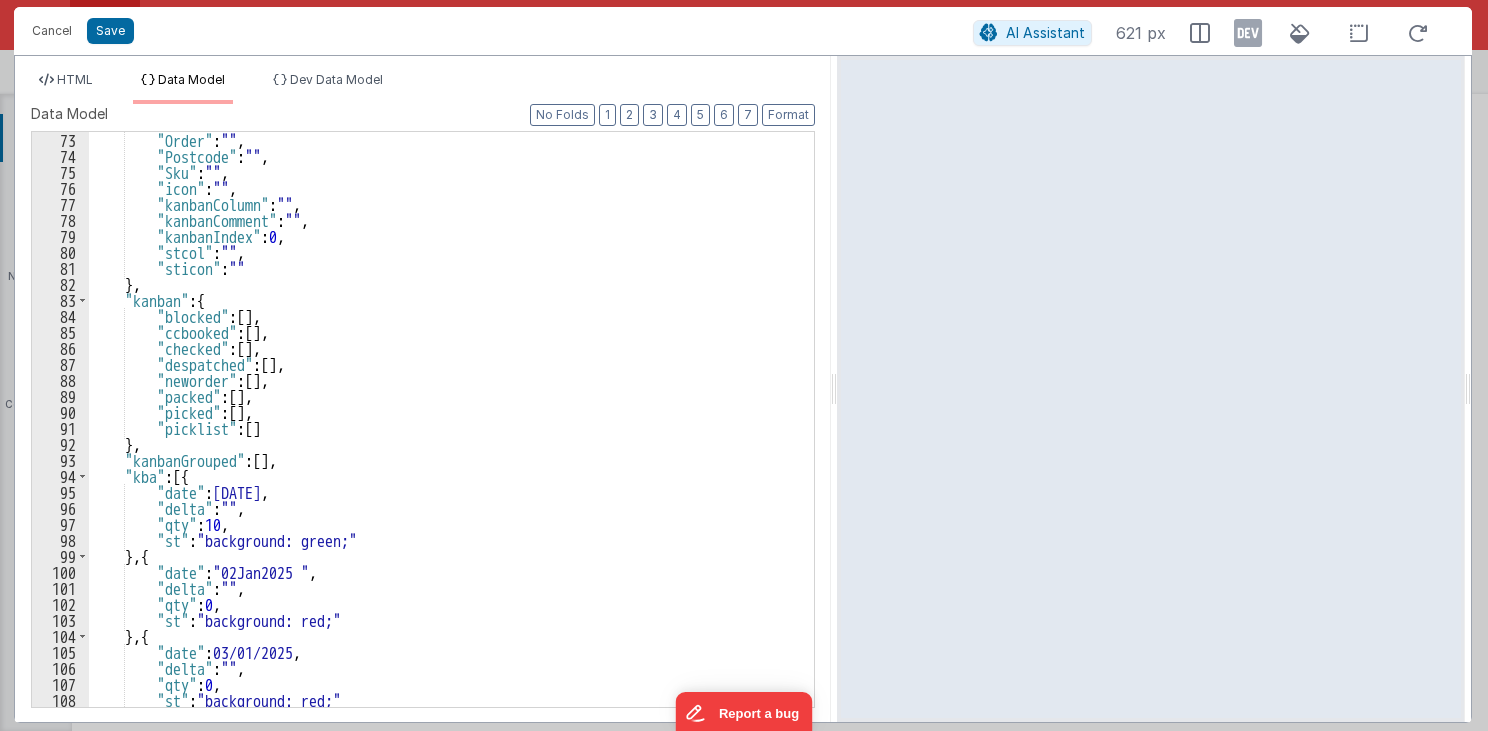 click on ""Order" :  "" ,           "Postcode" :  "" ,           "Sku" :  "" ,           "icon" :  "" ,           "kanbanColumn" :  "" ,           "kanbanComment" :  "" ,           "kanbanIndex" :  0 ,           "stcol" :  "" ,           "sticon" :  ""      } ,      "kanban" :  {           "blocked" :  [ ] ,           "ccbooked" :  [ ] ,           "checked" :  [ ] ,           "despatched" :  [ ] ,           "neworder" :  [ ] ,           "packed" :  [ ] ,           "picked" :  [ ] ,           "picklist" :  [ ]      } ,      "kanbanGrouped" :  [ ] ,      "kba" :  [{           "date" :  "01Jan2025 " ,           "delta" :  "" ,           "qty" :  10 ,           "st" :  "background: green;"      } ,  {           "date" :  "02Jan2025 " ,           "delta" :  "" ,           "qty" :  0 ,           "st" :  "background: red;"      } ,  {           "date" :  "03Jan2025 " ,           "delta" :  "" ,           "qty" :  0 ,           "st" :  "background: red;"      } ,  {" at bounding box center [445, 436] 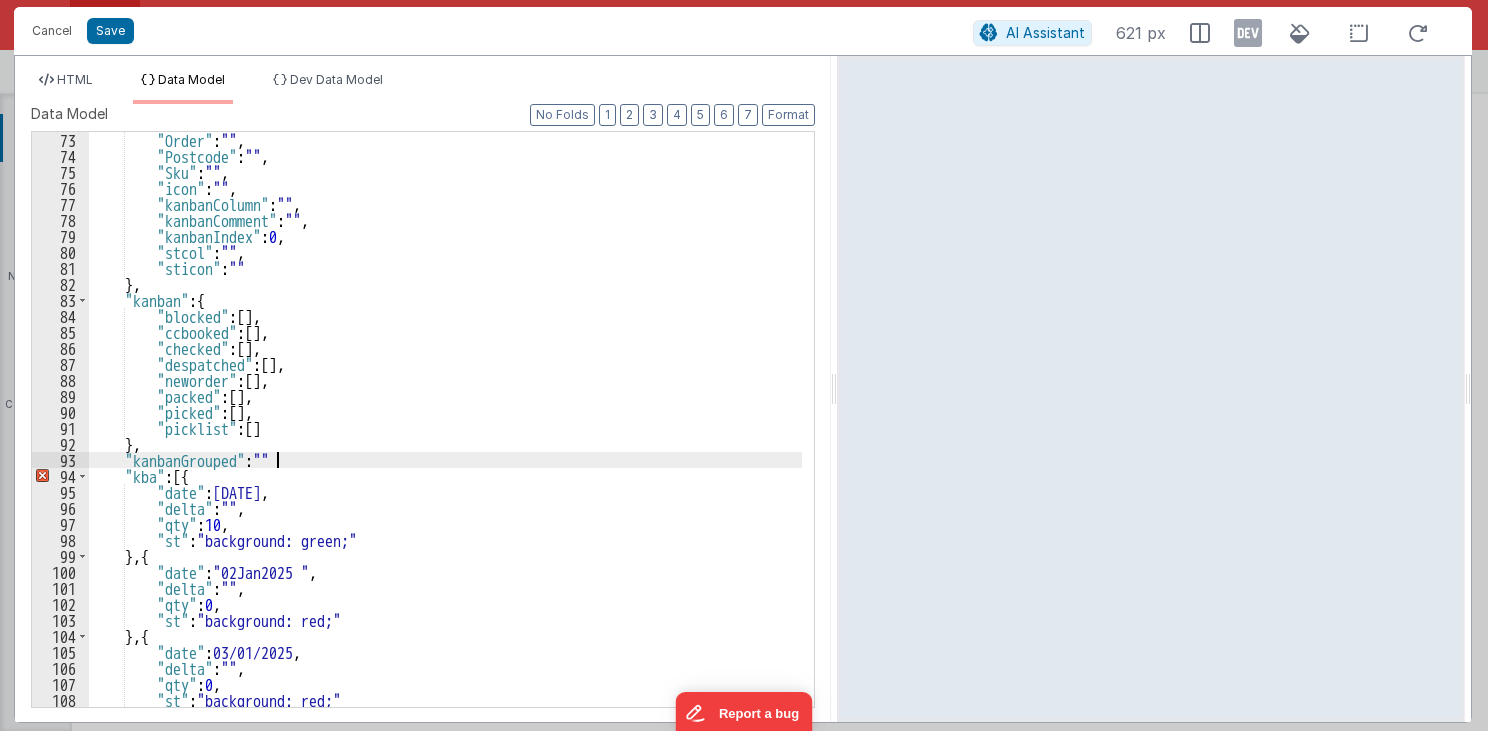 type 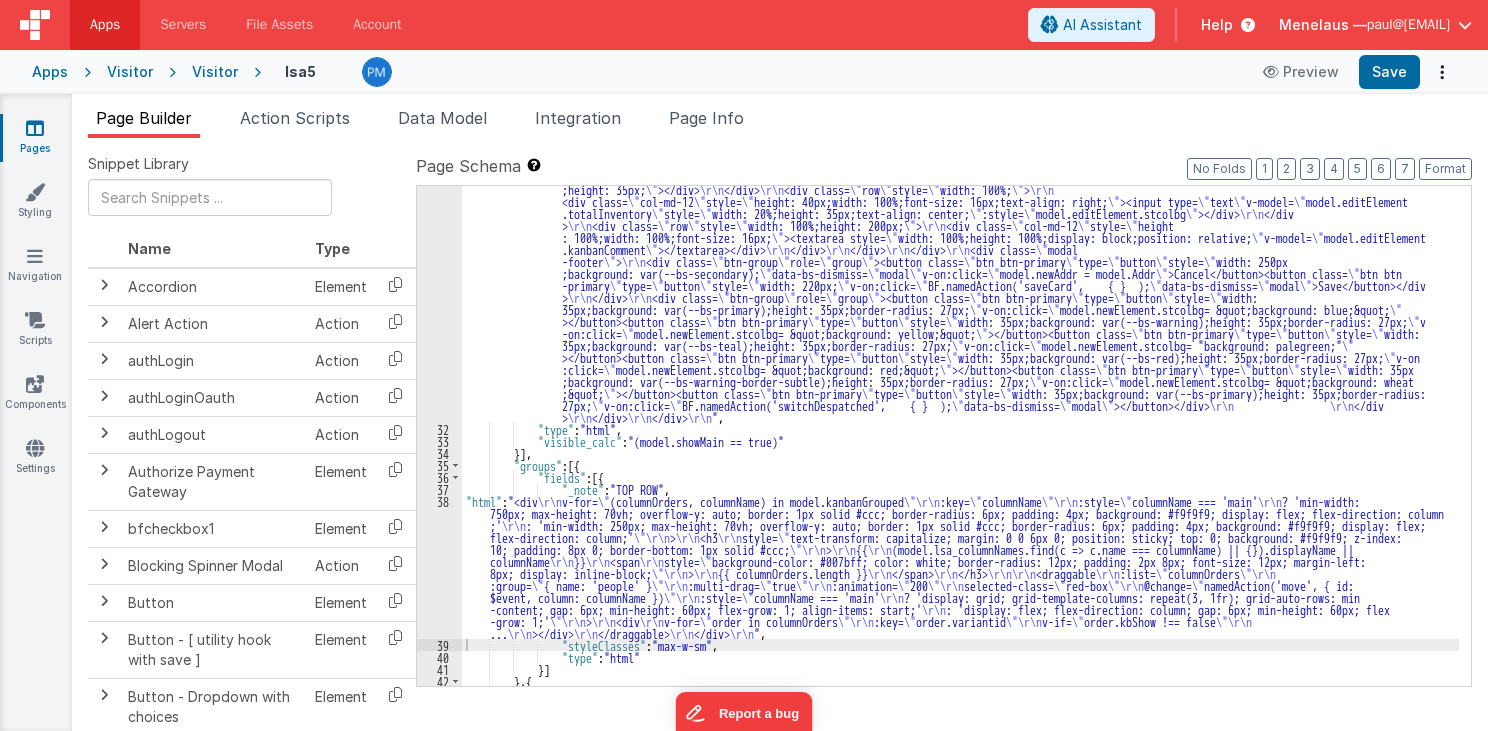 click on ""html" :  "<div class= \" modal \"  role= \" dialog \"  tabindex= \" -1 \"  id= \" addDashModal \"  style= \" width: 795px; \" > \r\n     <div class= \" modal-dialog modal-lg \"                    role= \" document \" > \r\n         <div class= \" modal-content \" > \r\n             <div class= \" modal-header \"  style= \" width: 100%; \" > \r\n                                   <h4 class= \" modal-title \"  style= \" width: 95%; \" >Inventory</h4><button class= \" btn-close \"  type= \" button \"  aria-label= \" Close \"  data-bs-dismiss                  = \" modal \" ></button> \r\n             </div> \r\n             <div class= \" modal-body \"  style= \" width: 100%;border-radius: 10px; \" > \r\n\r\n                                   <div id= \" chartEl2 \" > \r\n                     <apexchart width= \" 500 \"  type= \" bar \"  :key= \" model.data2.chartKey \"  :options= \" model.data2.options \"   :series= \" \" \r\n\r\n \"" at bounding box center [960, 499] 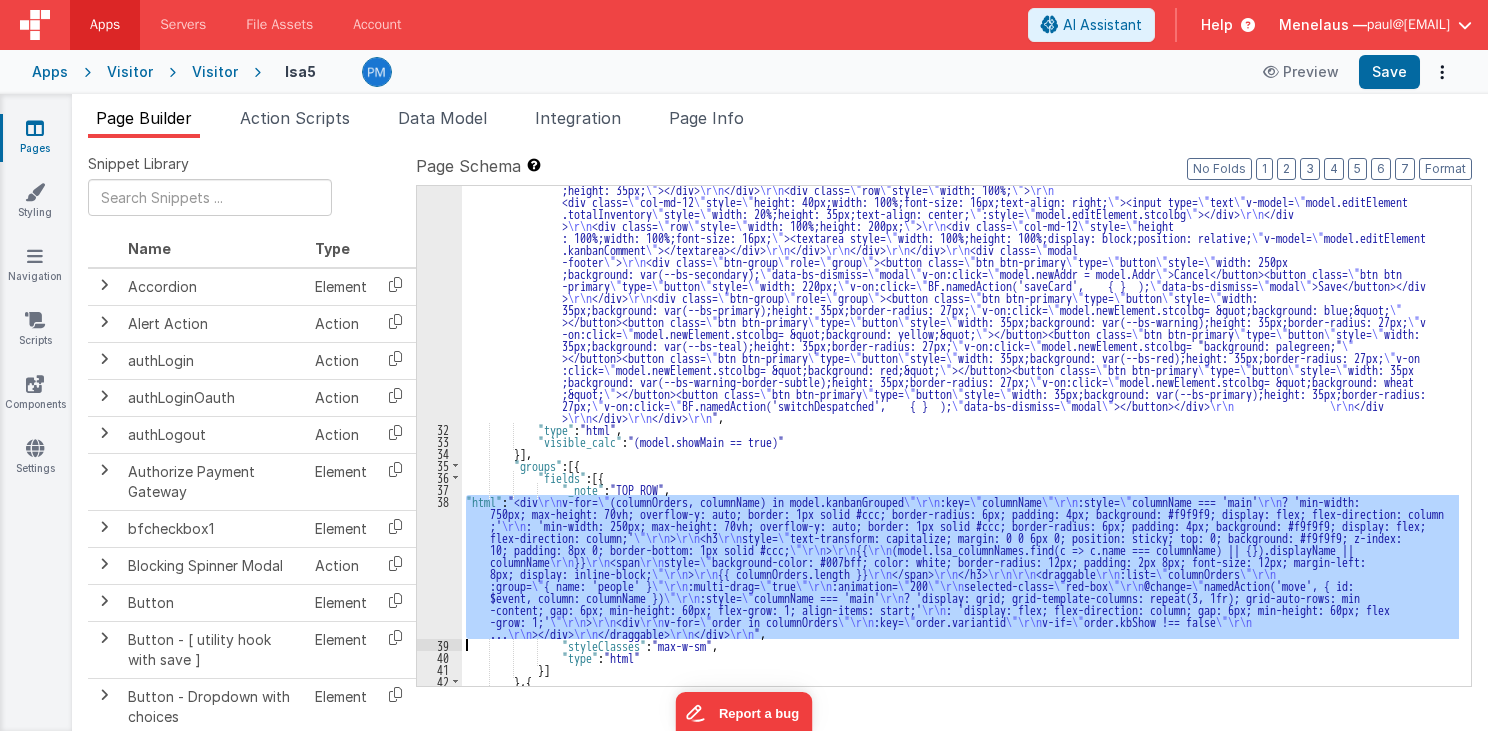 click on "38" at bounding box center [439, 567] 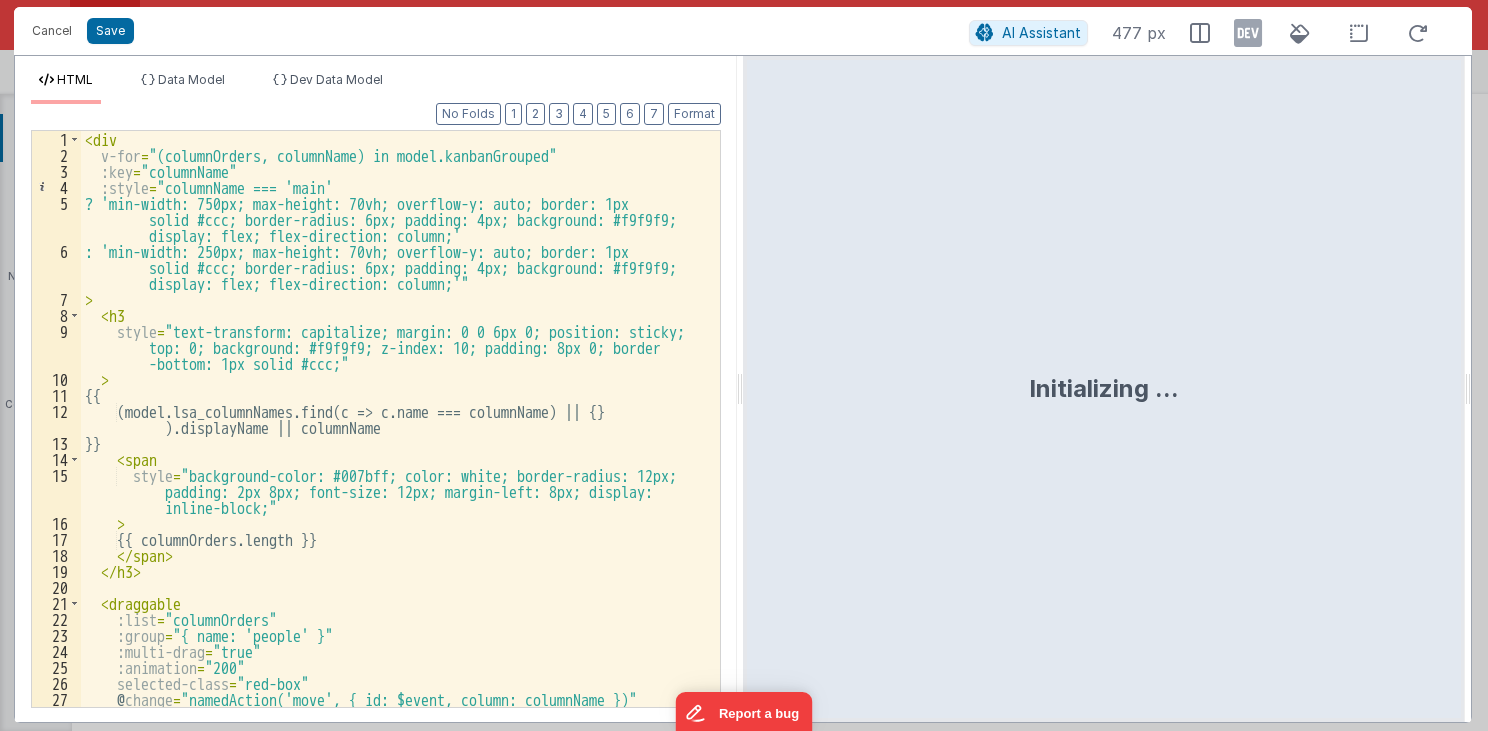 click on "< div    v-for = "(columnOrders, columnName) in model.kanbanGrouped"    :key = "columnName"    :style = "columnName === 'main'     ? 'min-width: 750px; max-height: 70vh; overflow-y: auto; border: 1px           solid #ccc; border-radius: 6px; padding: 4px; background: #f9f9f9;           display: flex; flex-direction: column;'     : 'min-width: 250px; max-height: 70vh; overflow-y: auto; border: 1px           solid #ccc; border-radius: 6px; padding: 4px; background: #f9f9f9;           display: flex; flex-direction: column;'" >    < h3      style = "text-transform: capitalize; margin: 0 0 6px 0; position: sticky;           top: 0; background: #f9f9f9; z-index: 10; padding: 8px 0; border          -bottom: 1px solid #ccc;"    >     {{        (model.lsa_columnNames.find(c => c.name === columnName) || {}            ).displayName || columnName     }}      < span         style = "background-color: #007bff; color: white; border-radius: 12px;" at bounding box center [395, 451] 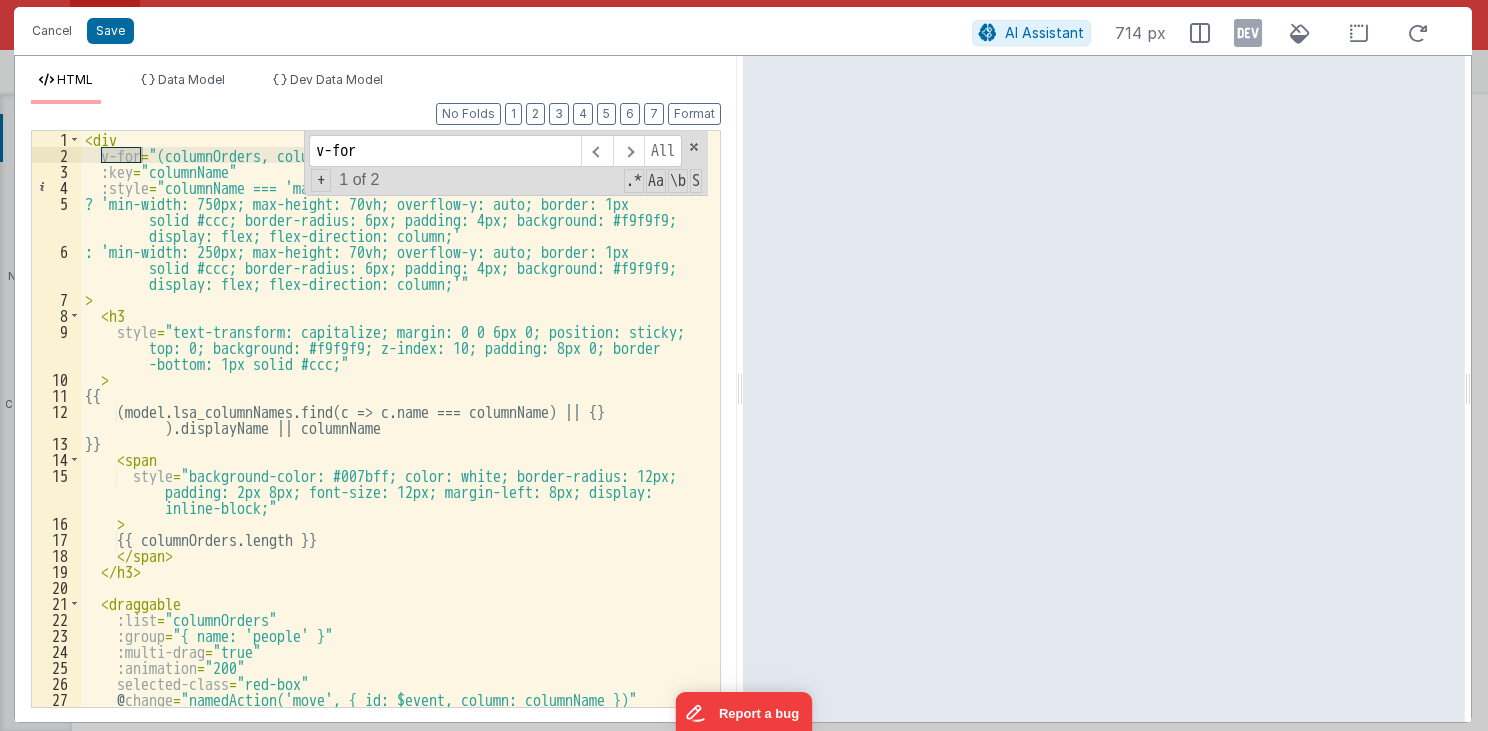 scroll, scrollTop: 0, scrollLeft: 0, axis: both 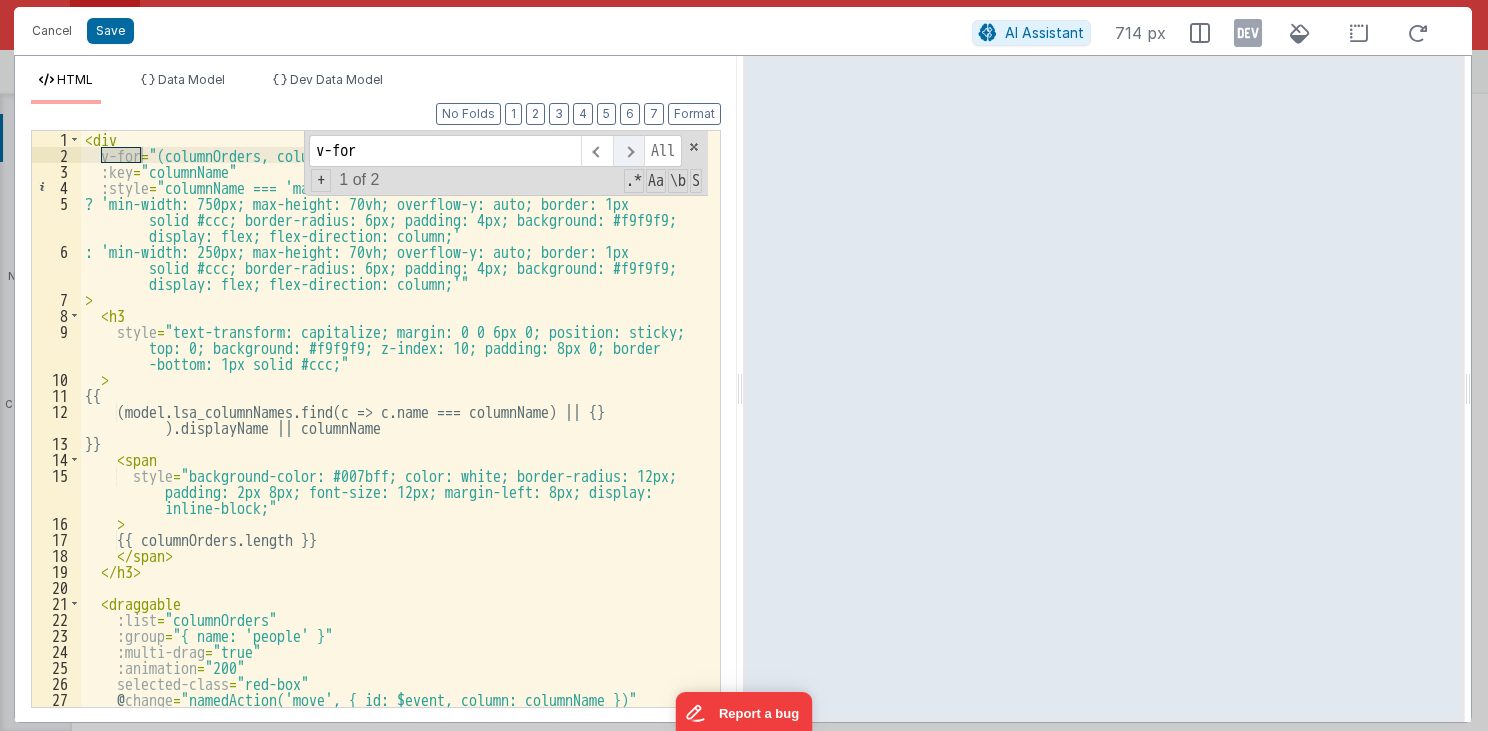 type on "v-for" 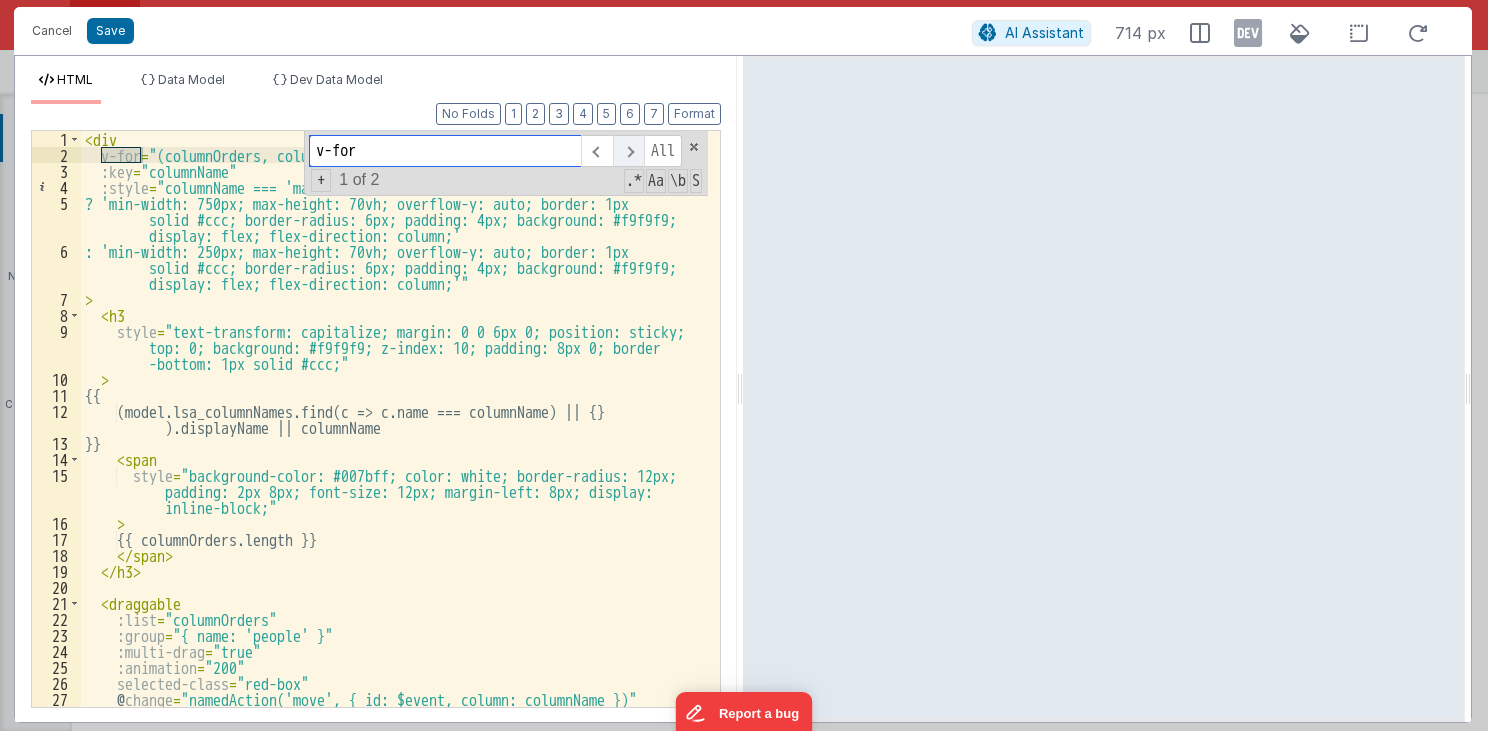 click at bounding box center [628, 151] 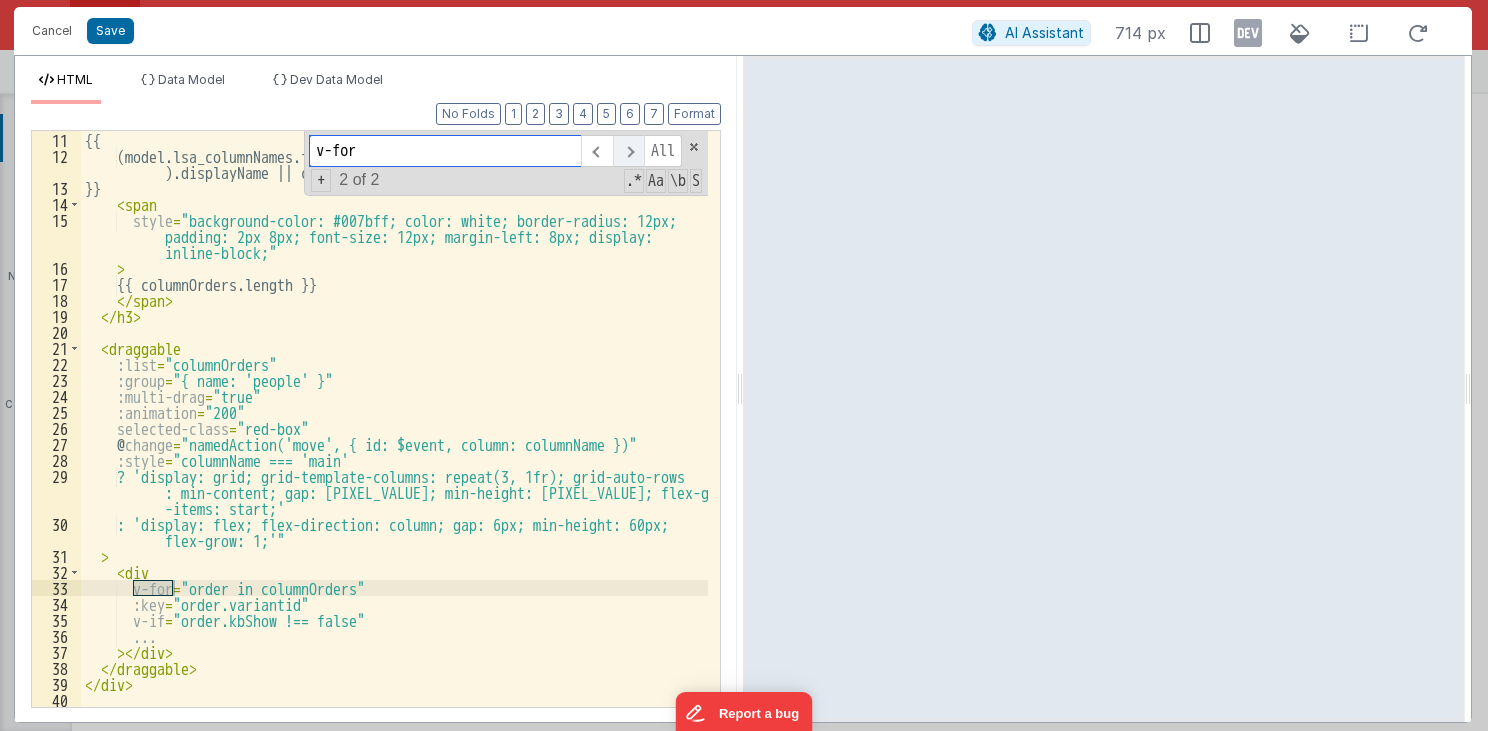 scroll, scrollTop: 255, scrollLeft: 0, axis: vertical 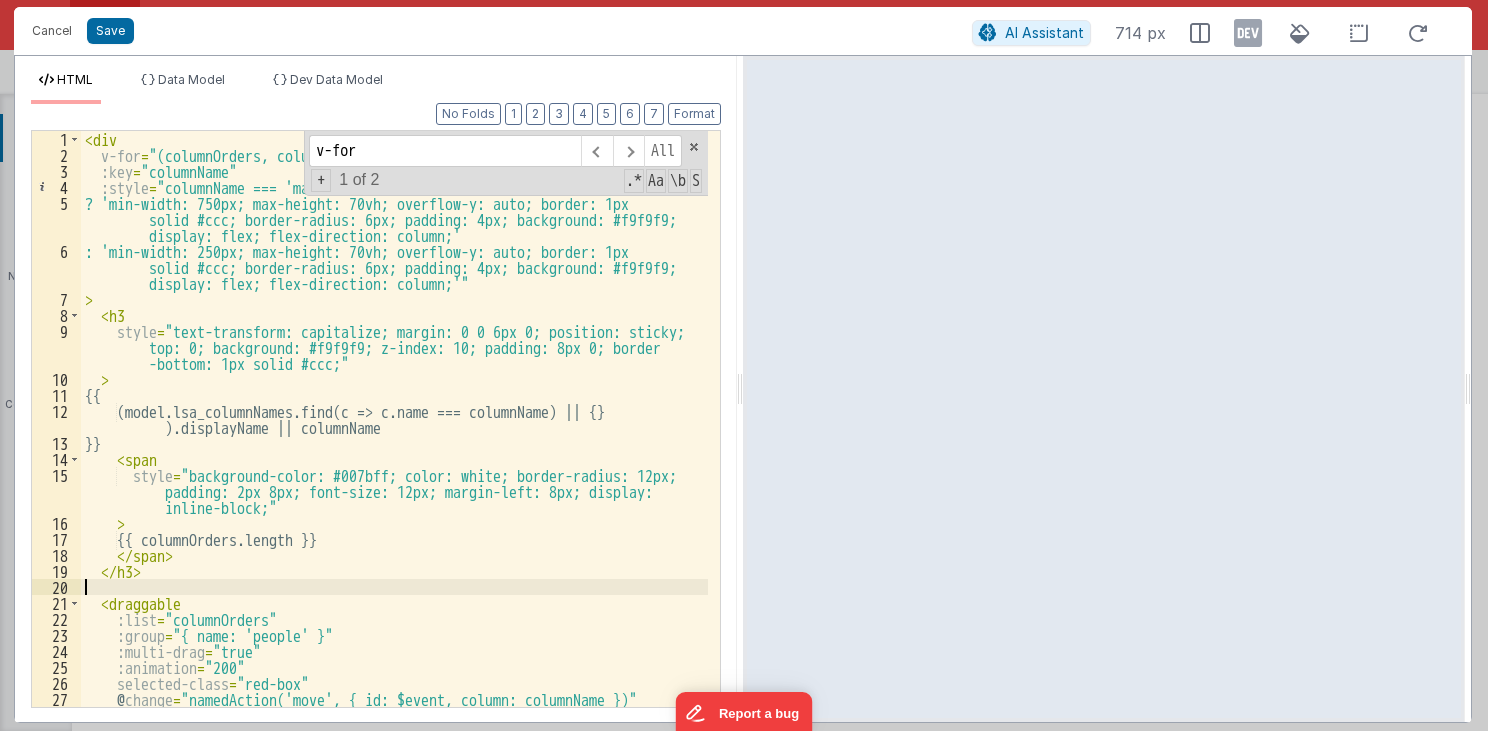 click on "< div    v-for = "(columnOrders, columnName) in model.kanbanGrouped"    :key = "columnName"    :style = "columnName === 'main'     ? 'min-width: 750px; max-height: 70vh; overflow-y: auto; border: 1px           solid #ccc; border-radius: 6px; padding: 4px; background: #f9f9f9;           display: flex; flex-direction: column;'     : 'min-width: 250px; max-height: 70vh; overflow-y: auto; border: 1px           solid #ccc; border-radius: 6px; padding: 4px; background: #f9f9f9;           display: flex; flex-direction: column;'" >    < h3      style = "text-transform: capitalize; margin: 0 0 6px 0; position: sticky;           top: 0; background: #f9f9f9; z-index: 10; padding: 8px 0; border          -bottom: 1px solid #ccc;"    >     {{        (model.lsa_columnNames.find(c => c.name === columnName) || {}            ).displayName || columnName     }}      < span         style = "background-color: #007bff; color: white; border-radius: 12px;" at bounding box center [395, 451] 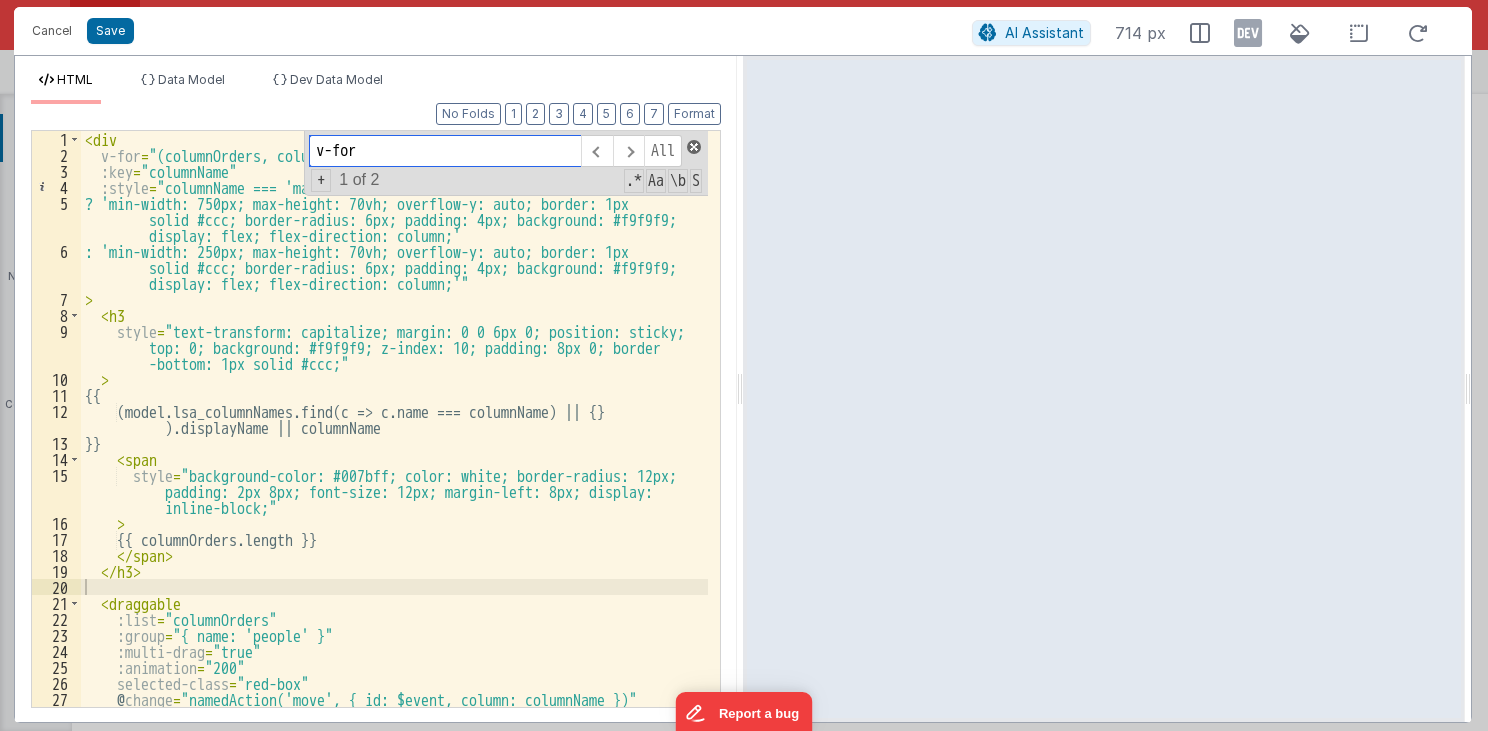 click at bounding box center (694, 147) 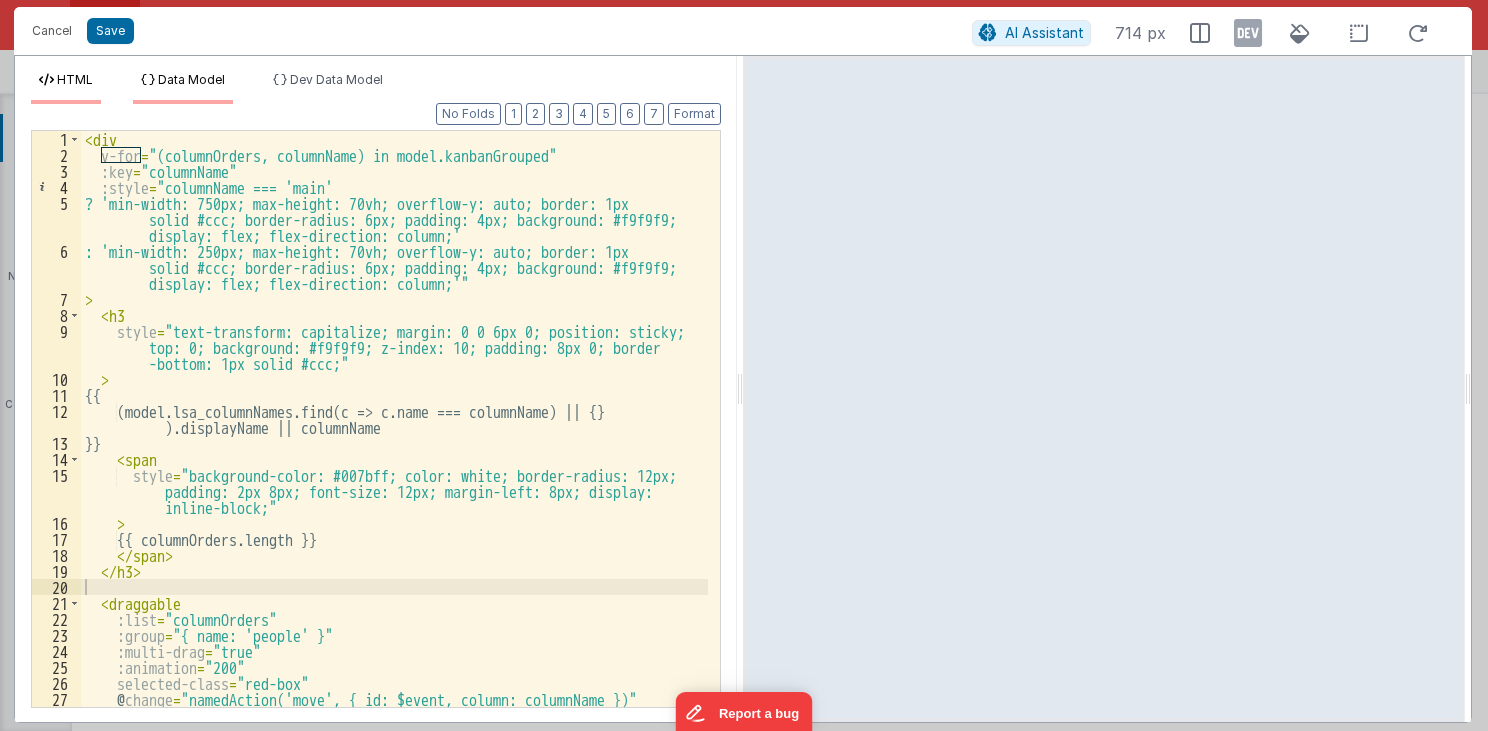 click on "Data Model" at bounding box center [191, 79] 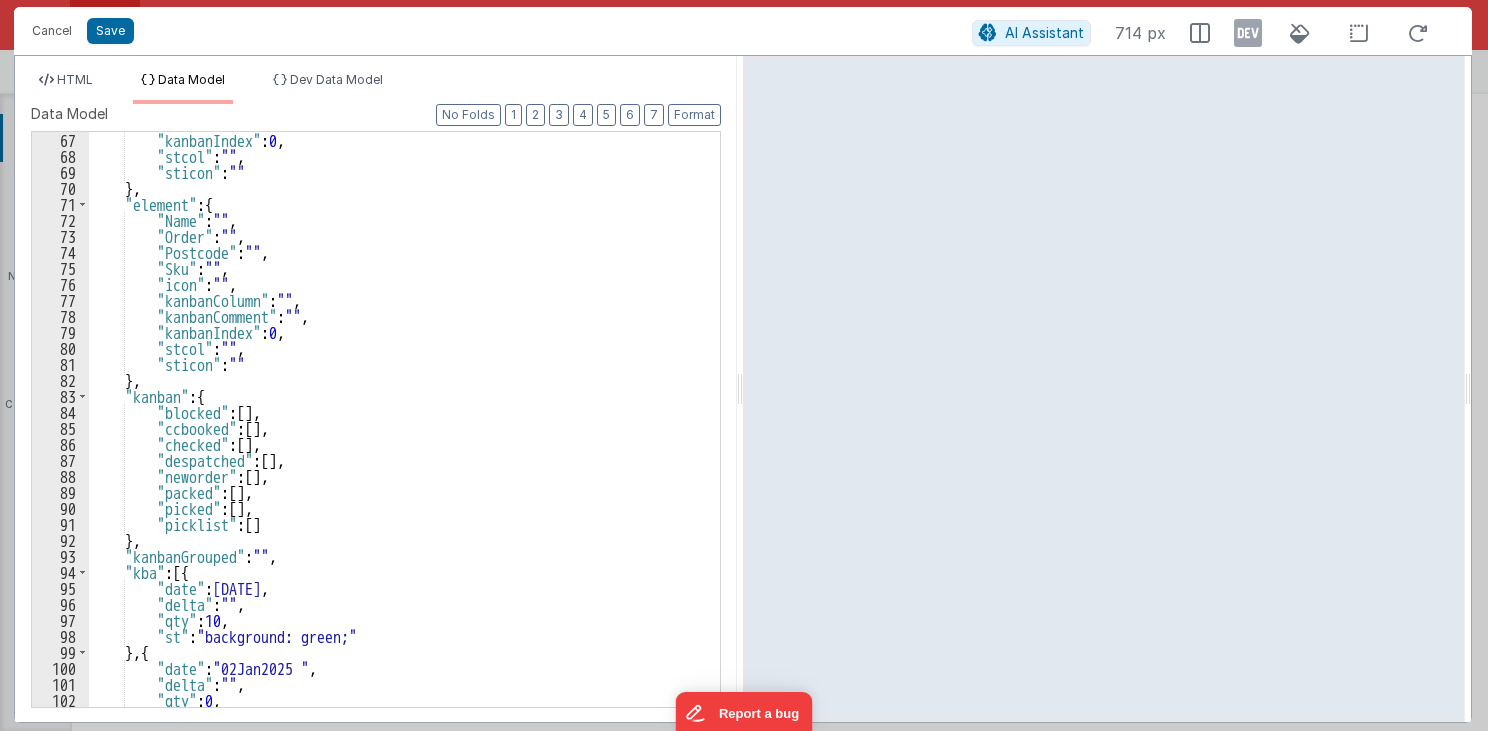 scroll, scrollTop: 1056, scrollLeft: 0, axis: vertical 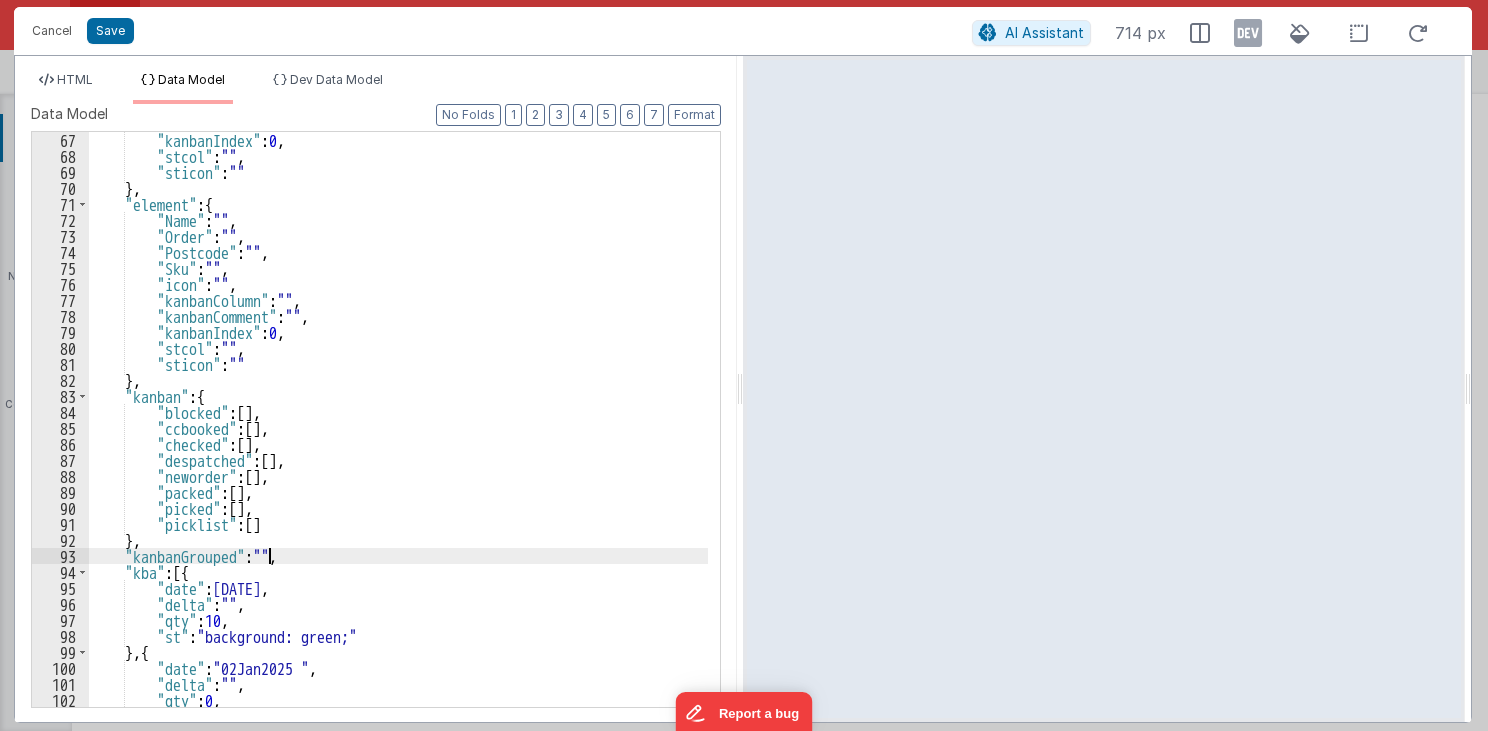 click on ""kanbanIndex" :  0 ,           "stcol" :  "" ,           "sticon" :  ""      } ,      "element" :  {           "Name" :  "" ,           "Order" :  "" ,           "Postcode" :  "" ,           "Sku" :  "" ,           "icon" :  "" ,           "kanbanColumn" :  "" ,           "kanbanComment" :  "" ,           "kanbanIndex" :  0 ,           "stcol" :  "" ,           "sticon" :  ""      } ,      "kanban" :  {           "blocked" :  [ ] ,           "ccbooked" :  [ ] ,           "checked" :  [ ] ,           "despatched" :  [ ] ,           "neworder" :  [ ] ,           "packed" :  [ ] ,           "picked" :  [ ] ,           "picklist" :  [ ]      } ,      "kanbanGrouped" :  "" ,      "kba" :  [{           "date" :  "01Jan2025 " ,           "delta" :  "" ,           "qty" :  10 ,           "st" :  "background: green;"      } ,  {           "date" :  "02Jan2025 " ,           "delta" :  "" ,           "qty" :  0 ,           "st" :  "background: red;"" at bounding box center (399, 436) 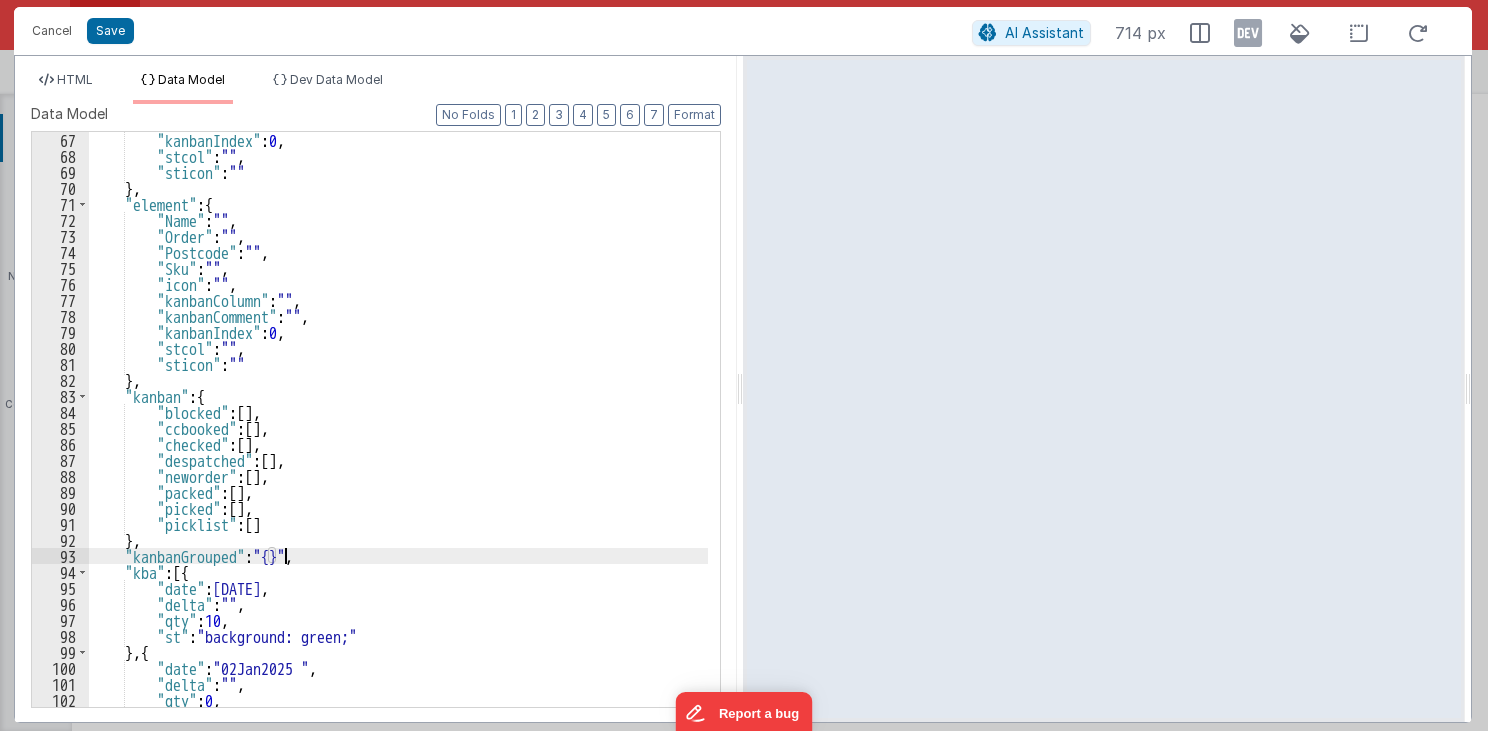 scroll, scrollTop: 1056, scrollLeft: 0, axis: vertical 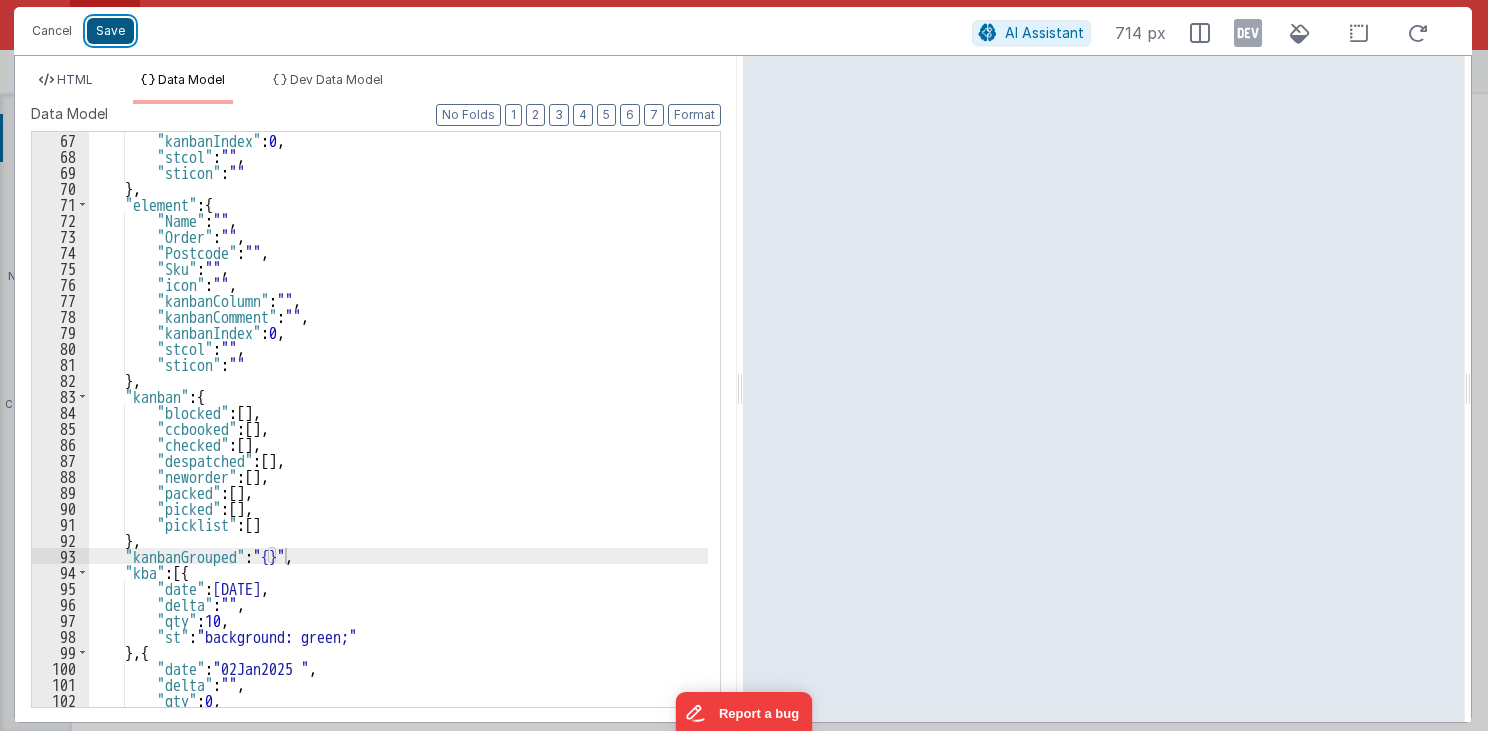 click on "Save" at bounding box center [110, 31] 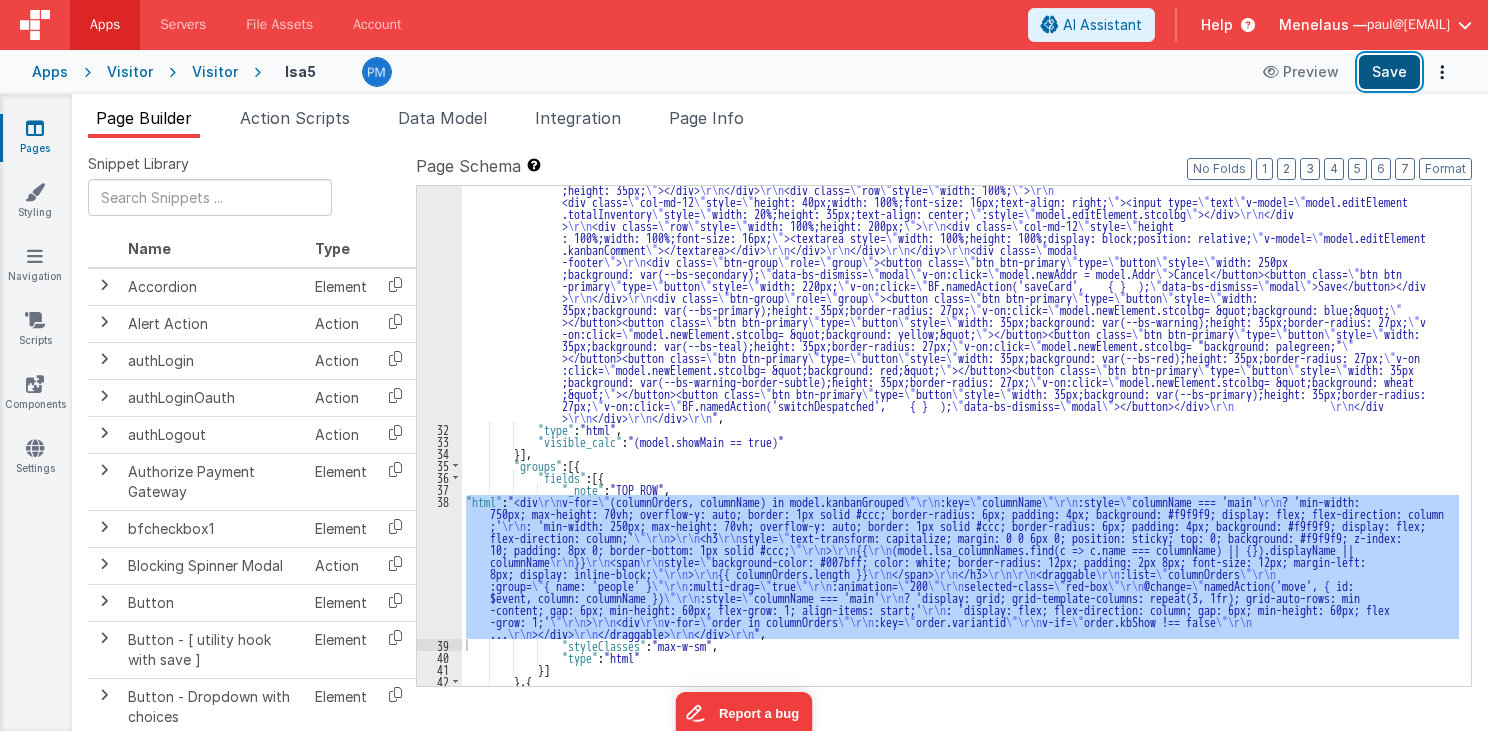 click on "Save" at bounding box center (1389, 72) 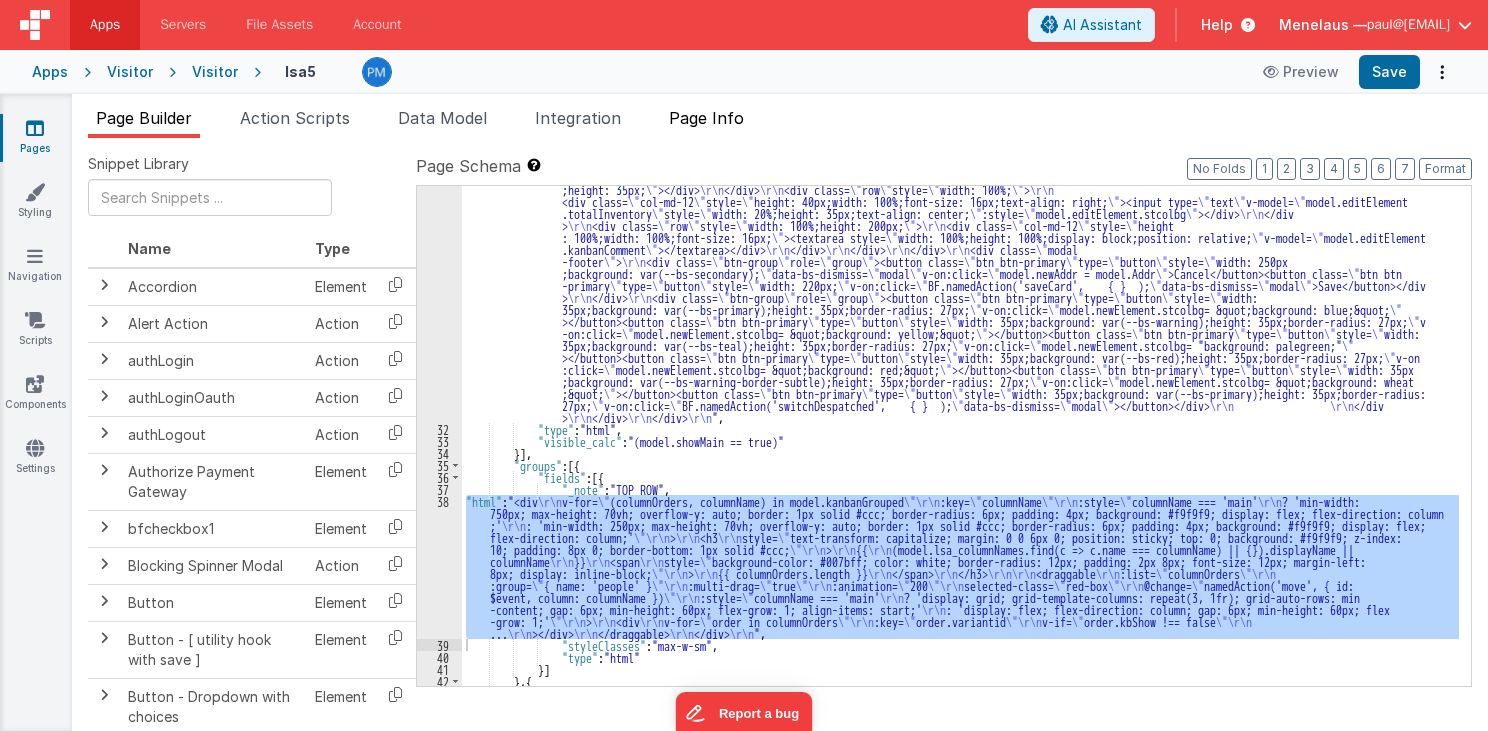 click on "Page Info" at bounding box center [706, 118] 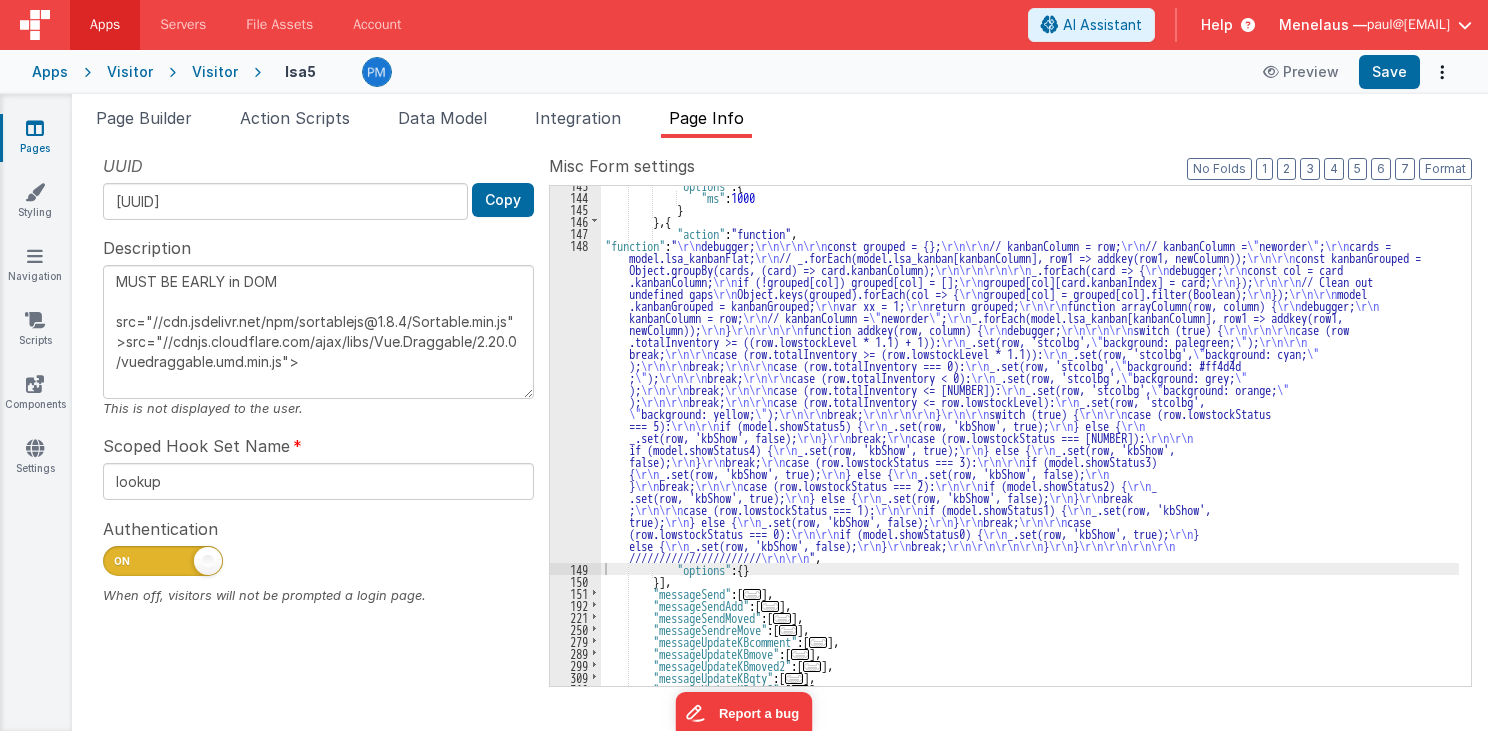 click on ""options" :  {                     "ms" :  1000                }           } ,  {                "action" :  "function" , "function" :  " \r\n debugger; \r\n\r\n\r\n const grouped = {}; \r\n\r\n // kanbanColumn = row; \r\n     // kanbanColumn =  \" neworder \" ; \r\n     cards =       model.lsa_kanbanFlat; \r\n     // _.forEach(model.lsa_kanban[kanbanColumn], row1 => addkey(row1, newColumn)); \r\n\r\n const kanbanGrouped =       Object.groupBy(cards, (card) => card.kanbanColumn); \r\n\r\n\r\n\r\n _.forEach(card => { \r\n     debugger; \r\n     const col = card      .kanbanColumn; \r\n     if (!grouped[col]) grouped[col] = []; \r\n     grouped[col][card.kanbanIndex] = card; \r\n }); \r\n\r\n // Clean out       undefined gaps \r\n Object.keys(grouped).forEach(col => { \r\n     grouped[col] = grouped[col].filter(Boolean); \r\n }); \r\n\r\n model      .kanbanGrouped = kanbanGrouped; \r\n var xx = 1; \r\n return grouped; \r\n\r\n function arrayColumn(row, column) { \r\n \r\n" at bounding box center (1030, 441) 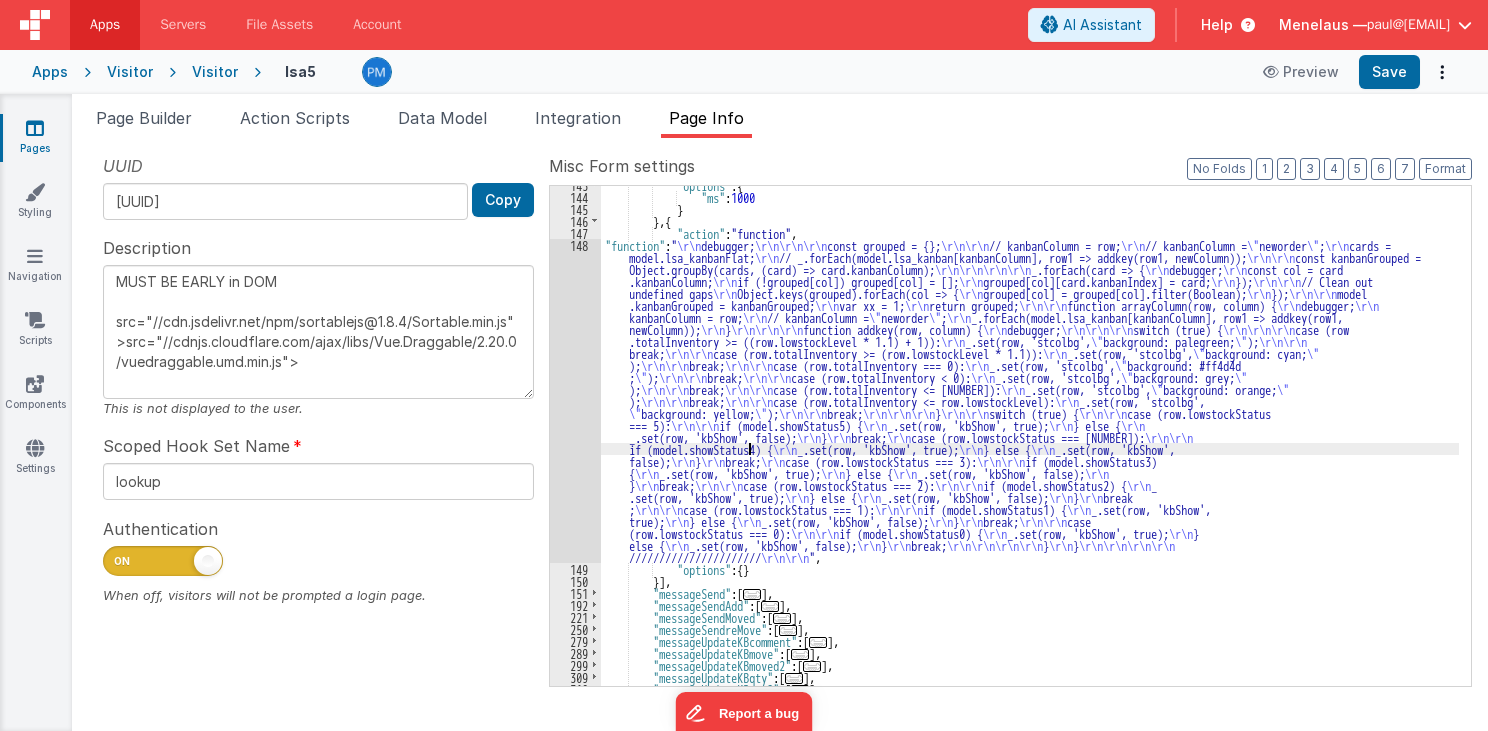 click on "148" at bounding box center (575, 401) 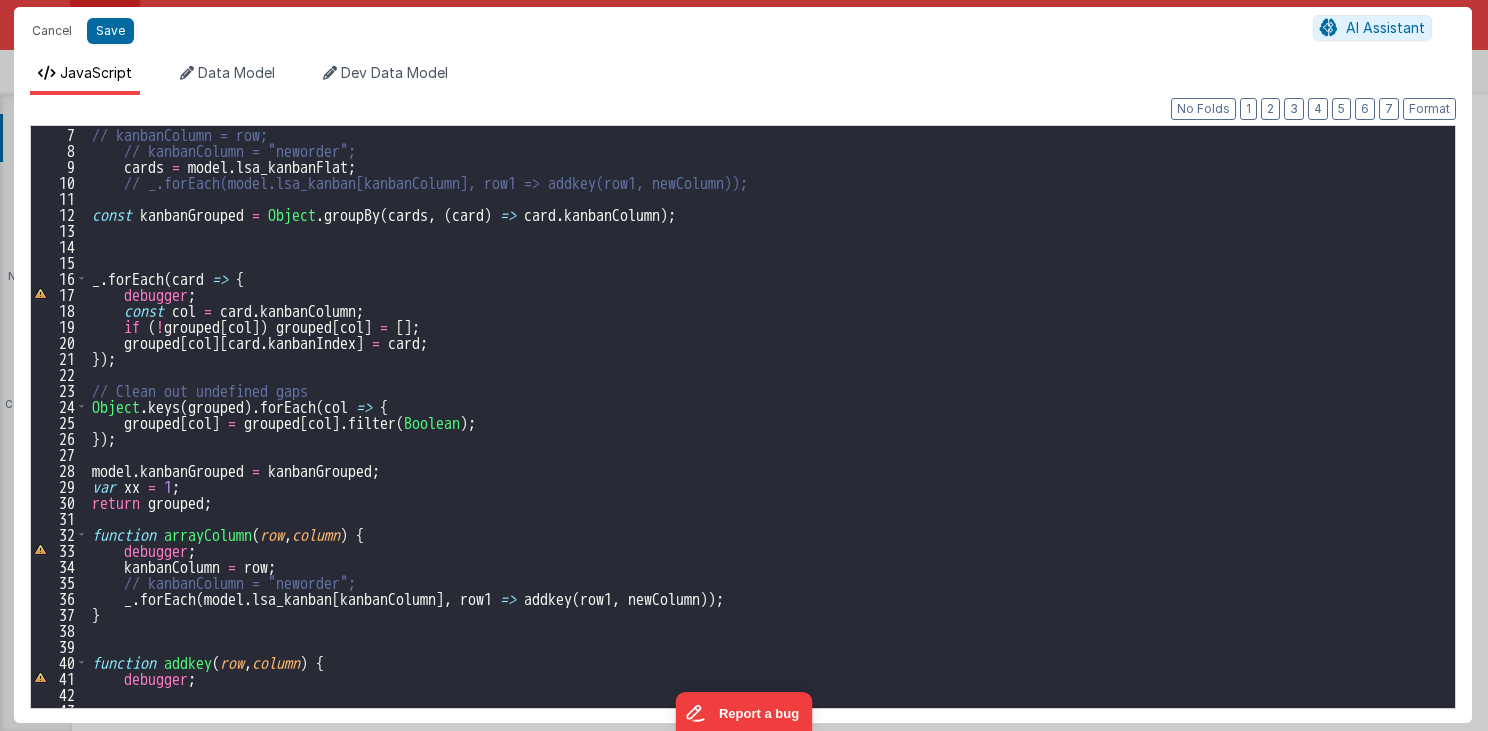 scroll, scrollTop: 144, scrollLeft: 0, axis: vertical 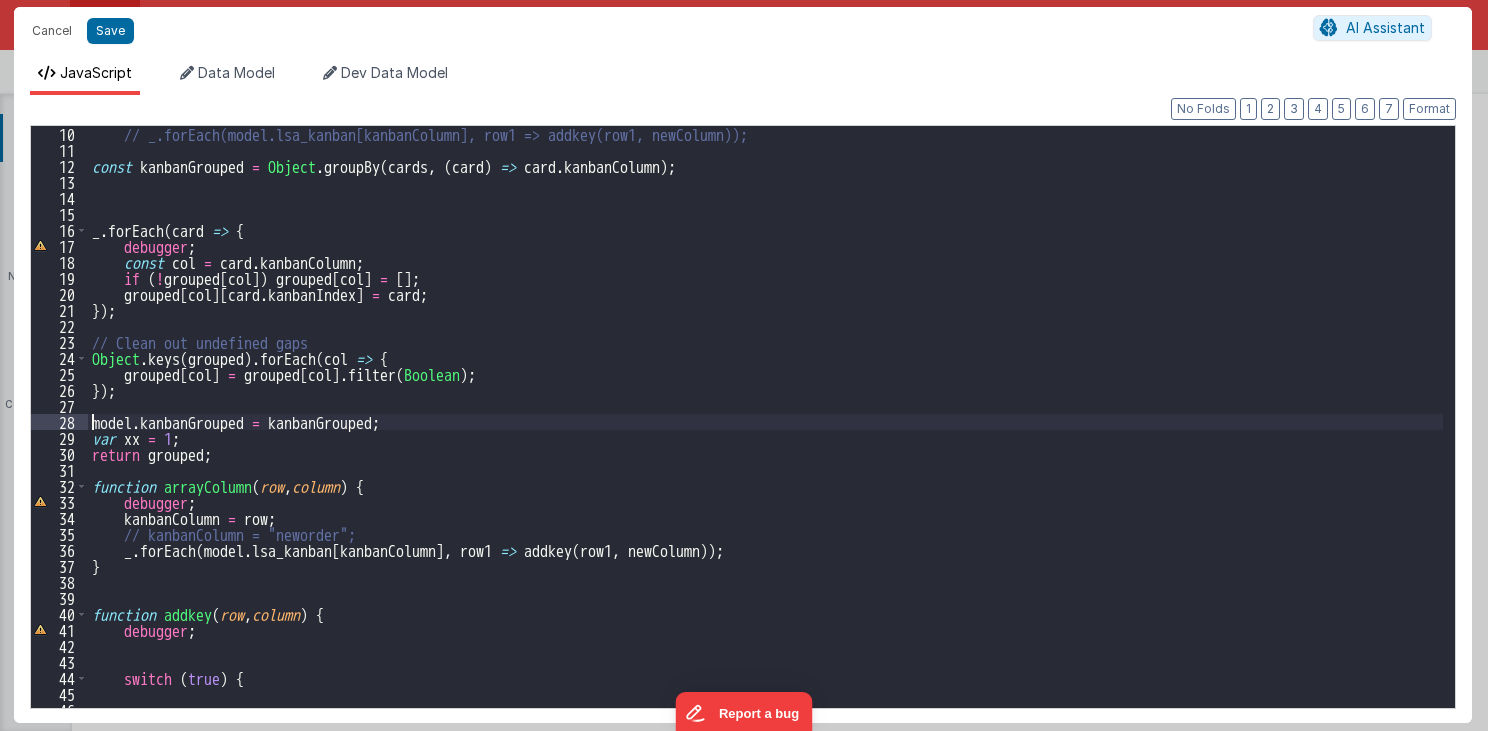 click on "// _.forEach(model.lsa_kanban[kanbanColumn], row1 => addkey(row1, newColumn)); const   kanbanGrouped   =   Object . groupBy ( cards ,   ( card )   =>   card . kanbanColumn ) ; _ . forEach ( card   =>   {      debugger ;      const   col   =   card . kanbanColumn ;      if   ( ! grouped [ col ])   grouped [ col ]   =   [ ] ;      grouped [ col ] [ card . kanbanIndex ]   =   card ; }) ; // Clean out undefined gaps Object . keys ( grouped ) . forEach ( col   =>   {      grouped [ col ]   =   grouped [ col ] . filter ( Boolean ) ; }) ; model . kanbanGrouped   =   kanbanGrouped ; var   xx   =   1 ; return   grouped ; function   arrayColumn ( row ,  column )   {      debugger ;      kanbanColumn   =   row ;      // kanbanColumn = "neworder";      _ . forEach ( model . lsa_kanban [ kanbanColumn ] ,   row1   =>   addkey ( row1 ,   newColumn )) ; } function   addkey ( row ,  column )   {      debugger ;      switch   ( true )   {           case   ( row . totalInventory   >=   (( row . lowstockLevel   *   1.1 )" at bounding box center (766, 433) 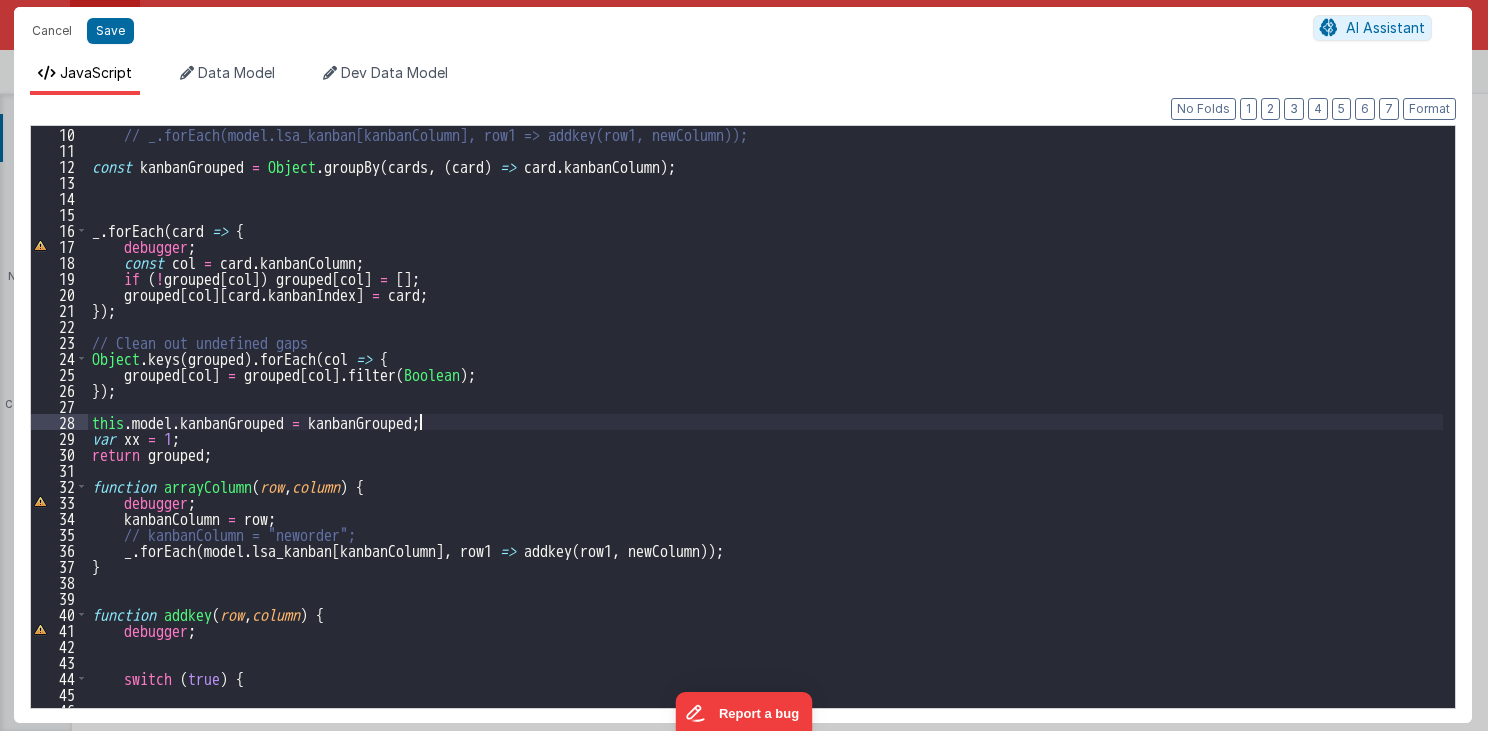 click on "// _.forEach(model.lsa_kanban[kanbanColumn], row1 => addkey(row1, newColumn)); const   kanbanGrouped   =   Object . groupBy ( cards ,   ( card )   =>   card . kanbanColumn ) ; _ . forEach ( card   =>   {      debugger ;      const   col   =   card . kanbanColumn ;      if   ( ! grouped [ col ])   grouped [ col ]   =   [ ] ;      grouped [ col ] [ card . kanbanIndex ]   =   card ; }) ; // Clean out undefined gaps Object . keys ( grouped ) . forEach ( col   =>   {      grouped [ col ]   =   grouped [ col ] . filter ( Boolean ) ; }) ; this . model . kanbanGrouped   =   kanbanGrouped ; var   xx   =   1 ; return   grouped ; function   arrayColumn ( row ,  column )   {      debugger ;      kanbanColumn   =   row ;      // kanbanColumn = "neworder";      _ . forEach ( model . lsa_kanban [ kanbanColumn ] ,   row1   =>   addkey ( row1 ,   newColumn )) ; } function   addkey ( row ,  column )   {      debugger ;      switch   ( true )   {           case   ( row . totalInventory   >=   (( row . lowstockLevel   *   )" at bounding box center [766, 433] 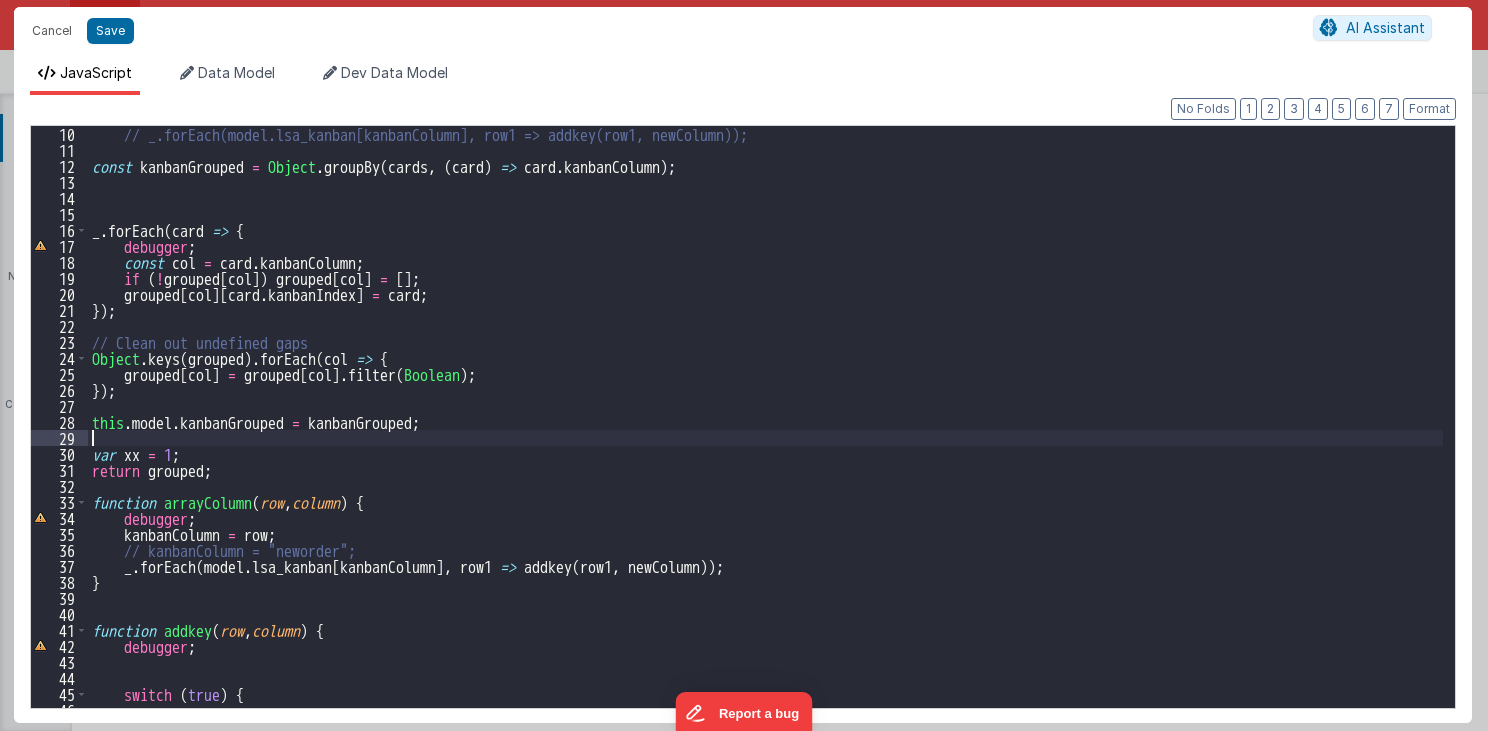 type 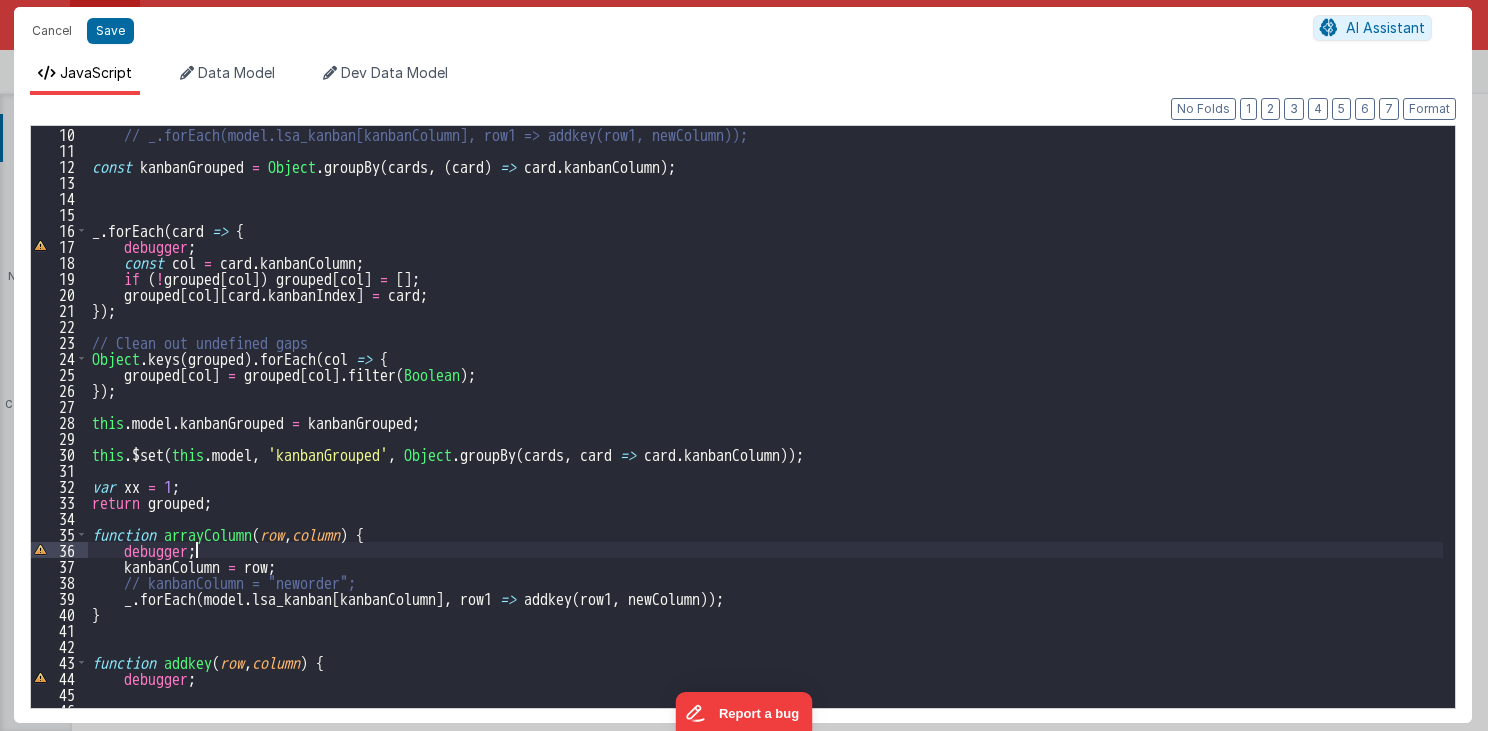 click on "// _.forEach(model.lsa_kanban[kanbanColumn], row1 => addkey(row1, newColumn)); const   kanbanGrouped   =   Object . groupBy ( cards ,   ( card )   =>   card . kanbanColumn ) ; _ . forEach ( card   =>   {      debugger ;      const   col   =   card . kanbanColumn ;      if   ( ! grouped [ col ])   grouped [ col ]   =   [ ] ;      grouped [ col ] [ card . kanbanIndex ]   =   card ; }) ; // Clean out undefined gaps Object . keys ( grouped ) . forEach ( col   =>   {      grouped [ col ]   =   grouped [ col ] . filter ( Boolean ) ; }) ; this . model . kanbanGrouped   =   kanbanGrouped ; this . $set ( this . model ,   'kanbanGrouped' ,   Object . groupBy ( cards ,   card   =>   card . kanbanColumn )) ; var   xx   =   1 ; return   grouped ; function   arrayColumn ( row ,  column )   {      debugger ;      kanbanColumn   =   row ;      // kanbanColumn = "neworder";      _ . forEach ( model . lsa_kanban [ kanbanColumn ] ,   row1   =>   addkey ( row1 ,   newColumn )) ; } function   addkey ( row ,  column )   { ;" at bounding box center [766, 433] 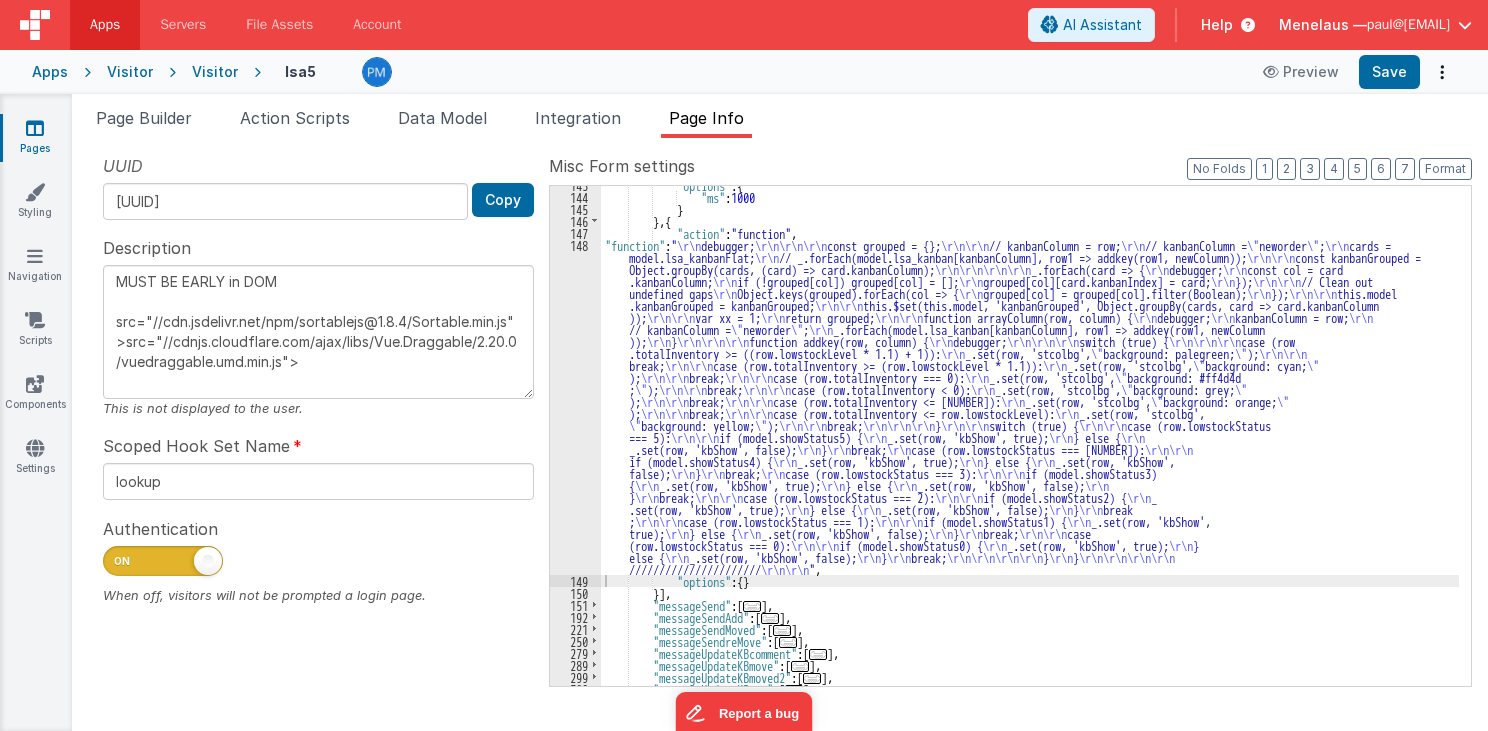 click on ""options" :  {                     "ms" :  1000                }           } ,  {                "action" :  "function" , "function" :  " \r\n debugger; \r\n\r\n\r\n const grouped = {}; \r\n\r\n // kanbanColumn = row; \r\n     // kanbanColumn =  \" neworder \" ; \r\n     cards =       model.lsa_kanbanFlat; \r\n     // _.forEach(model.lsa_kanban[kanbanColumn], row1 => addkey(row1, newColumn)); \r\n\r\n const kanbanGrouped =       Object.groupBy(cards, (card) => card.kanbanColumn); \r\n\r\n\r\n\r\n _.forEach(card => { \r\n     debugger; \r\n     const col = card      .kanbanColumn; \r\n     if (!grouped[col]) grouped[col] = []; \r\n     grouped[col][card.kanbanIndex] = card; \r\n }); \r\n\r\n // Clean out       undefined gaps \r\n Object.keys(grouped).forEach(col => { \r\n     grouped[col] = grouped[col].filter(Boolean); \r\n }); \r\n\r\n this.model      .kanbanGrouped = kanbanGrouped; \r\n\r\n      )); \r\n\r\n var xx = 1; \r\n return grouped; \r\n\r\n \r\n     debugger;" at bounding box center [1030, 441] 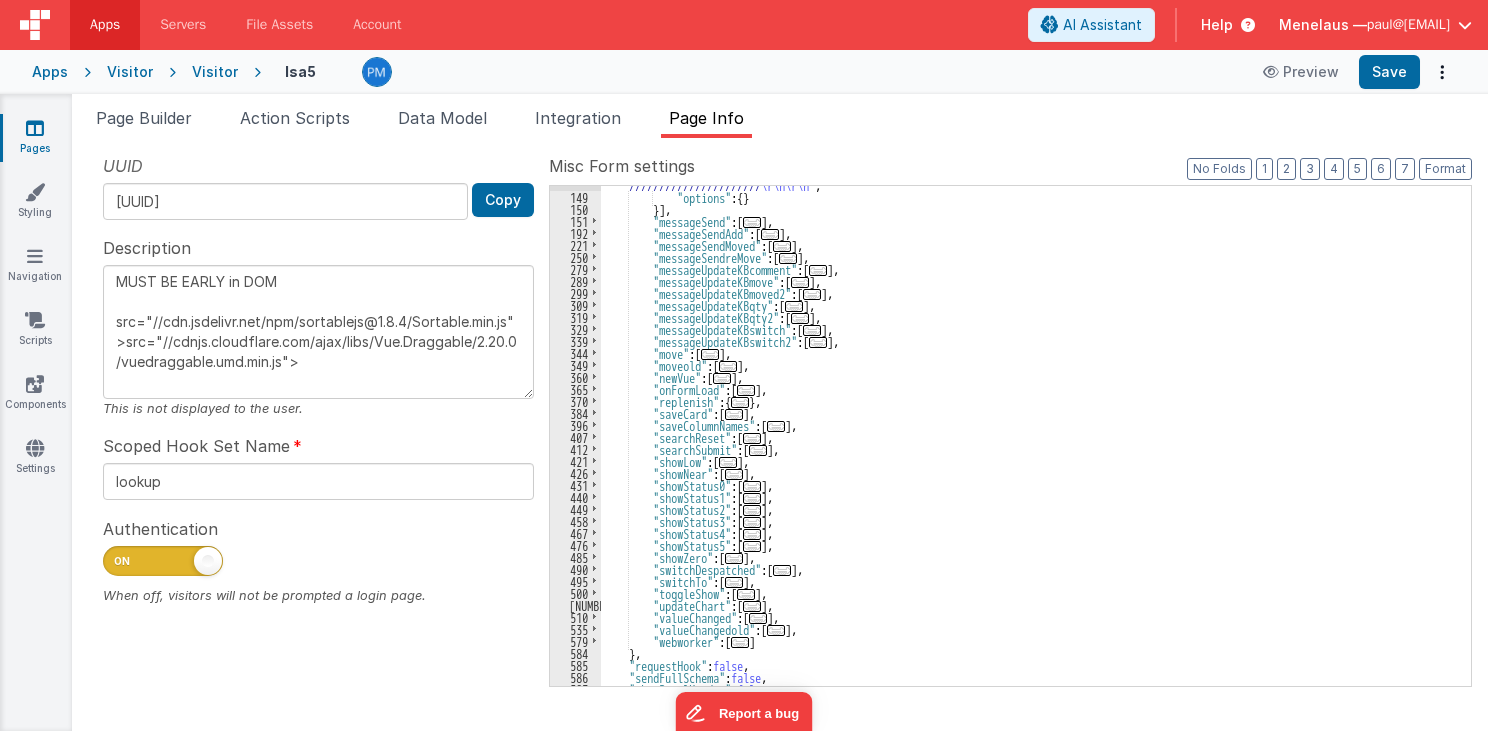 scroll, scrollTop: 787, scrollLeft: 0, axis: vertical 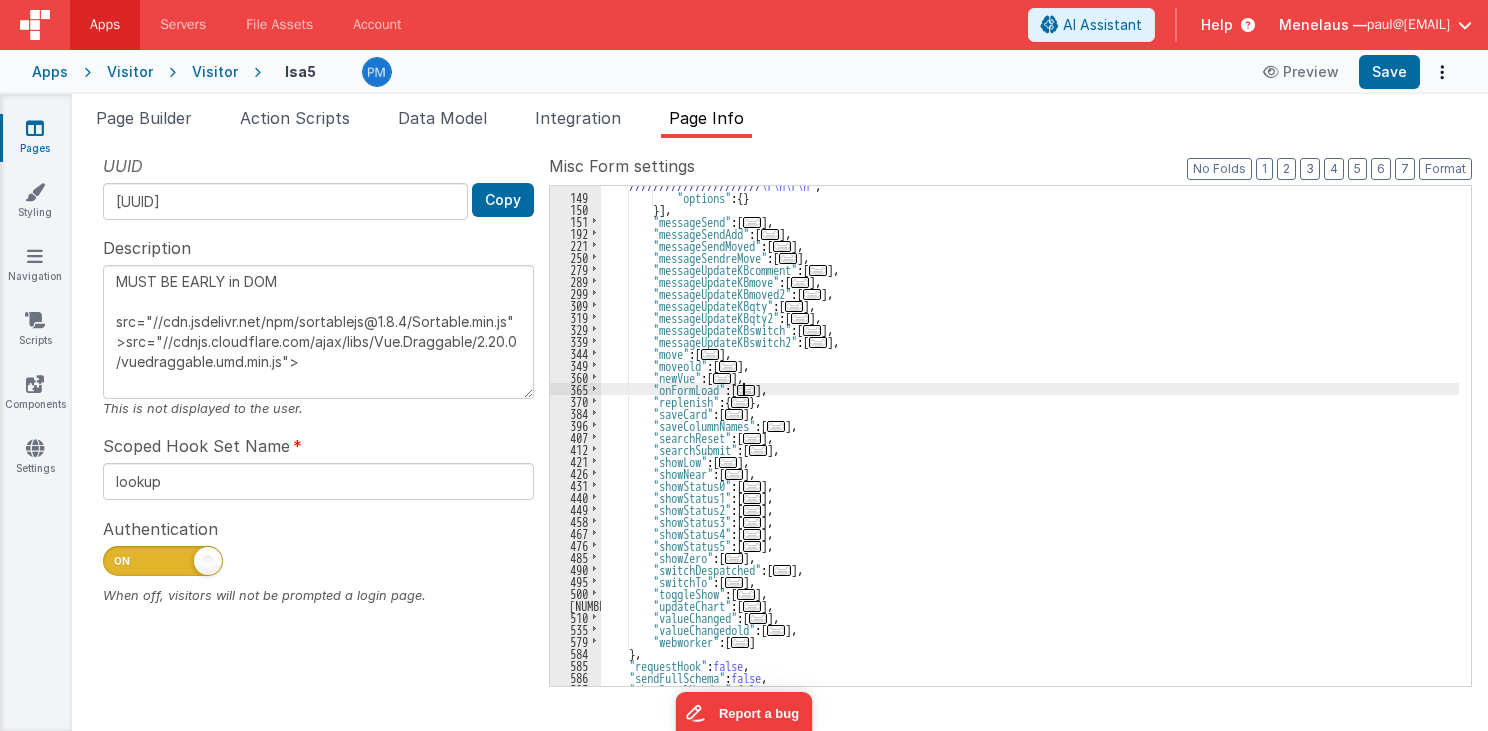 click on "..." at bounding box center [746, 390] 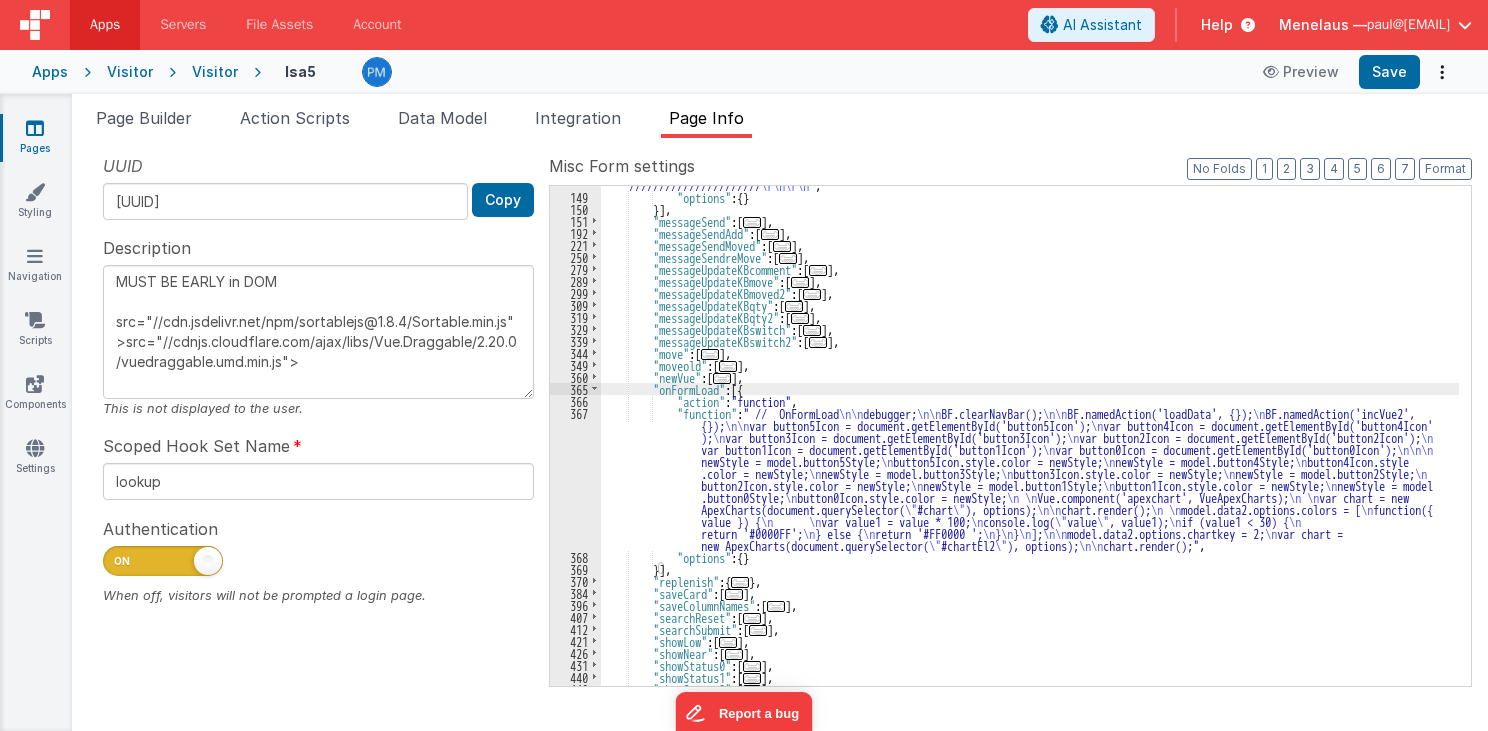 click on ""function" :  " \r\n debugger; \r\n\r\n\r\n const grouped = {}; \r\n\r\n // kanbanColumn = row; \r\n     // kanbanColumn =  \" neworder \" ; \r\n     cards =       model.lsa_kanbanFlat; \r\n     // _.forEach(model.lsa_kanban[kanbanColumn], row1 => addkey(row1, newColumn)); \r\n\r\n const kanbanGrouped =       Object.groupBy(cards, (card) => card.kanbanColumn); \r\n\r\n\r\n\r\n _.forEach(card => { \r\n     debugger; \r\n     const col = card      .kanbanColumn; \r\n     if (!grouped[col]) grouped[col] = []; \r\n     grouped[col][card.kanbanIndex] = card; \r\n }); \r\n\r\n // Clean out       undefined gaps \r\n Object.keys(grouped).forEach(col => { \r\n     grouped[col] = grouped[col].filter(Boolean); \r\n }); \r\n\r\n this.model      .kanbanGrouped = kanbanGrouped; \r\n\r\n this.$set(this.model, 'kanbanGrouped', Object.groupBy(cards, card => card.kanbanColumn      )); \r\n\r\n var xx = 1; \r\n return grouped; \r\n\r\n function arrayColumn(row, column) { \r\n     debugger; \r\n \r\n" at bounding box center (1030, 279) 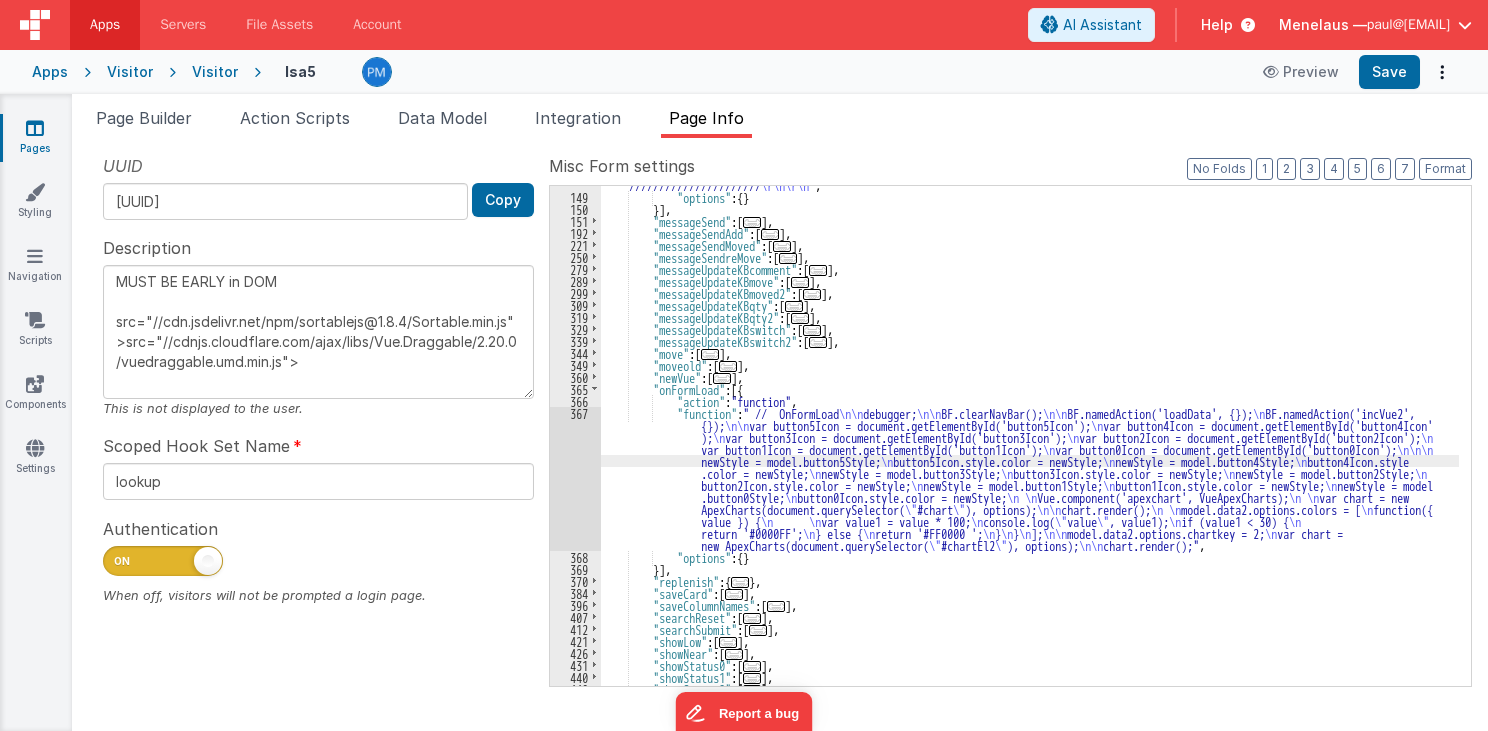 click on "367" at bounding box center (575, 479) 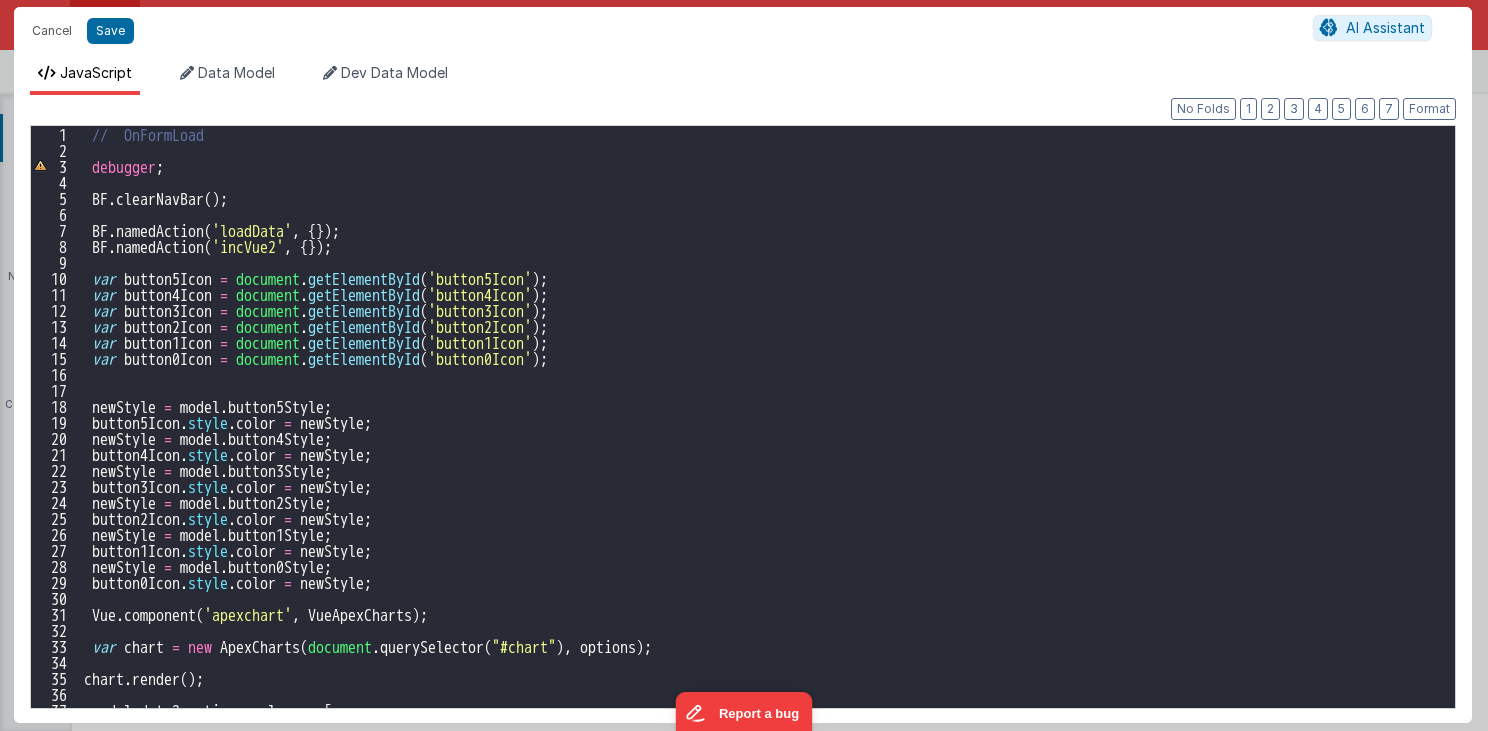 click on "7" at bounding box center (55, 230) 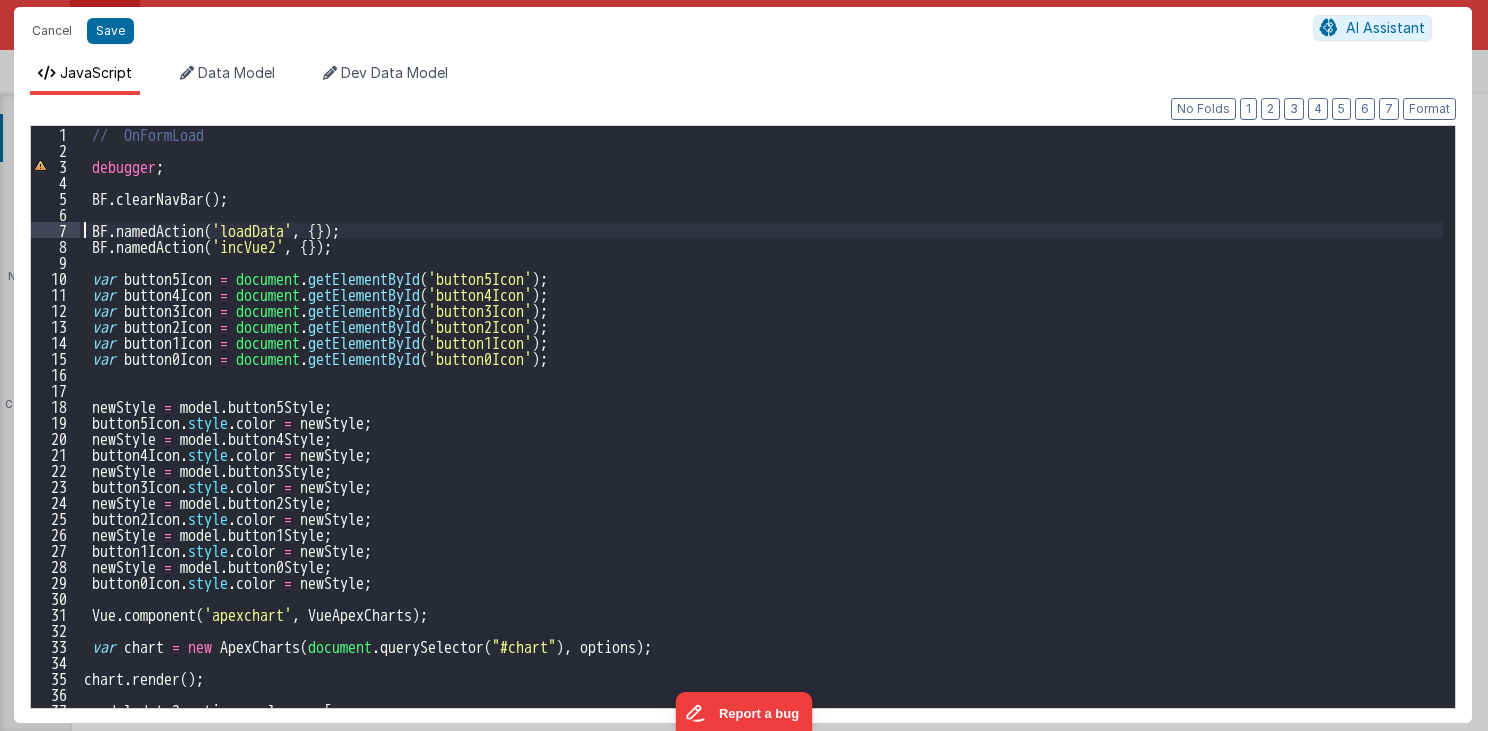 click on "//  OnFormLoad   debugger ;   BF . clearNavBar ( ) ;   BF . namedAction ( 'loadData' ,   { }) ;   BF . namedAction ( 'incVue2' ,   { }) ;   var   button5Icon   =   document . getElementById ( 'button5Icon' ) ;   var   button4Icon   =   document . getElementById ( 'button4Icon' ) ;   var   button3Icon   =   document . getElementById ( 'button3Icon' ) ;   var   button2Icon   =   document . getElementById ( 'button2Icon' ) ;   var   button1Icon   =   document . getElementById ( 'button1Icon' ) ;   var   button0Icon   =   document . getElementById ( 'button0Icon' ) ;   newStyle   =   model . button5Style ;   button5Icon . style . color   =   newStyle ;   newStyle   =   model . button4Style ;   button4Icon . style . color   =   newStyle ;   newStyle   =   model . button3Style ;   button3Icon . style . color   =   newStyle ;   newStyle   =   model . button2Style ;   button2Icon . style . color   =   newStyle ;   newStyle   =   model . button1Style ;   button1Icon . style . color   =   newStyle ;   newStyle   =" at bounding box center (762, 433) 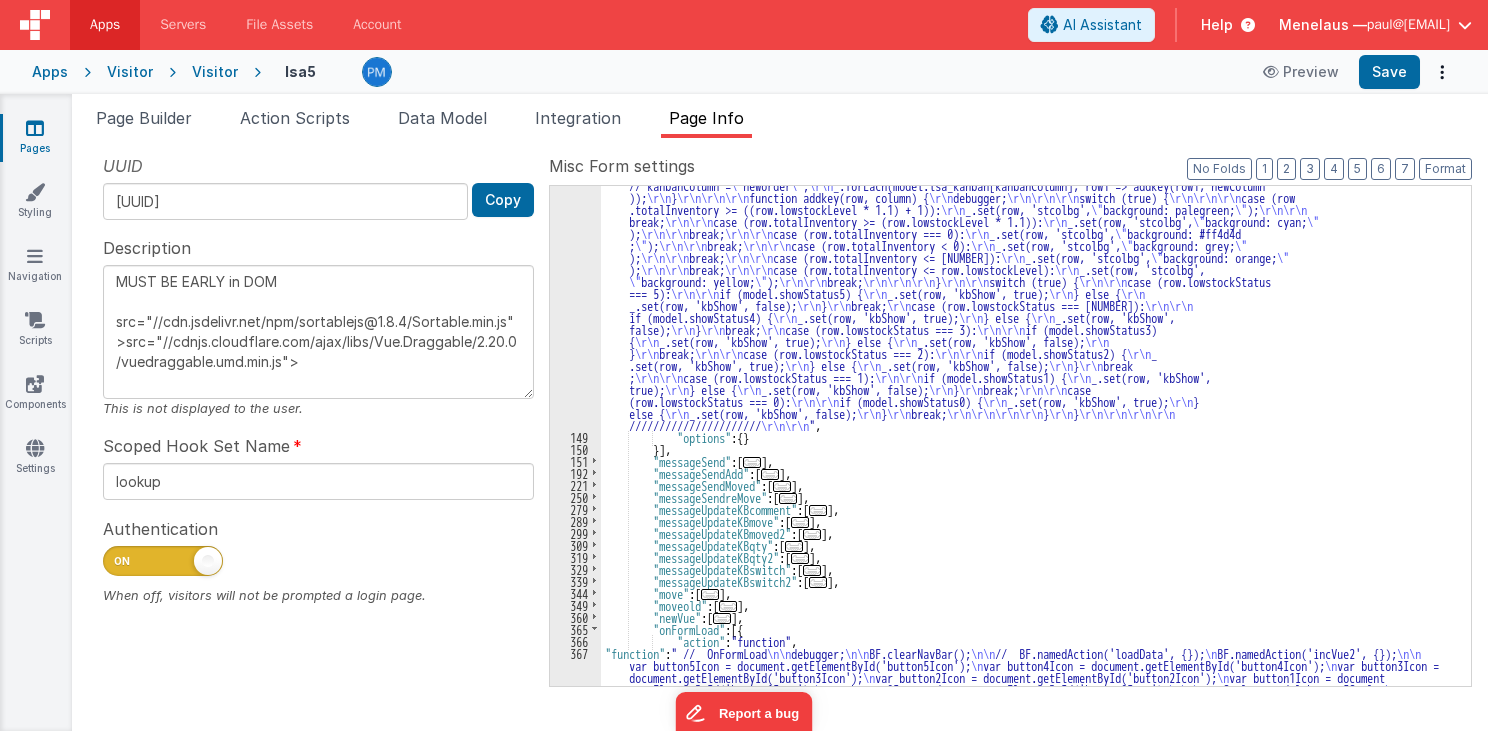 scroll, scrollTop: 211, scrollLeft: 0, axis: vertical 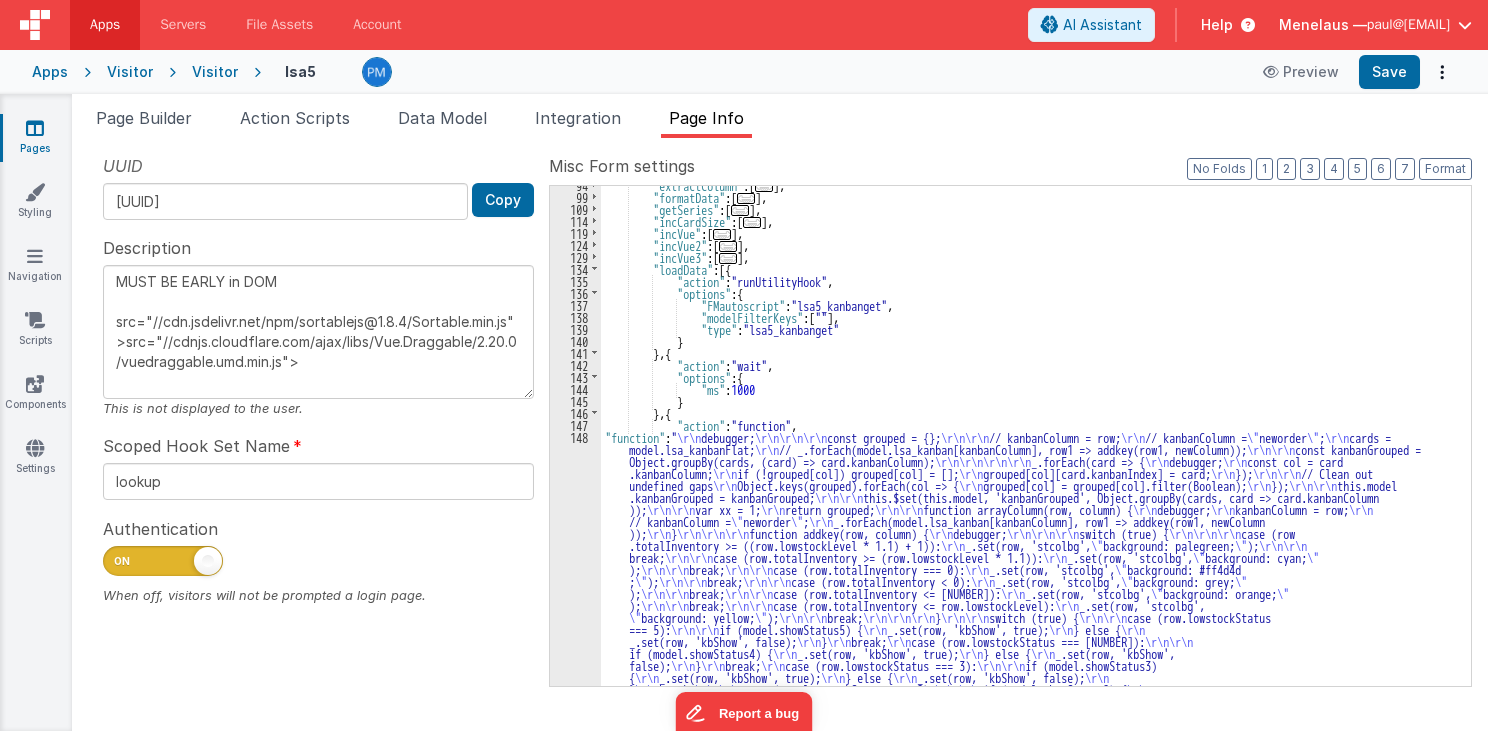 click on ""extractColumn" :  [ ... ] ,           "formatData" :  [ ... ] ,           "getSeries" :  [ ... ] ,           "incCardSize" :  [ ... ] ,           "incVue" :  [ ... ] ,           "incVue2" :  [ ... ] ,           "incVue3" :  [ ... ] ,           "loadData" :  [{                "action" :  "runUtilityHook" ,                "options" :  {                     "FMautoscript" :  "lsa5_kanbanget" ,                     "modelFilterKeys" :  [ "" ] ,                     "type" :  "lsa5_kanbanget"                }           } ,  {                "action" :  "wait" ,                "options" :  {                     "ms" :  1000                }           } ,  {                "action" :  "function" , "function" :  " \r\n debugger; \r\n\r\n\r\n const grouped = {}; \r\n\r\n // kanbanColumn = row; \r\n     // kanbanColumn =  \" neworder \" ; \r\n     cards =       model.lsa_kanbanFlat; \r\n     // _.forEach(model.lsa_kanban[kanbanColumn], row1 => addkey(row1, newColumn)); \r\n\r\n const kanbanGrouped =  \r\n" at bounding box center [1030, 603] 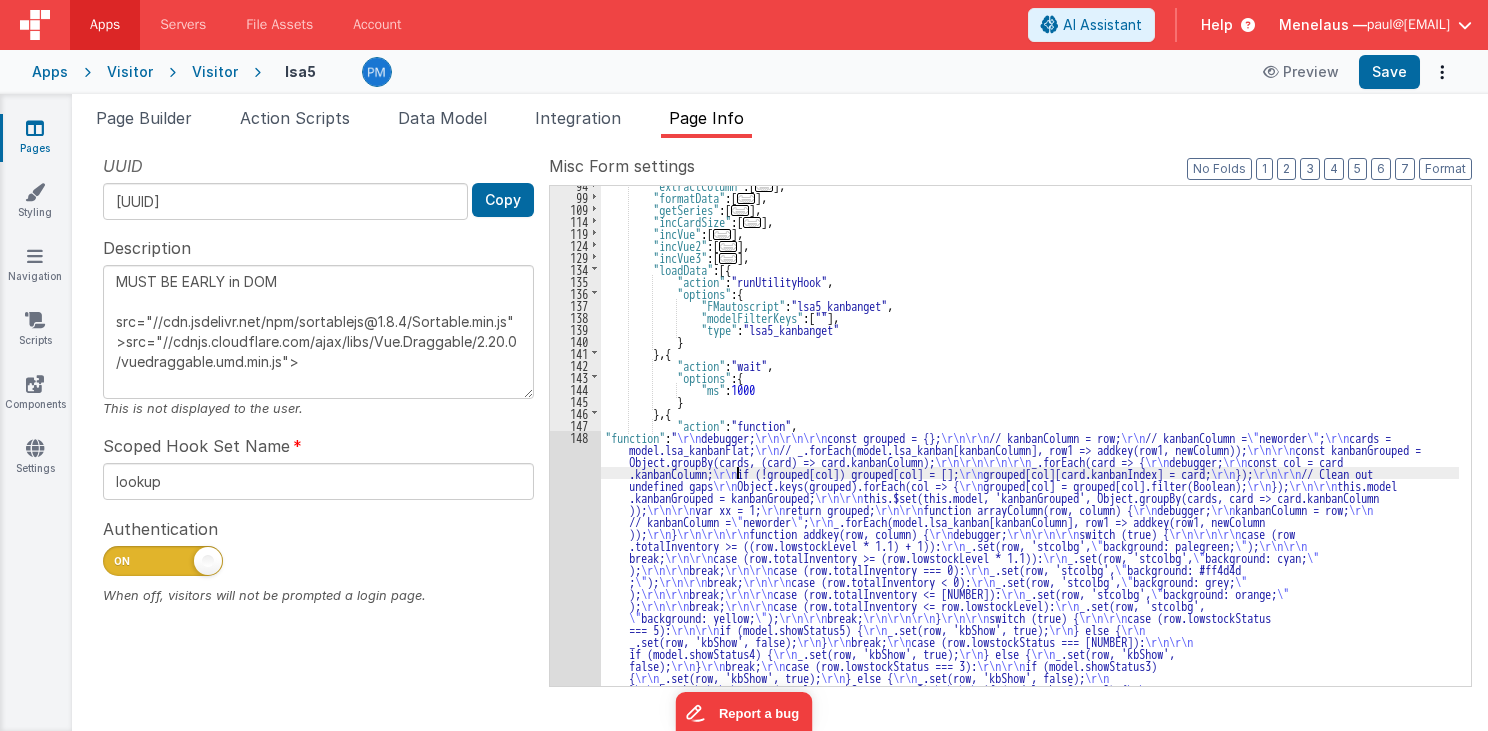 click on "148" at bounding box center (575, 599) 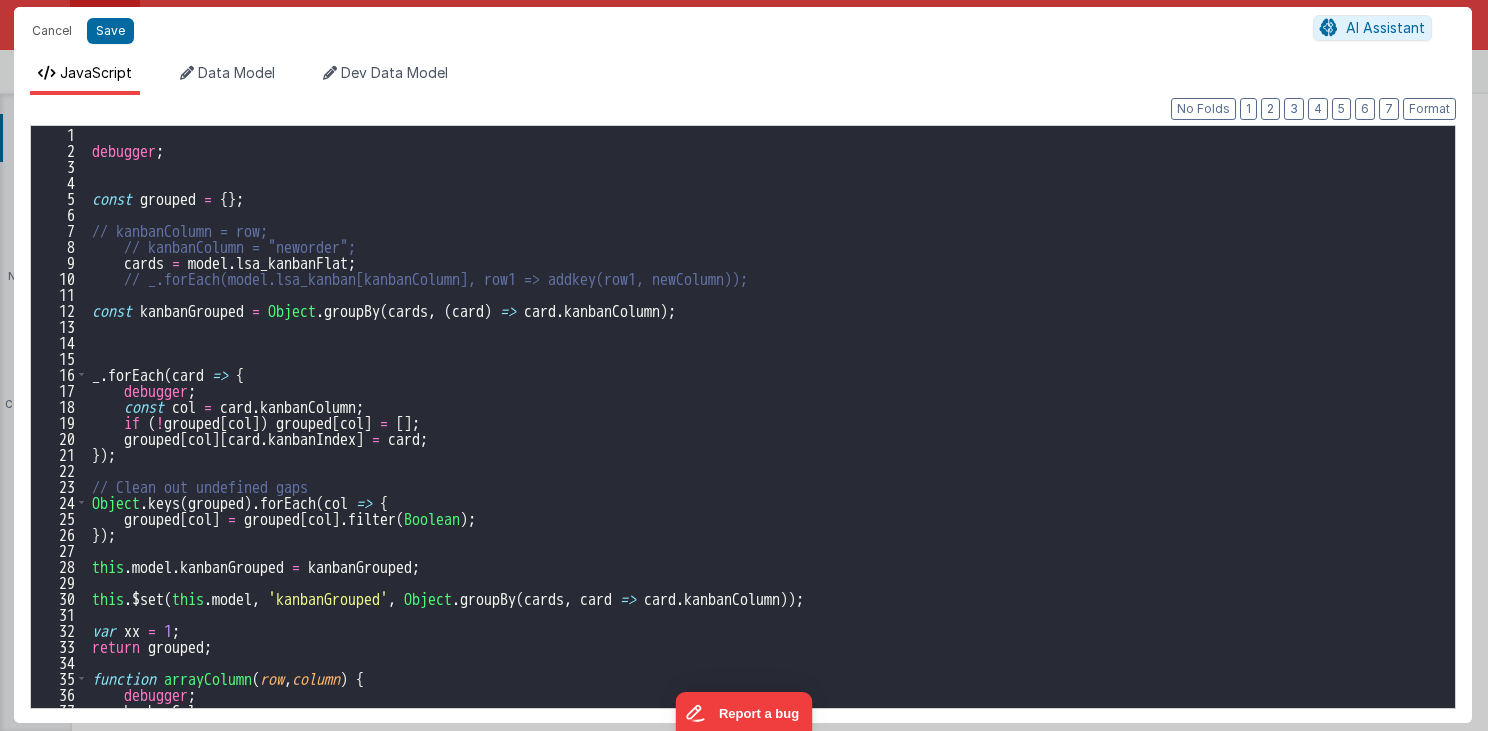 scroll, scrollTop: 303, scrollLeft: 0, axis: vertical 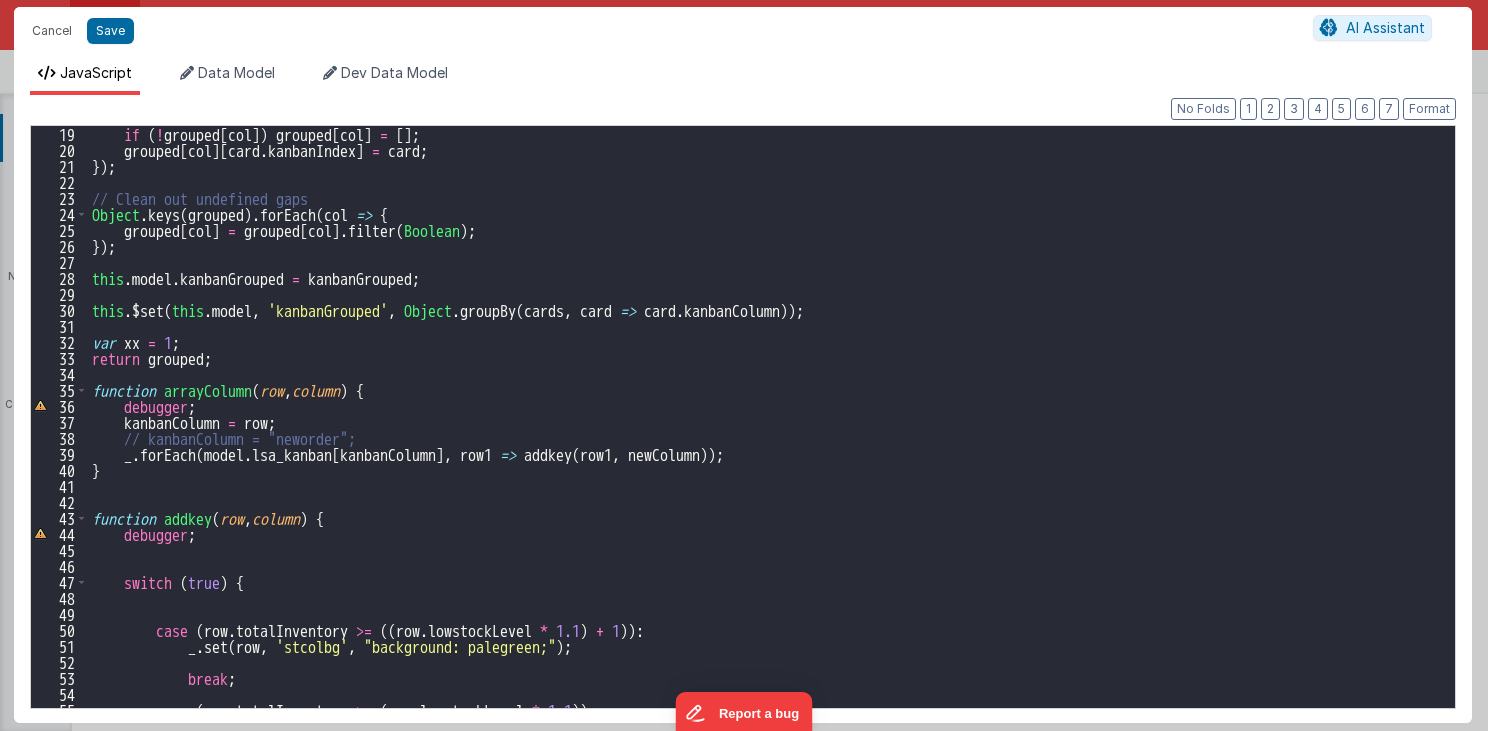 click on "if   ( ! grouped [ col ])   grouped [ col ]   =   [ ] ;      grouped [ col ] [ card . kanbanIndex ]   =   card ; }) ; // Clean out undefined gaps Object . keys ( grouped ) . forEach ( col   =>   {      grouped [ col ]   =   grouped [ col ] . filter ( Boolean ) ; }) ; this . model . kanbanGrouped   =   kanbanGrouped ; this . $set ( this . model ,   'kanbanGrouped' ,   Object . groupBy ( cards ,   card   =>   card . kanbanColumn )) ; var   xx   =   1 ; return   grouped ; function   arrayColumn ( row ,  column )   {      debugger ;      kanbanColumn   =   row ;      // kanbanColumn = "neworder";      _ . forEach ( model . lsa_kanban [ kanbanColumn ] ,   row1   =>   addkey ( row1 ,   newColumn )) ; } function   addkey ( row ,  column )   {      debugger ;      switch   ( true )   {           case   ( row . totalInventory   >=   (( row . lowstockLevel   *   1.1 )   +   1 )) :                _ . set ( row ,   'stcolbg' ,   "background: palegreen;" ) ;                break ;           case   ( row .   >=   ( ." at bounding box center (766, 433) 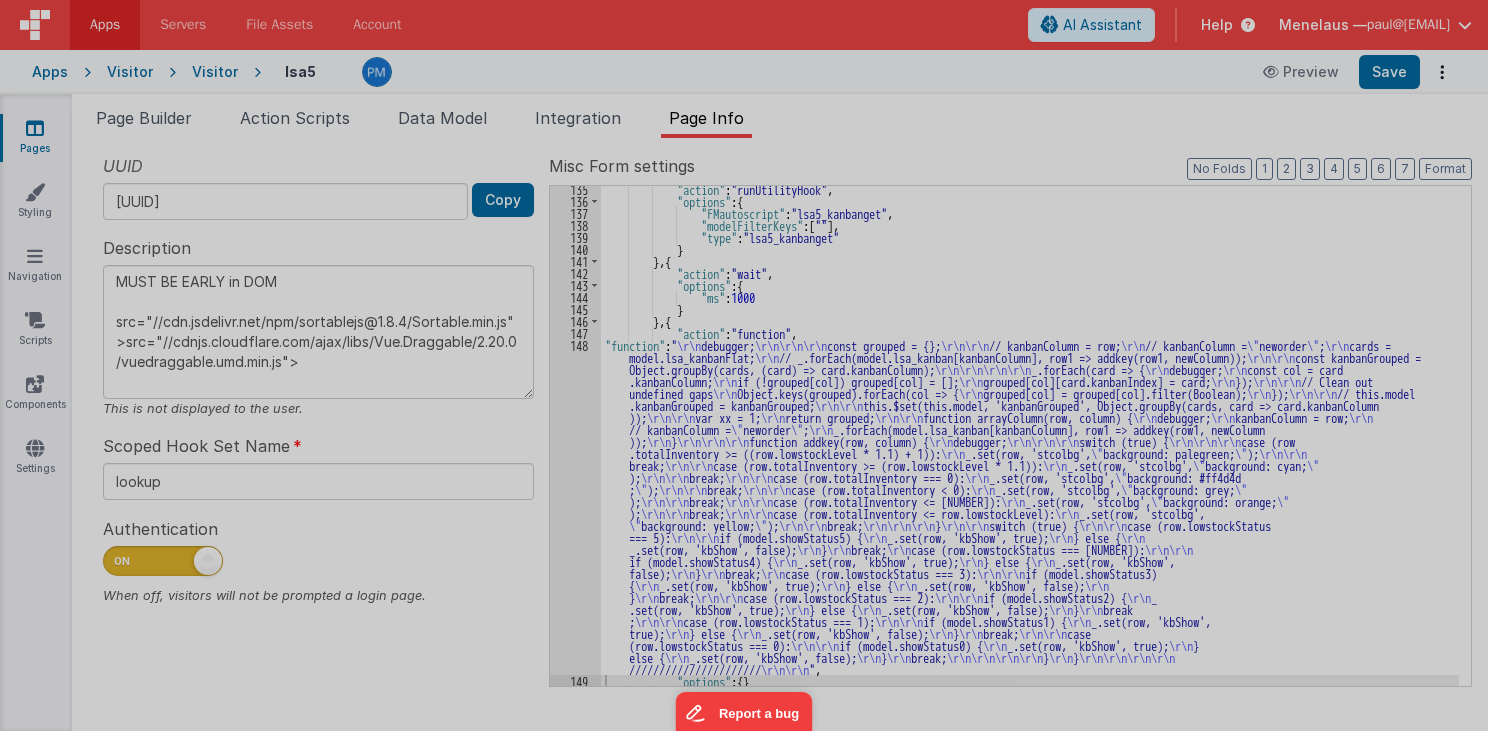 type on "MUST BE EARLY in DOM
src="//cdn.jsdelivr.net/npm/sortablejs@1.8.4/Sortable.min.js">src="//cdnjs.cloudflare.com/ajax/libs/Vue.Draggable/2.20.0/vuedraggable.umd.min.js">" 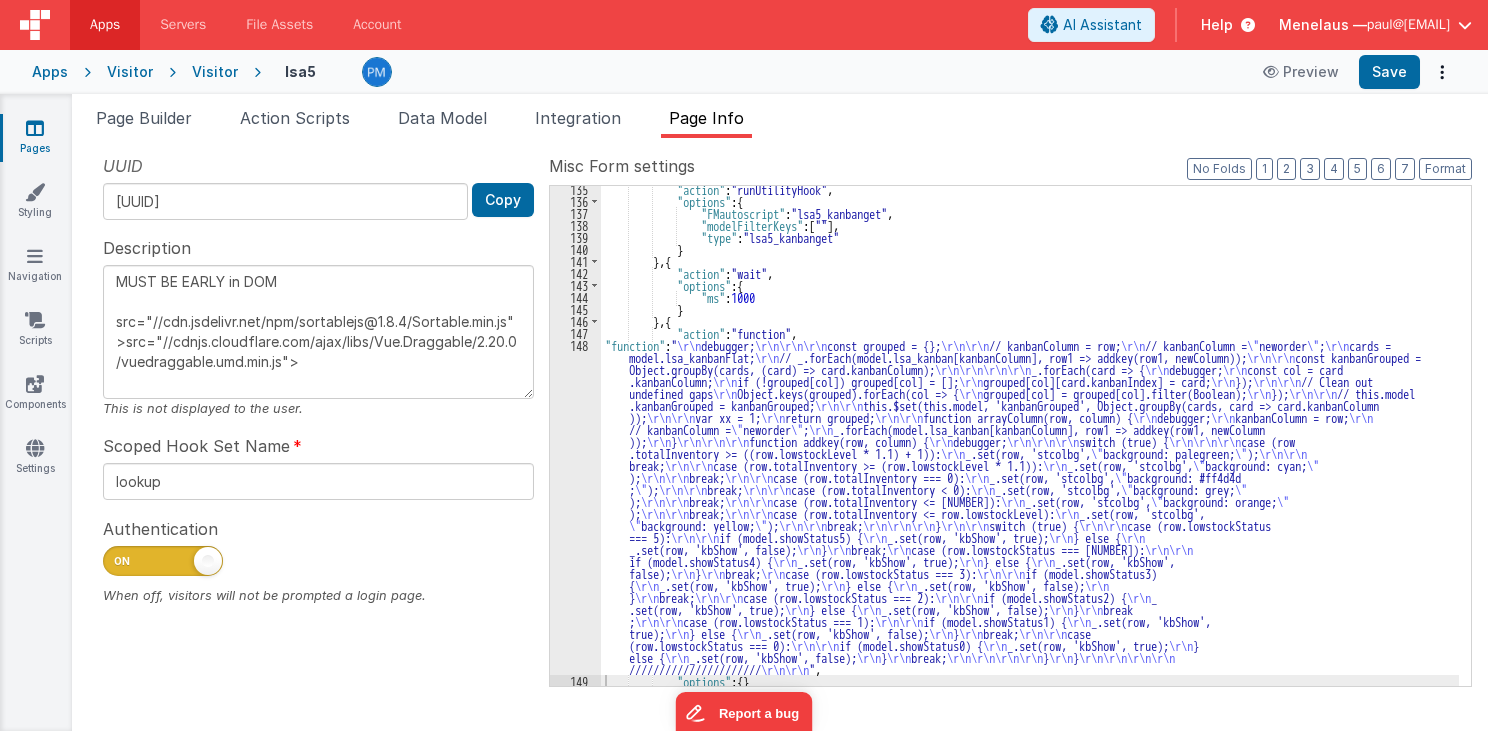 click on ""action" :  "runUtilityHook" ,                "options" :  {                     "FMautoscript" :  "lsa5_kanbanget" ,                     "modelFilterKeys" :  [ "" ] ,                     "type" :  "lsa5_kanbanget"                }           } ,  {                "action" :  "wait" ,                "options" :  {                     "ms" :  1000                }           } ,  {                "action" :  "function" , "function" :  " \r\n debugger; \r\n\r\n\r\n const grouped = {}; \r\n\r\n // kanbanColumn = row; \r\n     // kanbanColumn =  \" neworder \" ; \r\n     cards =       model.lsa_kanbanFlat; \r\n     // _.forEach(model.lsa_kanban[kanbanColumn], row1 => addkey(row1, newColumn)); \r\n\r\n const kanbanGrouped =       Object.groupBy(cards, (card) => card.kanbanColumn); \r\n\r\n\r\n\r\n _.forEach(card => { \r\n     debugger; \r\n     const col = card      .kanbanColumn; \r\n     if (!grouped[col]) grouped[col] = []; \r\n     grouped[col][card.kanbanIndex] = card; \r\n }); \r\n ;" at bounding box center (1030, 445) 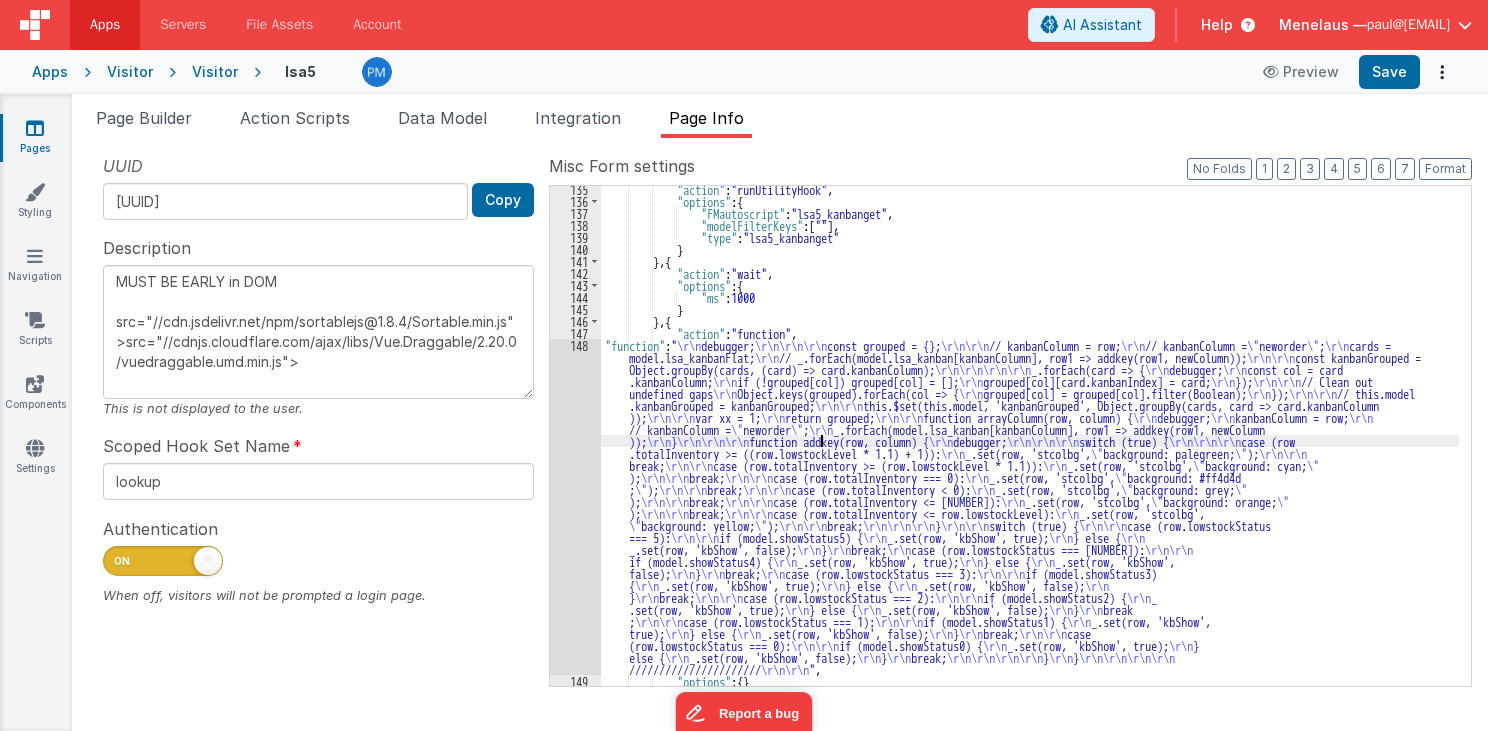 click on "148" at bounding box center (575, 507) 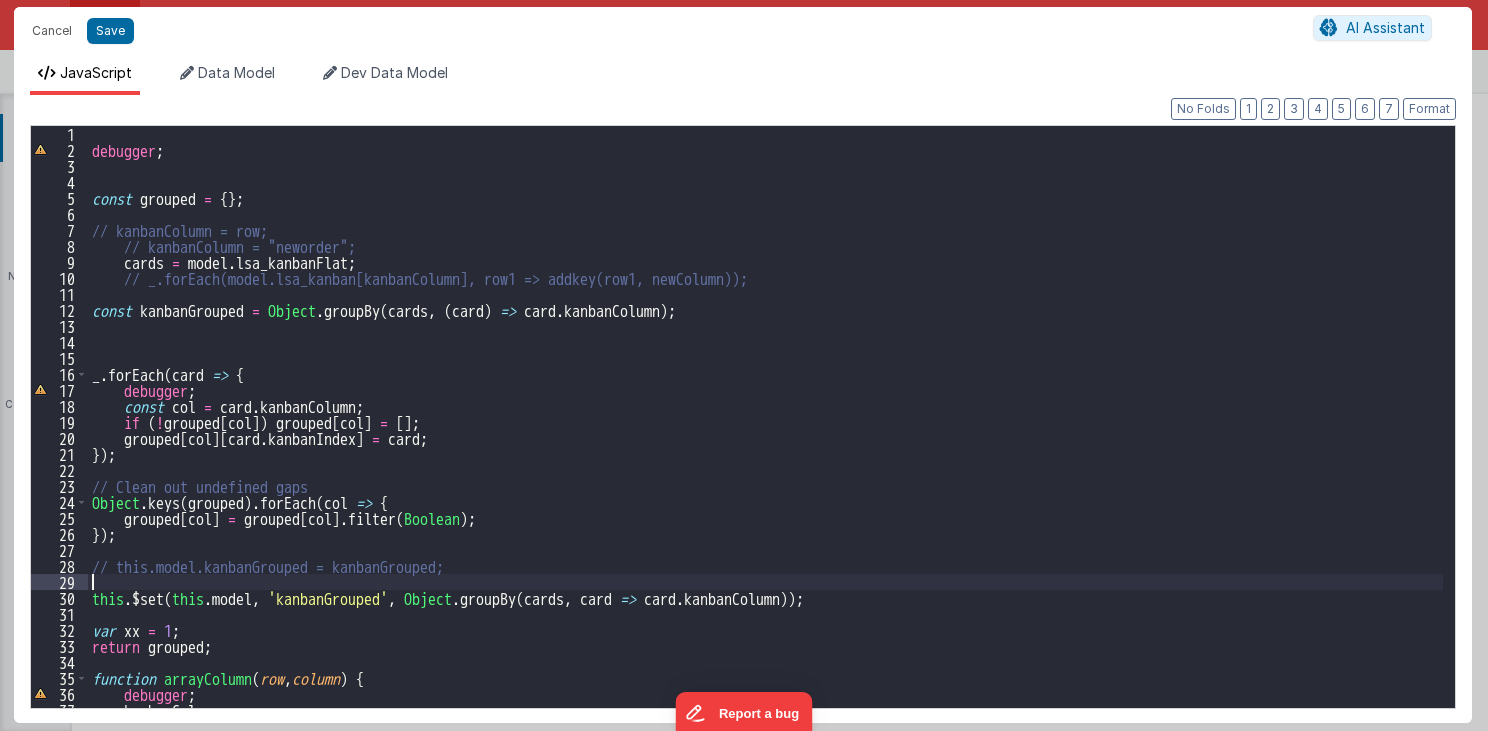 click on "debugger ; const   grouped   =   { } ; // kanbanColumn = row;      // kanbanColumn = "neworder";      cards   =   model . lsa_kanbanFlat ;      // _.forEach(model.lsa_kanban[kanbanColumn], row1 => addkey(row1, newColumn)); const   kanbanGrouped   =   Object . groupBy ( cards ,   ( card )   =>   card . kanbanColumn ) ; _ . forEach ( card   =>   {      debugger ;      const   col   =   card . kanbanColumn ;      if   ( ! grouped [ col ])   grouped [ col ]   =   [ ] ;      grouped [ col ] [ card . kanbanIndex ]   =   card ; }) ; // Clean out undefined gaps Object . keys ( grouped ) . forEach ( col   =>   {      grouped [ col ]   =   grouped [ col ] . filter ( Boolean ) ; }) ; // this.model.kanbanGrouped = kanbanGrouped; this . $set ( this . model ,   'kanbanGrouped' ,   Object . groupBy ( cards ,   card   =>   card . kanbanColumn )) ; var   xx   =   1 ; return   grouped ; function   arrayColumn ( row ,  column )   {      debugger ;      kanbanColumn   =   row ;      // kanbanColumn = "neworder";" at bounding box center [766, 433] 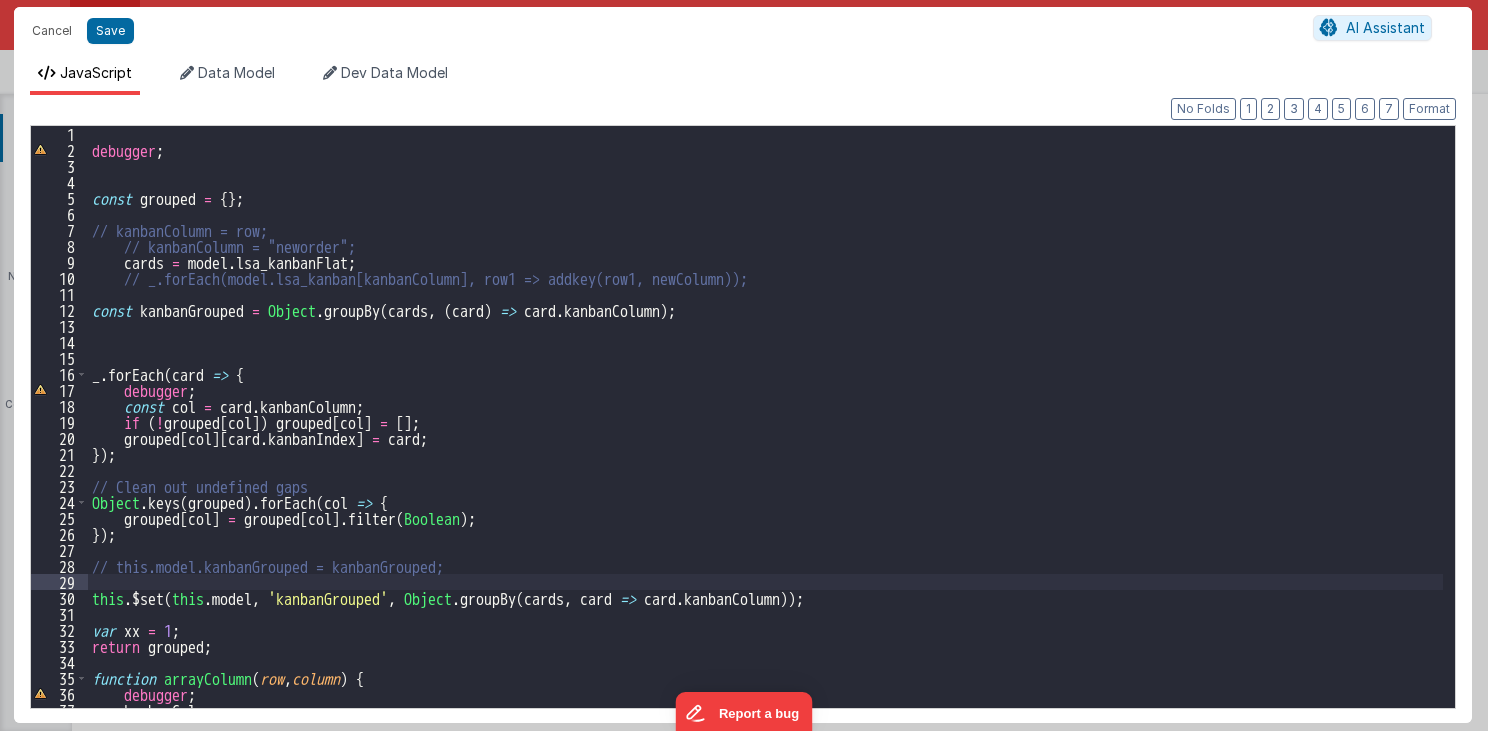 type 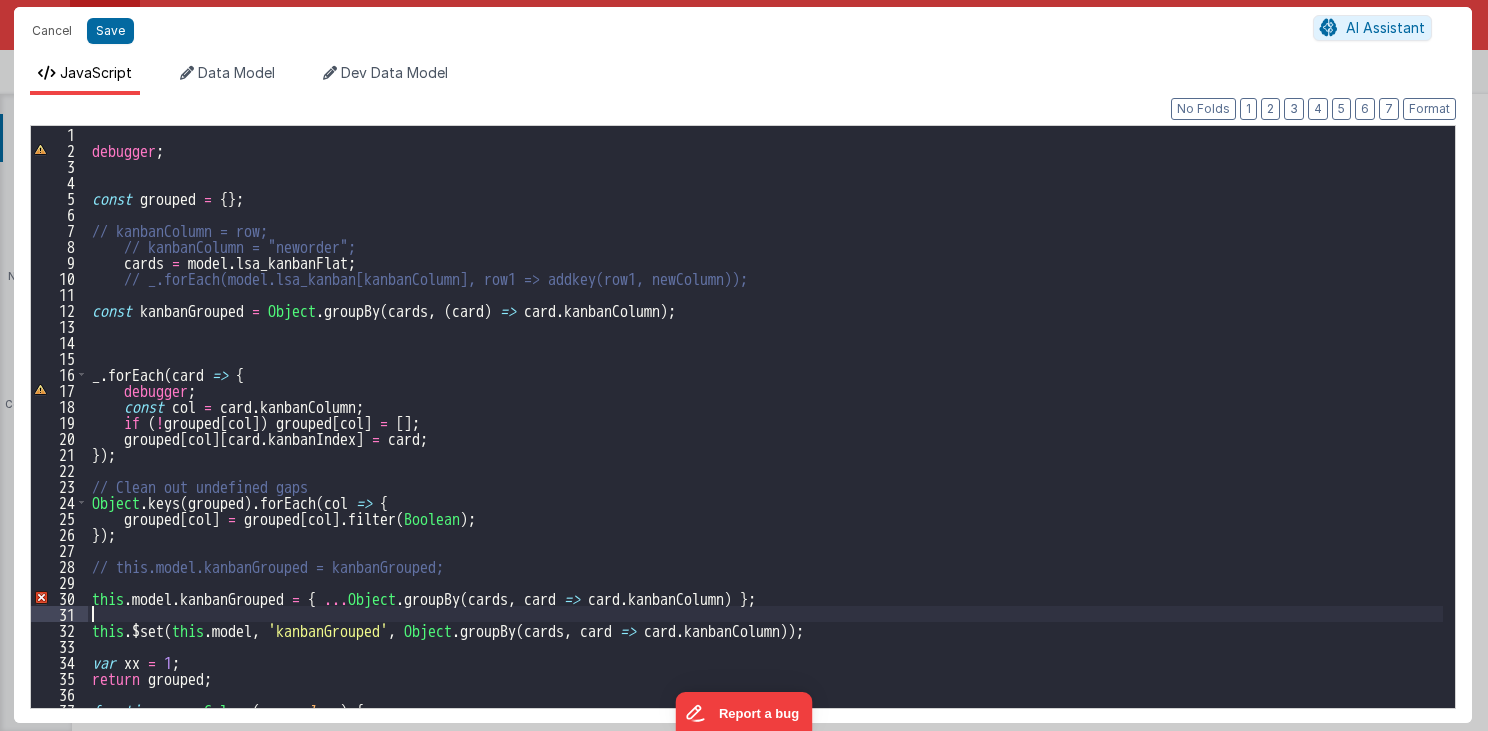 click on "debugger ; const   grouped   =   { } ; // kanbanColumn = row;      // kanbanColumn = "neworder";      cards   =   model . lsa_kanbanFlat ;      // _.forEach(model.lsa_kanban[kanbanColumn], row1 => addkey(row1, newColumn)); const   kanbanGrouped   =   Object . groupBy ( cards ,   ( card )   =>   card . kanbanColumn ) ; _ . forEach ( card   =>   {      debugger ;      const   col   =   card . kanbanColumn ;      if   ( ! grouped [ col ])   grouped [ col ]   =   [ ] ;      grouped [ col ] [ card . kanbanIndex ]   =   card ; }) ; // Clean out undefined gaps Object . keys ( grouped ) . forEach ( col   =>   {      grouped [ col ]   =   grouped [ col ] . filter ( Boolean ) ; }) ; // this.model.kanbanGrouped = kanbanGrouped; this . model . kanbanGrouped   =   {   ... Object . groupBy ( cards ,   card   =>   card . kanbanColumn )   } ; this . $set ( this . model ,   'kanbanGrouped' ,   Object . groupBy ( cards ,   card   =>   card . kanbanColumn )) ; var   xx   =   1 ; return   grouped ; function   arrayColumn ( row )" at bounding box center [766, 433] 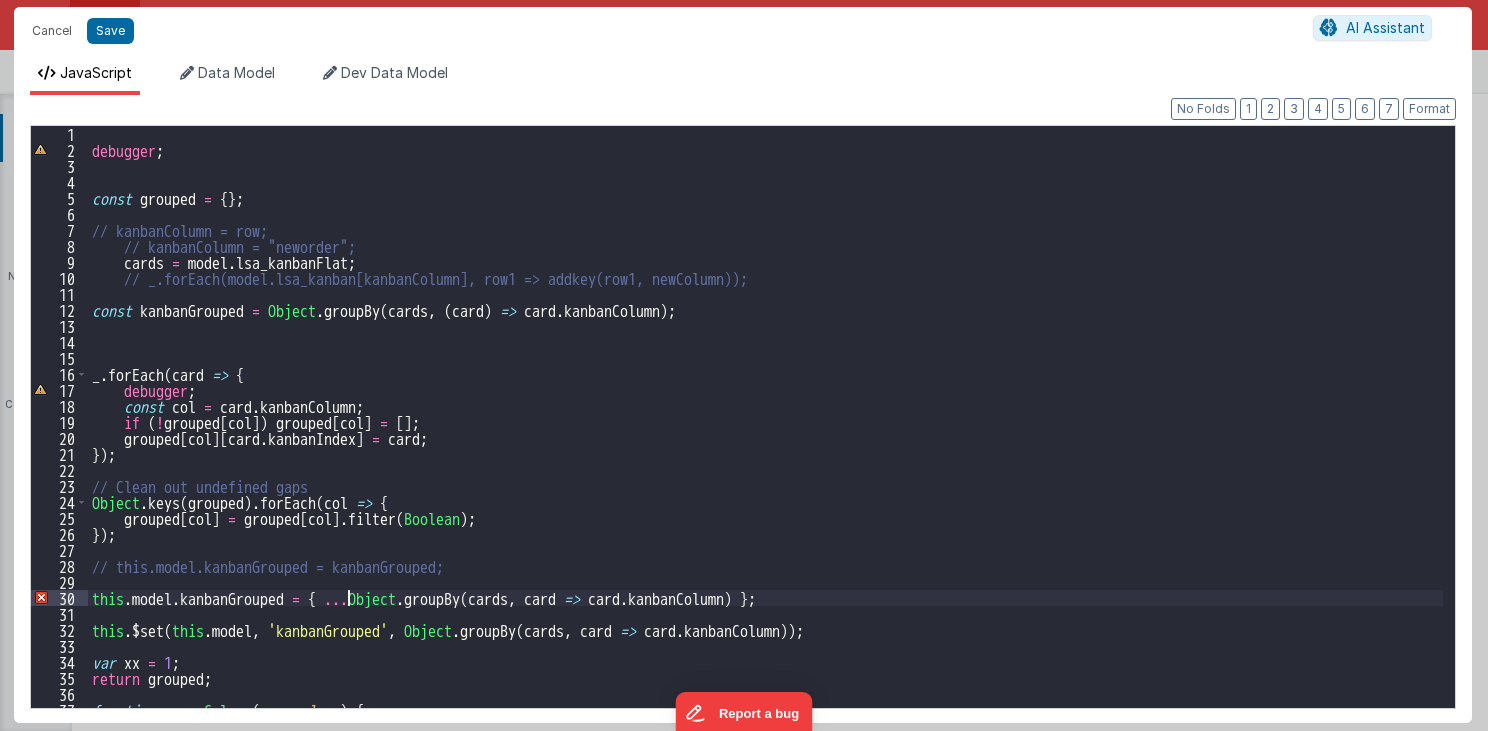 click on "debugger ; const   grouped   =   { } ; // kanbanColumn = row;      // kanbanColumn = "neworder";      cards   =   model . lsa_kanbanFlat ;      // _.forEach(model.lsa_kanban[kanbanColumn], row1 => addkey(row1, newColumn)); const   kanbanGrouped   =   Object . groupBy ( cards ,   ( card )   =>   card . kanbanColumn ) ; _ . forEach ( card   =>   {      debugger ;      const   col   =   card . kanbanColumn ;      if   ( ! grouped [ col ])   grouped [ col ]   =   [ ] ;      grouped [ col ] [ card . kanbanIndex ]   =   card ; }) ; // Clean out undefined gaps Object . keys ( grouped ) . forEach ( col   =>   {      grouped [ col ]   =   grouped [ col ] . filter ( Boolean ) ; }) ; // this.model.kanbanGrouped = kanbanGrouped; this . model . kanbanGrouped   =   {   ... Object . groupBy ( cards ,   card   =>   card . kanbanColumn )   } ; this . $set ( this . model ,   'kanbanGrouped' ,   Object . groupBy ( cards ,   card   =>   card . kanbanColumn )) ; var   xx   =   1 ; return   grouped ; function   arrayColumn ( row )" at bounding box center (766, 433) 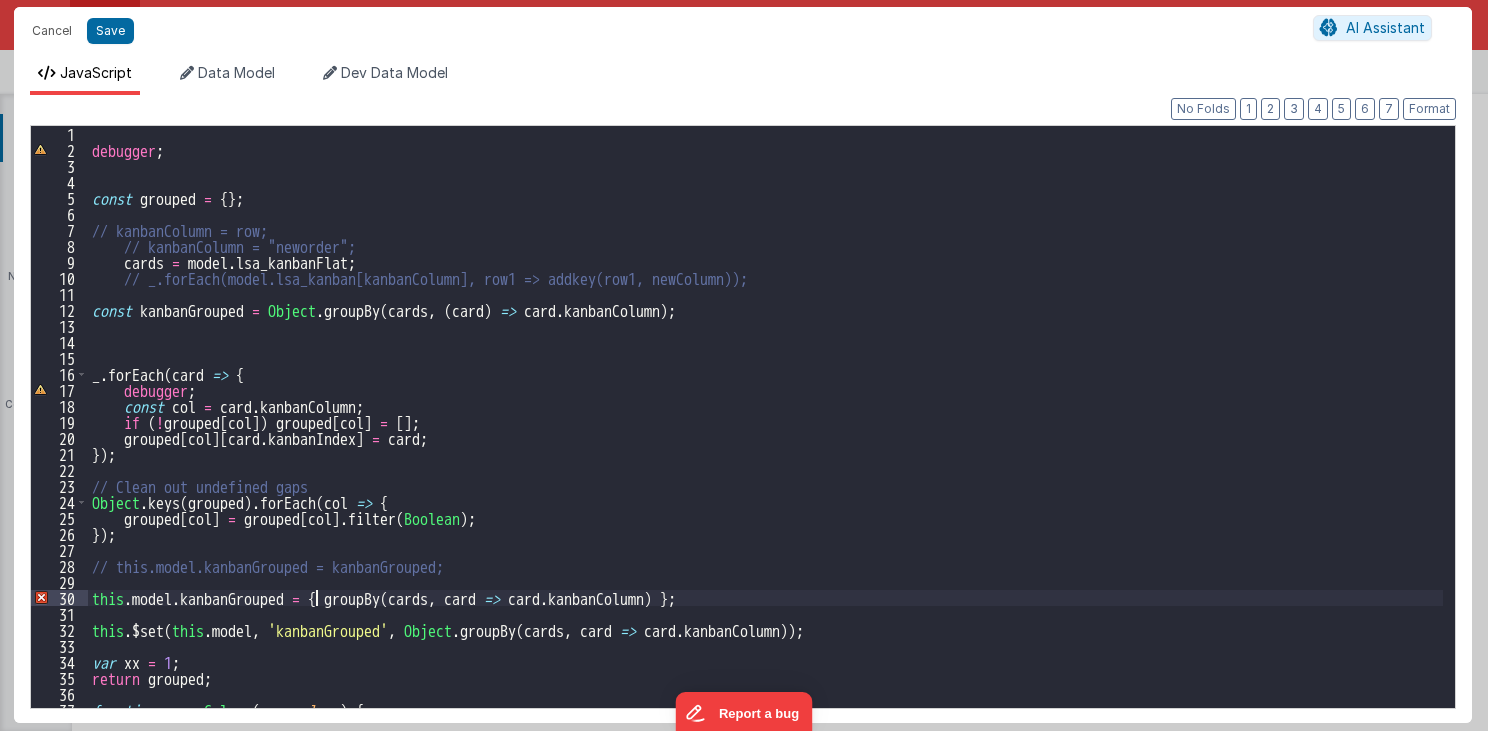 click on "debugger ; const   grouped   =   { } ; // kanbanColumn = row;      // kanbanColumn = "neworder";      cards   =   model . lsa_kanbanFlat ;      // _.forEach(model.lsa_kanban[kanbanColumn], row1 => addkey(row1, newColumn)); const   kanbanGrouped   =   Object . groupBy ( cards ,   ( card )   =>   card . kanbanColumn ) ; _ . forEach ( card   =>   {      debugger ;      const   col   =   card . kanbanColumn ;      if   ( ! grouped [ col ])   grouped [ col ]   =   [ ] ;      grouped [ col ] [ card . kanbanIndex ]   =   card ; }) ; // Clean out undefined gaps Object . keys ( grouped ) . forEach ( col   =>   {      grouped [ col ]   =   grouped [ col ] . filter ( Boolean ) ; }) ; // this.model.kanbanGrouped = kanbanGrouped; this . model . kanbanGrouped   =   {   groupBy ( cards ,   card   =>   card . kanbanColumn )   } ; this . $set ( this . model ,   'kanbanGrouped' ,   Object . groupBy ( cards ,   card   =>   card . kanbanColumn )) ; var   xx   =   1 ; return   grouped ; function   arrayColumn ( row ,  column )" at bounding box center [766, 433] 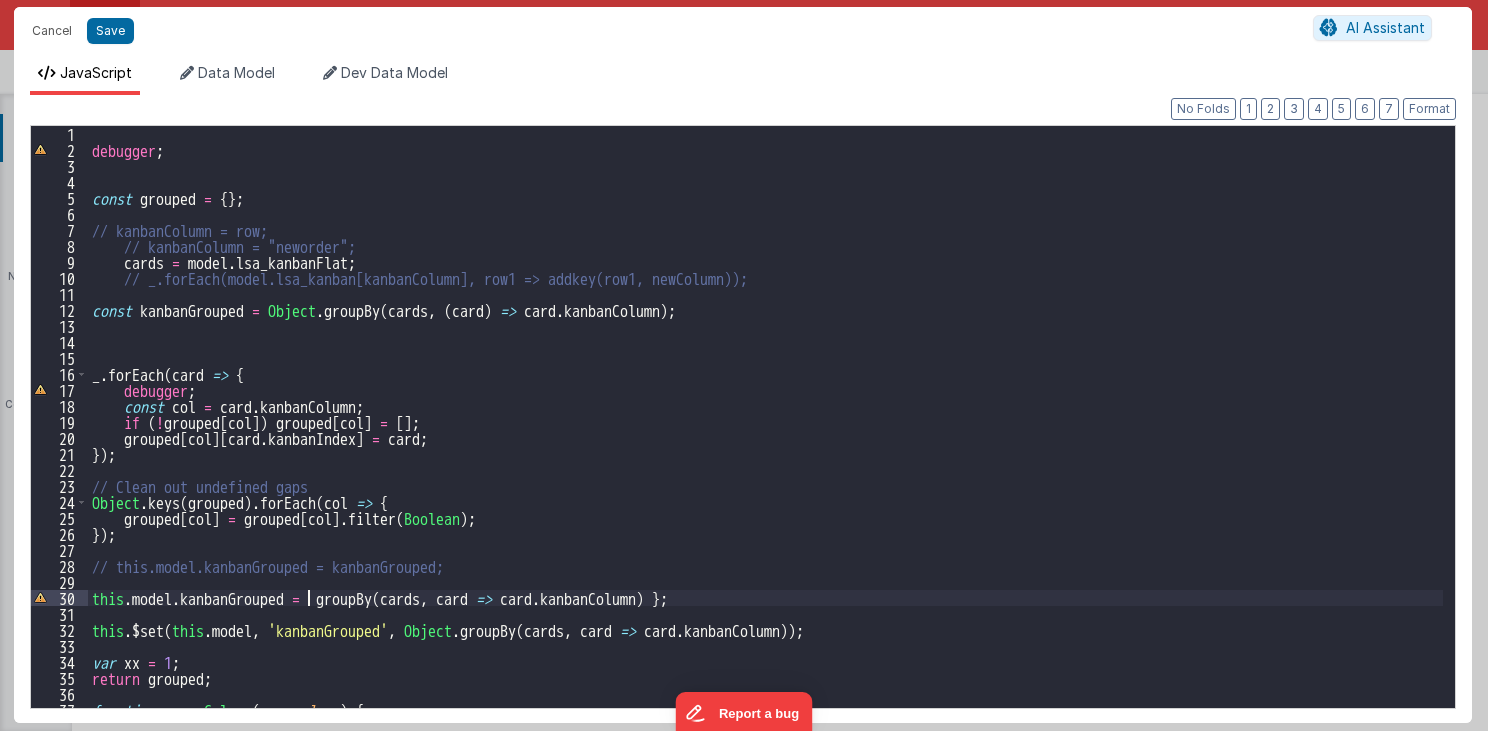 click on "debugger ; const   grouped   =   { } ; // kanbanColumn = row;      // kanbanColumn = "neworder";      cards   =   model . lsa_kanbanFlat ;      // _.forEach(model.lsa_kanban[kanbanColumn], row1 => addkey(row1, newColumn)); const   kanbanGrouped   =   Object . groupBy ( cards ,   ( card )   =>   card . kanbanColumn ) ; _ . forEach ( card   =>   {      debugger ;      const   col   =   card . kanbanColumn ;      if   ( ! grouped [ col ])   grouped [ col ]   =   [ ] ;      grouped [ col ] [ card . kanbanIndex ]   =   card ; }) ; // Clean out undefined gaps Object . keys ( grouped ) . forEach ( col   =>   {      grouped [ col ]   =   grouped [ col ] . filter ( Boolean ) ; }) ; // this.model.kanbanGrouped = kanbanGrouped; this . model . kanbanGrouped   =    groupBy ( cards ,   card   =>   card . kanbanColumn )   } ; this . $set ( this . model ,   'kanbanGrouped' ,   Object . groupBy ( cards ,   card   =>   card . kanbanColumn )) ; var   xx   =   1 ; return   grouped ; function   arrayColumn ( row ,  column )   { ;" at bounding box center (766, 433) 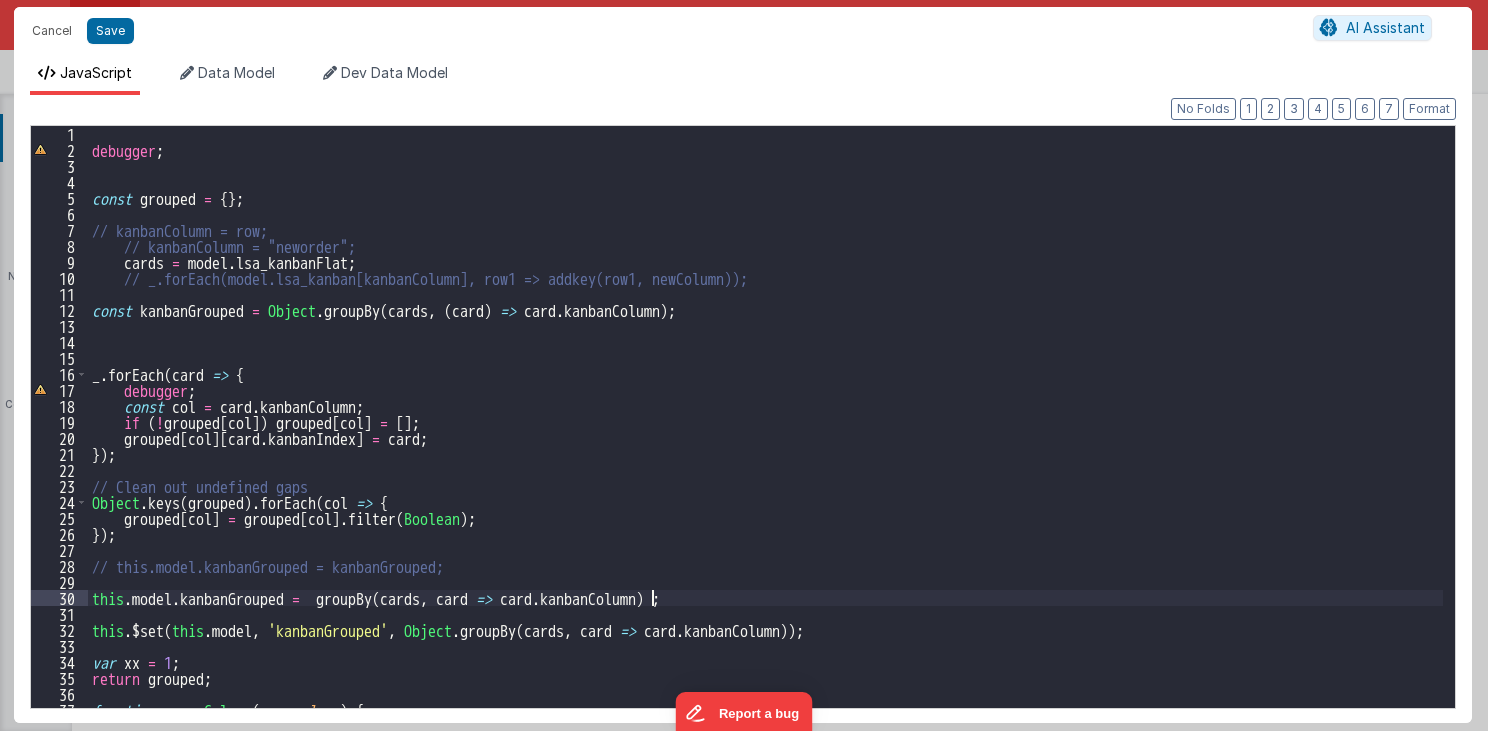 click on "32" at bounding box center [59, 630] 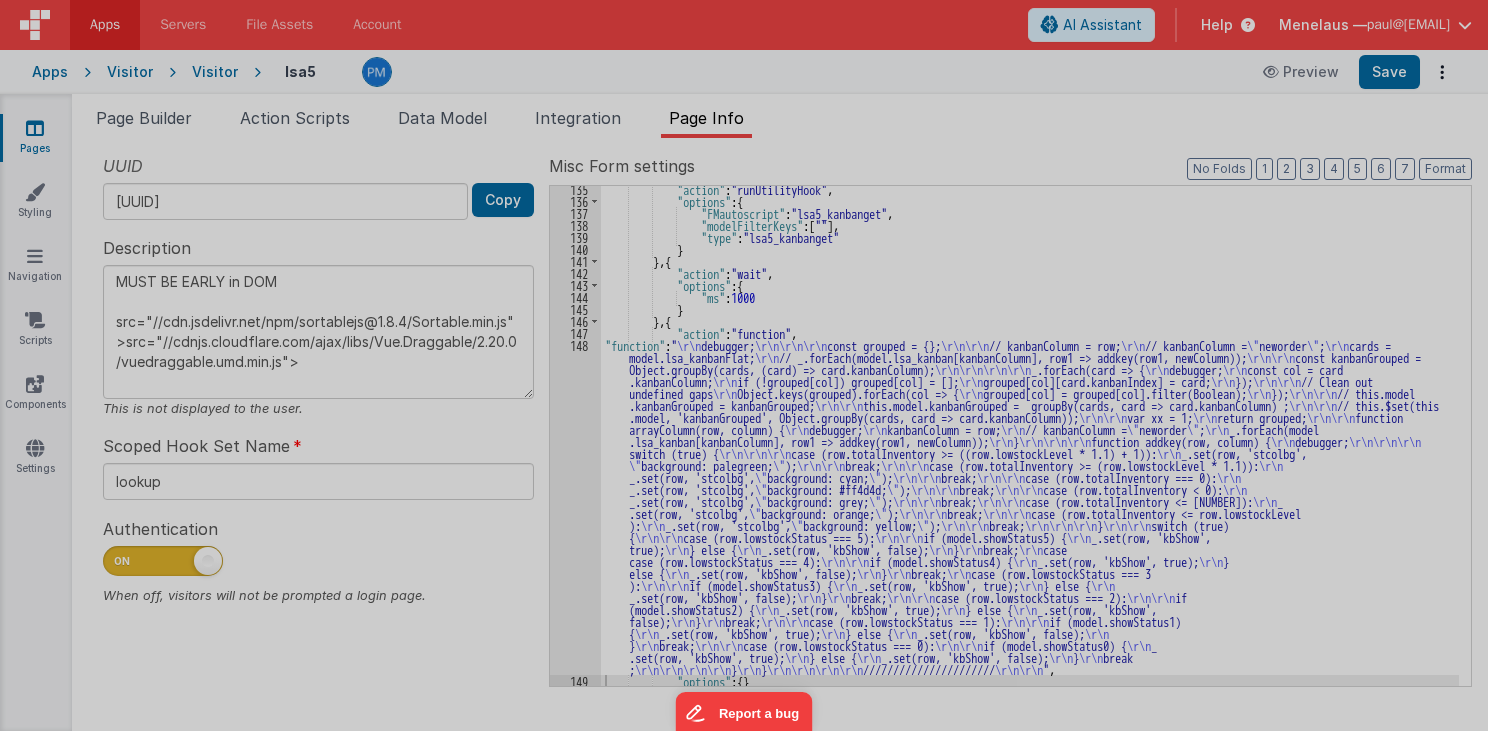 type on "MUST BE EARLY in DOM
src="//cdn.jsdelivr.net/npm/sortablejs@1.8.4/Sortable.min.js">src="//cdnjs.cloudflare.com/ajax/libs/Vue.Draggable/2.20.0/vuedraggable.umd.min.js">" 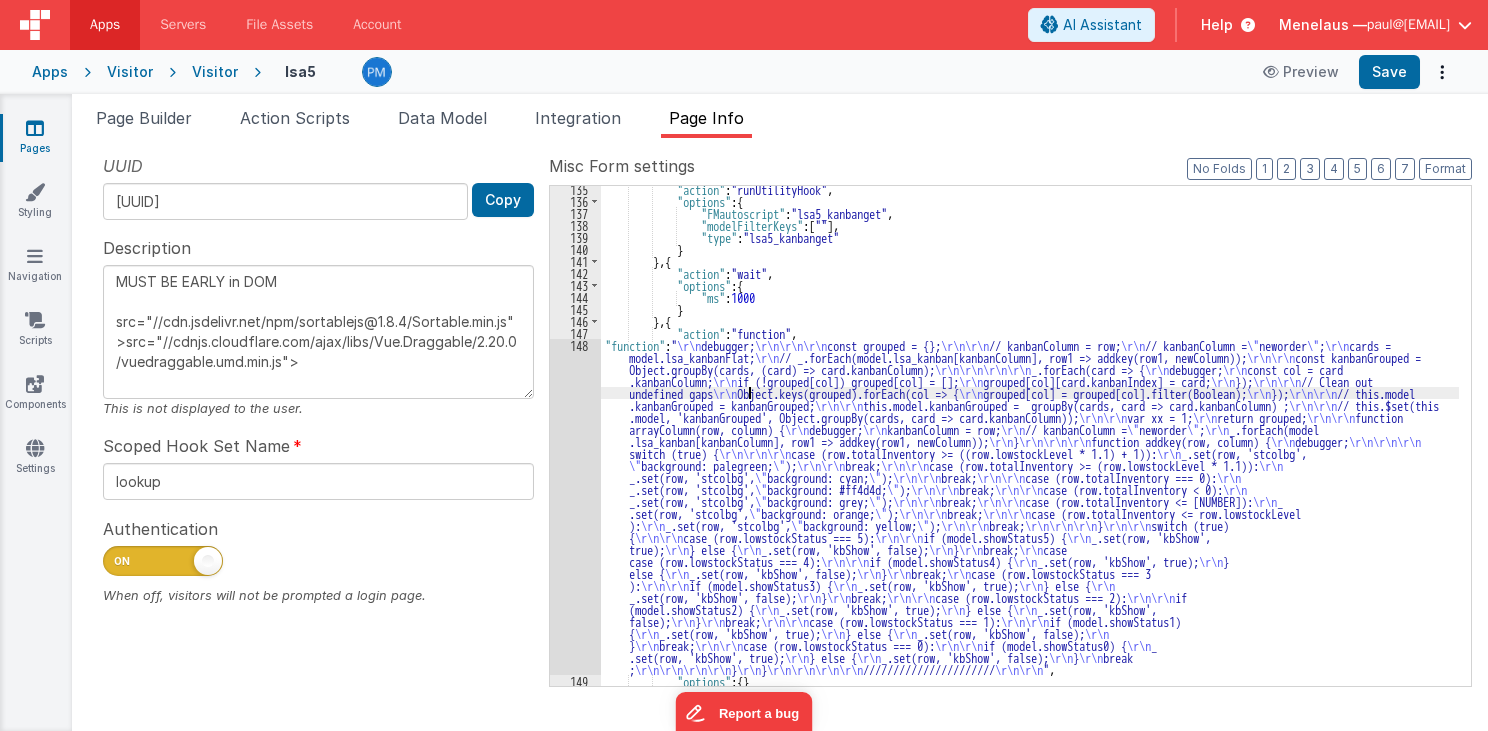 click on ""action" :  "runUtilityHook" ,                "options" :  {                     "FMautoscript" :  "lsa5_kanbanget" ,                     "modelFilterKeys" :  [ "" ] ,                     "type" :  "lsa5_kanbanget"                }           } ,  {                "action" :  "wait" ,                "options" :  {                     "ms" :  1000                }           } ,  {                "action" :  "function" , "function" :  " \r\n debugger; \r\n\r\n\r\n const grouped = {}; \r\n\r\n // kanbanColumn = row; \r\n     // kanbanColumn =  \" neworder \" ; \r\n     cards =       model.lsa_kanbanFlat; \r\n     // _.forEach(model.lsa_kanban[kanbanColumn], row1 => addkey(row1, newColumn)); \r\n\r\n const kanbanGrouped =       Object.groupBy(cards, (card) => card.kanbanColumn); \r\n\r\n\r\n\r\n _.forEach(card => { \r\n     debugger; \r\n     const col = card      .kanbanColumn; \r\n     if (!grouped[col]) grouped[col] = []; \r\n     grouped[col][card.kanbanIndex] = card; \r\n }); \r\n ;" at bounding box center [1030, 445] 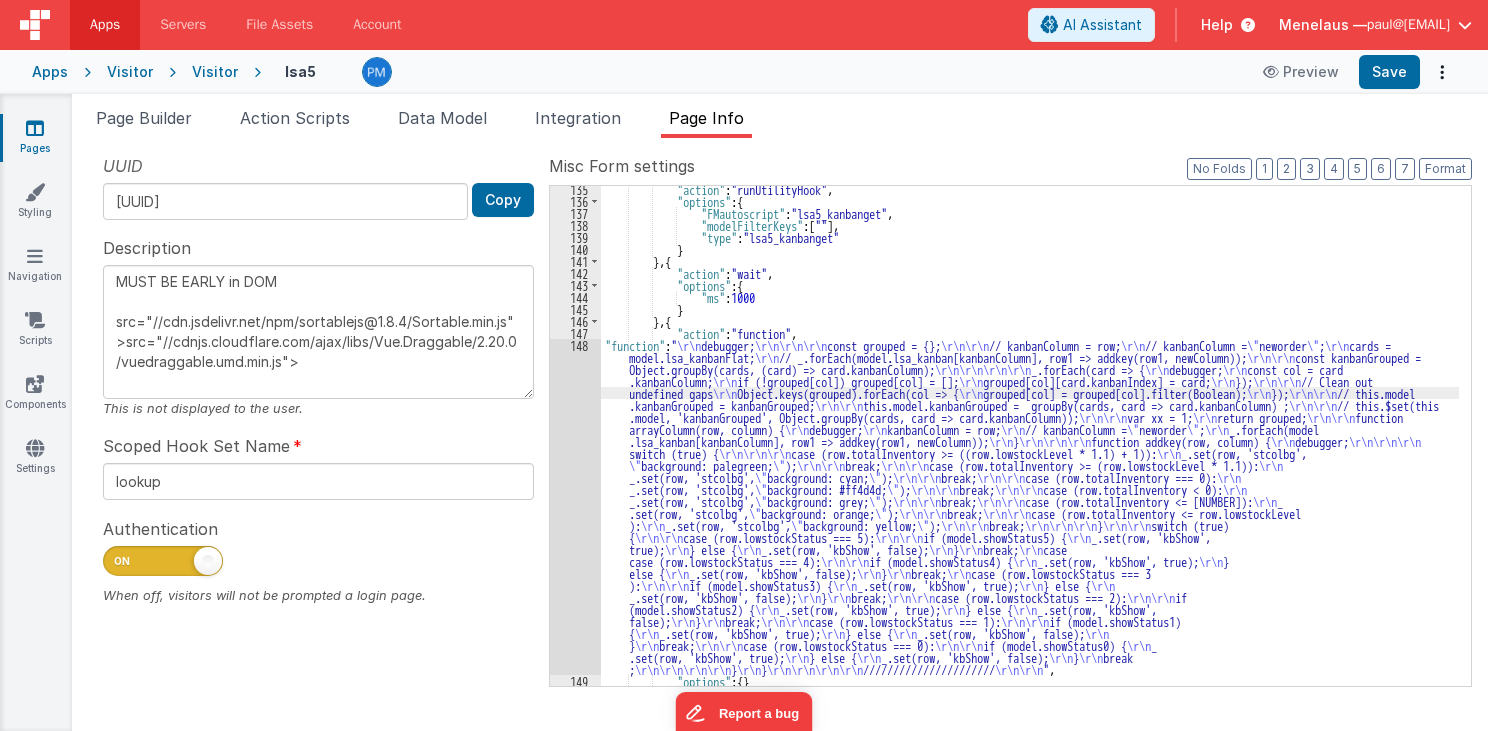 click on "148" at bounding box center [575, 507] 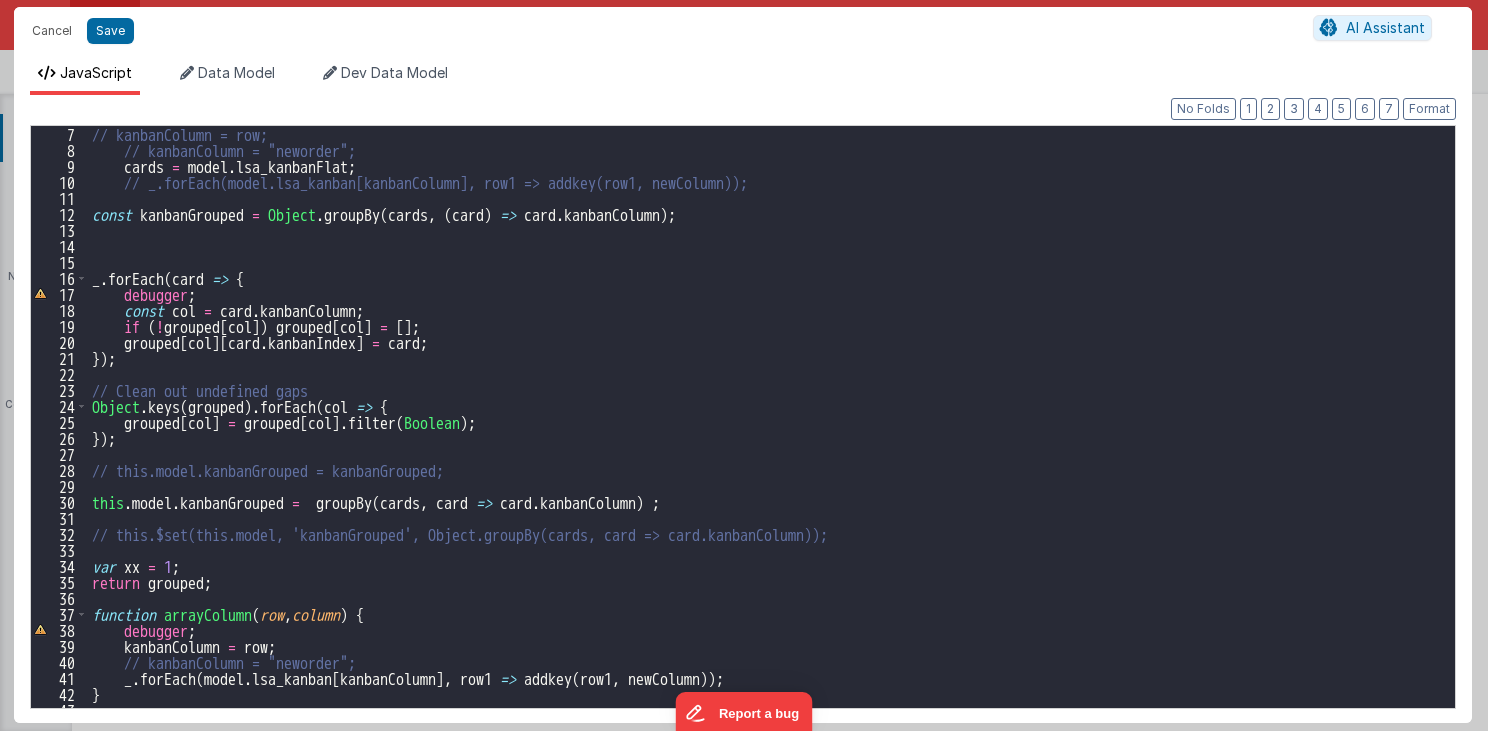 scroll, scrollTop: 144, scrollLeft: 0, axis: vertical 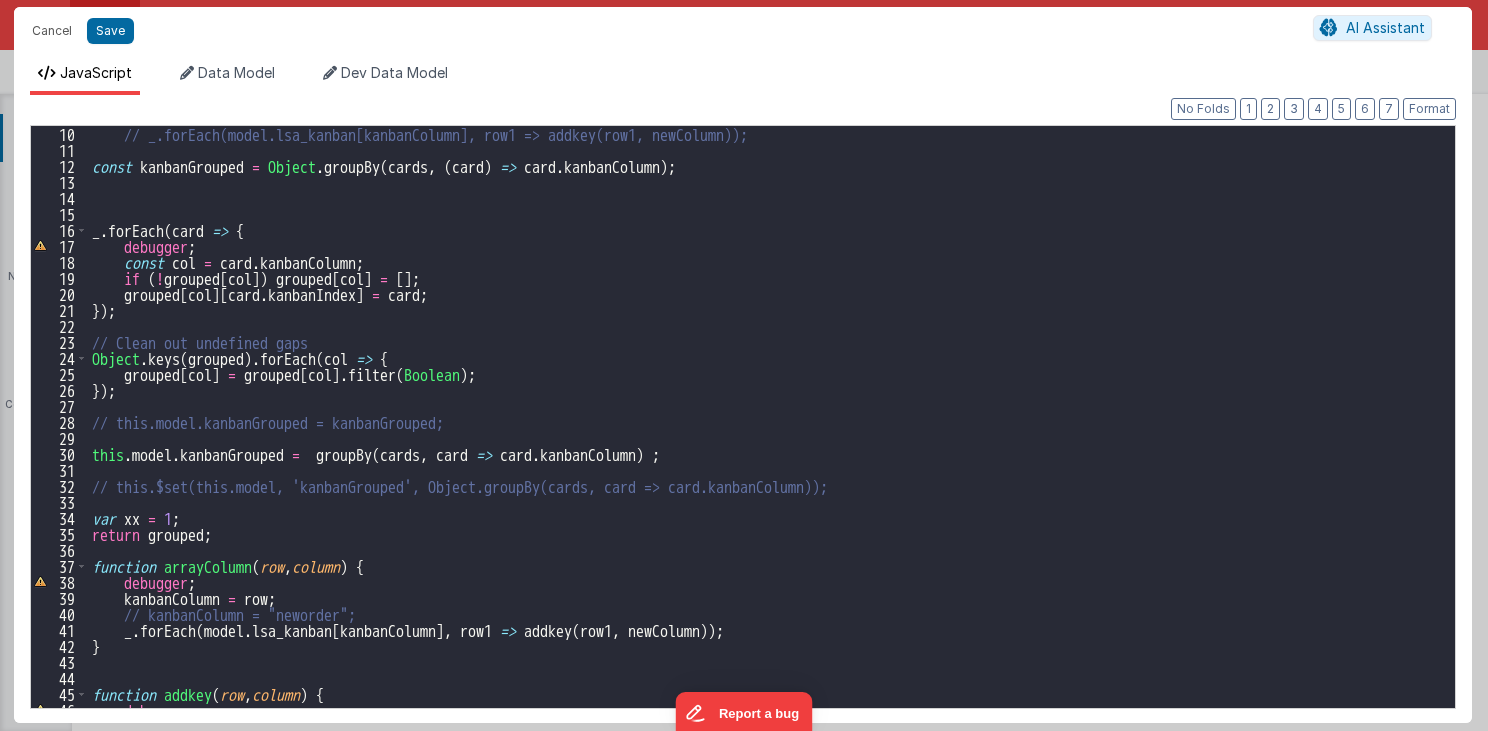click on "// _.forEach(model.lsa_kanban[kanbanColumn], row1 => addkey(row1, newColumn)); const   kanbanGrouped   =   Object . groupBy ( cards ,   ( card )   =>   card . kanbanColumn ) ; _ . forEach ( card   =>   {      debugger ;      const   col   =   card . kanbanColumn ;      if   ( ! grouped [ col ])   grouped [ col ]   =   [ ] ;      grouped [ col ] [ card . kanbanIndex ]   =   card ; }) ; // Clean out undefined gaps Object . keys ( grouped ) . forEach ( col   =>   {      grouped [ col ]   =   grouped [ col ] . filter ( Boolean ) ; }) ; // this.model.kanbanGrouped = kanbanGrouped; this . model . kanbanGrouped   =    groupBy ( cards ,   card   =>   card . kanbanColumn )   ; // this.$set(this.model, 'kanbanGrouped', Object.groupBy(cards, card => card.kanbanColumn)); var   xx   =   1 ; return   grouped ; function   arrayColumn ( row ,  column )   {      debugger ;      kanbanColumn   =   row ;      // kanbanColumn = "neworder";      _ . forEach ( model . lsa_kanban [ kanbanColumn ] ,   row1   =>   addkey ( row1" at bounding box center [766, 433] 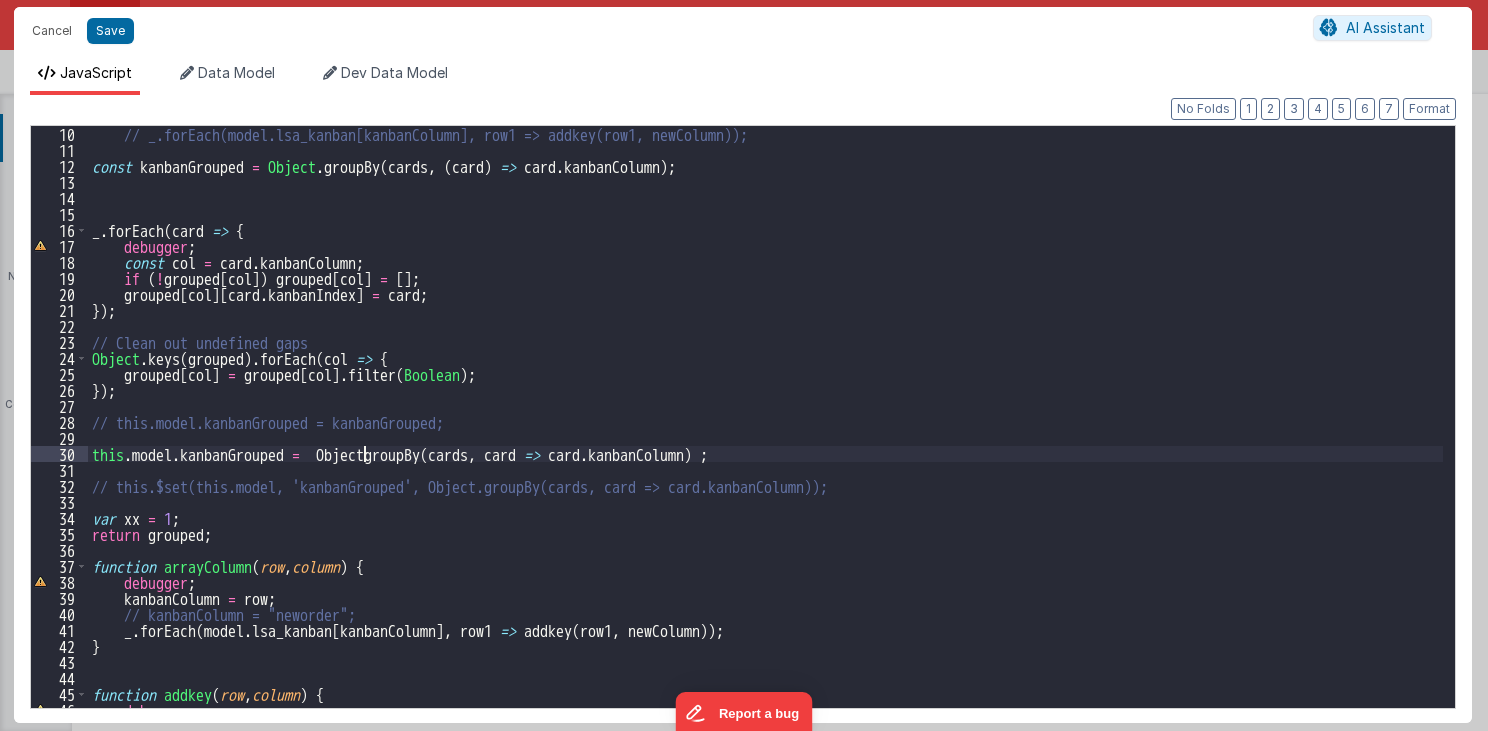 type 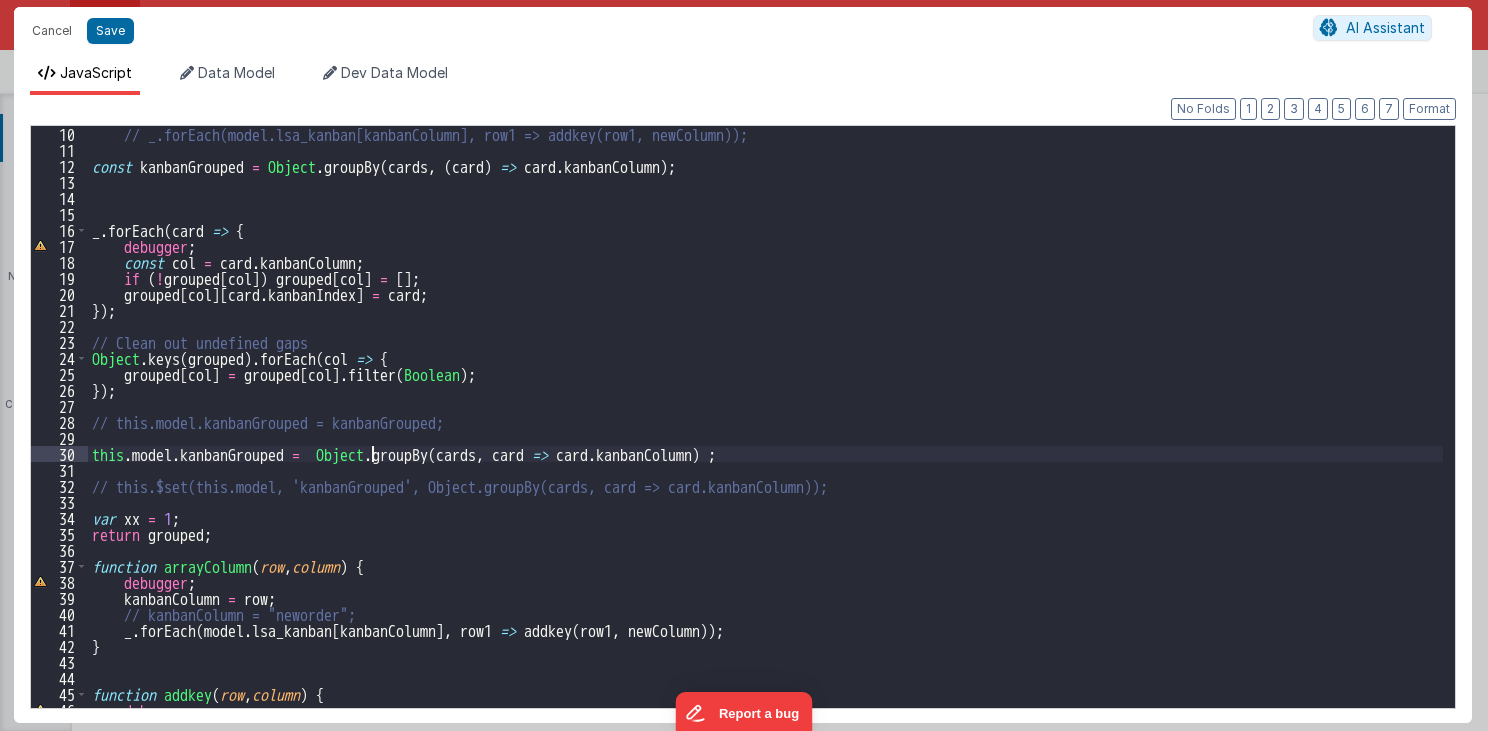 click on "12" at bounding box center [59, 166] 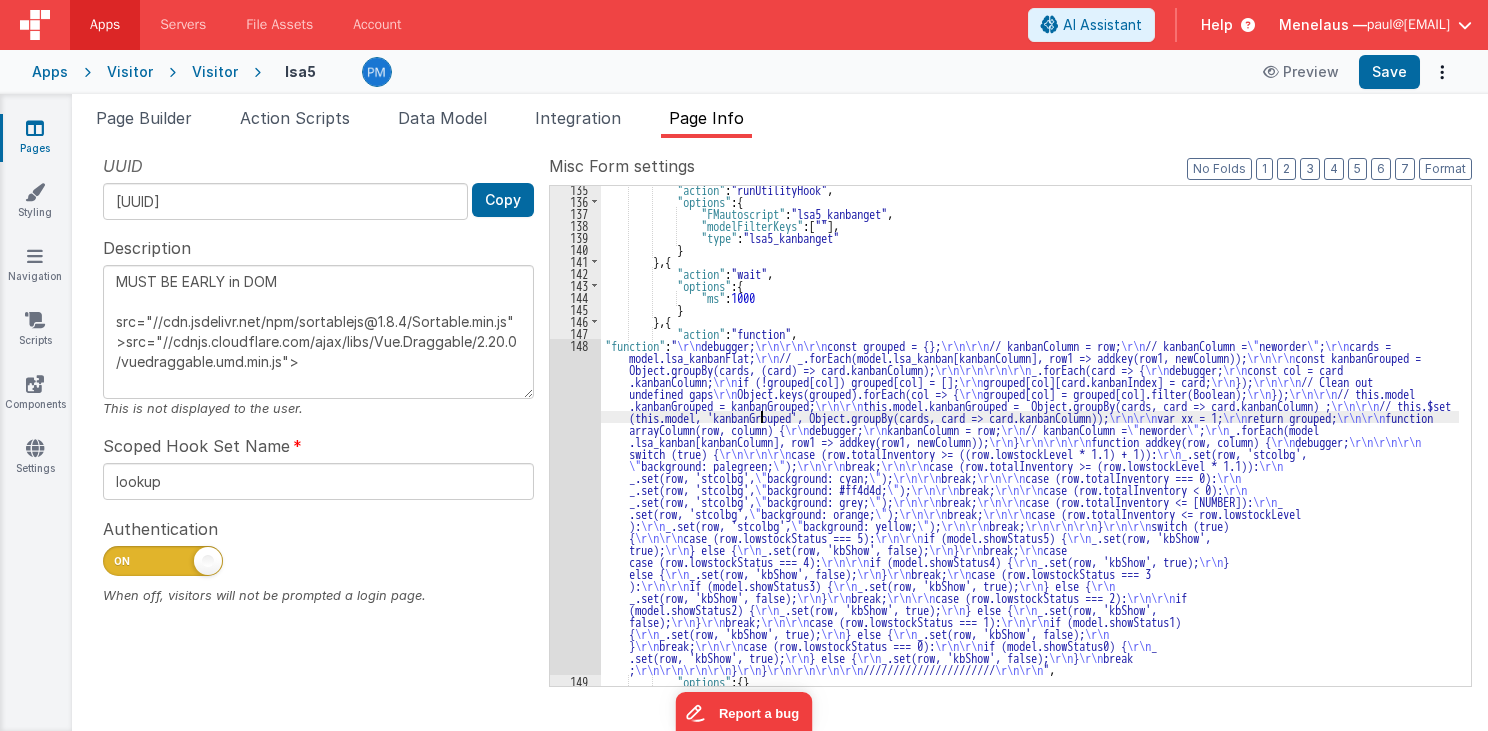 click on ""action" :  "runUtilityHook" ,                "options" :  {                     "FMautoscript" :  "lsa5_kanbanget" ,                     "modelFilterKeys" :  [ "" ] ,                     "type" :  "lsa5_kanbanget"                }           } ,  {                "action" :  "wait" ,                "options" :  {                     "ms" :  1000                }           } ,  {                "action" :  "function" , "function" :  " \r\n debugger; \r\n\r\n\r\n const grouped = {}; \r\n\r\n // kanbanColumn = row; \r\n     // kanbanColumn =  \" neworder \" ; \r\n     cards =       model.lsa_kanbanFlat; \r\n     // _.forEach(model.lsa_kanban[kanbanColumn], row1 => addkey(row1, newColumn)); \r\n\r\n const kanbanGrouped =       Object.groupBy(cards, (card) => card.kanbanColumn); \r\n\r\n\r\n\r\n _.forEach(card => { \r\n     debugger; \r\n     const col = card      .kanbanColumn; \r\n     if (!grouped[col]) grouped[col] = []; \r\n     grouped[col][card.kanbanIndex] = card; \r\n }); \r\n ;" at bounding box center [1030, 445] 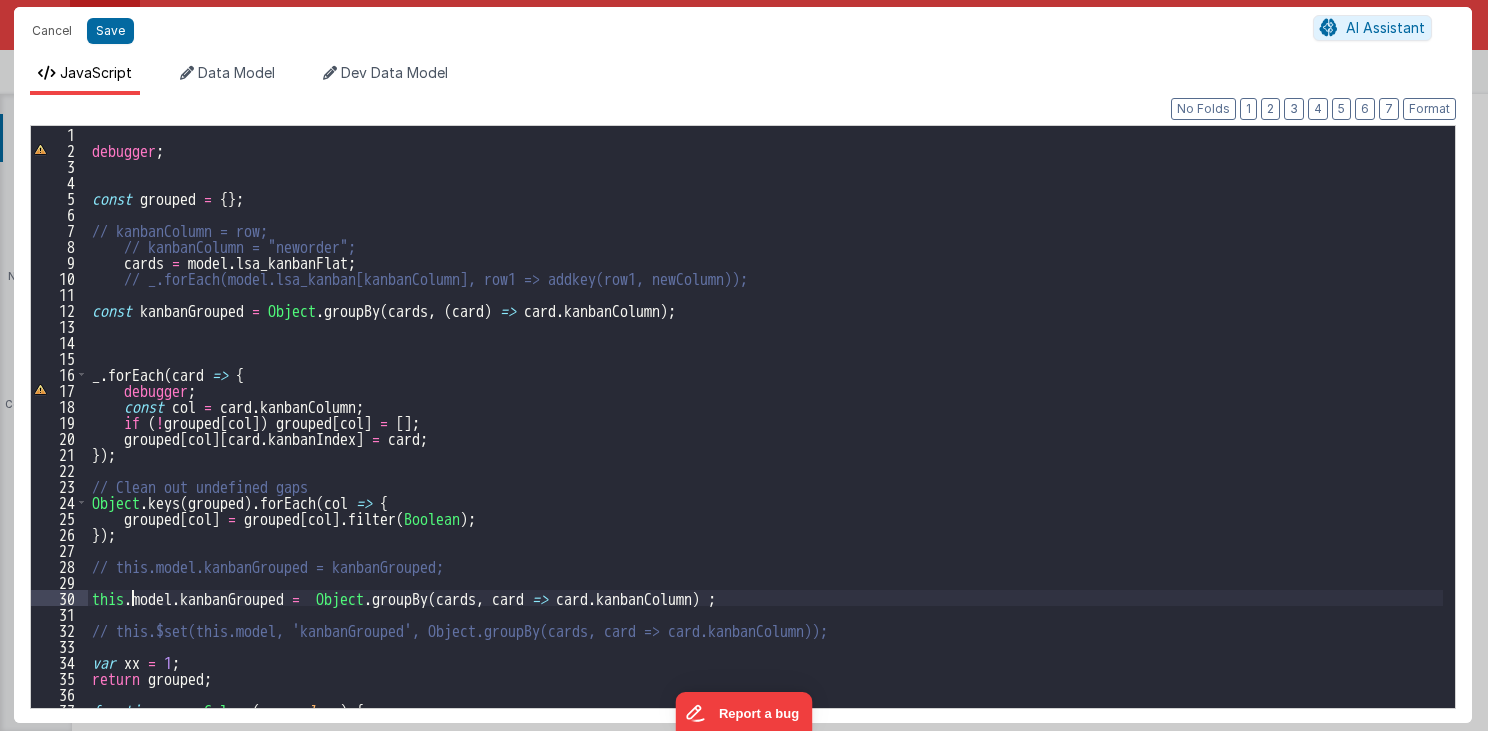 click on "debugger ; const   grouped   =   { } ; // kanbanColumn = row;      // kanbanColumn = "neworder";      cards   =   model . lsa_kanbanFlat ;      // _.forEach(model.lsa_kanban[kanbanColumn], row1 => addkey(row1, newColumn)); const   kanbanGrouped   =   Object . groupBy ( cards ,   ( card )   =>   card . kanbanColumn ) ; _ . forEach ( card   =>   {      debugger ;      const   col   =   card . kanbanColumn ;      if   ( ! grouped [ col ])   grouped [ col ]   =   [ ] ;      grouped [ col ] [ card . kanbanIndex ]   =   card ; }) ; // Clean out undefined gaps Object . keys ( grouped ) . forEach ( col   =>   {      grouped [ col ]   =   grouped [ col ] . filter ( Boolean ) ; }) ; // this.model.kanbanGrouped = kanbanGrouped; this . model . kanbanGrouped   =    Object . groupBy ( cards ,   card   =>   card . kanbanColumn )   ; // this.$set(this.model, 'kanbanGrouped', Object.groupBy(cards, card => card.kanbanColumn)); var   xx   =   1 ; return   grouped ; function   arrayColumn ( row ,  column )   {      debugger ;" at bounding box center (766, 433) 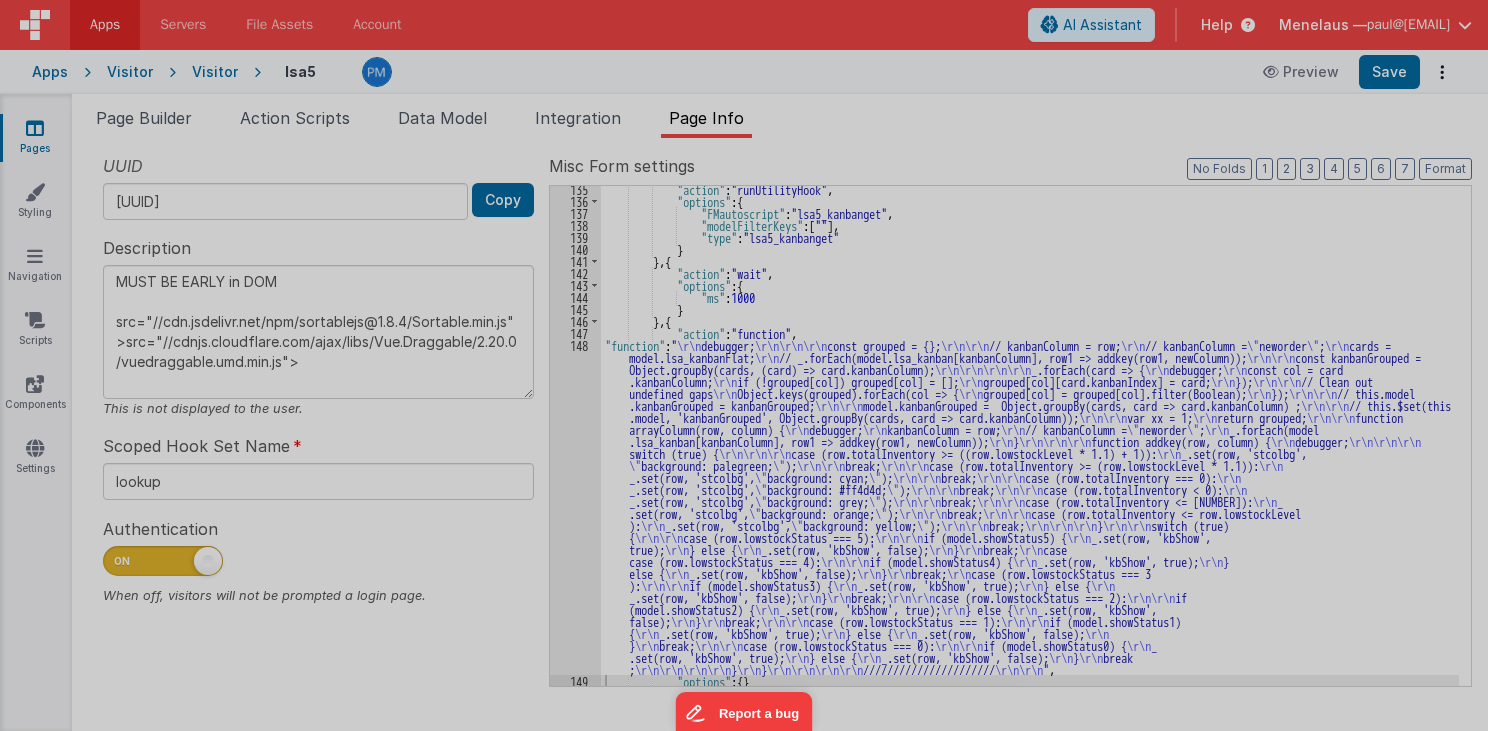 type on "MUST BE EARLY in DOM
src="//cdn.jsdelivr.net/npm/sortablejs@1.8.4/Sortable.min.js">src="//cdnjs.cloudflare.com/ajax/libs/Vue.Draggable/2.20.0/vuedraggable.umd.min.js">" 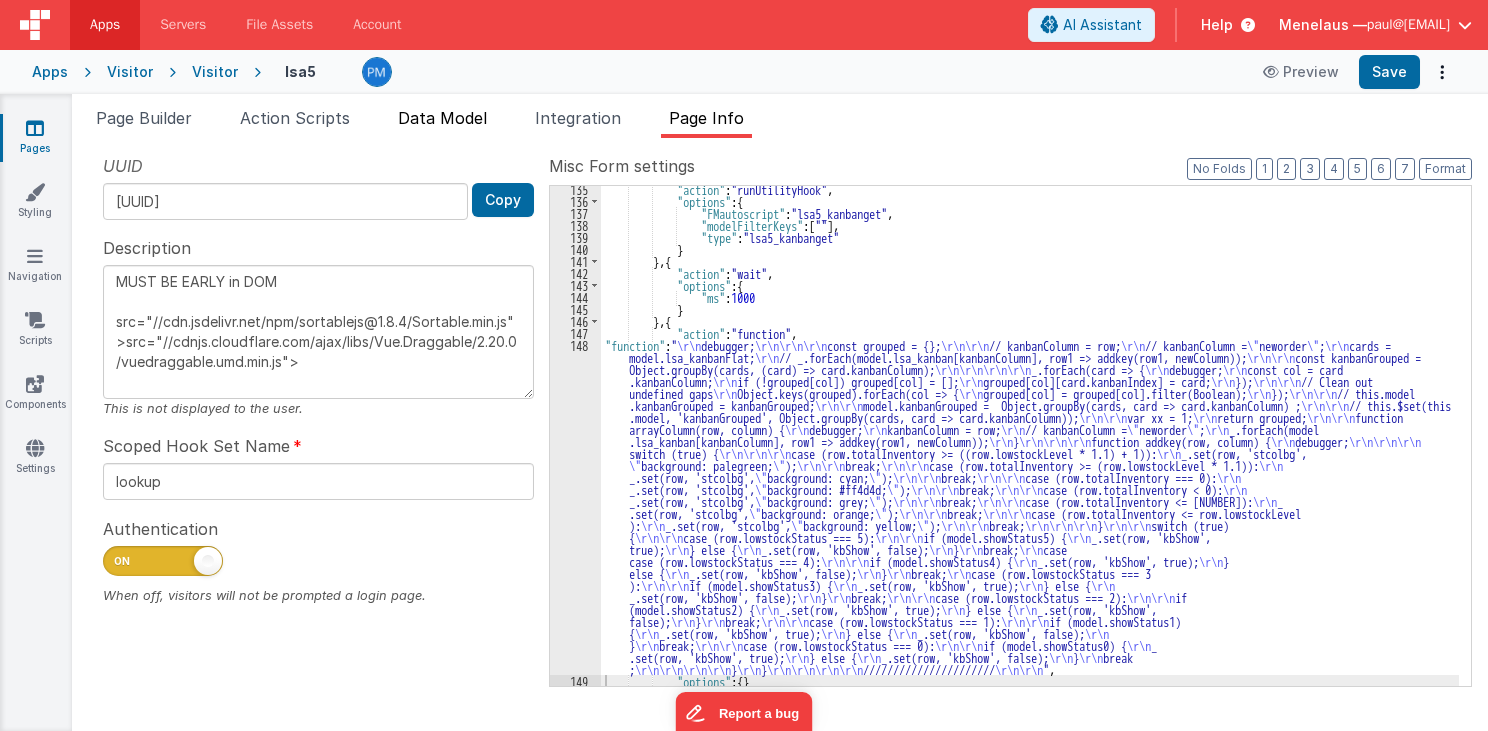 click on "Data Model" at bounding box center [442, 118] 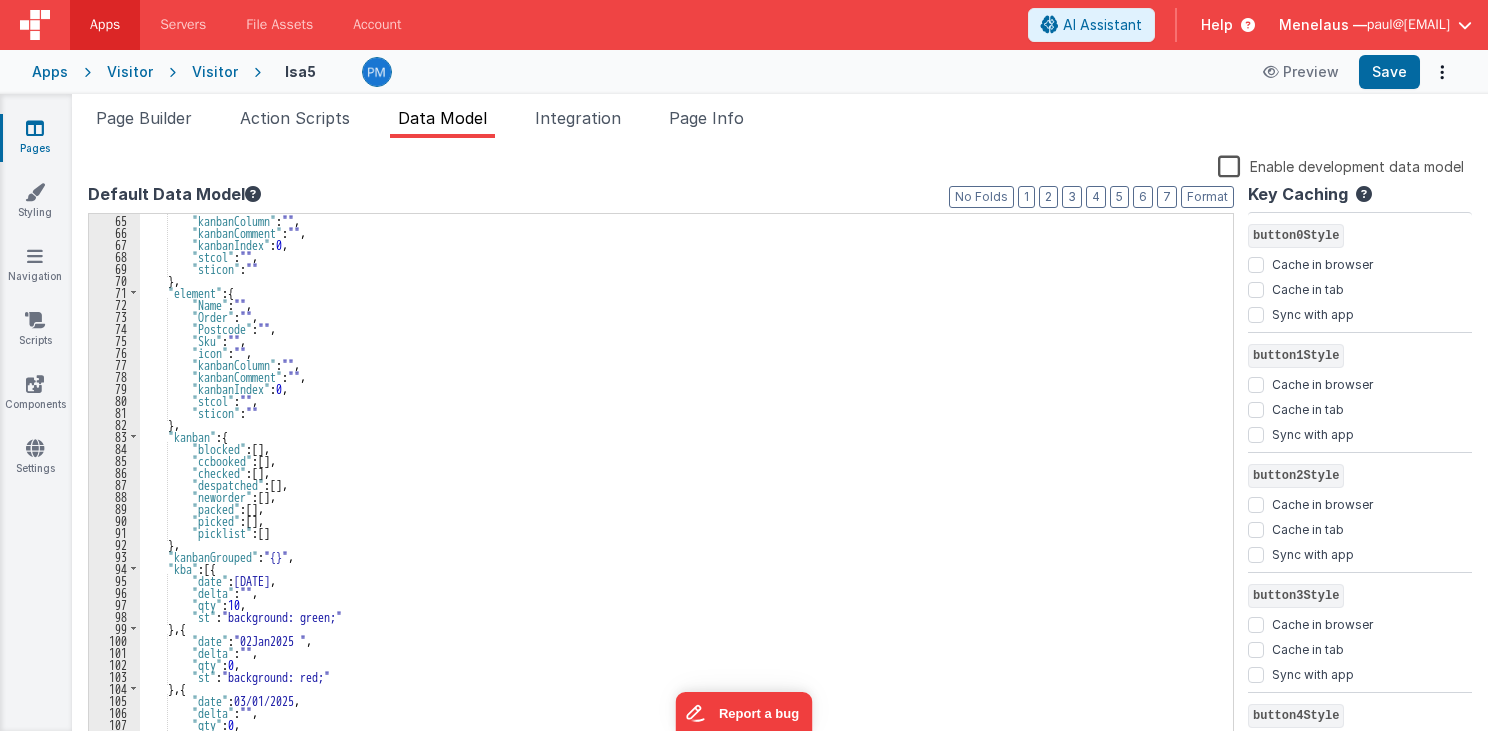 scroll, scrollTop: 768, scrollLeft: 0, axis: vertical 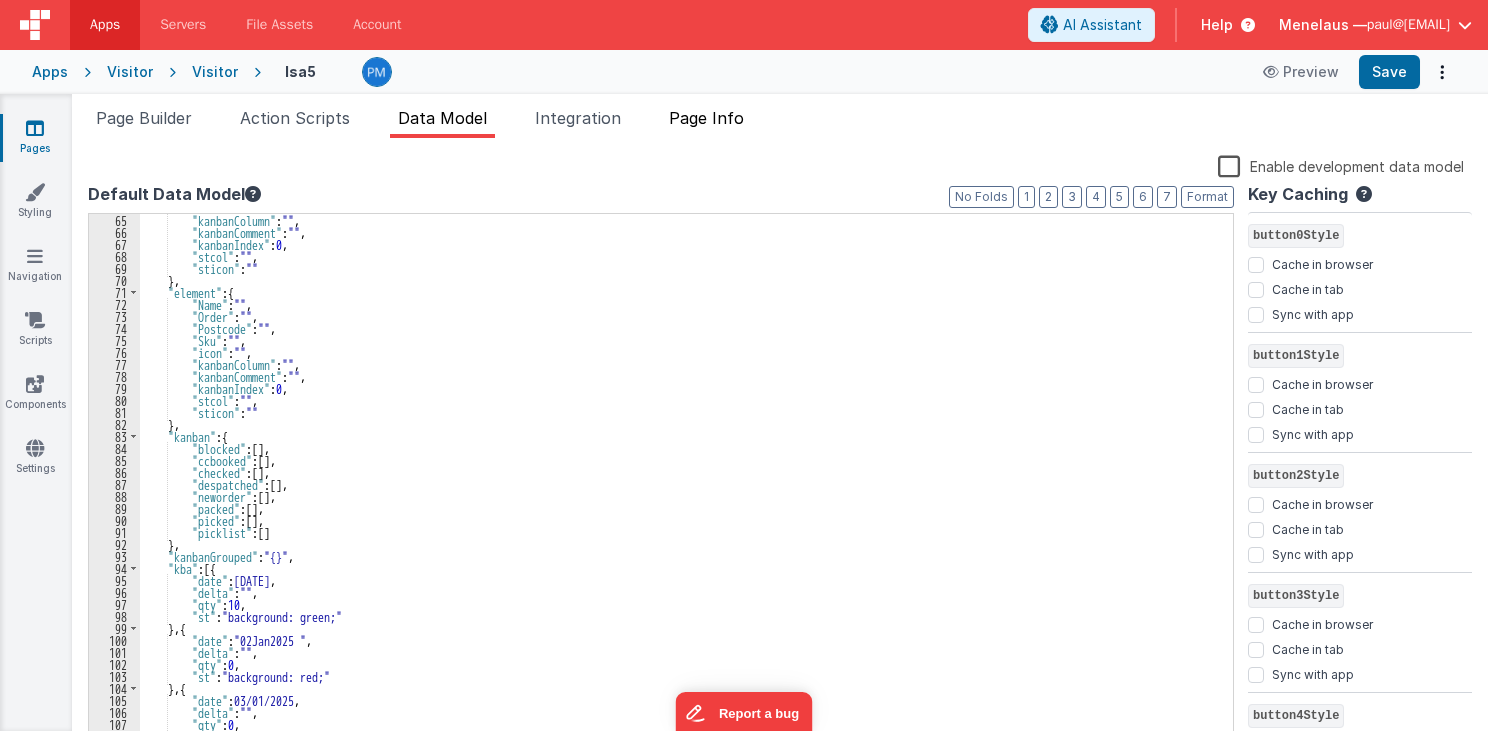click on "Page Info" at bounding box center [706, 118] 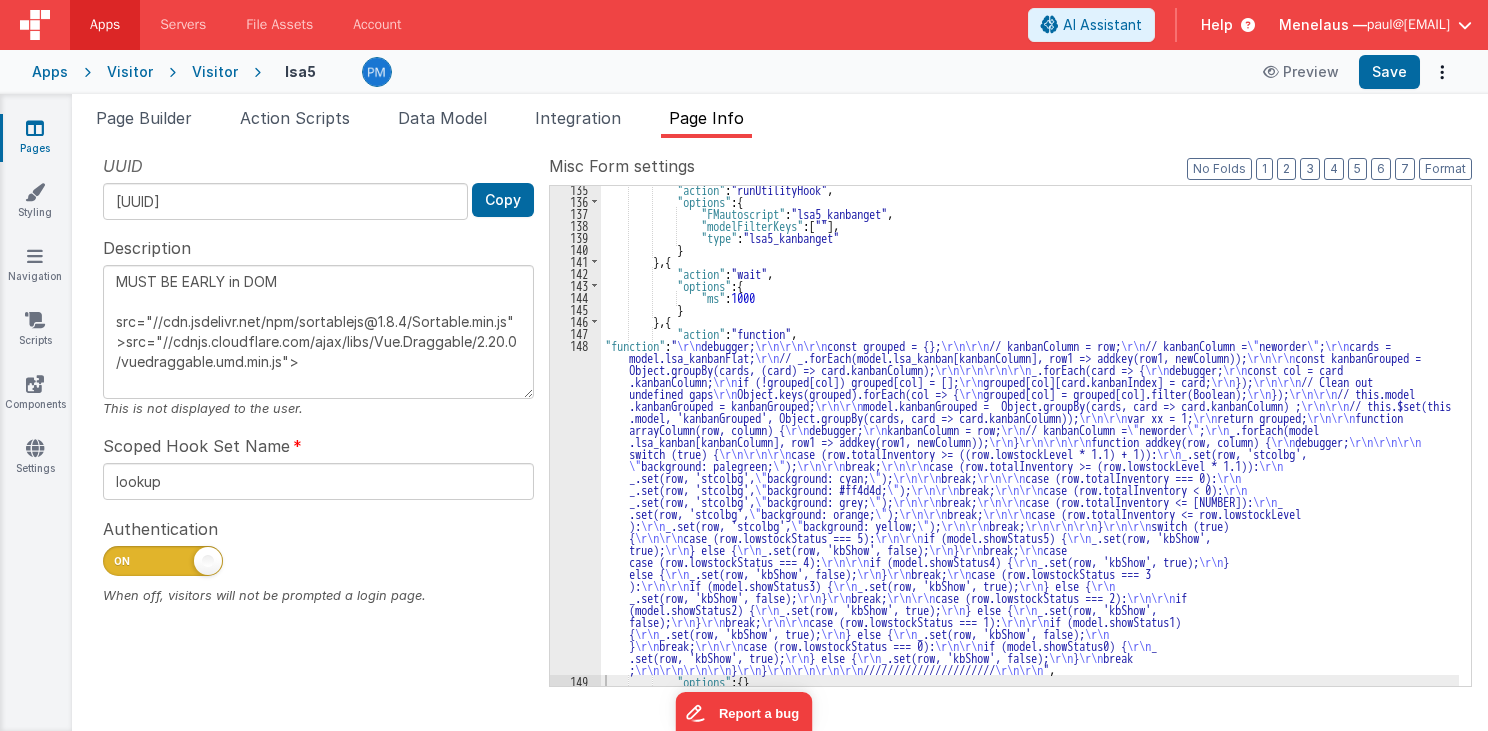 click on ""action" :  "runUtilityHook" ,                "options" :  {                     "FMautoscript" :  "lsa5_kanbanget" ,                     "modelFilterKeys" :  [ "" ] ,                     "type" :  "lsa5_kanbanget"                }           } ,  {                "action" :  "wait" ,                "options" :  {                     "ms" :  1000                }           } ,  {                "action" :  "function" , "function" :  " \r\n debugger; \r\n\r\n\r\n const grouped = {}; \r\n\r\n // kanbanColumn = row; \r\n     // kanbanColumn =  \" neworder \" ; \r\n     cards =       model.lsa_kanbanFlat; \r\n     // _.forEach(model.lsa_kanban[kanbanColumn], row1 => addkey(row1, newColumn)); \r\n\r\n const kanbanGrouped =       Object.groupBy(cards, (card) => card.kanbanColumn); \r\n\r\n\r\n\r\n _.forEach(card => { \r\n     debugger; \r\n     const col = card      .kanbanColumn; \r\n     if (!grouped[col]) grouped[col] = []; \r\n     grouped[col][card.kanbanIndex] = card; \r\n }); \r\n ;" at bounding box center (1030, 445) 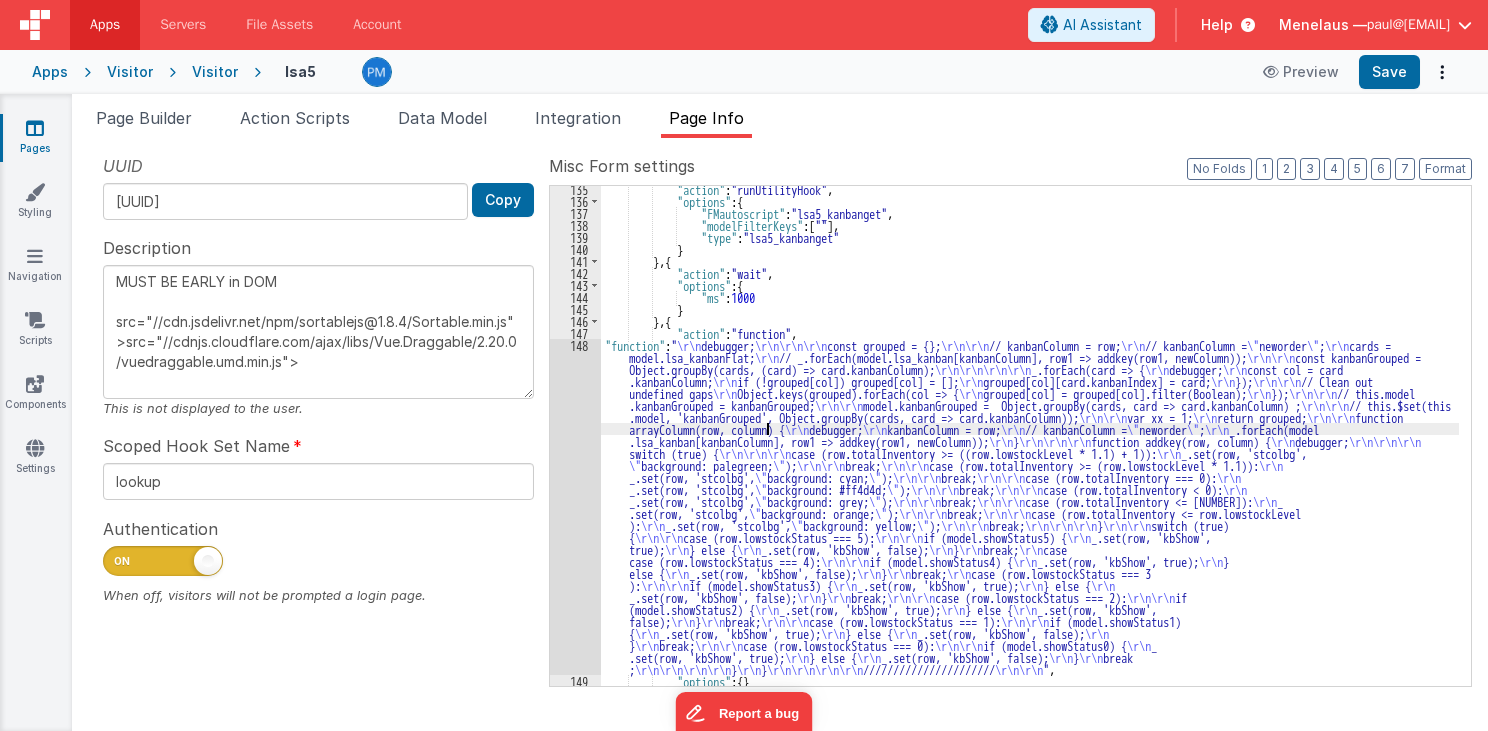 click on "148" at bounding box center [575, 507] 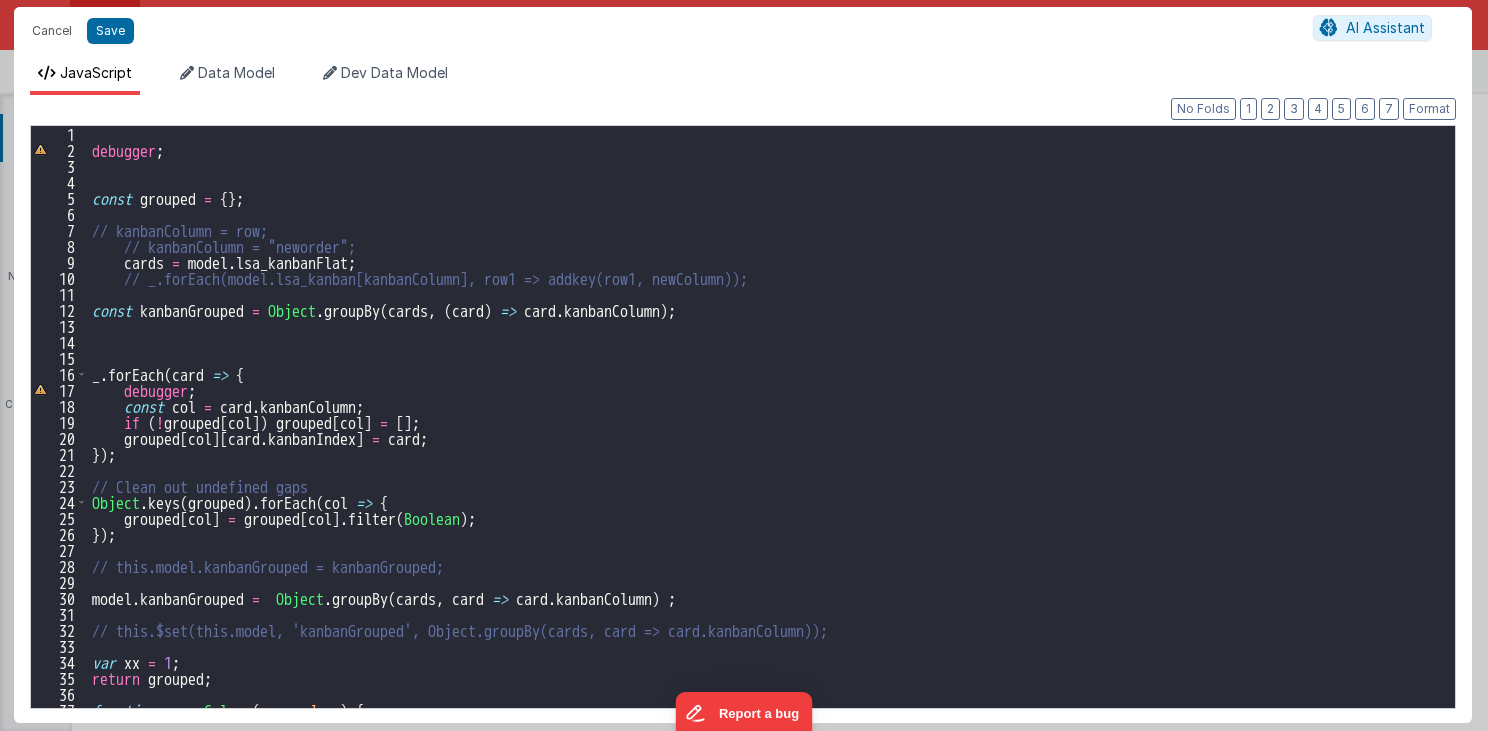 click on "debugger ; const   grouped   =   { } ; // kanbanColumn = row;      // kanbanColumn = "neworder";      cards   =   model . lsa_kanbanFlat ;      // _.forEach(model.lsa_kanban[kanbanColumn], row1 => addkey(row1, newColumn)); const   kanbanGrouped   =   Object . groupBy ( cards ,   ( card )   =>   card . kanbanColumn ) ; _ . forEach ( card   =>   {      debugger ;      const   col   =   card . kanbanColumn ;      if   ( ! grouped [ col ])   grouped [ col ]   =   [ ] ;      grouped [ col ] [ card . kanbanIndex ]   =   card ; }) ; // Clean out undefined gaps Object . keys ( grouped ) . forEach ( col   =>   {      grouped [ col ]   =   grouped [ col ] . filter ( Boolean ) ; }) ; // this.model.kanbanGrouped = kanbanGrouped; model . kanbanGrouped   =    Object . groupBy ( cards ,   card   =>   card . kanbanColumn )   ; // this.$set(this.model, 'kanbanGrouped', Object.groupBy(cards, card => card.kanbanColumn)); var   xx   =   1 ; return   grouped ; function   arrayColumn ( row ,  column )   {      debugger ;" at bounding box center (766, 433) 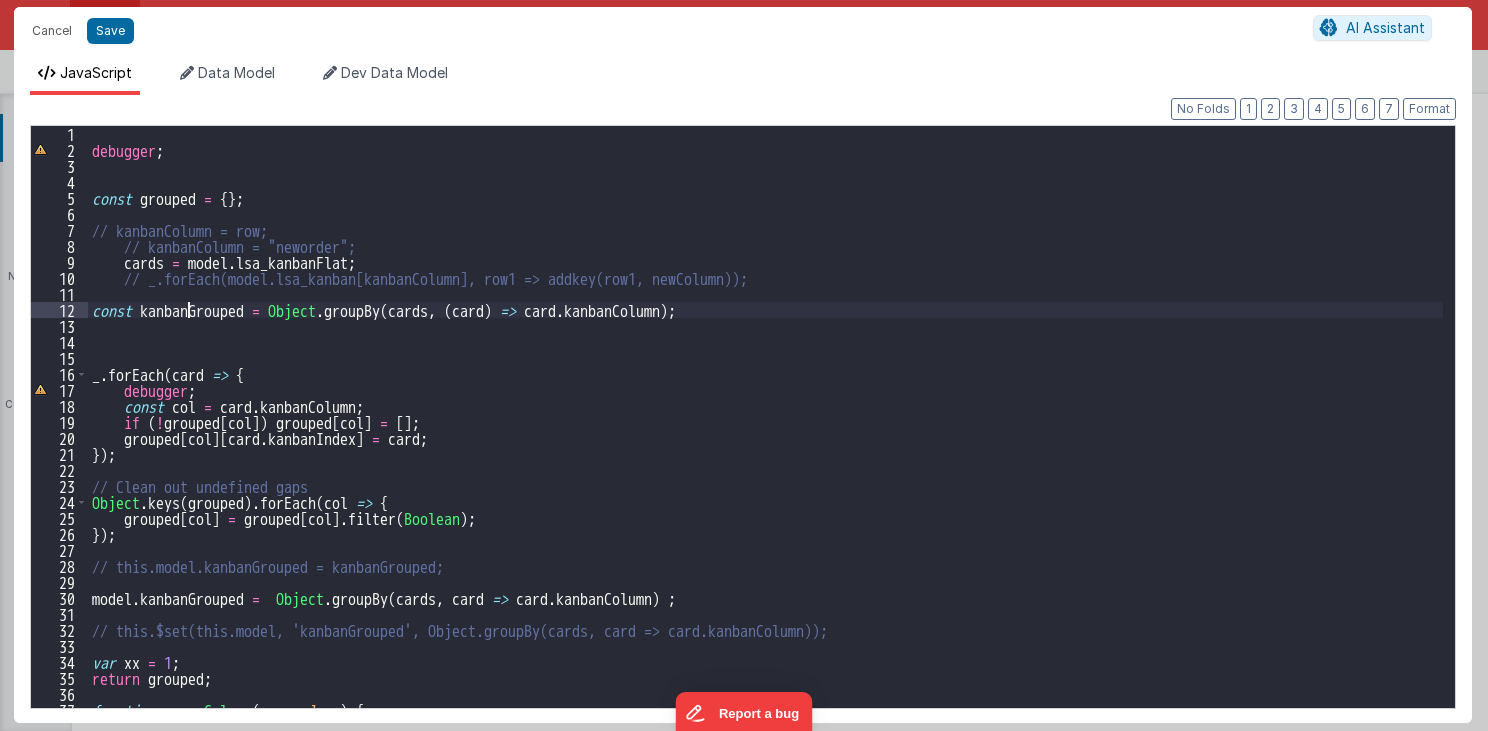 click on "debugger ; const   grouped   =   { } ; // kanbanColumn = row;      // kanbanColumn = "neworder";      cards   =   model . lsa_kanbanFlat ;      // _.forEach(model.lsa_kanban[kanbanColumn], row1 => addkey(row1, newColumn)); const   kanbanGrouped   =   Object . groupBy ( cards ,   ( card )   =>   card . kanbanColumn ) ; _ . forEach ( card   =>   {      debugger ;      const   col   =   card . kanbanColumn ;      if   ( ! grouped [ col ])   grouped [ col ]   =   [ ] ;      grouped [ col ] [ card . kanbanIndex ]   =   card ; }) ; // Clean out undefined gaps Object . keys ( grouped ) . forEach ( col   =>   {      grouped [ col ]   =   grouped [ col ] . filter ( Boolean ) ; }) ; // this.model.kanbanGrouped = kanbanGrouped; model . kanbanGrouped   =    Object . groupBy ( cards ,   card   =>   card . kanbanColumn )   ; // this.$set(this.model, 'kanbanGrouped', Object.groupBy(cards, card => card.kanbanColumn)); var   xx   =   1 ; return   grouped ; function   arrayColumn ( row ,  column )   {      debugger ;" at bounding box center [766, 433] 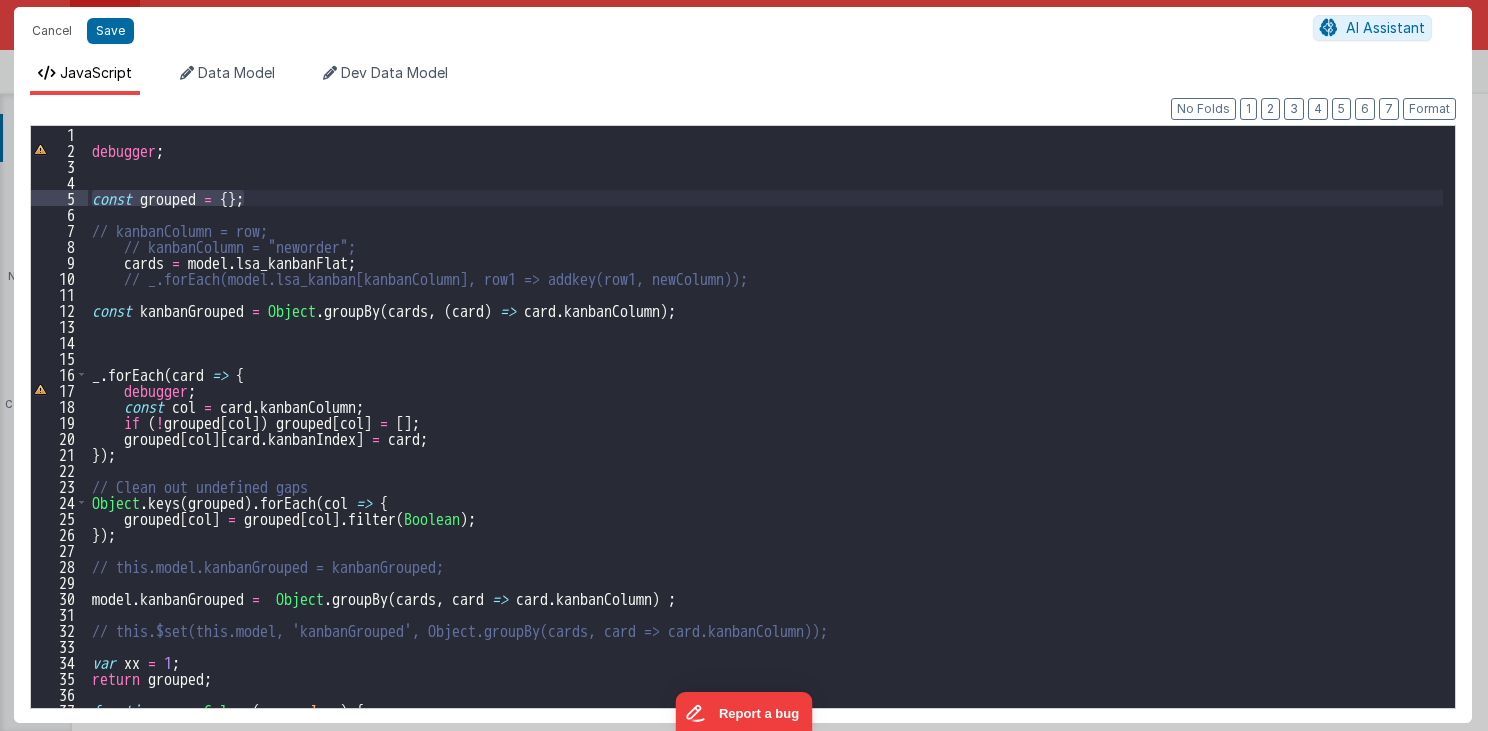 drag, startPoint x: 88, startPoint y: 196, endPoint x: 246, endPoint y: 197, distance: 158.00316 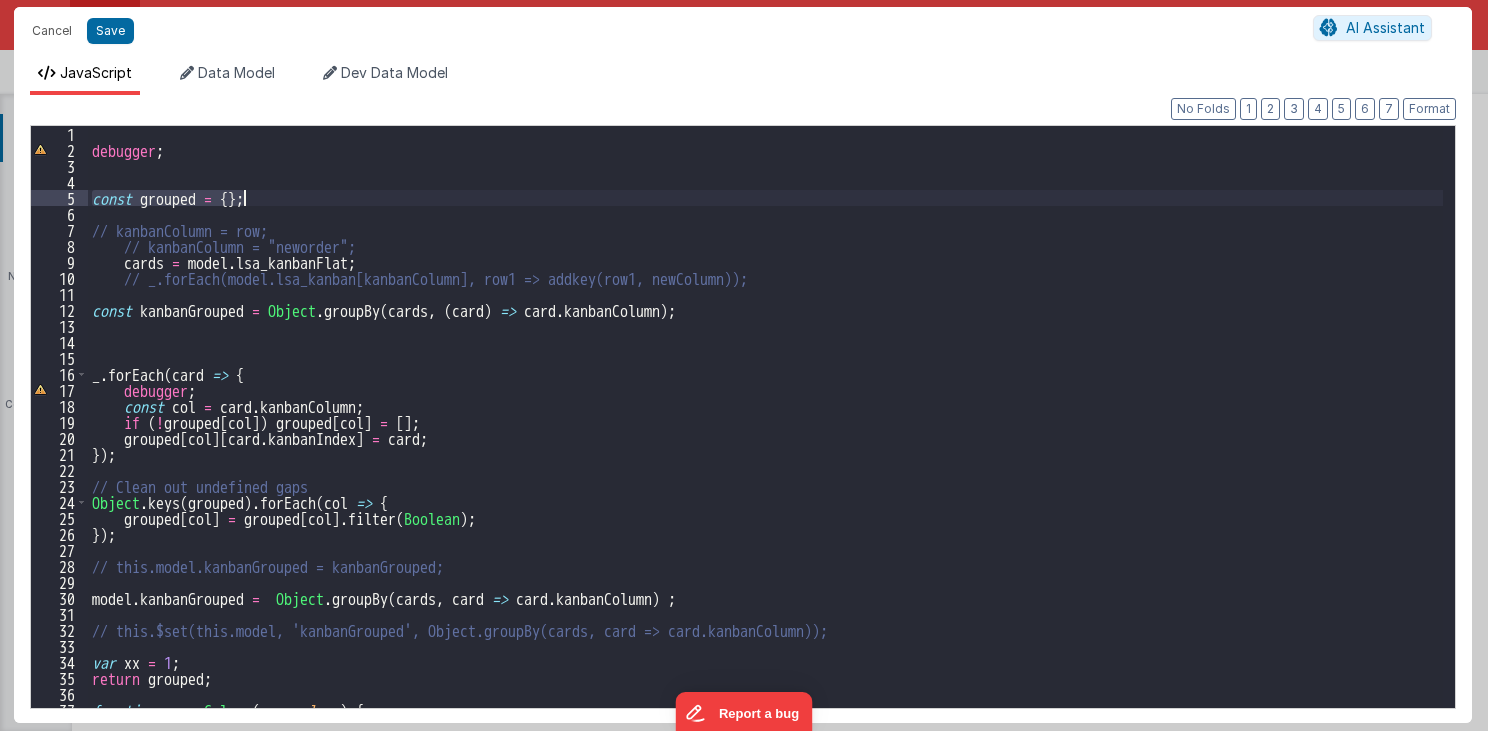 click on "debugger ; const   grouped   =   { } ; // kanbanColumn = row;      // kanbanColumn = "neworder";      cards   =   model . lsa_kanbanFlat ;      // _.forEach(model.lsa_kanban[kanbanColumn], row1 => addkey(row1, newColumn)); const   kanbanGrouped   =   Object . groupBy ( cards ,   ( card )   =>   card . kanbanColumn ) ; _ . forEach ( card   =>   {      debugger ;      const   col   =   card . kanbanColumn ;      if   ( ! grouped [ col ])   grouped [ col ]   =   [ ] ;      grouped [ col ] [ card . kanbanIndex ]   =   card ; }) ; // Clean out undefined gaps Object . keys ( grouped ) . forEach ( col   =>   {      grouped [ col ]   =   grouped [ col ] . filter ( Boolean ) ; }) ; // this.model.kanbanGrouped = kanbanGrouped; model . kanbanGrouped   =    Object . groupBy ( cards ,   card   =>   card . kanbanColumn )   ; // this.$set(this.model, 'kanbanGrouped', Object.groupBy(cards, card => card.kanbanColumn)); var   xx   =   1 ; return   grouped ; function   arrayColumn ( row ,  column )   {      debugger ;" at bounding box center (765, 417) 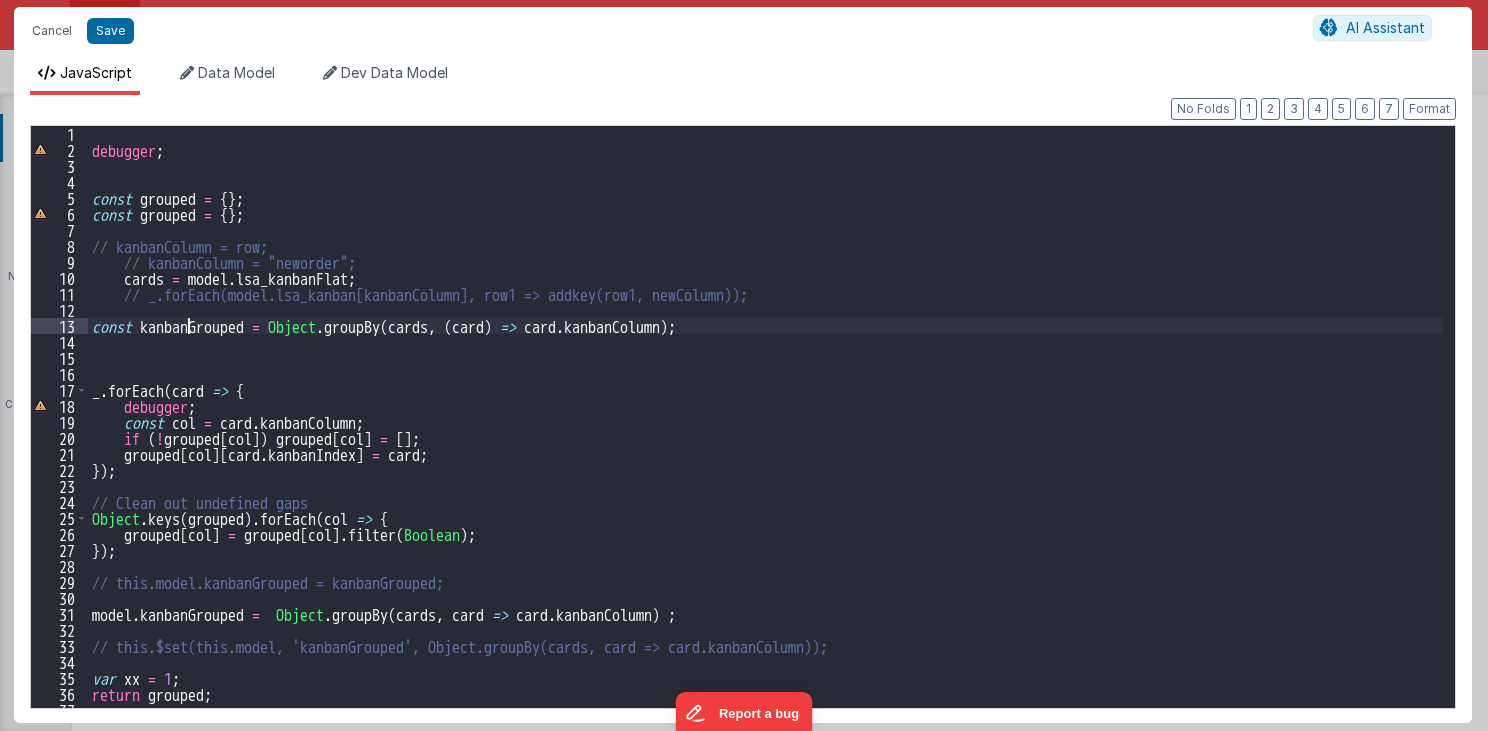 click on "debugger ; const   grouped   =   { } ; const   grouped   =   { } ; // kanbanColumn = row;      // kanbanColumn = "neworder";      cards   =   model . lsa_kanbanFlat ;      // _.forEach(model.lsa_kanban[kanbanColumn], row1 => addkey(row1, newColumn)); const   kanbanGrouped   =   Object . groupBy ( cards ,   ( card )   =>   card . kanbanColumn ) ; _ . forEach ( card   =>   {      debugger ;      const   col   =   card . kanbanColumn ;      if   ( ! grouped [ col ])   grouped [ col ]   =   [ ] ;      grouped [ col ] [ card . kanbanIndex ]   =   card ; }) ; // Clean out undefined gaps Object . keys ( grouped ) . forEach ( col   =>   {      grouped [ col ]   =   grouped [ col ] . filter ( Boolean ) ; }) ; // this.model.kanbanGrouped = kanbanGrouped; model . kanbanGrouped   =    Object . groupBy ( cards ,   card   =>   card . kanbanColumn )   ; // this.$set(this.model, 'kanbanGrouped', Object.groupBy(cards, card => card.kanbanColumn)); var   xx   =   1 ; return   grouped ; function   arrayColumn ( row ,  column )" at bounding box center (766, 433) 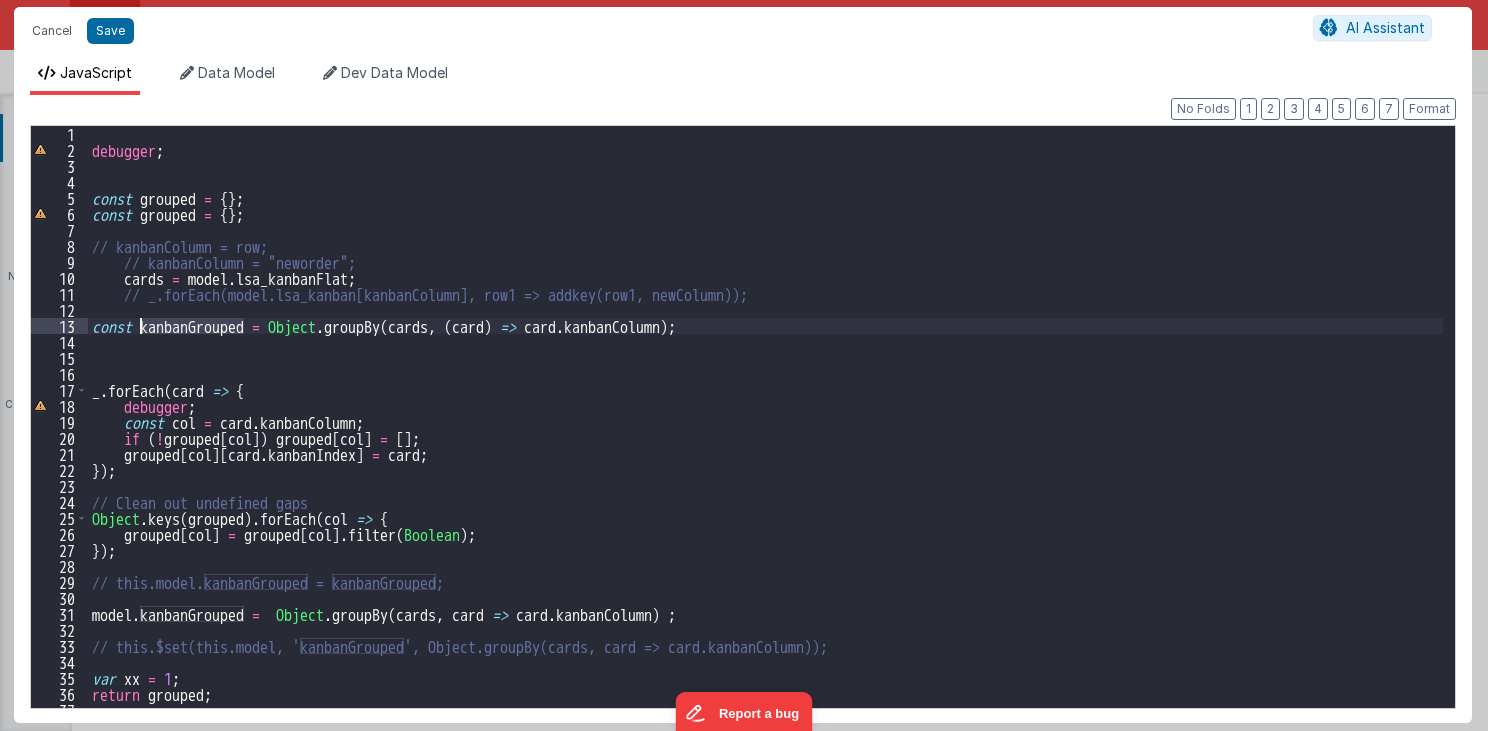click on "debugger ; const   grouped   =   { } ; const   grouped   =   { } ; // kanbanColumn = row;      // kanbanColumn = "neworder";      cards   =   model . lsa_kanbanFlat ;      // _.forEach(model.lsa_kanban[kanbanColumn], row1 => addkey(row1, newColumn)); const   kanbanGrouped   =   Object . groupBy ( cards ,   ( card )   =>   card . kanbanColumn ) ; _ . forEach ( card   =>   {      debugger ;      const   col   =   card . kanbanColumn ;      if   ( ! grouped [ col ])   grouped [ col ]   =   [ ] ;      grouped [ col ] [ card . kanbanIndex ]   =   card ; }) ; // Clean out undefined gaps Object . keys ( grouped ) . forEach ( col   =>   {      grouped [ col ]   =   grouped [ col ] . filter ( Boolean ) ; }) ; // this.model.kanbanGrouped = kanbanGrouped; model . kanbanGrouped   =    Object . groupBy ( cards ,   card   =>   card . kanbanColumn )   ; // this.$set(this.model, 'kanbanGrouped', Object.groupBy(cards, card => card.kanbanColumn)); var   xx   =   1 ; return   grouped ; function   arrayColumn ( row ,  column )" at bounding box center [766, 433] 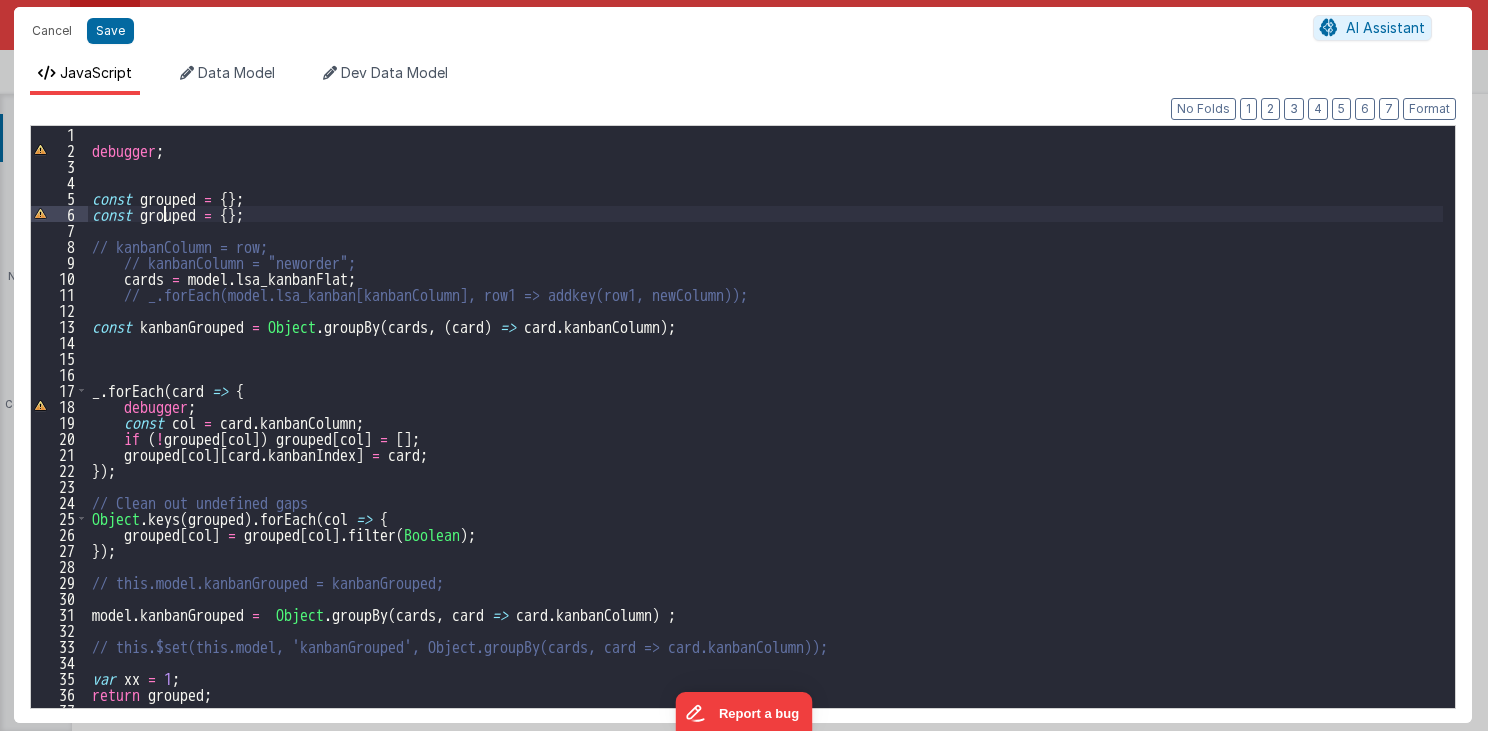 click on "debugger ; const   grouped   =   { } ; const   grouped   =   { } ; // kanbanColumn = row;      // kanbanColumn = "neworder";      cards   =   model . lsa_kanbanFlat ;      // _.forEach(model.lsa_kanban[kanbanColumn], row1 => addkey(row1, newColumn)); const   kanbanGrouped   =   Object . groupBy ( cards ,   ( card )   =>   card . kanbanColumn ) ; _ . forEach ( card   =>   {      debugger ;      const   col   =   card . kanbanColumn ;      if   ( ! grouped [ col ])   grouped [ col ]   =   [ ] ;      grouped [ col ] [ card . kanbanIndex ]   =   card ; }) ; // Clean out undefined gaps Object . keys ( grouped ) . forEach ( col   =>   {      grouped [ col ]   =   grouped [ col ] . filter ( Boolean ) ; }) ; // this.model.kanbanGrouped = kanbanGrouped; model . kanbanGrouped   =    Object . groupBy ( cards ,   card   =>   card . kanbanColumn )   ; // this.$set(this.model, 'kanbanGrouped', Object.groupBy(cards, card => card.kanbanColumn)); var   xx   =   1 ; return   grouped ; function   arrayColumn ( row ,  column )" at bounding box center [766, 433] 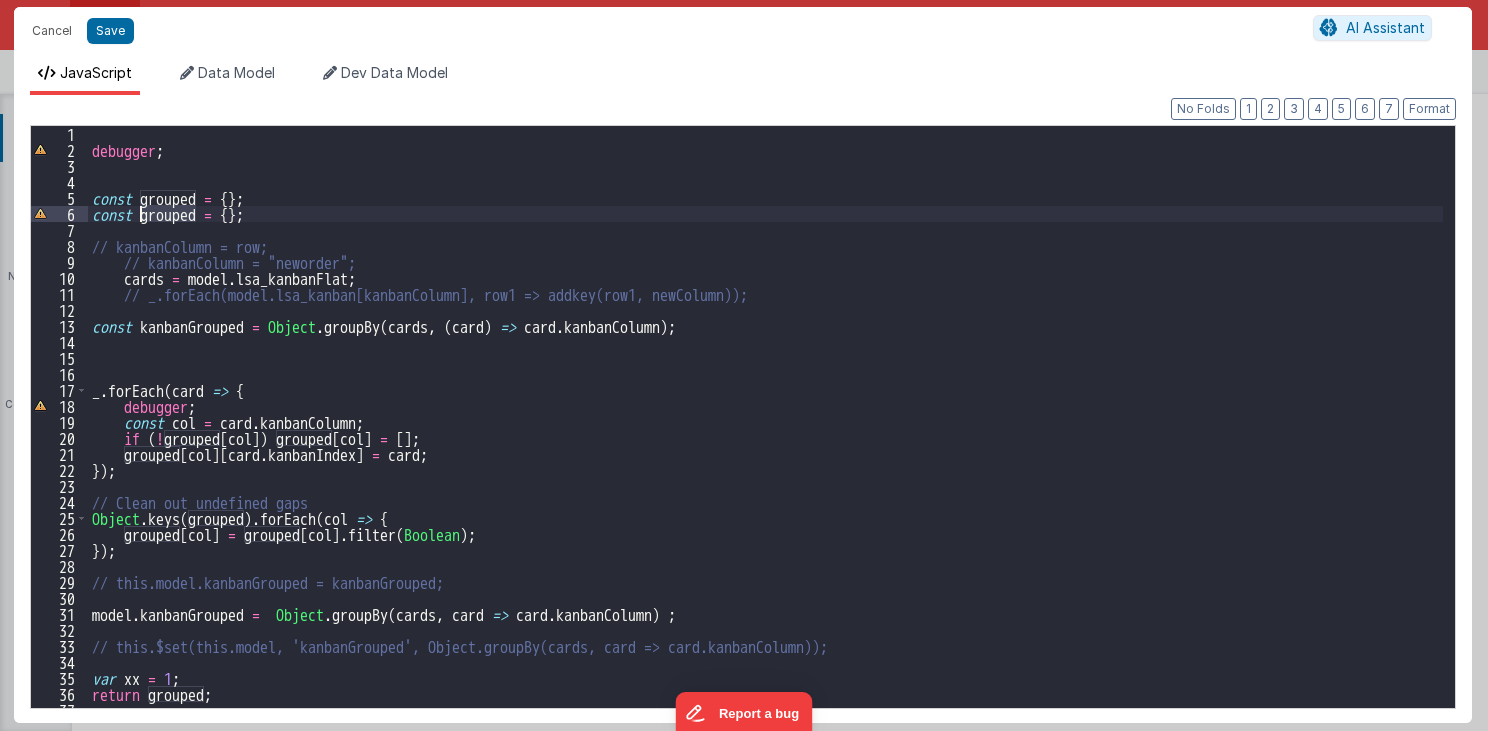 click on "debugger ; const   grouped   =   { } ; const   grouped   =   { } ; // kanbanColumn = row;      // kanbanColumn = "neworder";      cards   =   model . lsa_kanbanFlat ;      // _.forEach(model.lsa_kanban[kanbanColumn], row1 => addkey(row1, newColumn)); const   kanbanGrouped   =   Object . groupBy ( cards ,   ( card )   =>   card . kanbanColumn ) ; _ . forEach ( card   =>   {      debugger ;      const   col   =   card . kanbanColumn ;      if   ( ! grouped [ col ])   grouped [ col ]   =   [ ] ;      grouped [ col ] [ card . kanbanIndex ]   =   card ; }) ; // Clean out undefined gaps Object . keys ( grouped ) . forEach ( col   =>   {      grouped [ col ]   =   grouped [ col ] . filter ( Boolean ) ; }) ; // this.model.kanbanGrouped = kanbanGrouped; model . kanbanGrouped   =    Object . groupBy ( cards ,   card   =>   card . kanbanColumn )   ; // this.$set(this.model, 'kanbanGrouped', Object.groupBy(cards, card => card.kanbanColumn)); var   xx   =   1 ; return   grouped ; function   arrayColumn ( row ,  column )" at bounding box center (766, 433) 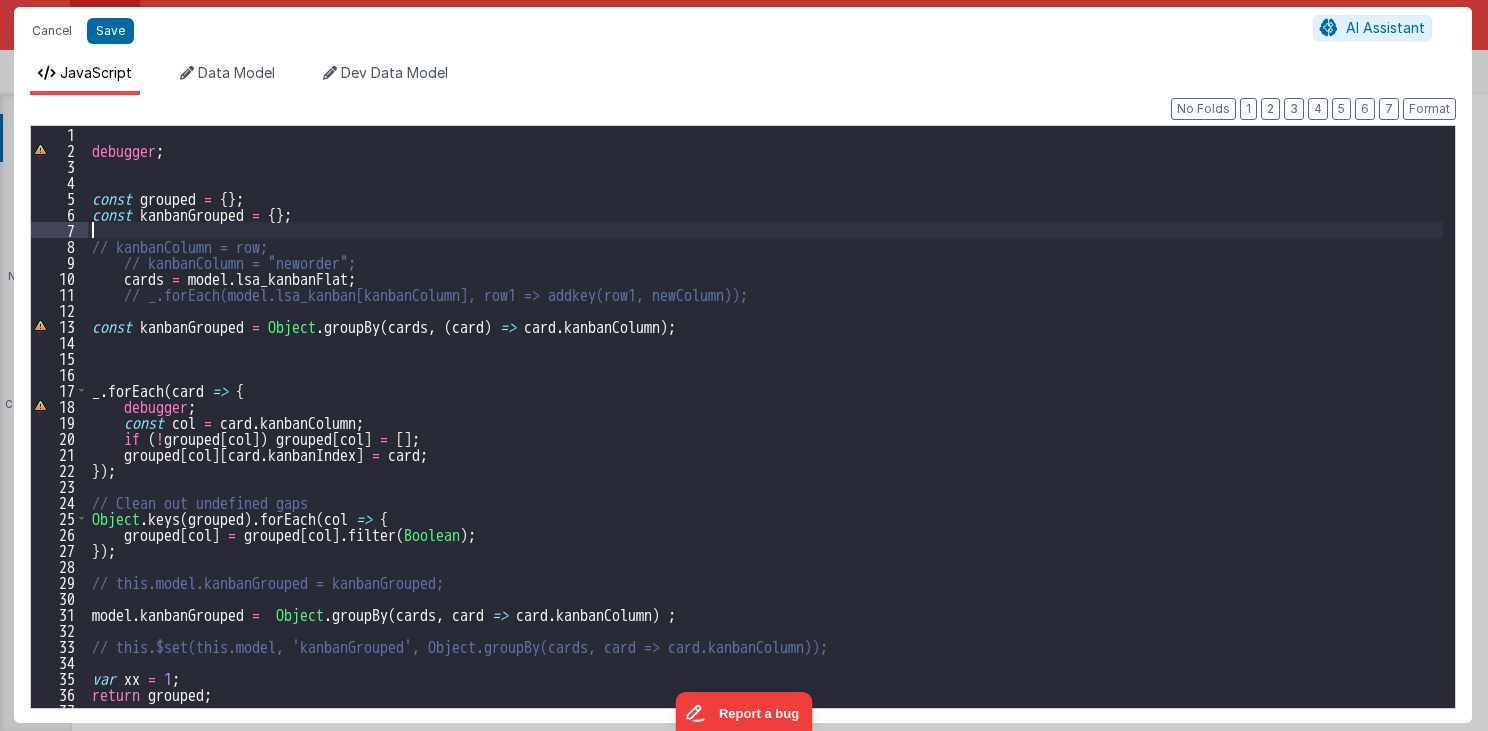 click on "debugger ; const   grouped   =   { } ; const   kanbanGrouped   =   { } ; // kanbanColumn = row;      // kanbanColumn = "neworder";      cards   =   model . lsa_kanbanFlat ;      // _.forEach(model.lsa_kanban[kanbanColumn], row1 => addkey(row1, newColumn)); const   kanbanGrouped   =   Object . groupBy ( cards ,   ( card )   =>   card . kanbanColumn ) ; _ . forEach ( card   =>   {      debugger ;      const   col   =   card . kanbanColumn ;      if   ( ! grouped [ col ])   grouped [ col ]   =   [ ] ;      grouped [ col ] [ card . kanbanIndex ]   =   card ; }) ; // Clean out undefined gaps Object . keys ( grouped ) . forEach ( col   =>   {      grouped [ col ]   =   grouped [ col ] . filter ( Boolean ) ; }) ; // this.model.kanbanGrouped = kanbanGrouped; model . kanbanGrouped   =    Object . groupBy ( cards ,   card   =>   card . kanbanColumn )   ; // this.$set(this.model, 'kanbanGrouped', Object.groupBy(cards, card => card.kanbanColumn)); var   xx   =   1 ; return   grouped ; function   arrayColumn ( row ,  )" at bounding box center [766, 433] 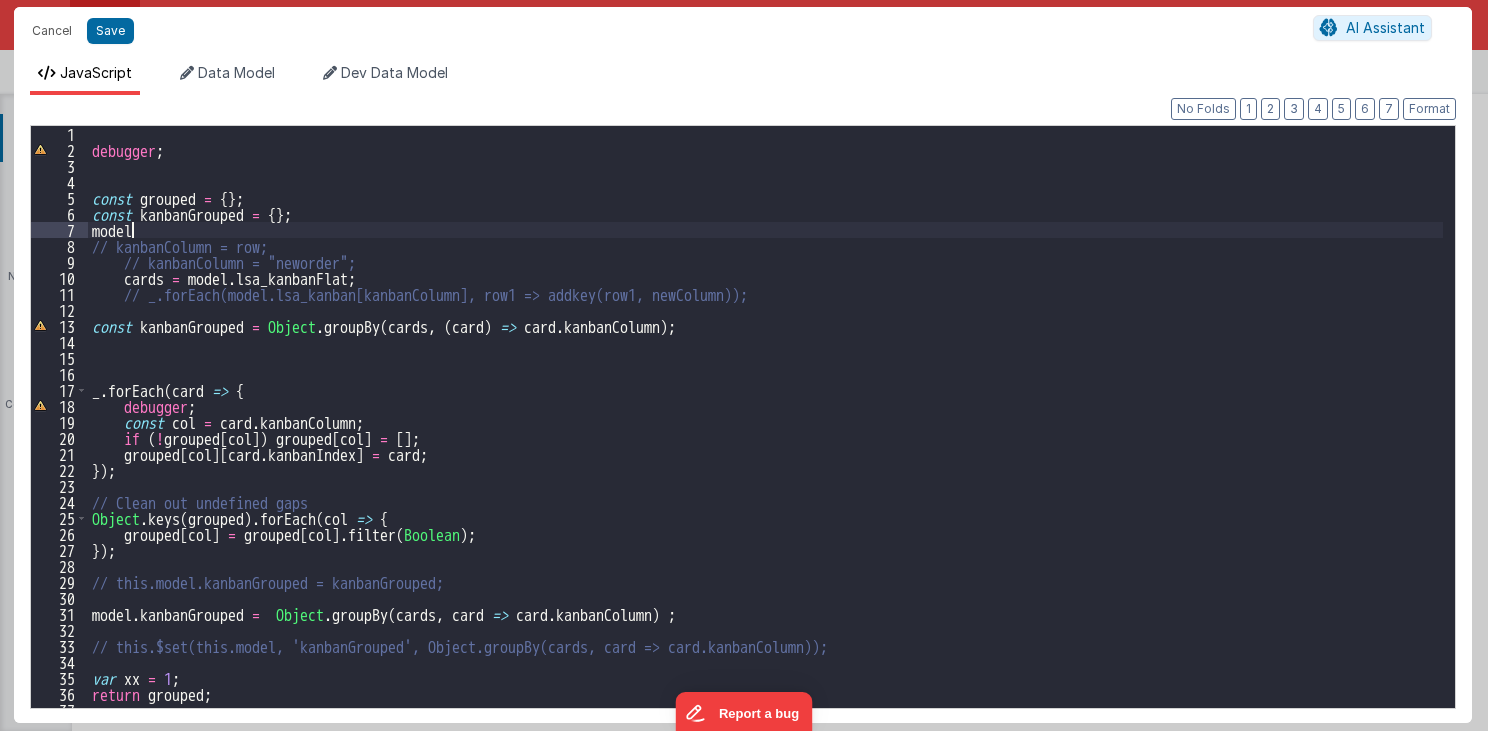 type 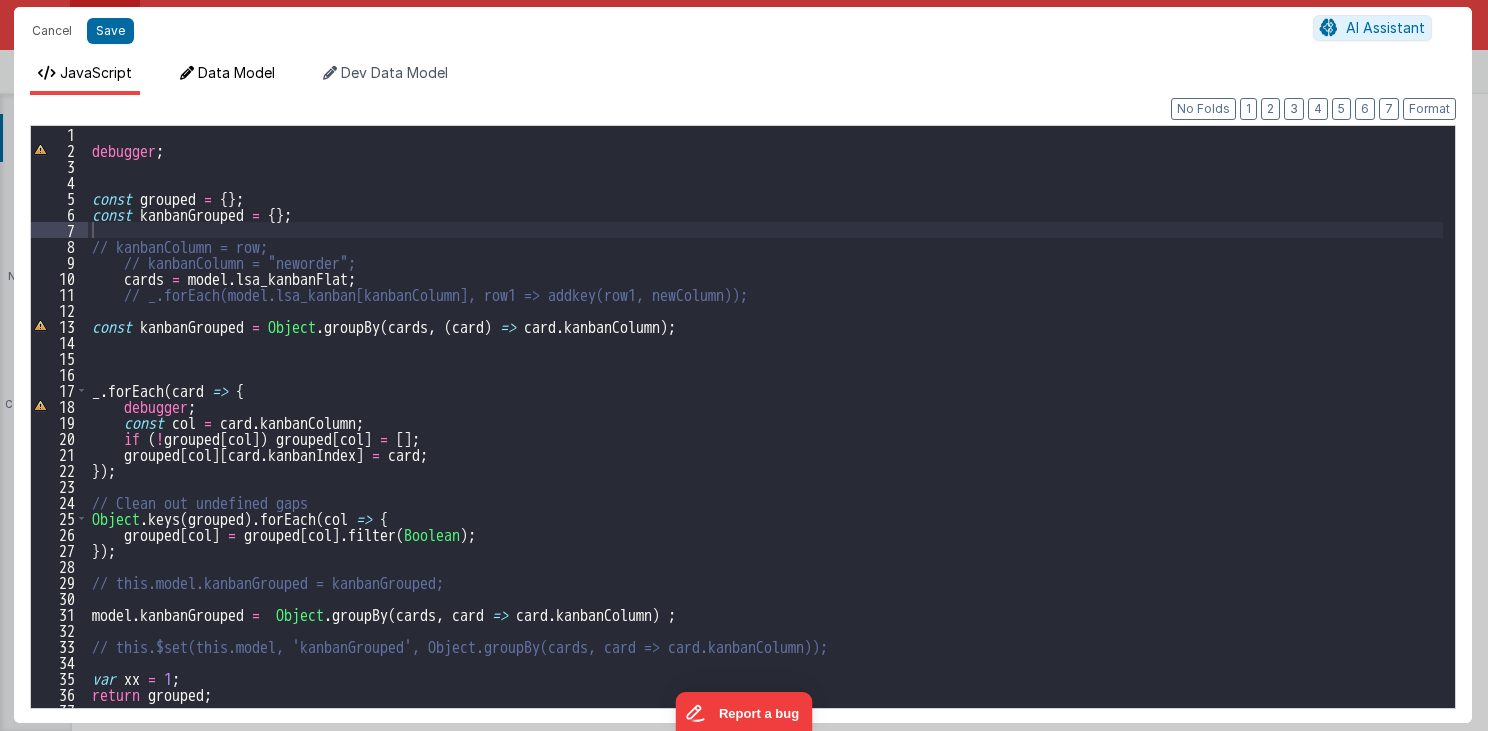 click on "Data Model" at bounding box center [236, 72] 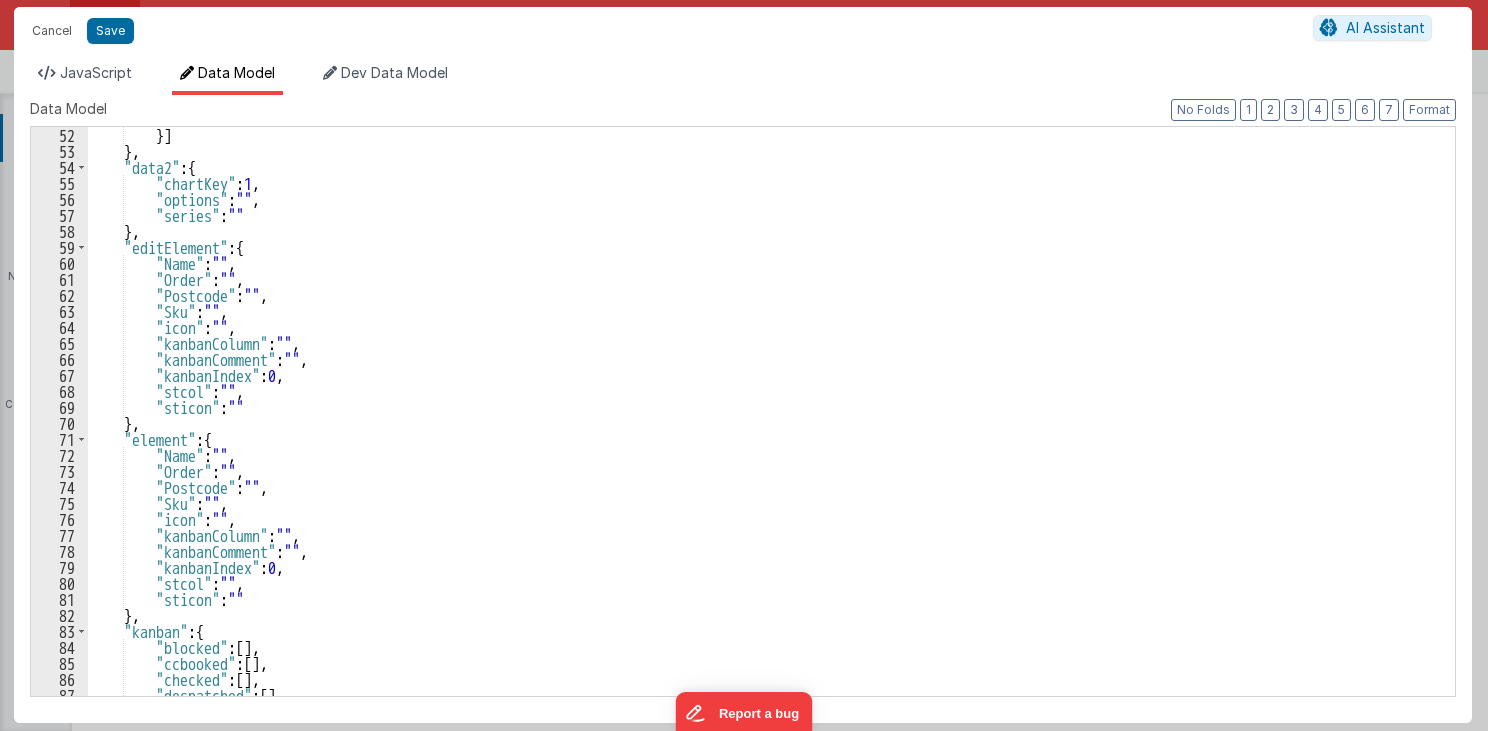 scroll, scrollTop: 1056, scrollLeft: 0, axis: vertical 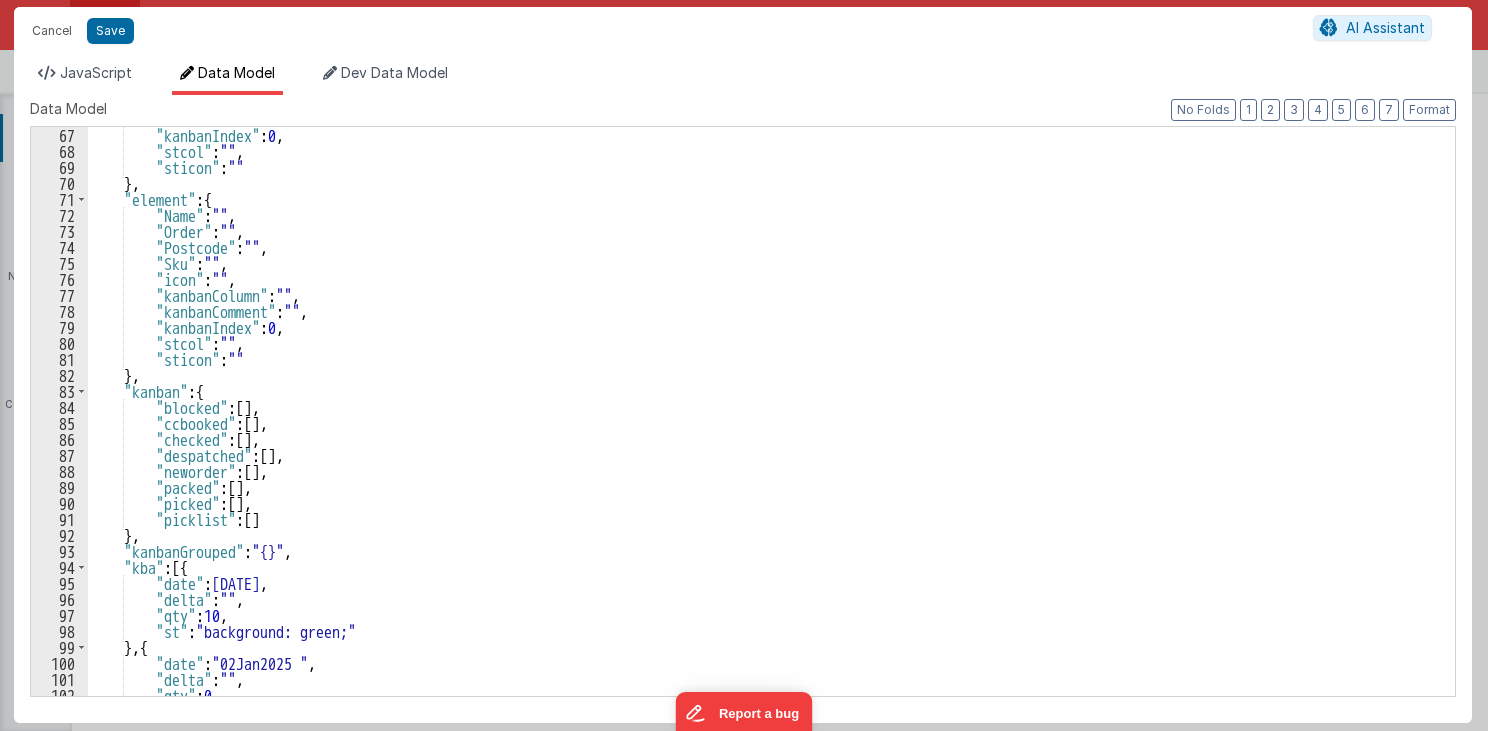 click on ""kanbanIndex" :  0 ,           "stcol" :  "" ,           "sticon" :  ""      } ,      "element" :  {           "Name" :  "" ,           "Order" :  "" ,           "Postcode" :  "" ,           "Sku" :  "" ,           "icon" :  "" ,           "kanbanColumn" :  "" ,           "kanbanComment" :  "" ,           "kanbanIndex" :  0 ,           "stcol" :  "" ,           "sticon" :  ""      } ,      "kanban" :  {           "blocked" :  [ ] ,           "ccbooked" :  [ ] ,           "checked" :  [ ] ,           "despatched" :  [ ] ,           "neworder" :  [ ] ,           "packed" :  [ ] ,           "picked" :  [ ] ,           "picklist" :  [ ]      } ,      "kanbanGrouped" :  "{}" ,      "kba" :  [{           "date" :  "01Jan2025 " ,           "delta" :  "" ,           "qty" :  10 ,           "st" :  "background: green;"      } ,  {           "date" :  "02Jan2025 " ,           "delta" :  "" ,           "qty" :  0 ,           "st" :  "background: red;"" at bounding box center (766, 428) 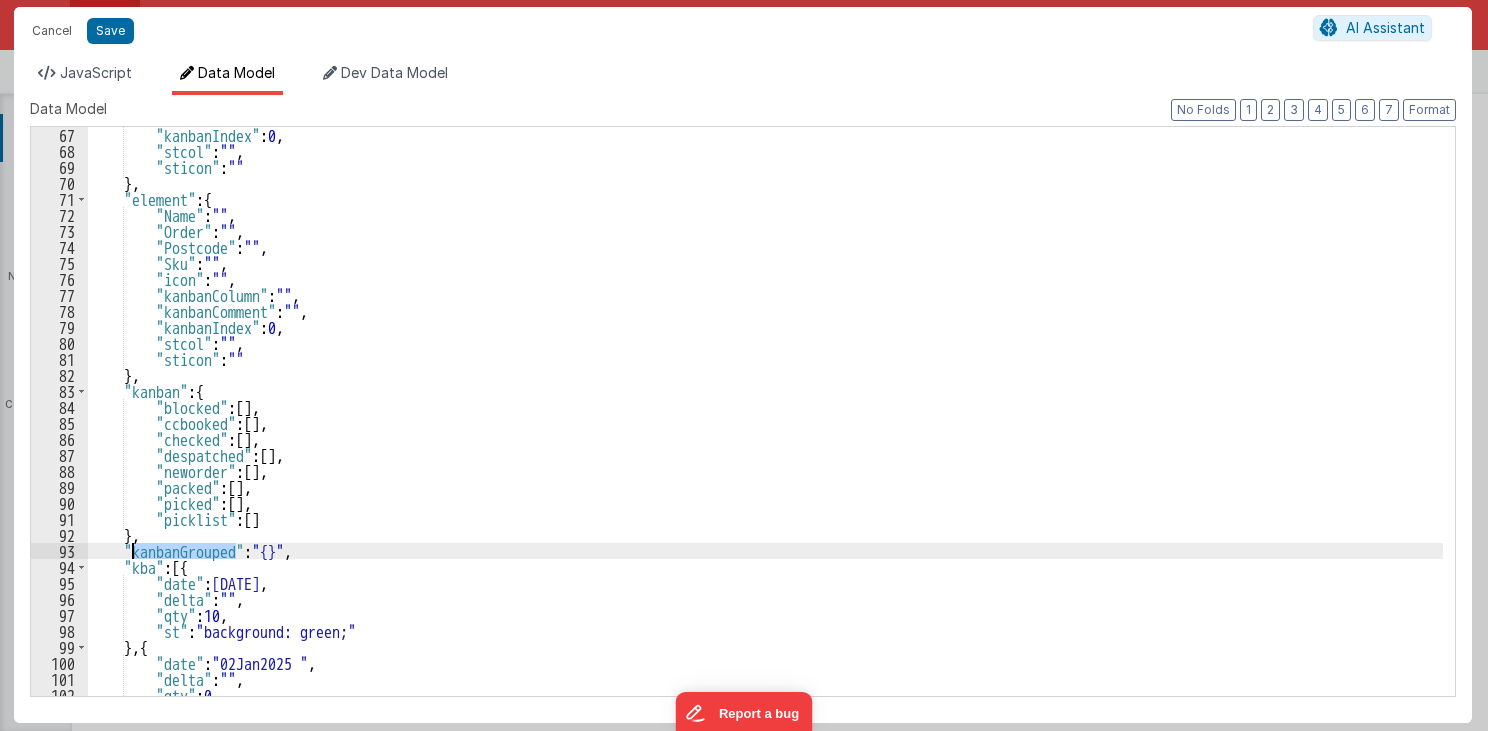 click on ""kanbanIndex" :  0 ,           "stcol" :  "" ,           "sticon" :  ""      } ,      "element" :  {           "Name" :  "" ,           "Order" :  "" ,           "Postcode" :  "" ,           "Sku" :  "" ,           "icon" :  "" ,           "kanbanColumn" :  "" ,           "kanbanComment" :  "" ,           "kanbanIndex" :  0 ,           "stcol" :  "" ,           "sticon" :  ""      } ,      "kanban" :  {           "blocked" :  [ ] ,           "ccbooked" :  [ ] ,           "checked" :  [ ] ,           "despatched" :  [ ] ,           "neworder" :  [ ] ,           "packed" :  [ ] ,           "picked" :  [ ] ,           "picklist" :  [ ]      } ,      "kanbanGrouped" :  "{}" ,      "kba" :  [{           "date" :  "01Jan2025 " ,           "delta" :  "" ,           "qty" :  10 ,           "st" :  "background: green;"      } ,  {           "date" :  "02Jan2025 " ,           "delta" :  "" ,           "qty" :  0 ,           "st" :  "background: red;"" at bounding box center (766, 428) 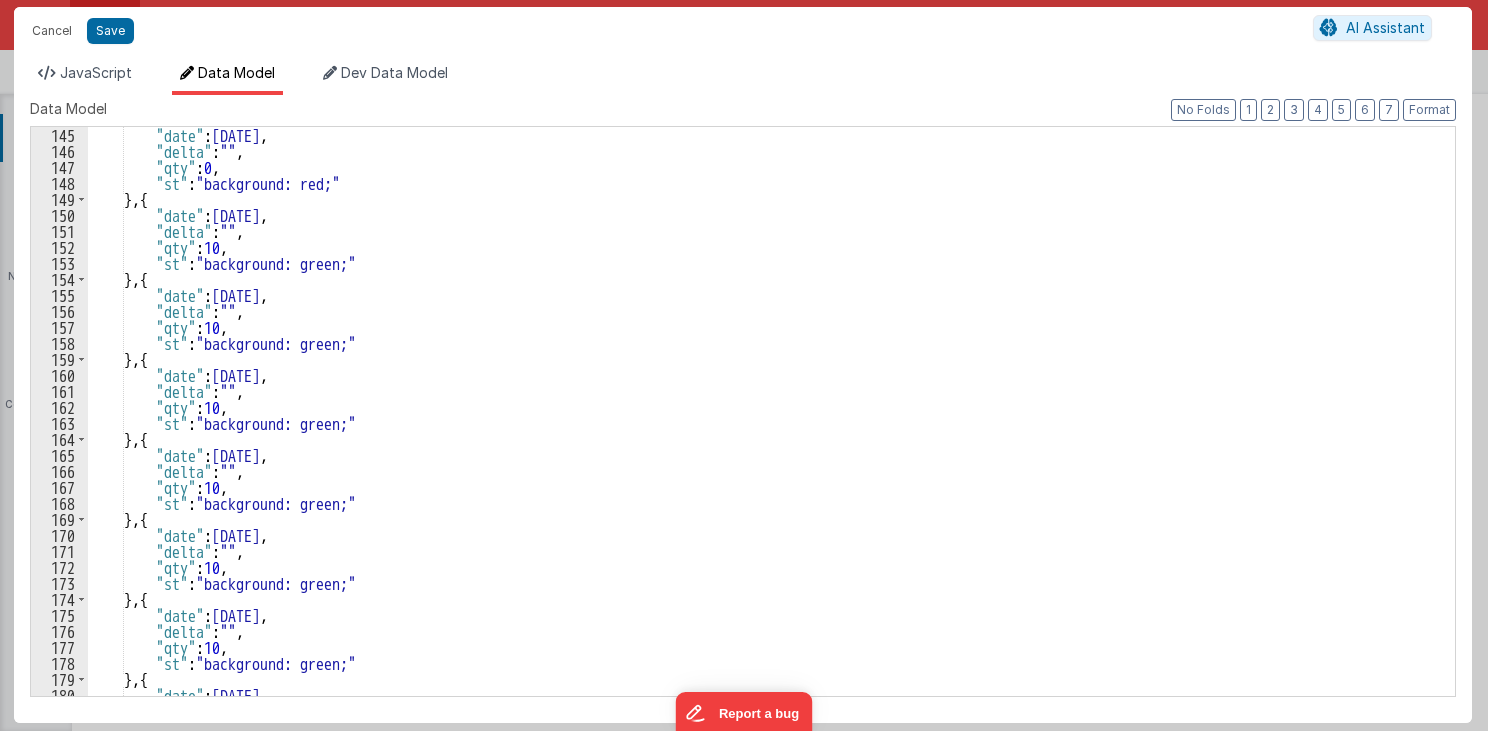 scroll, scrollTop: 2352, scrollLeft: 0, axis: vertical 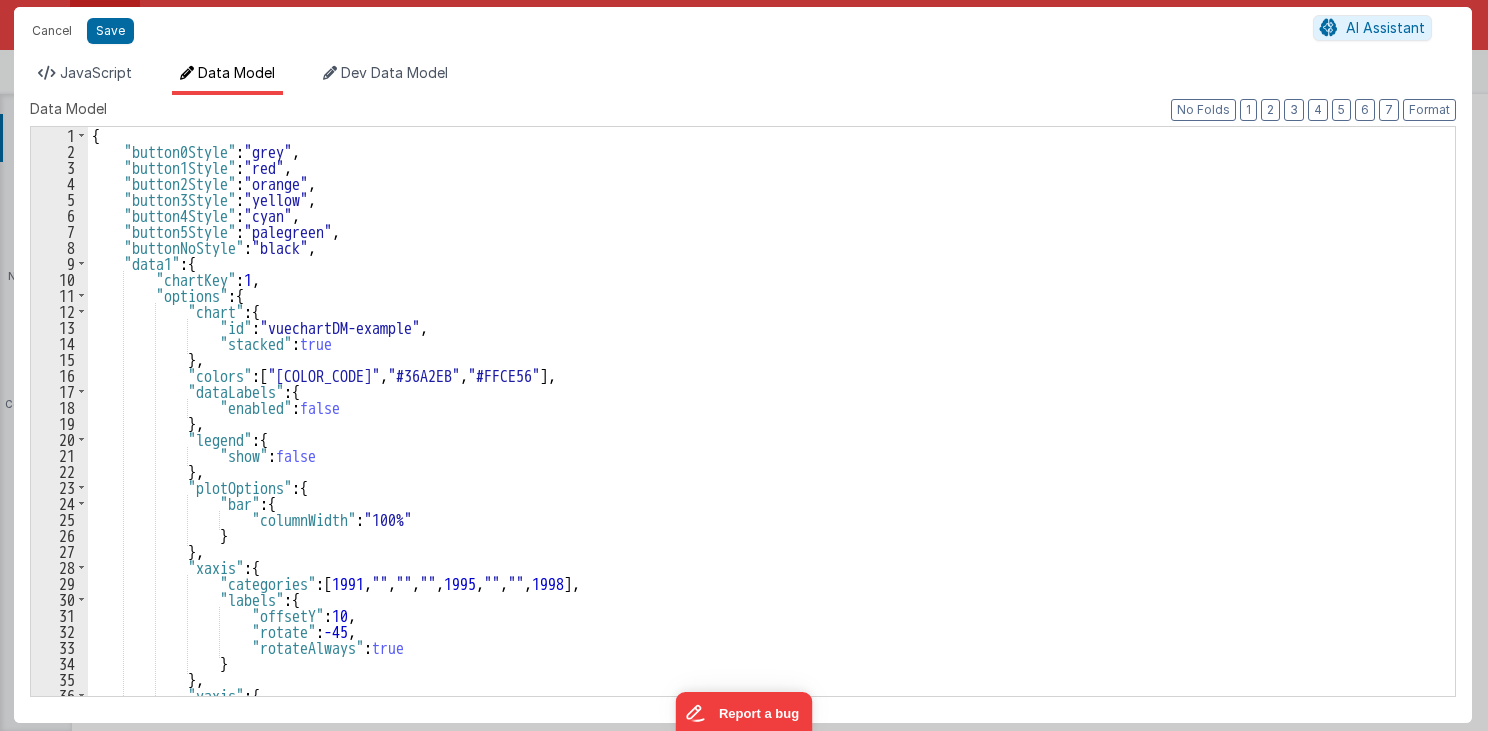 type on "MUST BE EARLY in DOM
src="//cdn.jsdelivr.net/npm/sortablejs@1.8.4/Sortable.min.js">src="//cdnjs.cloudflare.com/ajax/libs/Vue.Draggable/2.20.0/vuedraggable.umd.min.js">" 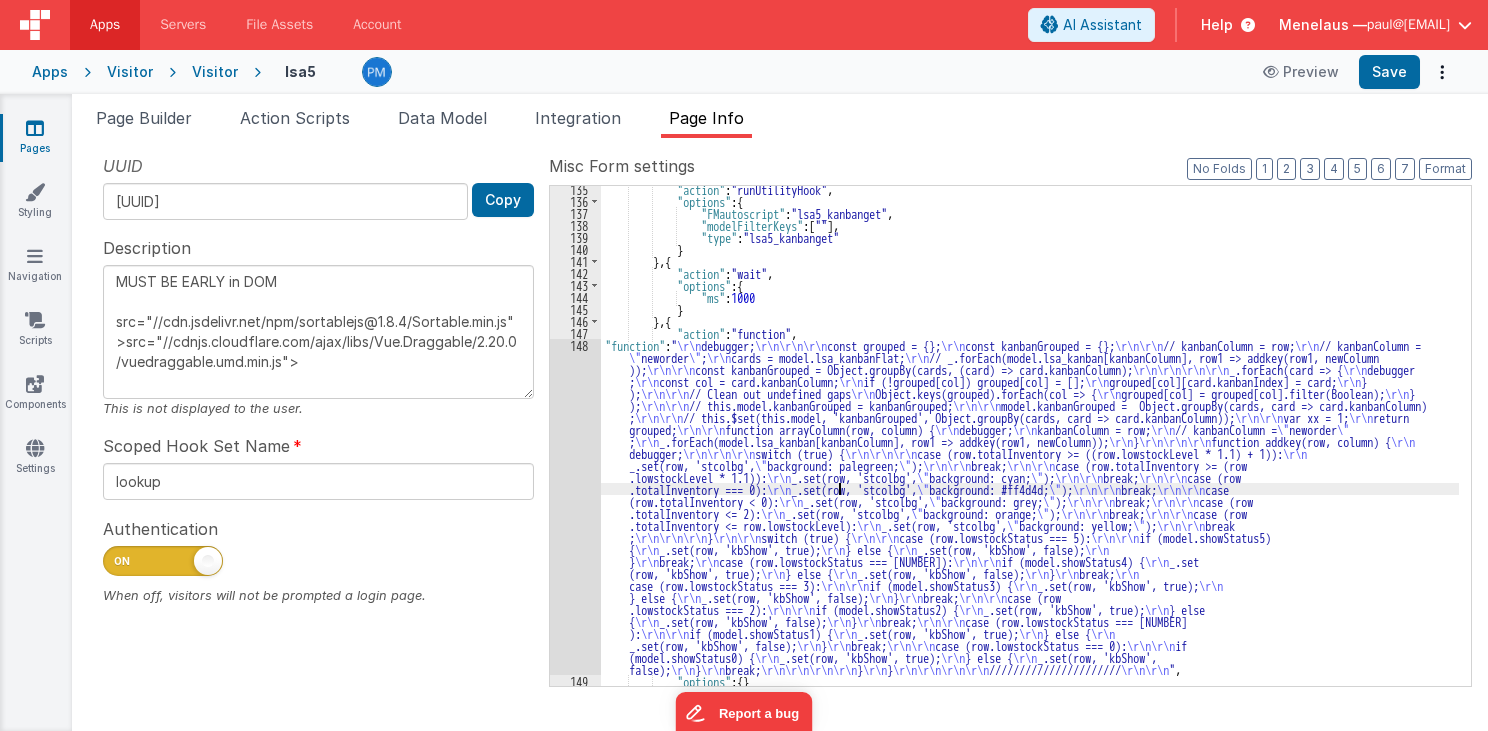 click on ""action" :  "runUtilityHook" ,                "options" :  {                     "FMautoscript" :  "lsa5_kanbanget" ,                     "modelFilterKeys" :  [ "" ] ,                     "type" :  "lsa5_kanbanget"                }           } ,  {                "action" :  "wait" ,                "options" :  {                     "ms" :  1000                }           } ,  {                "action" :  "function" , "function" :  " \r\n debugger; \r\n\r\n\r\n const grouped = {}; \r\n const kanbanGrouped = {}; \r\n\r\n // kanbanColumn = row; \r\n     // kanbanColumn =       \" neworder \" ; \r\n     cards = model.lsa_kanbanFlat; \r\n     // _.forEach(model.lsa_kanban[kanbanColumn], row1 => addkey(row1, newColumn      )); \r\n\r\n const kanbanGrouped = Object.groupBy(cards, (card) => card.kanbanColumn); \r\n\r\n\r\n\r\n _.forEach(card => { \r\n     debugger      ; \r\n     const col = card.kanbanColumn; \r\n     if (!grouped[col]) grouped[col] = []; \r\n \r\n }      ); \r\n\r\n" at bounding box center (1030, 445) 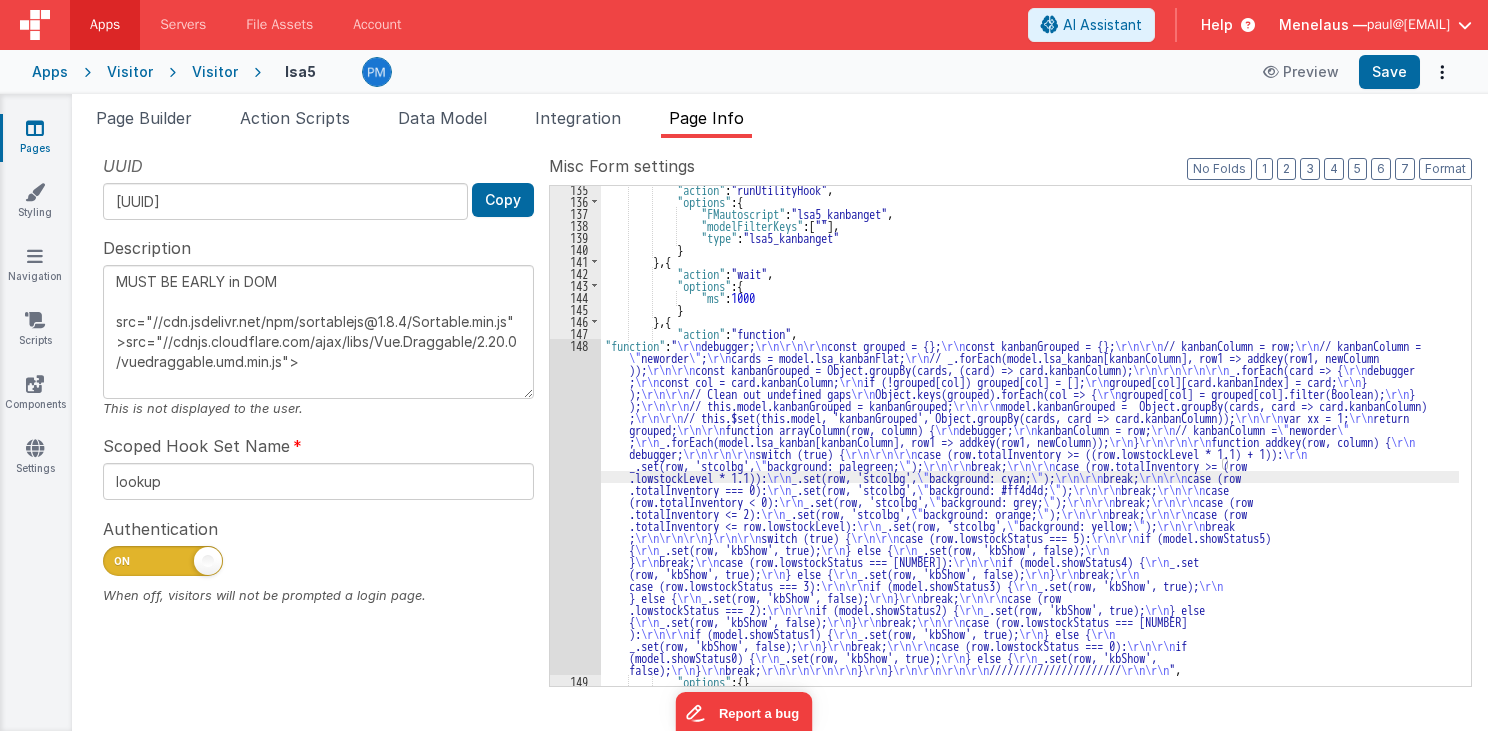 click on "148" at bounding box center [575, 507] 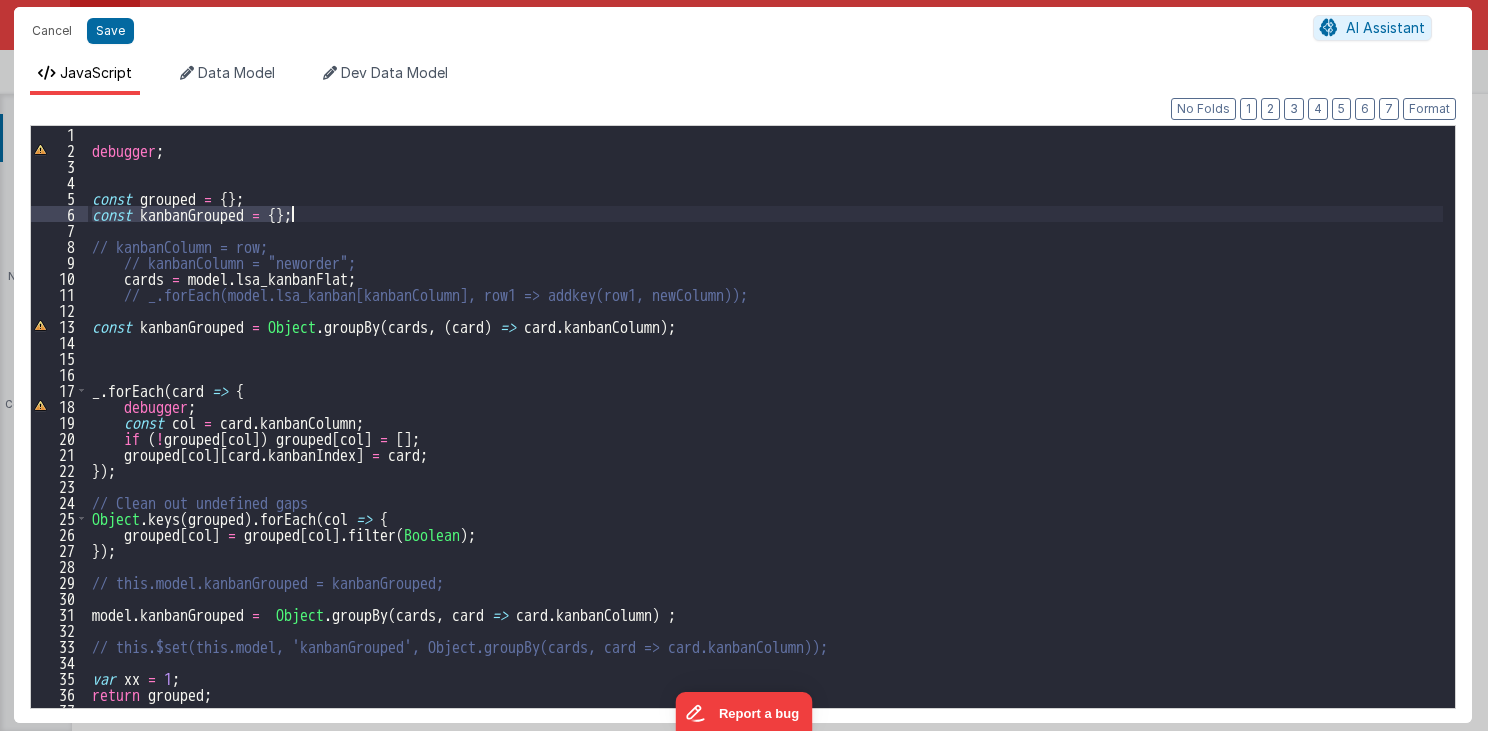 drag, startPoint x: 91, startPoint y: 214, endPoint x: 333, endPoint y: 212, distance: 242.00827 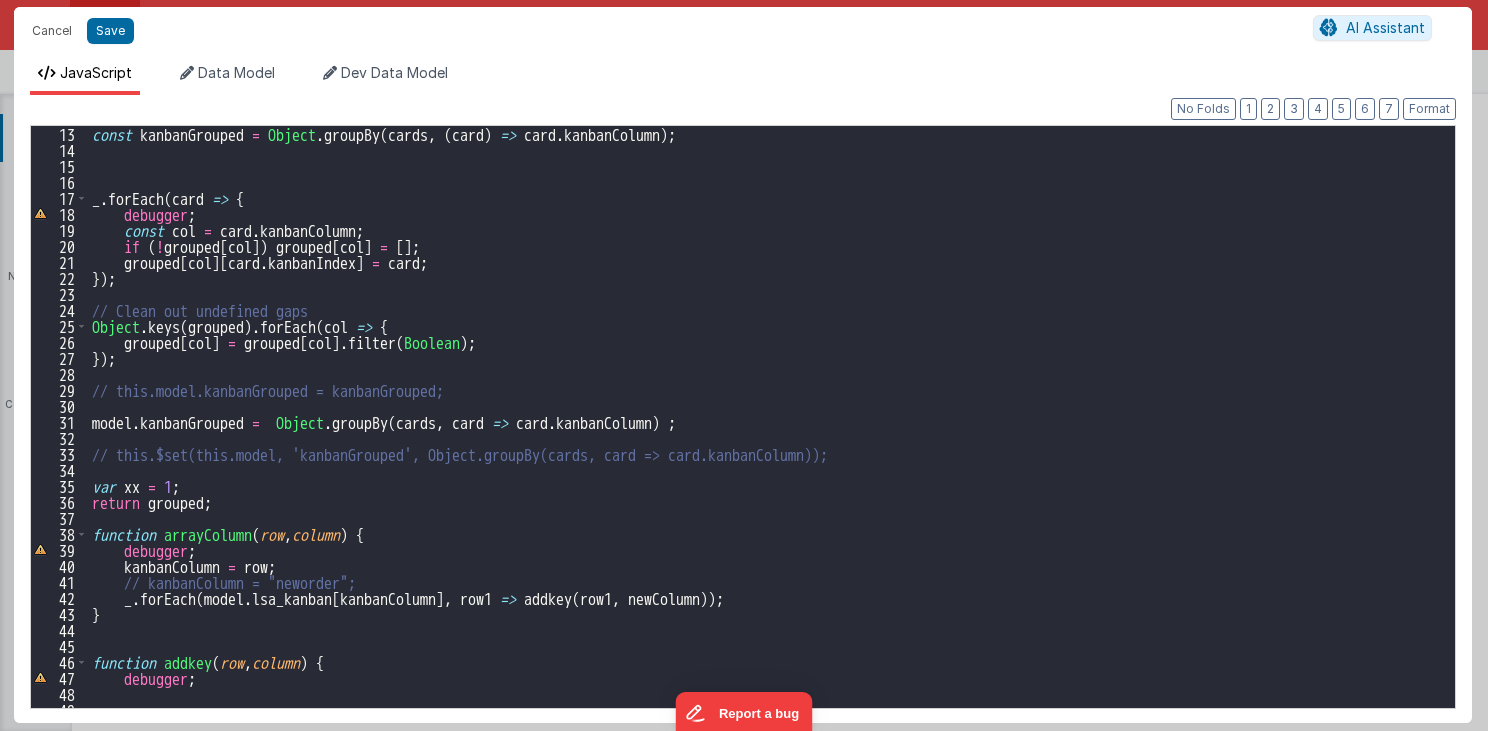 scroll, scrollTop: 192, scrollLeft: 0, axis: vertical 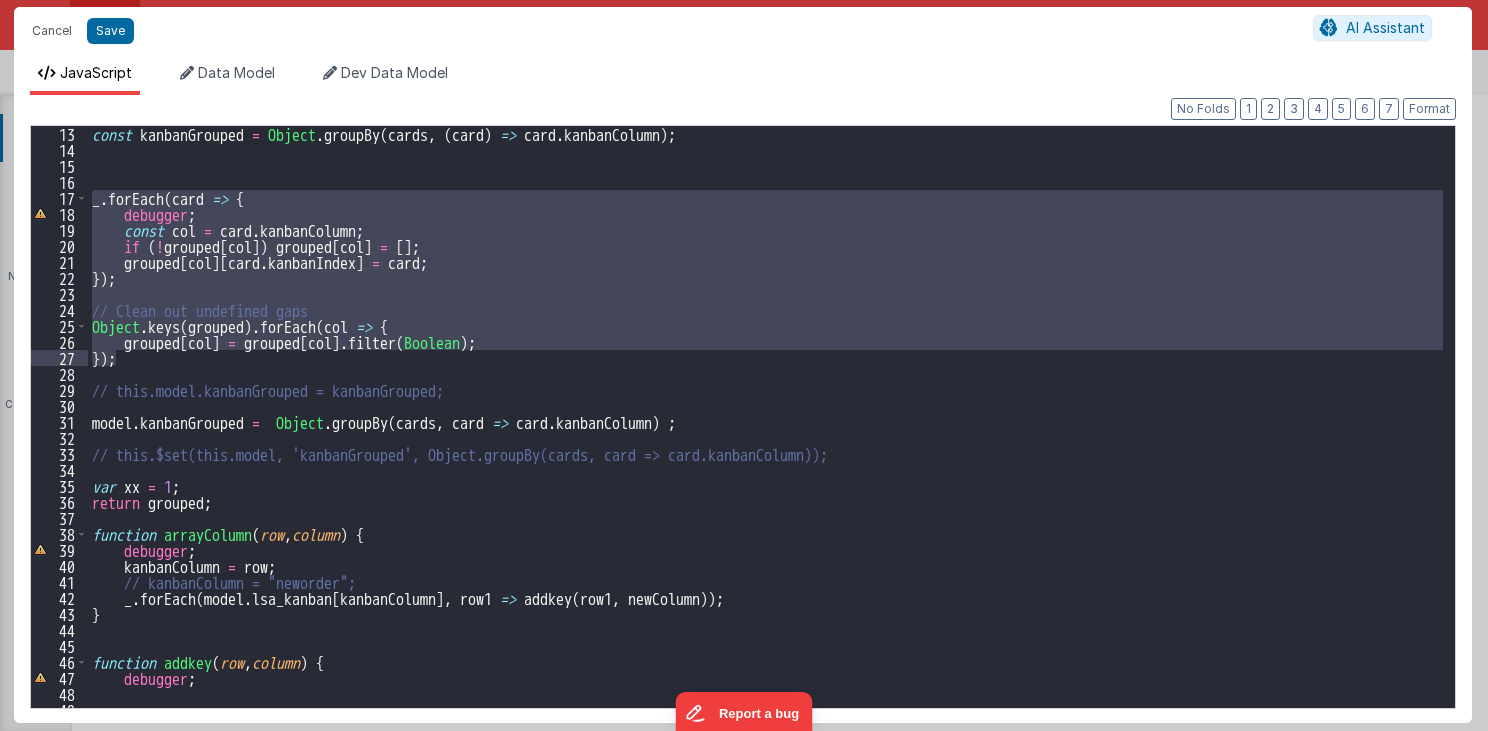 drag, startPoint x: 92, startPoint y: 194, endPoint x: 224, endPoint y: 364, distance: 215.2301 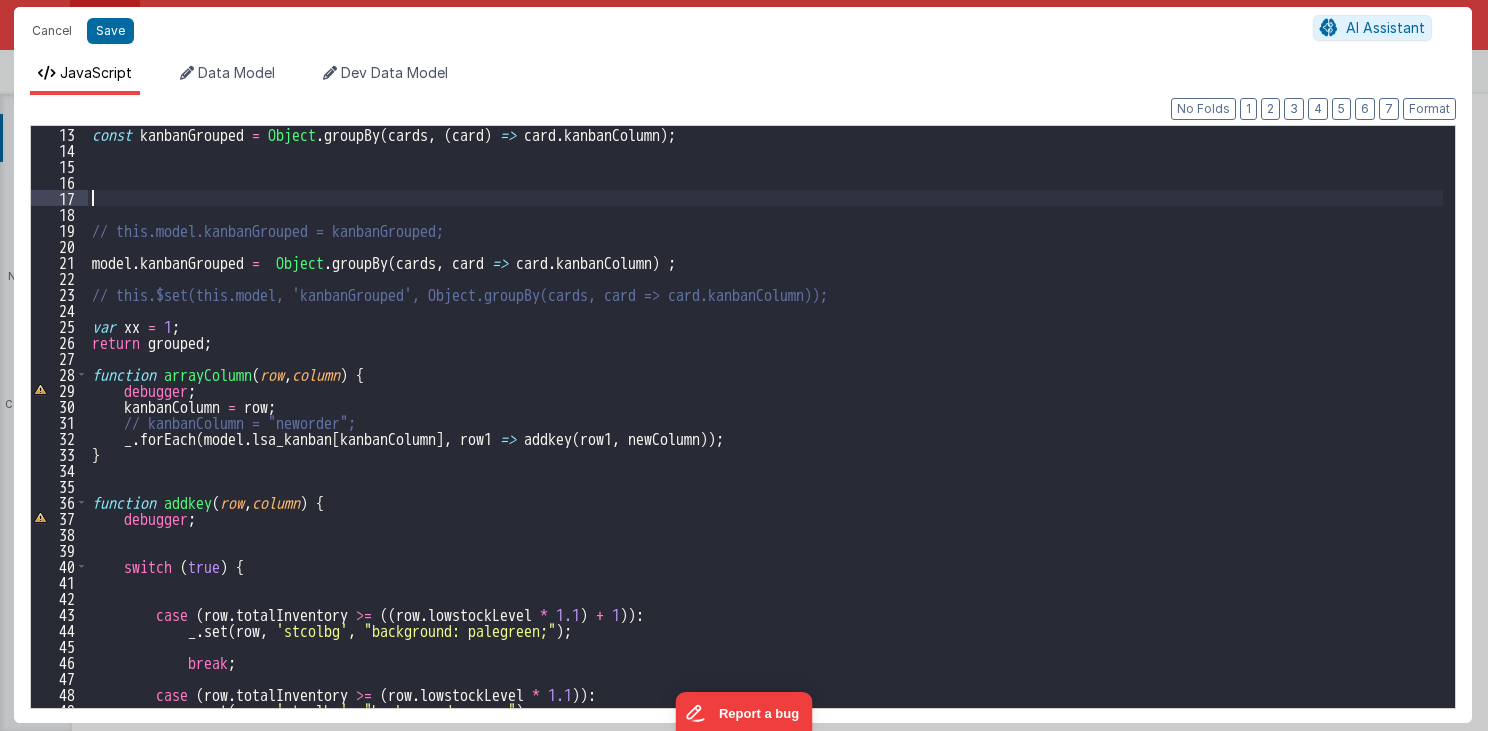 click on "const   kanbanGrouped   =   Object . groupBy ( cards ,   ( card )   =>   card . kanbanColumn ) ; // this.model.kanbanGrouped = kanbanGrouped; model . kanbanGrouped   =    Object . groupBy ( cards ,   card   =>   card . kanbanColumn )   ; // this.$set(this.model, 'kanbanGrouped', Object.groupBy(cards, card => card.kanbanColumn)); var   xx   =   1 ; return   grouped ; function   arrayColumn ( row ,  column )   {      debugger ;      kanbanColumn   =   row ;      // kanbanColumn = "neworder";      _ . forEach ( model . lsa_kanban [ kanbanColumn ] ,   row1   =>   addkey ( row1 ,   newColumn )) ; } function   addkey ( row ,  column )   {      debugger ;      switch   ( true )   {           case   ( row . totalInventory   >=   (( row . lowstockLevel   *   1.1 )   +   1 )) :                _ . set ( row ,   'stcolbg' ,   "background: palegreen;" ) ;                break ;           case   ( row . totalInventory   >=   ( row . lowstockLevel   *   1.1 )) :                _ . set ( row ,   'stcolbg' ,   ) ;" at bounding box center (766, 433) 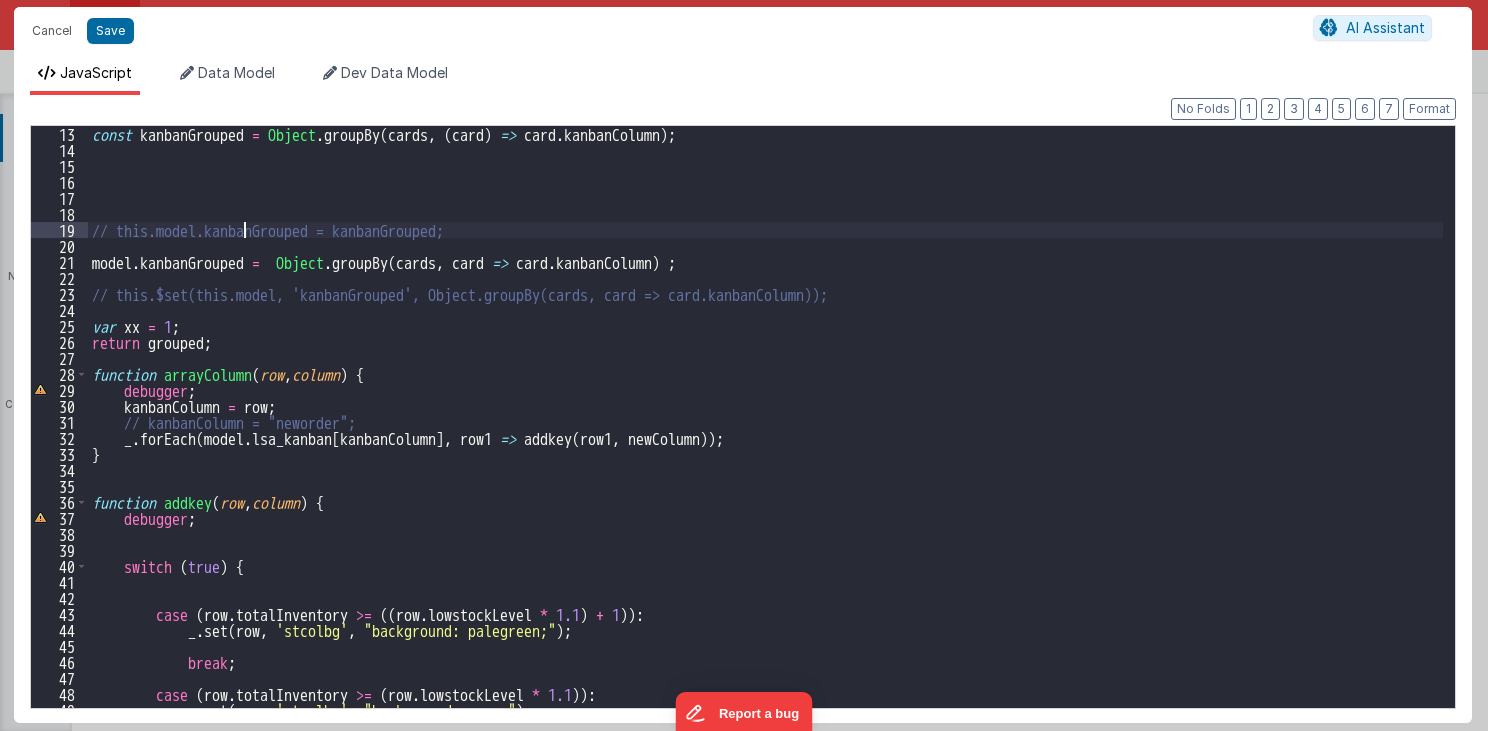 click on "const   kanbanGrouped   =   Object . groupBy ( cards ,   ( card )   =>   card . kanbanColumn ) ; // this.model.kanbanGrouped = kanbanGrouped; model . kanbanGrouped   =    Object . groupBy ( cards ,   card   =>   card . kanbanColumn )   ; // this.$set(this.model, 'kanbanGrouped', Object.groupBy(cards, card => card.kanbanColumn)); var   xx   =   1 ; return   grouped ; function   arrayColumn ( row ,  column )   {      debugger ;      kanbanColumn   =   row ;      // kanbanColumn = "neworder";      _ . forEach ( model . lsa_kanban [ kanbanColumn ] ,   row1   =>   addkey ( row1 ,   newColumn )) ; } function   addkey ( row ,  column )   {      debugger ;      switch   ( true )   {           case   ( row . totalInventory   >=   (( row . lowstockLevel   *   1.1 )   +   1 )) :                _ . set ( row ,   'stcolbg' ,   "background: palegreen;" ) ;                break ;           case   ( row . totalInventory   >=   ( row . lowstockLevel   *   1.1 )) :                _ . set ( row ,   'stcolbg' ,   ) ;" at bounding box center (766, 433) 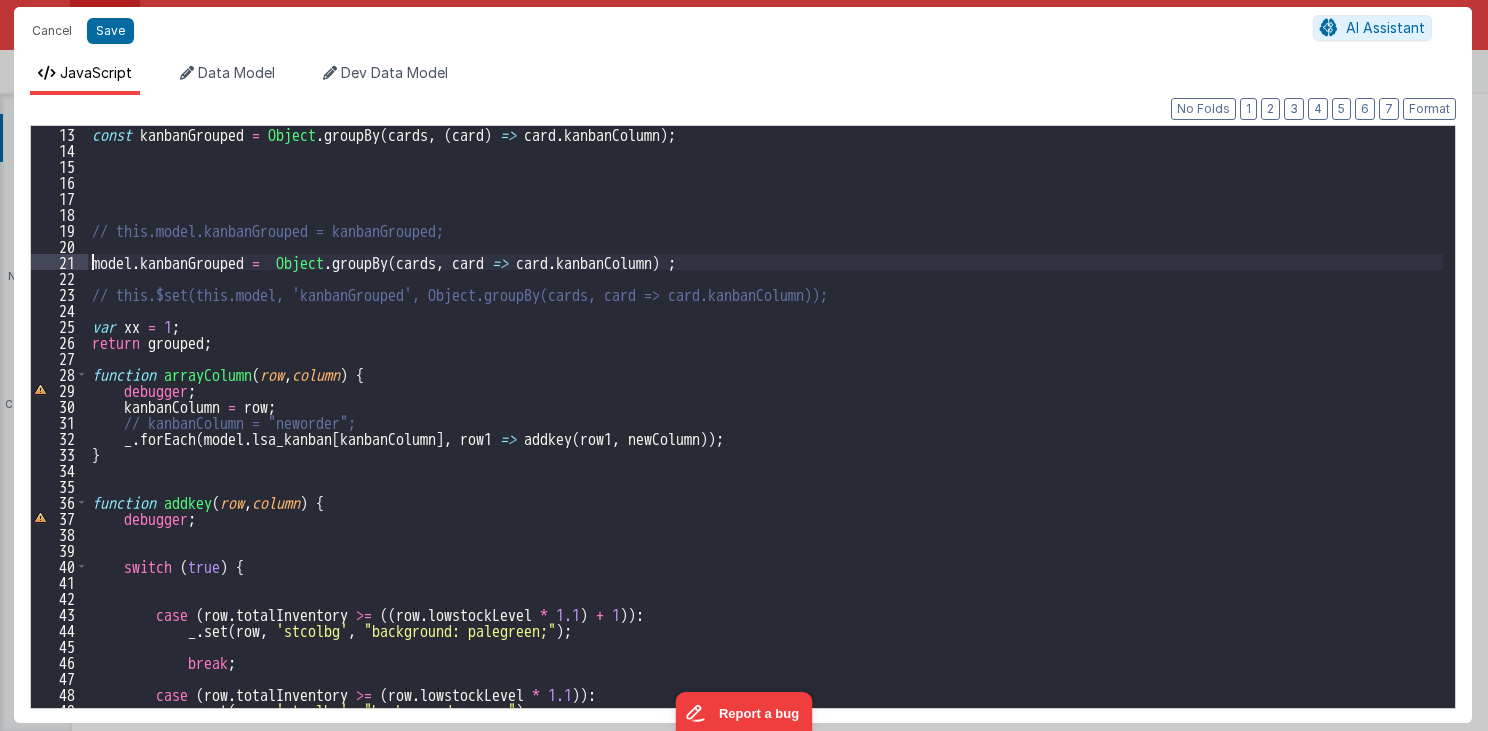click on "const   kanbanGrouped   =   Object . groupBy ( cards ,   ( card )   =>   card . kanbanColumn ) ; // this.model.kanbanGrouped = kanbanGrouped; model . kanbanGrouped   =    Object . groupBy ( cards ,   card   =>   card . kanbanColumn )   ; // this.$set(this.model, 'kanbanGrouped', Object.groupBy(cards, card => card.kanbanColumn)); var   xx   =   1 ; return   grouped ; function   arrayColumn ( row ,  column )   {      debugger ;      kanbanColumn   =   row ;      // kanbanColumn = "neworder";      _ . forEach ( model . lsa_kanban [ kanbanColumn ] ,   row1   =>   addkey ( row1 ,   newColumn )) ; } function   addkey ( row ,  column )   {      debugger ;      switch   ( true )   {           case   ( row . totalInventory   >=   (( row . lowstockLevel   *   1.1 )   +   1 )) :                _ . set ( row ,   'stcolbg' ,   "background: palegreen;" ) ;                break ;           case   ( row . totalInventory   >=   ( row . lowstockLevel   *   1.1 )) :                _ . set ( row ,   'stcolbg' ,   ) ;" at bounding box center [766, 433] 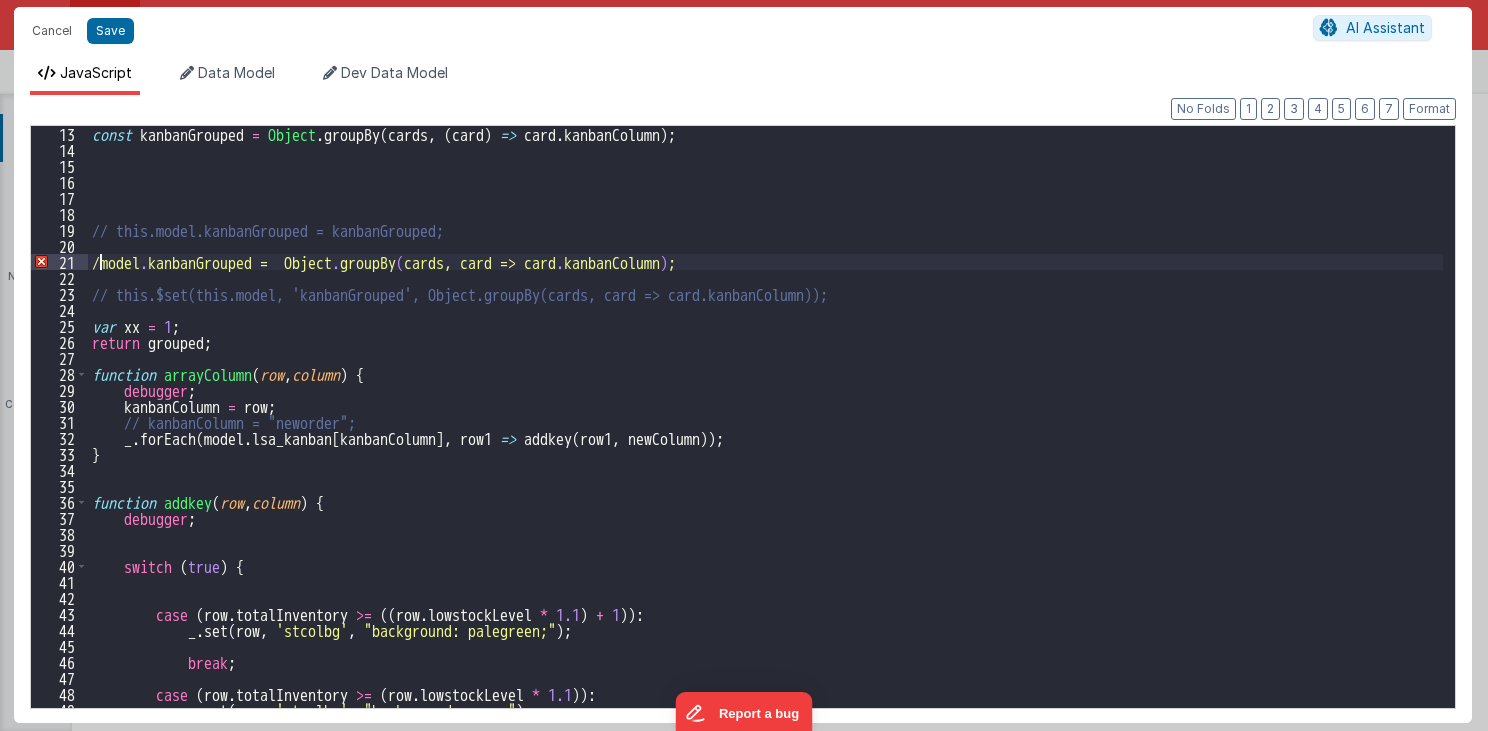type 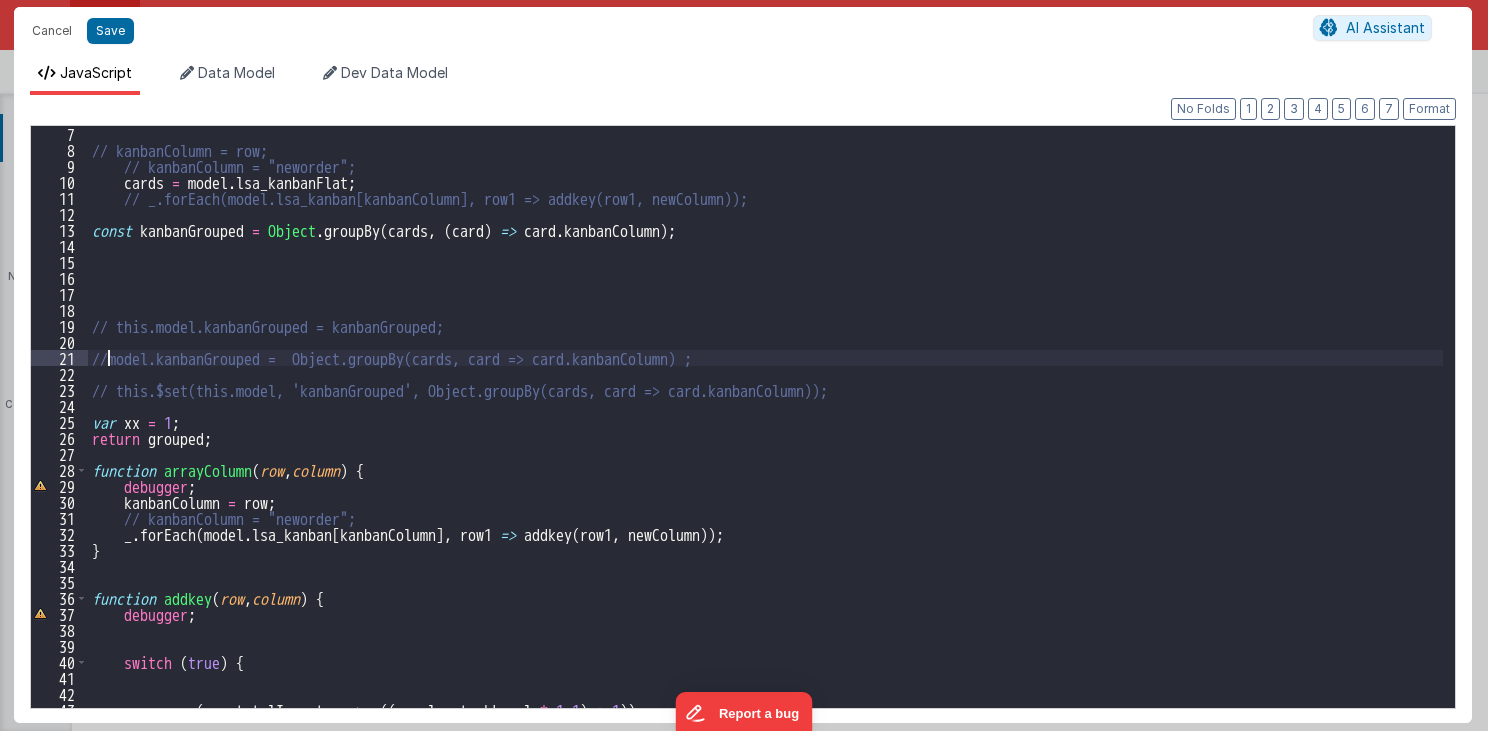 scroll, scrollTop: 96, scrollLeft: 0, axis: vertical 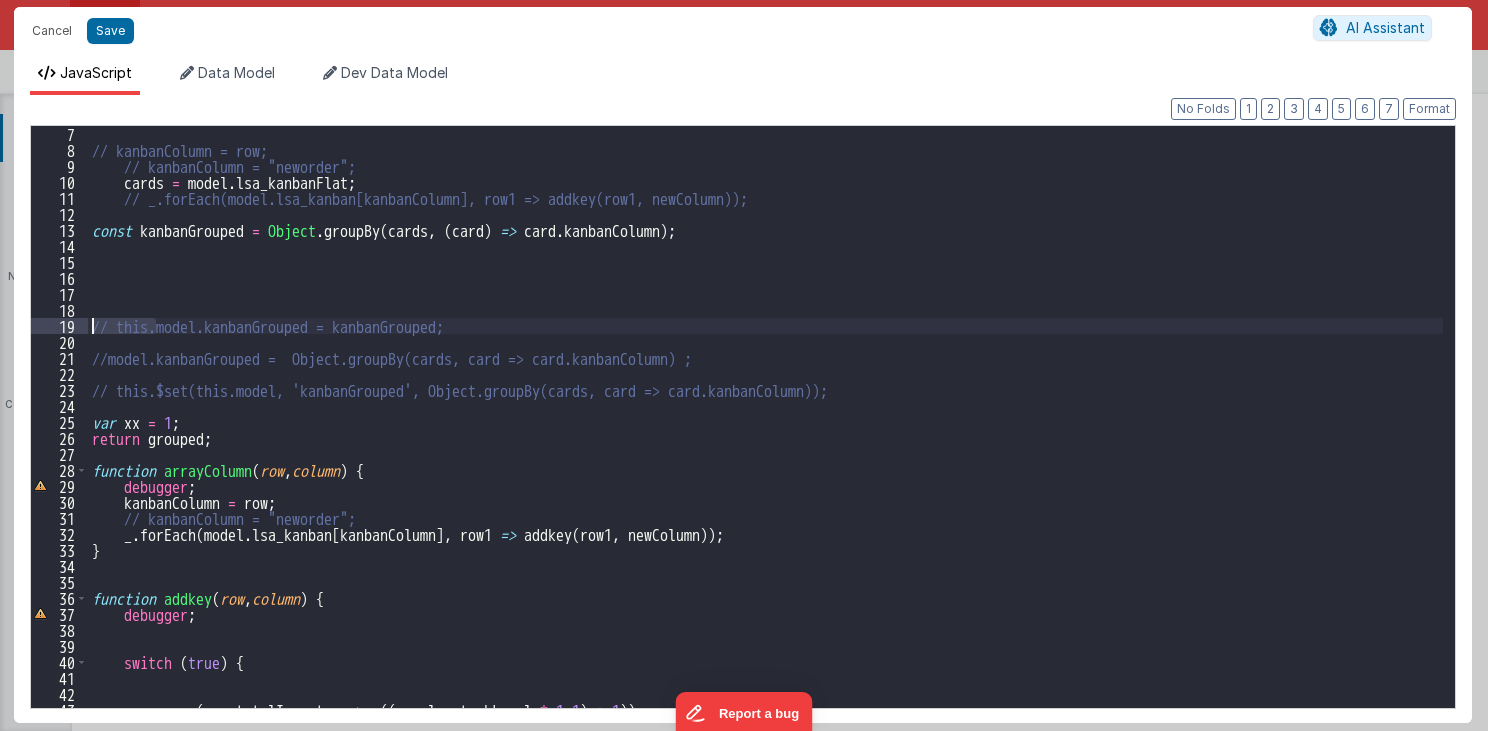 drag, startPoint x: 155, startPoint y: 327, endPoint x: 92, endPoint y: 327, distance: 63 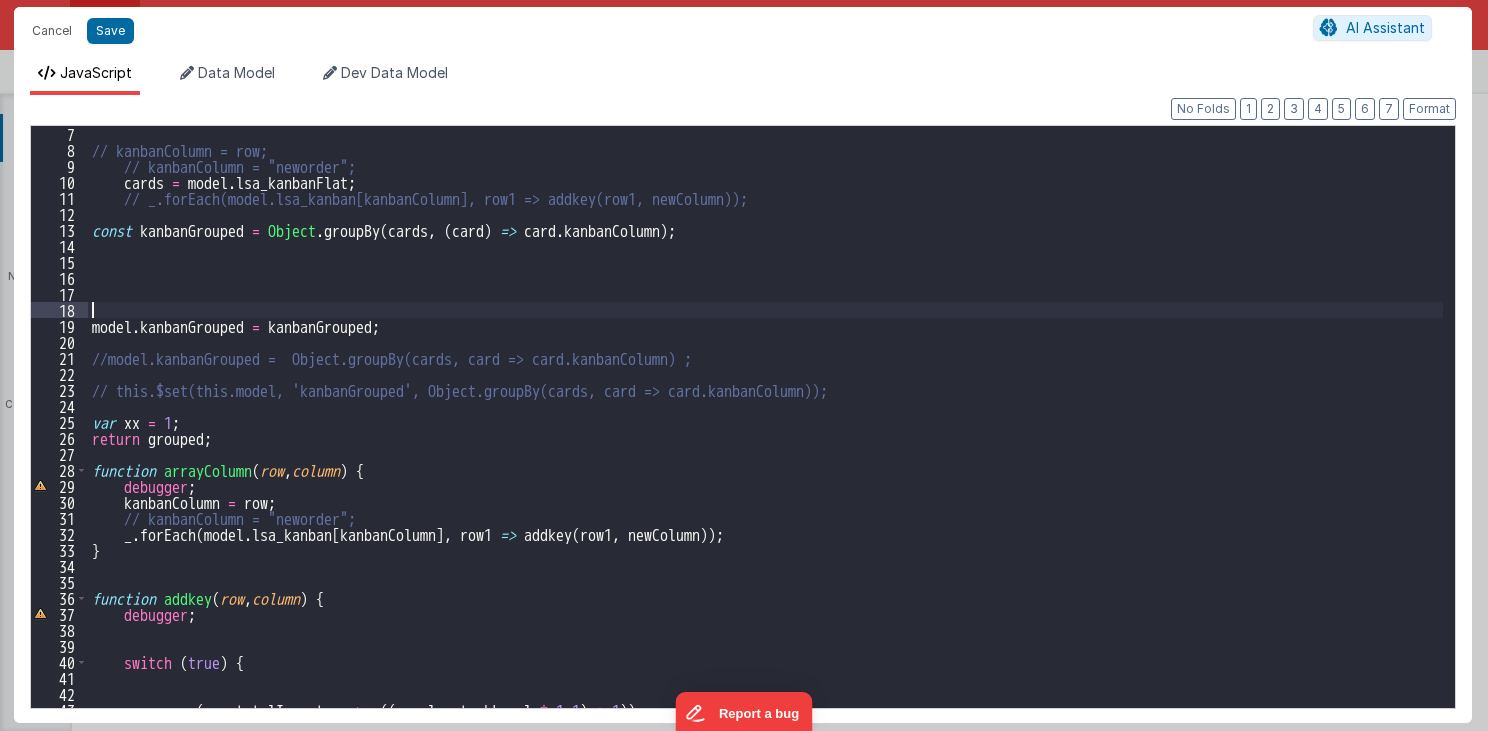 click on "// kanbanColumn = row;      // kanbanColumn = "neworder";      cards   =   model . lsa_kanbanFlat ;      // _.forEach(model.lsa_kanban[kanbanColumn], row1 => addkey(row1, newColumn)); const   kanbanGrouped   =   Object . groupBy ( cards ,   ( card )   =>   card . kanbanColumn ) ; model . kanbanGrouped   =   kanbanGrouped ; //model.kanbanGrouped =  Object.groupBy(cards, card => card.kanbanColumn) ; // this.$set(this.model, 'kanbanGrouped', Object.groupBy(cards, card => card.kanbanColumn)); var   xx   =   1 ; return   grouped ; function   arrayColumn ( row ,  column )   {      debugger ;      kanbanColumn   =   row ;      // kanbanColumn = "neworder";      _ . forEach ( model . lsa_kanban [ kanbanColumn ] ,   row1   =>   addkey ( row1 ,   newColumn )) ; } function   addkey ( row ,  column )   {      debugger ;      switch   ( true )   {           case   ( row . totalInventory   >=   (( row . lowstockLevel   *   1.1 )   +   1 )) :                _ . set ( row ,   'stcolbg' ,   "background: palegreen;" ) ;" at bounding box center [766, 433] 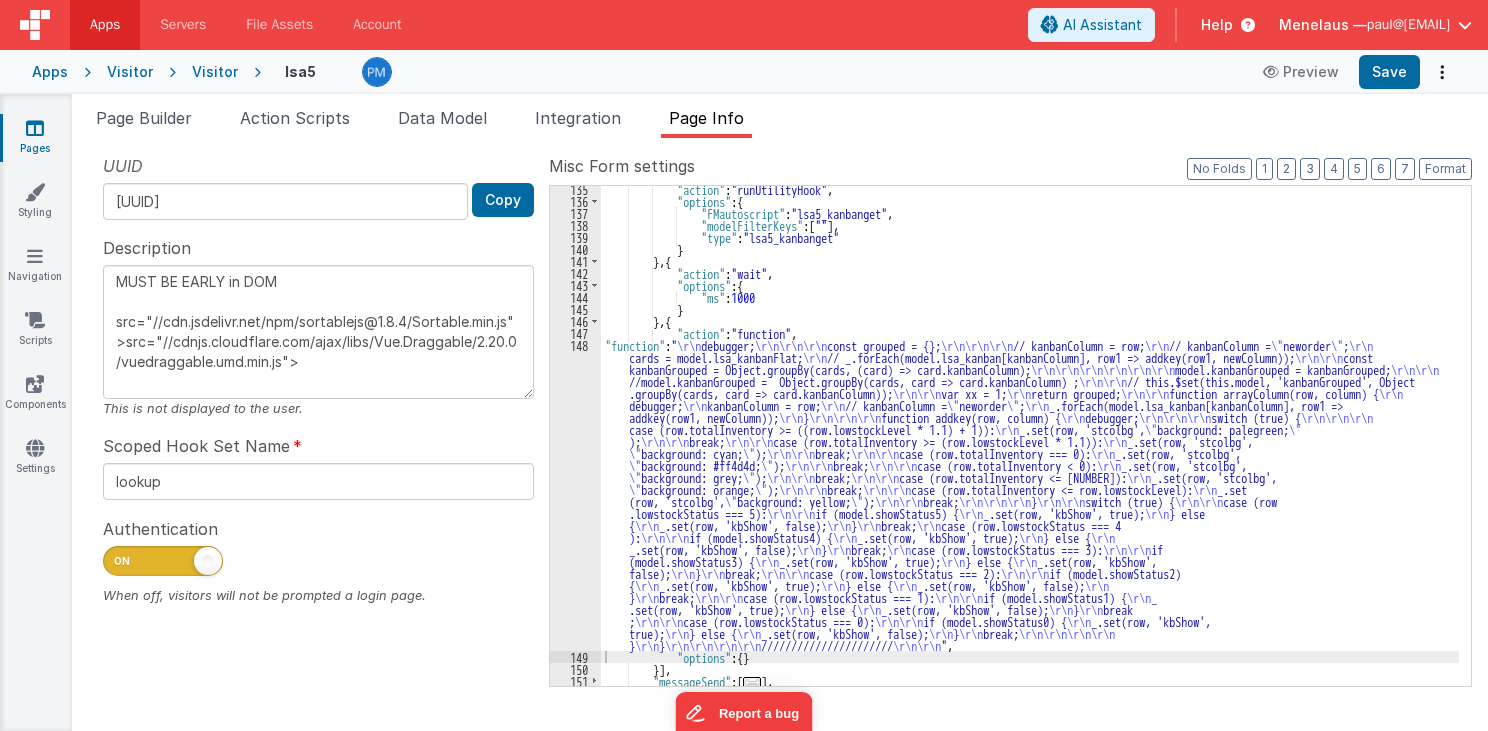 click on ""action" :  "runUtilityHook" ,                "options" :  {                     "FMautoscript" :  "lsa5_kanbanget" ,                     "modelFilterKeys" :  [ "" ] ,                     "type" :  "lsa5_kanbanget"                }           } ,  {                "action" :  "wait" ,                "options" :  {                     "ms" :  1000                }           } ,  {                "action" :  "function" , "function" :  " \r\n debugger; \r\n\r\n\r\n const grouped = {}; \r\n\r\n\r\n // kanbanColumn = row; \r\n     // kanbanColumn =  \" neworder \" ; \r\n           cards = model.lsa_kanbanFlat; \r\n     // _.forEach(model.lsa_kanban[kanbanColumn], row1 => addkey(row1, newColumn)); \r\n\r\n const       kanbanGrouped = Object.groupBy(cards, (card) => card.kanbanColumn); \r\n\r\n\r\n\r\n\r\n\r\n model.kanbanGrouped = kanbanGrouped; \r\n\r\n      //model.kanbanGrouped =  Object.groupBy(cards, card => card.kanbanColumn) ; \r\n\r\n      \r\n\r\n var xx = 1; \r\n \r\n\r\n \"" at bounding box center (1030, 445) 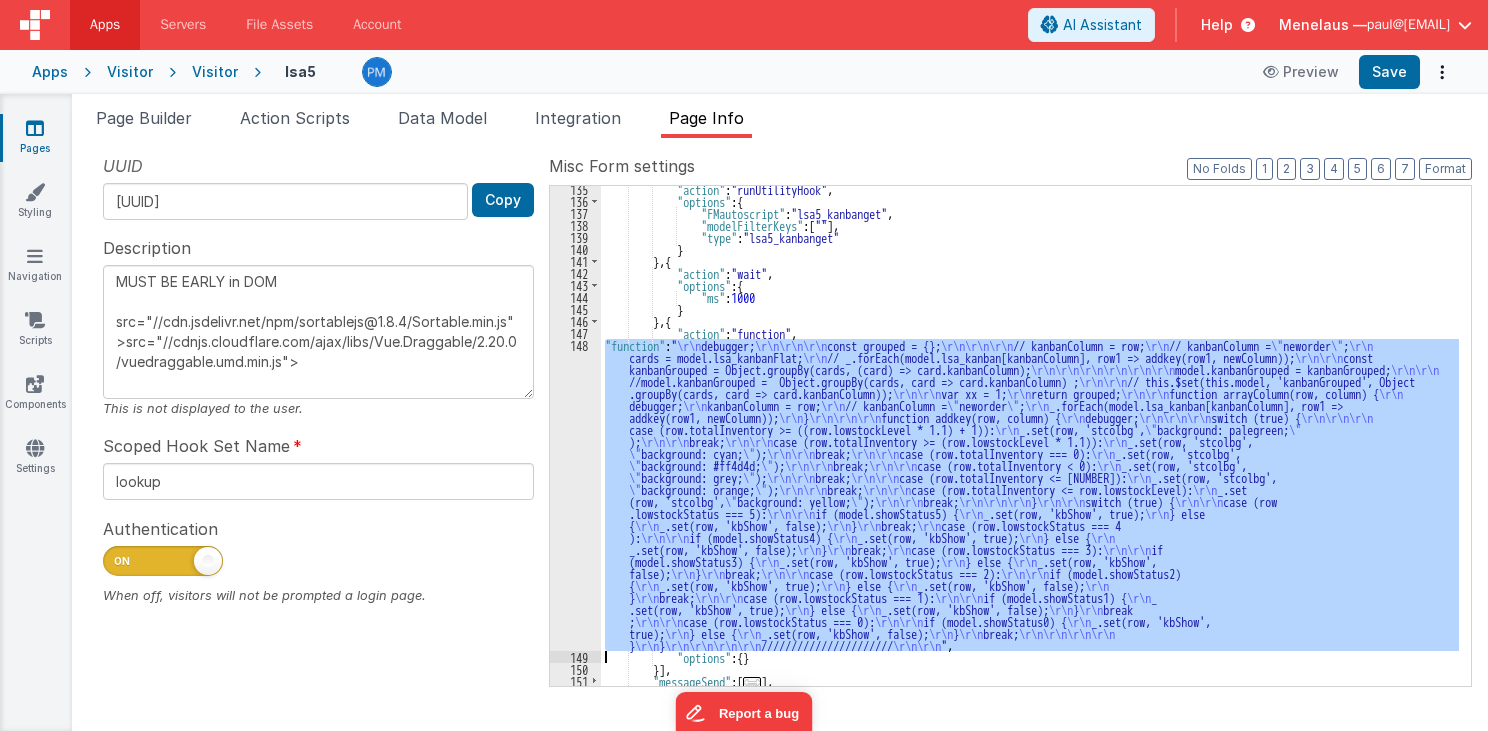 click on "148" at bounding box center [575, 495] 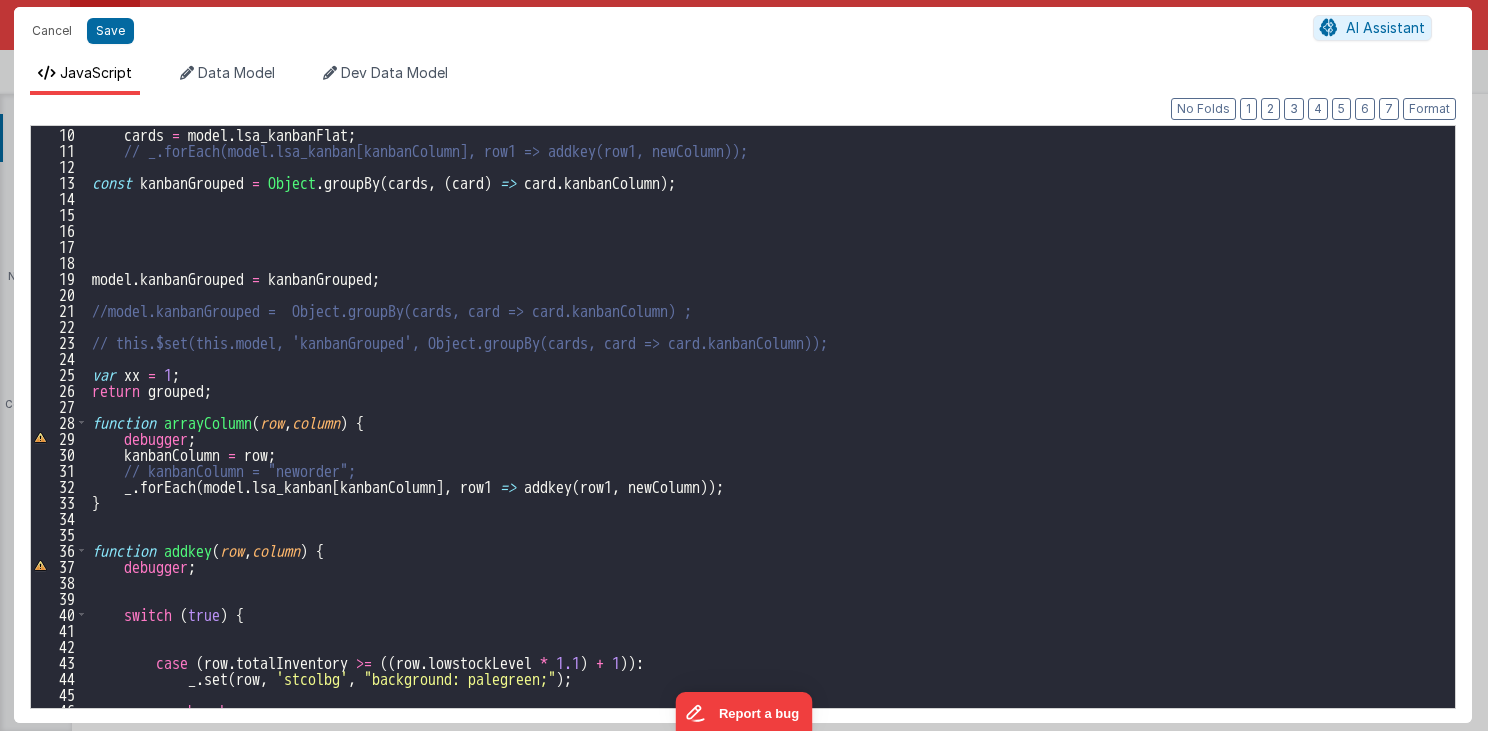 scroll, scrollTop: 144, scrollLeft: 0, axis: vertical 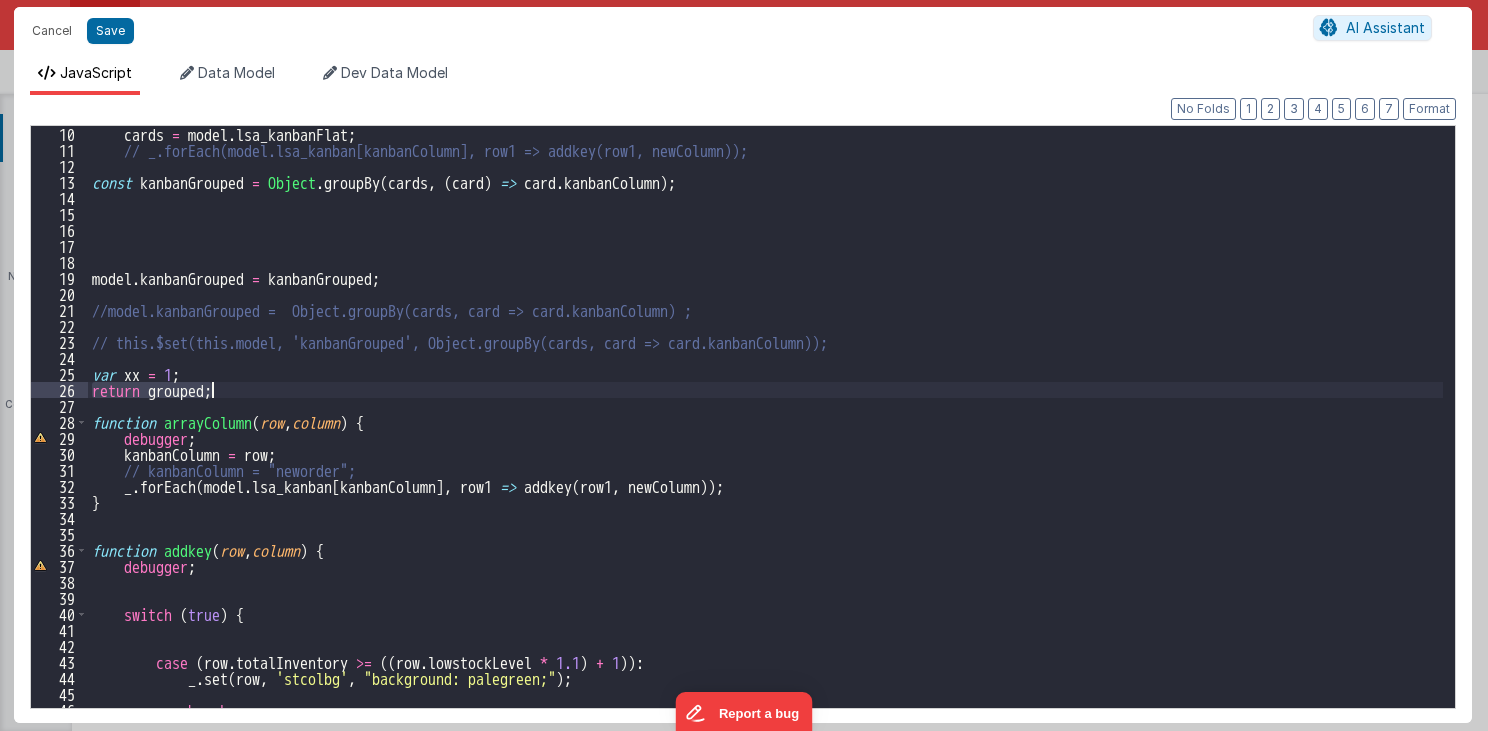 drag, startPoint x: 90, startPoint y: 391, endPoint x: 249, endPoint y: 384, distance: 159.154 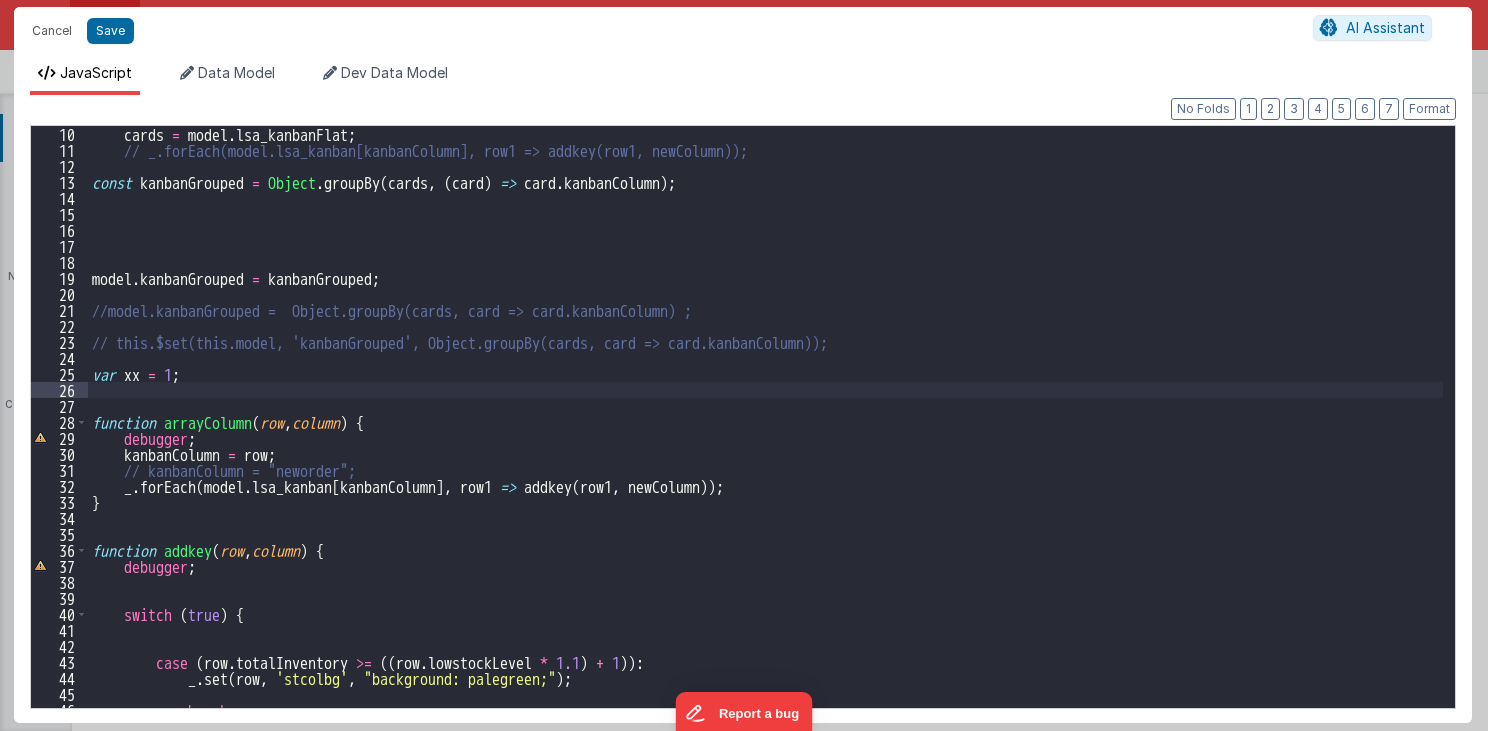 type on "MUST BE EARLY in DOM
src="//cdn.jsdelivr.net/npm/sortablejs@1.8.4/Sortable.min.js">src="//cdnjs.cloudflare.com/ajax/libs/Vue.Draggable/2.20.0/vuedraggable.umd.min.js">" 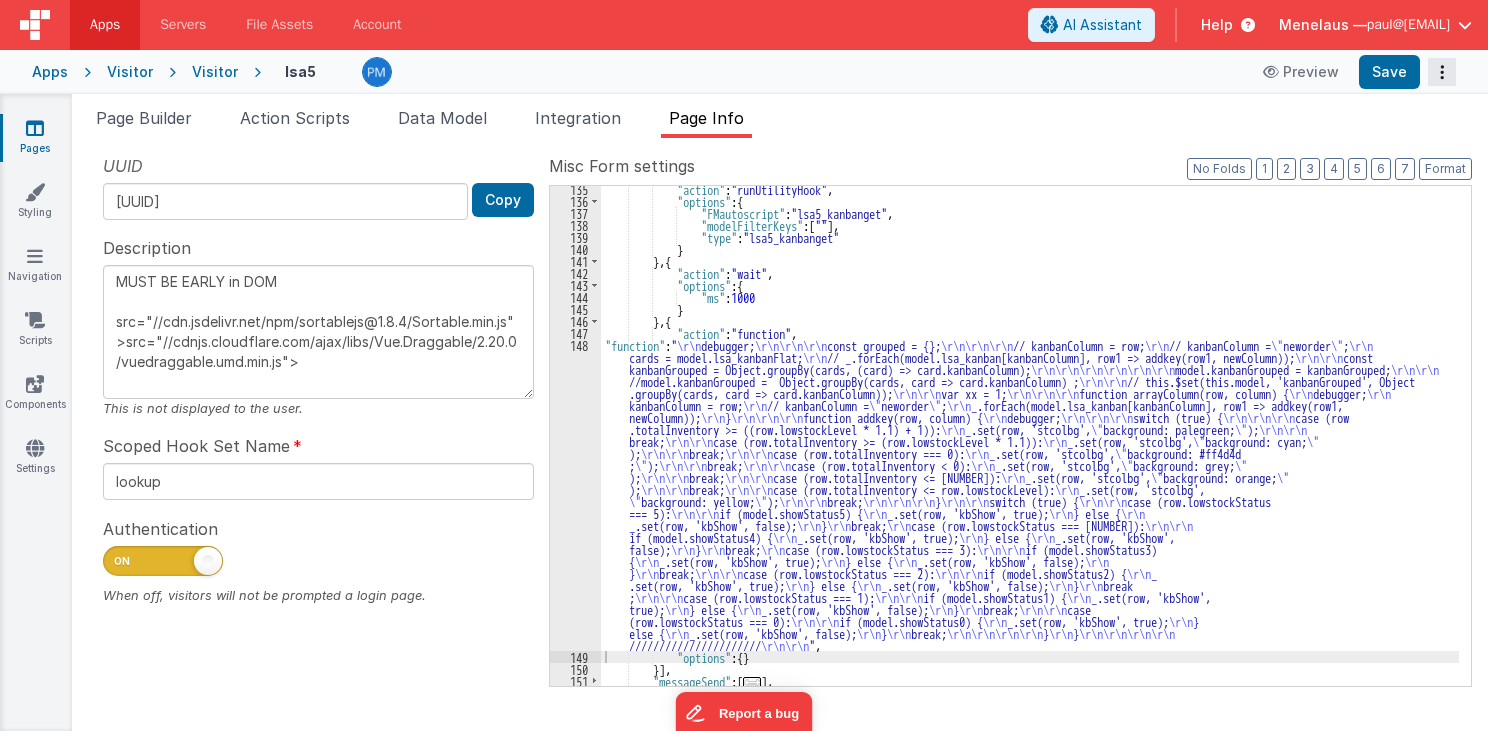 click at bounding box center (1442, 72) 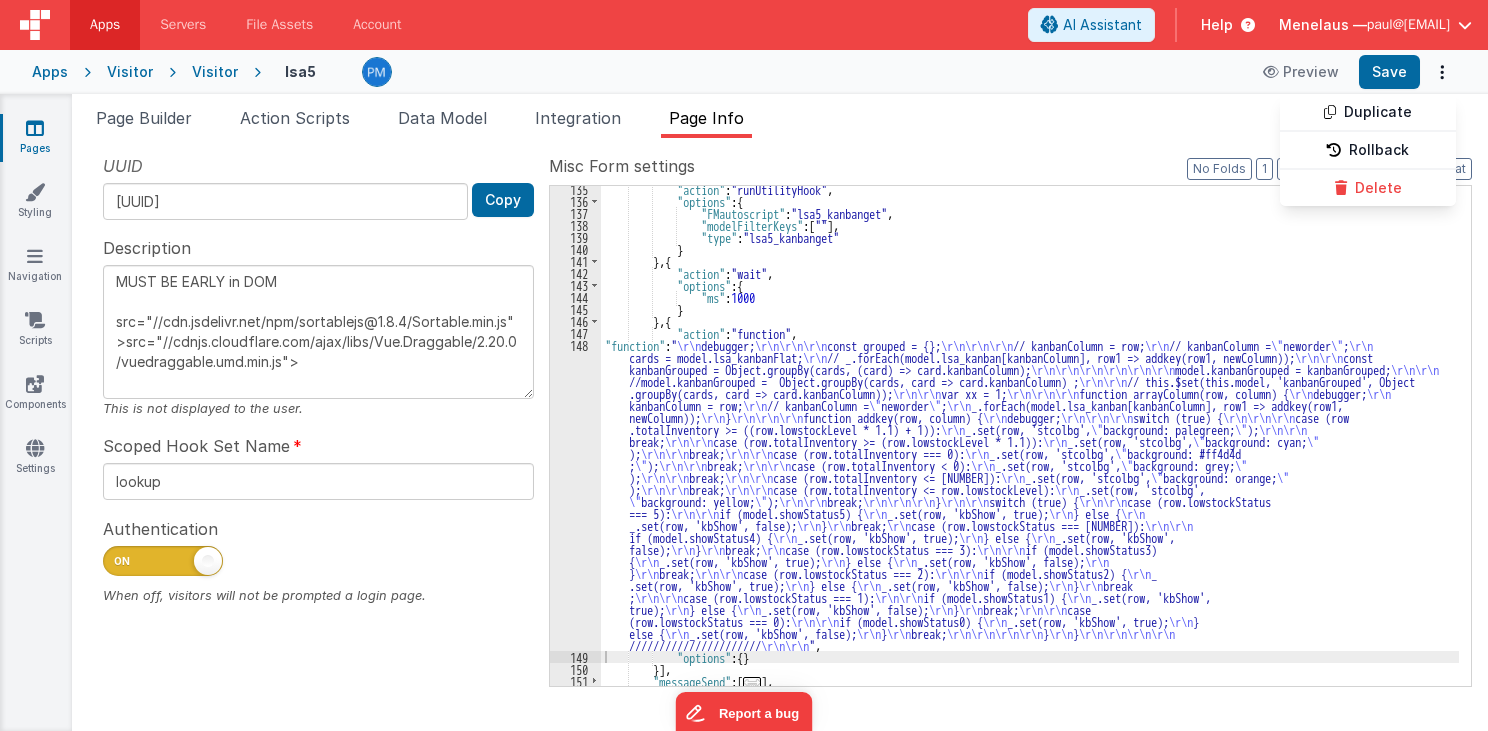 click at bounding box center [744, 365] 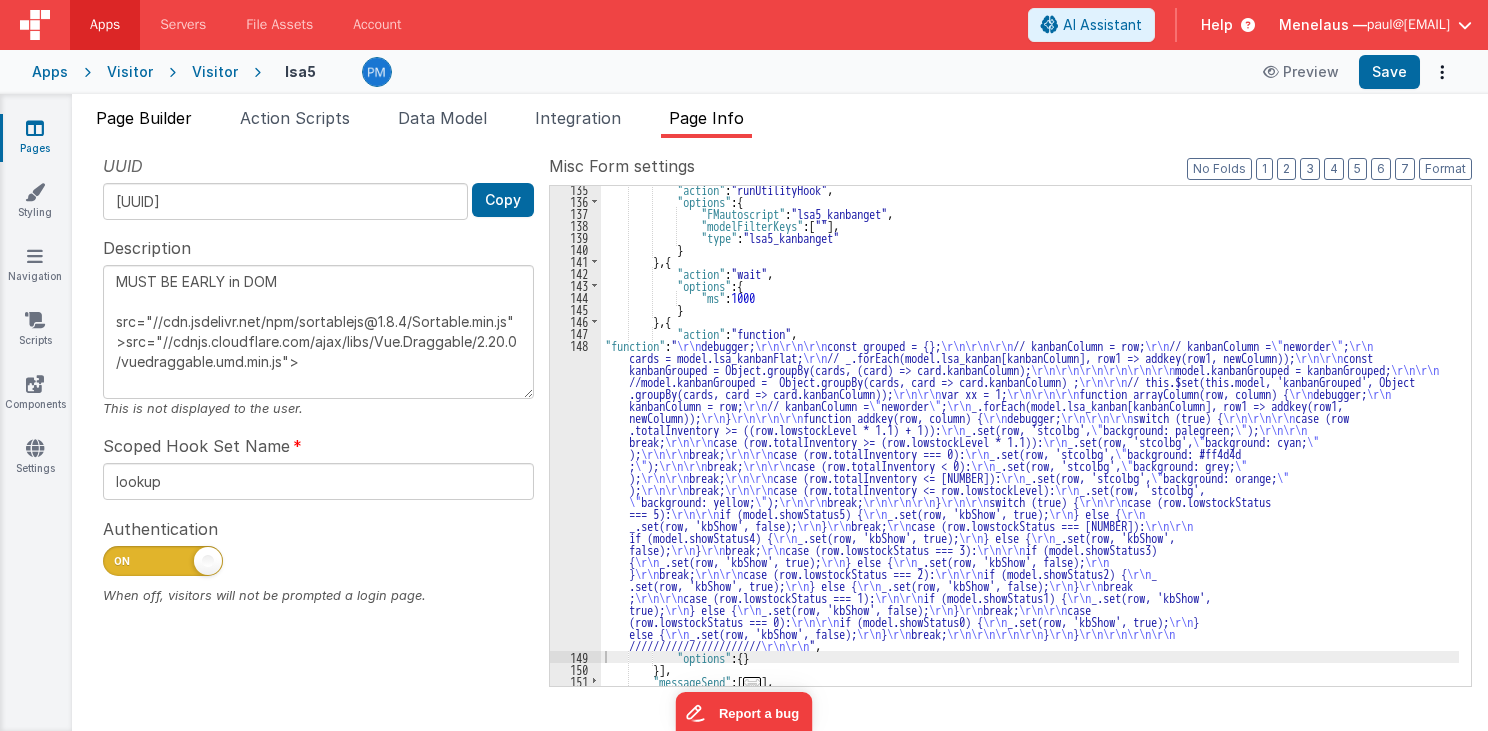 click on "Page Builder" at bounding box center (144, 118) 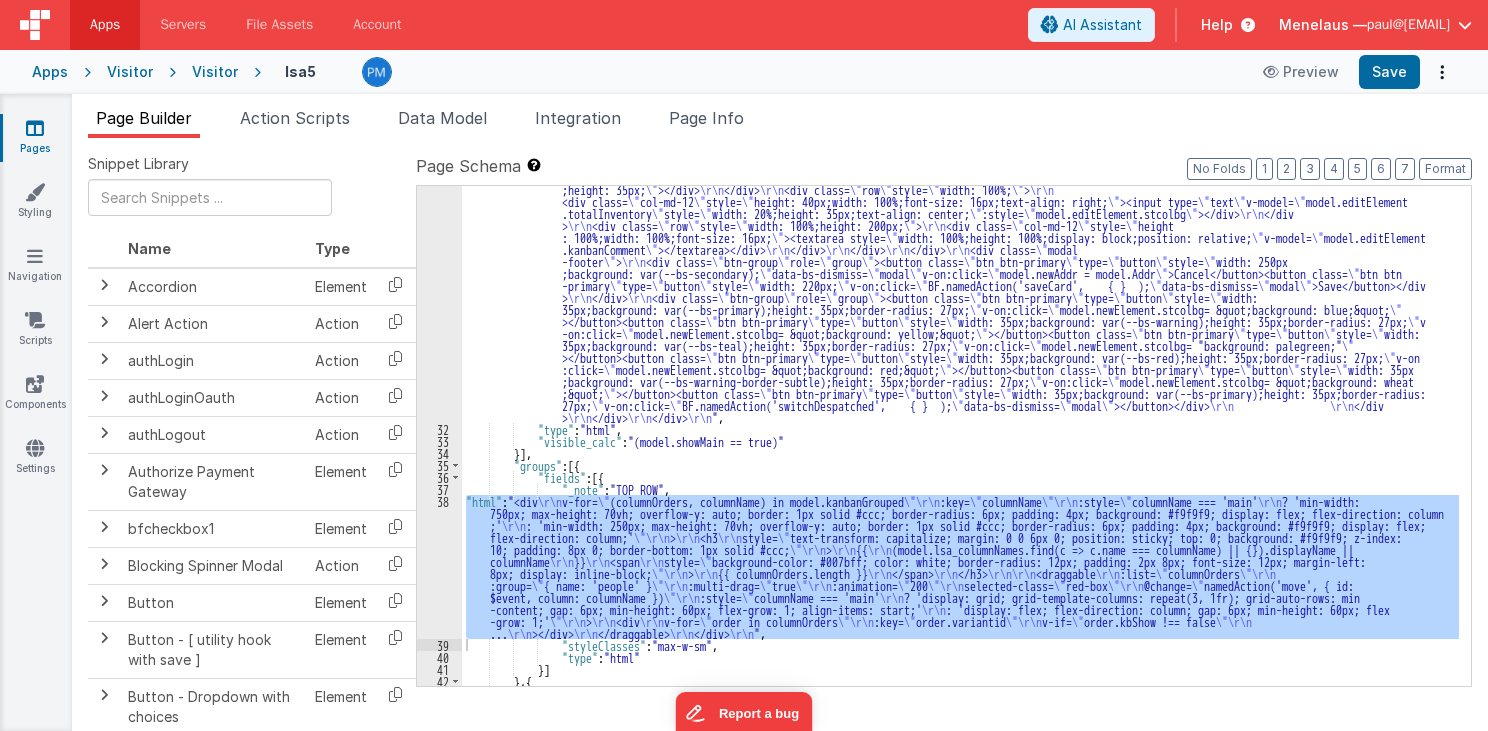click on "38" at bounding box center (439, 567) 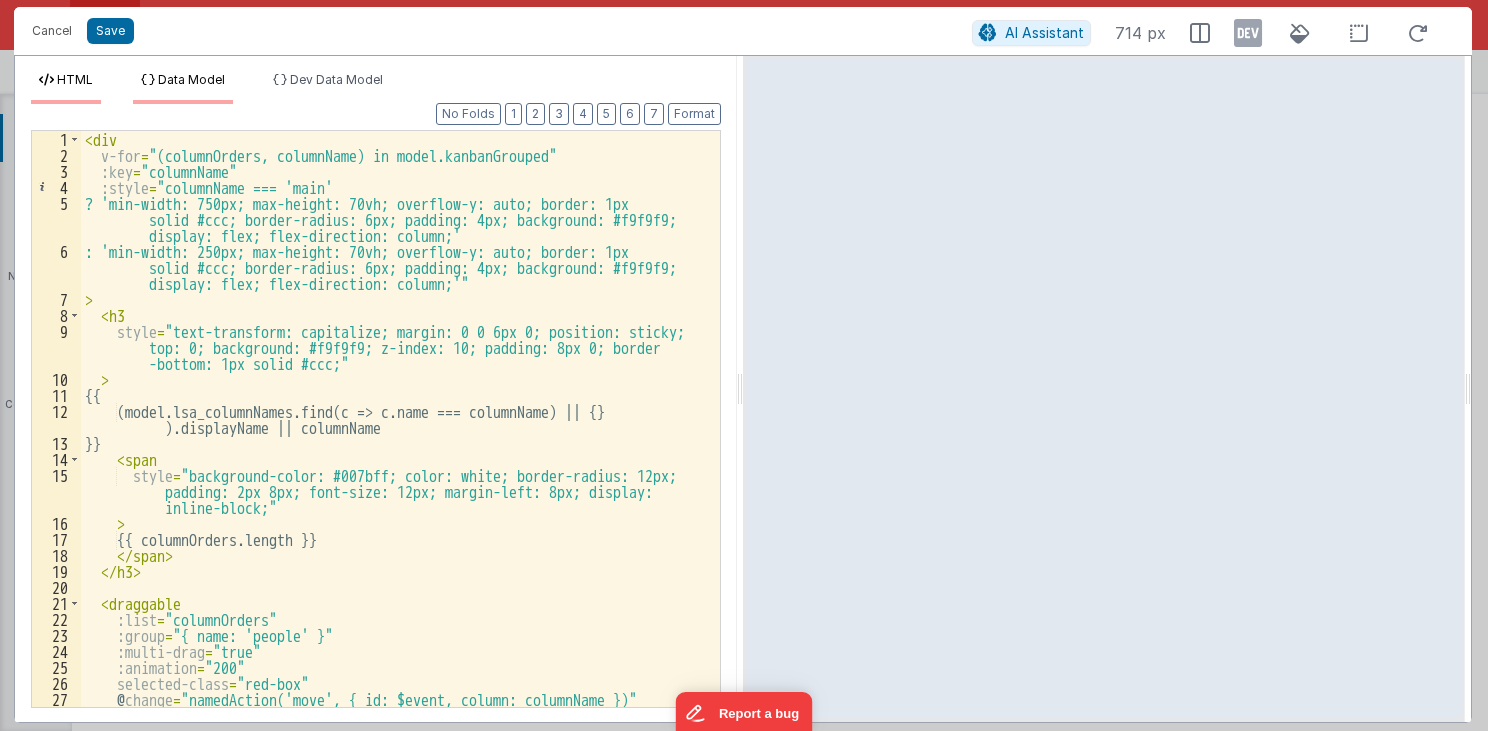 click on "Data Model" at bounding box center (191, 79) 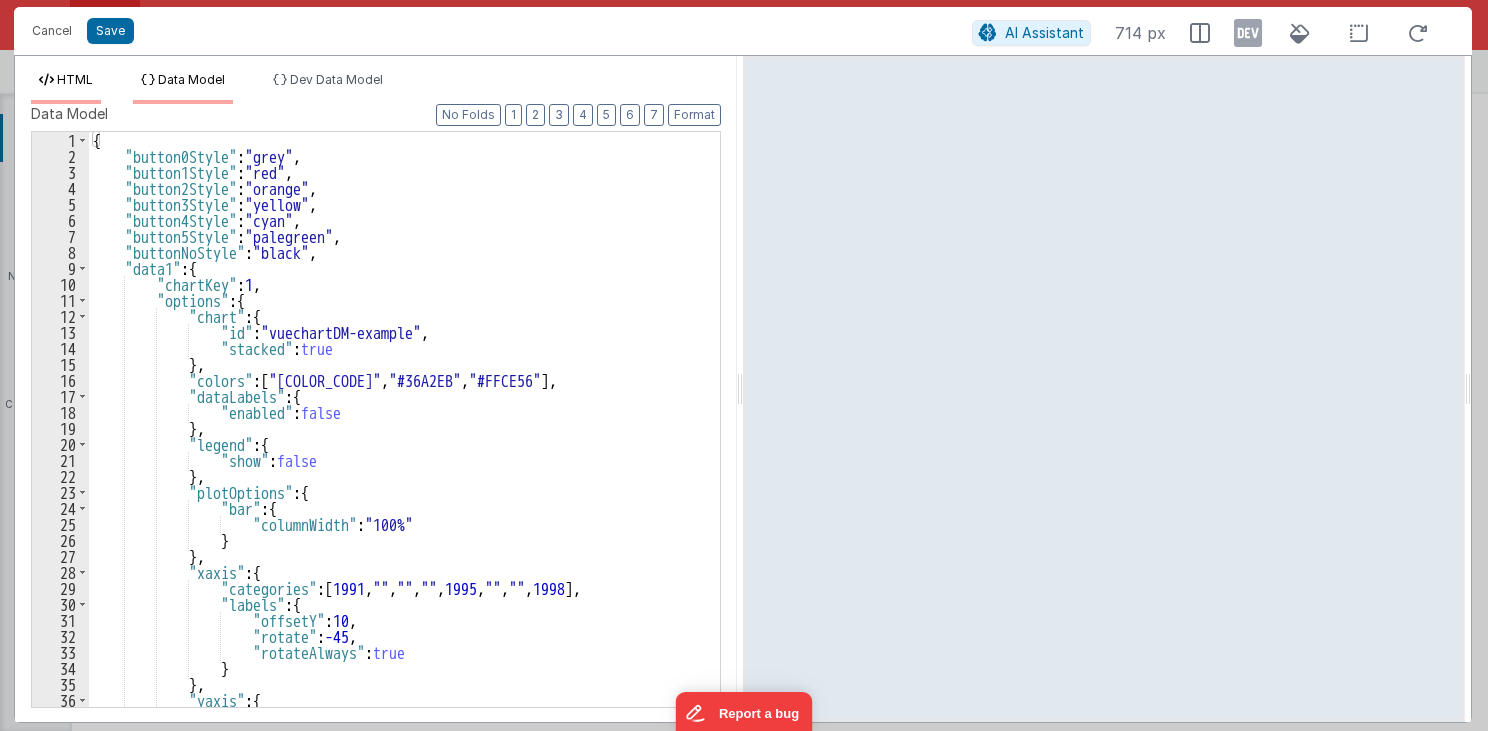 click on "HTML" at bounding box center [75, 79] 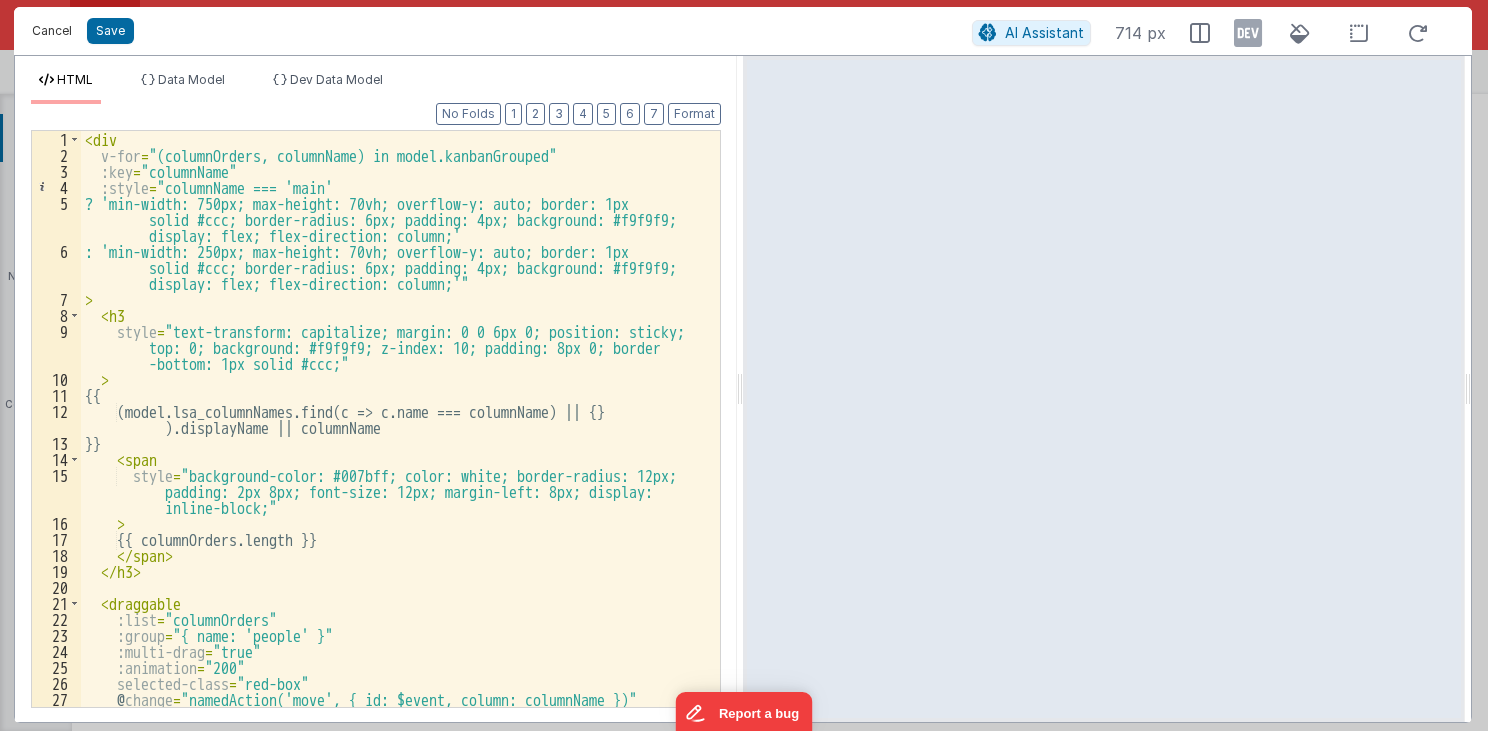 click on "Cancel" at bounding box center [52, 31] 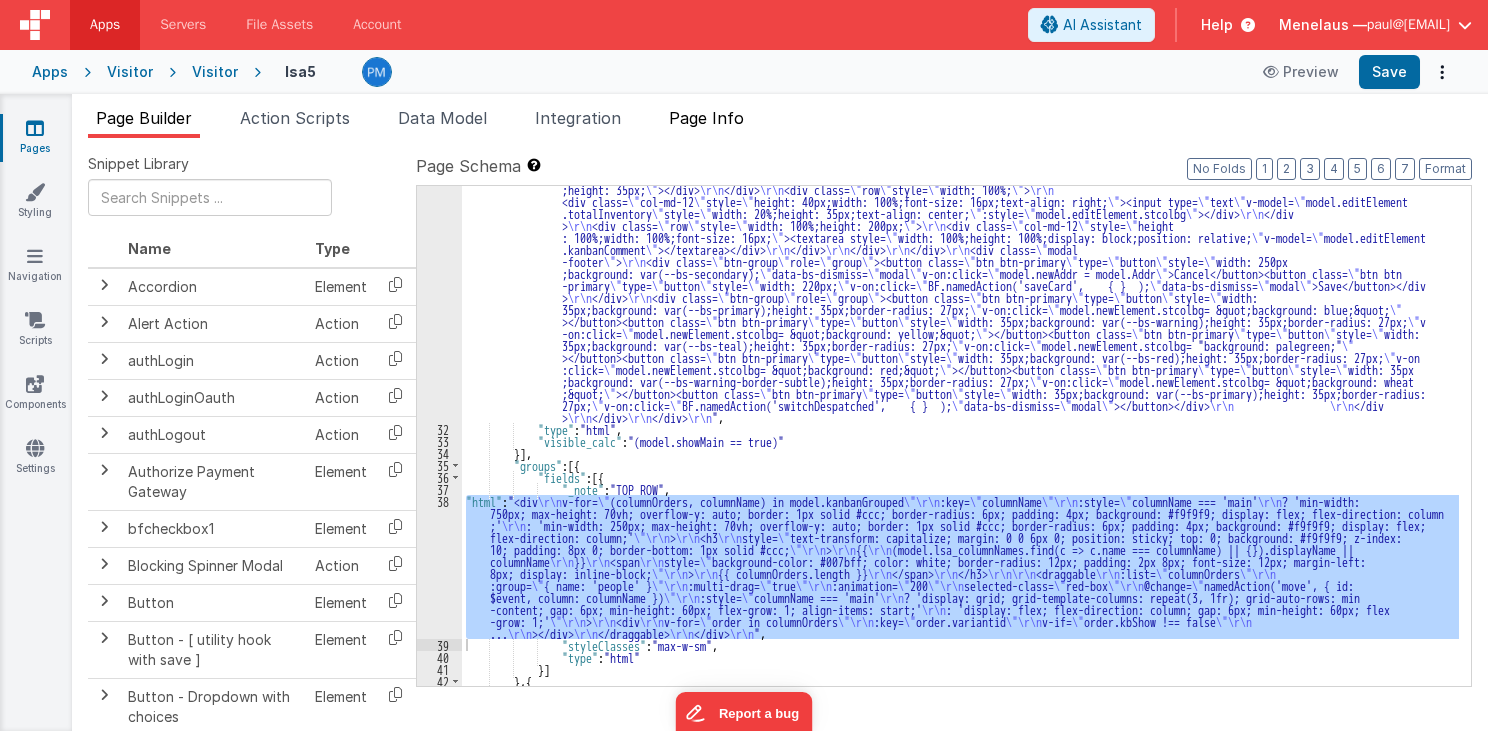 click on "Page Info" at bounding box center [706, 118] 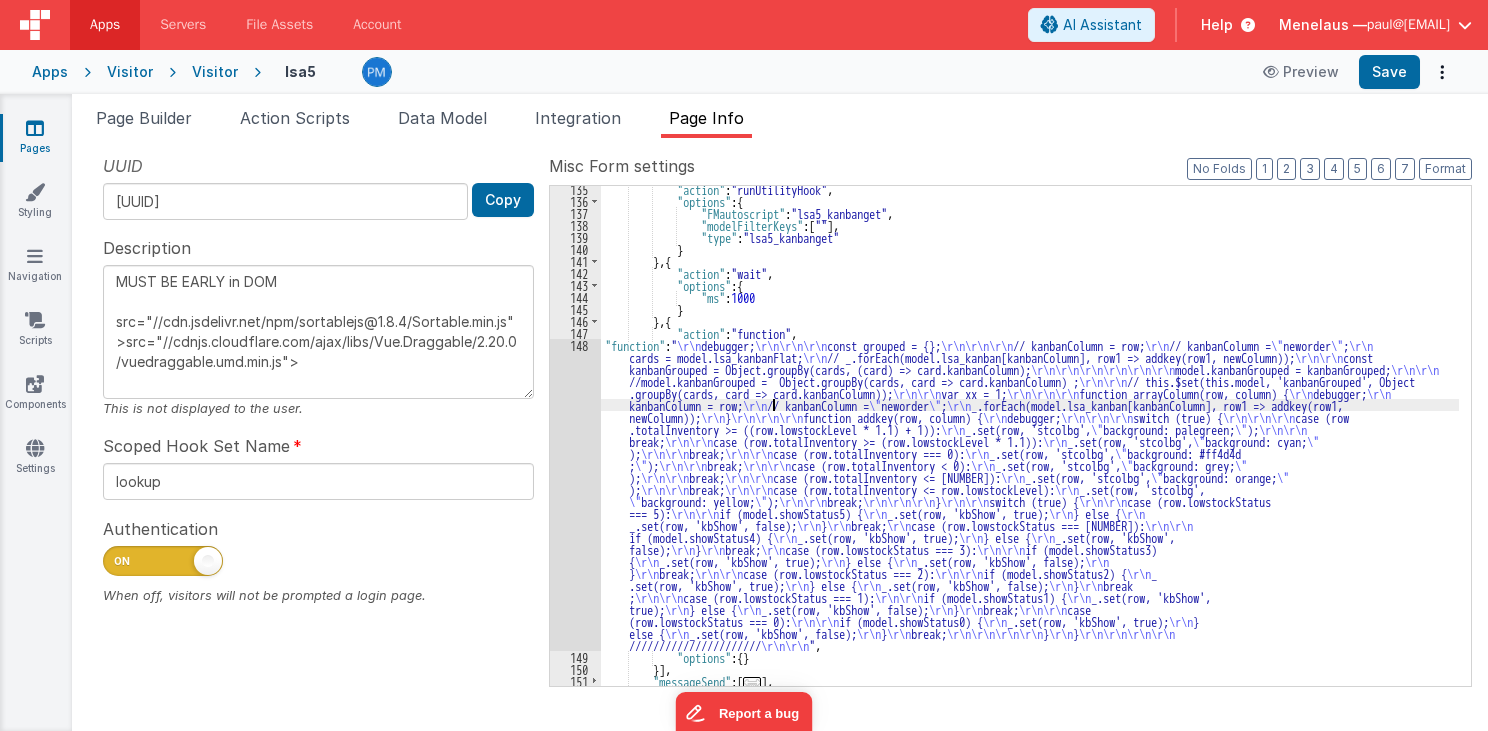 click on ""action" :  "runUtilityHook" ,                "options" :  {                     "FMautoscript" :  "lsa5_kanbanget" ,                     "modelFilterKeys" :  [ "" ] ,                     "type" :  "lsa5_kanbanget"                }           } ,  {                "action" :  "wait" ,                "options" :  {                     "ms" :  1000                }           } ,  {                "action" :  "function" , "function" :  " \r\n debugger; \r\n\r\n\r\n const grouped = {}; \r\n\r\n\r\n // kanbanColumn = row; \r\n     // kanbanColumn =  \" neworder \" ; \r\n           cards = model.lsa_kanbanFlat; \r\n     // _.forEach(model.lsa_kanban[kanbanColumn], row1 => addkey(row1, newColumn)); \r\n\r\n const       kanbanGrouped = Object.groupBy(cards, (card) => card.kanbanColumn); \r\n\r\n\r\n\r\n\r\n\r\n model.kanbanGrouped = kanbanGrouped; \r\n\r\n      //model.kanbanGrouped =  Object.groupBy(cards, card => card.kanbanColumn) ; \r\n\r\n      \r\n\r\n var xx = 1; \r\n\r\n\r\n \r\n" at bounding box center (1030, 445) 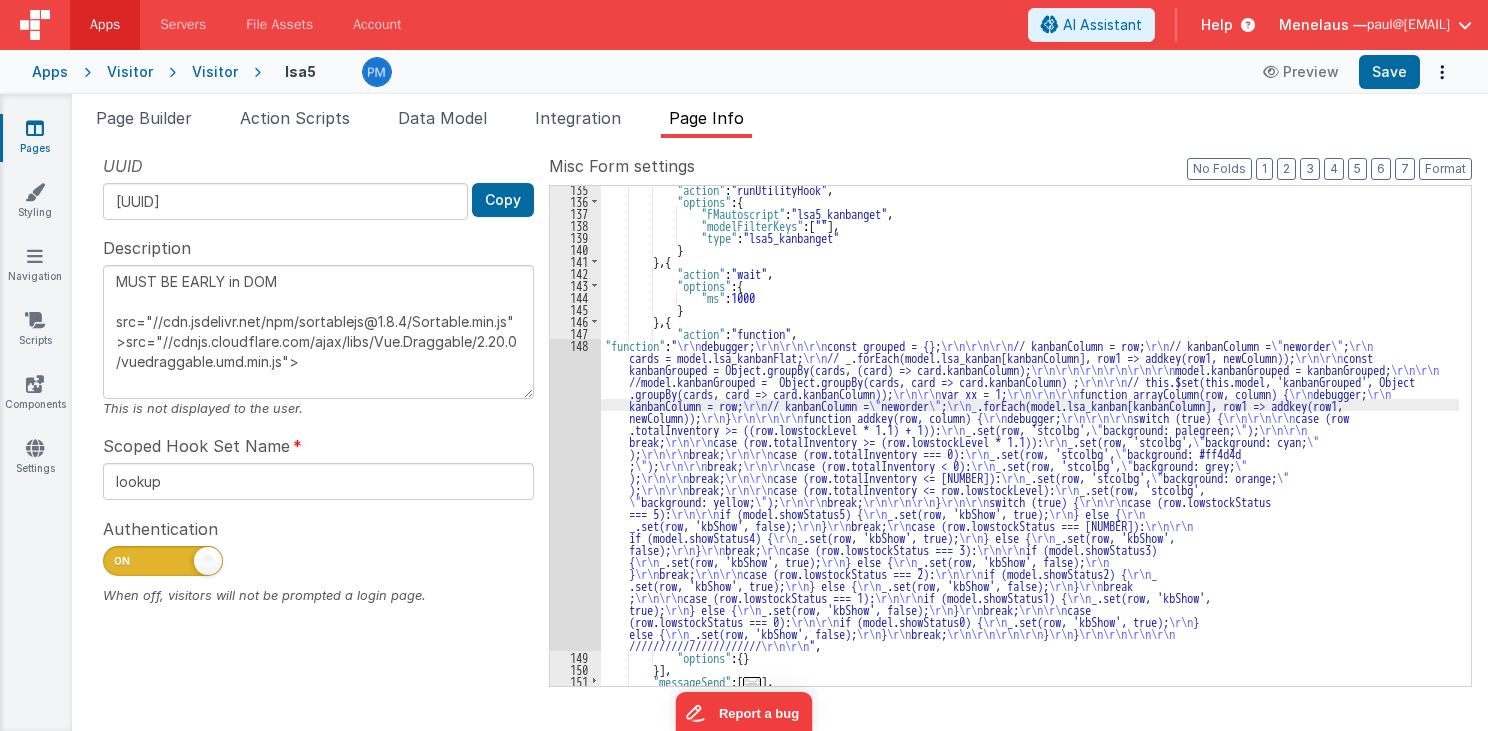 click on "148" at bounding box center [575, 495] 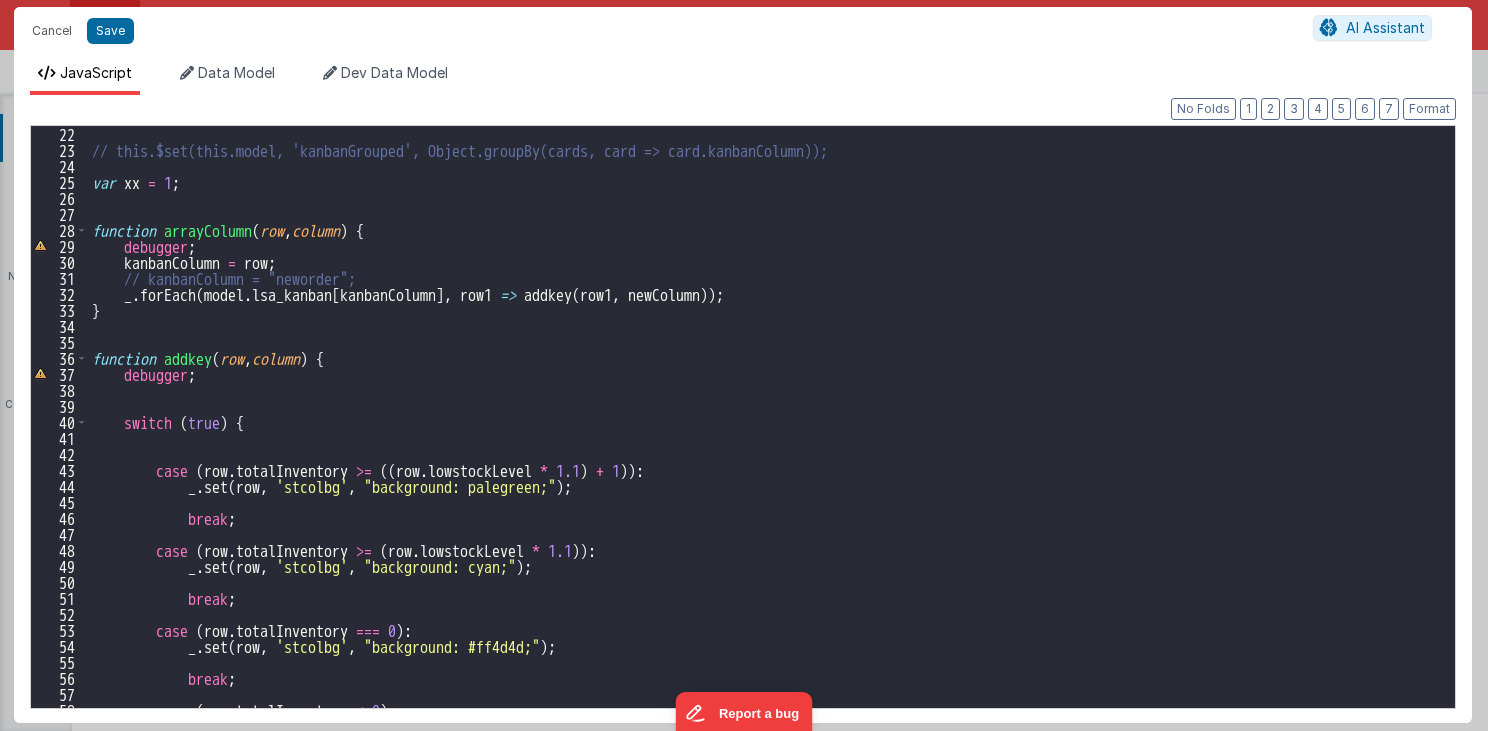 scroll, scrollTop: 144, scrollLeft: 0, axis: vertical 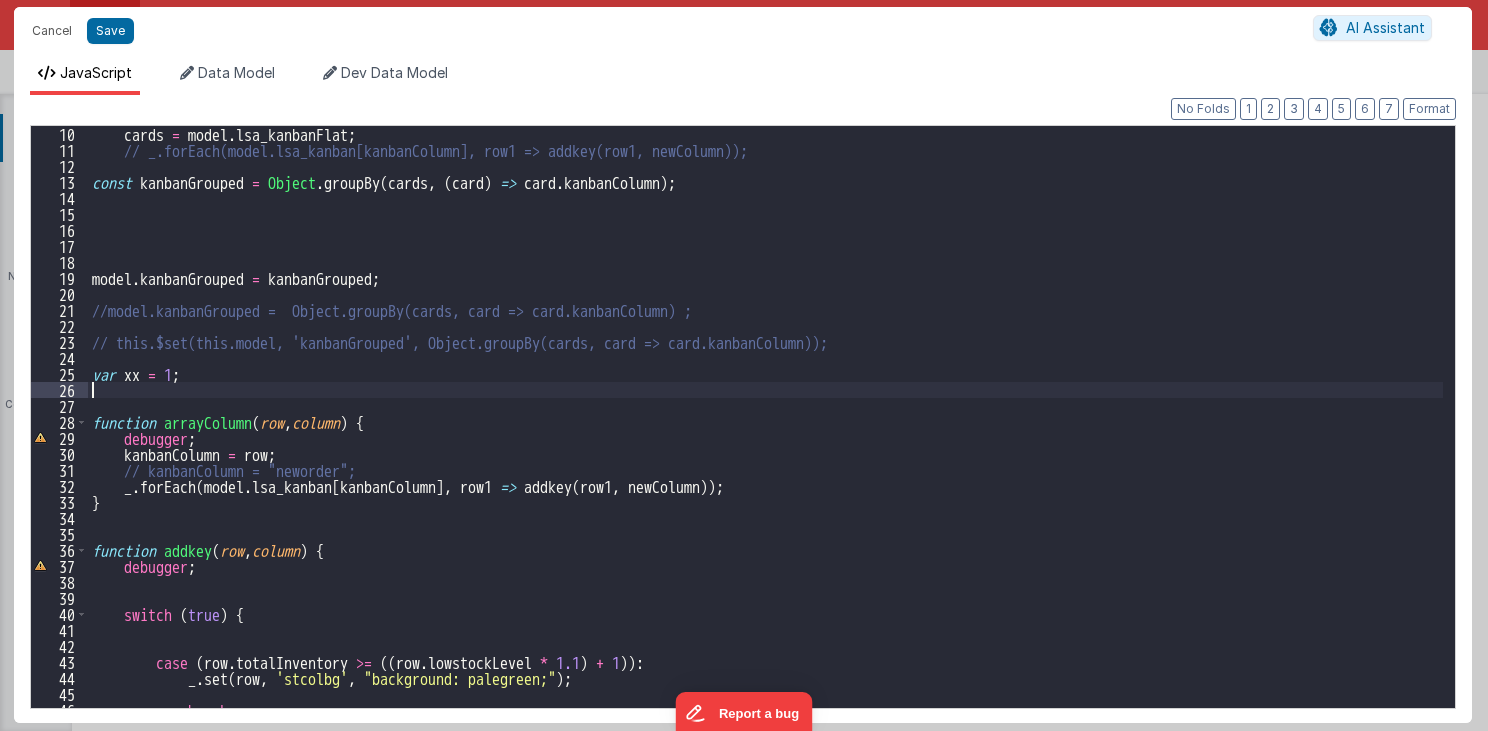 click on "cards   =   model . lsa_kanbanFlat ;      // _.forEach(model.lsa_kanban[kanbanColumn], row1 => addkey(row1, newColumn)); const   kanbanGrouped   =   Object . groupBy ( cards ,   ( card )   =>   card . kanbanColumn ) ; model . kanbanGrouped   =   kanbanGrouped ; //model.kanbanGrouped =  Object.groupBy(cards, card => card.kanbanColumn) ; // this.$set(this.model, 'kanbanGrouped', Object.groupBy(cards, card => card.kanbanColumn)); var   xx   =   1 ; function   arrayColumn ( row ,  column )   {      debugger ;      kanbanColumn   =   row ;      // kanbanColumn = "neworder";      _ . forEach ( model . lsa_kanban [ kanbanColumn ] ,   row1   =>   addkey ( row1 ,   newColumn )) ; } function   addkey ( row ,  column )   {      debugger ;      switch   ( true )   {           case   ( row . totalInventory   >=   (( row . lowstockLevel   *   1.1 )   +   1 )) :                _ . set ( row ,   'stcolbg' ,   "background: palegreen;" ) ;                break ;" at bounding box center (766, 433) 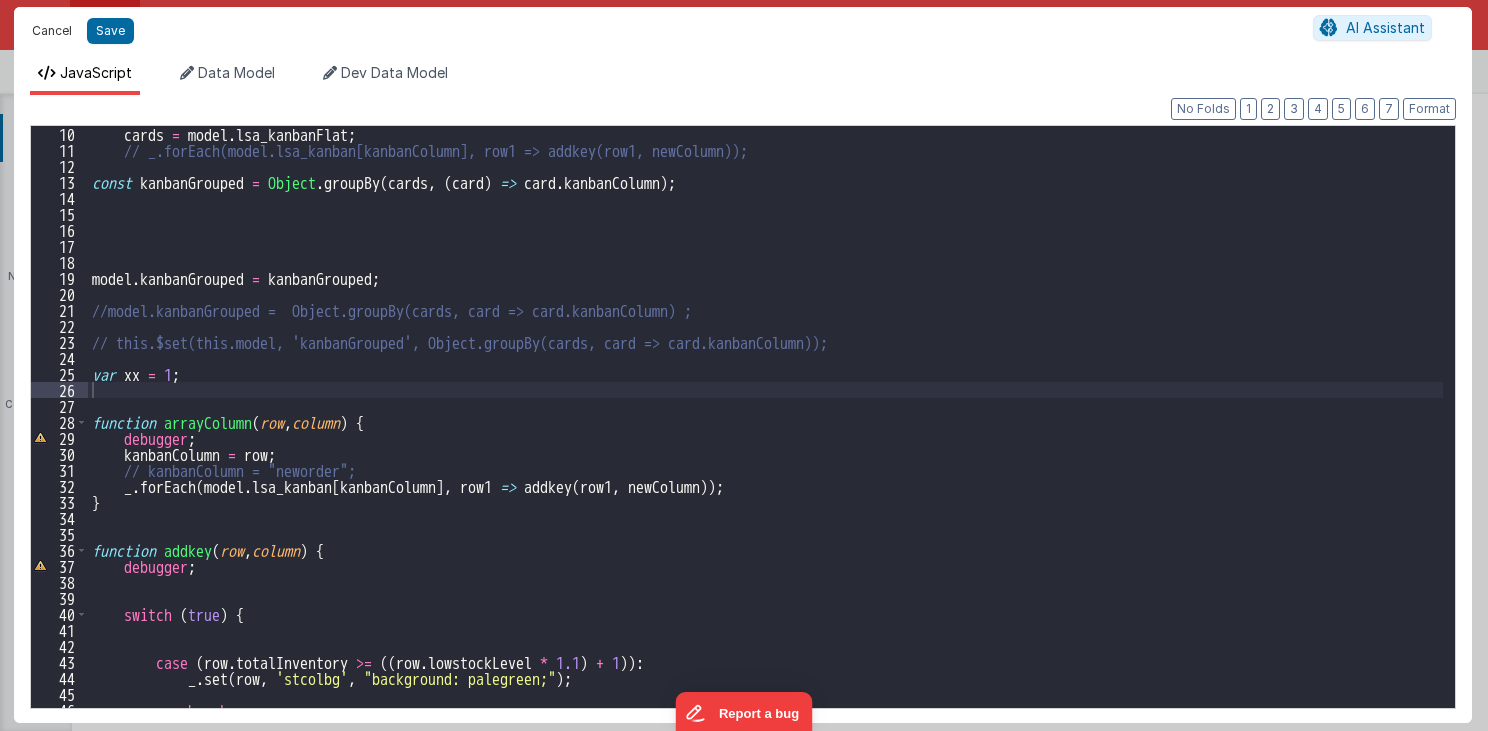 click on "Cancel" at bounding box center (52, 31) 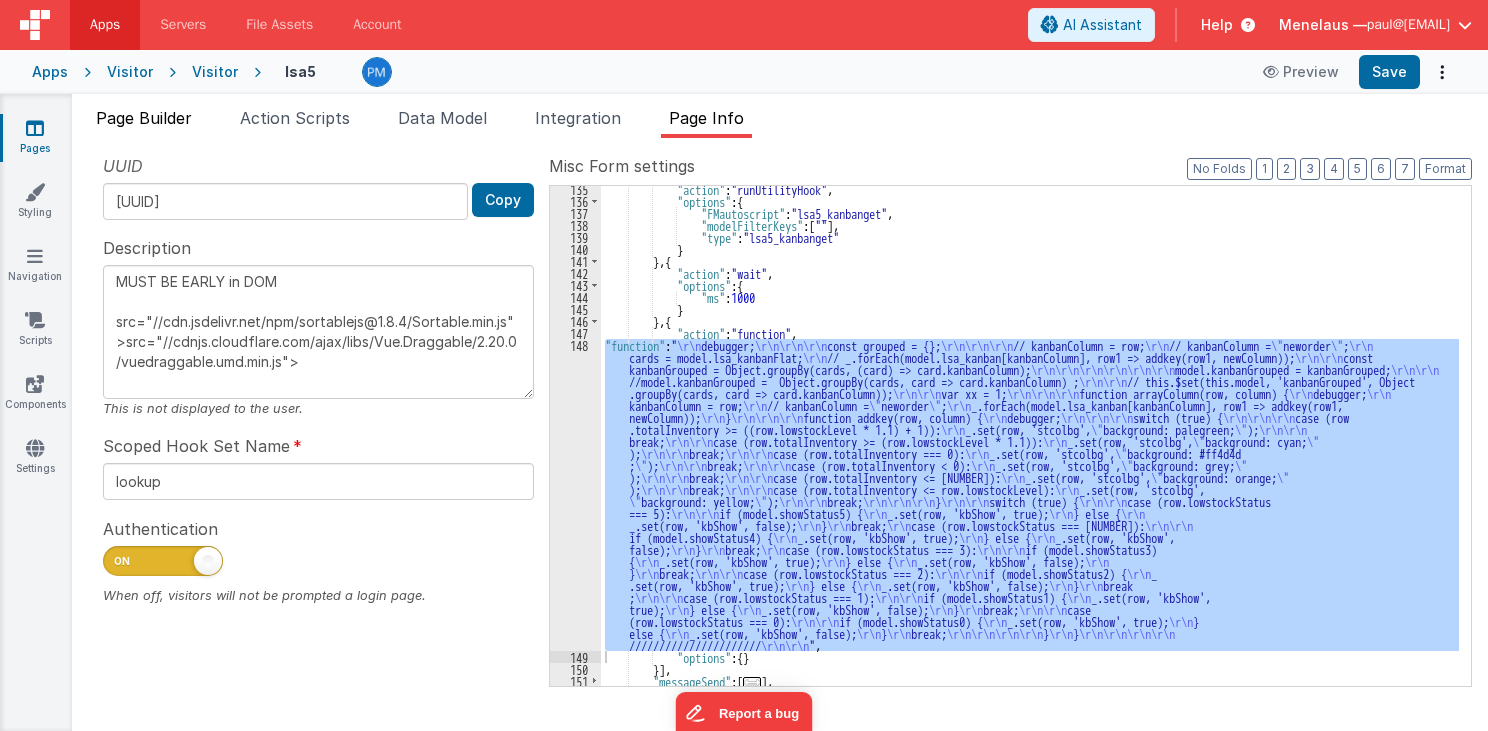 click on "Page Builder" at bounding box center (144, 118) 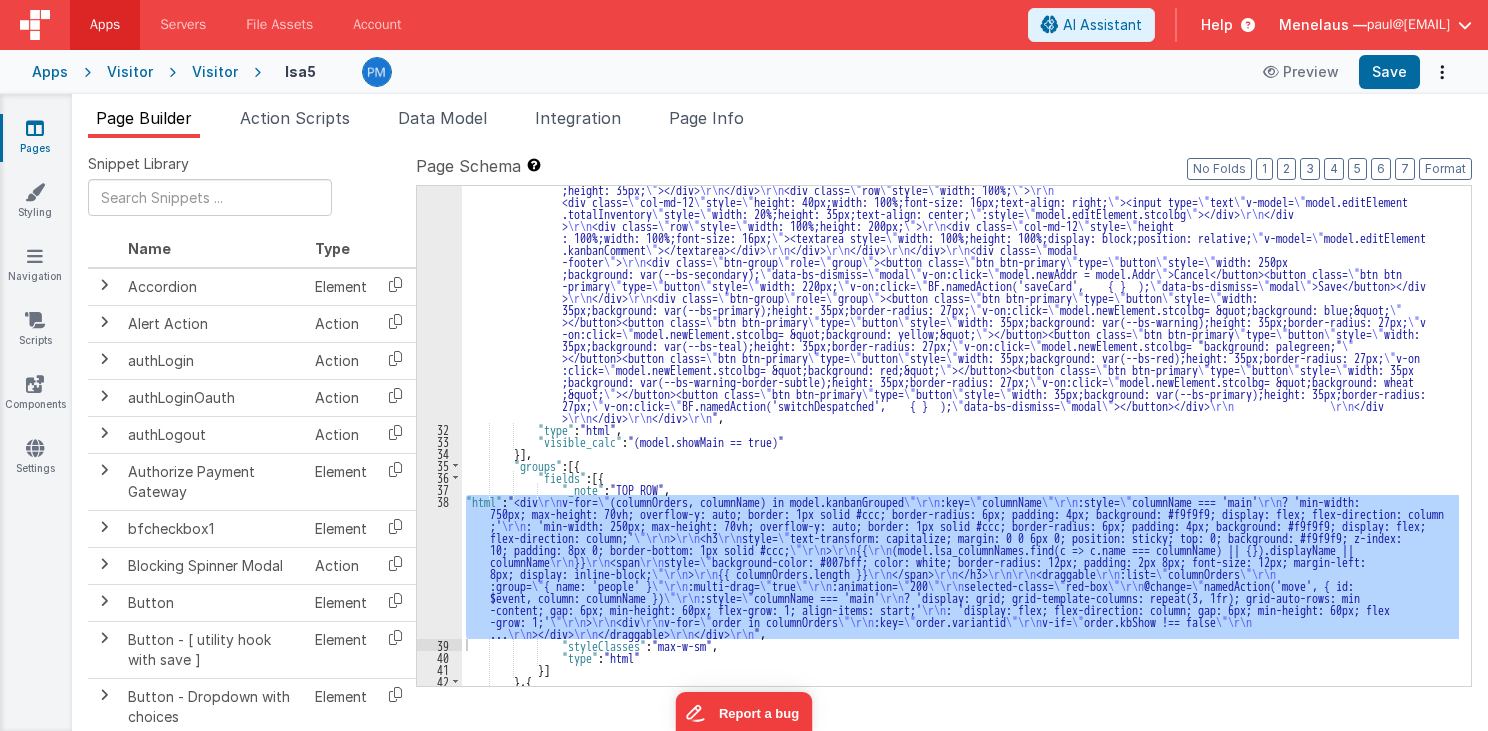 click on ""html" :  "<div class= \" modal \"  role= \" dialog \"  tabindex= \" -1 \"  id= \" addDashModal \"  style= \" width: 795px; \" > \r\n     <div class= \" modal-dialog modal-lg \"                    role= \" document \" > \r\n         <div class= \" modal-content \" > \r\n             <div class= \" modal-header \"  style= \" width: 100%; \" > \r\n                                   <h4 class= \" modal-title \"  style= \" width: 95%; \" >Inventory</h4><button class= \" btn-close \"  type= \" button \"  aria-label= \" Close \"  data-bs-dismiss                  = \" modal \" ></button> \r\n             </div> \r\n             <div class= \" modal-body \"  style= \" width: 100%;border-radius: 10px; \" > \r\n\r\n                                   <div id= \" chartEl2 \" > \r\n                     <apexchart width= \" 500 \"  type= \" bar \"  :key= \" model.data2.chartKey \"  :options= \" model.data2.options \"   :series= \" \" \r\n\r\n \"" at bounding box center [960, 436] 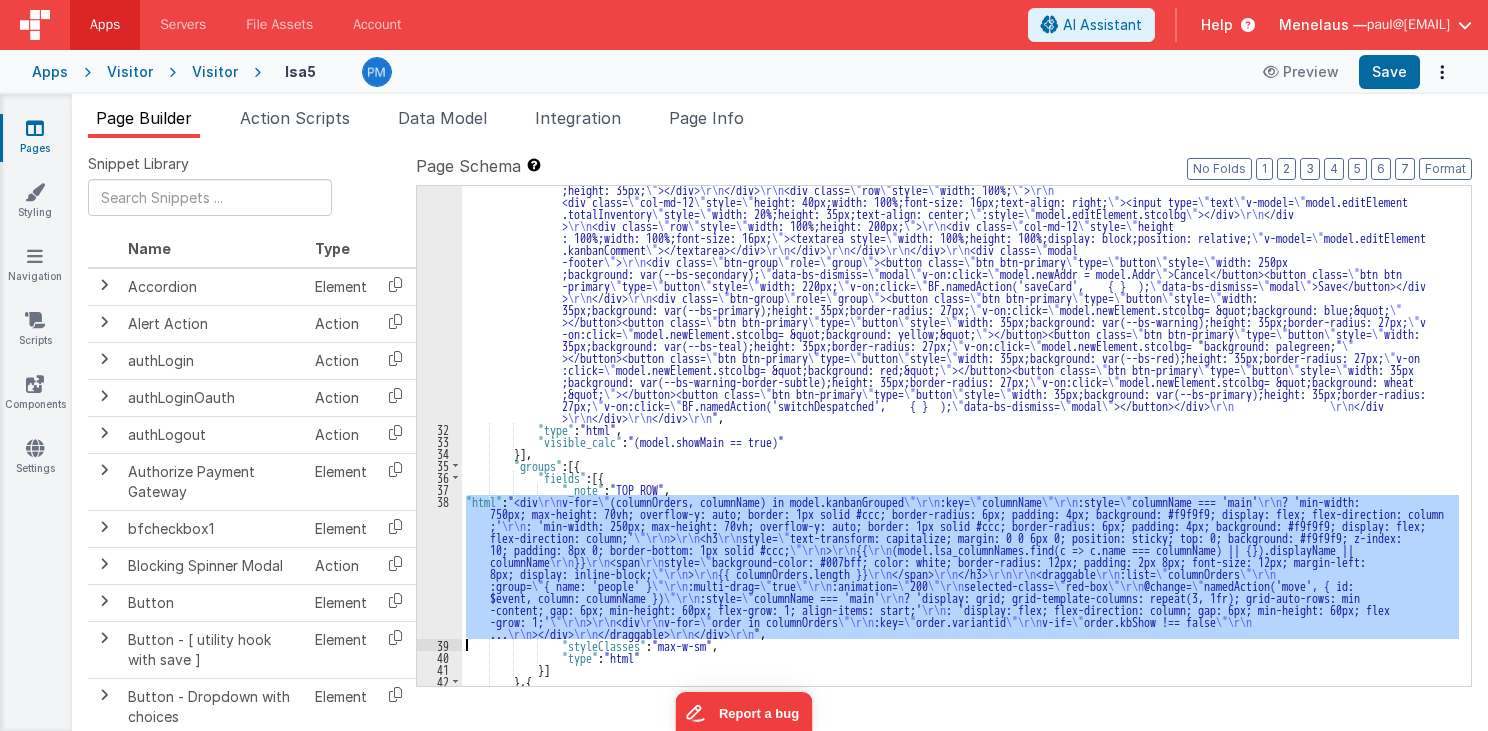 click on "38" at bounding box center (439, 567) 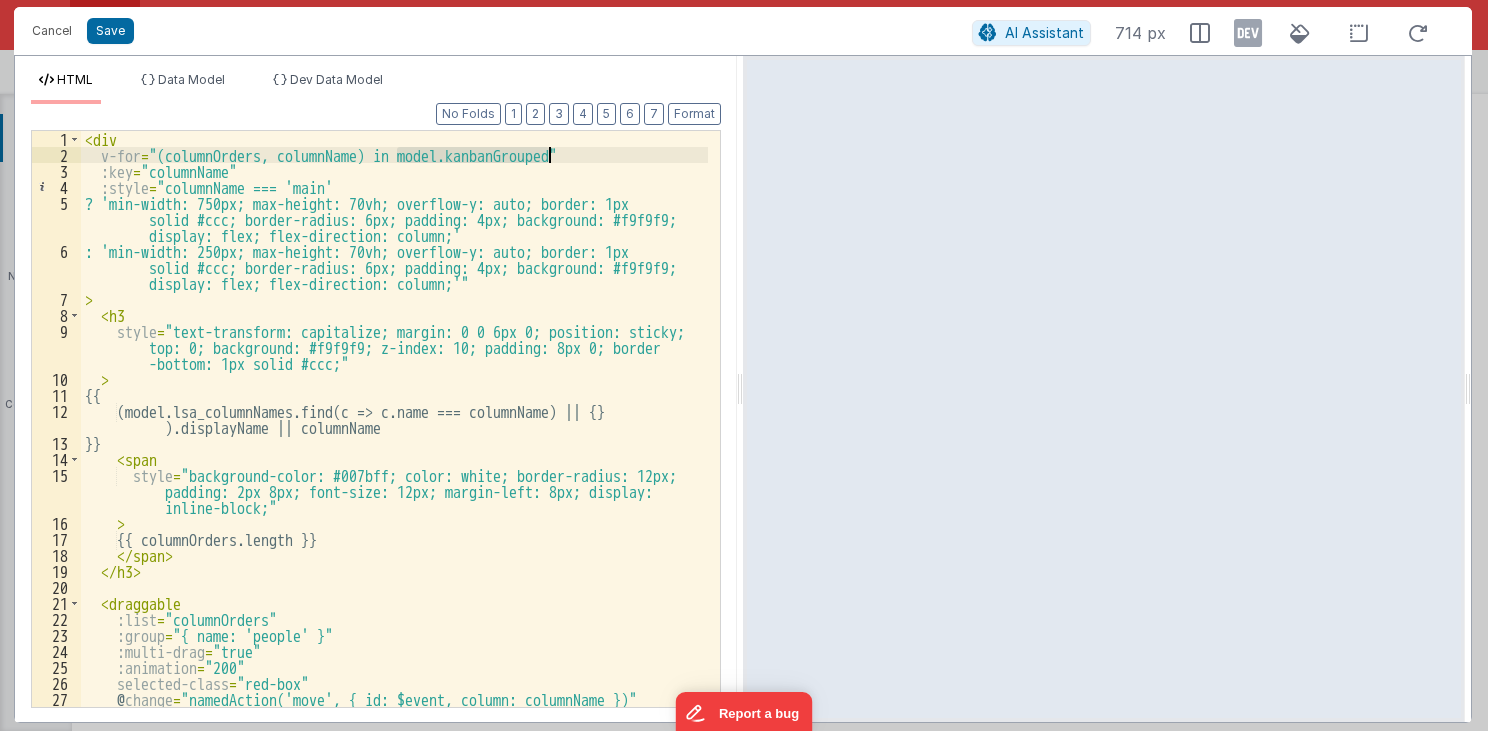 drag, startPoint x: 491, startPoint y: 150, endPoint x: 548, endPoint y: 150, distance: 57 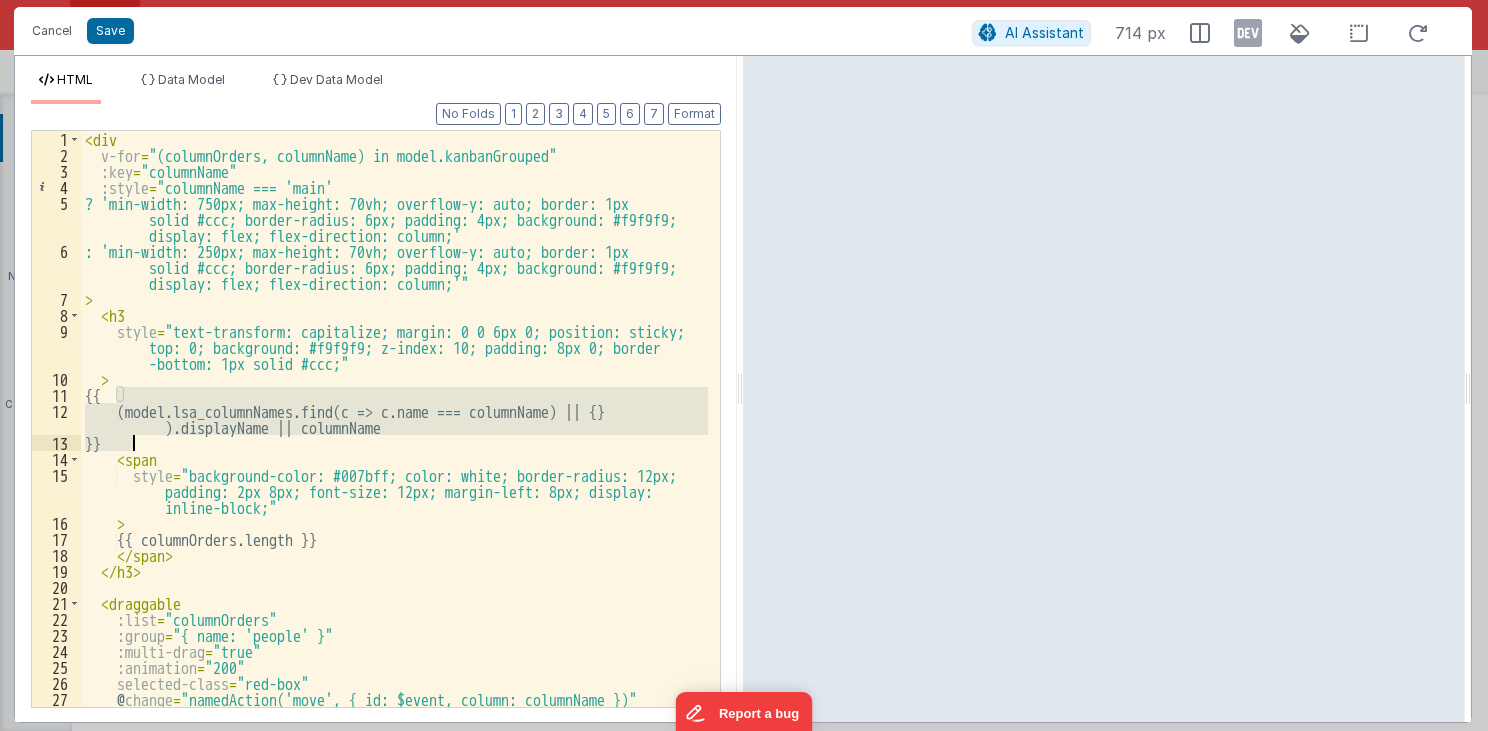 drag, startPoint x: 115, startPoint y: 389, endPoint x: 148, endPoint y: 444, distance: 64.14047 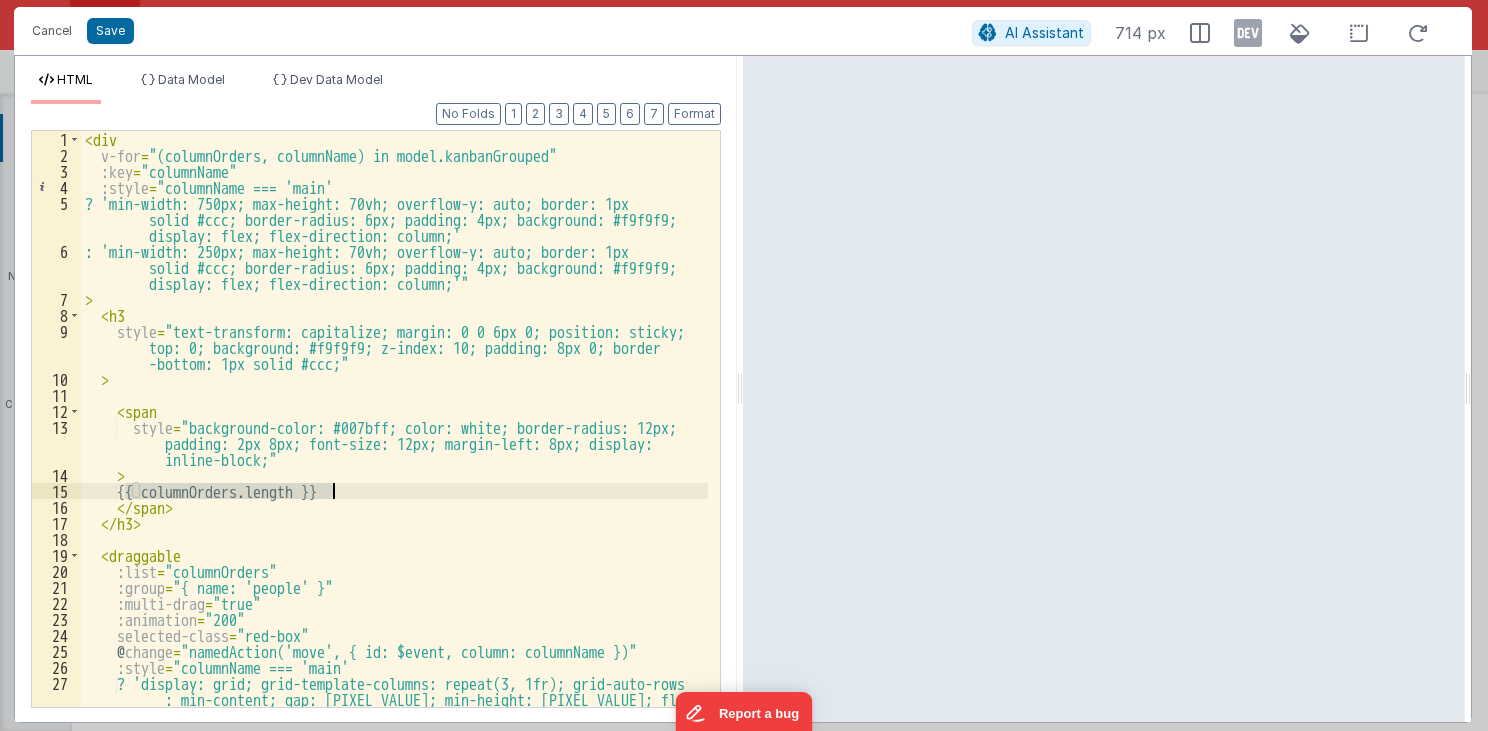 drag, startPoint x: 130, startPoint y: 491, endPoint x: 386, endPoint y: 492, distance: 256.00195 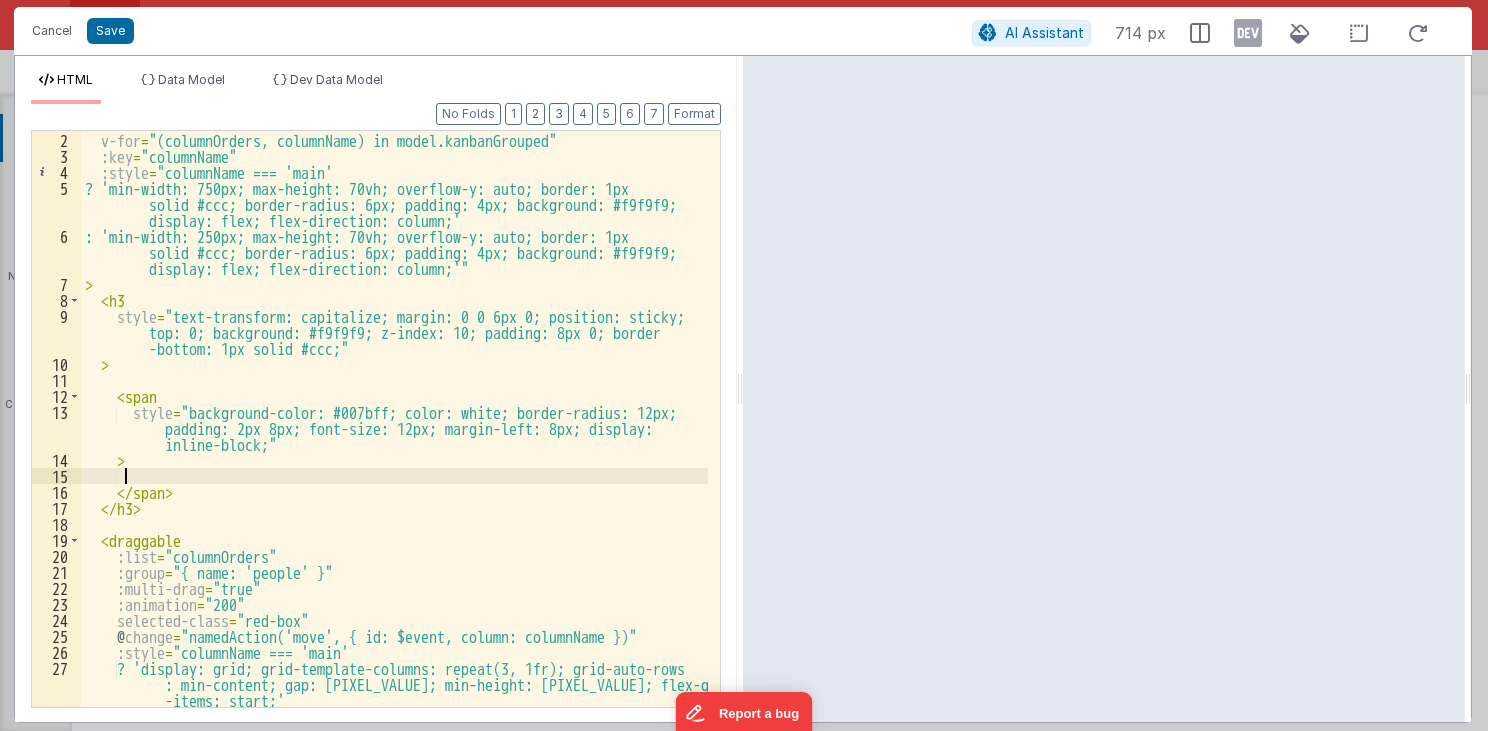 scroll, scrollTop: 0, scrollLeft: 0, axis: both 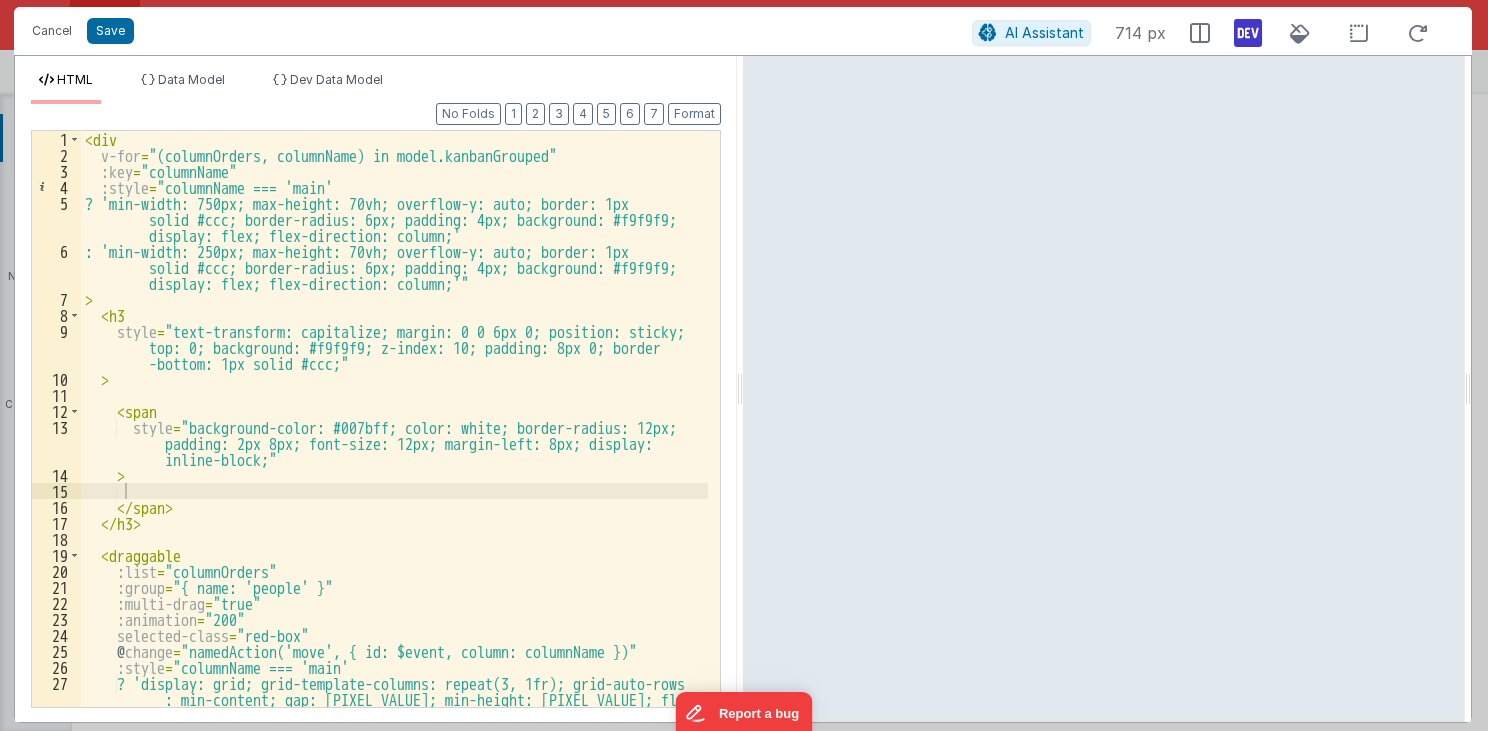 click at bounding box center [1248, 33] 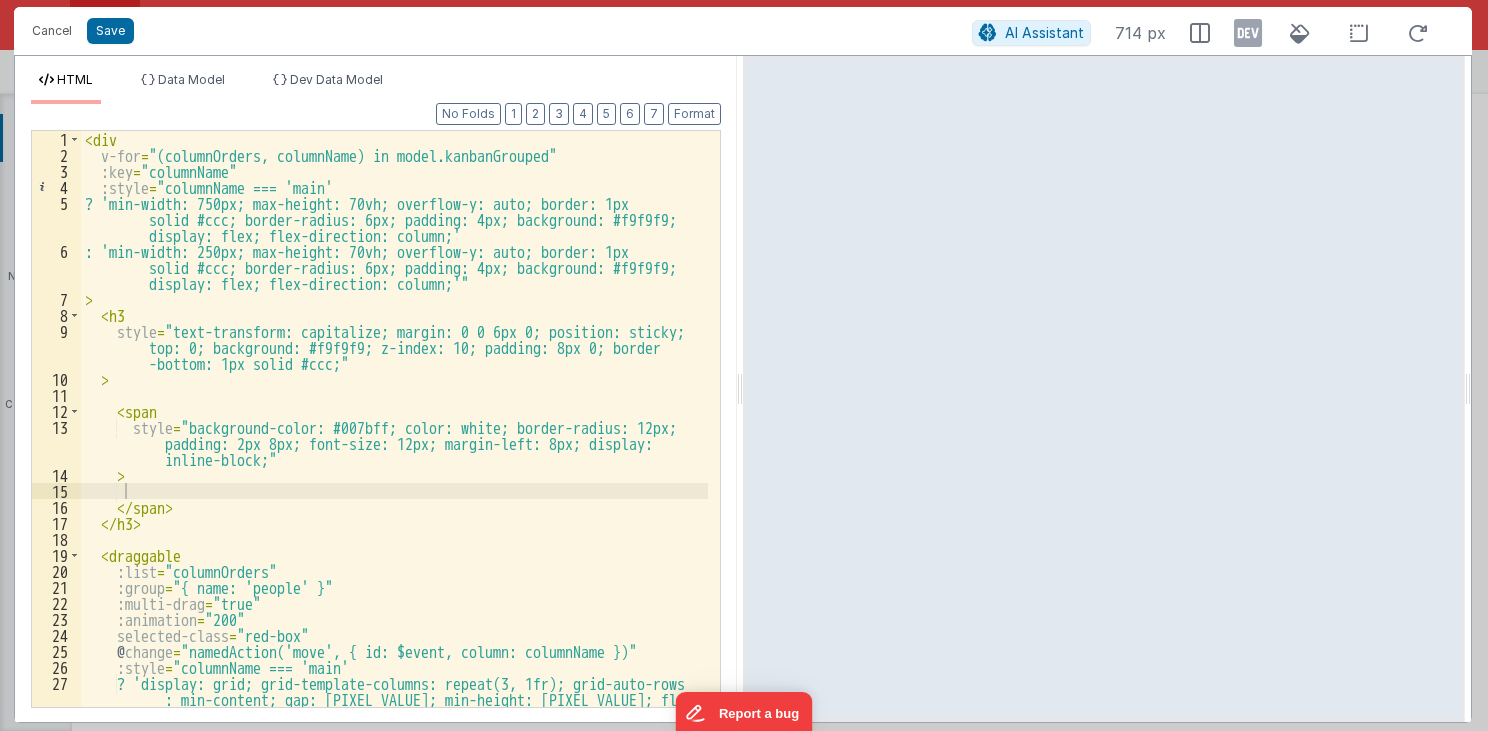 click at bounding box center [1248, 33] 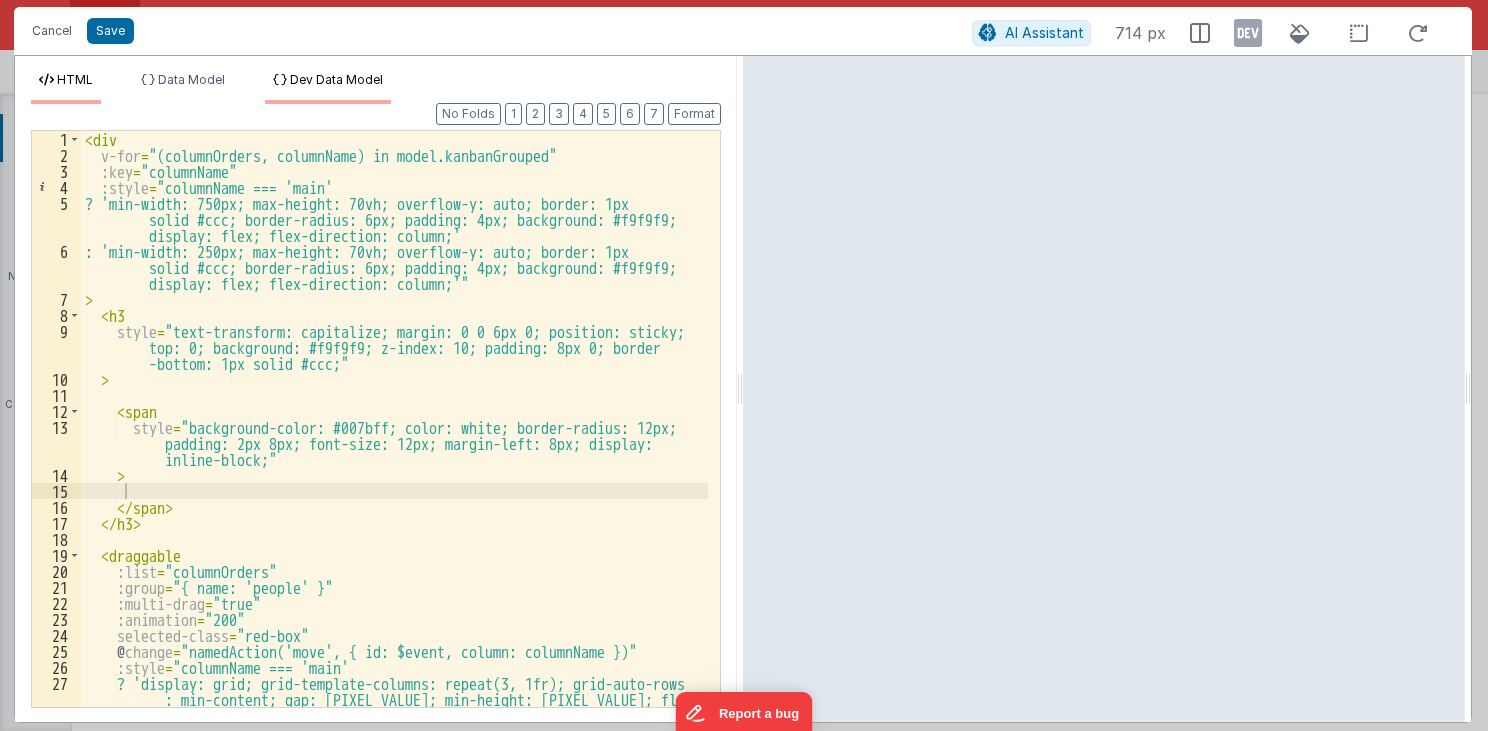 click on "Dev Data Model" at bounding box center [336, 79] 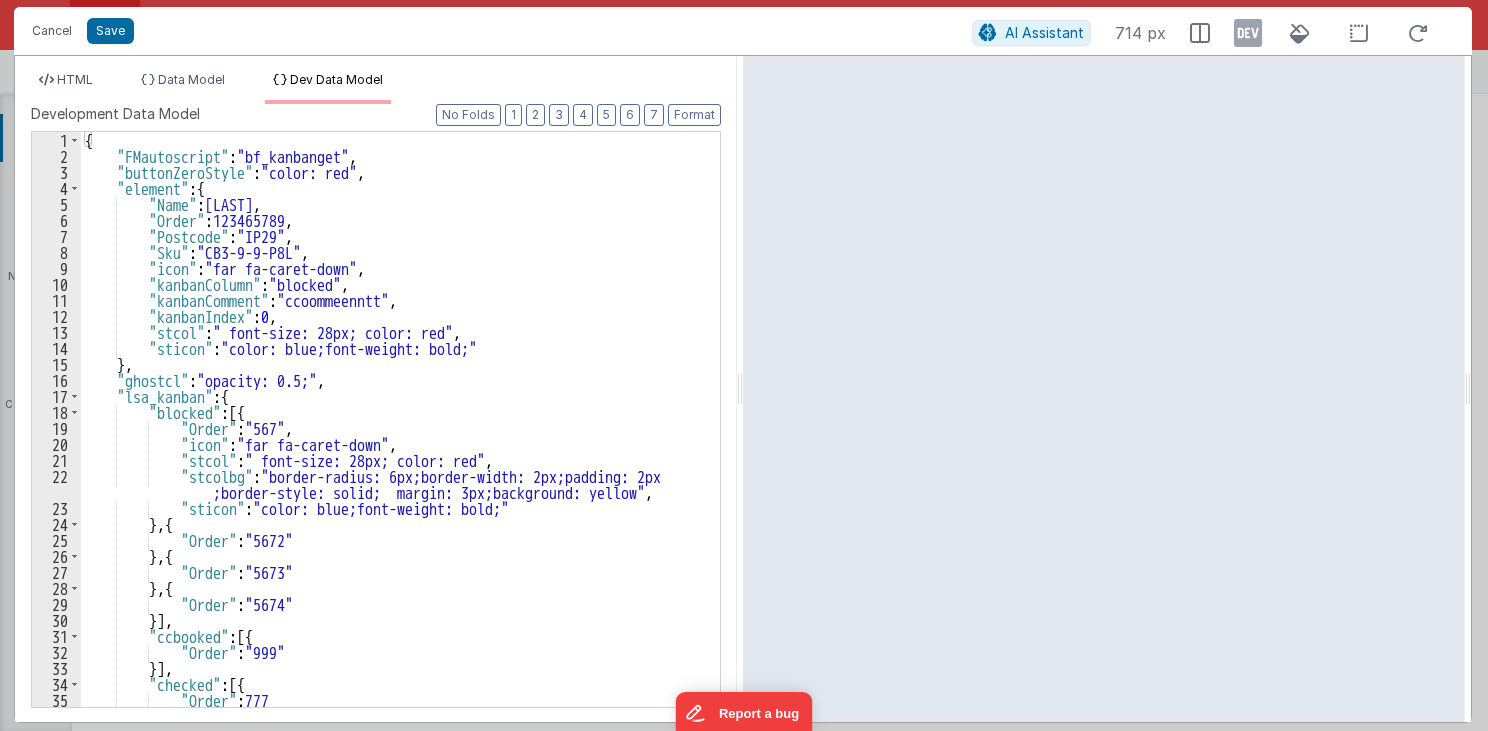click on "Dev Data Model" at bounding box center (336, 79) 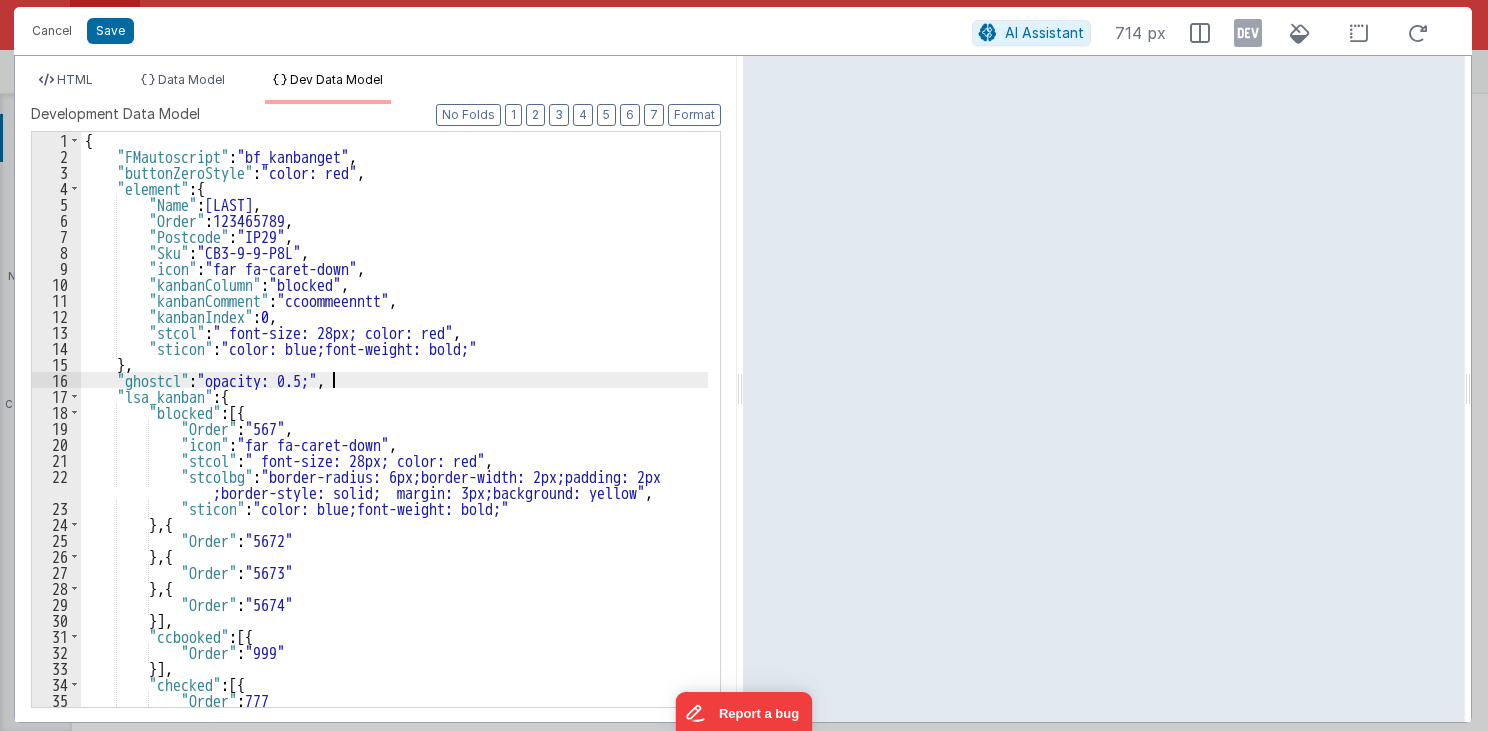 click on "{      "FMautoscript" :  "bf_kanbanget" ,      "buttonZeroStyle" :  "color: red" ,      "element" :  {           "Name" :  "Smith" ,           "Order" :  "123465789" ,           "Postcode" :  "IP29" ,           "Sku" :  "CB3-9-9-P8L" ,           "icon" :  "far fa-caret-down" ,           "kanbanColumn" :  "blocked" ,           "kanbanComment" :  "ccoommeenntt" ,           "kanbanIndex" :  0 ,           "stcol" :  " font-size: 28px; color: red" ,           "sticon" :  "color: blue;font-weight: bold;"      } ,      "ghostcl" :  "opacity: 0.5;" ,      "lsa_kanban" :  {           "blocked" :  [{                "Order" :  "567" ,                "icon" :  "far fa-caret-down" ,                "stcol" :  " font-size: 28px; color: red" ,                "stcolbg" :  "border-radius: 6px;border-width: 2px;padding: 2px                  ;border-style: solid;  margin: 3px;background: yellow" ,                "sticon" :  "color: blue;font-weight: bold;"           } ,  {                "Order" :  "5672"      }" at bounding box center [395, 436] 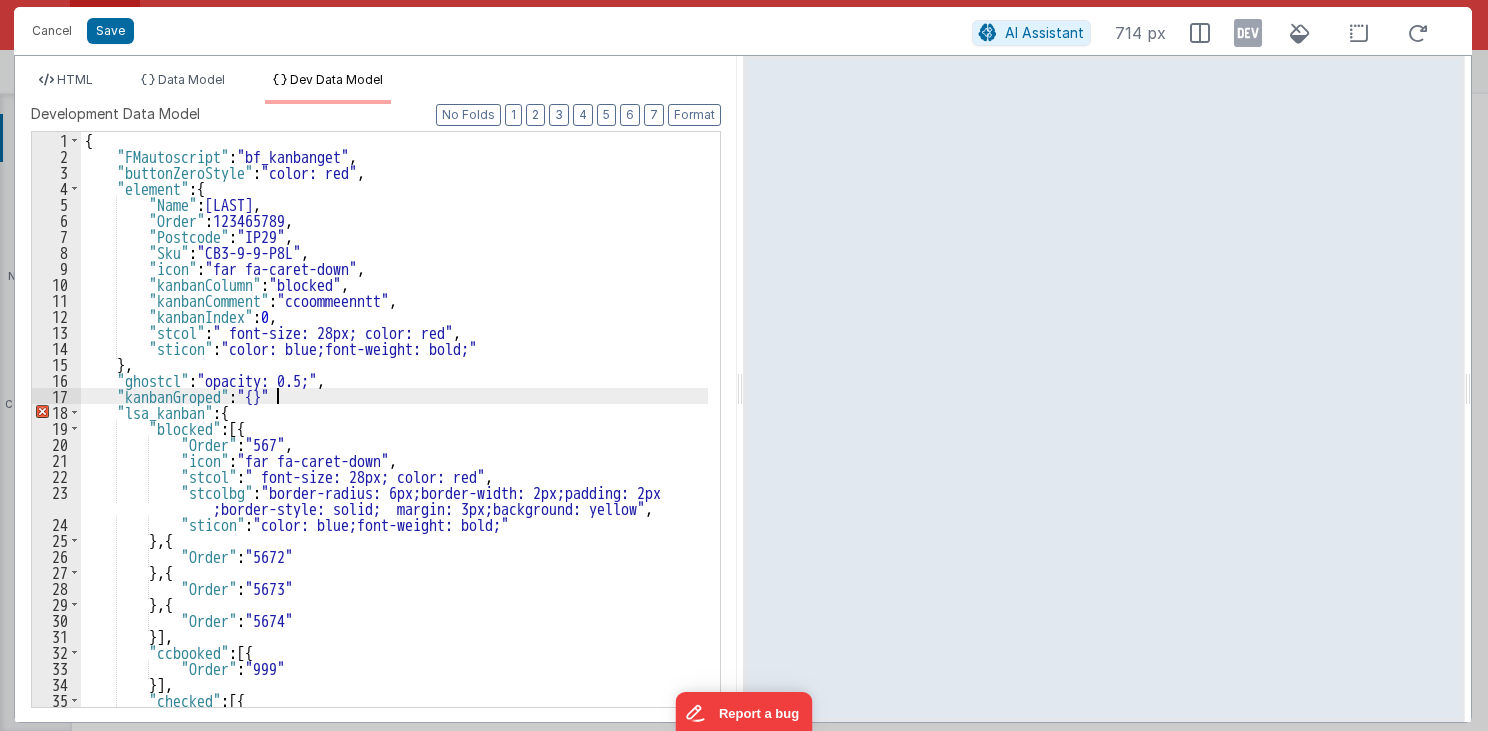 type 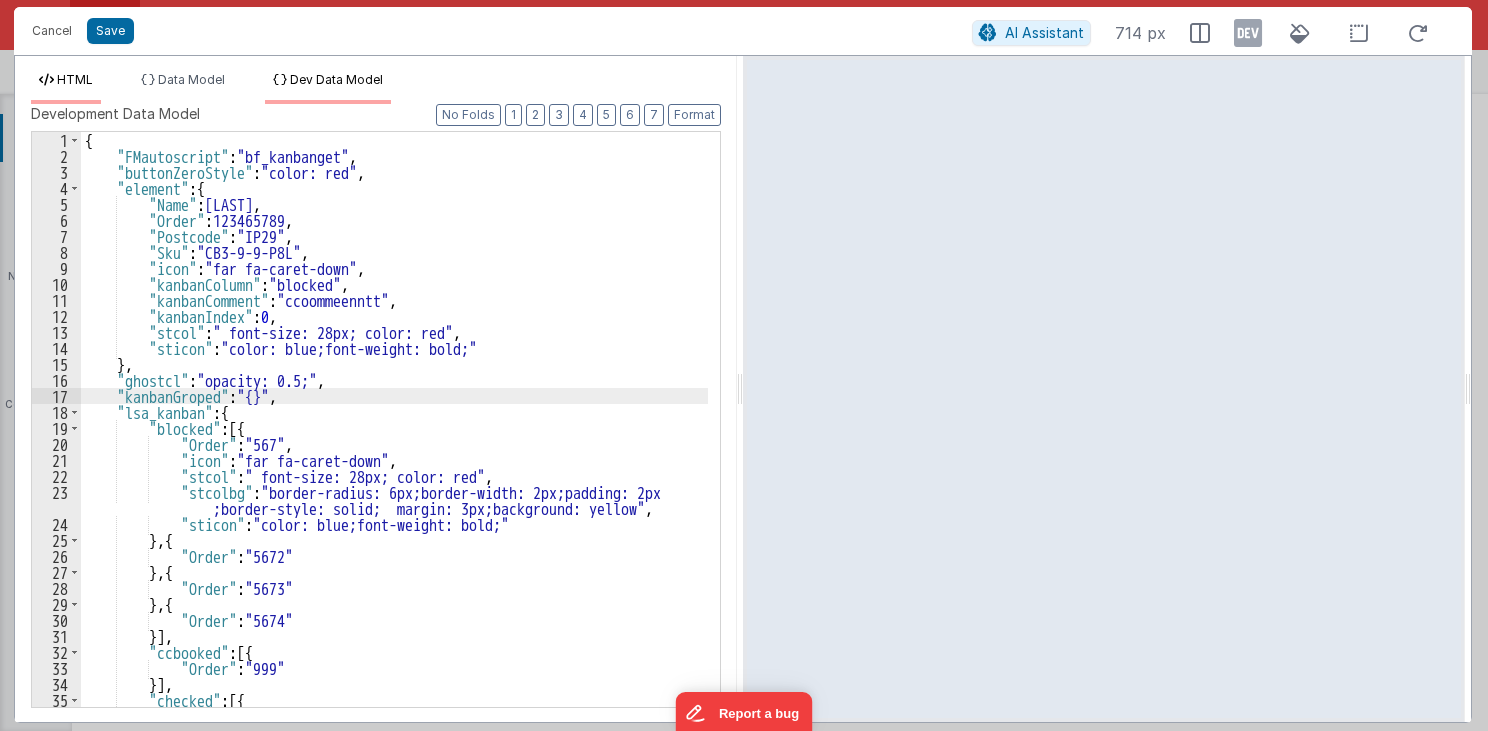 click on "HTML" at bounding box center [75, 79] 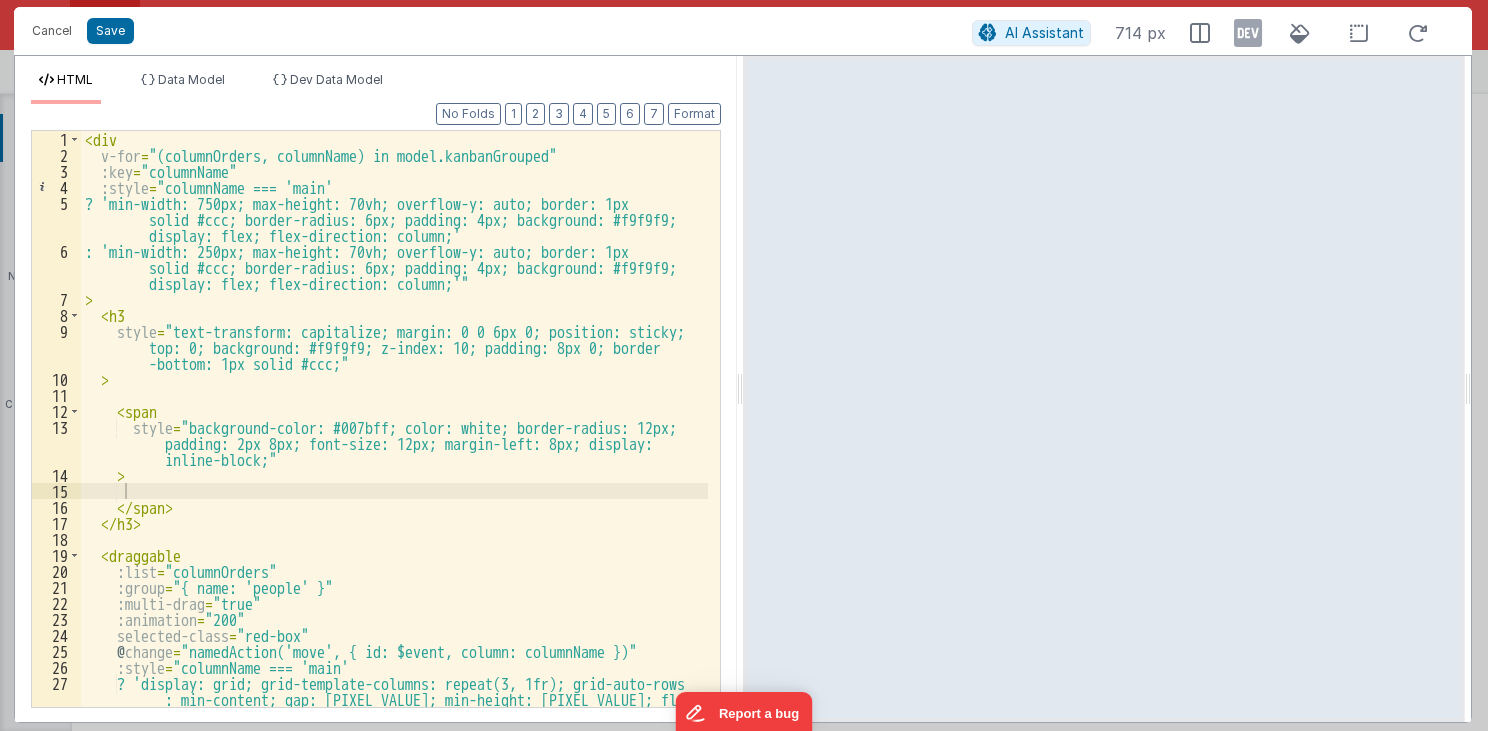 scroll, scrollTop: 0, scrollLeft: 0, axis: both 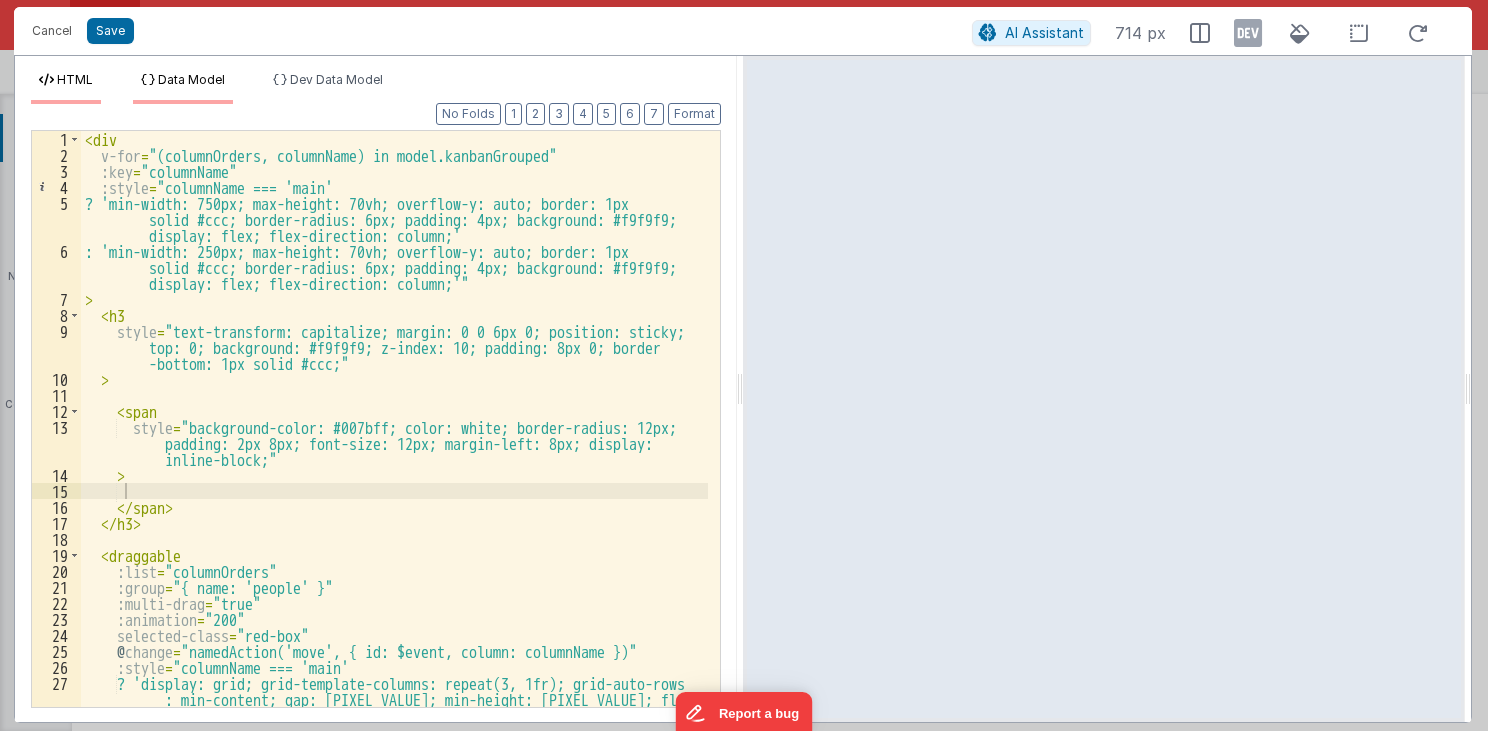 click on "Data Model" at bounding box center [191, 79] 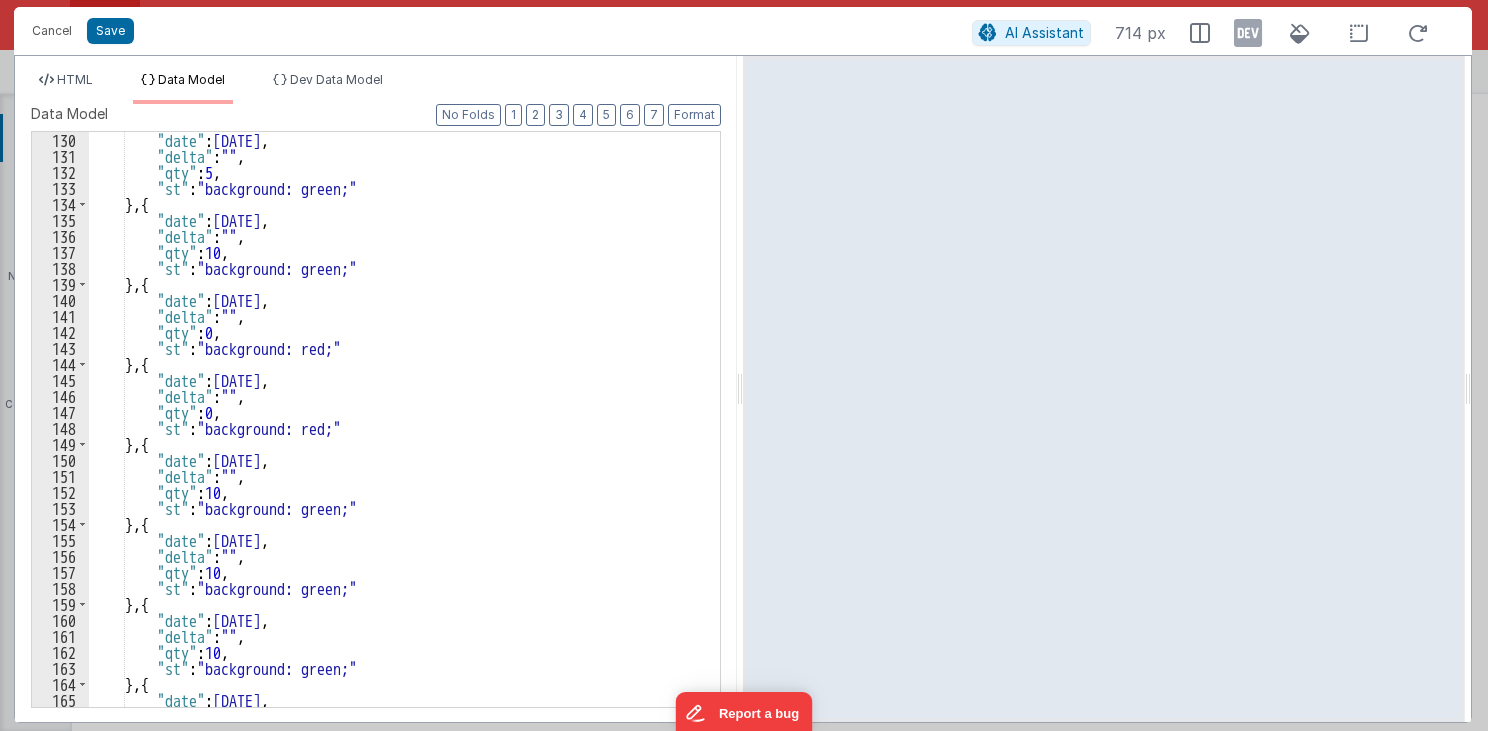 scroll, scrollTop: 2352, scrollLeft: 0, axis: vertical 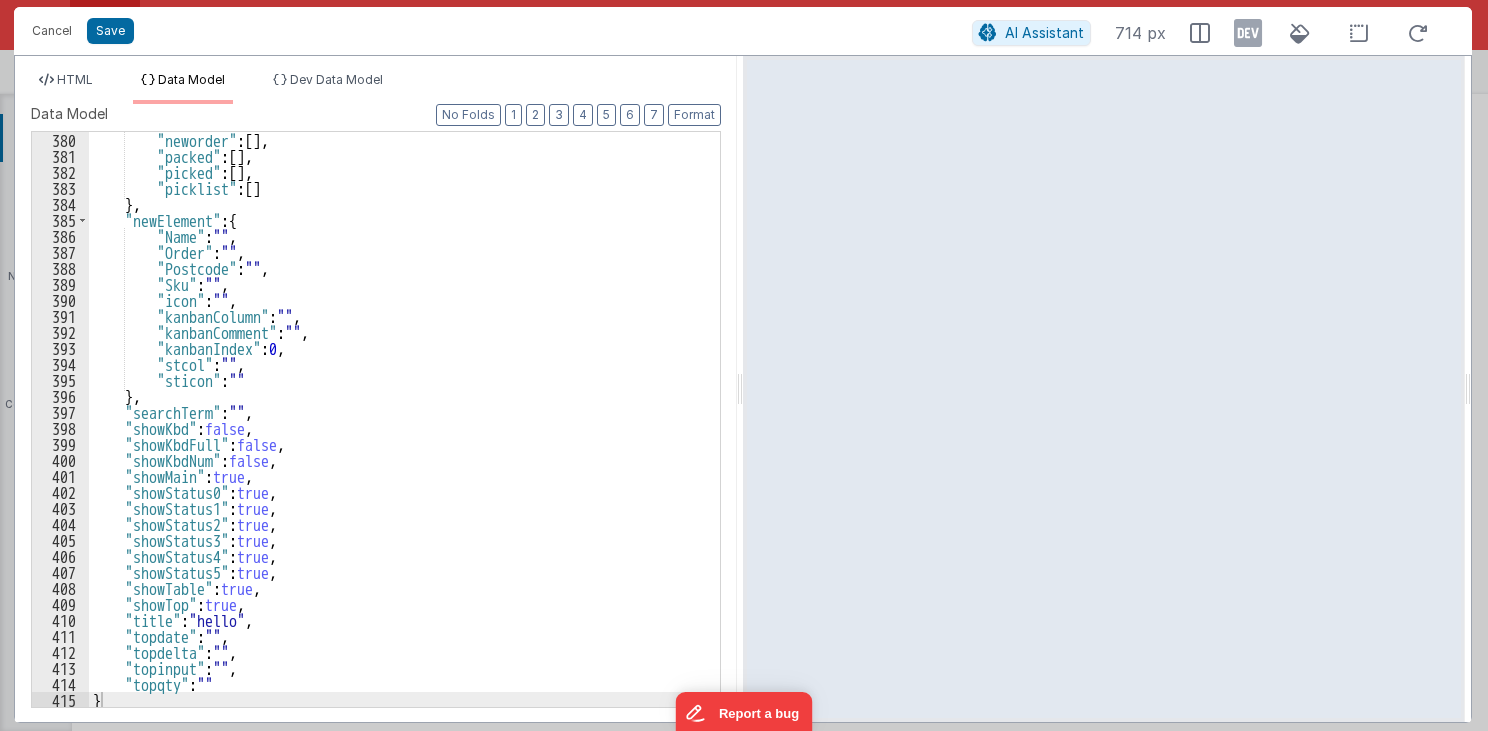 drag, startPoint x: 714, startPoint y: 568, endPoint x: 42, endPoint y: 2, distance: 878.60114 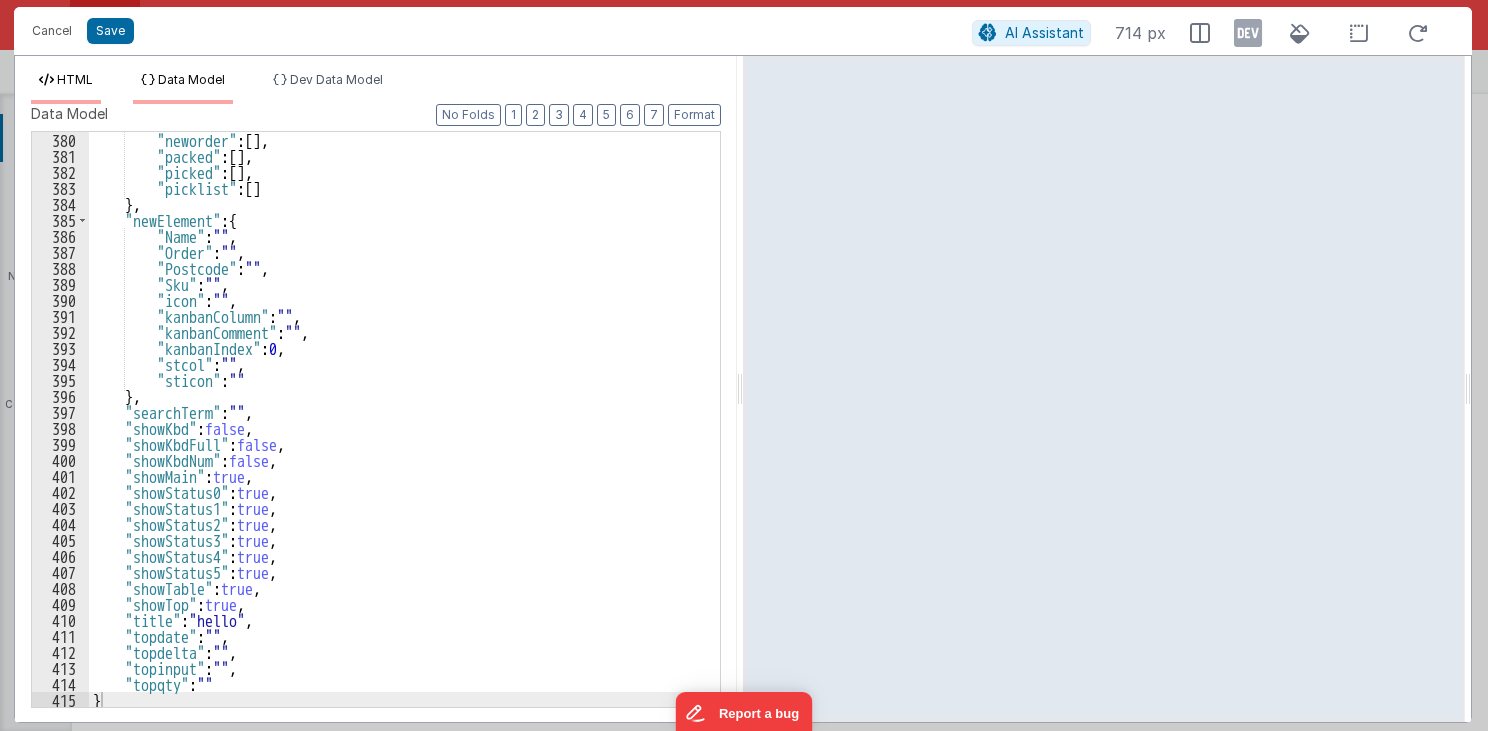 click on "HTML" at bounding box center (75, 79) 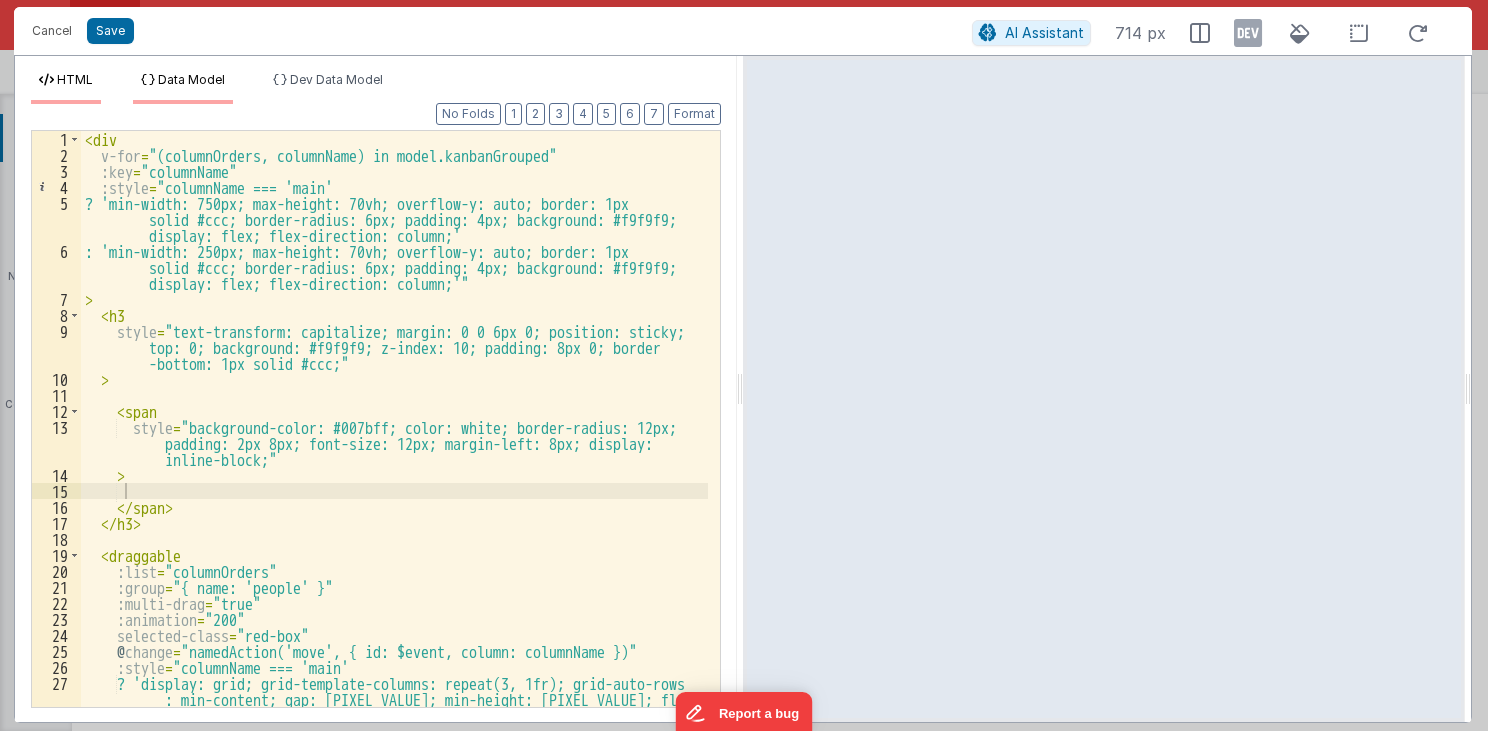 click on "Data Model" at bounding box center [191, 79] 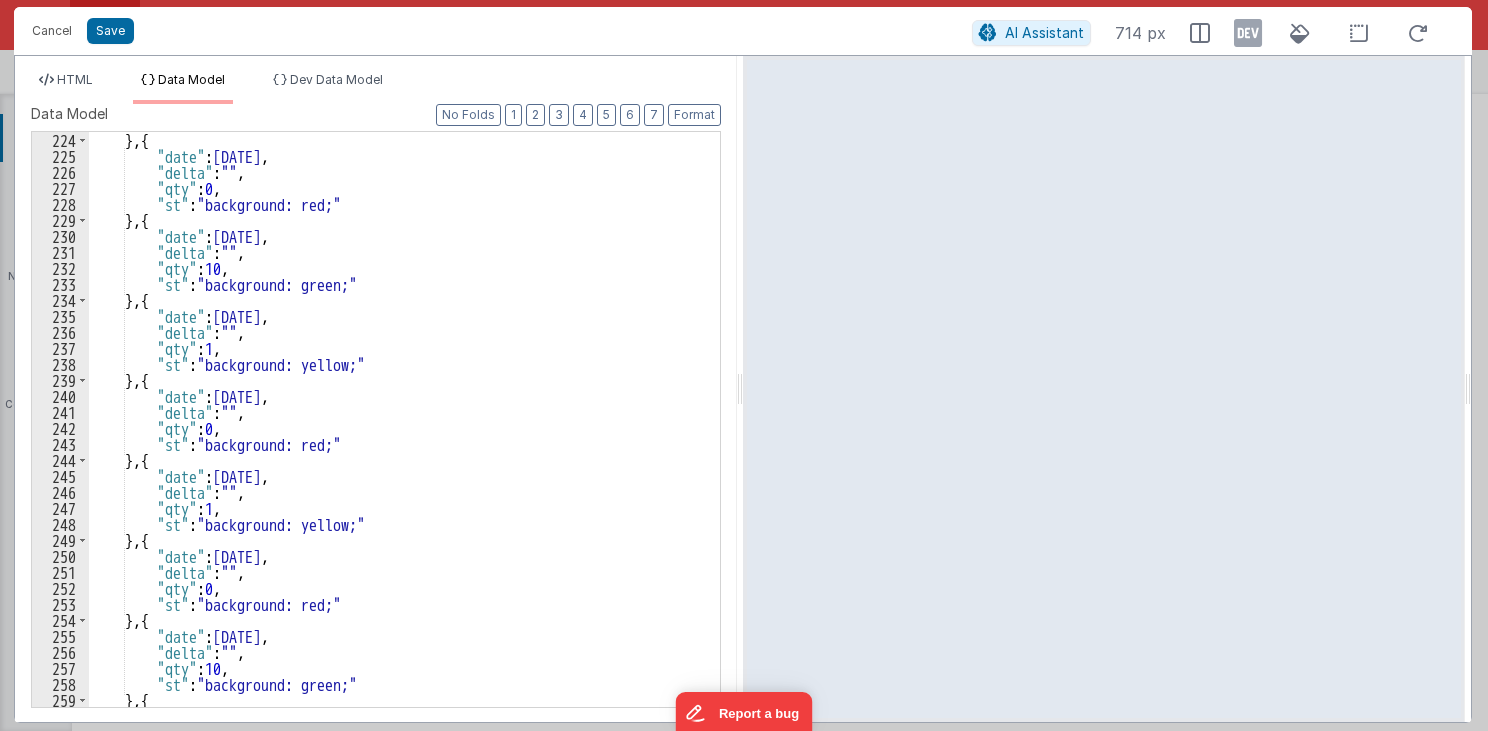 scroll, scrollTop: 3568, scrollLeft: 0, axis: vertical 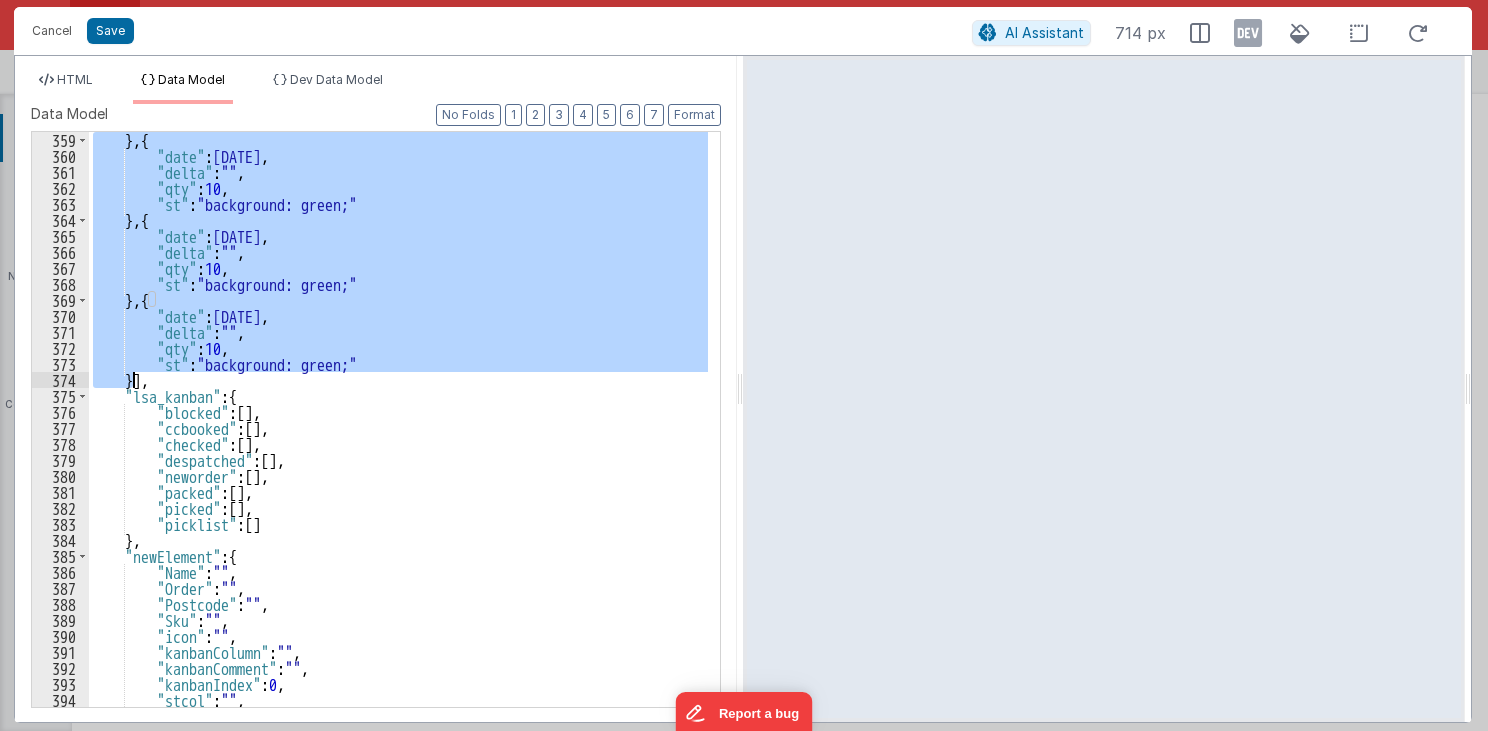 drag, startPoint x: 188, startPoint y: 408, endPoint x: 131, endPoint y: 379, distance: 63.953106 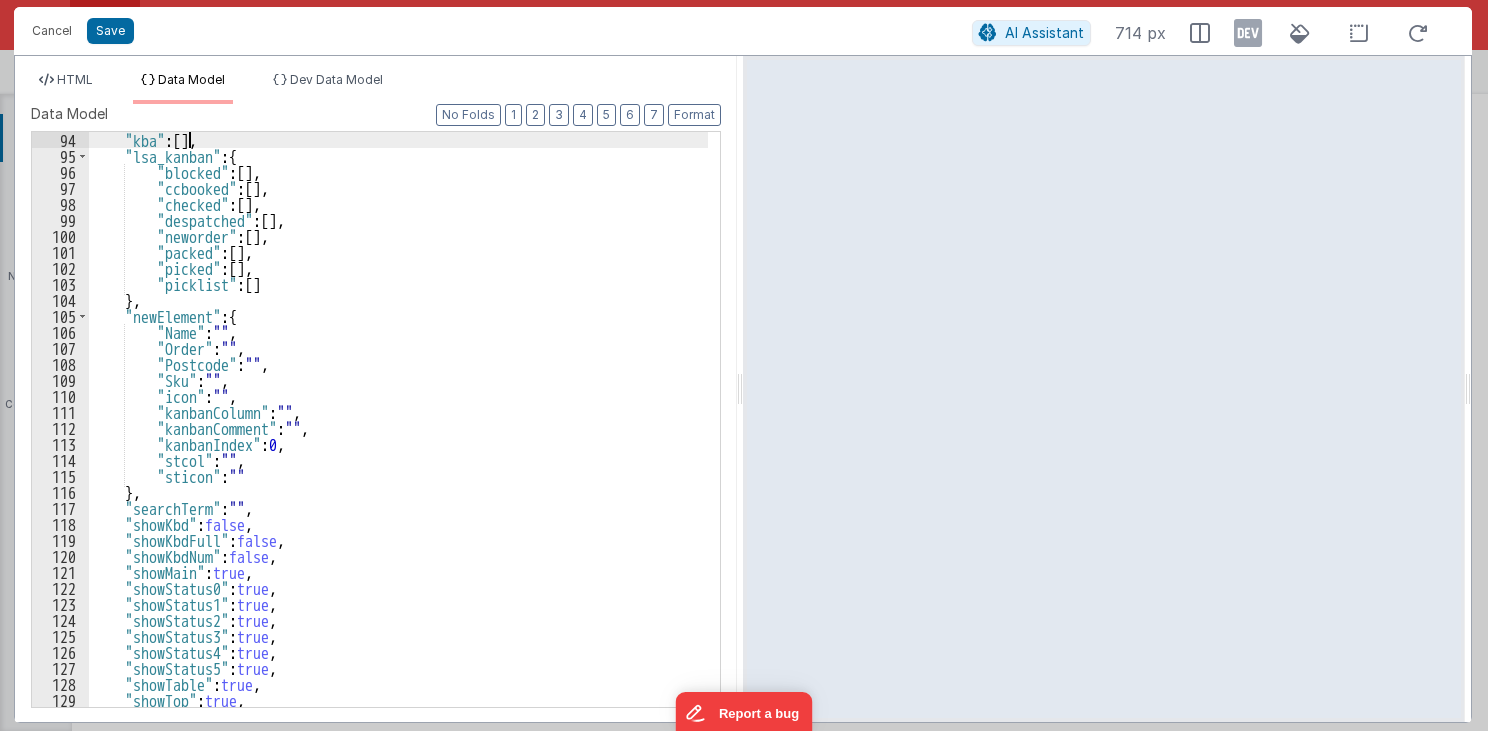 scroll, scrollTop: 1488, scrollLeft: 0, axis: vertical 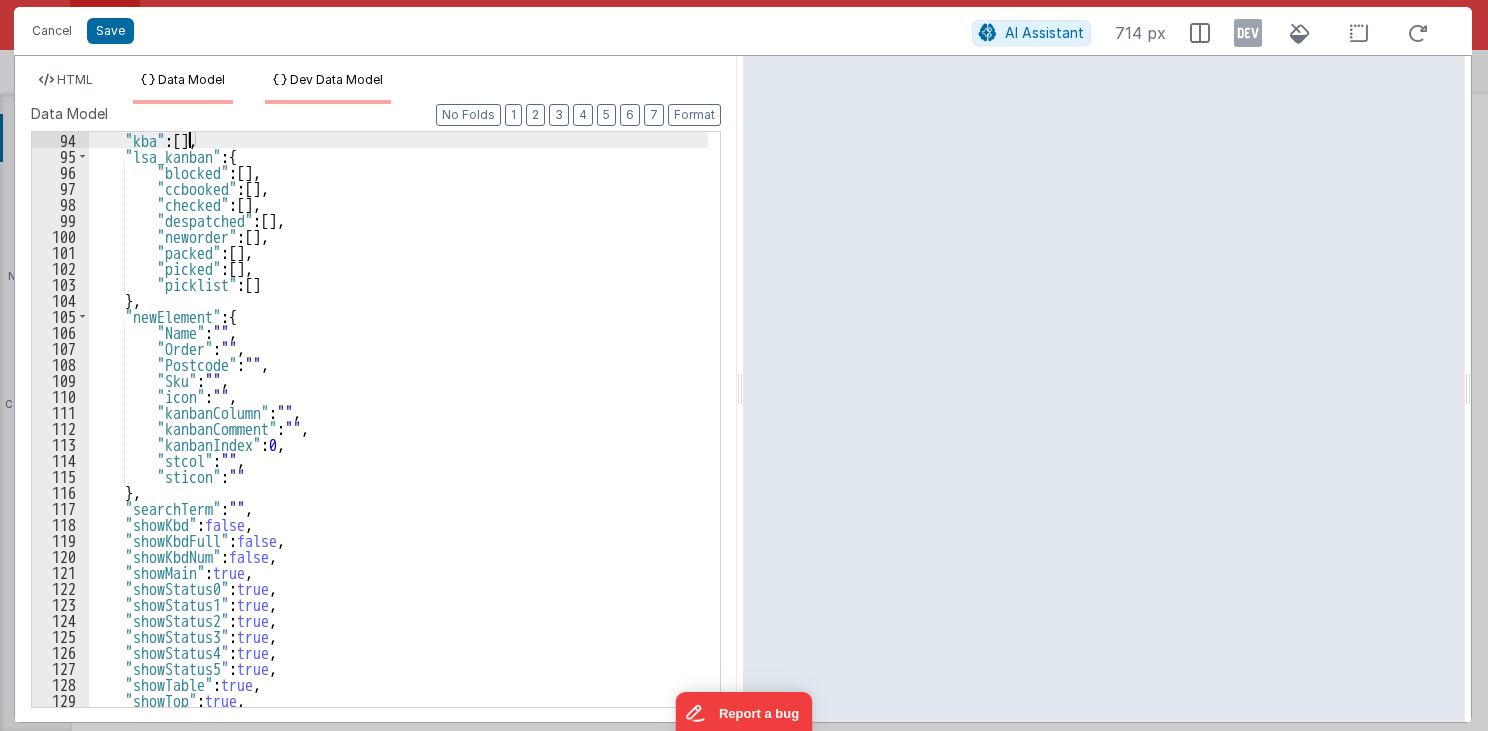 click on "Dev Data Model" at bounding box center [336, 79] 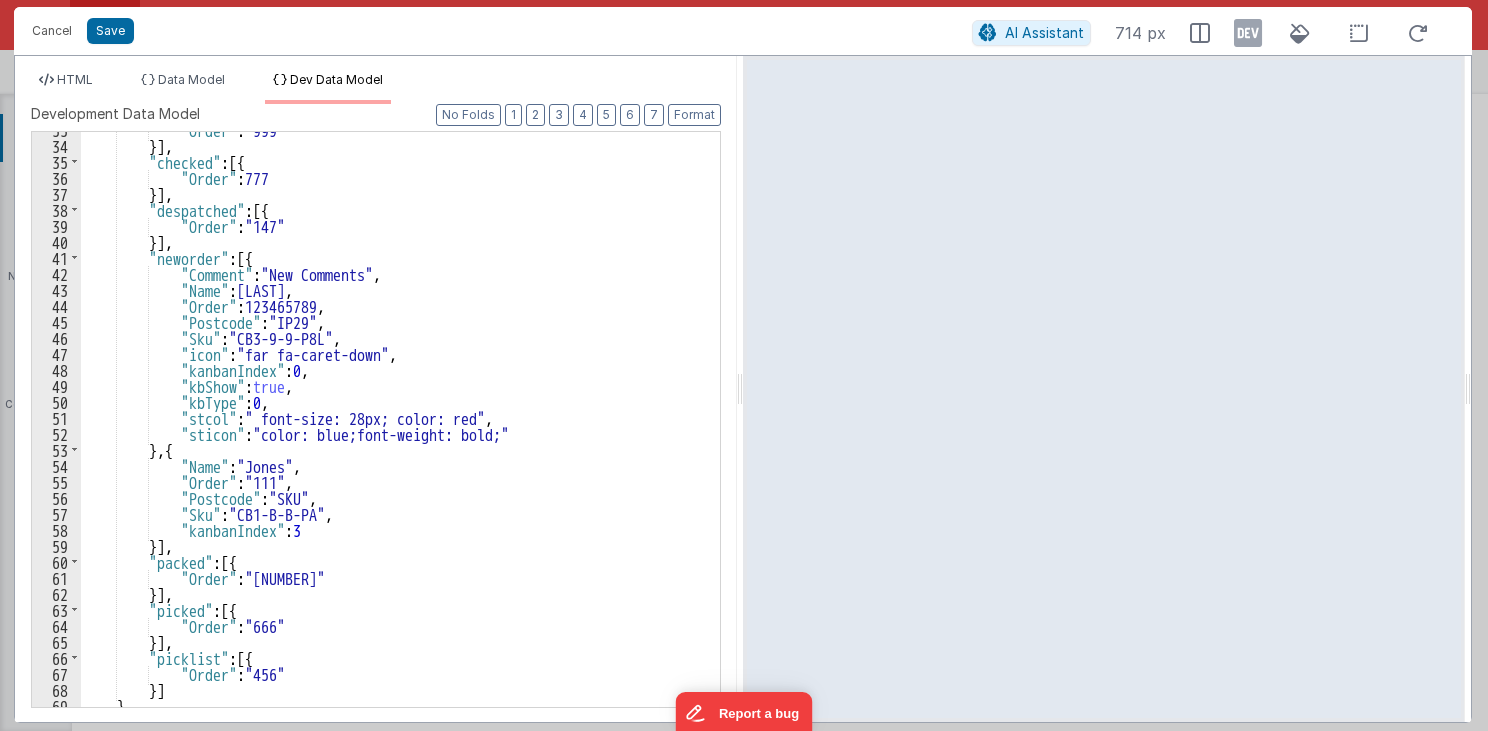 scroll, scrollTop: 0, scrollLeft: 0, axis: both 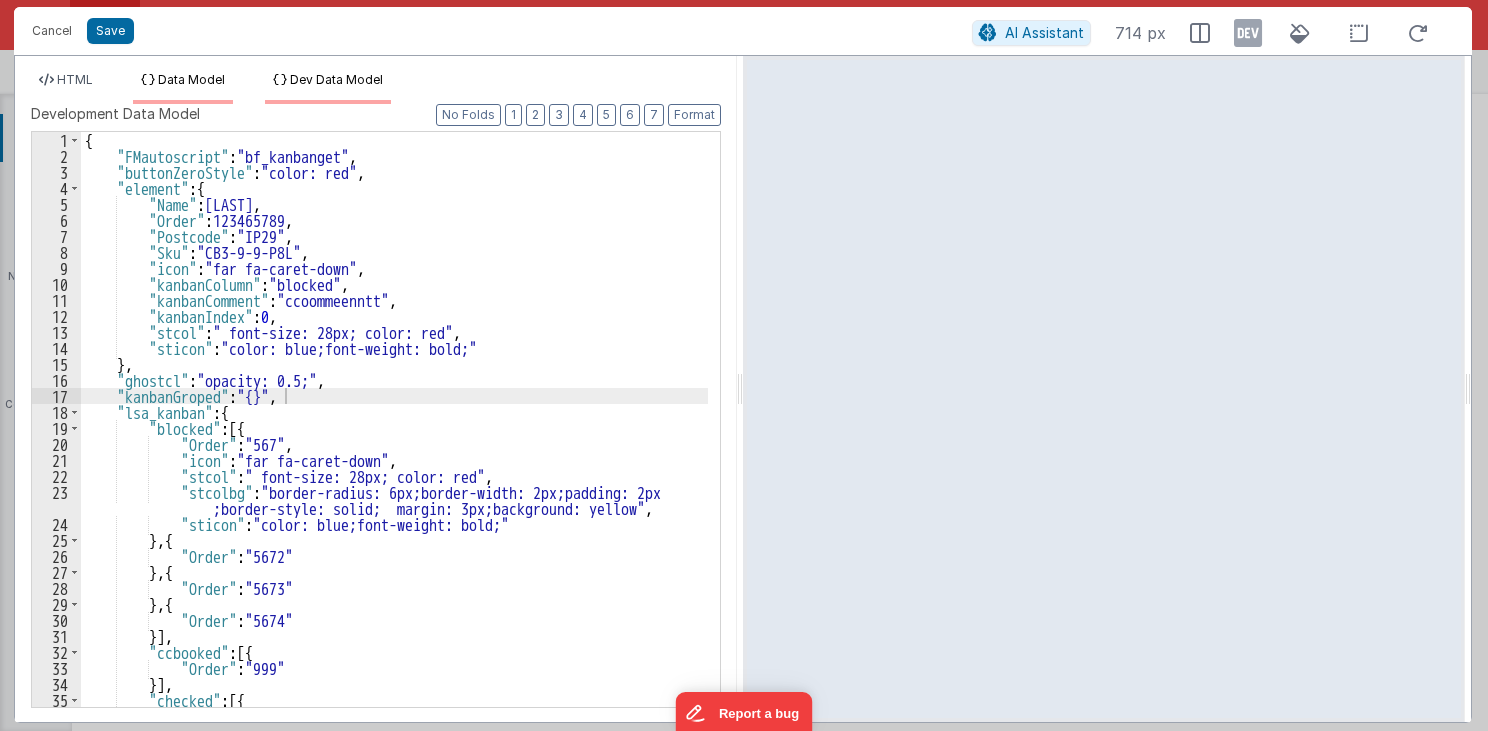click on "Data Model" at bounding box center [191, 79] 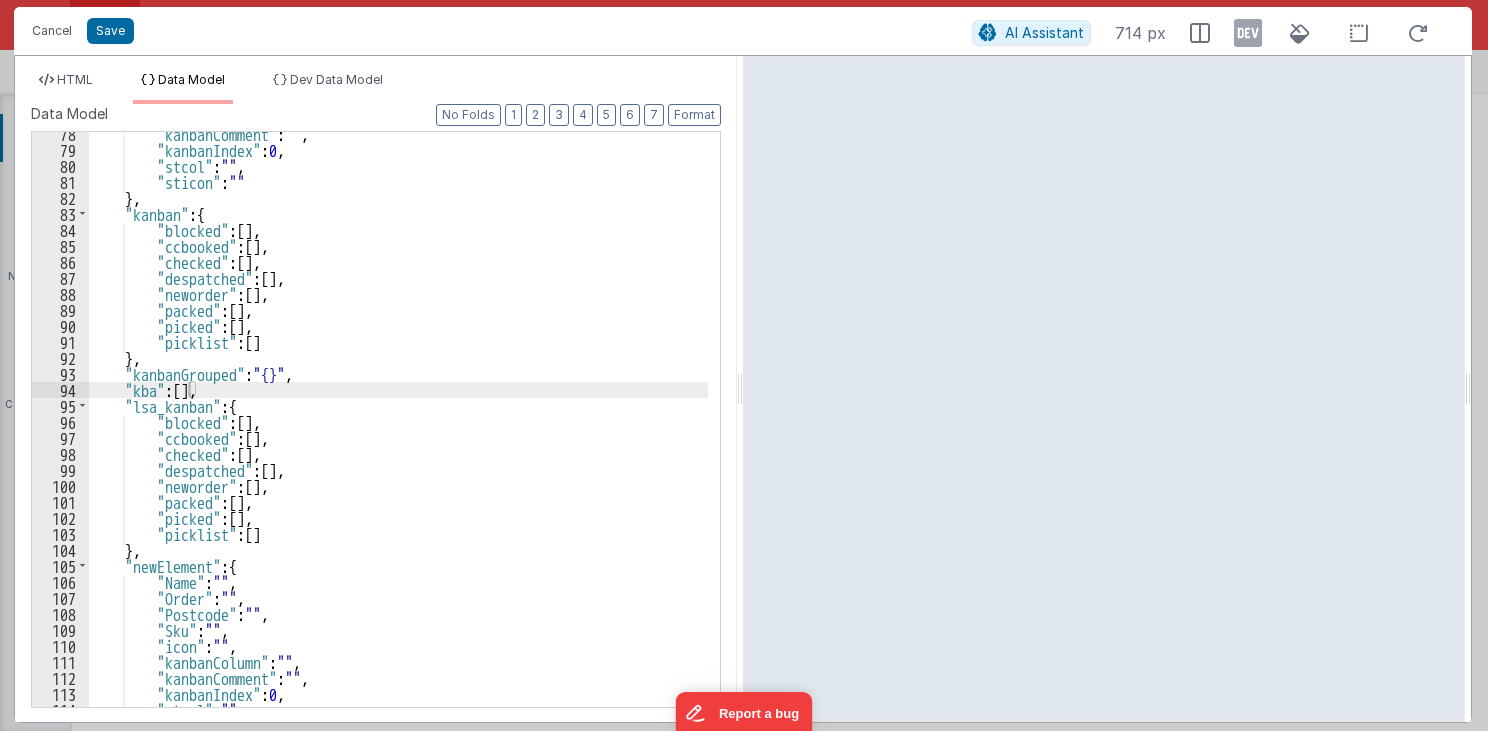 scroll, scrollTop: 1238, scrollLeft: 0, axis: vertical 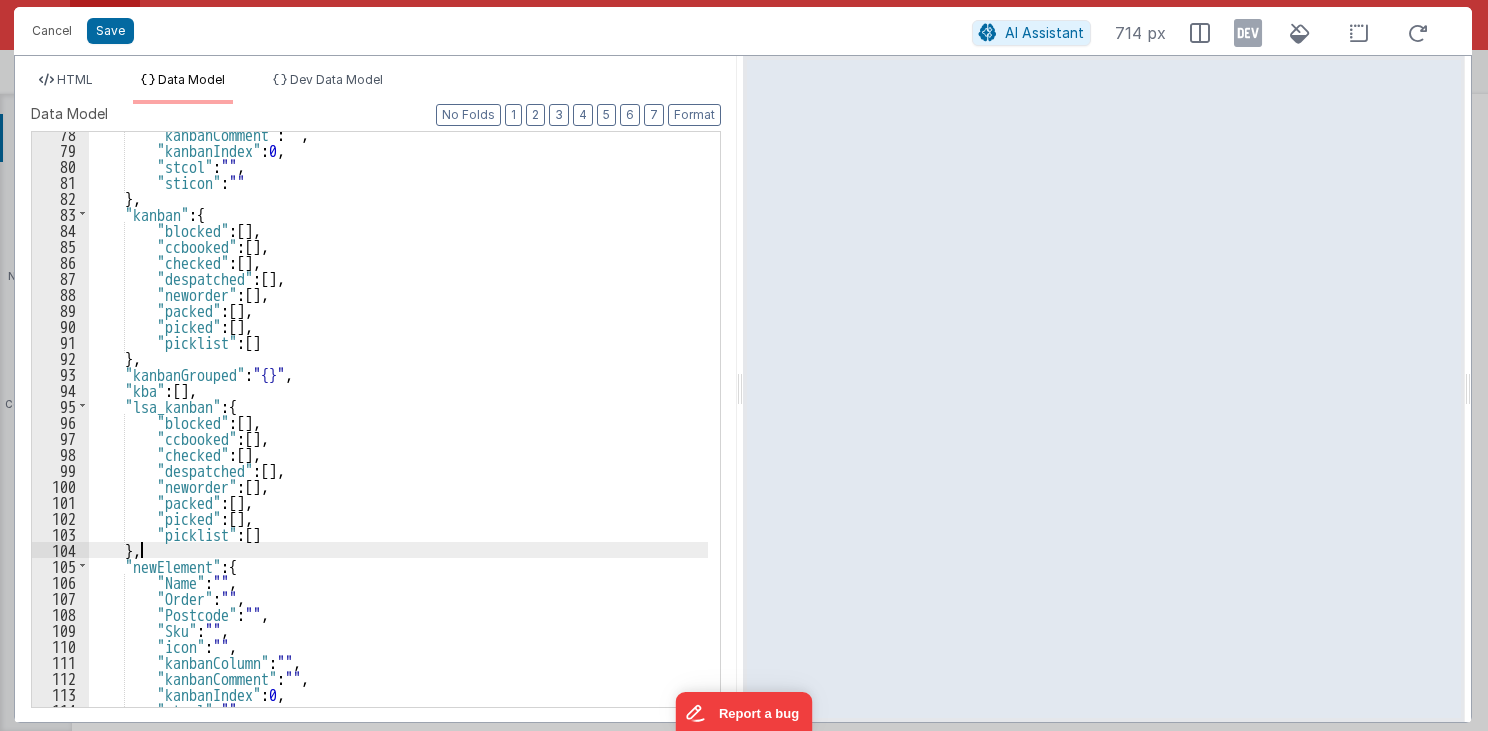 click on ""kanbanComment" :  "" ,           "kanbanIndex" :  0 ,           "stcol" :  "" ,           "sticon" :  ""      } ,      "kanban" :  {           "blocked" :  [ ] ,           "ccbooked" :  [ ] ,           "checked" :  [ ] ,           "despatched" :  [ ] ,           "neworder" :  [ ] ,           "packed" :  [ ] ,           "picked" :  [ ] ,           "picklist" :  [ ]      } ,      "kanbanGrouped" :  "{}" ,      "kba" :  [ ] ,      "lsa_kanban" :  {           "blocked" :  [ ] ,           "ccbooked" :  [ ] ,           "checked" :  [ ] ,           "despatched" :  [ ] ,           "neworder" :  [ ] ,           "packed" :  [ ] ,           "picked" :  [ ] ,           "picklist" :  [ ]      } ,      "newElement" :  {           "Name" :  "" ,           "Order" :  "" ,           "Postcode" :  "" ,           "Sku" :  "" ,           "icon" :  "" ,           "kanbanColumn" :  "" ,           "kanbanComment" :  "" ,           "kanbanIndex" :  0 ,           "stcol" :  "" ," at bounding box center (399, 430) 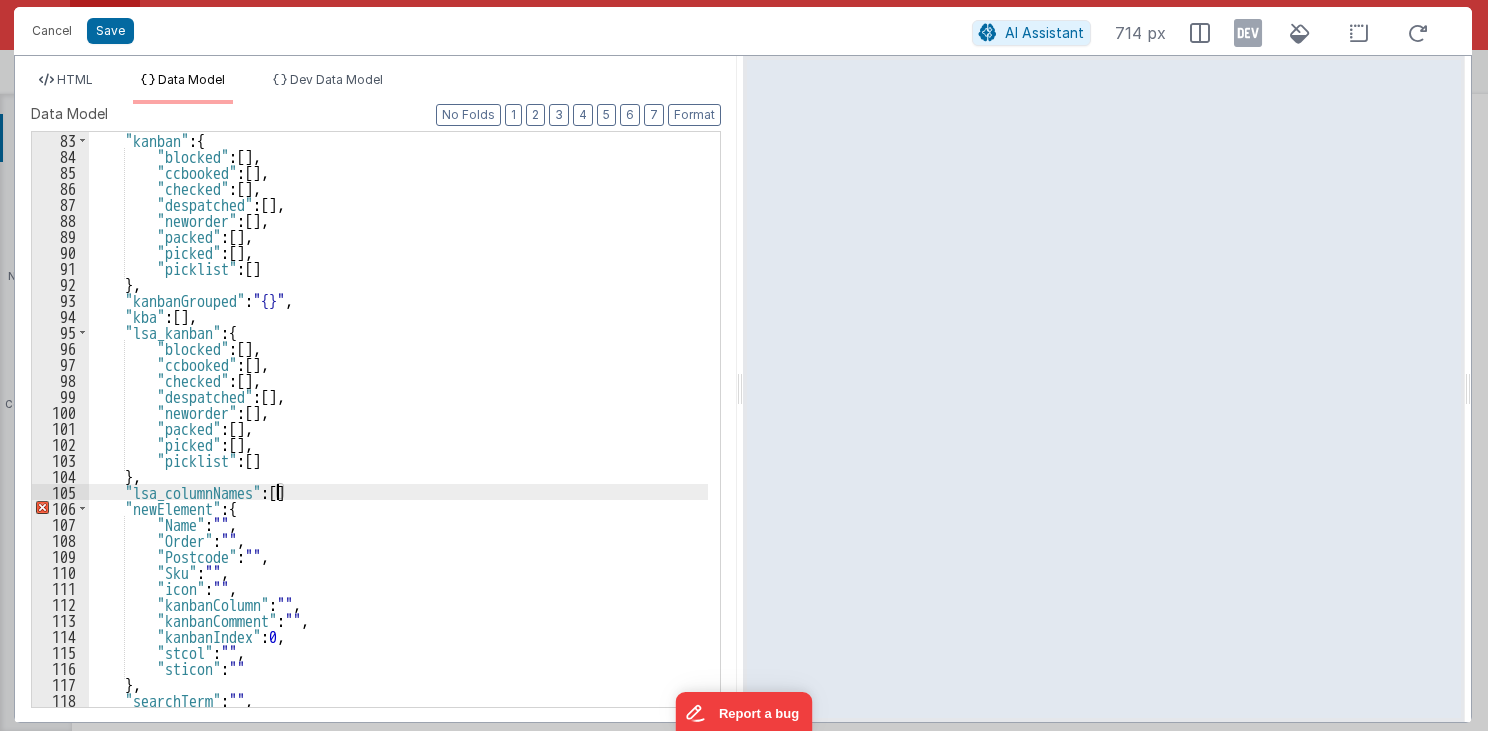 scroll, scrollTop: 1312, scrollLeft: 0, axis: vertical 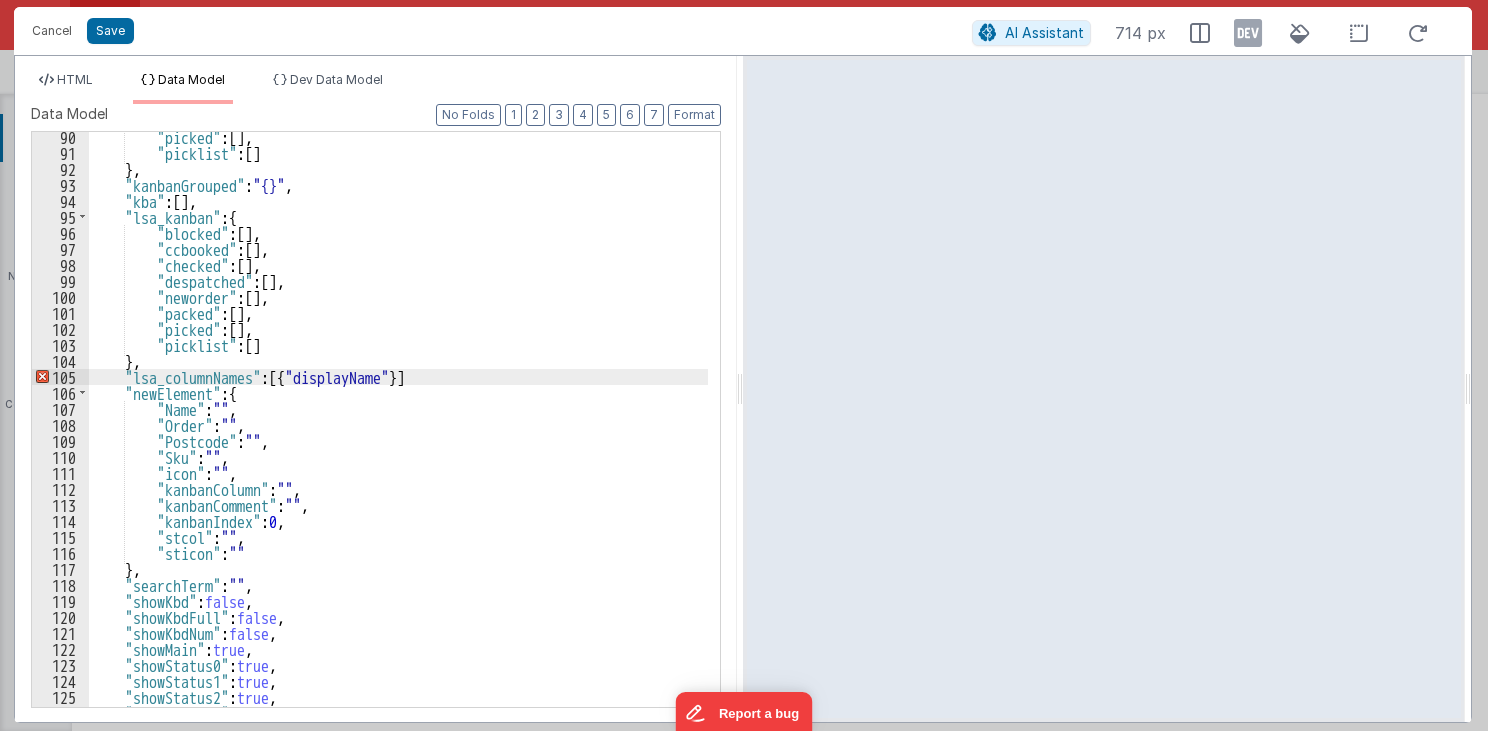 click on ""picked" :  [ ] ,           "picklist" :  [ ]      } ,      "kanbanGrouped" :  "{}" ,      "kba" :  [ ] ,      "lsa_kanban" :  {           "blocked" :  [ ] ,           "ccbooked" :  [ ] ,           "checked" :  [ ] ,           "despatched" :  [ ] ,           "neworder" :  [ ] ,           "packed" :  [ ] ,           "picked" :  [ ] ,           "picklist" :  [ ]      } ,      "lsa_columnNames" : [{ "displayName" }]      "newElement" :  {           "Name" :  "" ,           "Order" :  "" ,           "Postcode" :  "" ,           "Sku" :  "" ,           "icon" :  "" ,           "kanbanColumn" :  "" ,           "kanbanComment" :  "" ,           "kanbanIndex" :  0 ,           "stcol" :  "" ,           "sticon" :  ""      } ,      "searchTerm" :  "" ,      "showKbd" :  false ,      "showKbdFull" :  false ,      "showKbdNum" :  false ,      "showMain" :  true ,      "showStatus0" :  true ,      "showStatus1" :  true ,      "showStatus2" :  true ,      "showStatus3" :  true ," at bounding box center [399, 433] 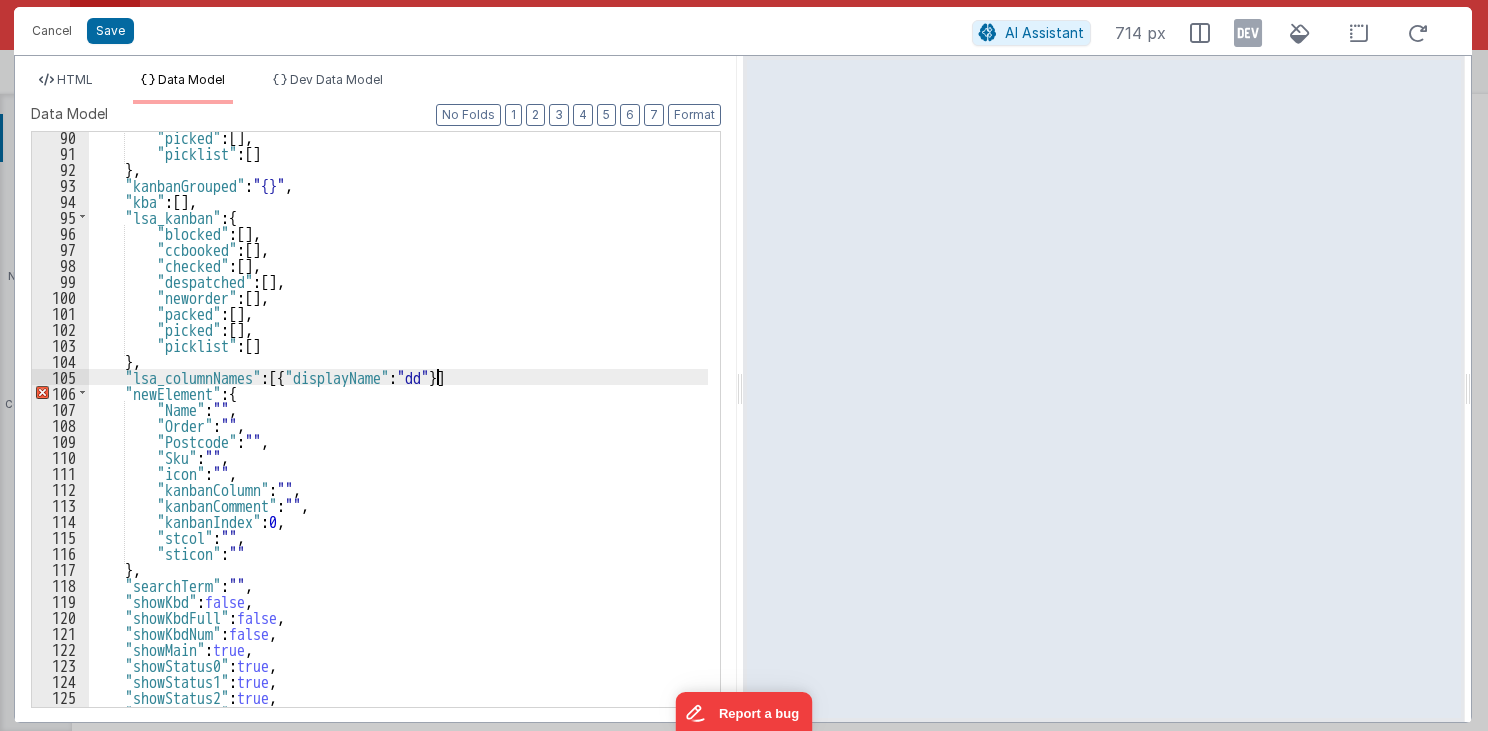 click on ""picked" :  [ ] ,           "picklist" :  [ ]      } ,      "kanbanGrouped" :  "{}" ,      "kba" :  [ ] ,      "lsa_kanban" :  {           "blocked" :  [ ] ,           "ccbooked" :  [ ] ,           "checked" :  [ ] ,           "despatched" :  [ ] ,           "neworder" :  [ ] ,           "packed" :  [ ] ,           "picked" :  [ ] ,           "picklist" :  [ ]      } ,      "lsa_columnNames" : [{ "displayName" :  "dd" }]      "newElement" :  {           "Name" :  "" ,           "Order" :  "" ,           "Postcode" :  "" ,           "Sku" :  "" ,           "icon" :  "" ,           "kanbanColumn" :  "" ,           "kanbanComment" :  "" ,           "kanbanIndex" :  0 ,           "stcol" :  "" ,           "sticon" :  ""      } ,      "searchTerm" :  "" ,      "showKbd" :  false ,      "showKbdFull" :  false ,      "showKbdNum" :  false ,      "showMain" :  true ,      "showStatus0" :  true ,      "showStatus1" :  true ,      "showStatus2" :  true ,      "showStatus3" :  true ," at bounding box center (399, 433) 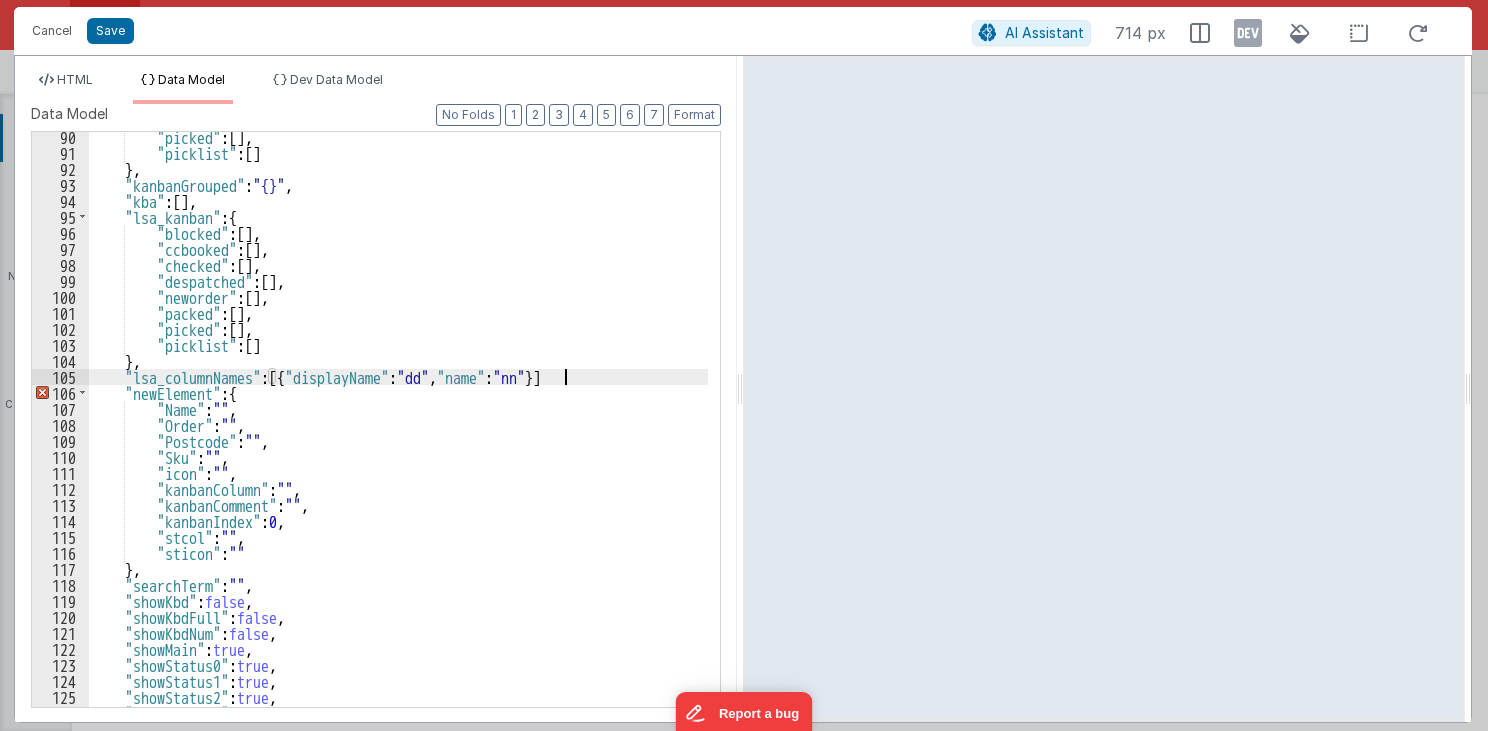 click on ""picked" :  [ ] ,           "picklist" :  [ ]      } ,      "kanbanGrouped" :  "{}" ,      "kba" :  [ ] ,      "lsa_kanban" :  {           "blocked" :  [ ] ,           "ccbooked" :  [ ] ,           "checked" :  [ ] ,           "despatched" :  [ ] ,           "neworder" :  [ ] ,           "packed" :  [ ] ,           "picked" :  [ ] ,           "picklist" :  [ ]      } ,      "lsa_columnNames" : [{ "displayName" :  "dd" ,  "name" :  "nn" }]      "newElement" :  {           "Name" :  "" ,           "Order" :  "" ,           "Postcode" :  "" ,           "Sku" :  "" ,           "icon" :  "" ,           "kanbanColumn" :  "" ,           "kanbanComment" :  "" ,           "kanbanIndex" :  0 ,           "stcol" :  "" ,           "sticon" :  ""      } ,      "searchTerm" :  "" ,      "showKbd" :  false ,      "showKbdFull" :  false ,      "showKbdNum" :  false ,      "showMain" :  true ,      "showStatus0" :  true ,      "showStatus1" :  true ,      "showStatus2" :  true ,      "showStatus3" :  true ," at bounding box center [399, 433] 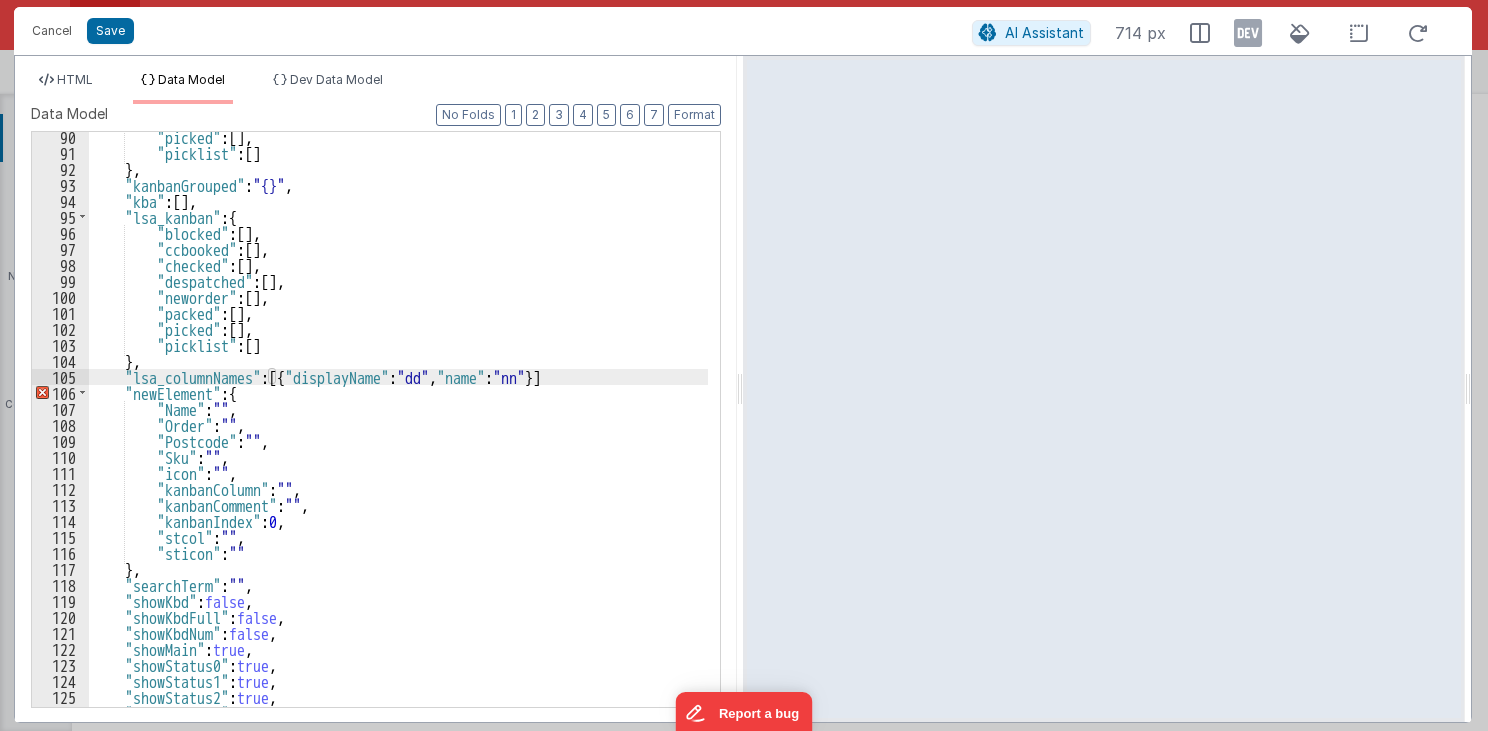 type 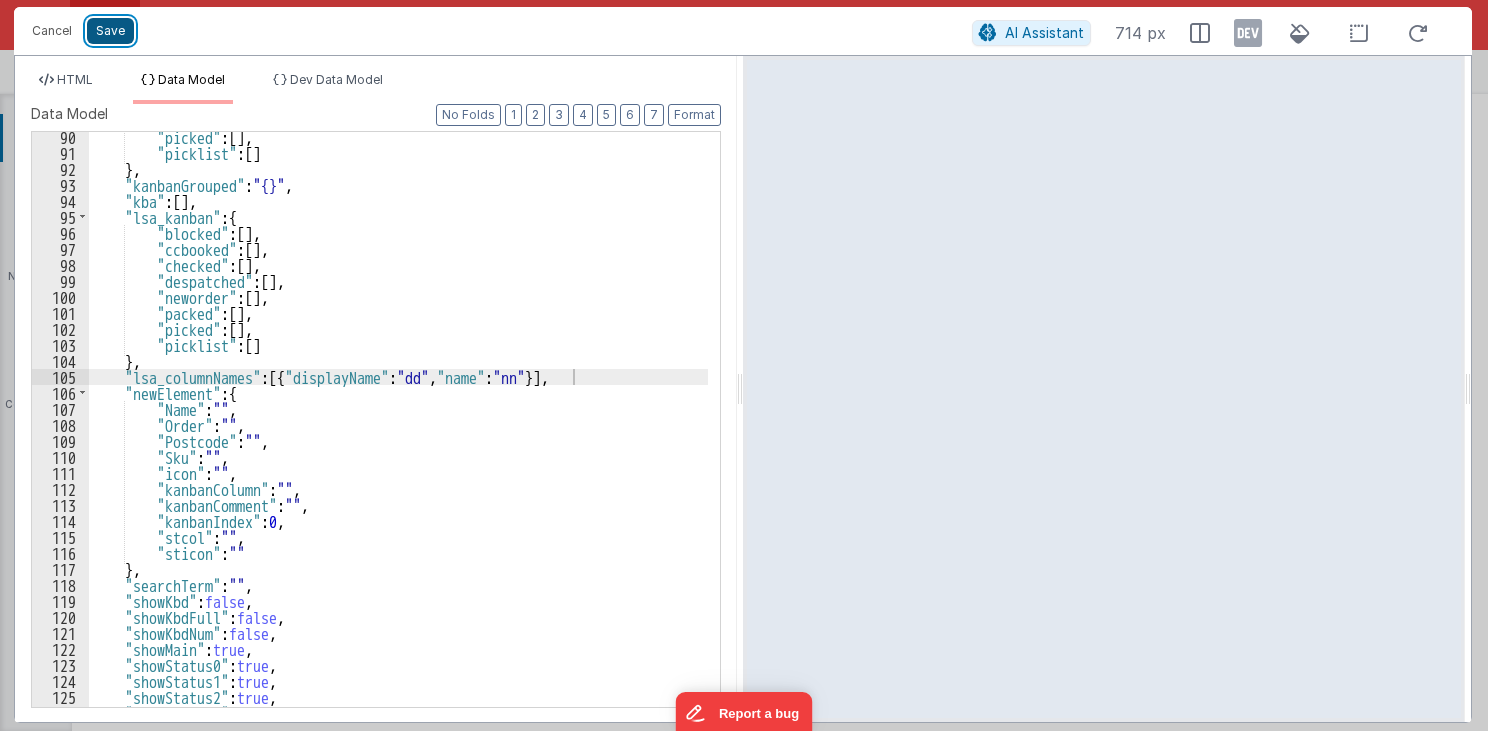 click on "Save" at bounding box center (110, 31) 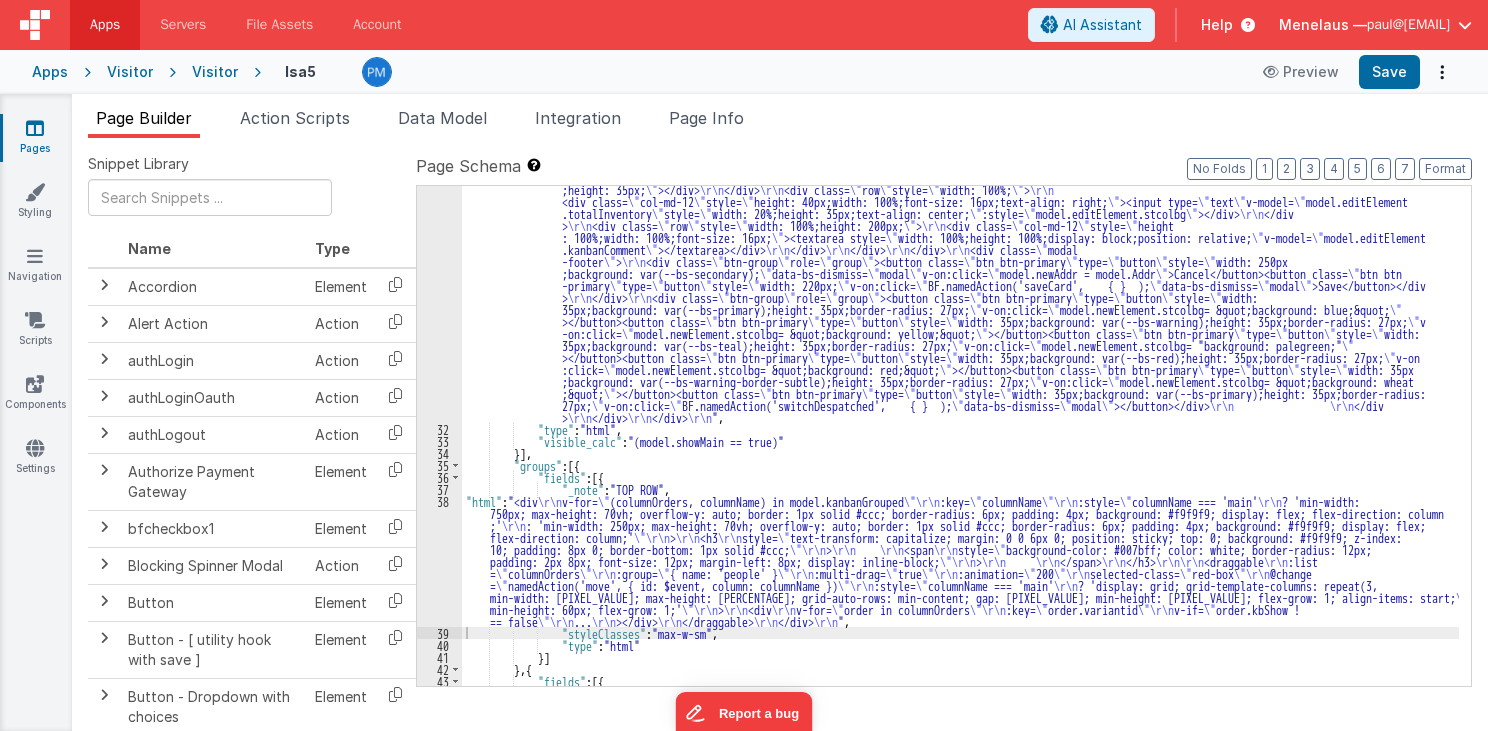 click on ""html" :  "<div class= \" modal \"  role= \" dialog \"  tabindex= \" -1 \"  id= \" addDashModal \"  style= \" width: 795px; \" > \r\n     <div class= \" modal-dialog modal-lg \"                    role= \" document \" > \r\n         <div class= \" modal-content \" > \r\n             <div class= \" modal-header \"  style= \" width: 100%; \" > \r\n                                   <h4 class= \" modal-title \"  style= \" width: 95%; \" >Inventory</h4><button class= \" btn-close \"  type= \" button \"  aria-label= \" Close \"  data-bs-dismiss                  = \" modal \" ></button> \r\n             </div> \r\n             <div class= \" modal-body \"  style= \" width: 100%;border-radius: 10px; \" > \r\n\r\n                                   <div id= \" chartEl2 \" > \r\n                     <apexchart width= \" 500 \"  type= \" bar \"  :key= \" model.data2.chartKey \"  :options= \" model.data2.options \"   :series= \" \" \r\n\r\n \"" at bounding box center [960, 499] 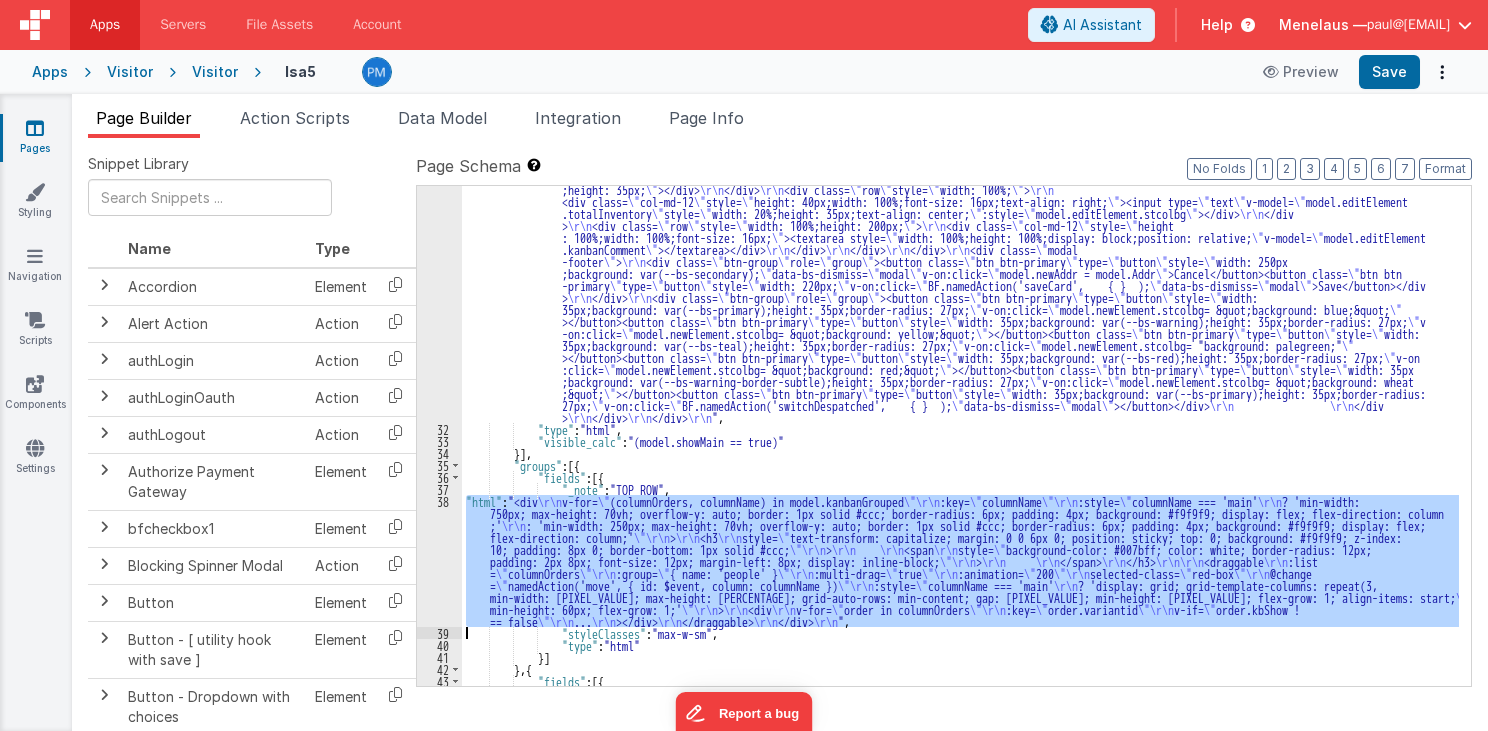 click on "38" at bounding box center (439, 561) 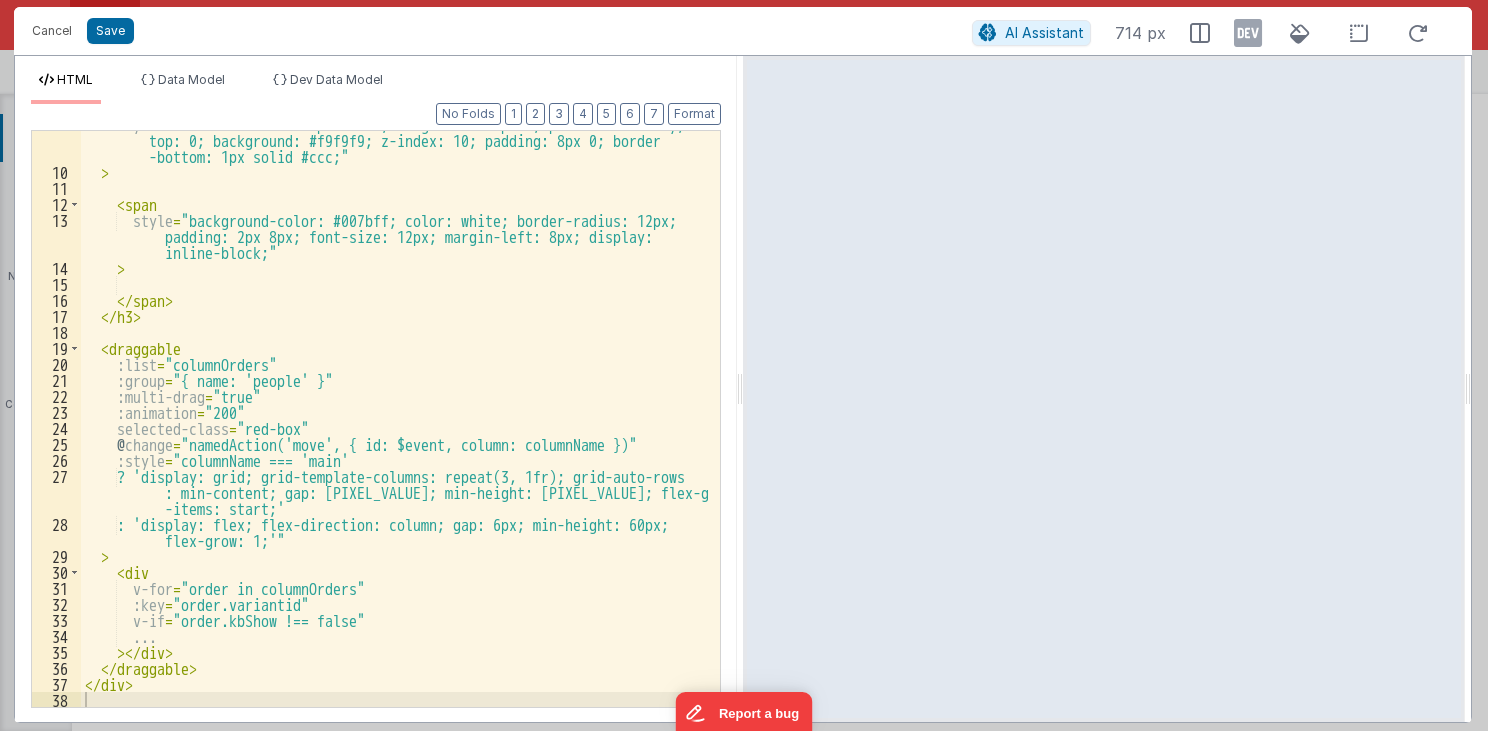 scroll, scrollTop: 0, scrollLeft: 0, axis: both 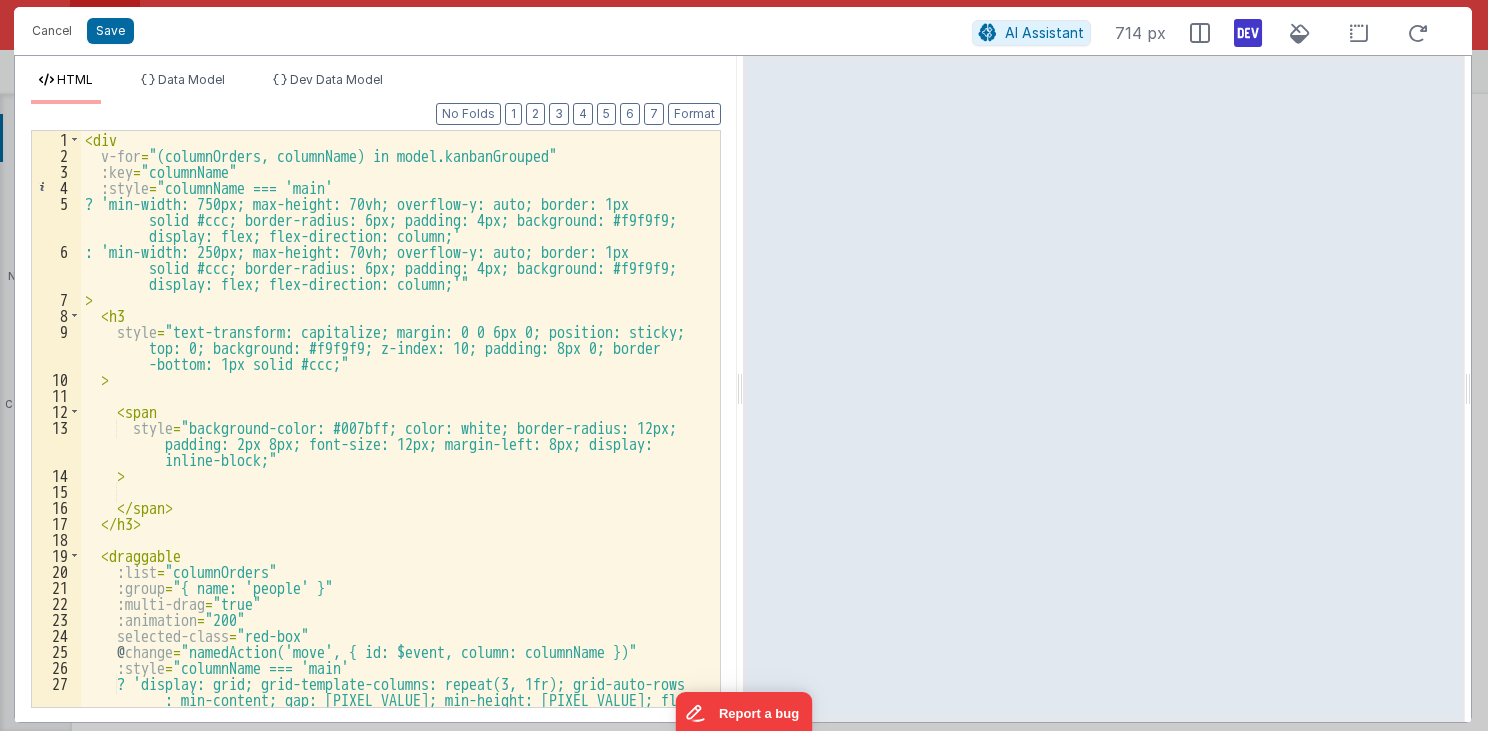 click at bounding box center (1248, 33) 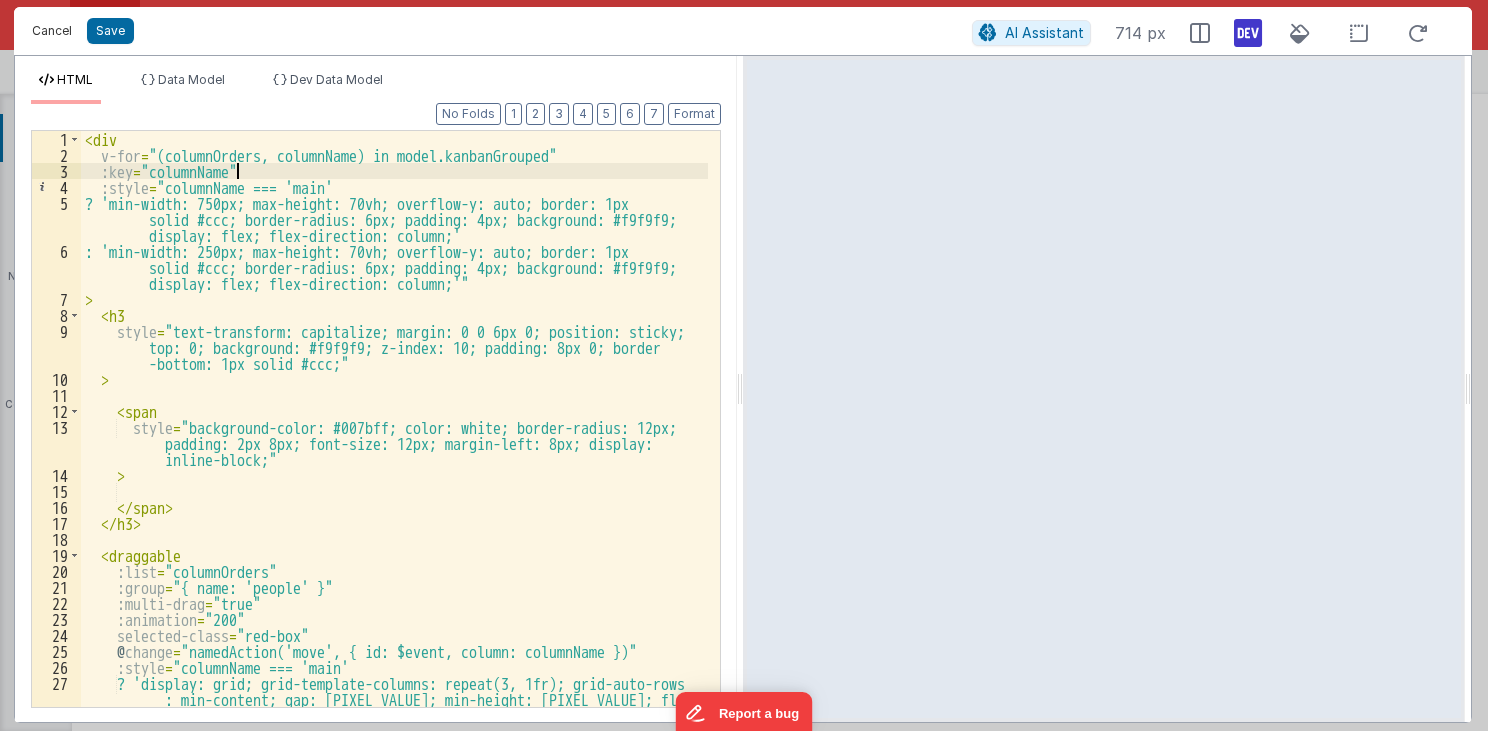 click on "Cancel" at bounding box center [52, 31] 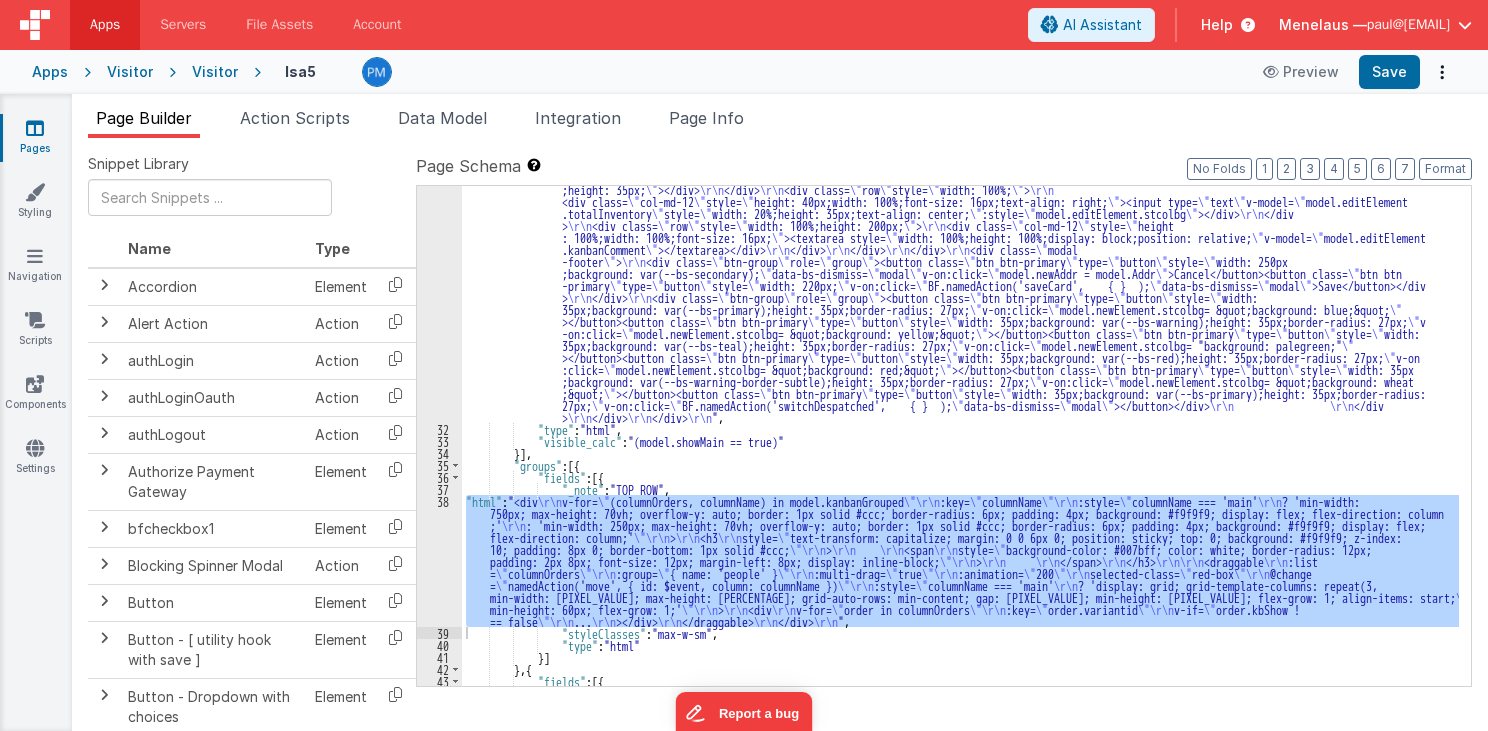 click on "Page Info" at bounding box center [706, 118] 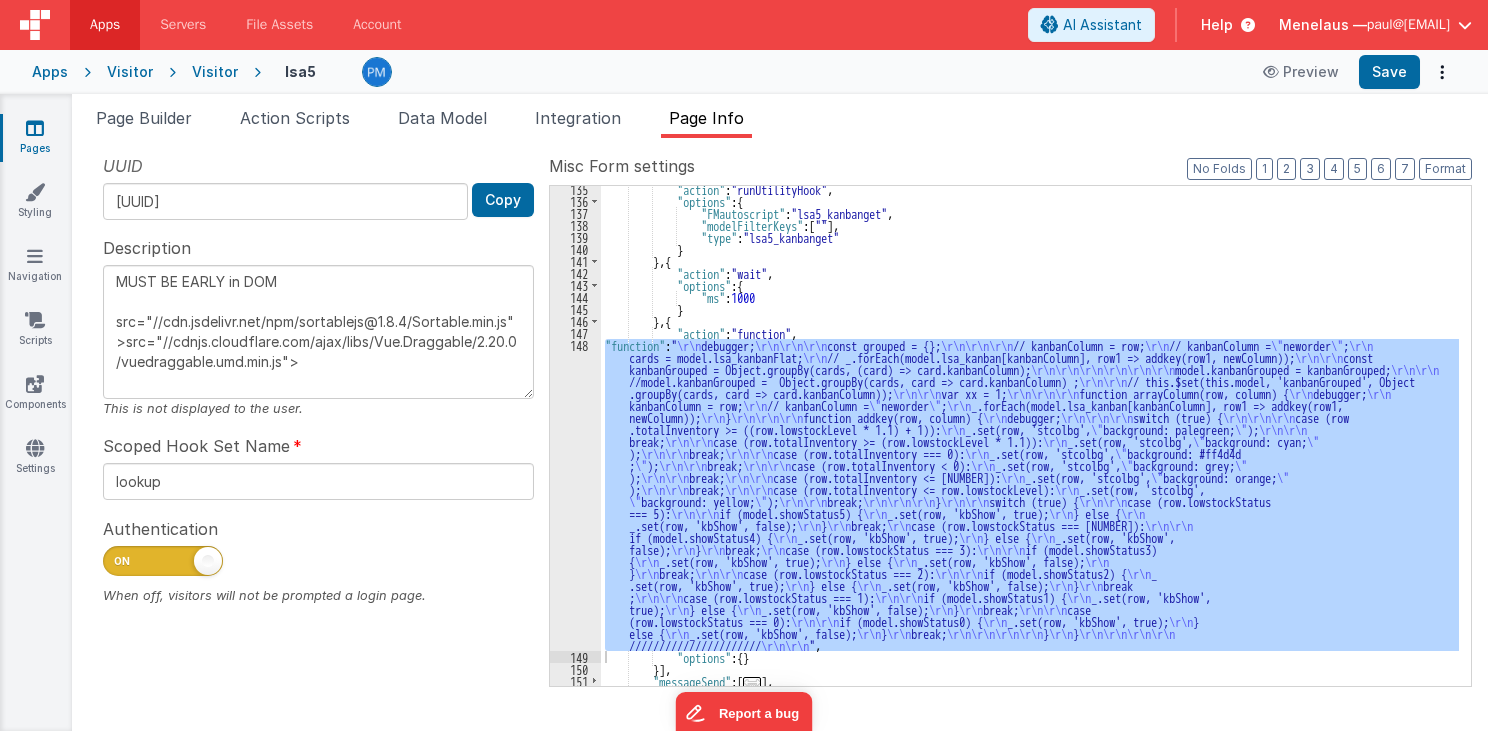 click on ""action" :  "runUtilityHook" ,                "options" :  {                     "FMautoscript" :  "lsa5_kanbanget" ,                     "modelFilterKeys" :  [ "" ] ,                     "type" :  "lsa5_kanbanget"                }           } ,  {                "action" :  "wait" ,                "options" :  {                     "ms" :  1000                }           } ,  {                "action" :  "function" , "function" :  " \r\n debugger; \r\n\r\n\r\n const grouped = {}; \r\n\r\n\r\n // kanbanColumn = row; \r\n     // kanbanColumn =  \" neworder \" ; \r\n           cards = model.lsa_kanbanFlat; \r\n     // _.forEach(model.lsa_kanban[kanbanColumn], row1 => addkey(row1, newColumn)); \r\n\r\n const       kanbanGrouped = Object.groupBy(cards, (card) => card.kanbanColumn); \r\n\r\n\r\n\r\n\r\n\r\n model.kanbanGrouped = kanbanGrouped; \r\n\r\n      //model.kanbanGrouped =  Object.groupBy(cards, card => card.kanbanColumn) ; \r\n\r\n      \r\n\r\n var xx = 1; \r\n\r\n\r\n \r\n" at bounding box center [1030, 445] 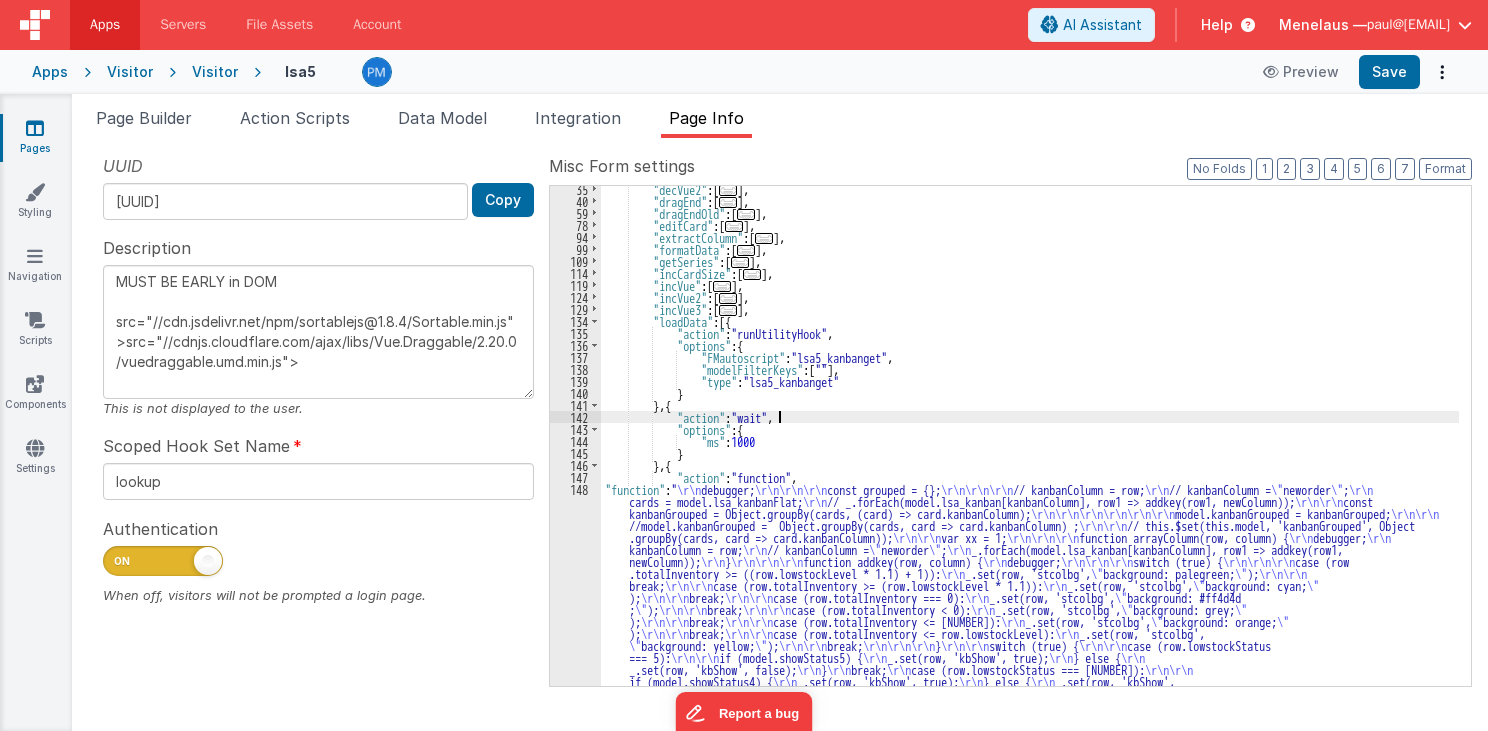 scroll, scrollTop: 111, scrollLeft: 0, axis: vertical 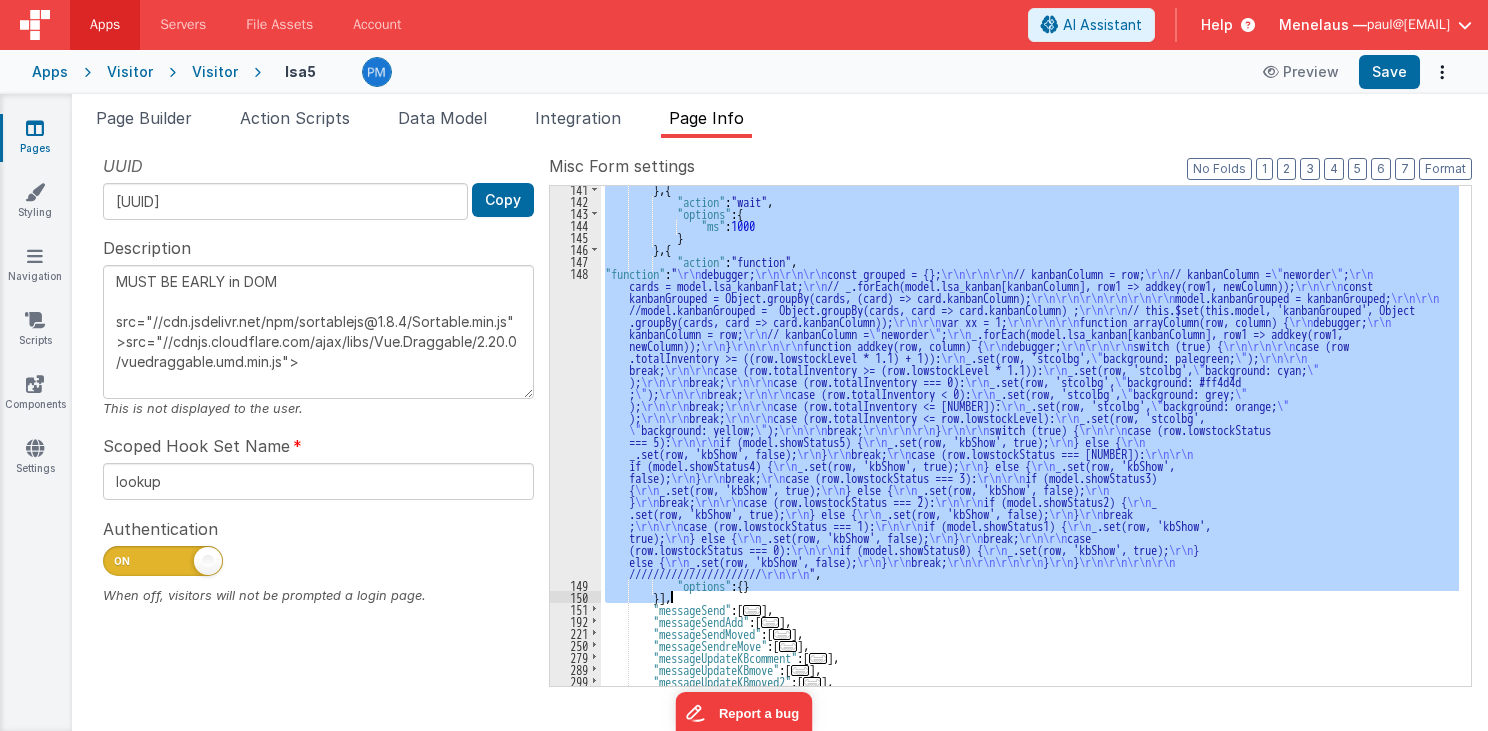 drag, startPoint x: 653, startPoint y: 368, endPoint x: 678, endPoint y: 596, distance: 229.36652 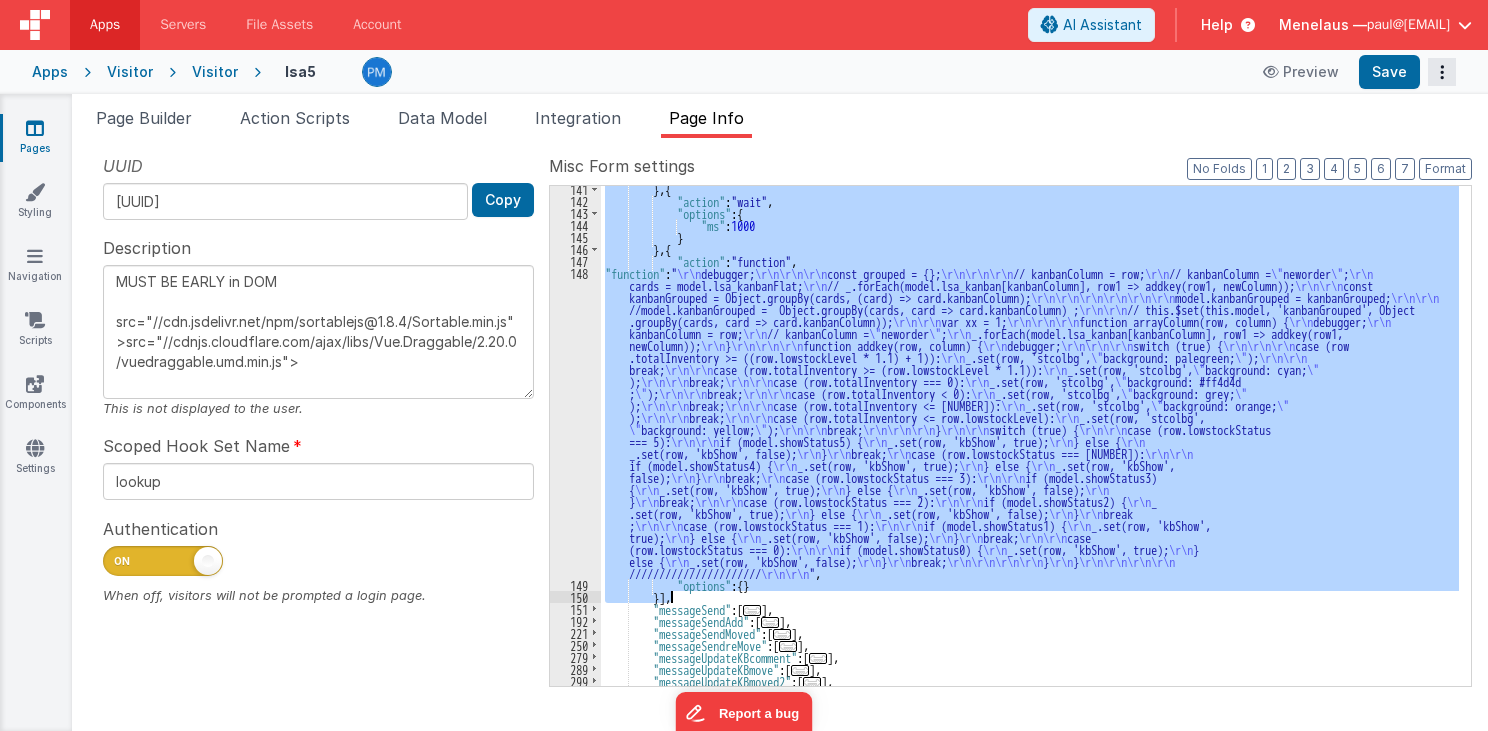 click at bounding box center [1442, 72] 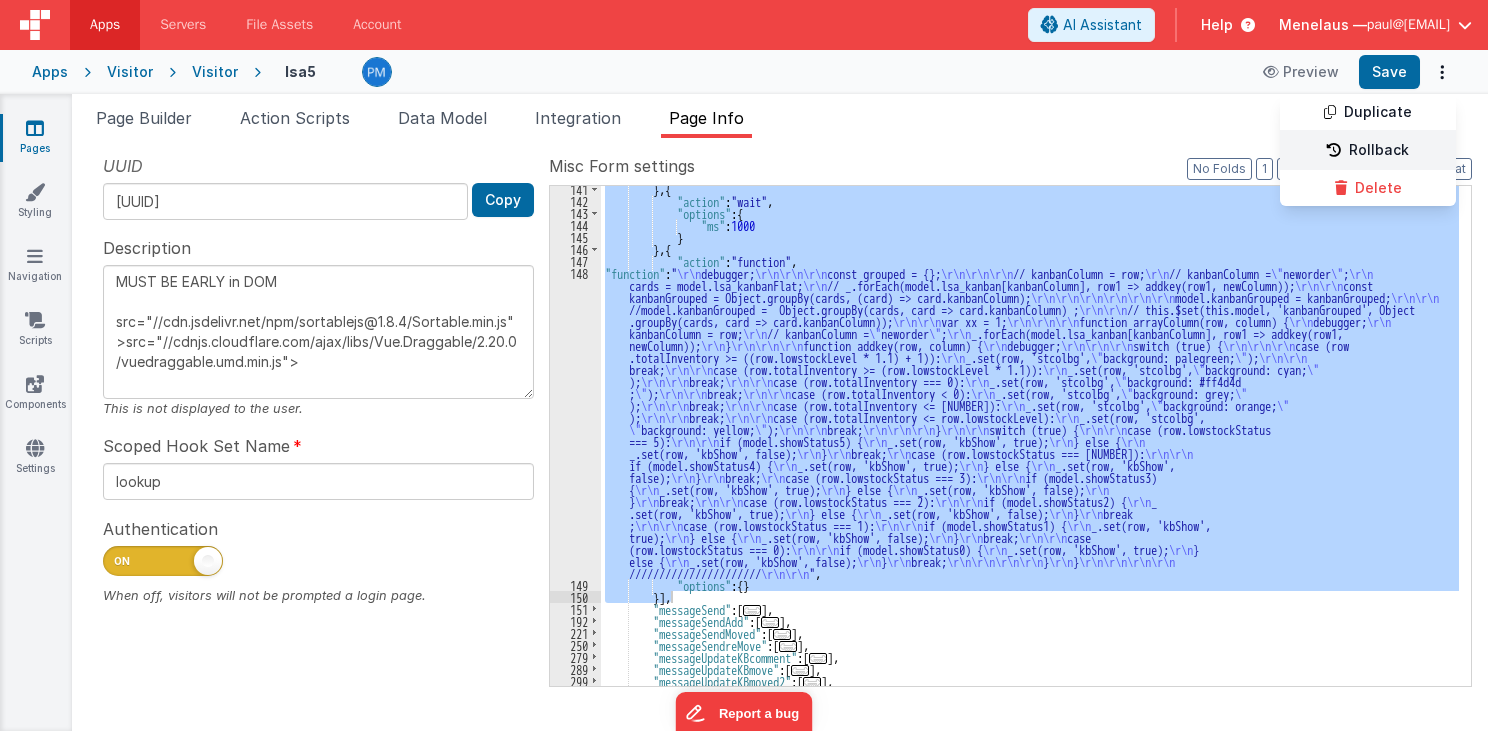 click on "Rollback" at bounding box center (1368, 151) 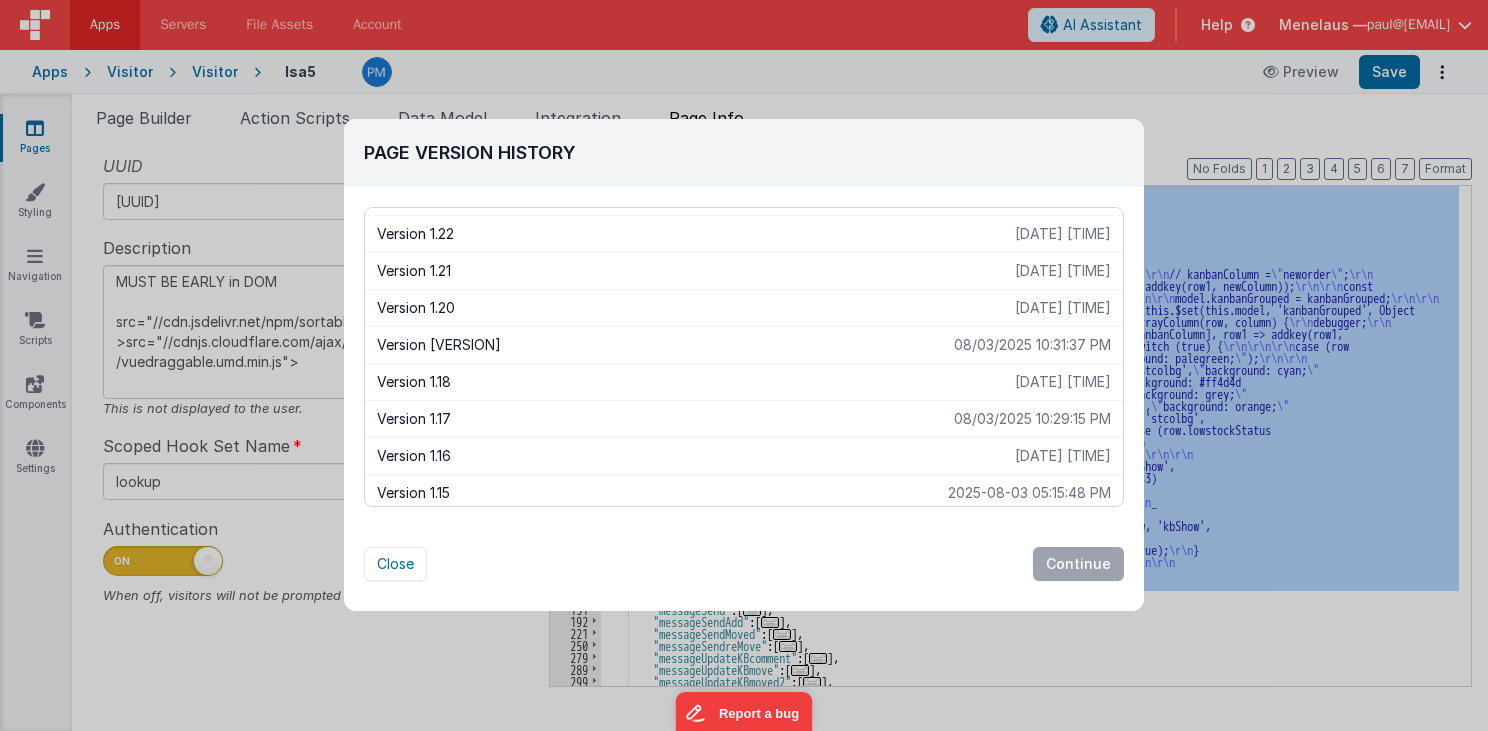 scroll, scrollTop: 743, scrollLeft: 0, axis: vertical 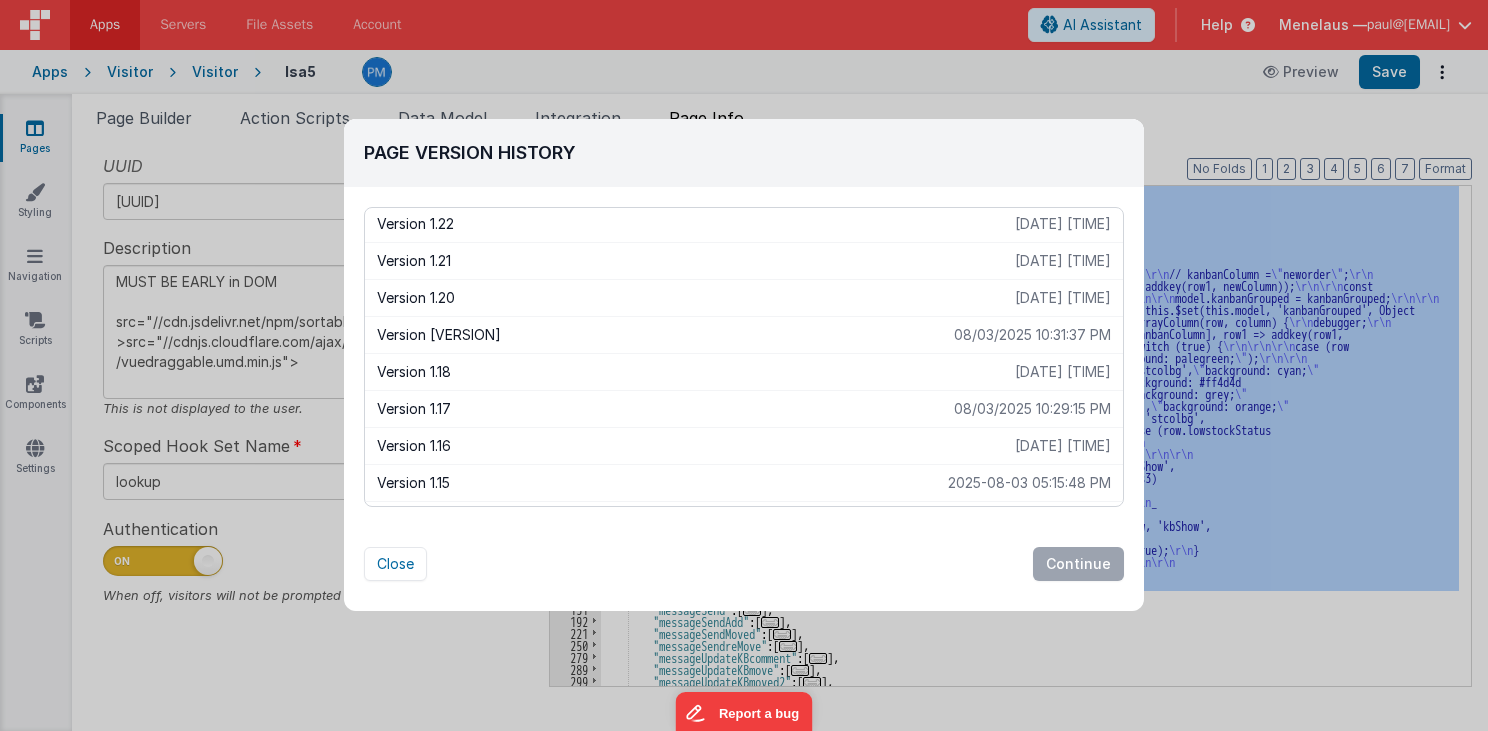 click on "Version 1.16" at bounding box center (696, 446) 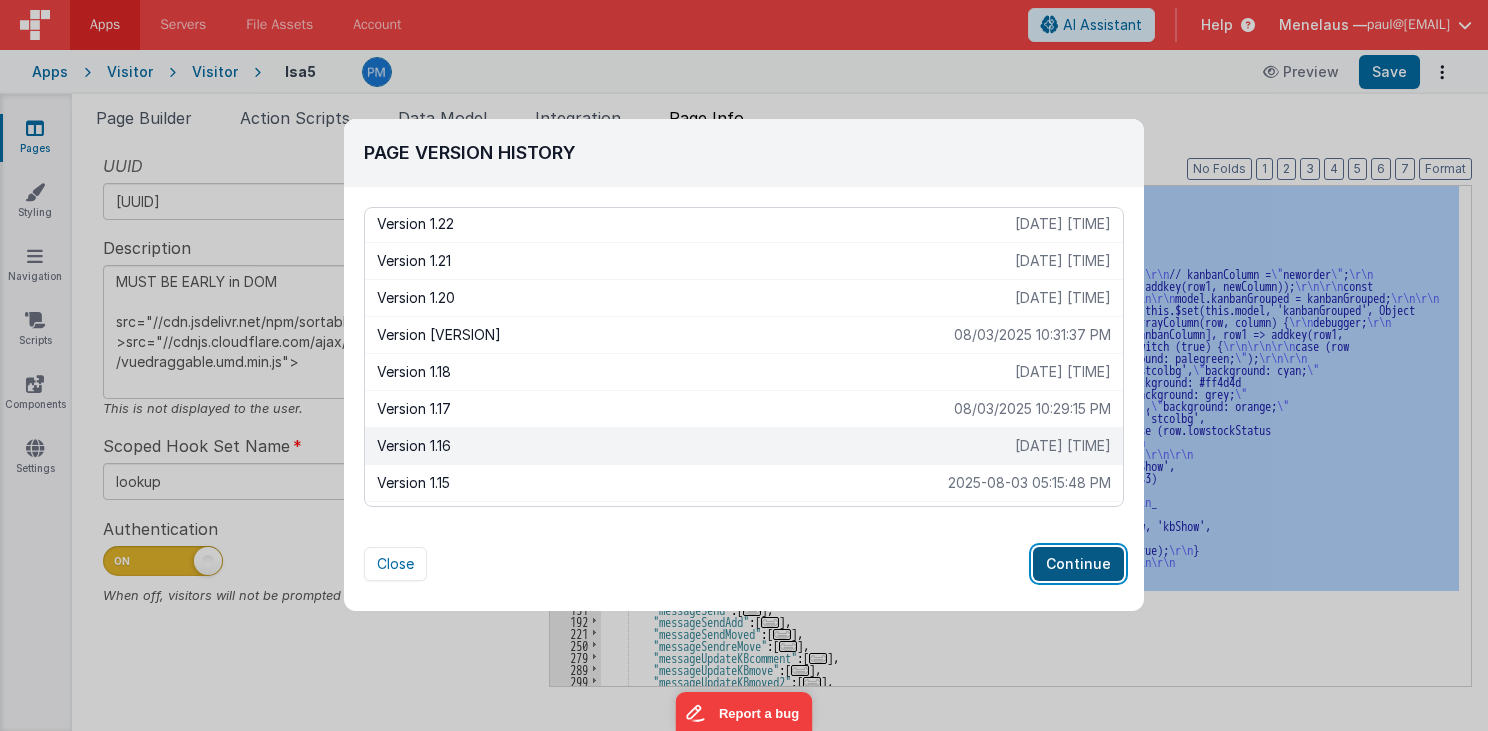 click on "Continue" at bounding box center [1078, 564] 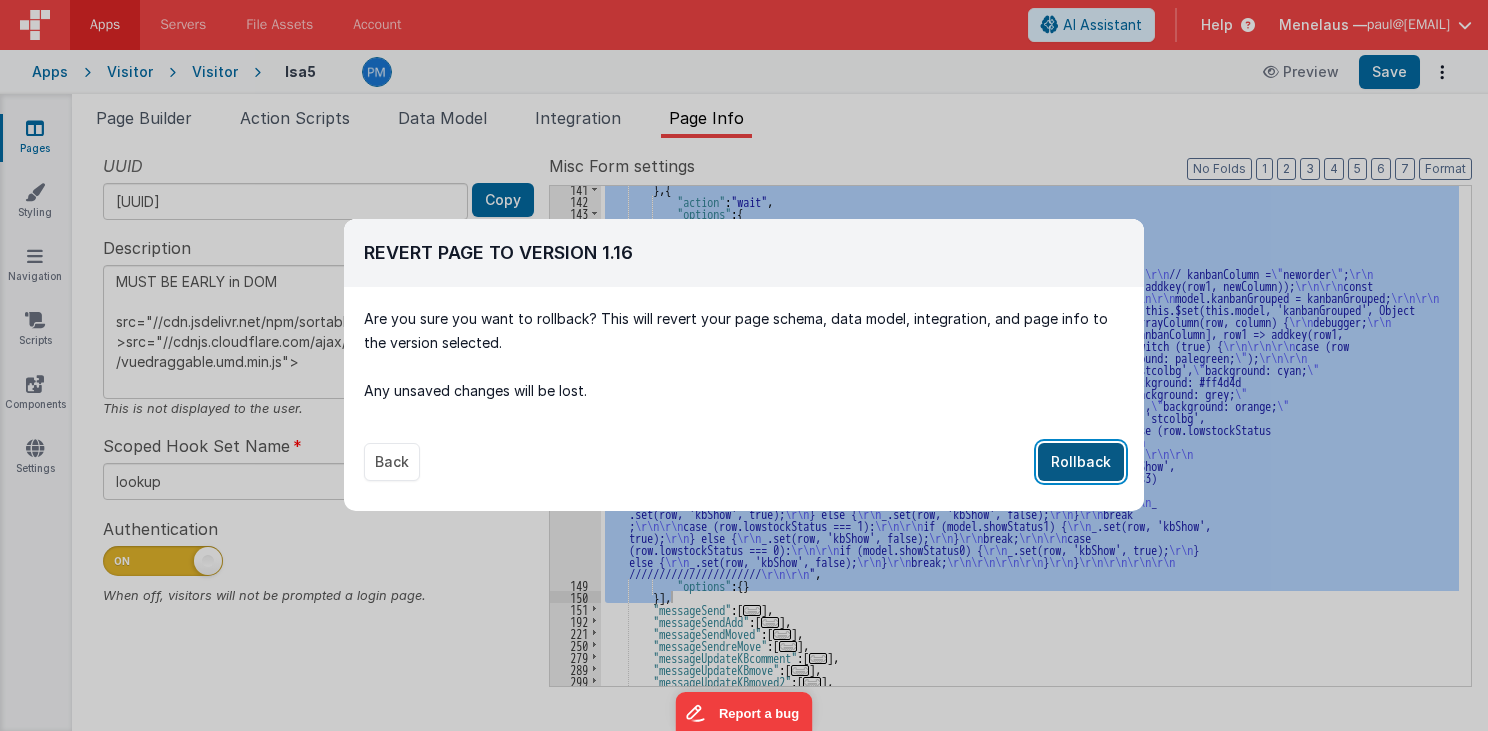 click on "Rollback" at bounding box center [1081, 462] 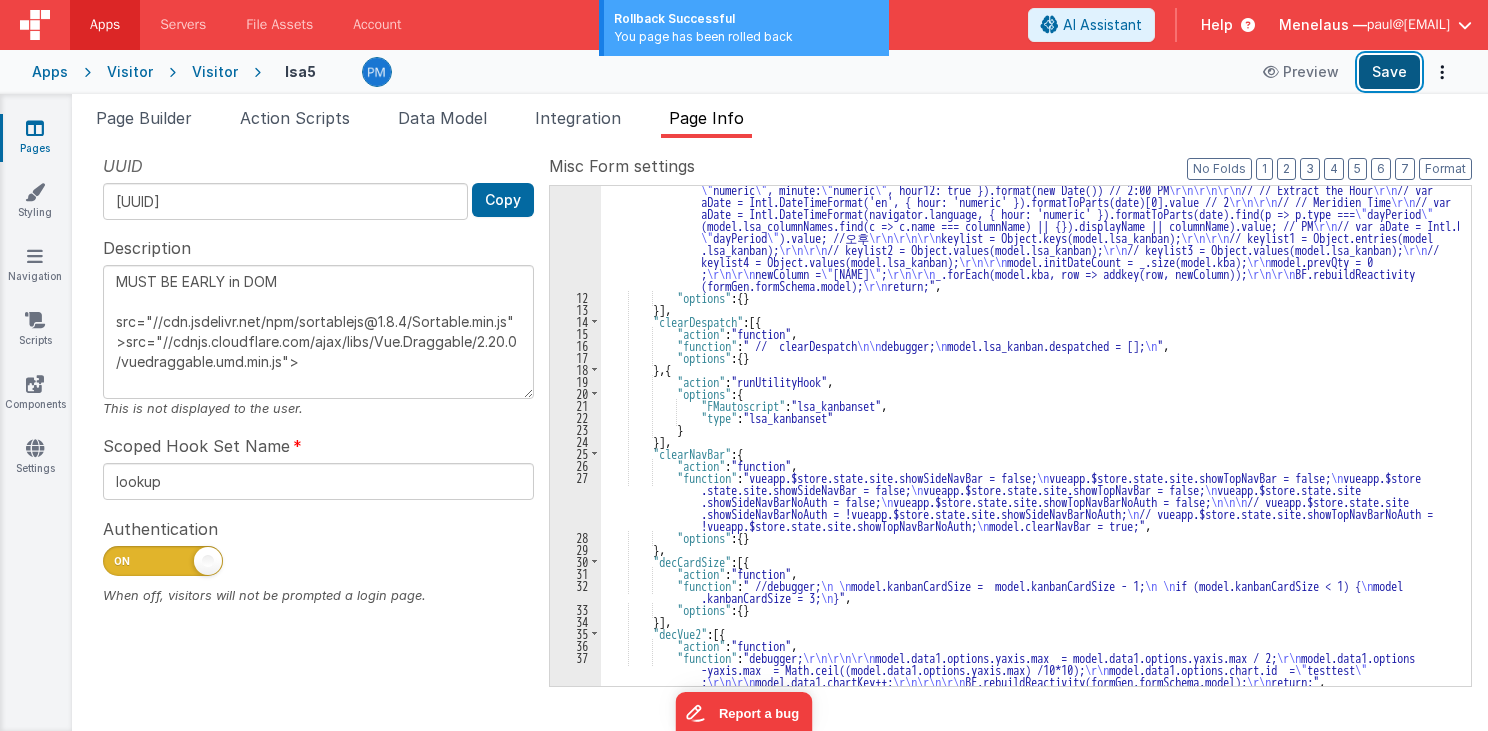 click on "Save" at bounding box center [1389, 72] 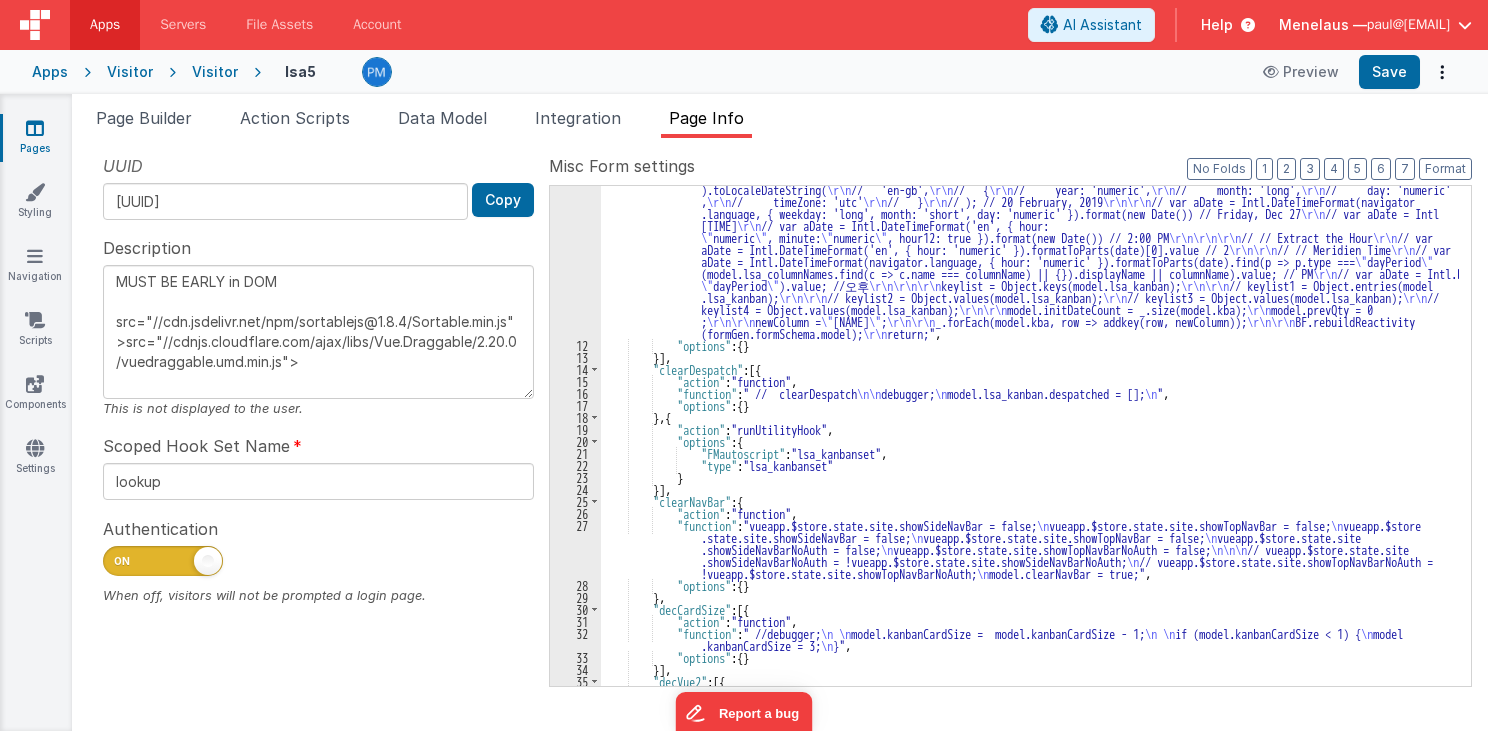 scroll, scrollTop: 327, scrollLeft: 0, axis: vertical 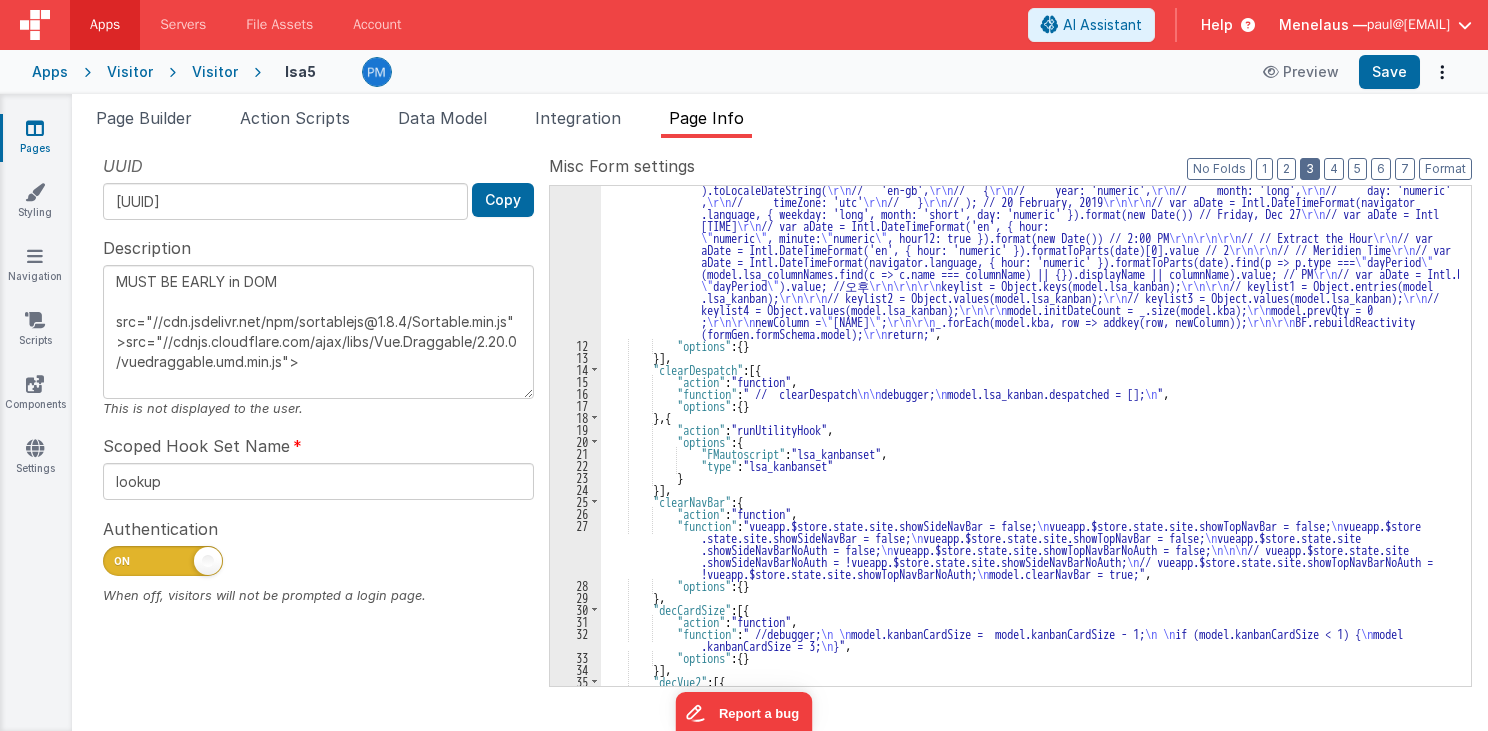 click on "3" at bounding box center (1310, 169) 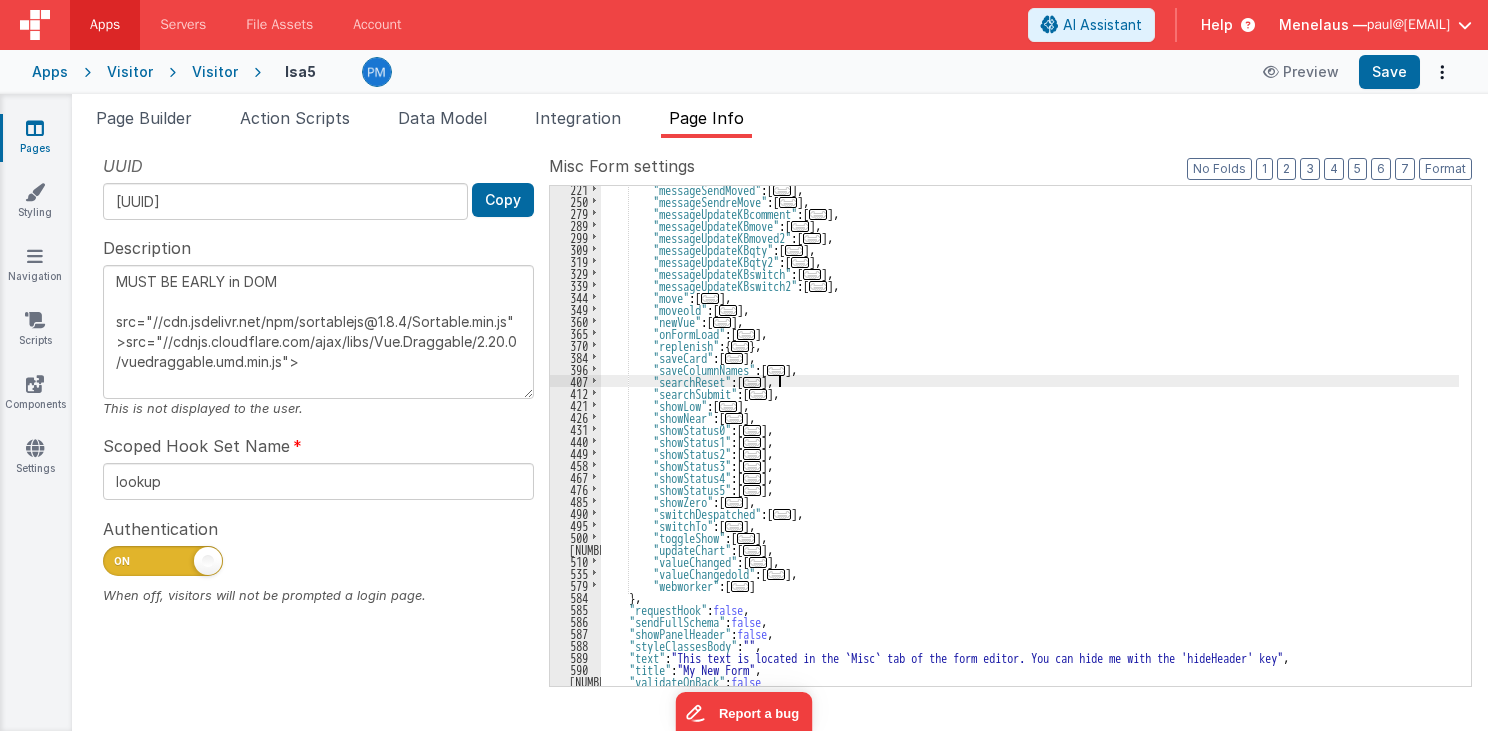 click on ""messageSendMoved" :  [ ... ] ,           "messageSendreMove" :  [ ... ] ,           "messageUpdateKBcomment" :  [ ... ] ,           "messageUpdateKBmove" :  [ ... ] ,           "messageUpdateKBmoved2" :  [ ... ] ,           "messageUpdateKBqty" :  [ ... ] ,           "messageUpdateKBqty2" :  [ ... ] ,           "messageUpdateKBswitch" :  [ ... ] ,           "messageUpdateKBswitch2" :  [ ... ] ,           "move" :  [ ... ] ,           "moveold" :  [ ... ] ,           "newVue" :  [ ... ] ,           "onFormLoad" :  [ ... ] ,           "replenish" :  { ... } ,           "saveCard" :  [ ... ] ,           "saveColumnNames" :  [ ... ] ,           "searchReset" :  [ ... ] ,           "searchSubmit" :  [ ... ] ,           "showLow" :  [ ... ] ,           "showNear" :  [ ... ] ,           "showStatus0" :  [ ... ] ,           "showStatus1" :  [ ... ] ,           "showStatus2" :  [ ... ] ,           "showStatus3" :  [ ... ] ,           "showStatus4" :  [ ... ] ,           "showStatus5" :  [ ... ] ," at bounding box center (1030, 445) 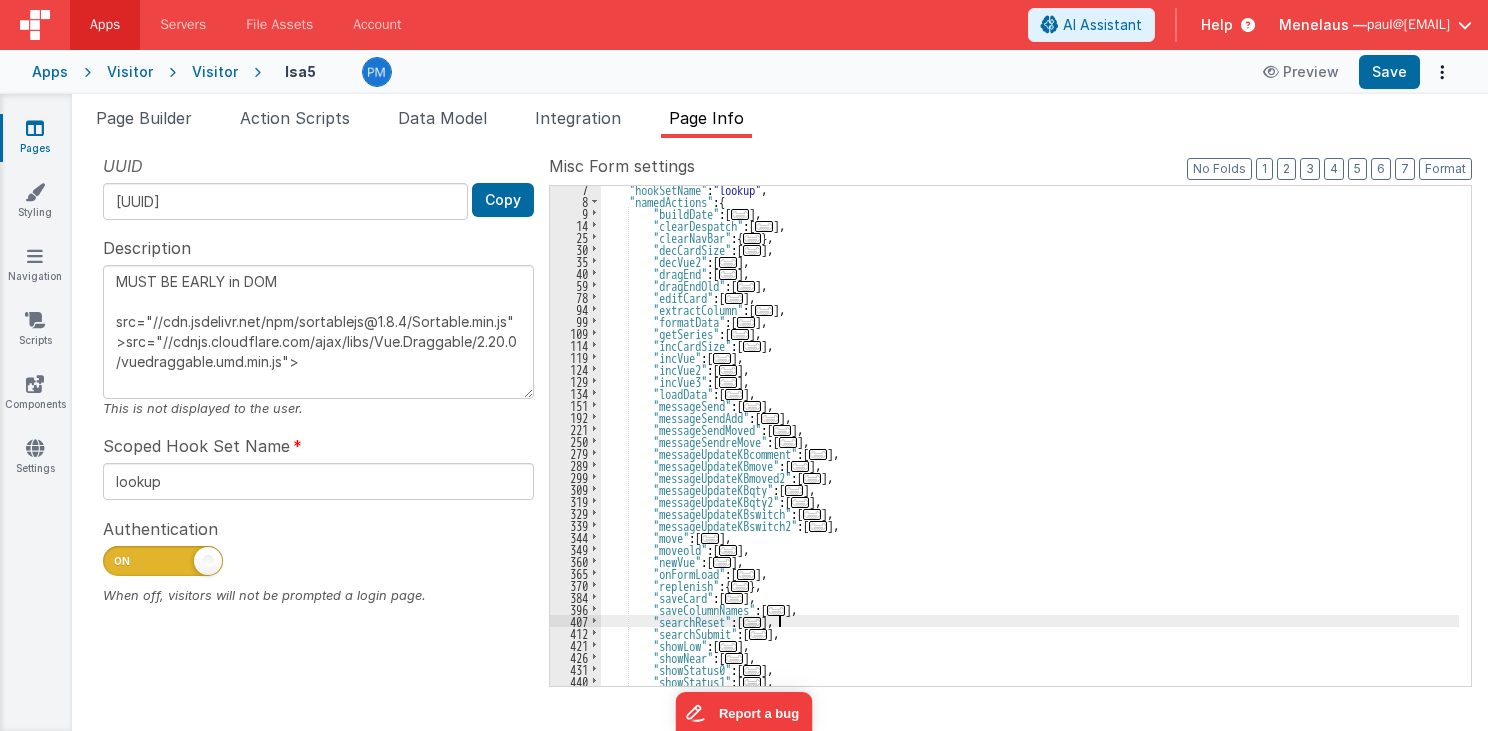 scroll, scrollTop: 87, scrollLeft: 0, axis: vertical 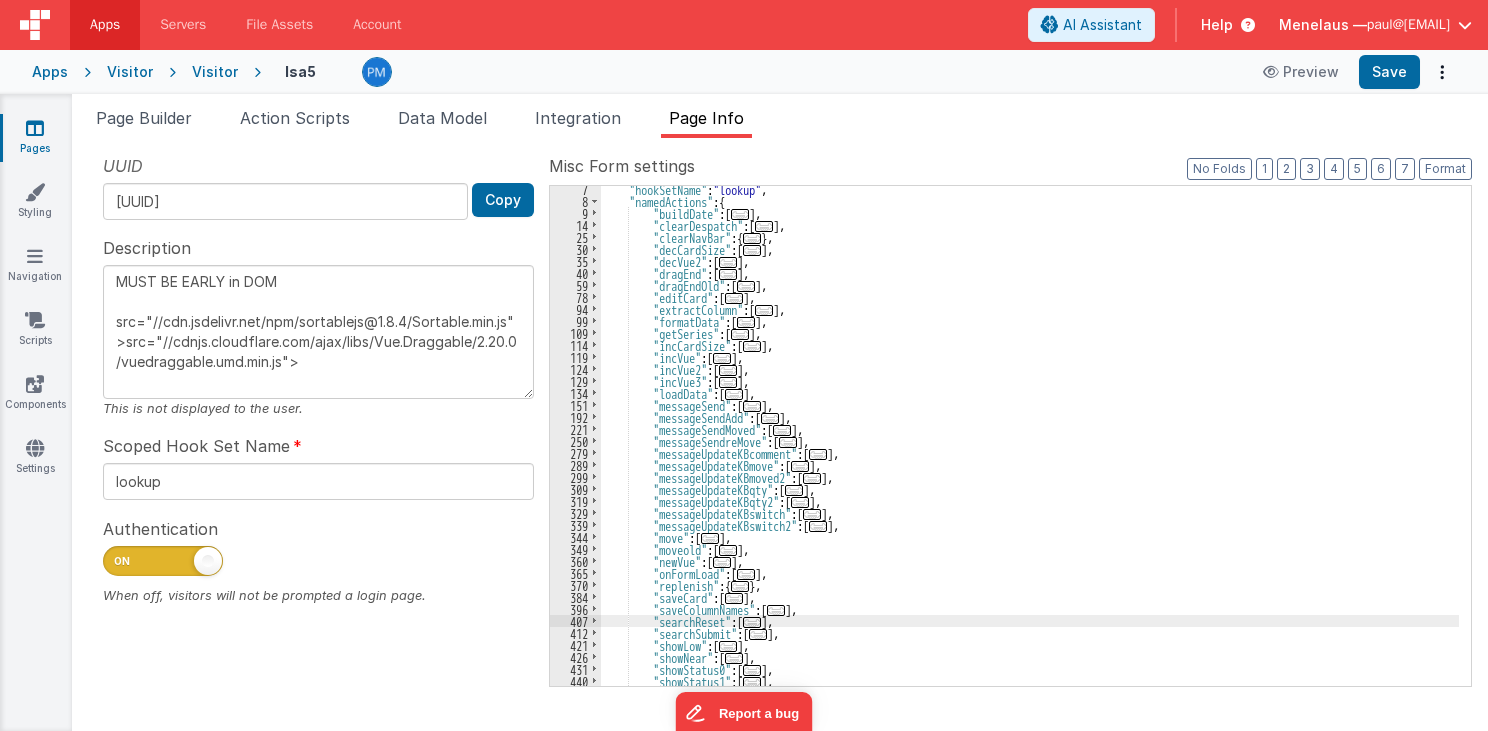 click on "..." at bounding box center (734, 394) 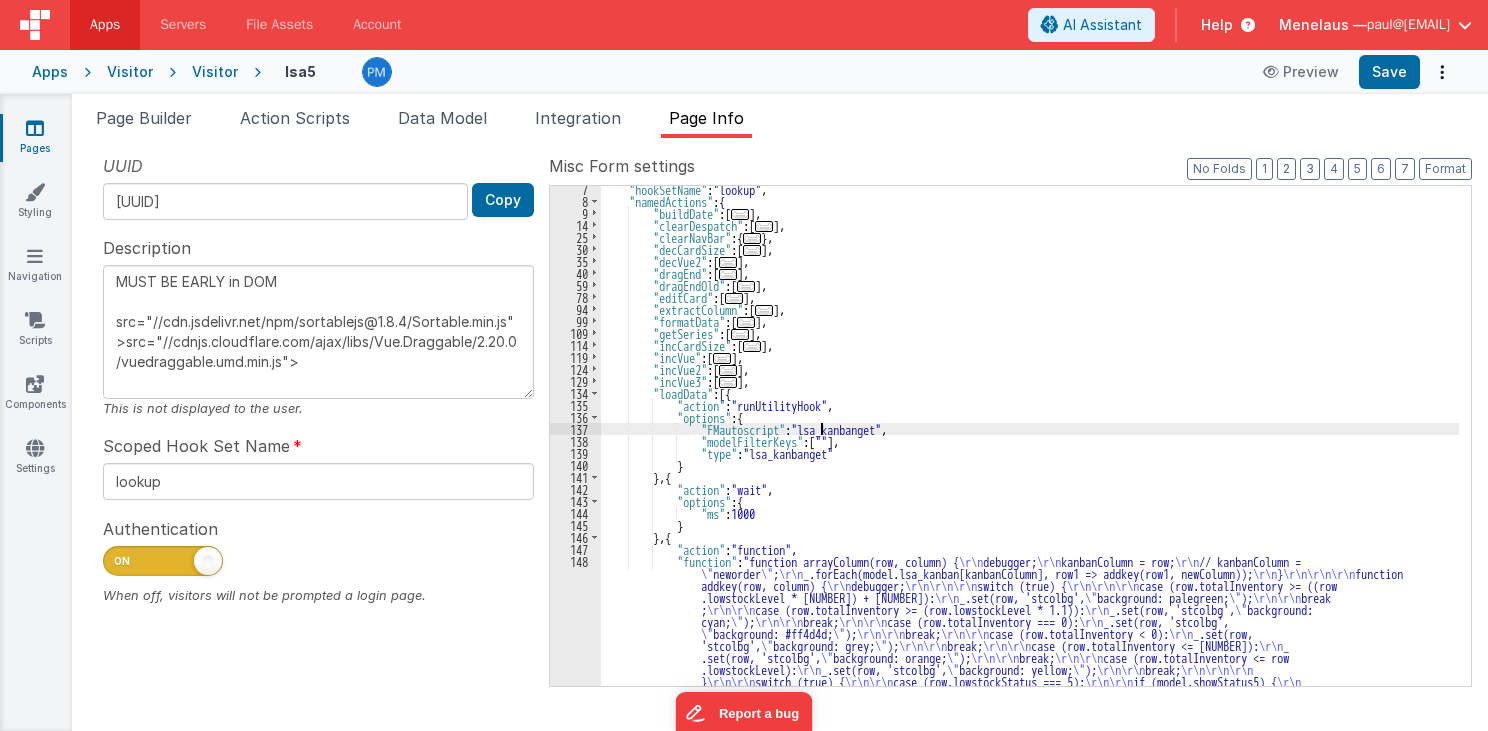 click on ""hookSetName" :  "lookup" ,      "namedActions" :  {           "buildDate" :  [ ... ] ,           "clearDespatch" :  [ ... ] ,           "clearNavBar" :  { ... } ,           "decCardSize" :  [ ... ] ,           "decVue2" :  [ ... ] ,           "dragEnd" :  [ ... ] ,           "dragEndOld" :  [ ... ] ,           "editCard" :  [ ... ] ,           "extractColumn" :  [ ... ] ,           "formatData" :  [ ... ] ,           "getSeries" :  [ ... ] ,           "incCardSize" :  [ ... ] ,           "incVue" :  [ ... ] ,           "incVue2" :  [ ... ] ,           "incVue3" :  [ ... ] ,           "loadData" :  [{                "action" :  "runUtilityHook" ,                "options" :  {                     "FMautoscript" :  "lsa_kanbanget" ,                     "modelFilterKeys" :  [ "" ] ,                     "type" :  "lsa_kanbanget"                }           } ,  {                "action" :  "wait" ,                "options" :  {                     "ms" :  1000                }           } ,  {" at bounding box center (1030, 601) 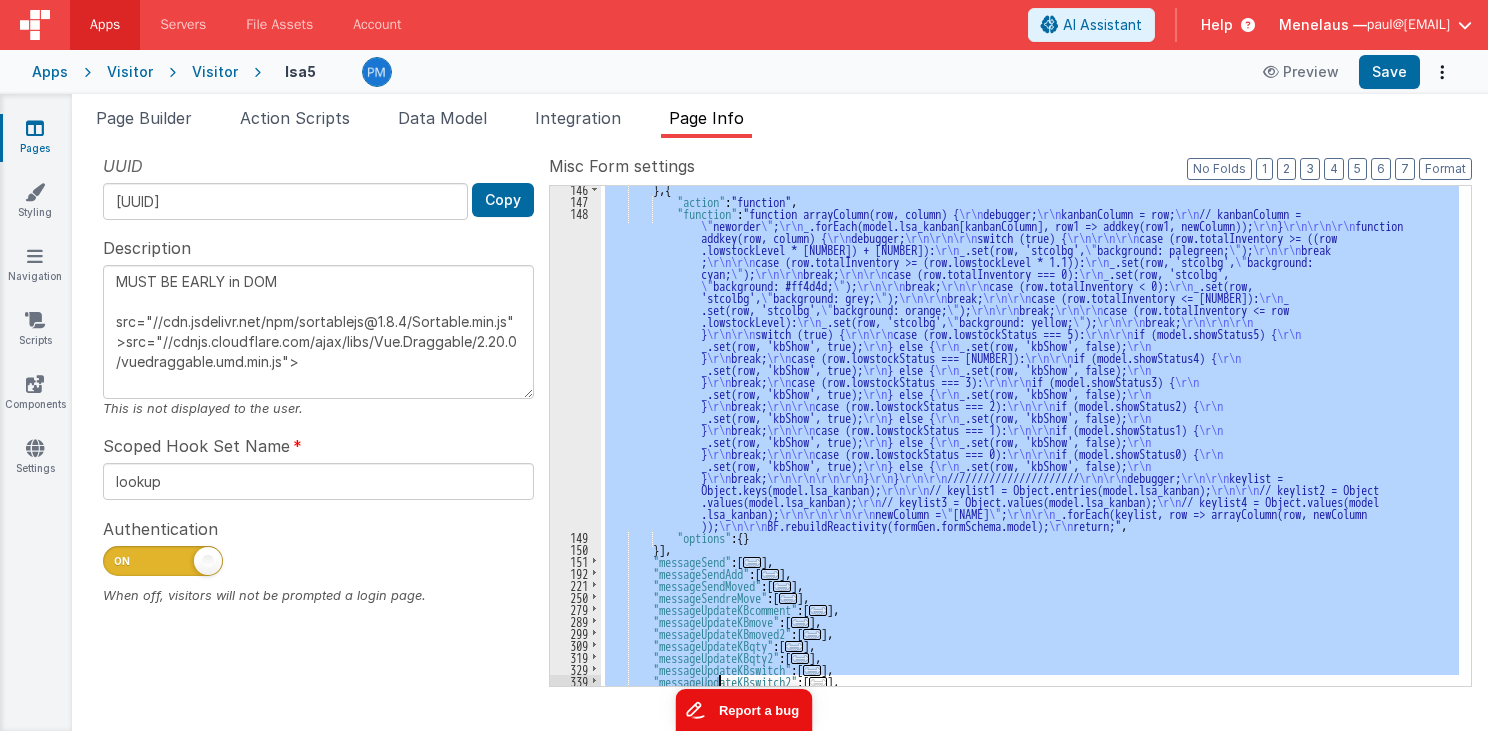 scroll, scrollTop: 531, scrollLeft: 0, axis: vertical 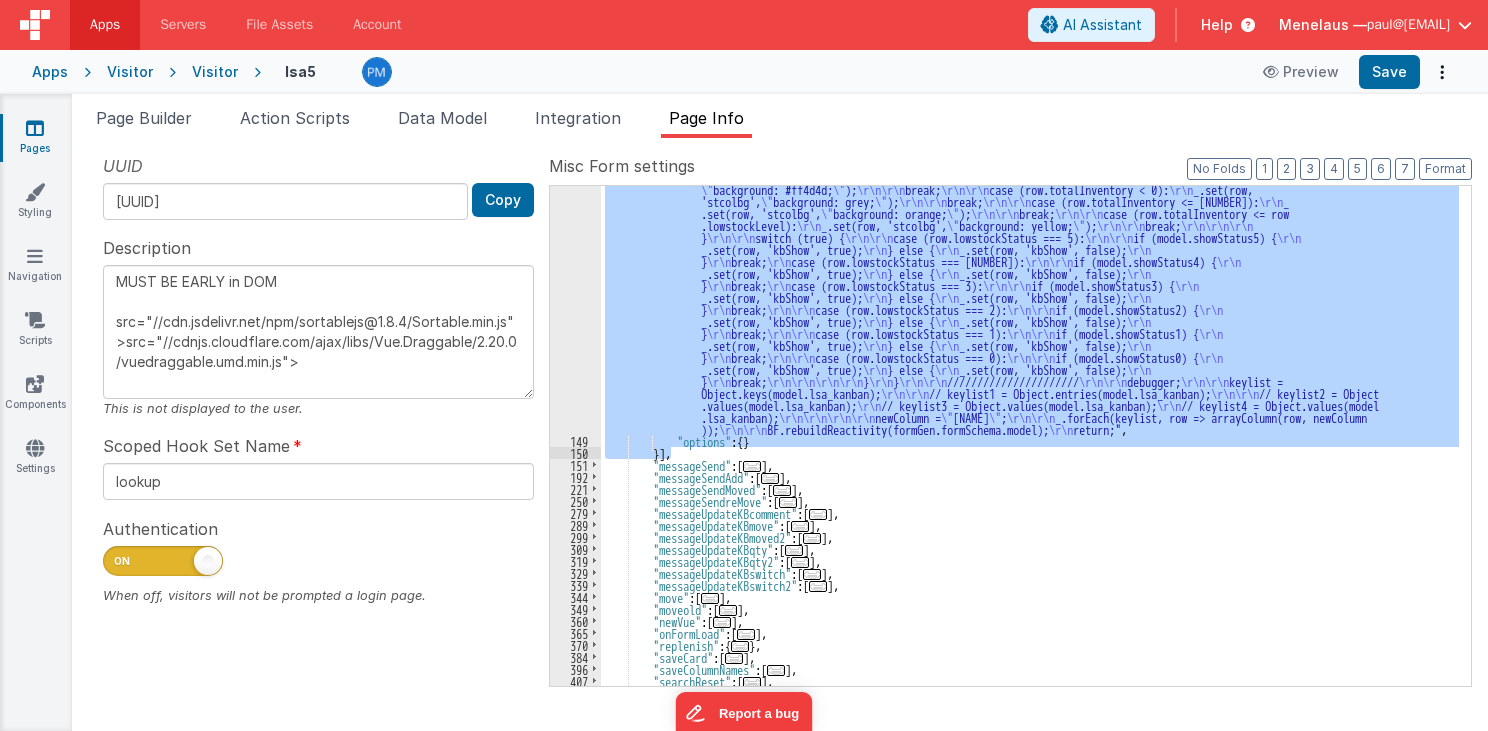 drag, startPoint x: 652, startPoint y: 388, endPoint x: 700, endPoint y: 456, distance: 83.23461 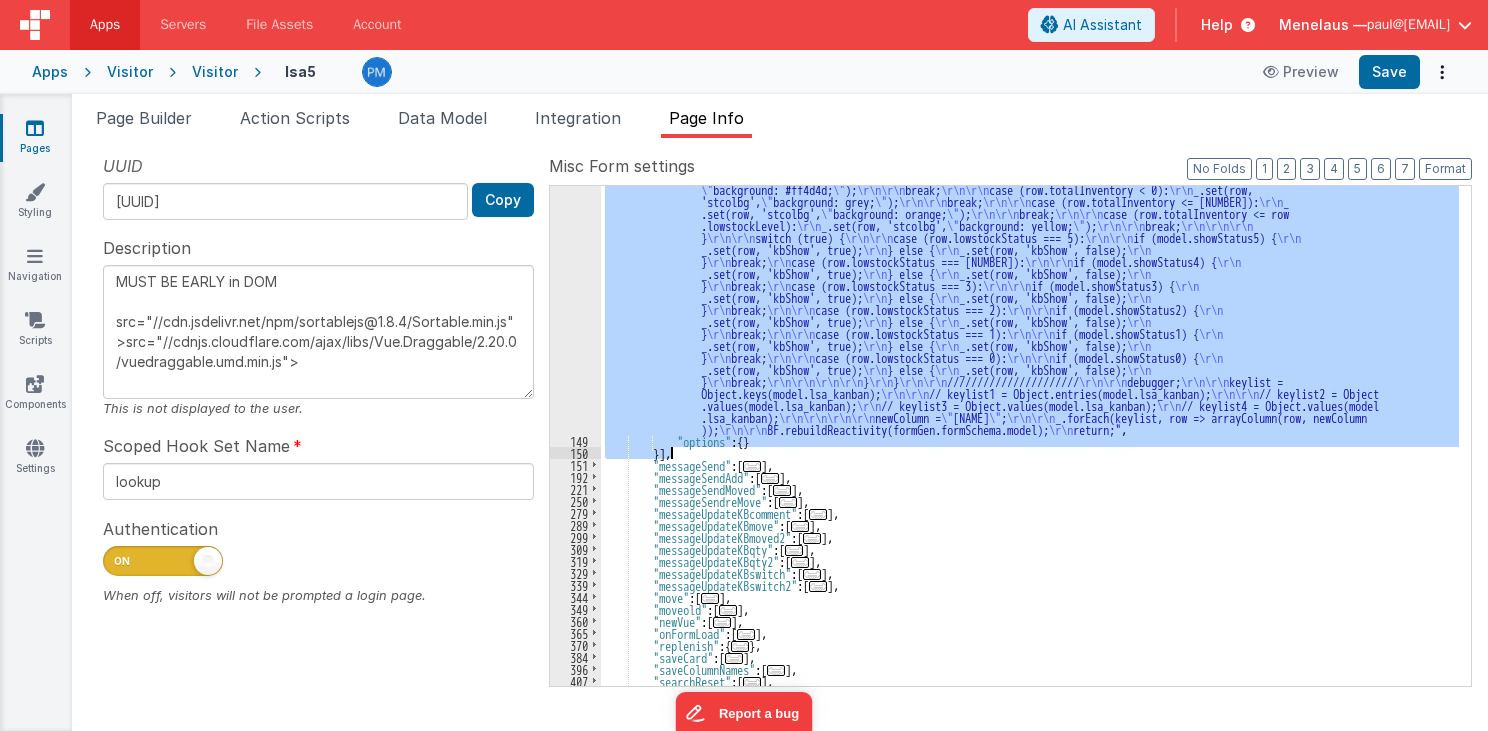 type on "MUST BE EARLY in DOM
src="//cdn.jsdelivr.net/npm/sortablejs@1.8.4/Sortable.min.js">src="//cdnjs.cloudflare.com/ajax/libs/Vue.Draggable/2.20.0/vuedraggable.umd.min.js">" 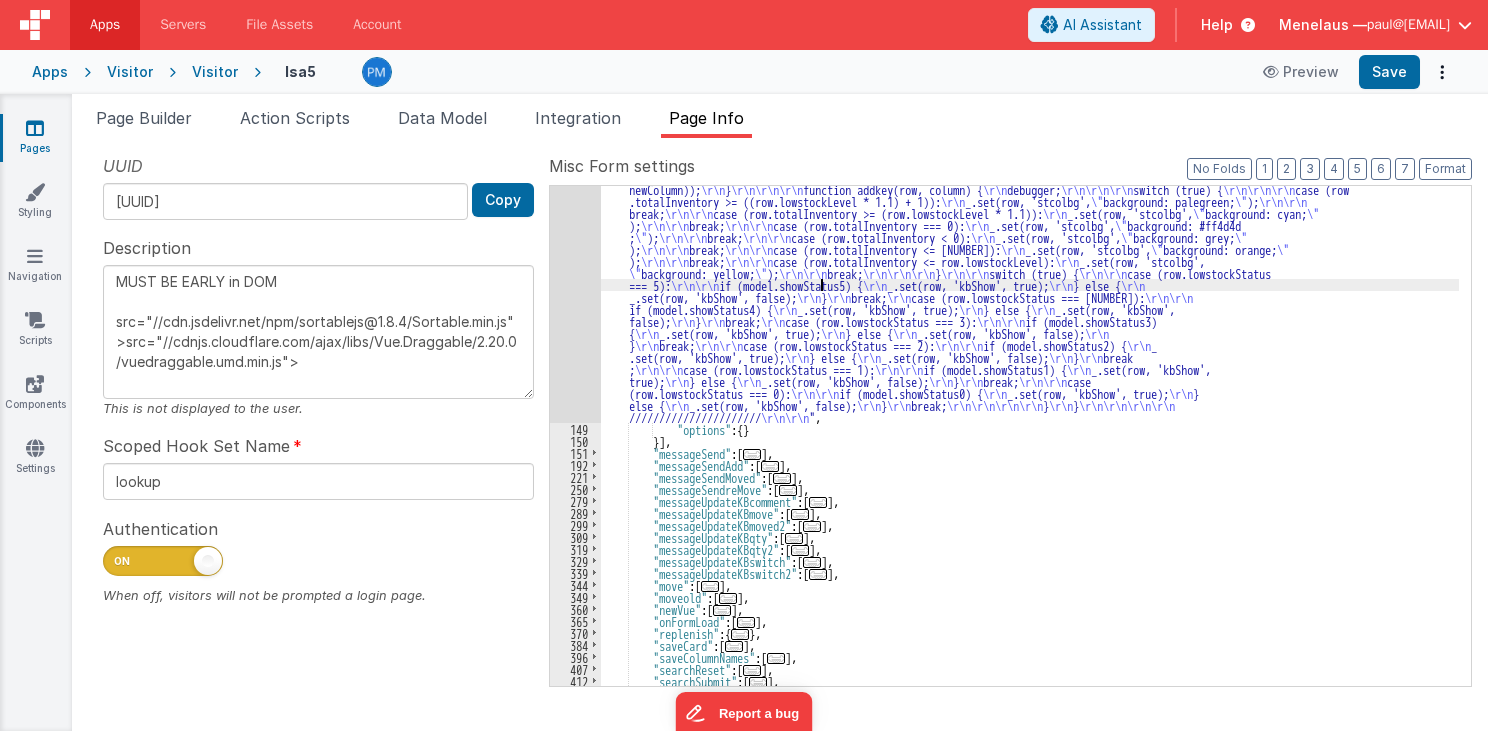 click on ""function" :  " \r\n debugger; \r\n\r\n\r\n const grouped = {}; \r\n\r\n\r\n // kanbanColumn = row; \r\n     // kanbanColumn =  \" neworder \" ; \r\n           cards = model.lsa_kanbanFlat; \r\n     // _.forEach(model.lsa_kanban[kanbanColumn], row1 => addkey(row1, newColumn)); \r\n\r\n const       kanbanGrouped = Object.groupBy(cards, (card) => card.kanbanColumn); \r\n\r\n\r\n\r\n\r\n\r\n model.kanbanGrouped = kanbanGrouped; \r\n\r\n      //model.kanbanGrouped =  Object.groupBy(cards, card => card.kanbanColumn) ; \r\n\r\n // this.$set(this.model, 'kanbanGrouped', Object      .groupBy(cards, card => card.kanbanColumn)); \r\n\r\n var xx = 1; \r\n\r\n\r\n function arrayColumn(row, column) { \r\n     debugger; \r\n           kanbanColumn = row; \r\n     // kanbanColumn =  \" neworder \" ; \r\n     _.forEach(model.lsa_kanban[kanbanColumn], row1 => addkey(row1,       newColumn)); \r\n } \r\n\r\n\r\n function addkey(row, column) { \r\n     debugger; \r\n\r\n\r\n     switch (true) {      ;" at bounding box center [1030, 523] 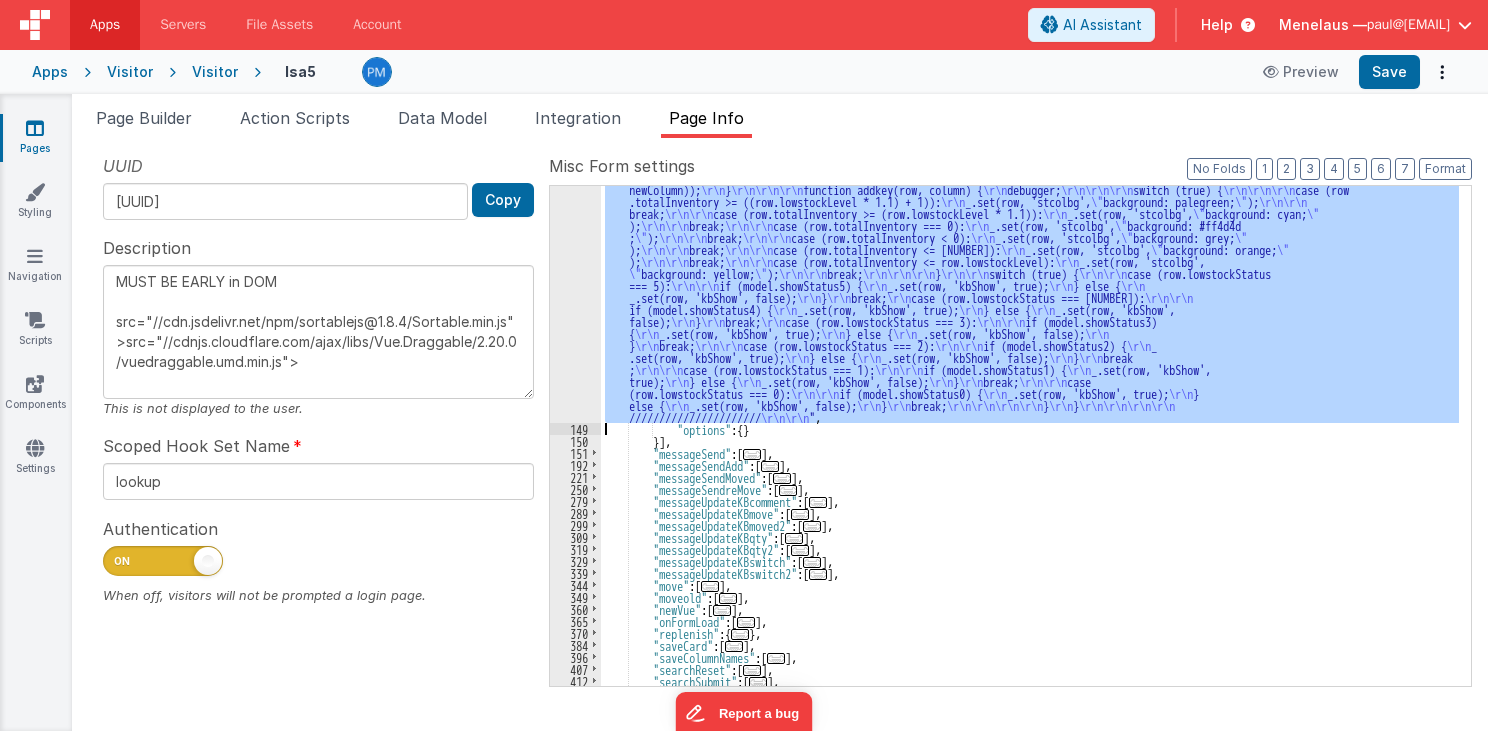 click on "148" at bounding box center (575, 267) 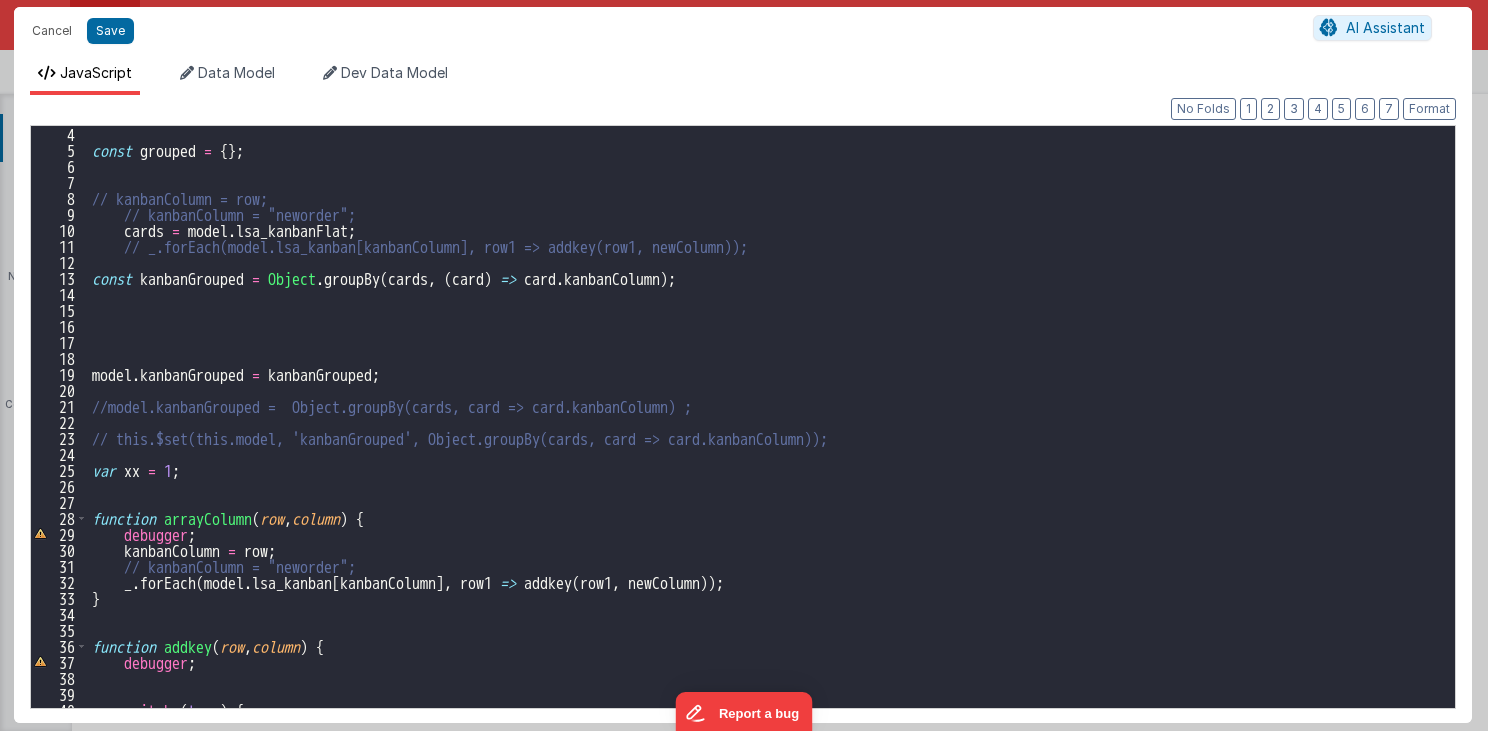 scroll, scrollTop: 48, scrollLeft: 0, axis: vertical 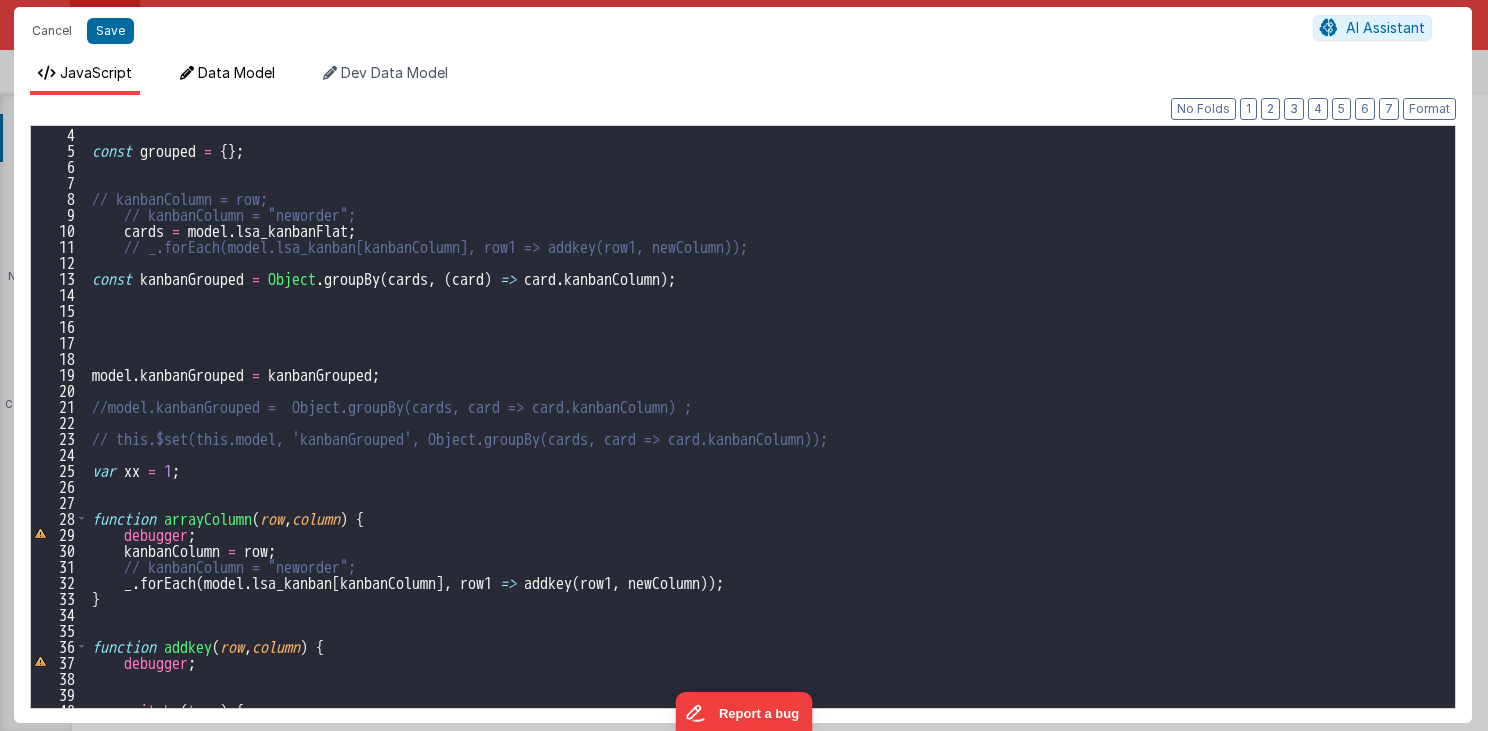click on "Data Model" at bounding box center [236, 72] 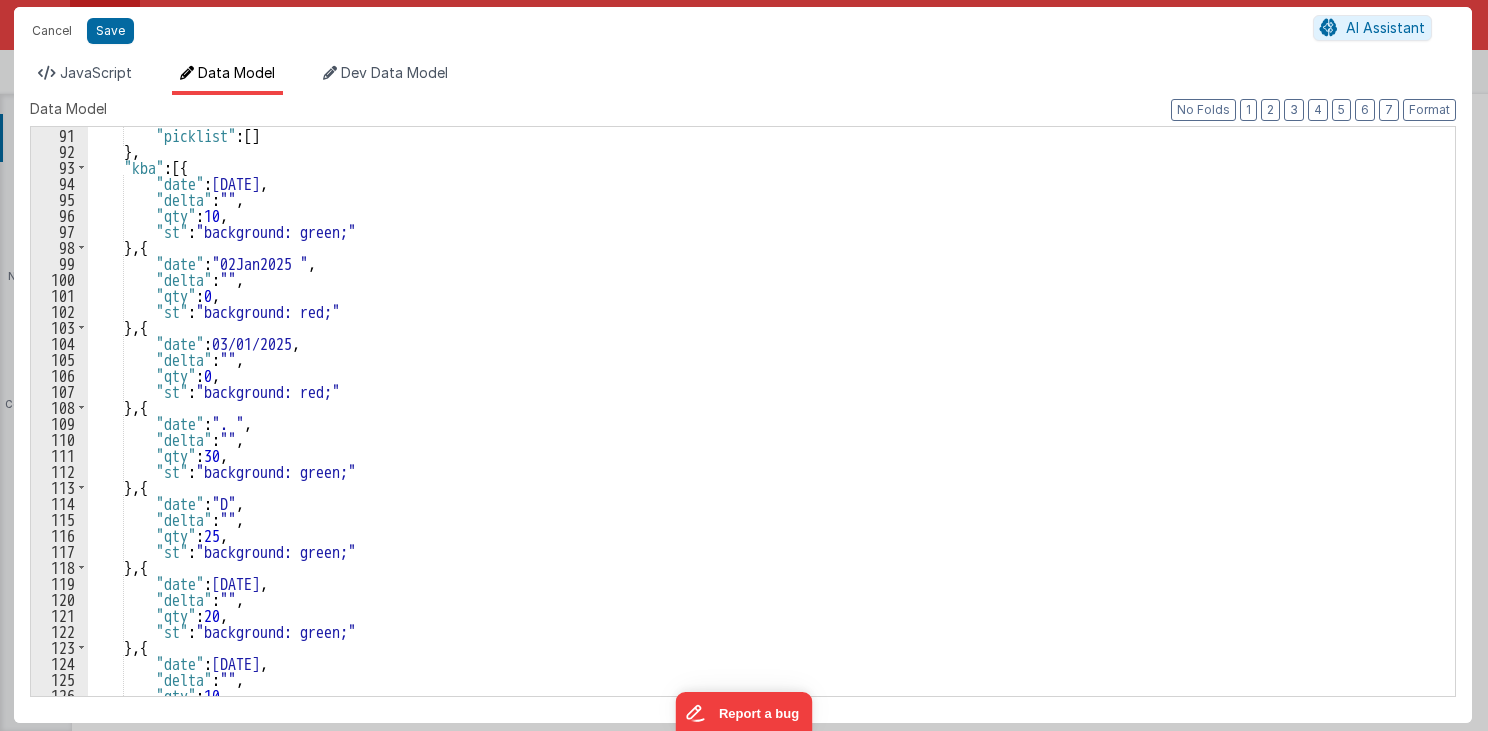 scroll, scrollTop: 1296, scrollLeft: 0, axis: vertical 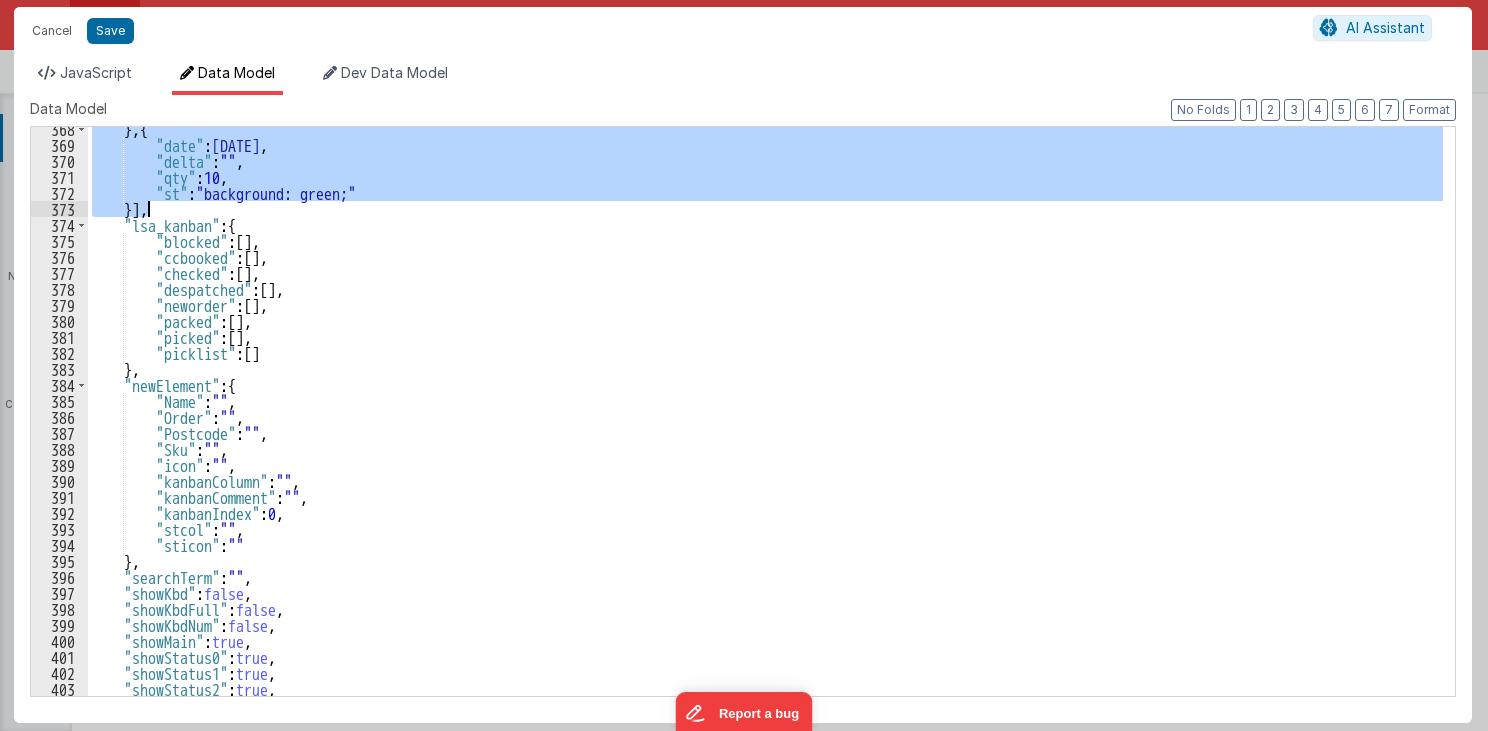 drag, startPoint x: 216, startPoint y: 304, endPoint x: 185, endPoint y: 206, distance: 102.78619 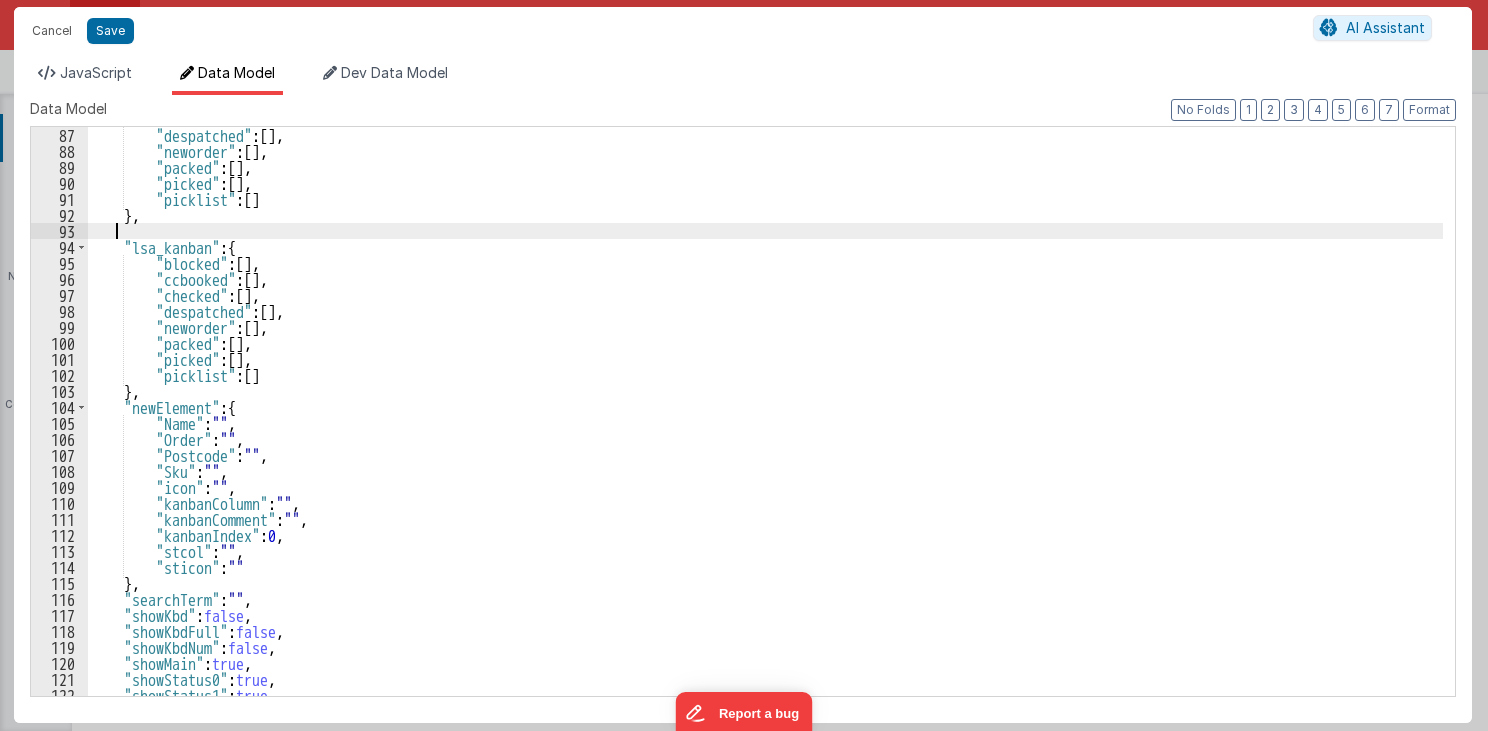 scroll, scrollTop: 1328, scrollLeft: 0, axis: vertical 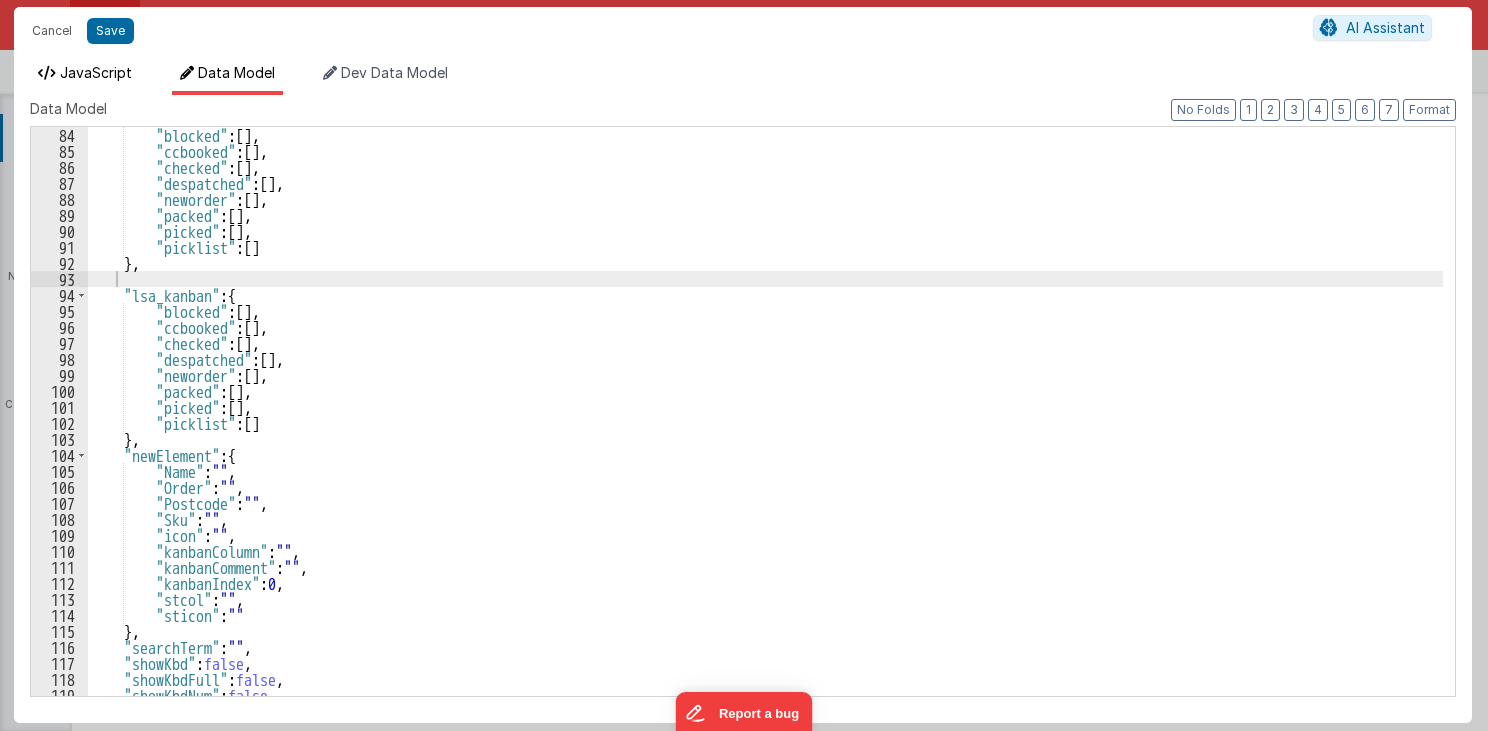 click on "JavaScript" at bounding box center [96, 72] 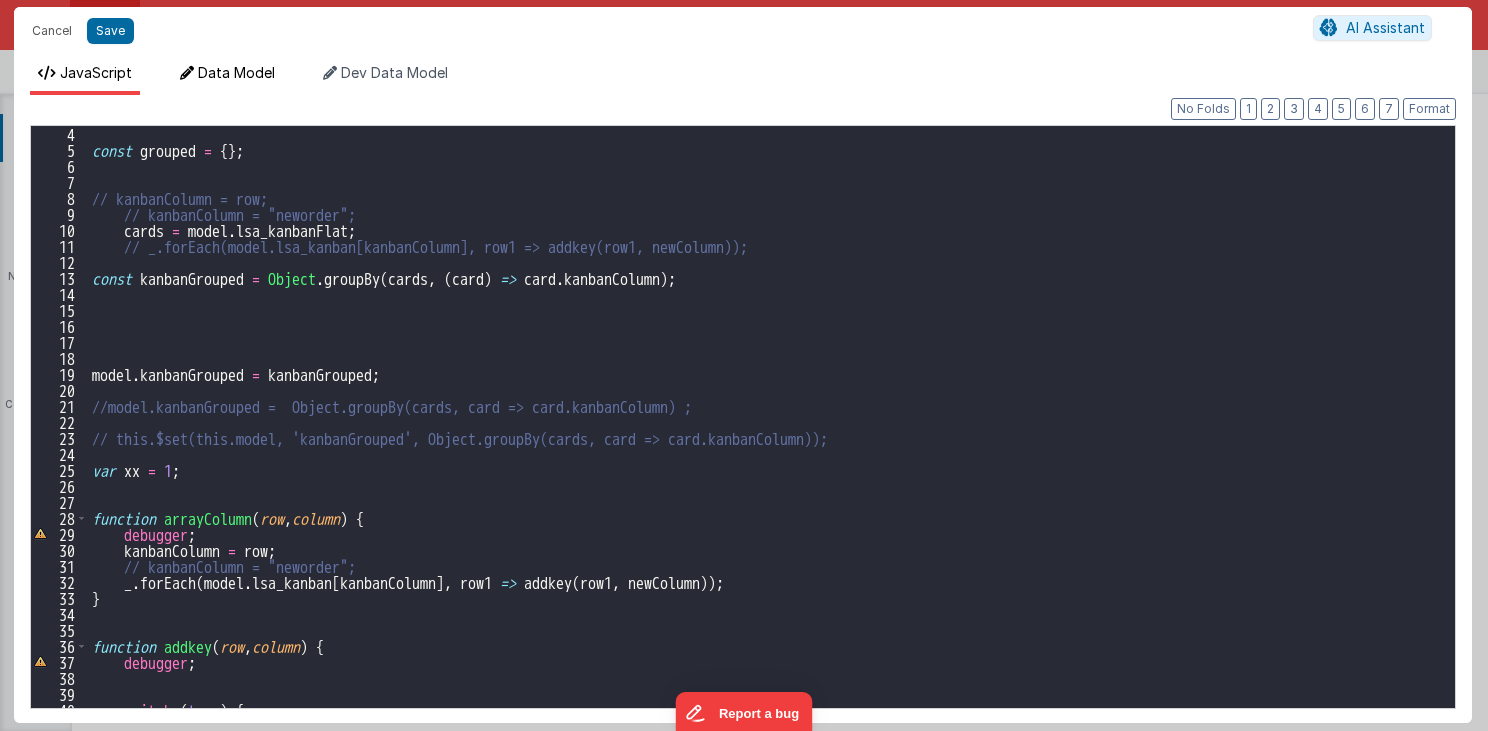 click on "Data Model" at bounding box center (236, 72) 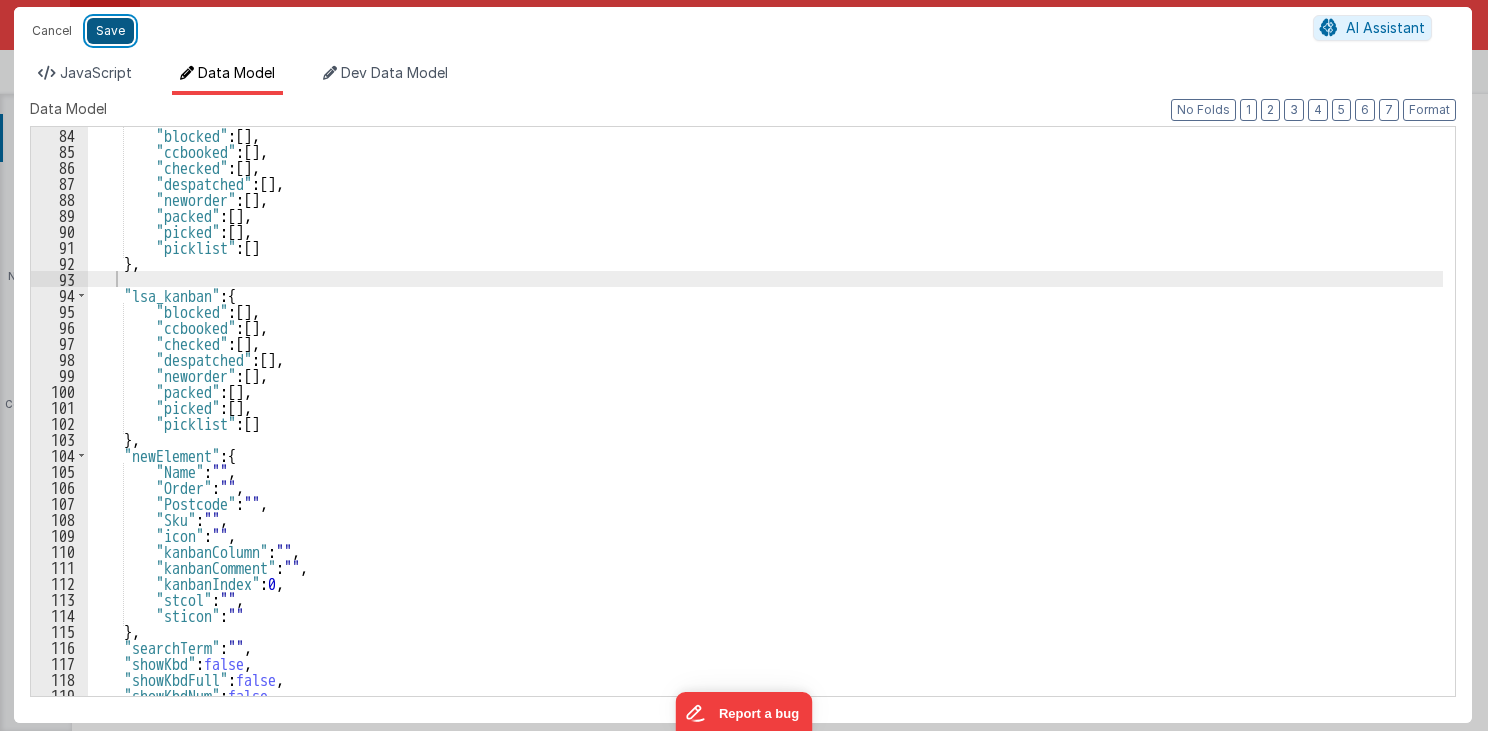 click on "Save" at bounding box center [110, 31] 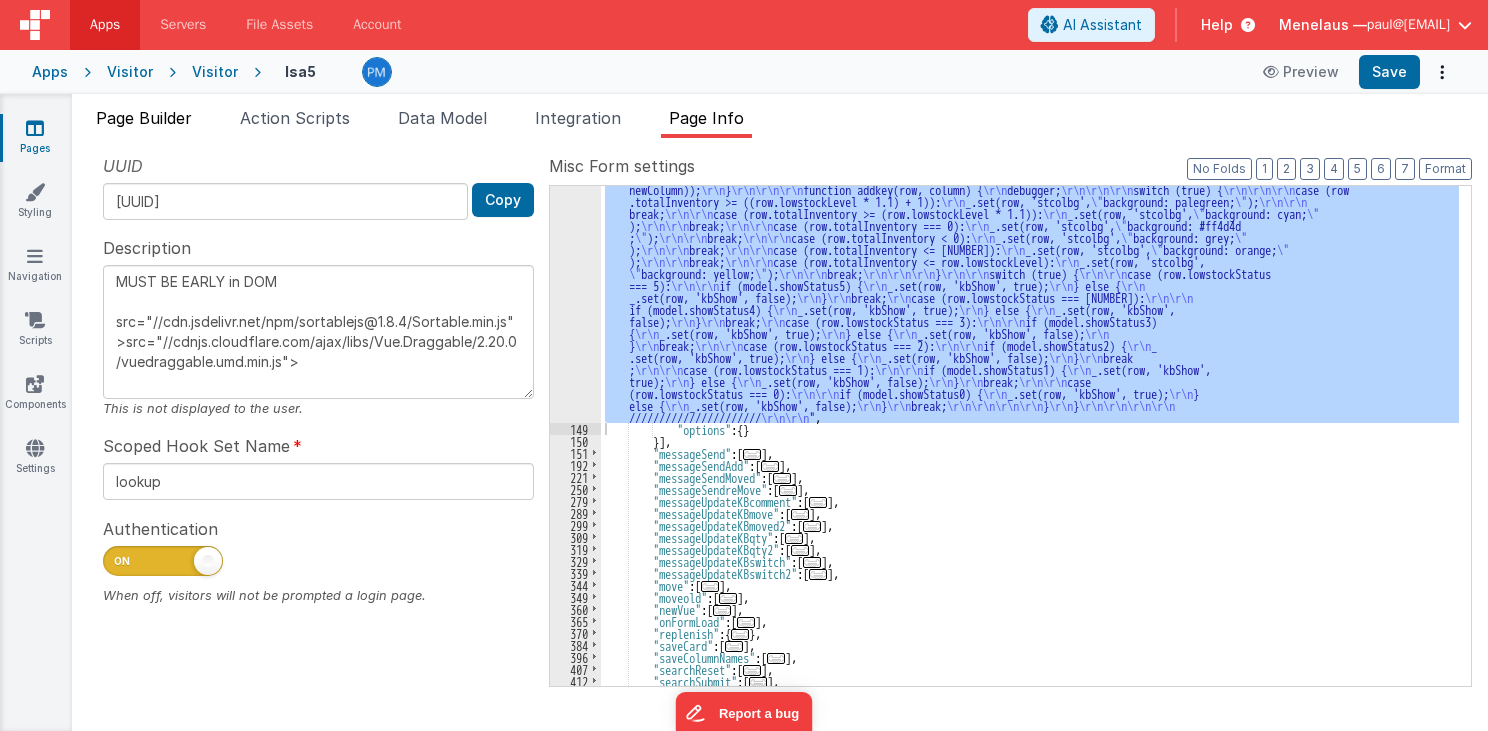 click on "Page Builder" at bounding box center [144, 118] 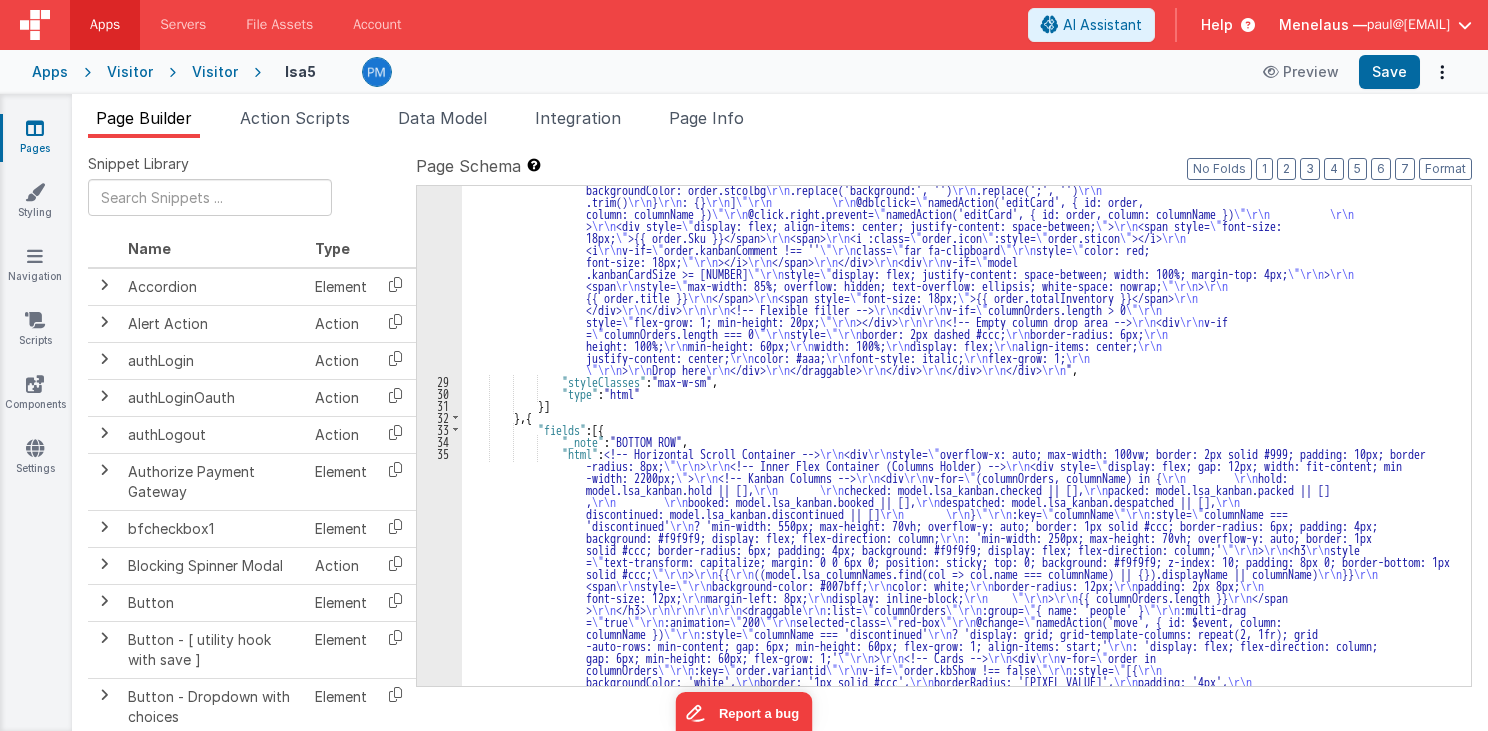 scroll, scrollTop: 1887, scrollLeft: 0, axis: vertical 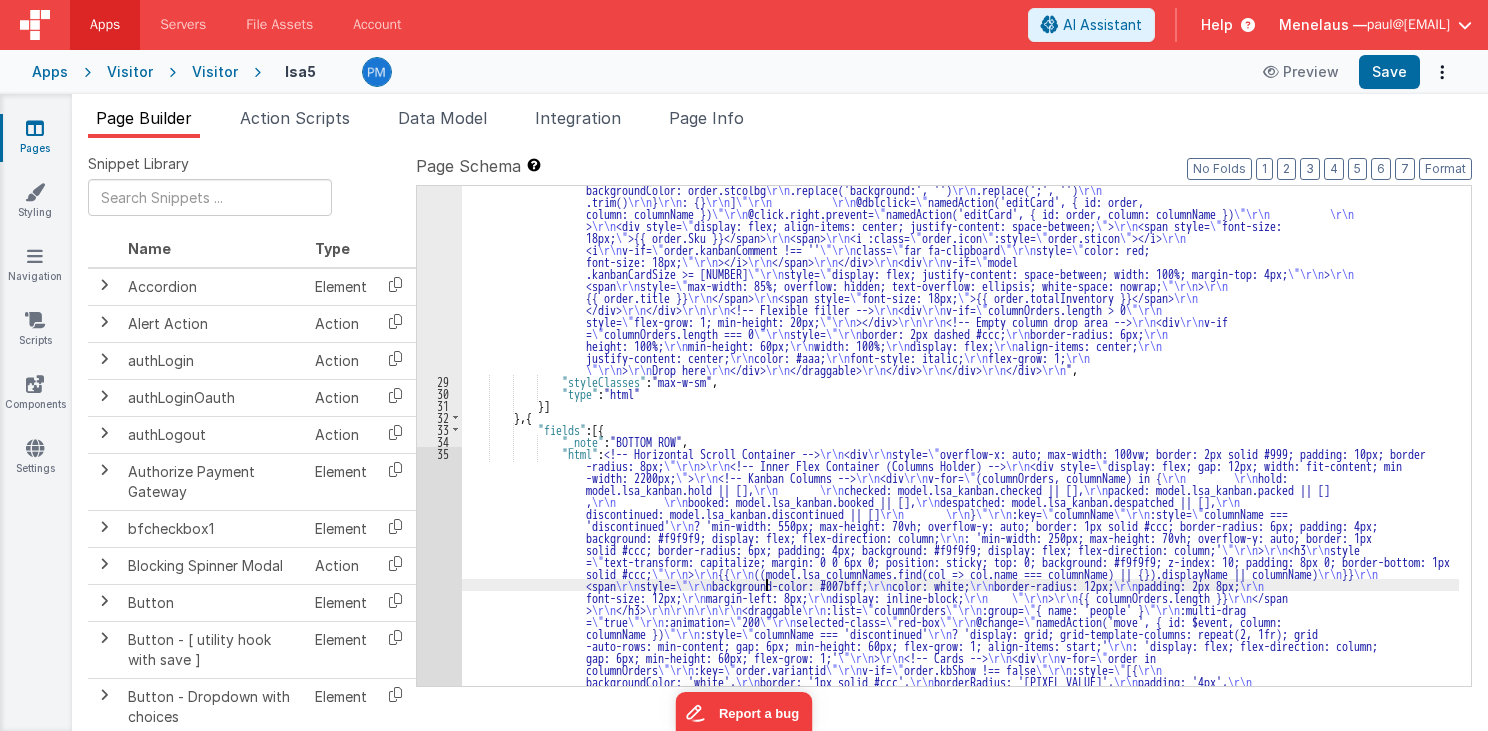 click on ""html" :  "<!-- Horizontal Scroll Container --> \r\n <div \r\n   style= \" overflow-x: auto; max-width: 100vw; border: 2px solid #999; padding: 10px; border                      -radius: 8px; \"\r\n > \r\n   <!-- Inner Flex Container (Columns Holder) --> \r\n   <div style= \" display: flex; gap: 12px; width: fit-content; min                      -width: 2200px; \" > \r\n     <!-- Kanban Columns --> \r\n     <div \r\n       v-for= \" (columnOrders, columnName) in { \r\n         neworder: model                      .lsa_kanban.new || [], \r\n         picklist: model.lsa_kanban.picklist || [], \r\n          \r\n         main: model.lsa_kanban.main || [], \r\n                               packed: model.lsa_kanban.packed || [], \r\n         despatched: model.lsa_kanban.despatched || [] \r\n       } \"\r\n       :key= \" columnName \"\r\n                             :style= \" \r\n \r\n \"\r\n \"" at bounding box center [960, 631] 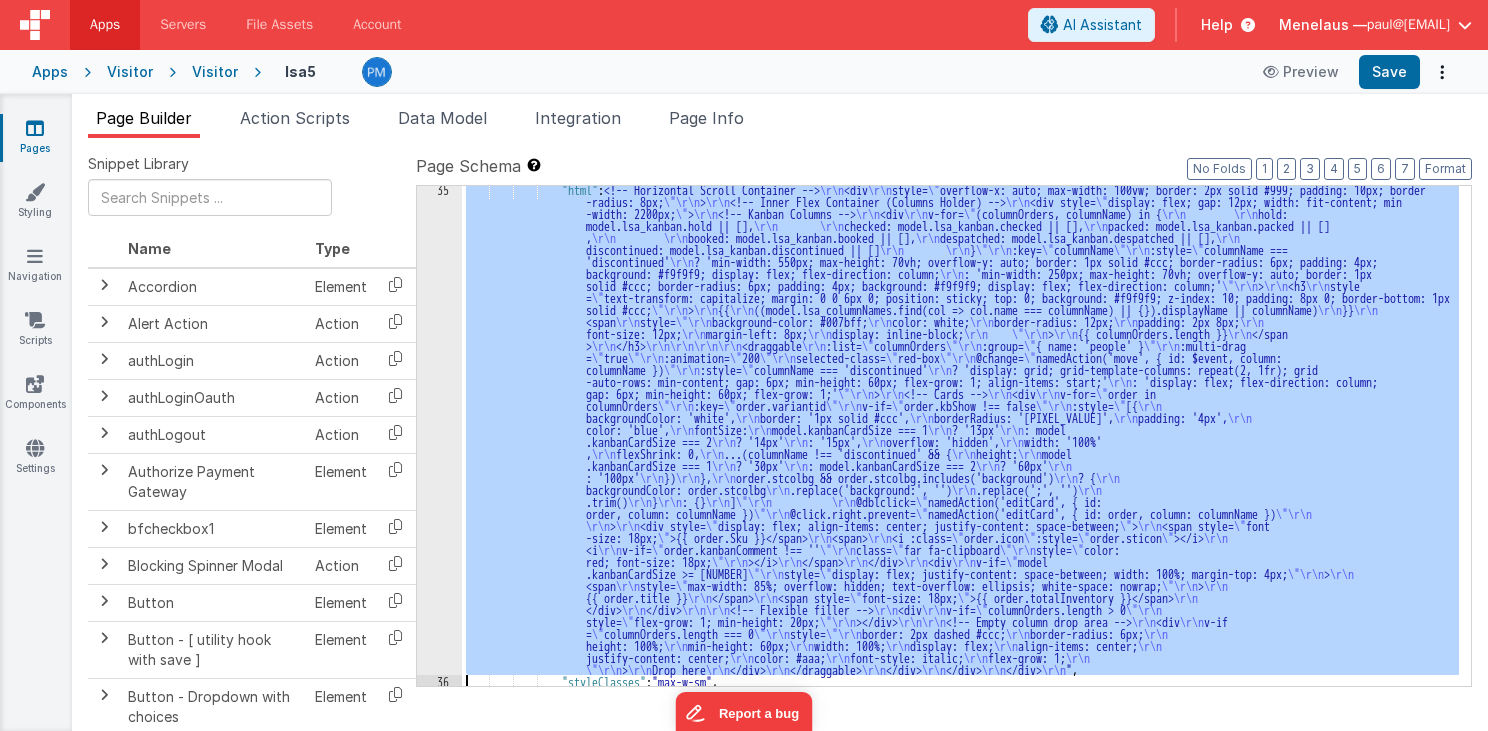 scroll, scrollTop: 2151, scrollLeft: 0, axis: vertical 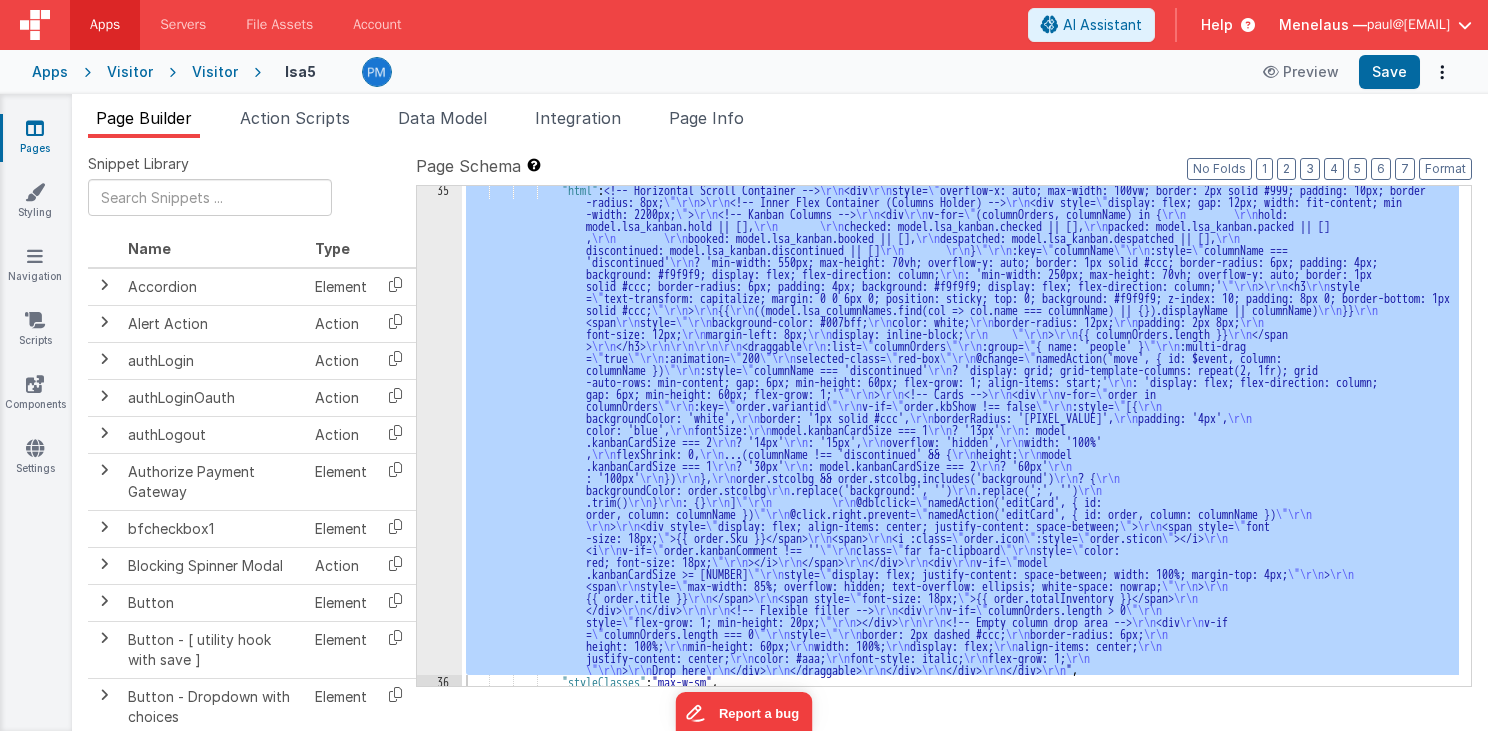 click on "35" at bounding box center (439, 429) 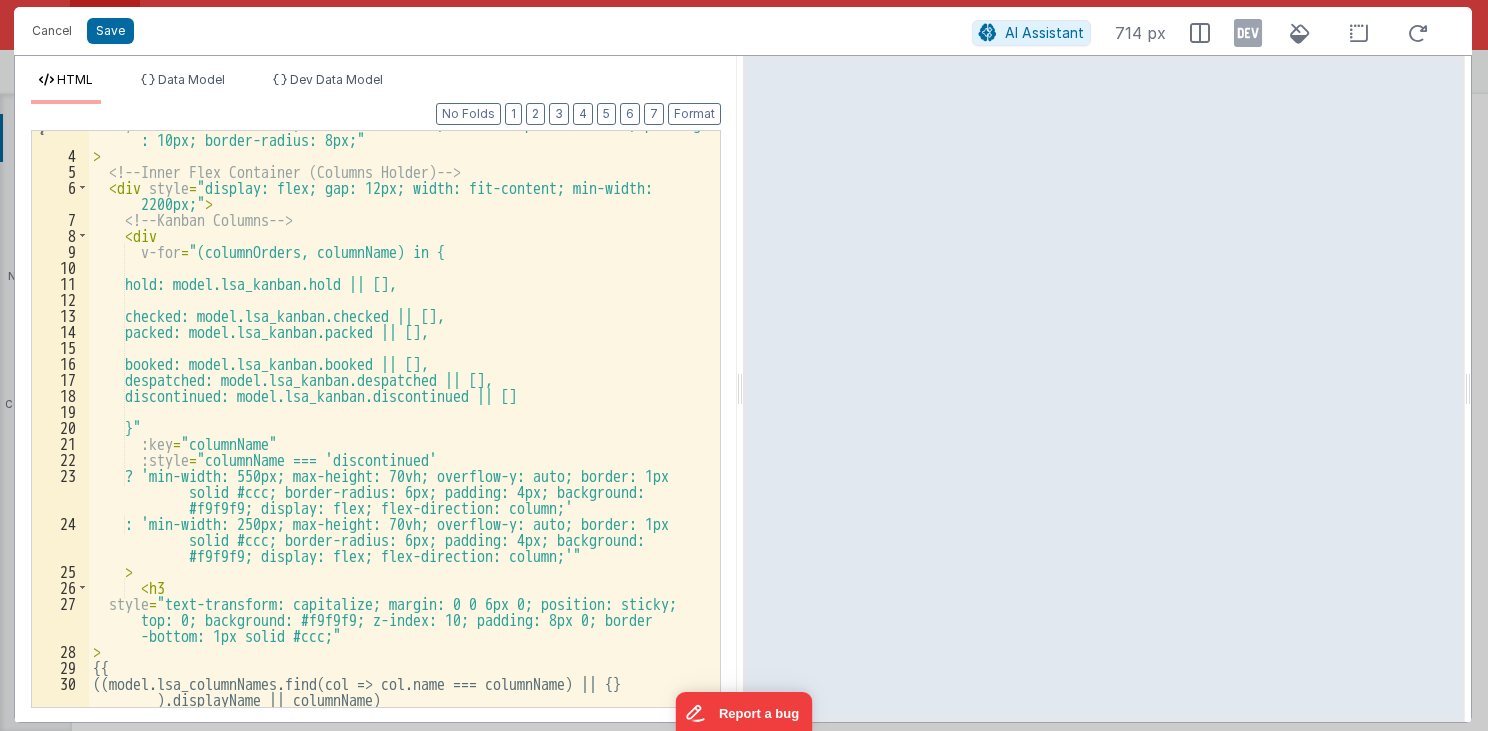 scroll, scrollTop: 192, scrollLeft: 0, axis: vertical 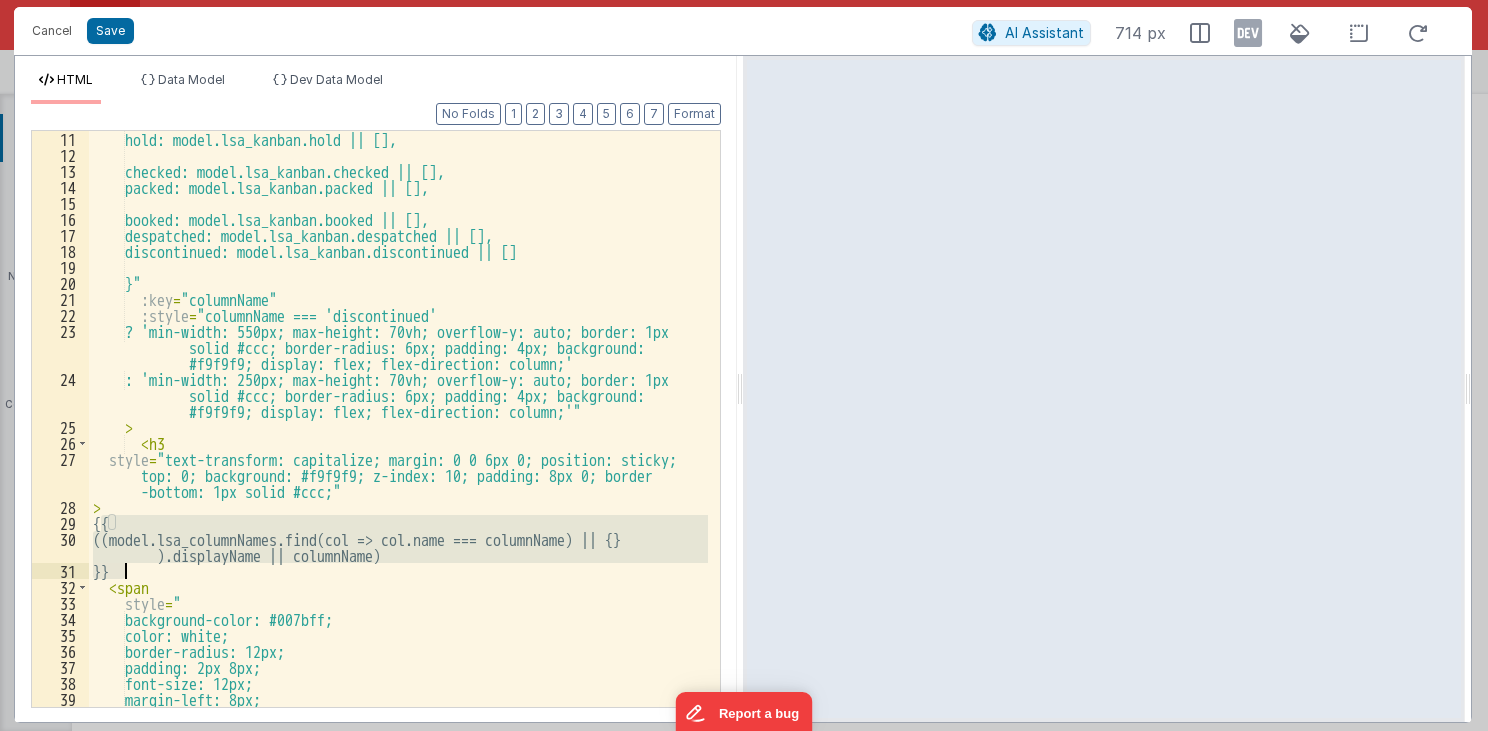 drag, startPoint x: 102, startPoint y: 516, endPoint x: 188, endPoint y: 569, distance: 101.0198 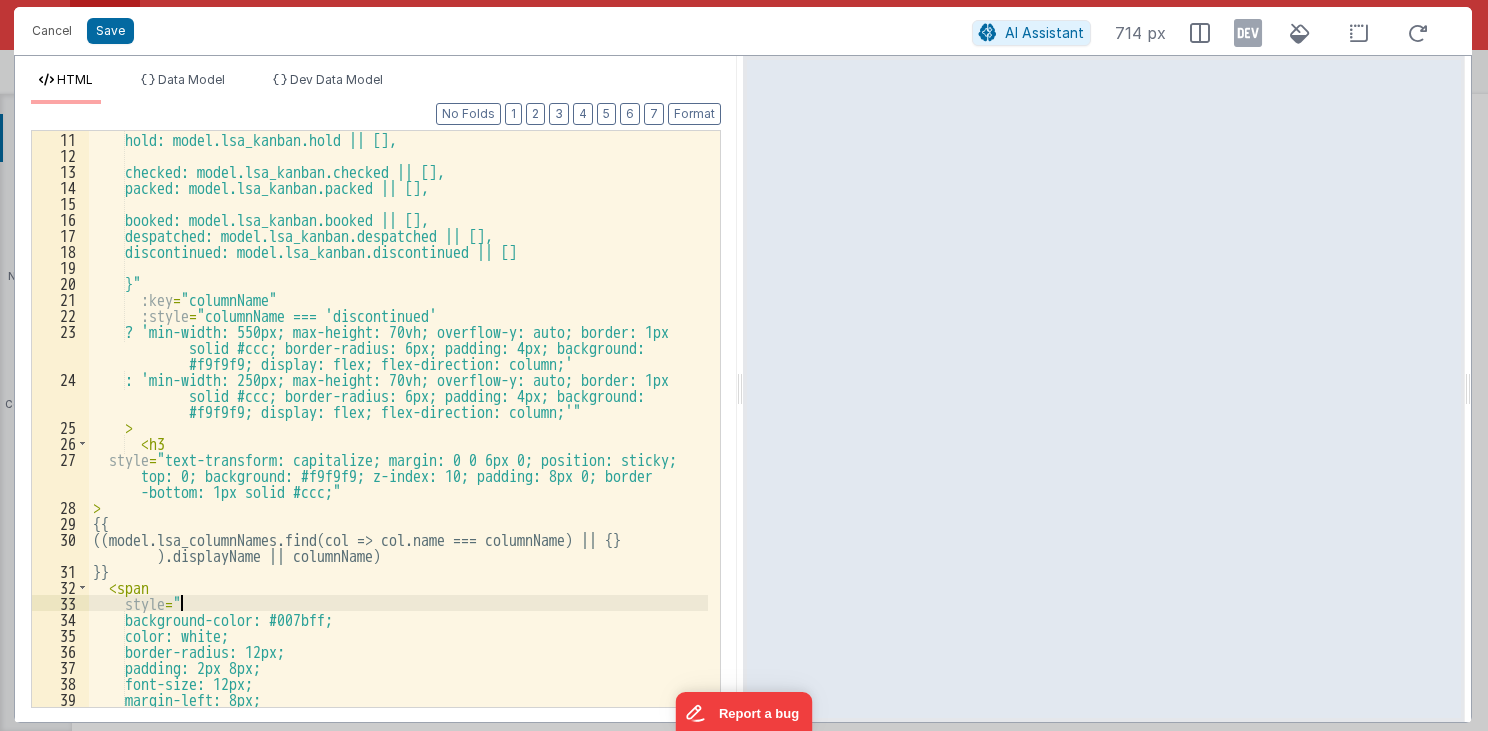 click on "hold: model.lsa_kanban.hold || [],                   checked: model.lsa_kanban.checked || [],          packed: model.lsa_kanban.packed || [],                    booked: model.lsa_kanban.booked || [],          despatched: model.lsa_kanban.despatched || [],          discontinued: model.lsa_kanban.discontinued || []                 }"         :key = "columnName"         :style = "columnName === 'discontinued'          ? 'min-width: 550px; max-height: 70vh; overflow-y: auto; border: 1px               solid #ccc; border-radius: 6px; padding: 4px; background:               #f9f9f9; display: flex; flex-direction: column;'          : 'min-width: 250px; max-height: 70vh; overflow-y: auto; border: 1px               solid #ccc; border-radius: 6px; padding: 4px; background:               #f9f9f9; display: flex; flex-direction: column;'"      >         < h3    style = "text-transform: capitalize; margin: 0 0 6px 0; position: sticky;                >   {{" at bounding box center [399, 435] 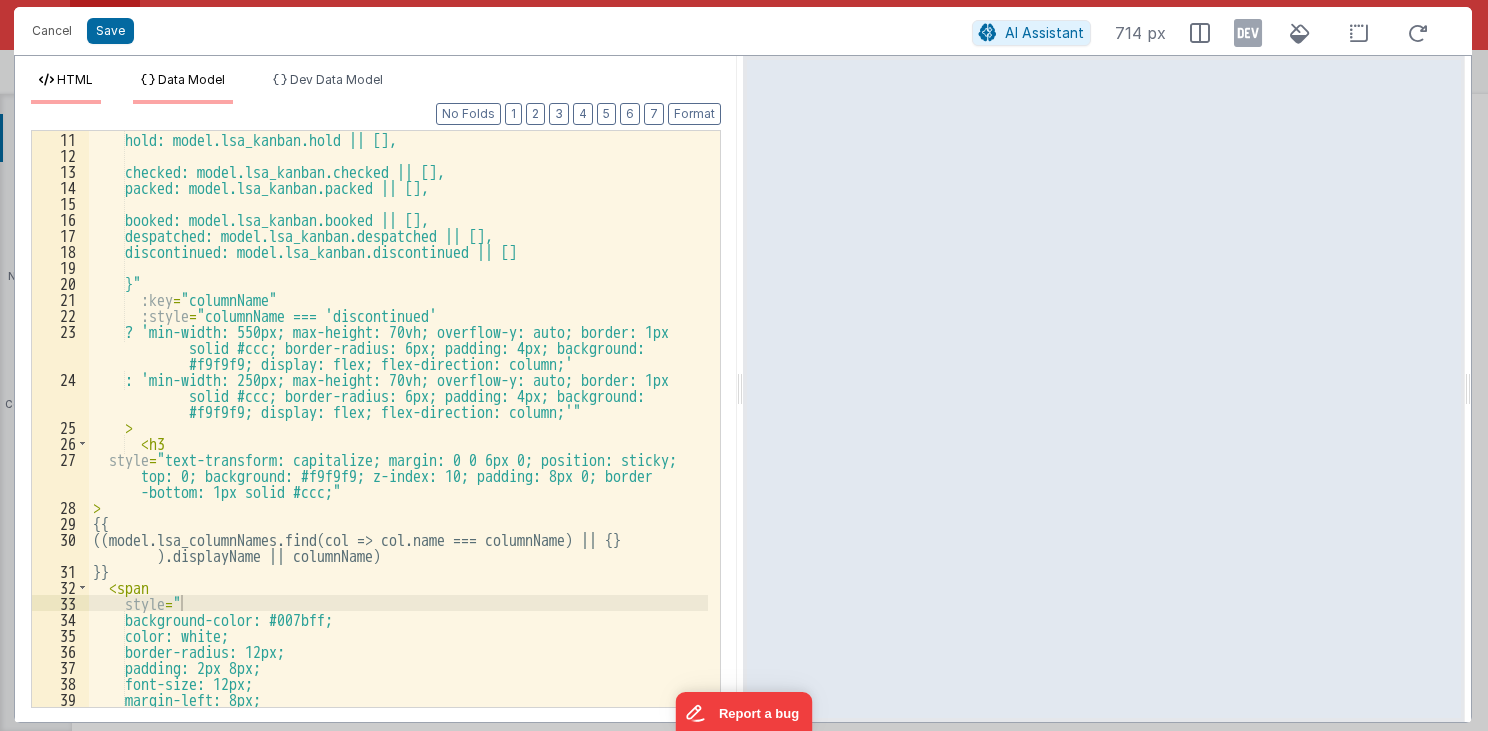 click on "Data Model" at bounding box center [191, 79] 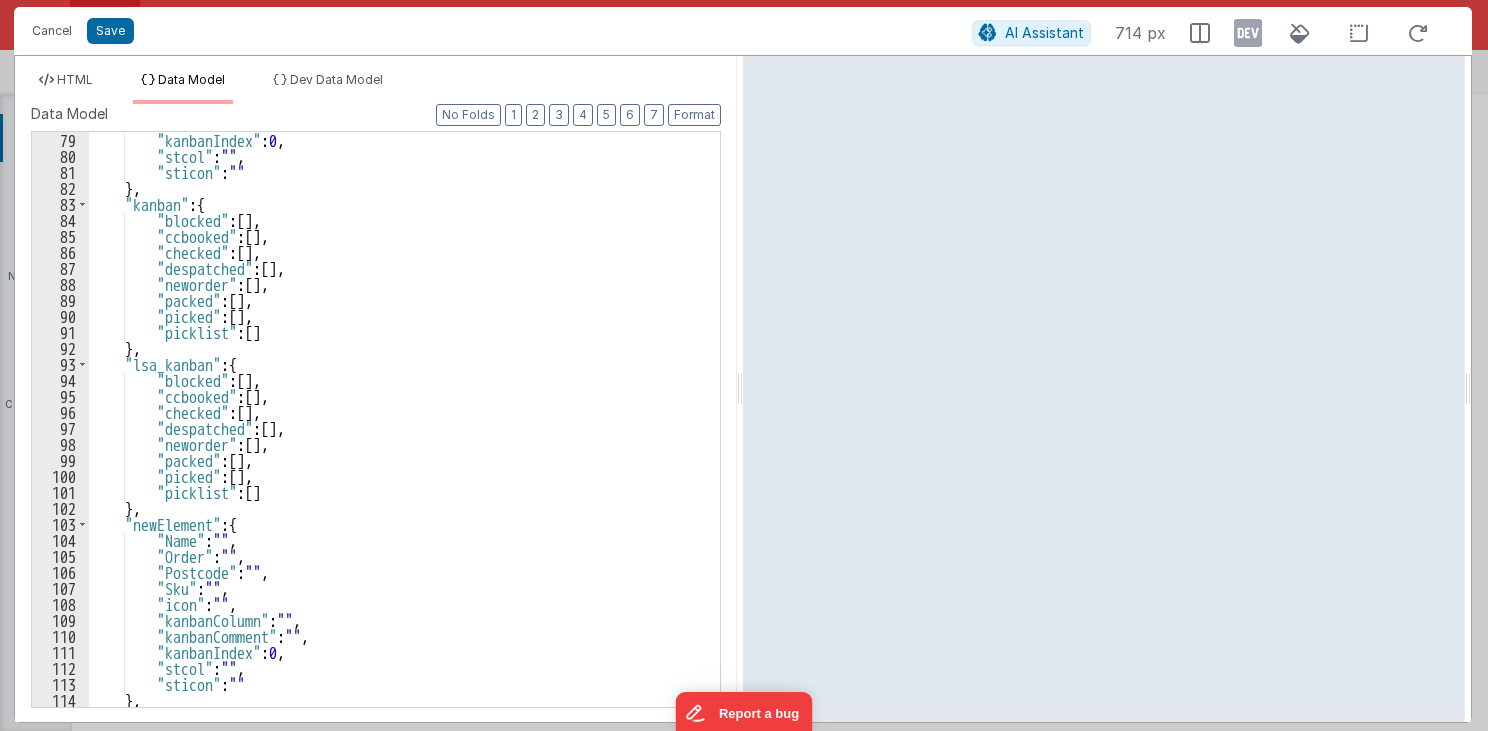scroll, scrollTop: 1248, scrollLeft: 0, axis: vertical 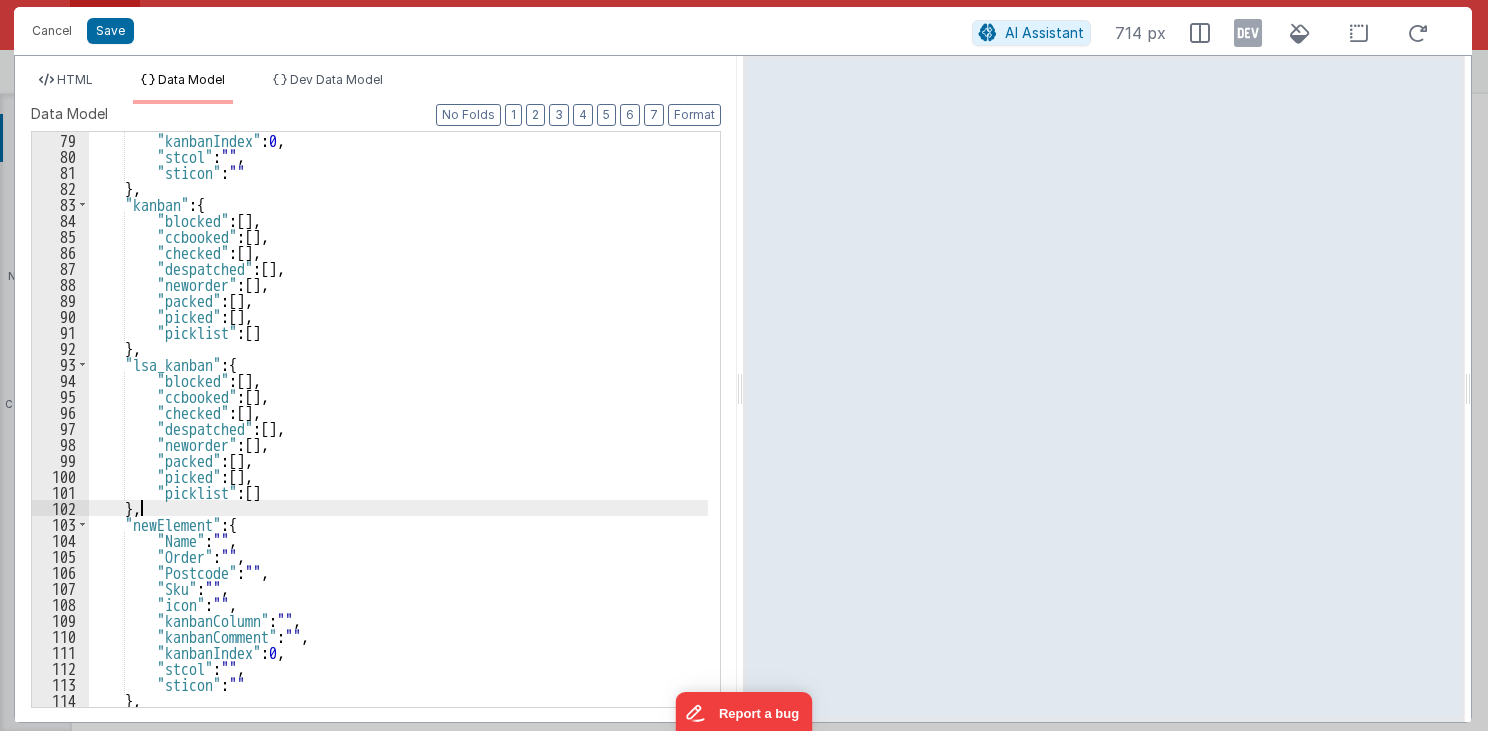 click on ""kanbanIndex" :  0 ,           "stcol" :  "" ,           "sticon" :  ""      } ,      "kanban" :  {           "blocked" :  [ ] ,           "ccbooked" :  [ ] ,           "checked" :  [ ] ,           "despatched" :  [ ] ,           "neworder" :  [ ] ,           "packed" :  [ ] ,           "picked" :  [ ] ,           "picklist" :  [ ]      } ,      "lsa_kanban" :  {           "blocked" :  [ ] ,           "ccbooked" :  [ ] ,           "checked" :  [ ] ,           "despatched" :  [ ] ,           "neworder" :  [ ] ,           "packed" :  [ ] ,           "picked" :  [ ] ,           "picklist" :  [ ]      } ,      "newElement" :  {           "Name" :  "" ,           "Order" :  "" ,           "Postcode" :  "" ,           "Sku" :  "" ,           "icon" :  "" ,           "kanbanColumn" :  "" ,           "kanbanComment" :  "" ,           "kanbanIndex" :  0 ,           "stcol" :  "" ,           "sticon" :  ""      } ,      "searchTerm" :  "" ," at bounding box center [399, 436] 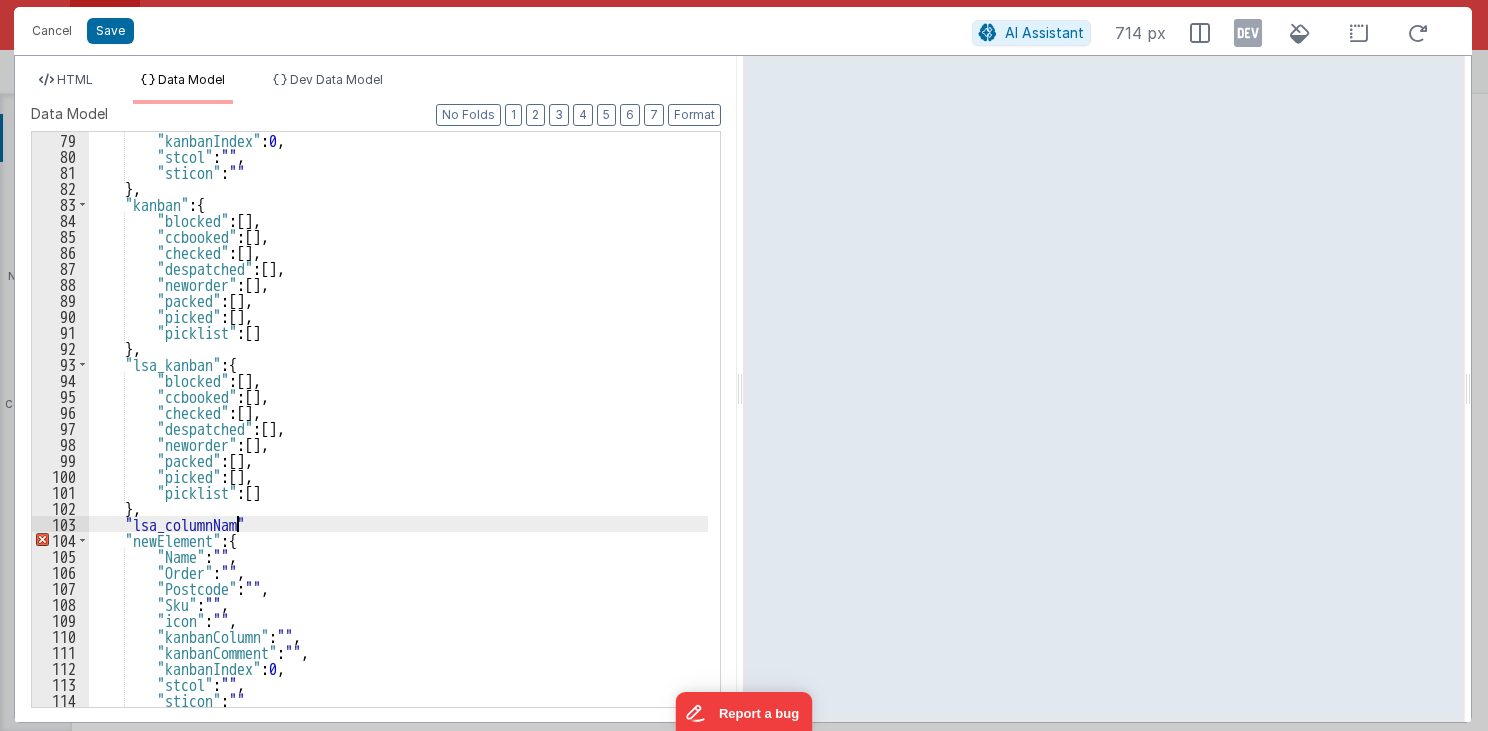 type 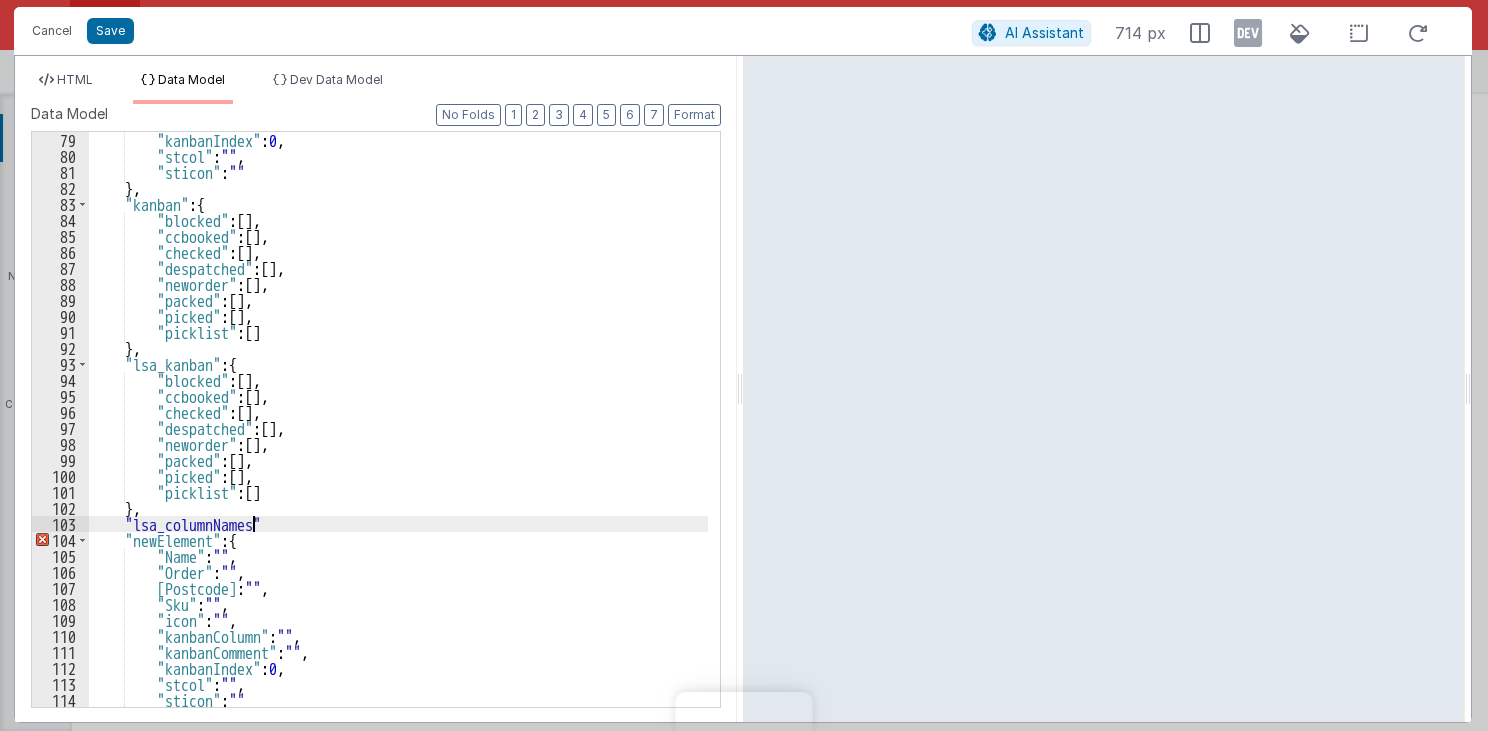 scroll, scrollTop: 0, scrollLeft: 0, axis: both 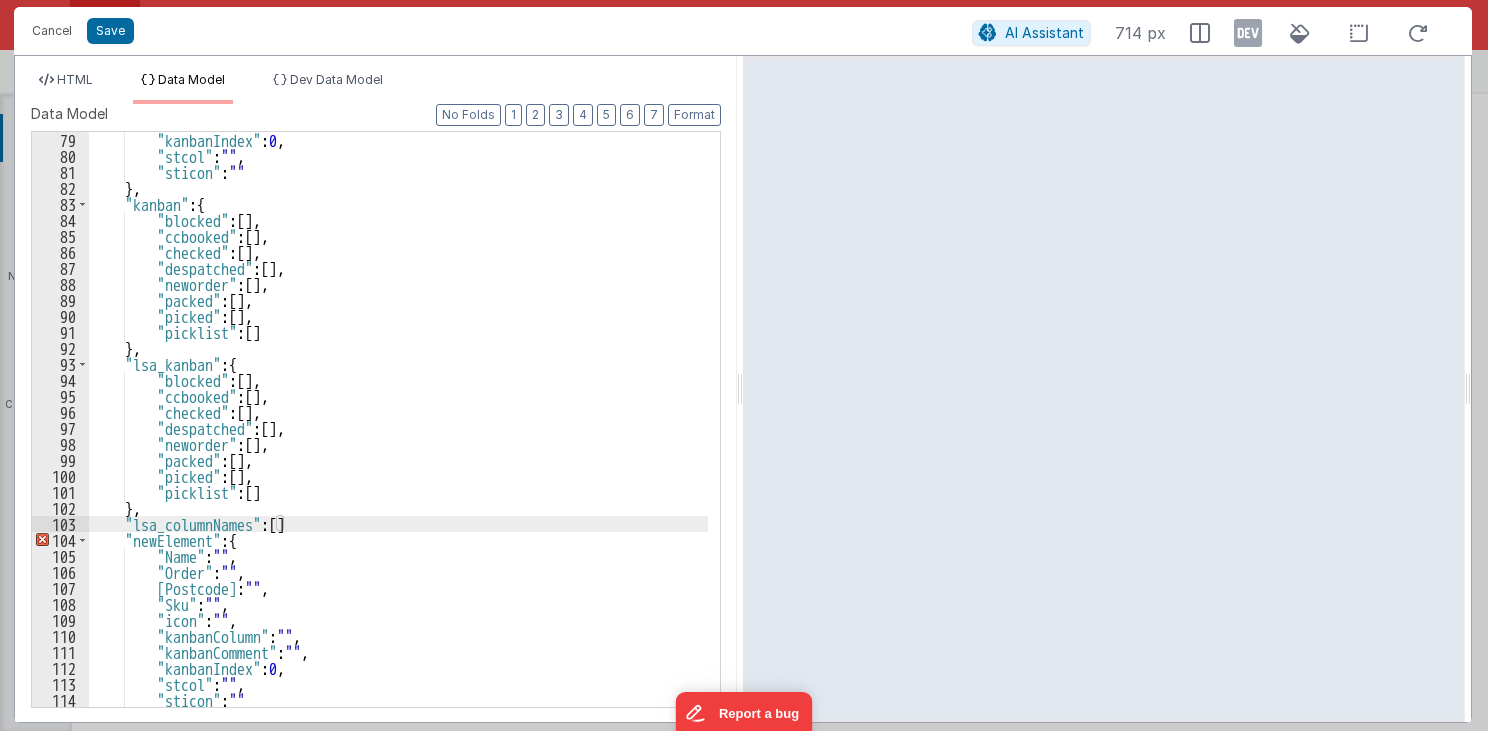 type 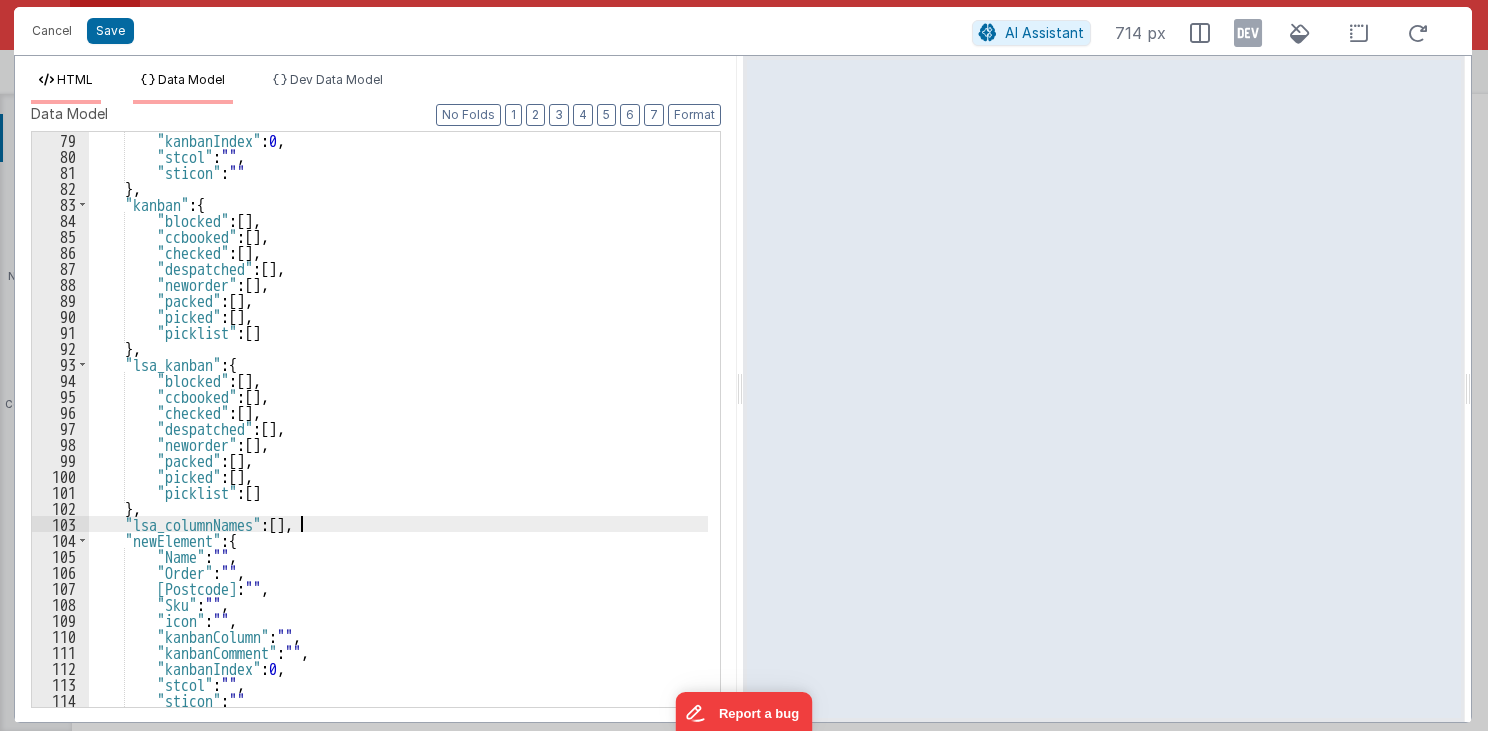 click on "HTML" at bounding box center (75, 79) 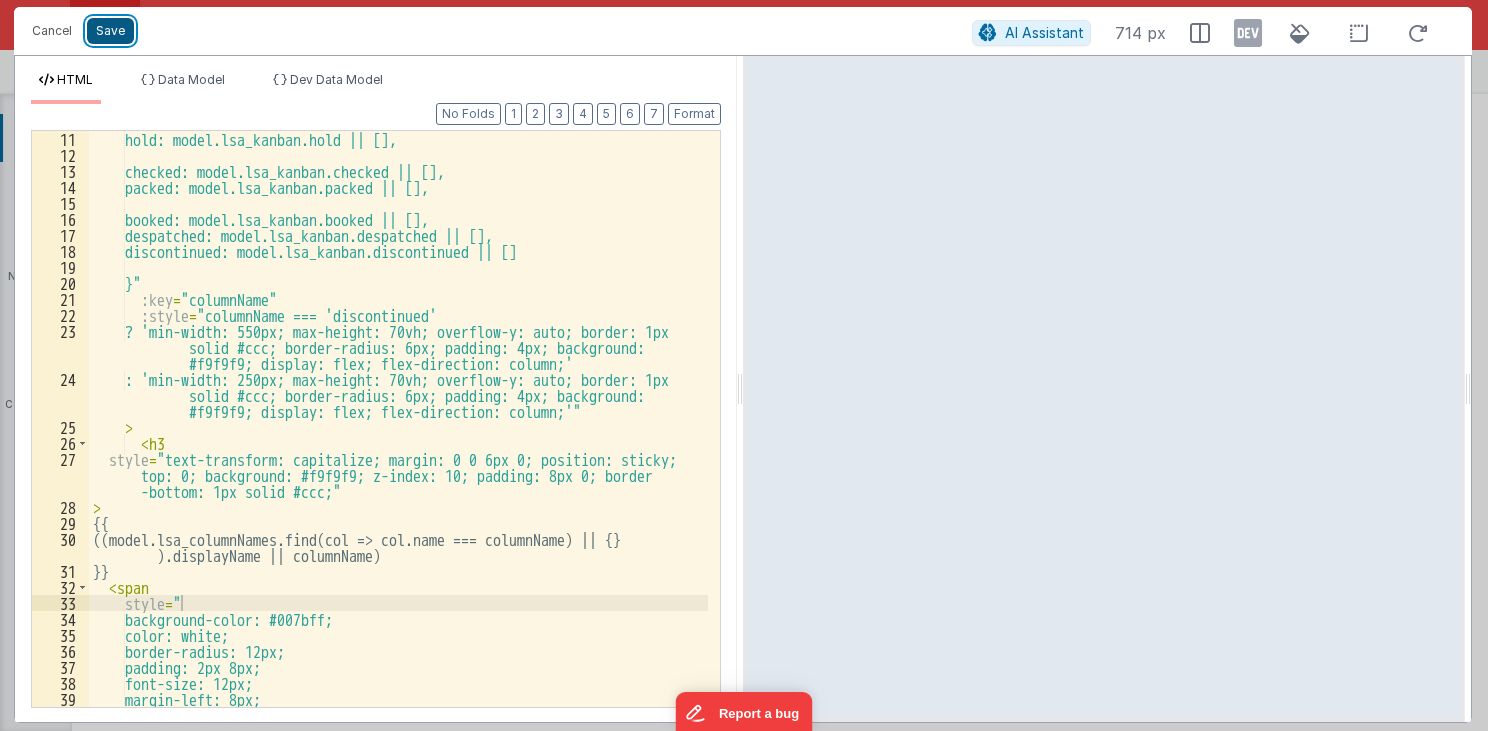 click on "Save" at bounding box center (110, 31) 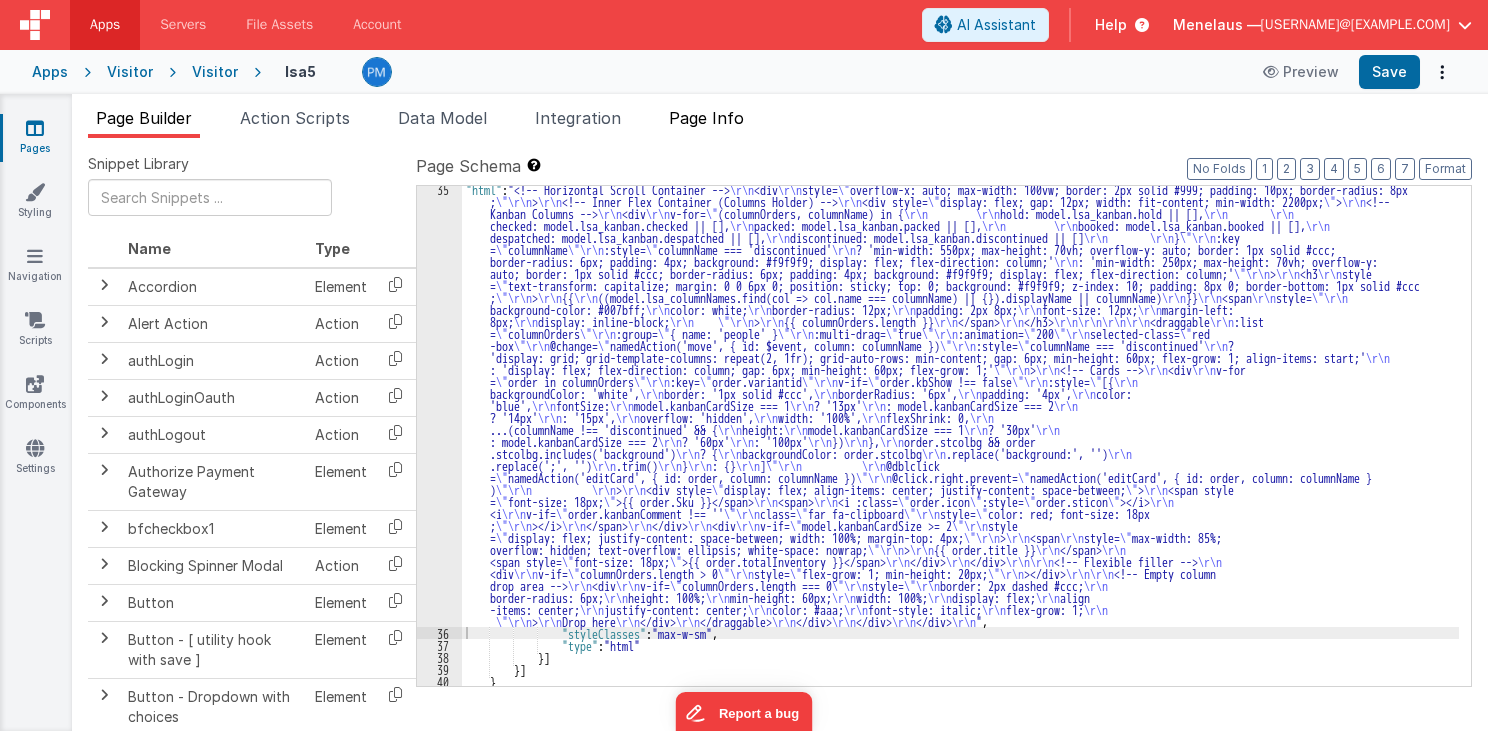 click on "Page Info" at bounding box center (706, 118) 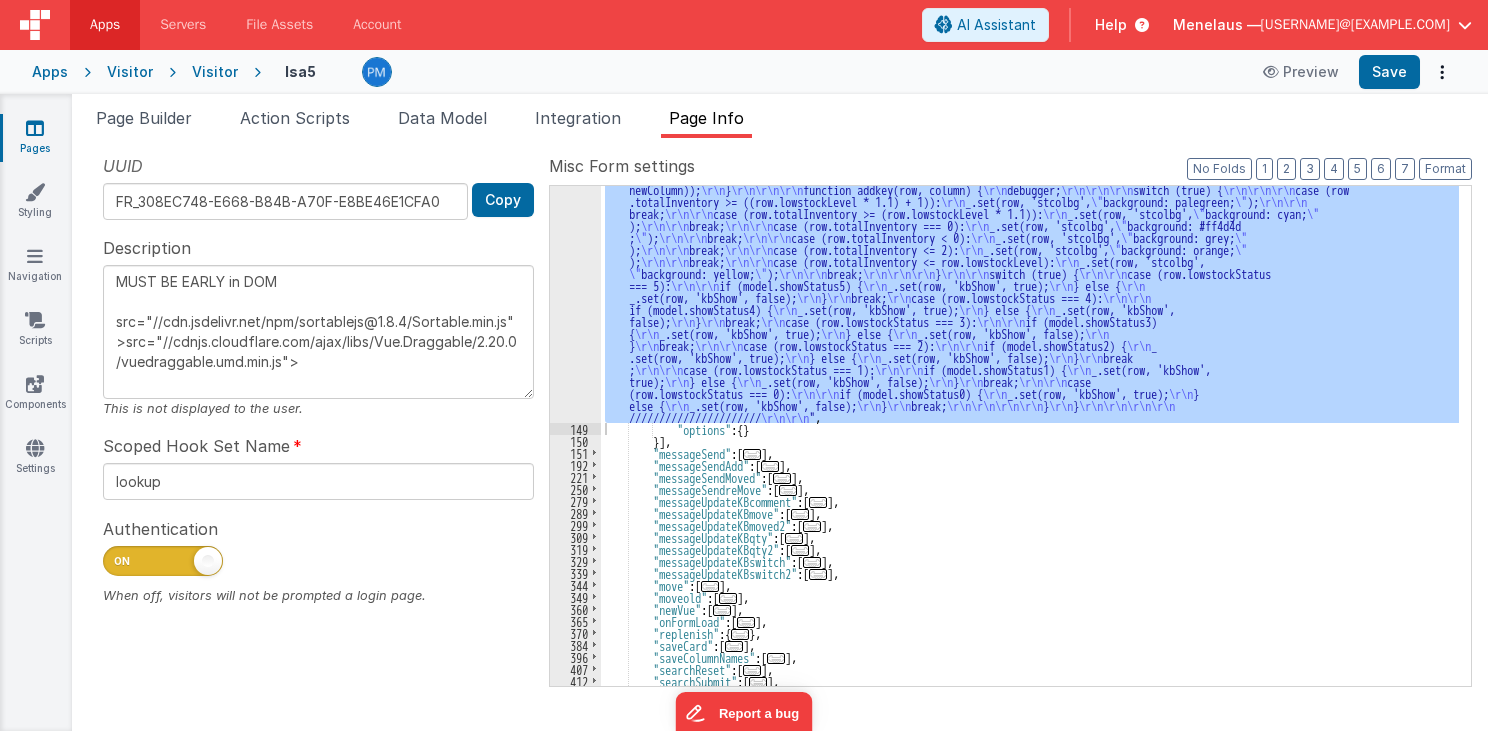 click on ""function" :  " \r\n debugger; \r\n\r\n\r\n const grouped = {}; \r\n\r\n\r\n // kanbanColumn = row; \r\n     // kanbanColumn =  \" neworder \" ; \r\n           cards = model.lsa_kanbanFlat; \r\n     // _.forEach(model.lsa_kanban[kanbanColumn], row1 => addkey(row1, newColumn)); \r\n\r\n const       kanbanGrouped = Object.groupBy(cards, (card) => card.kanbanColumn); \r\n\r\n\r\n\r\n\r\n\r\n model.kanbanGrouped = kanbanGrouped; \r\n\r\n      //model.kanbanGrouped =  Object.groupBy(cards, card => card.kanbanColumn) ; \r\n\r\n // this.$set(this.model, 'kanbanGrouped', Object      .groupBy(cards, card => card.kanbanColumn)); \r\n\r\n var xx = 1; \r\n\r\n\r\n function arrayColumn(row, column) { \r\n     debugger; \r\n           kanbanColumn = row; \r\n     // kanbanColumn =  \" neworder \" ; \r\n     _.forEach(model.lsa_kanban[kanbanColumn], row1 => addkey(row1,       newColumn)); \r\n } \r\n\r\n\r\n function addkey(row, column) { \r\n     debugger; \r\n\r\n\r\n     switch (true) {      ;" at bounding box center [1030, 436] 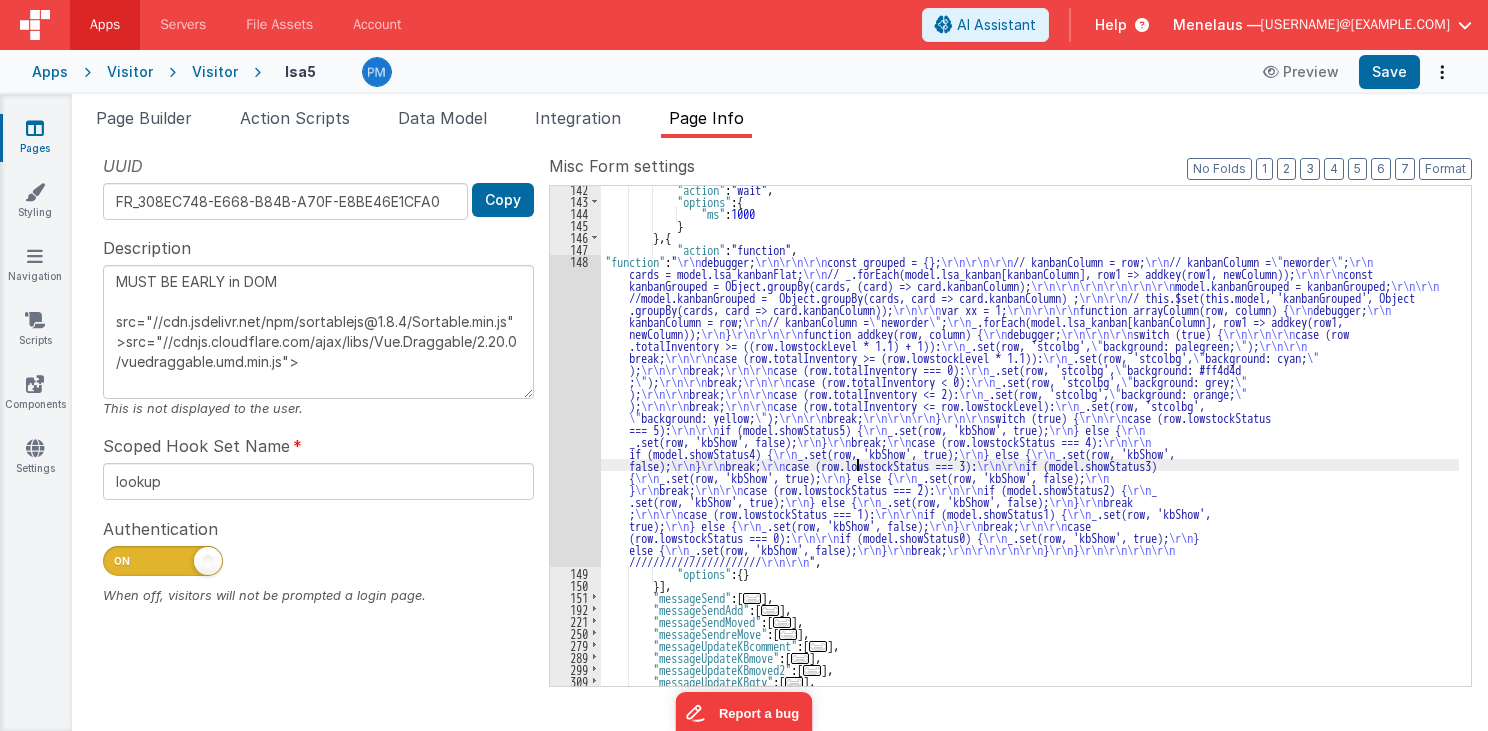 scroll, scrollTop: 387, scrollLeft: 0, axis: vertical 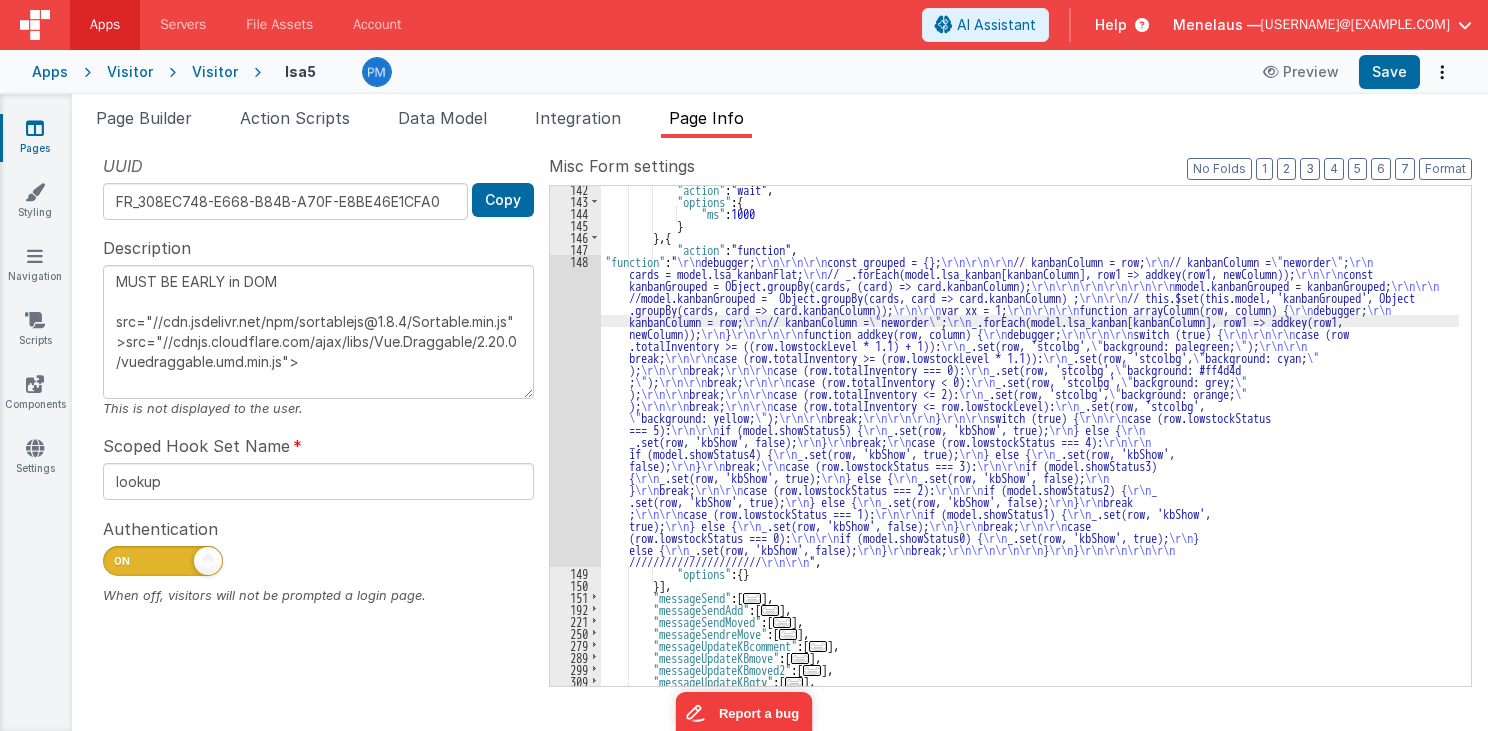 click on "148" at bounding box center [575, 411] 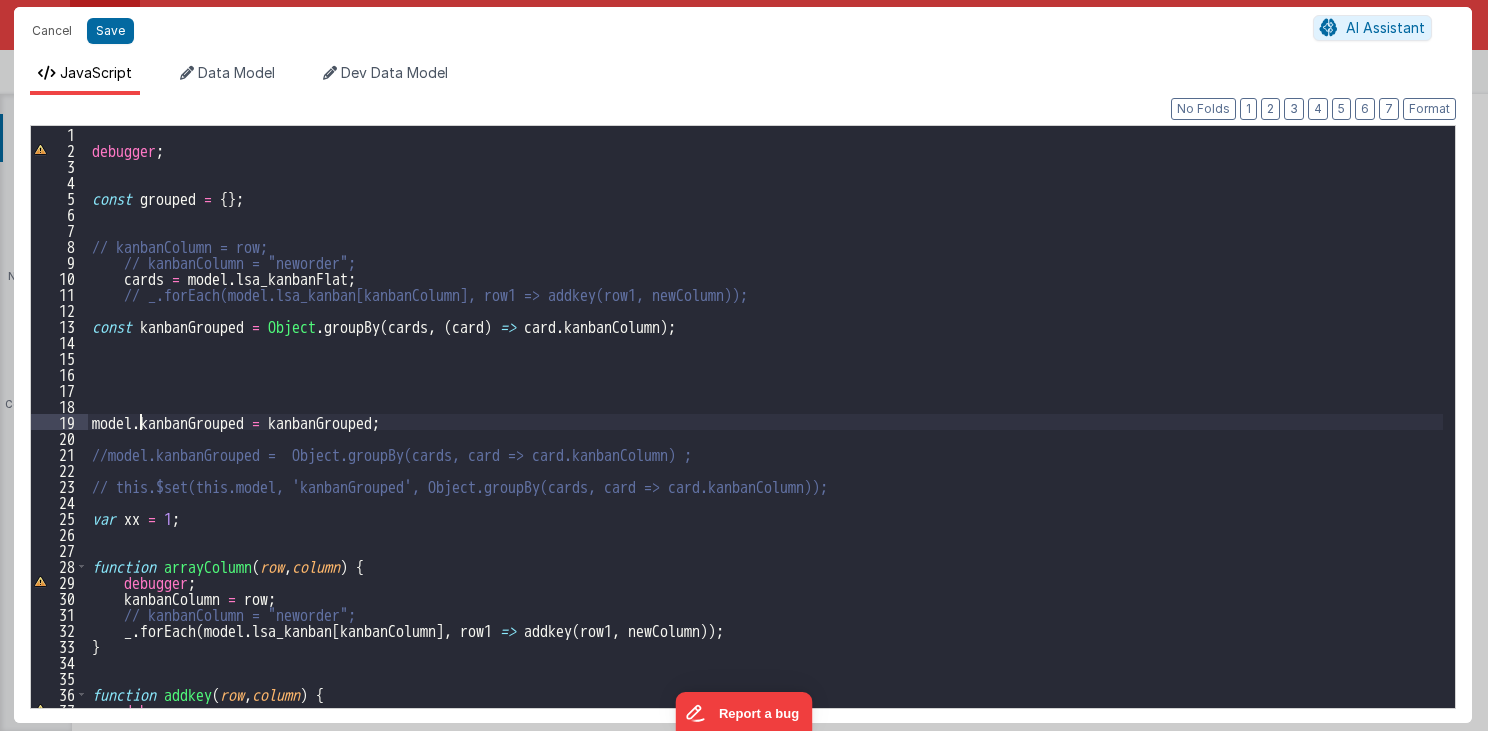 click on "debugger ; const   grouped   =   { } ; // kanbanColumn = row;      // kanbanColumn = "neworder";      cards   =   model . lsa_kanbanFlat ;      // _.forEach(model.lsa_kanban[kanbanColumn], row1 => addkey(row1, newColumn)); const   kanbanGrouped   =   Object . groupBy ( cards ,   ( card )   =>   card . kanbanColumn ) ; model . kanbanGrouped   =   kanbanGrouped ; //model.kanbanGrouped =  Object.groupBy(cards, card => card.kanbanColumn) ; // this.$set(this.model, 'kanbanGrouped', Object.groupBy(cards, card => card.kanbanColumn)); var   xx   =   1 ; function   arrayColumn ( row ,  column )   {      debugger ;      kanbanColumn   =   row ;      // kanbanColumn = "neworder";      _ . forEach ( model . lsa_kanban [ kanbanColumn ] ,   row1   =>   addkey ( row1 ,   newColumn )) ; } function   addkey ( row ,  column )   {      debugger ;" at bounding box center [766, 433] 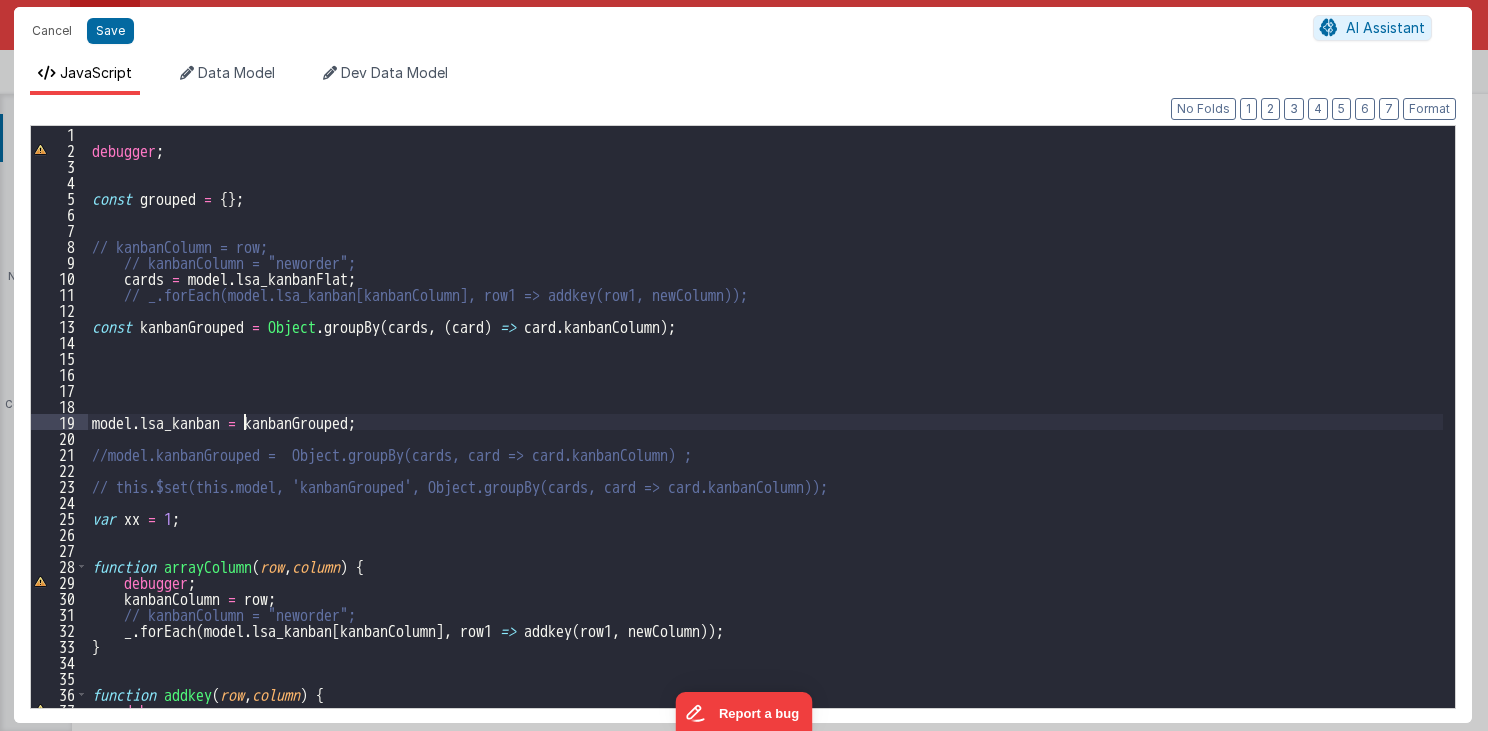 click on "debugger ; const   grouped   =   { } ; // kanbanColumn = row;      // kanbanColumn = "neworder";      cards   =   model . lsa_kanbanFlat ;      // _.forEach(model.lsa_kanban[kanbanColumn], row1 => addkey(row1, newColumn)); const   kanbanGrouped   =   Object . groupBy ( cards ,   ( card )   =>   card . kanbanColumn ) ; model . lsa_kanban   =   kanbanGrouped ; //model.kanbanGrouped =  Object.groupBy(cards, card => card.kanbanColumn) ; // this.$set(this.model, 'kanbanGrouped', Object.groupBy(cards, card => card.kanbanColumn)); var   xx   =   1 ; function   arrayColumn ( row ,  column )   {      debugger ;      kanbanColumn   =   row ;      // kanbanColumn = "neworder";      _ . forEach ( model . lsa_kanban [ kanbanColumn ] ,   row1   =>   addkey ( row1 ,   newColumn )) ; } function   addkey ( row ,  column )   {      debugger ;" at bounding box center [766, 433] 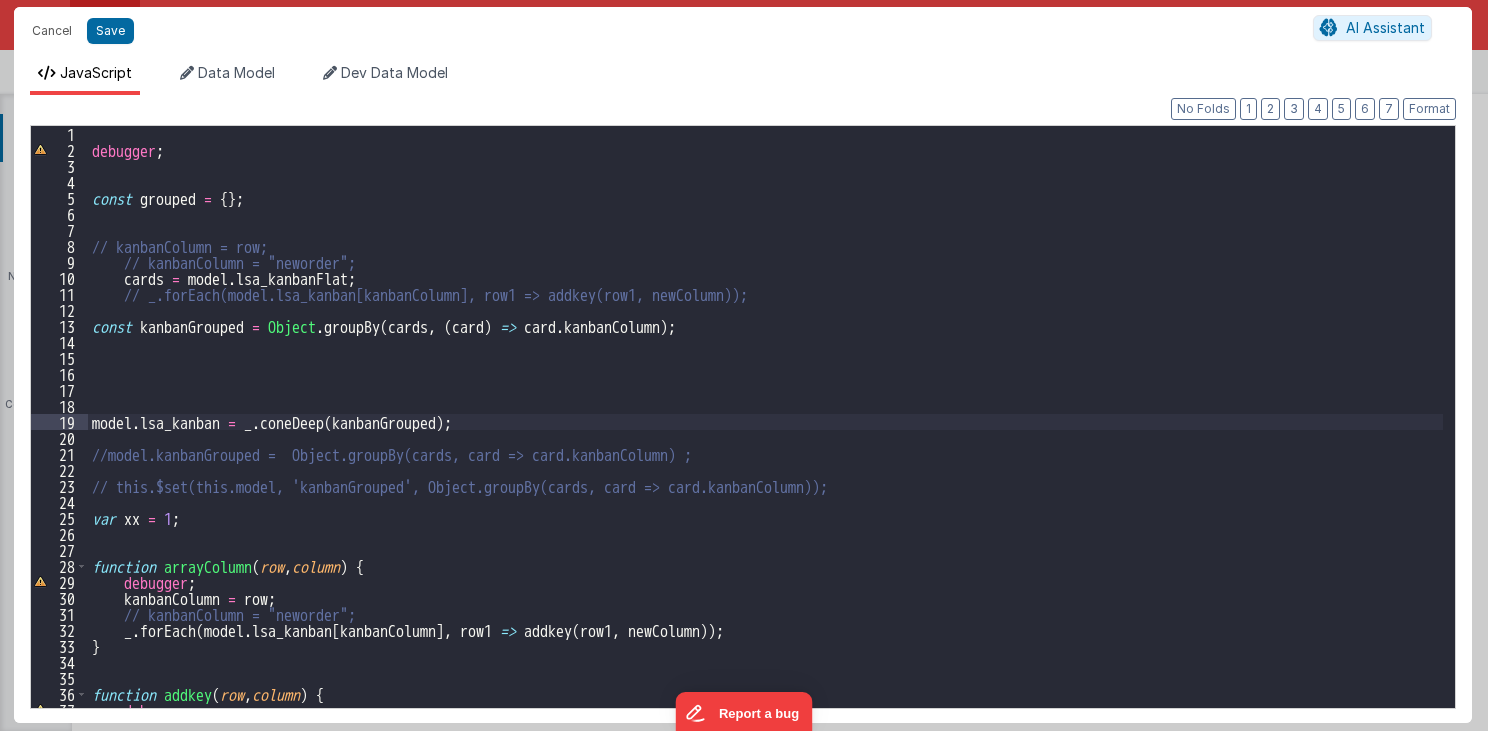 type 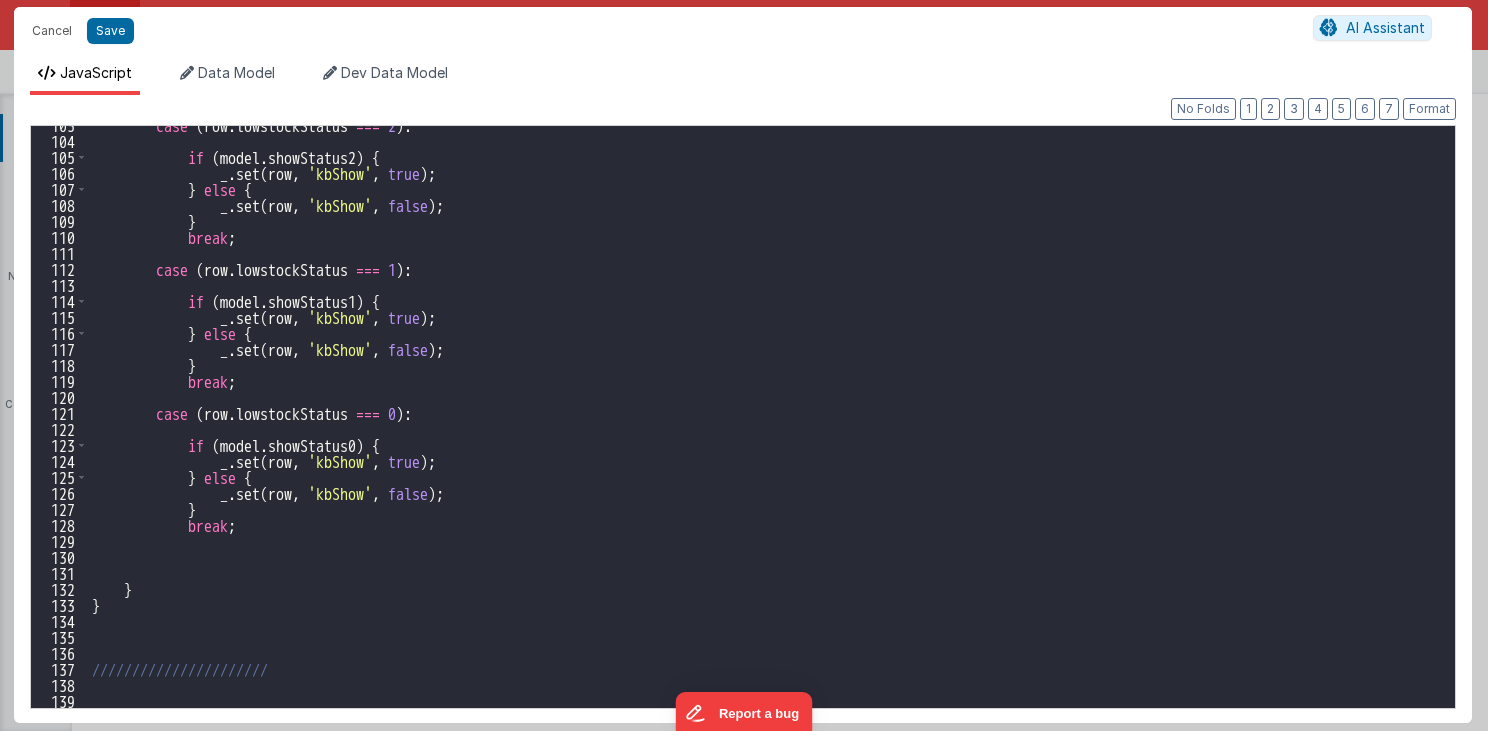 scroll, scrollTop: 1640, scrollLeft: 0, axis: vertical 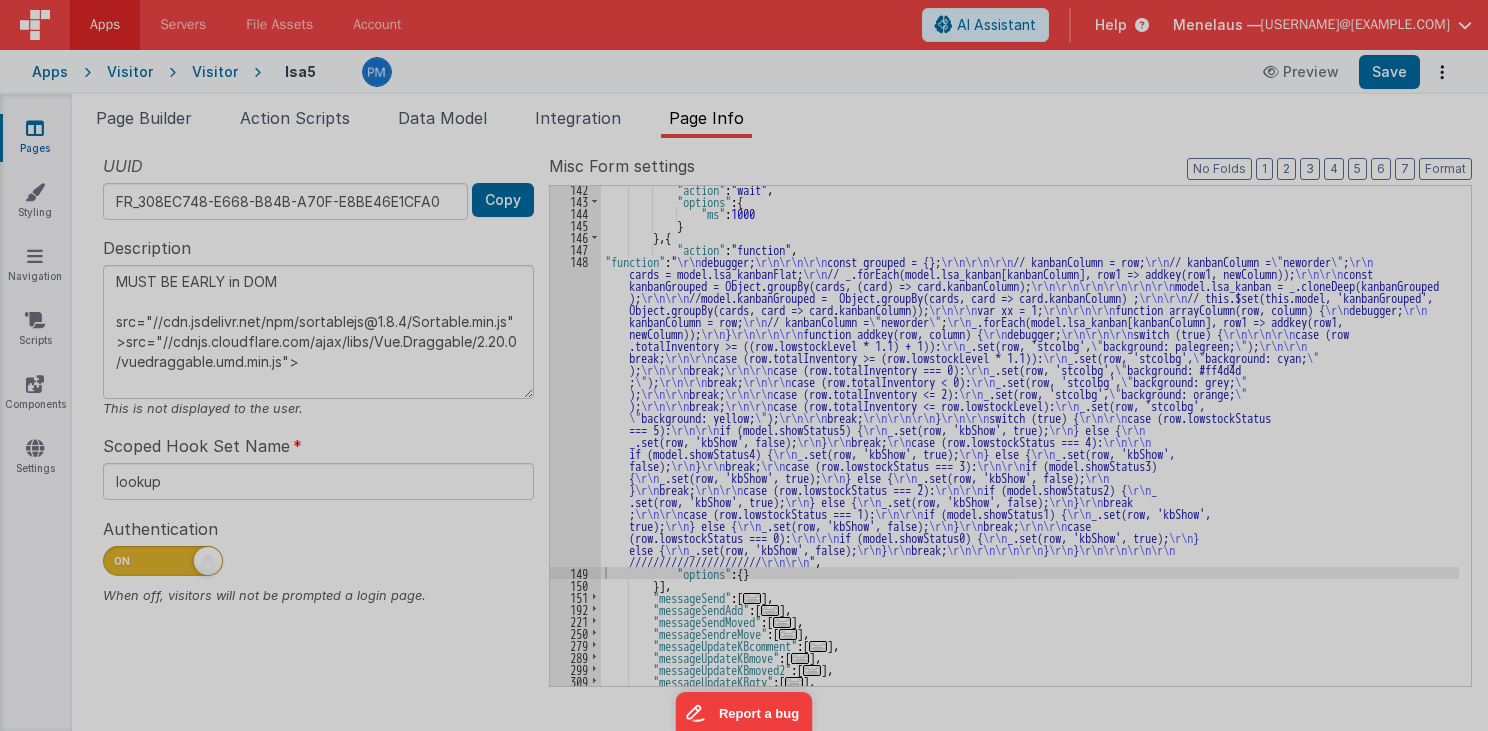 type on "MUST BE EARLY in DOM
src="//cdn.jsdelivr.net/npm/sortablejs@1.8.4/Sortable.min.js">src="//cdnjs.cloudflare.com/ajax/libs/Vue.Draggable/2.20.0/vuedraggable.umd.min.js">" 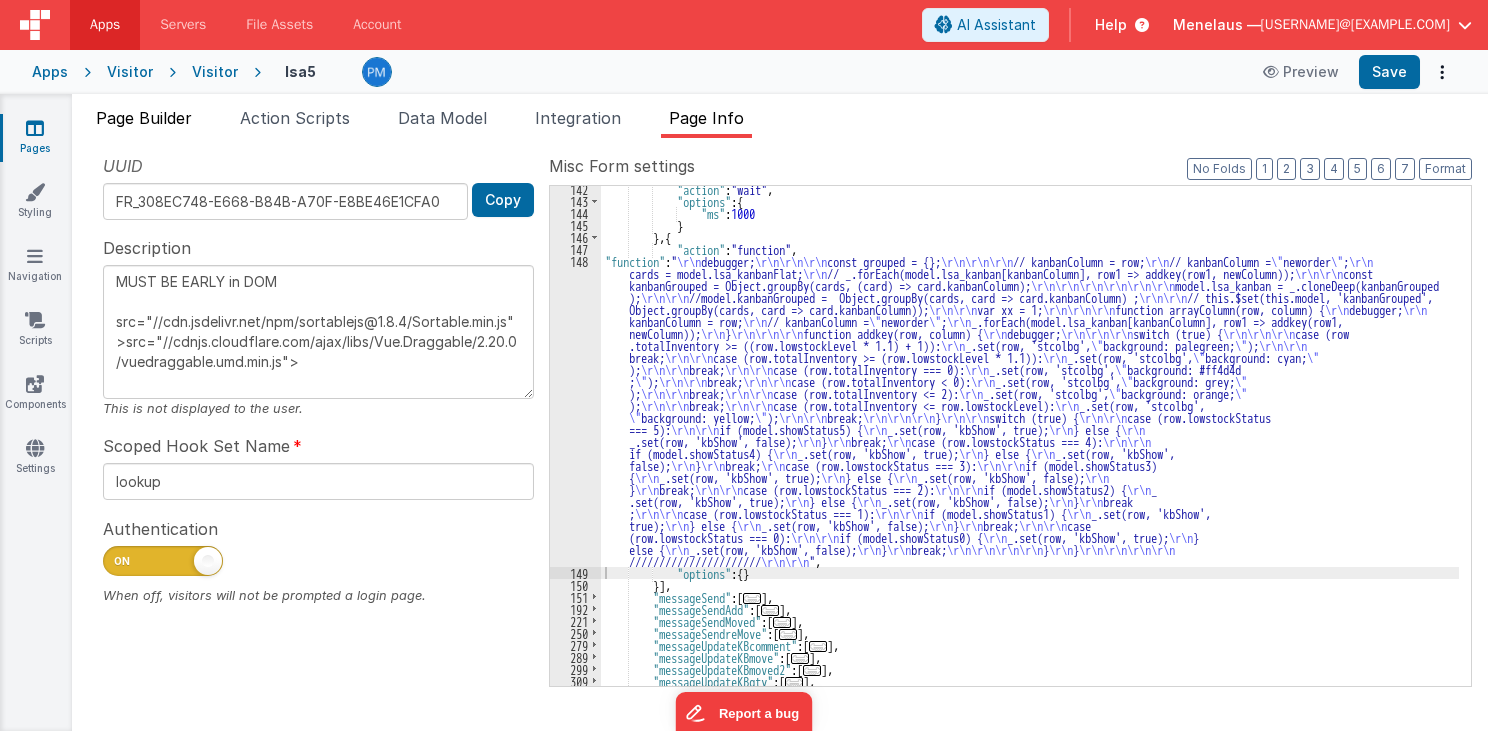 click on "Page Builder" at bounding box center [144, 118] 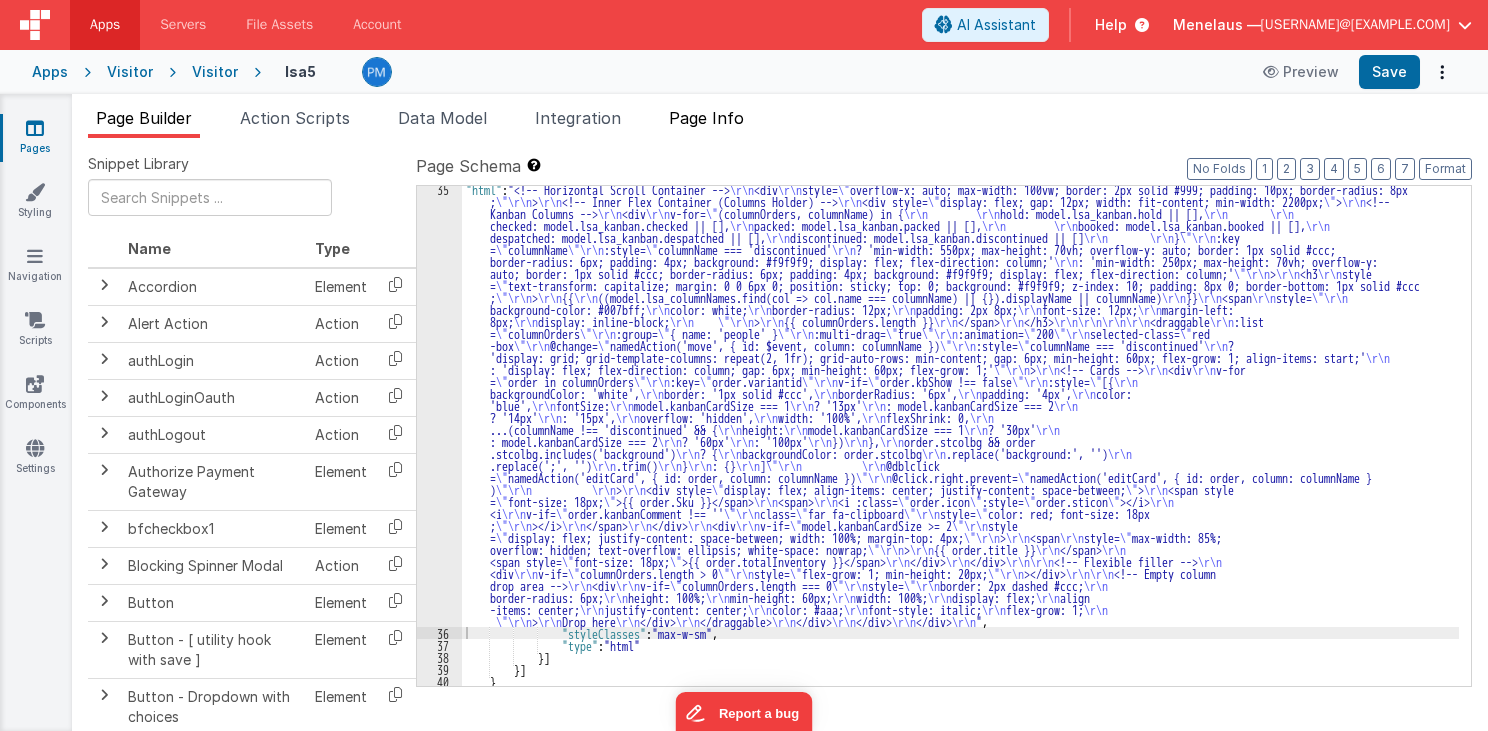 click on "Page Info" at bounding box center [706, 118] 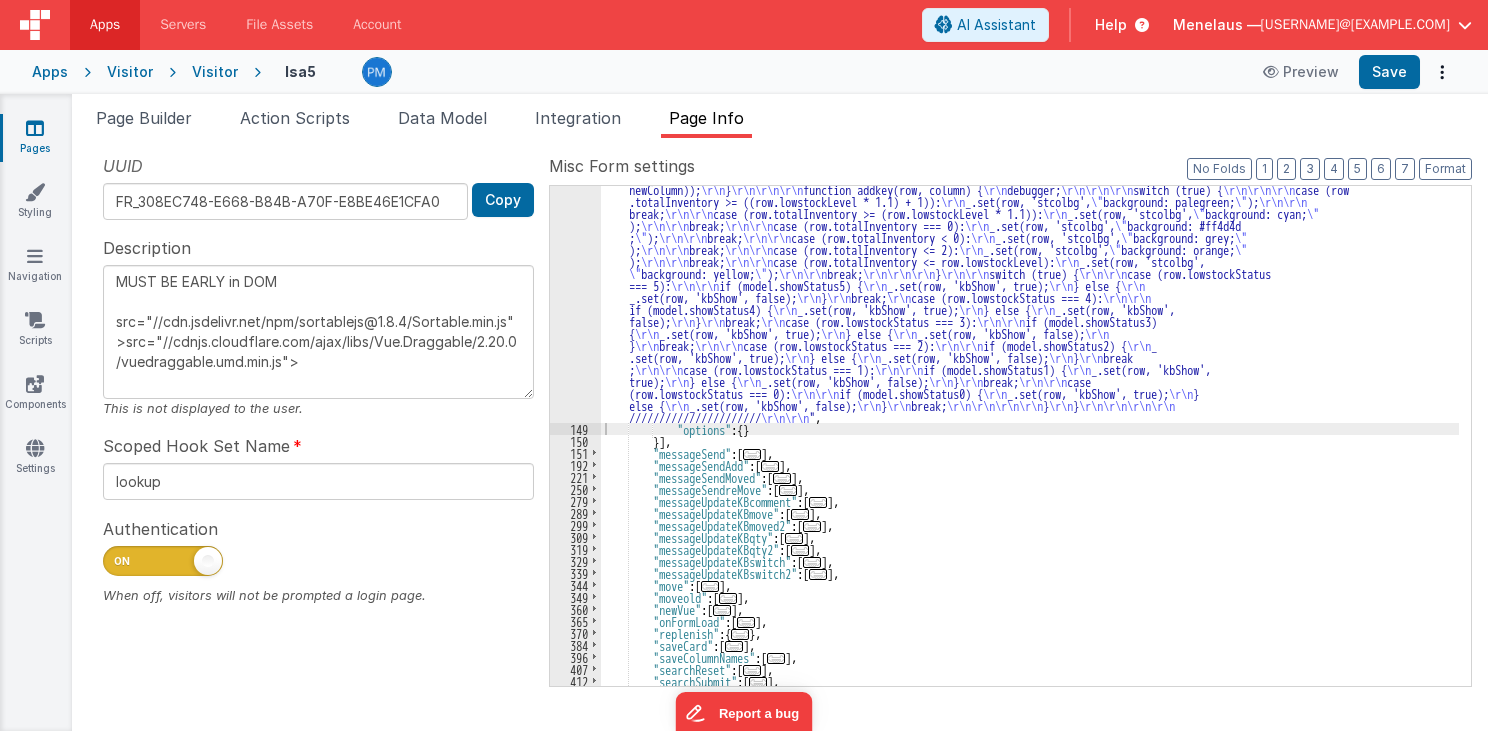 scroll, scrollTop: 531, scrollLeft: 0, axis: vertical 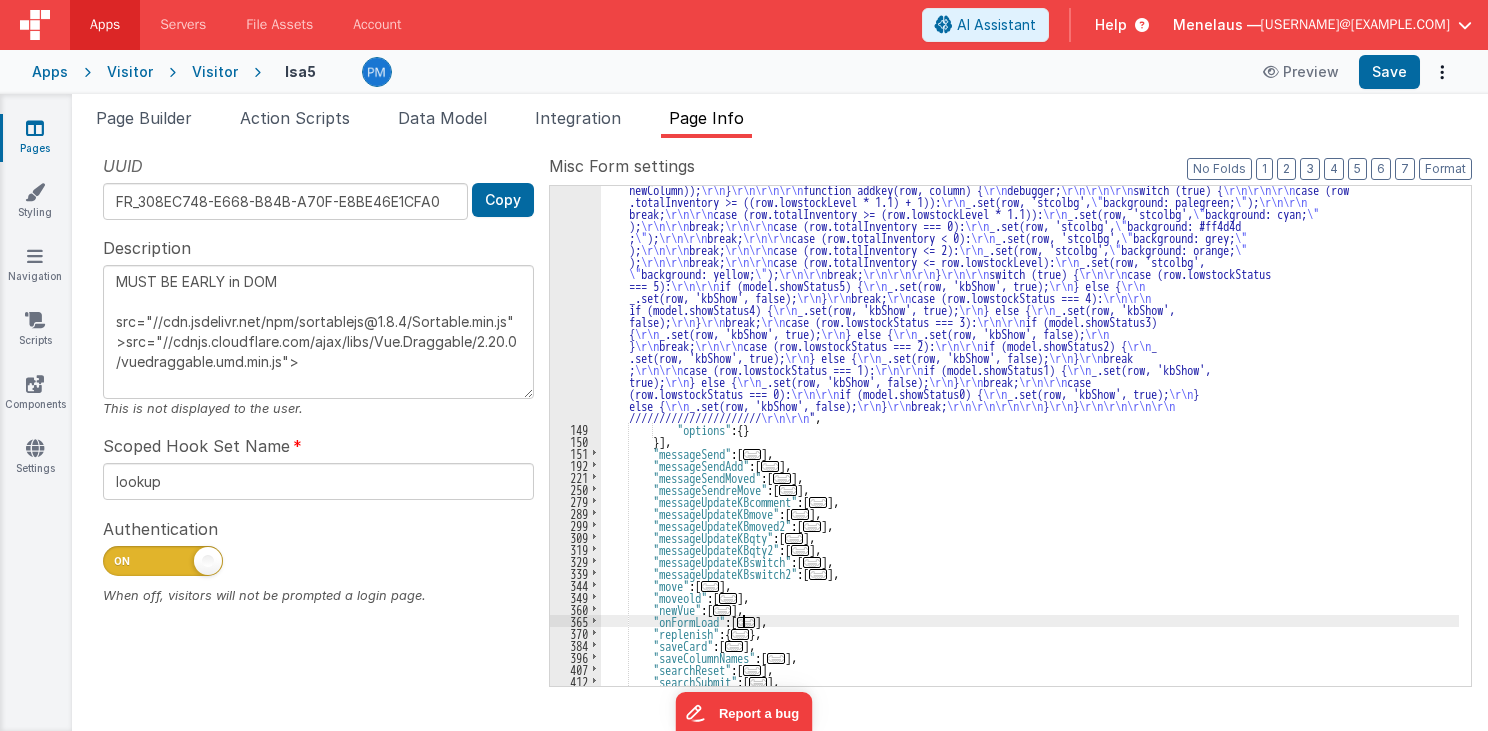 click on "..." at bounding box center (746, 622) 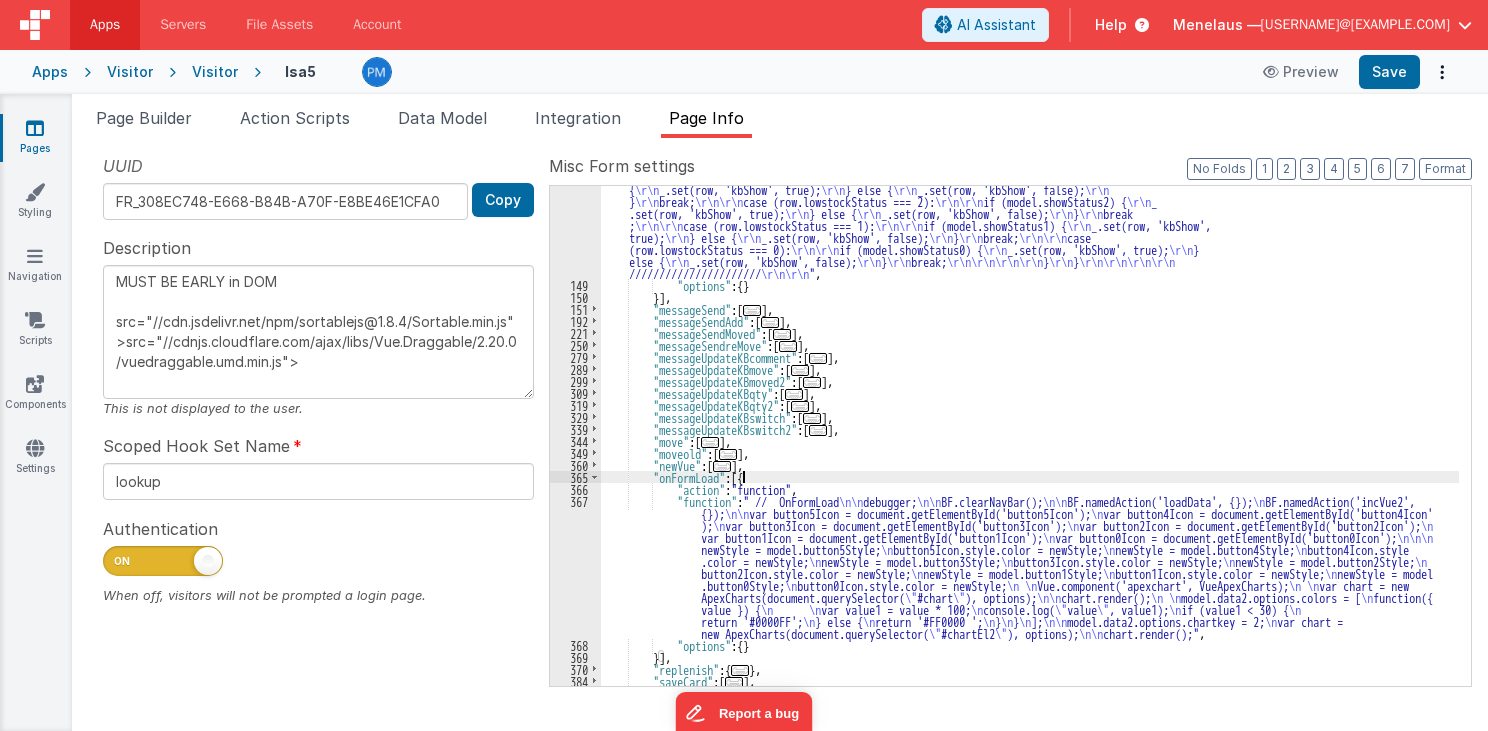 scroll, scrollTop: 675, scrollLeft: 0, axis: vertical 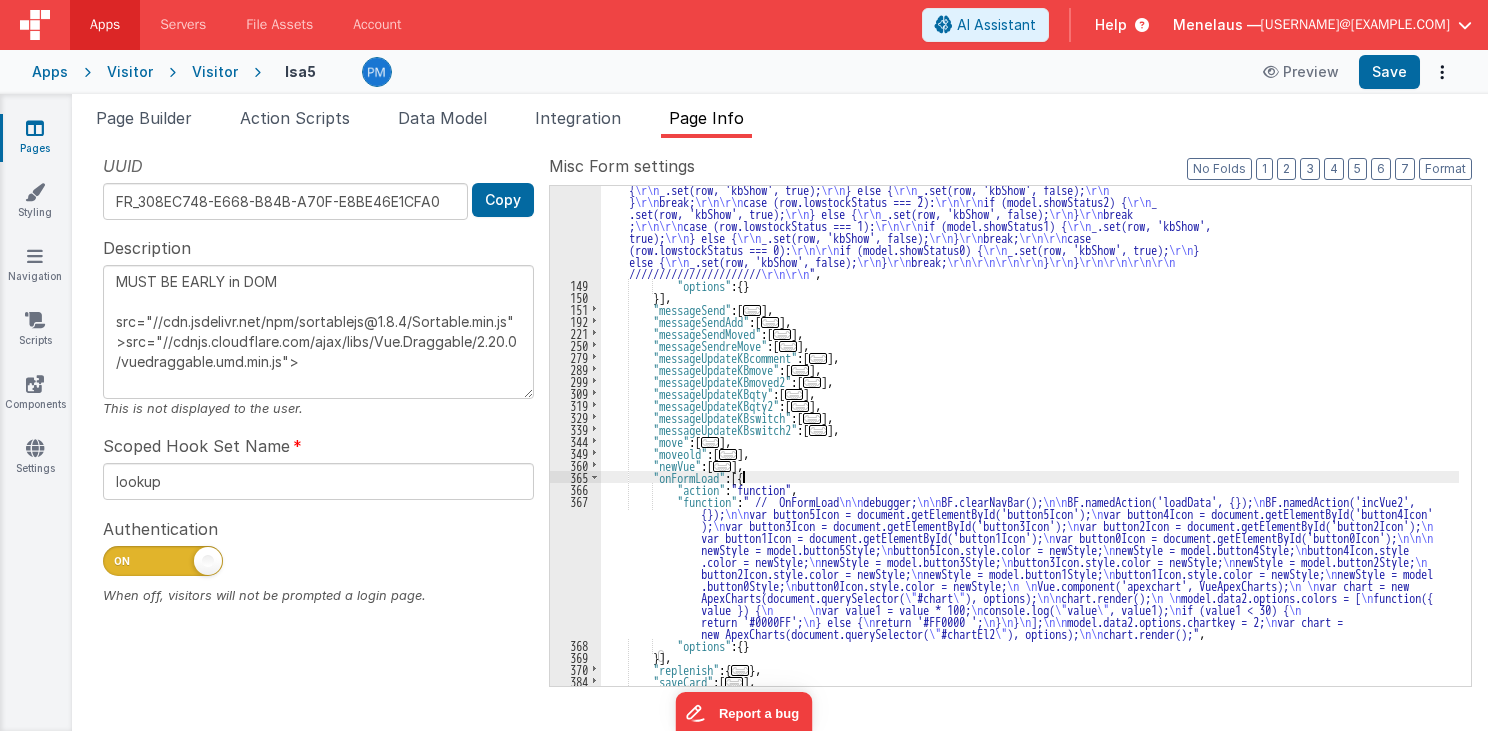 click on ""function" :  " \r\n debugger; \r\n\r\n\r\n const grouped = {}; \r\n\r\n\r\n // kanbanColumn = row; \r\n     // kanbanColumn =  \" neworder \" ; \r\n           cards = model.lsa_kanbanFlat; \r\n     // _.forEach(model.lsa_kanban[kanbanColumn], row1 => addkey(row1, newColumn)); \r\n\r\n const       kanbanGrouped = Object.groupBy(cards, (card) => card.kanbanColumn); \r\n\r\n\r\n\r\n\r\n\r\n model.lsa_kanban = _.cloneDeep(kanbanGrouped      ); \r\n\r\n //model.kanbanGrouped =  Object.groupBy(cards, card => card.kanbanColumn) ; \r\n\r\n // this.$set(this.model, 'kanbanGrouped',       Object.groupBy(cards, card => card.kanbanColumn)); \r\n\r\n var xx = 1; \r\n\r\n\r\n function arrayColumn(row, column) { \r\n     debugger; \r\n           kanbanColumn = row; \r\n     // kanbanColumn =  \" neworder \" ; \r\n     _.forEach(model.lsa_kanban[kanbanColumn], row1 => addkey(row1,       newColumn)); \r\n } \r\n\r\n\r\n function addkey(row, column) { \r\n     debugger; \r\n\r\n\r\n     switch (true) {" at bounding box center [1030, 379] 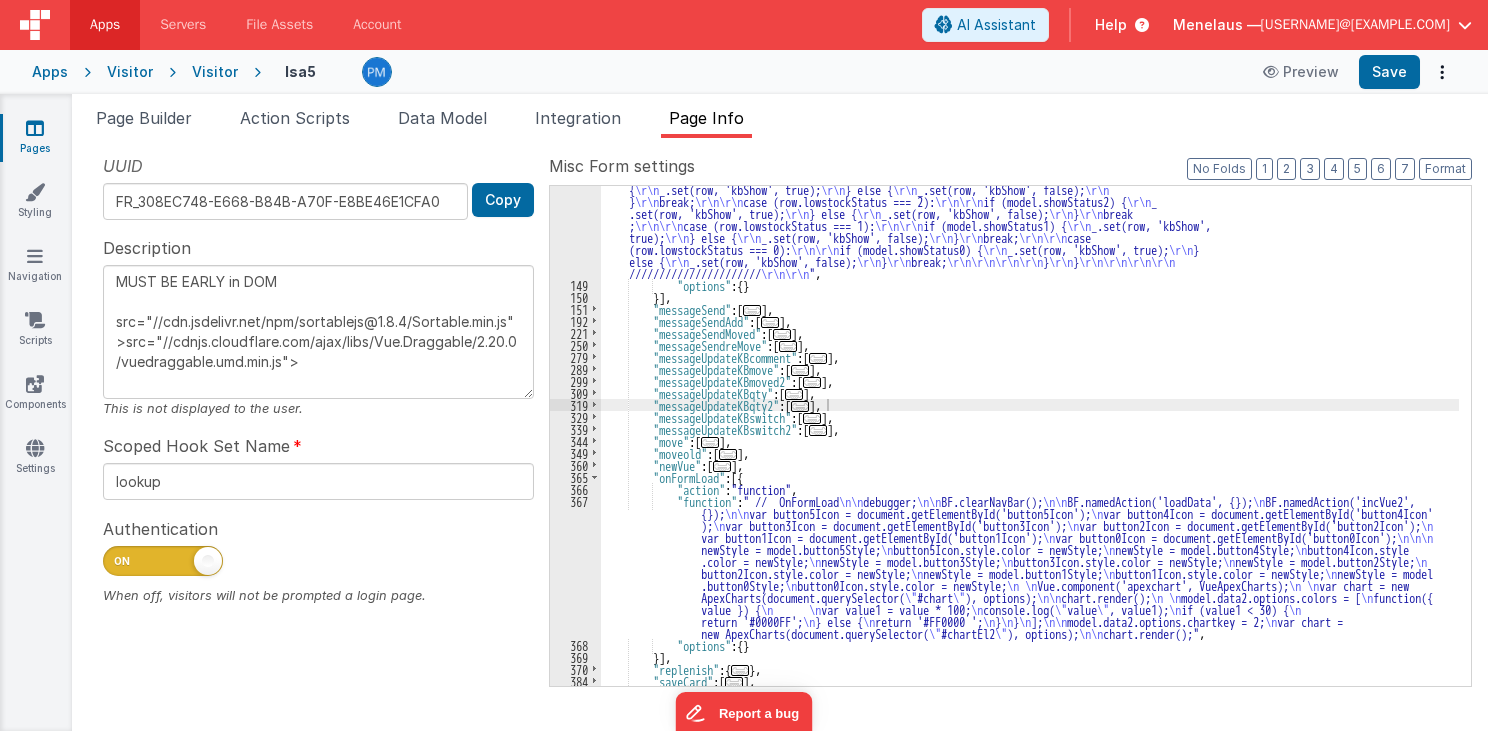 click on "Snippet Library Name Type Accordion Element Alert Action Action authLogin Action authLoginOauth Action authLogout Action Authorize Payment Gateway Element bfcheckbox1 Element Blocking Spinner Modal Action Button Element Button - [ utility hook with save ] Element Button - Dropdown with choices Element Button Group (Button Bar) Element channelJoinAnonymous Action checklist Element ClearFix Element Cleave - Credit Card Element Cleave Phone input Element Clipboard - copy model field Action Code Editor Element Component - HTML Element Component BF Element cookie - set Action Date Time Picker Element debounce Action DropZone File Upload Element Focus Action Action Function - Runs JavaScript  Action Function - Scrolls to Validation Action Google Places Address Field Element Hide Card Modal Action Hide Required * Show Optional CSS hideModal Action Action HTML Element HTML - Data Model Inspector Element HTML - Horizontal Rule w Section Header Element HTML - Image Tag Element HTML - Markdown Element HTML - Raw HTML <<" at bounding box center (780, 434) 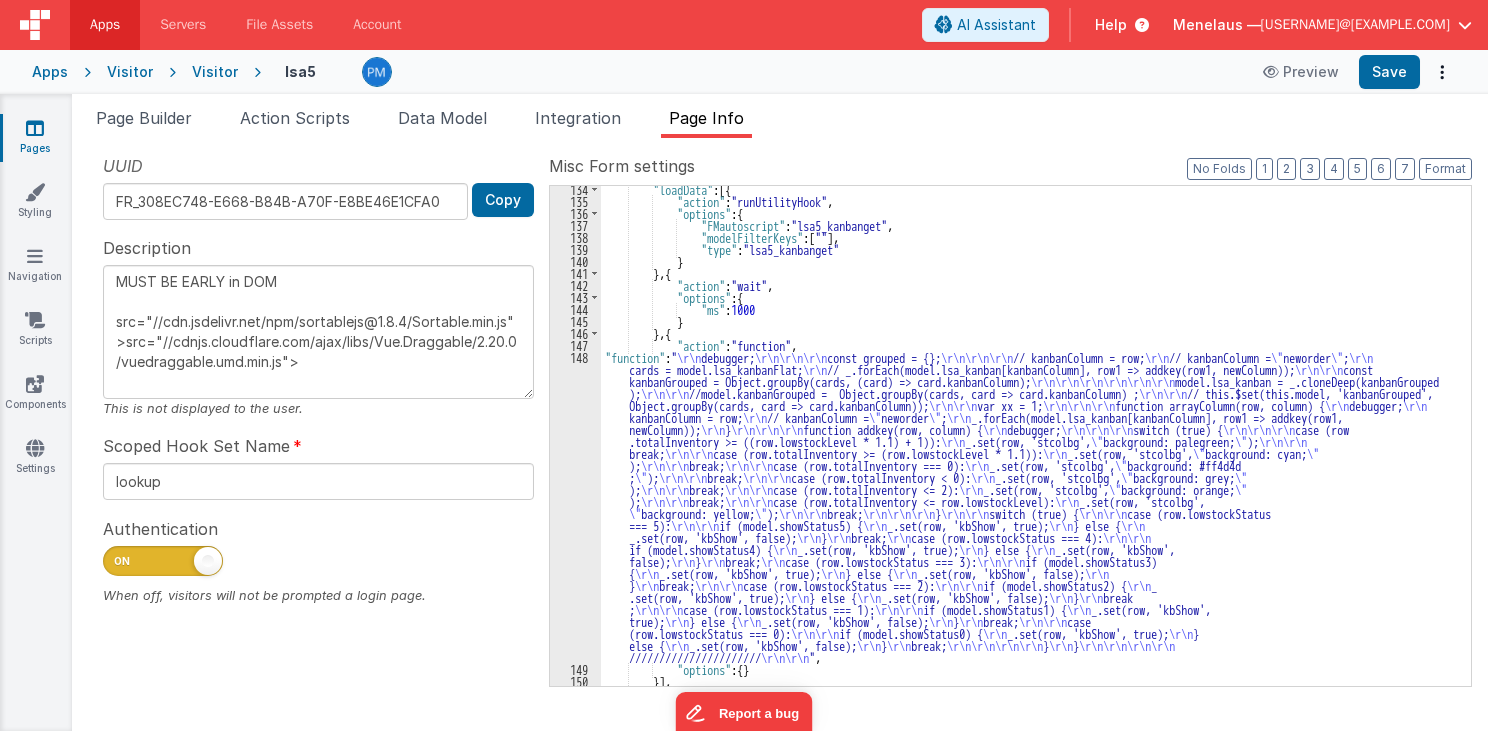 scroll, scrollTop: 291, scrollLeft: 0, axis: vertical 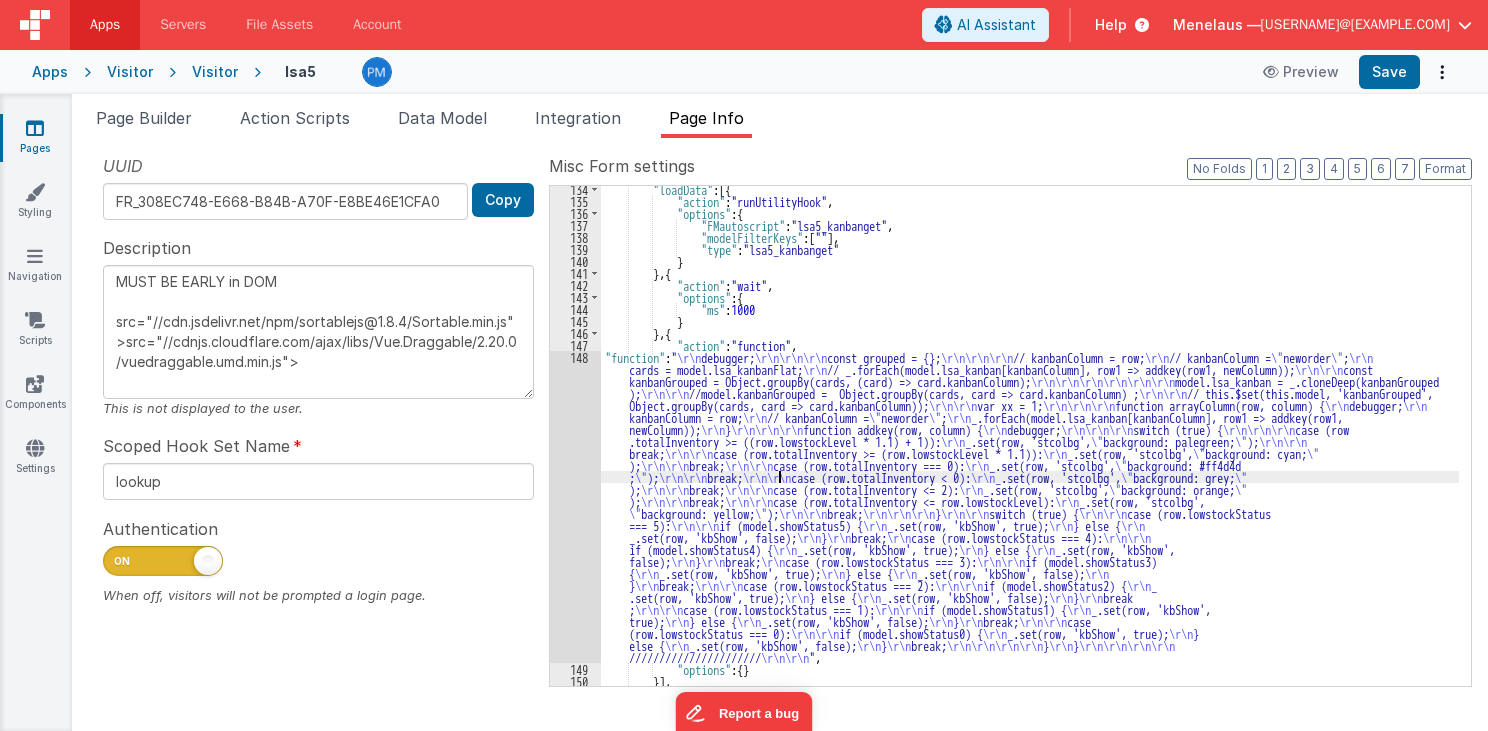 click on ""loadData" :  [{                "action" :  "runUtilityHook" ,                "options" :  {                     "FMautoscript" :  "lsa5_kanbanget" ,                     "modelFilterKeys" :  [ "" ] ,                     "type" :  "lsa5_kanbanget"                }           } ,  {                "action" :  "wait" ,                "options" :  {                     "ms" :  1000                }           } ,  {                "action" :  "function" , "function" :  " \r\n debugger; \r\n\r\n\r\n const grouped = {}; \r\n\r\n\r\n // kanbanColumn = row; \r\n     // kanbanColumn =  \" neworder \" ; \r\n           cards = model.lsa_kanbanFlat; \r\n     // _.forEach(model.lsa_kanban[kanbanColumn], row1 => addkey(row1, newColumn)); \r\n\r\n const       kanbanGrouped = Object.groupBy(cards, (card) => card.kanbanColumn); \r\n\r\n\r\n\r\n\r\n\r\n model.lsa_kanban = _.cloneDeep(kanbanGrouped      ); \r\n\r\n //model.kanbanGrouped =  Object.groupBy(cards, card => card.kanbanColumn) ; \r\n\r\n" at bounding box center [1030, 445] 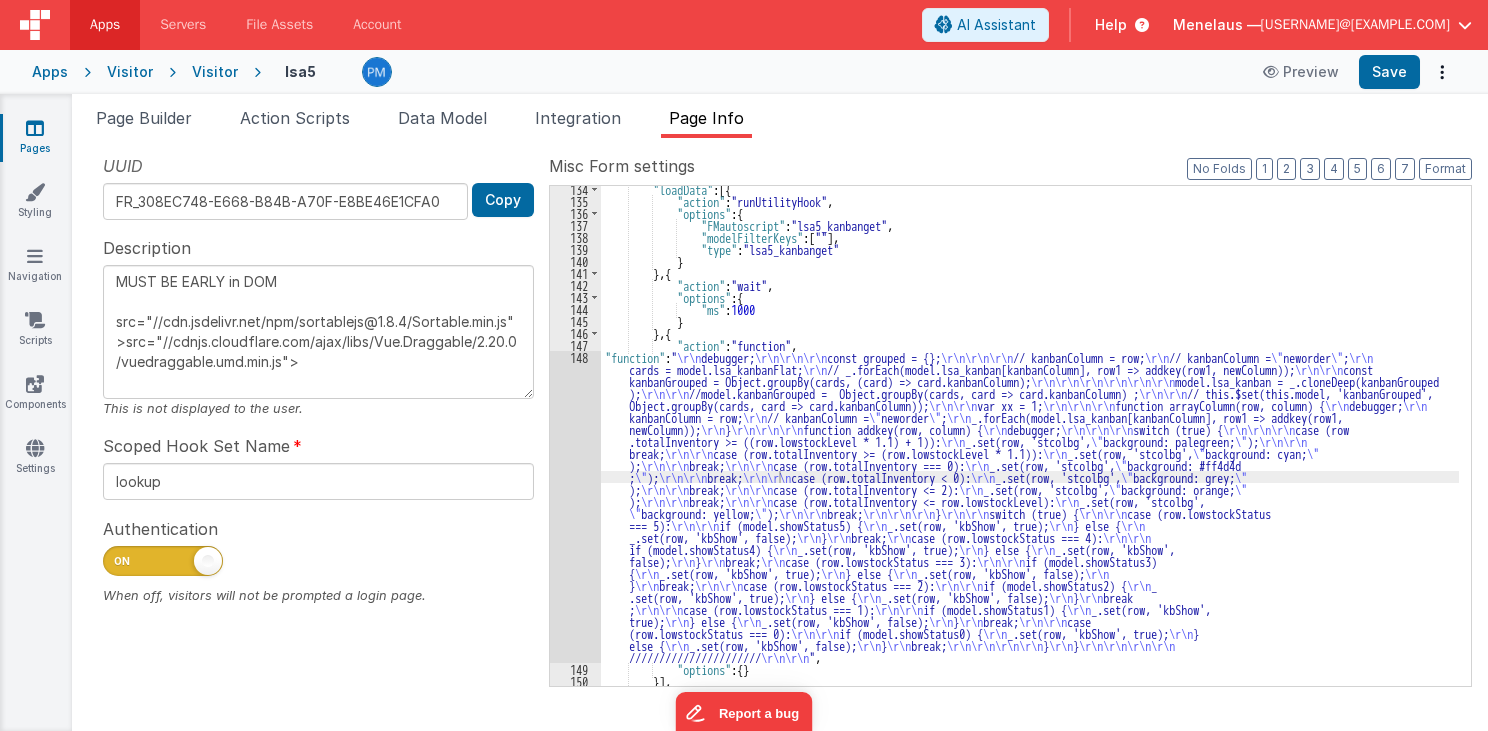 scroll, scrollTop: 243, scrollLeft: 0, axis: vertical 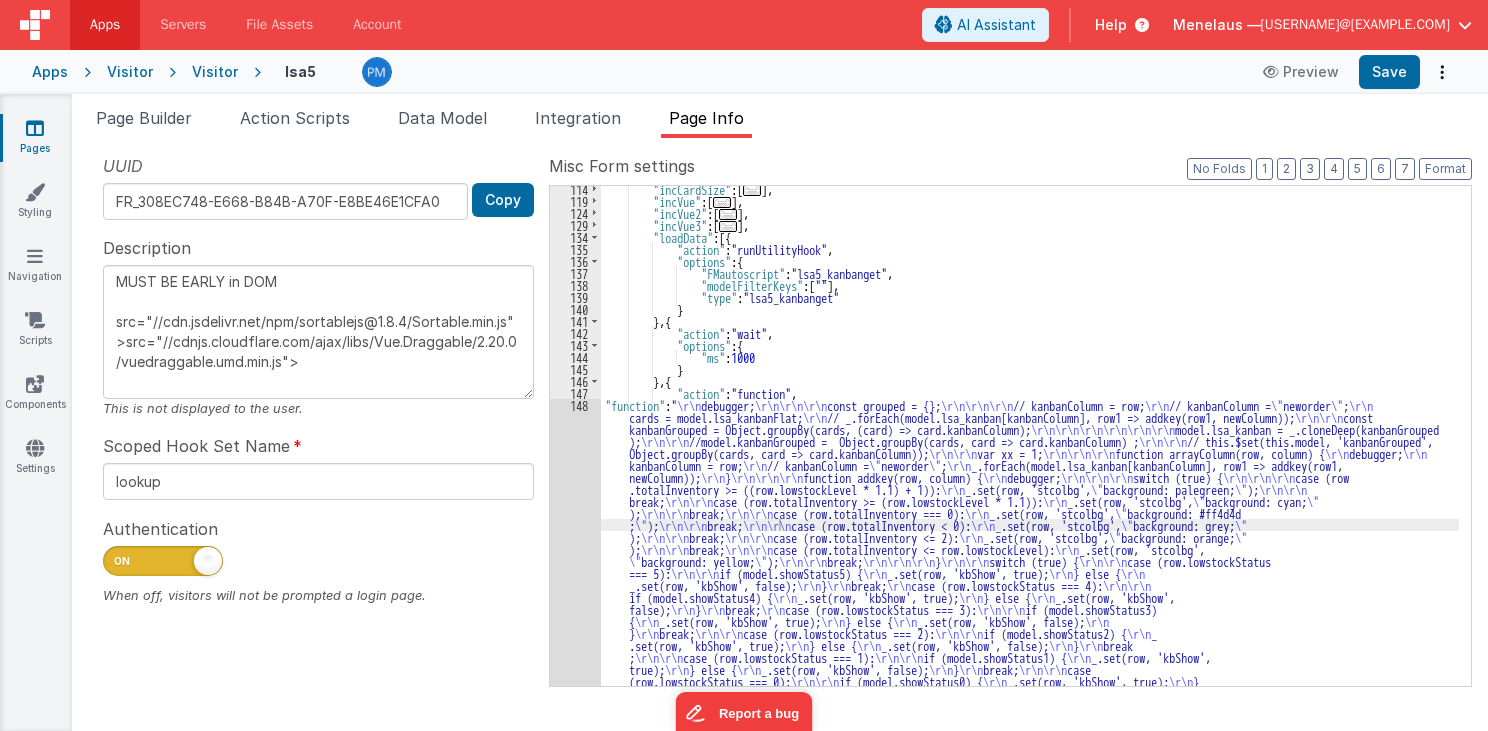 click on ""incCardSize" :  [ ... ] ,           "incVue" :  [ ... ] ,           "incVue2" :  [ ... ] ,           "incVue3" :  [ ... ] ,           "loadData" :  [{                "action" :  "runUtilityHook" ,                "options" :  {                     "FMautoscript" :  "lsa5_kanbanget" ,                     "modelFilterKeys" :  [ "" ] ,                     "type" :  "lsa5_kanbanget"                }           } ,  {                "action" :  "wait" ,                "options" :  {                     "ms" :  1000                }           } ,  {                "action" :  "function" , "function" :  " \r\n debugger; \r\n\r\n\r\n const grouped = {}; \r\n\r\n\r\n // kanbanColumn = row; \r\n     // kanbanColumn =  \" neworder \" ; \r\n           cards = model.lsa_kanbanFlat; \r\n     // _.forEach(model.lsa_kanban[kanbanColumn], row1 => addkey(row1, newColumn)); \r\n\r\n const       kanbanGrouped = Object.groupBy(cards, (card) => card.kanbanColumn); \r\n\r\n\r\n\r\n\r\n\r\n      ); \r\n\r\n \r\n" at bounding box center (1030, 595) 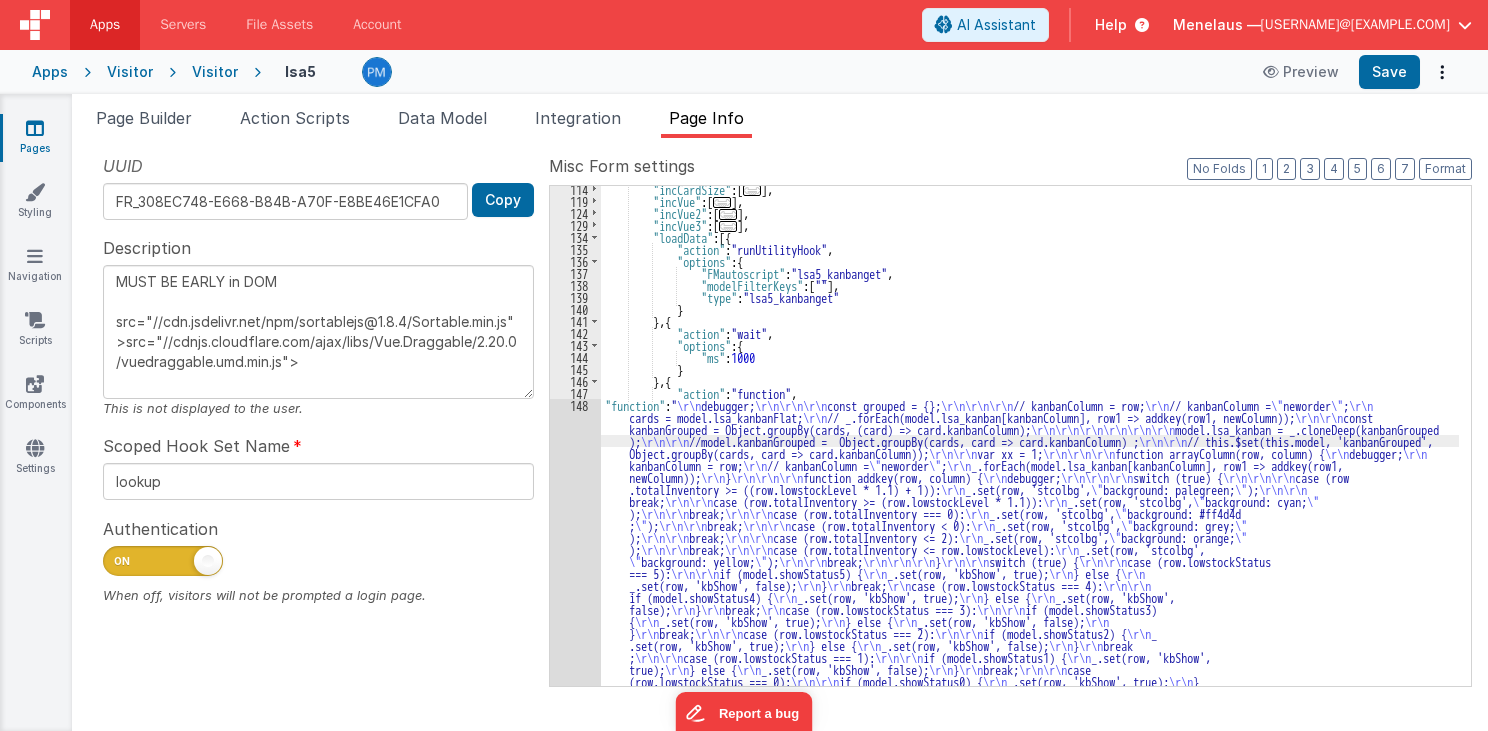 click on "114 119 124 129 134 135 136 137 138 139 140 141 142 143 144 145 146 147 148 149" at bounding box center (575, 595) 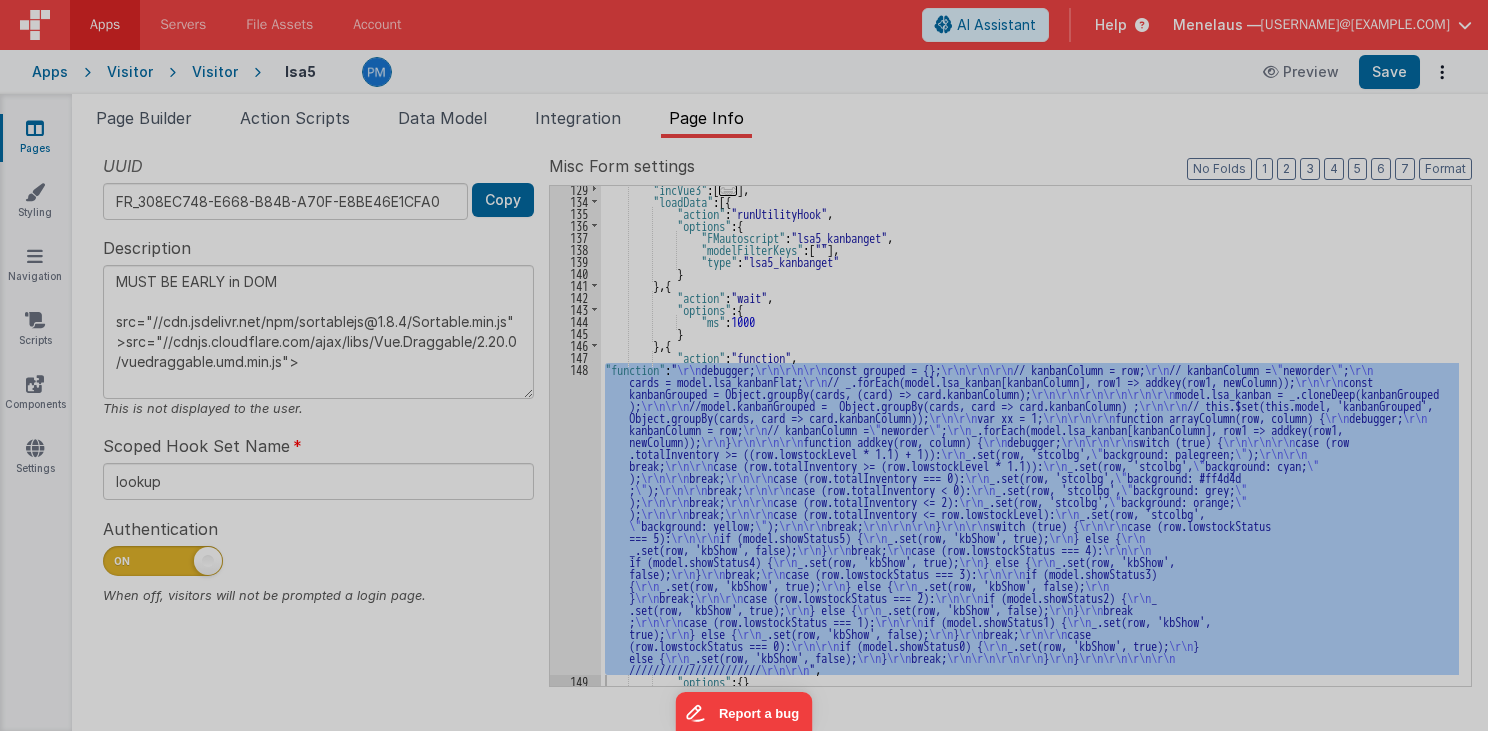 scroll, scrollTop: 279, scrollLeft: 0, axis: vertical 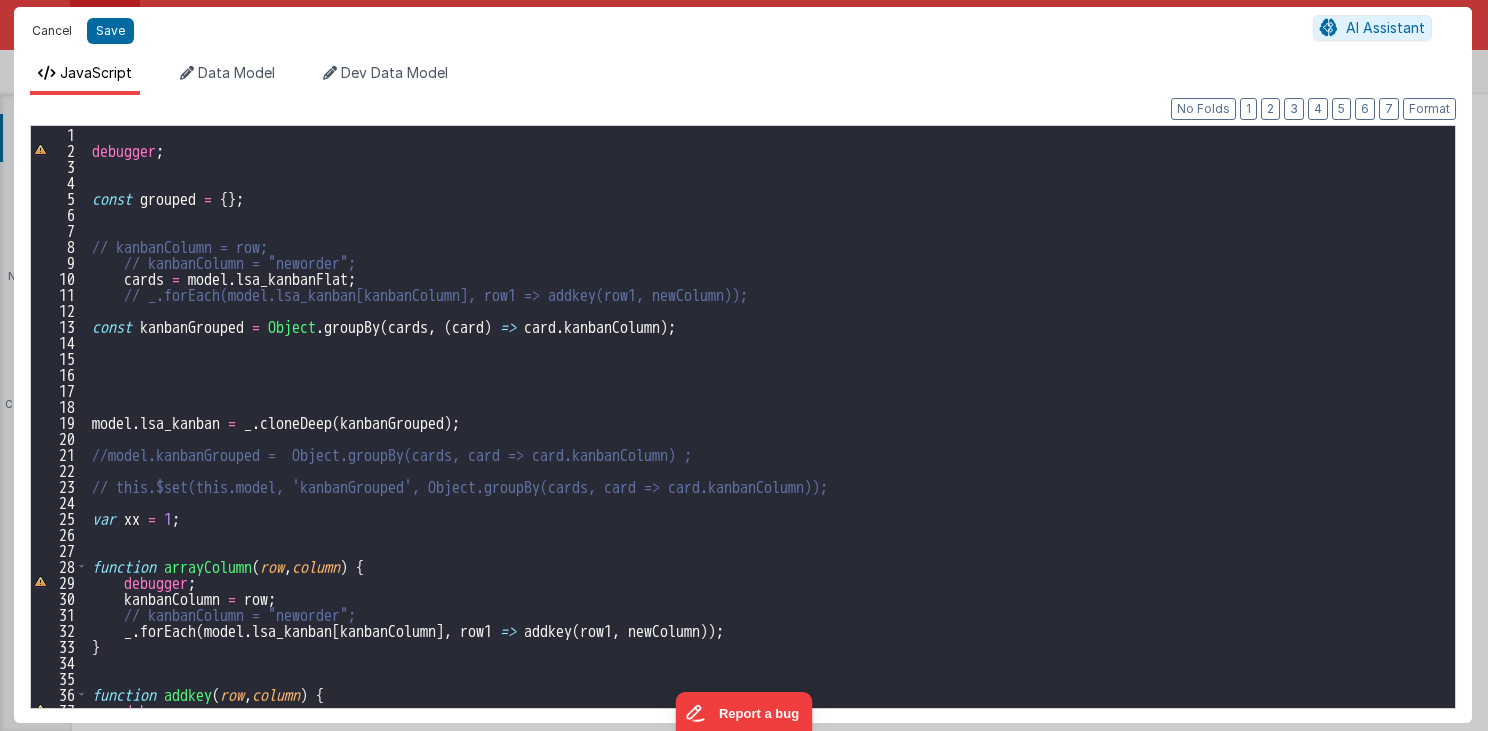 drag, startPoint x: 52, startPoint y: 28, endPoint x: 211, endPoint y: 201, distance: 234.96808 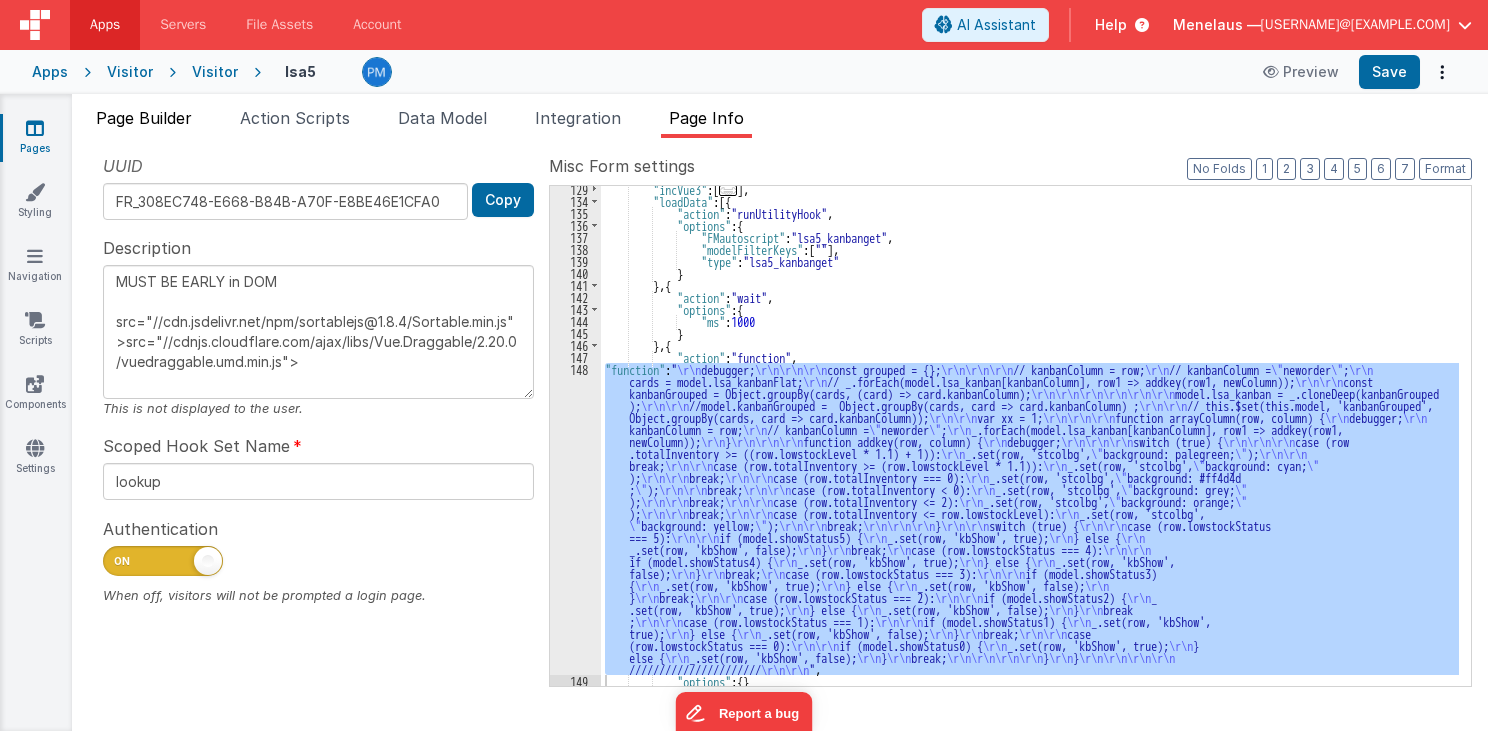 click on "Page Builder" at bounding box center [144, 118] 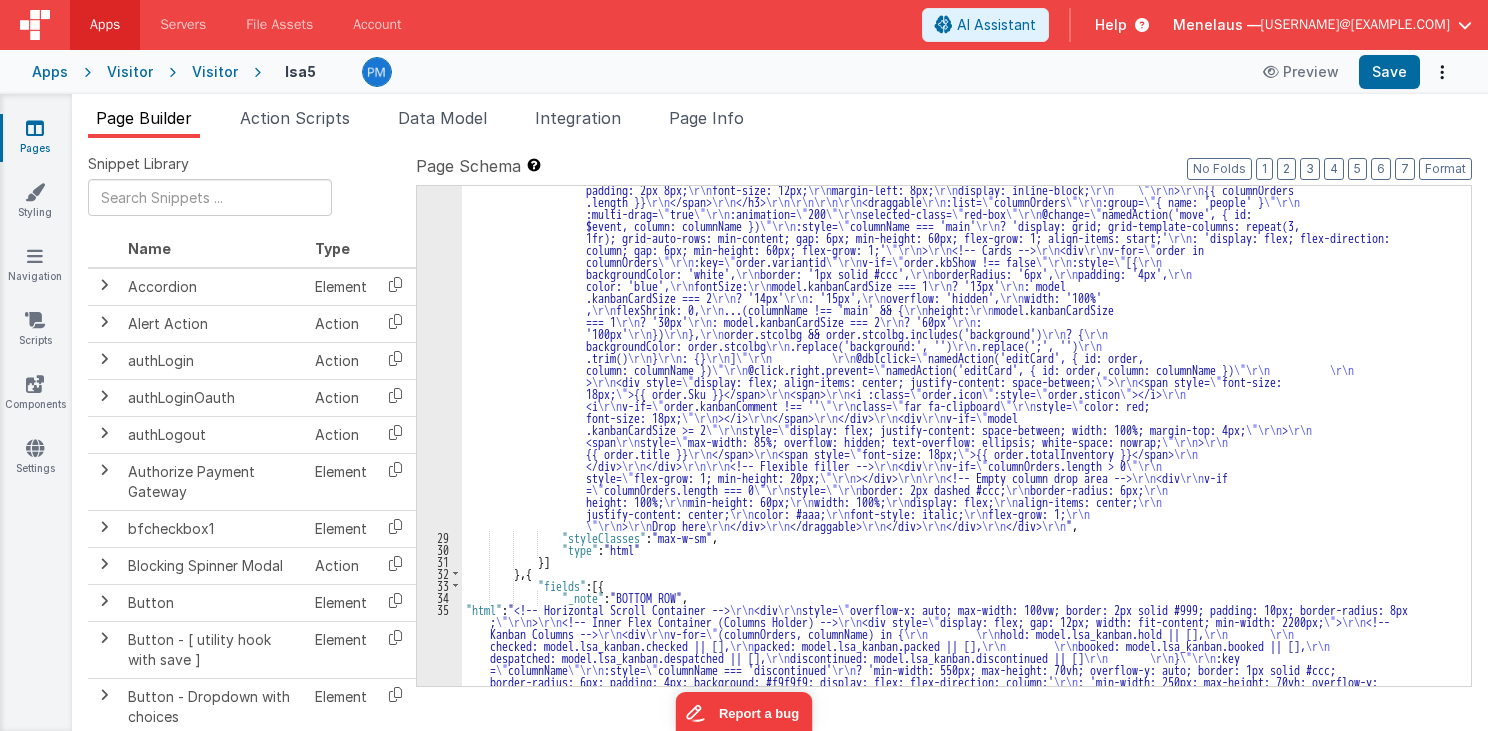 scroll, scrollTop: 1731, scrollLeft: 0, axis: vertical 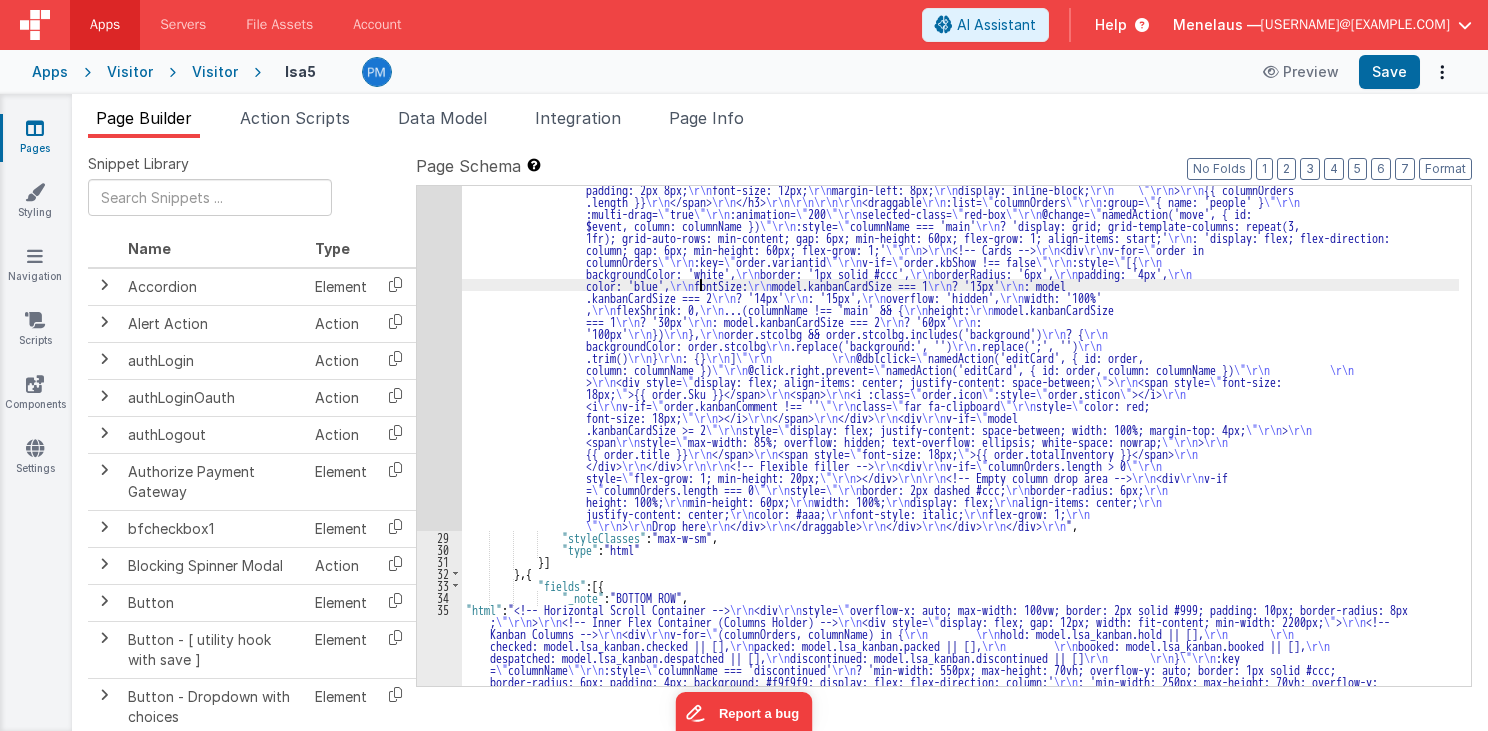 click on ""html" :  "<!-- Horizontal Scroll Container --> \r\n <div \r\n   style= \" overflow-x: auto; max-width: 100vw; border: 2px solid #999; padding: 10px; border                      -radius: 8px; \"\r\n > \r\n   <!-- Inner Flex Container (Columns Holder) --> \r\n   <div style= \" display: flex; gap: 12px; width: fit-content; min                      -width: 2200px; \" > \r\n     <!-- Kanban Columns --> \r\n     <div \r\n       v-for= \" (columnOrders, columnName) in { \r\n         neworder: model                      .lsa_kanban.new || [], \r\n         picklist: model.lsa_kanban.picklist || [], \r\n          \r\n         main: model.lsa_kanban.main || [], \r\n                               packed: model.lsa_kanban.packed || [], \r\n         despatched: model.lsa_kanban.despatched || [] \r\n       } \"\r\n       :key= \" columnName \"\r\n                             :style= \" \r\n \r\n \"\r\n \"" at bounding box center (960, 763) 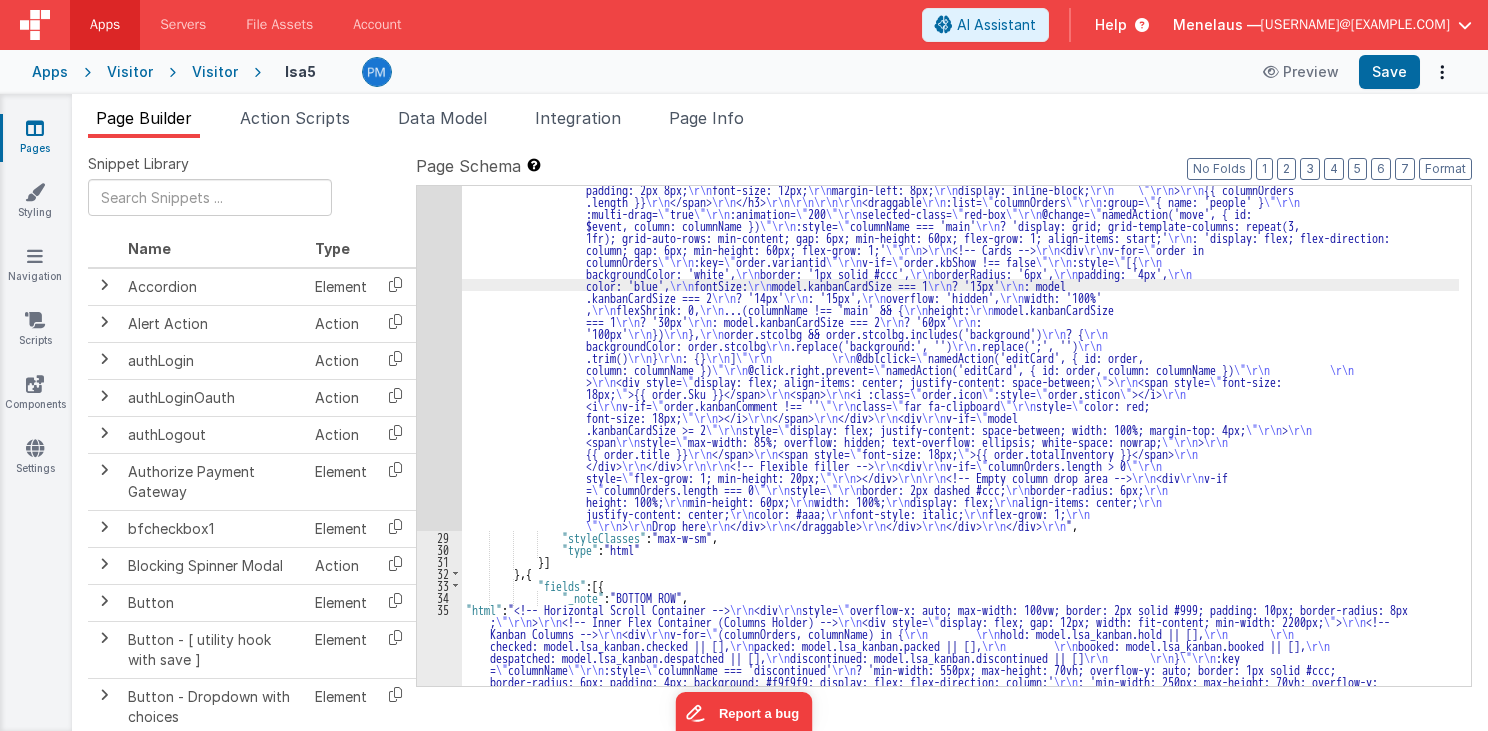 click on "28" at bounding box center (439, 291) 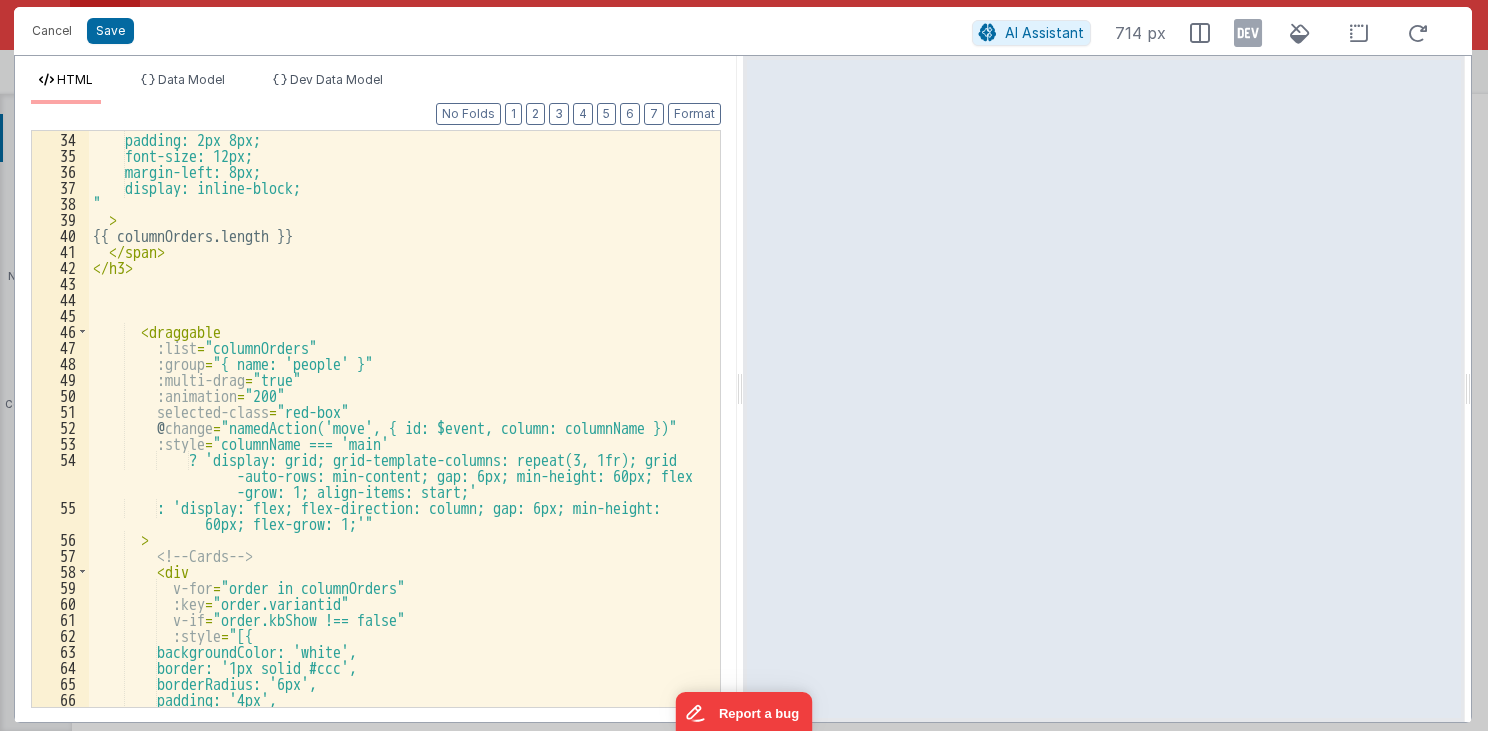 scroll, scrollTop: 672, scrollLeft: 0, axis: vertical 